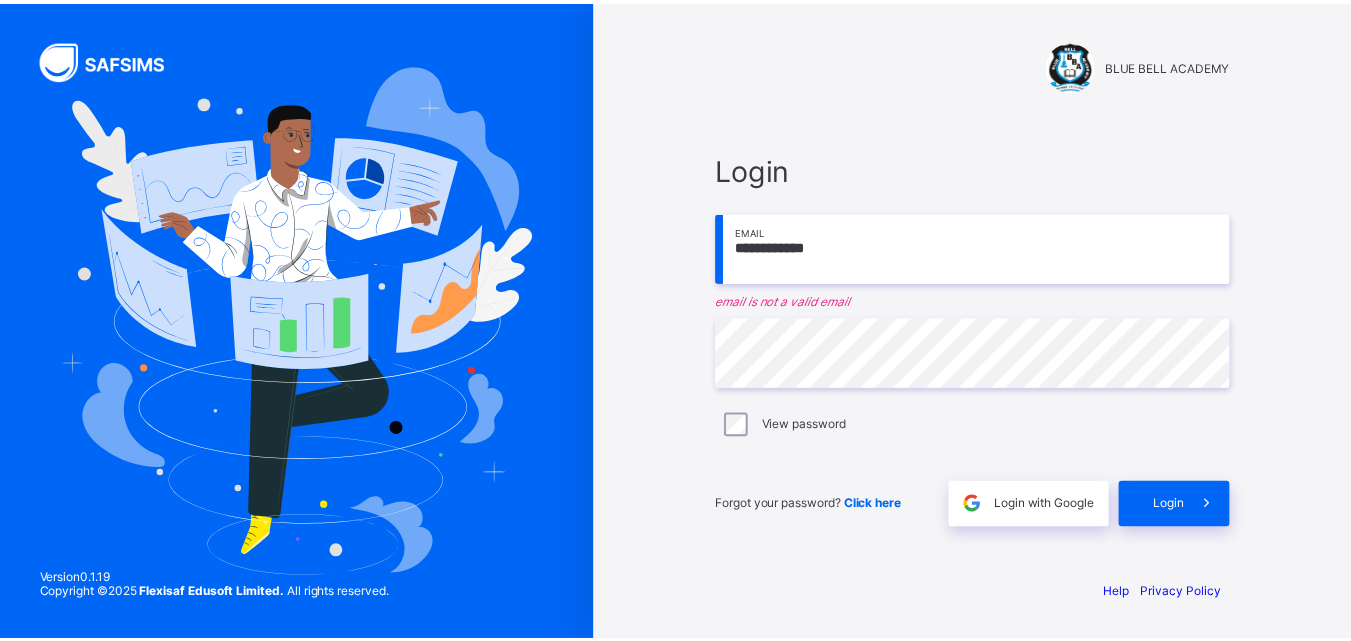 scroll, scrollTop: 0, scrollLeft: 0, axis: both 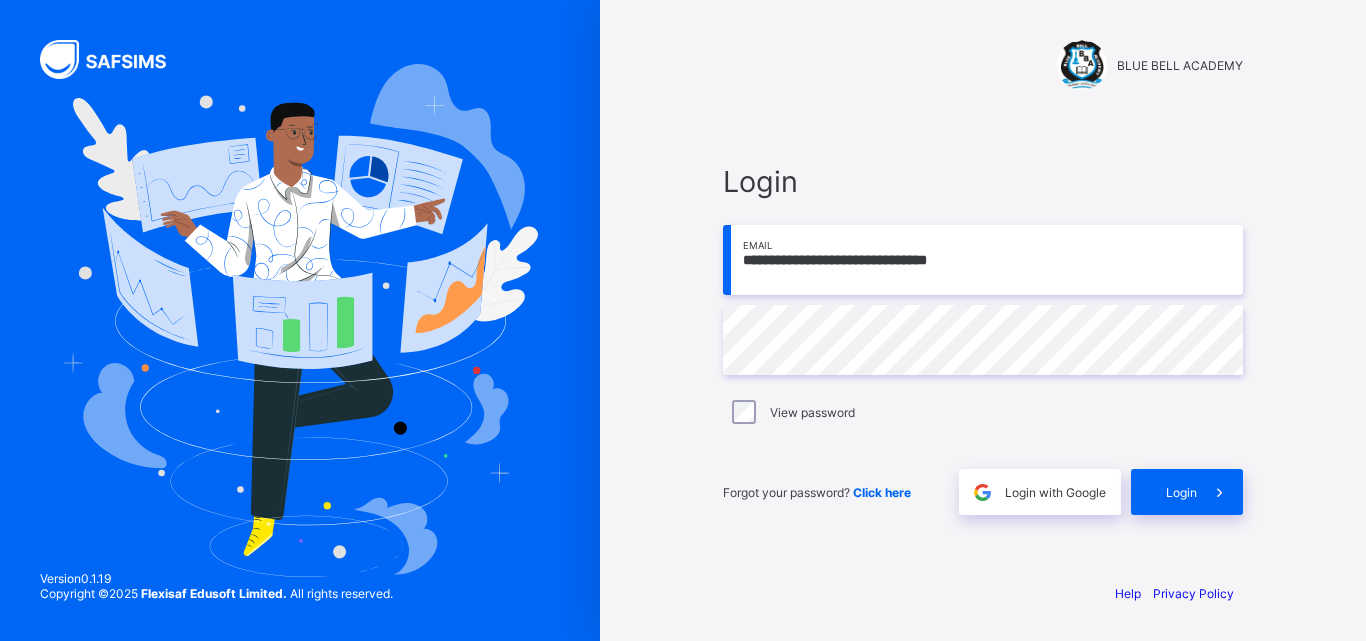type on "**********" 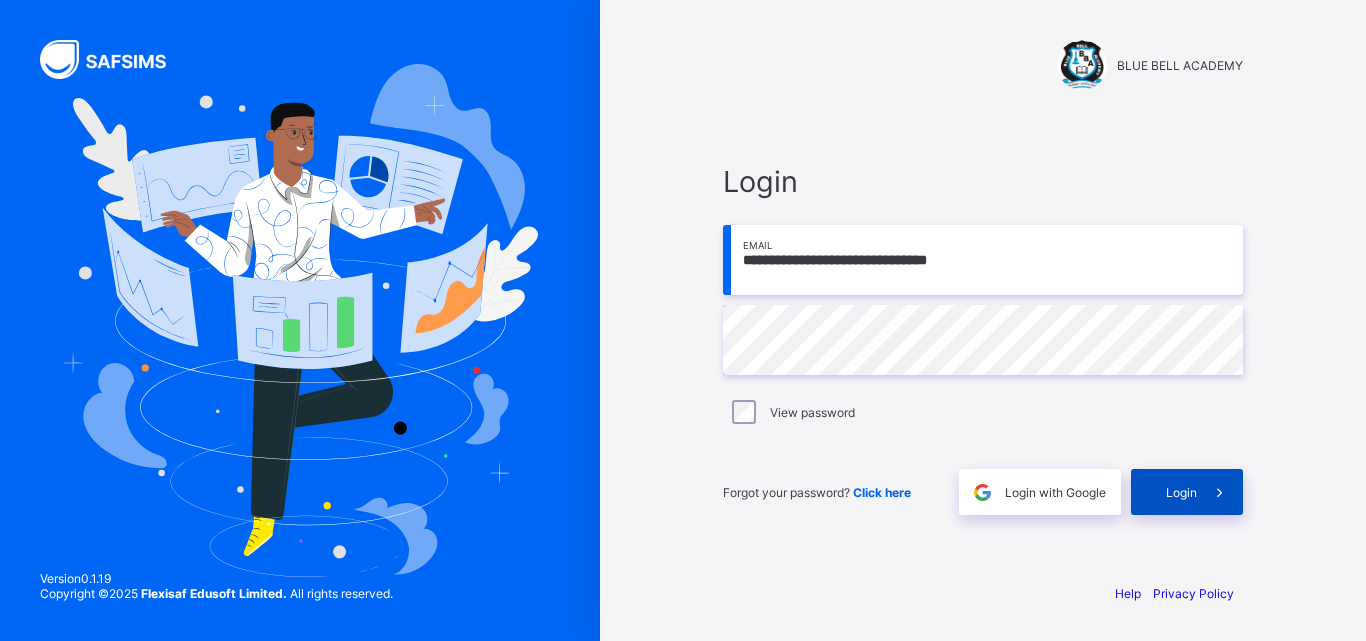 click on "Login" at bounding box center (1187, 492) 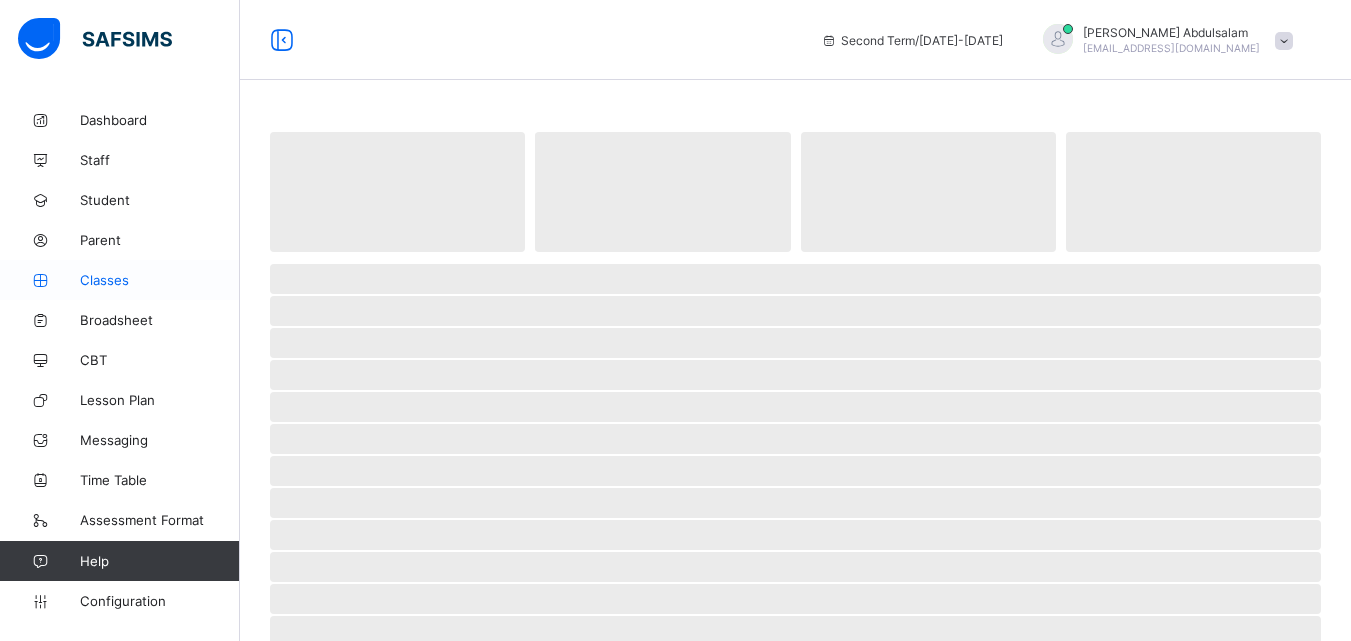 click on "Classes" at bounding box center [160, 280] 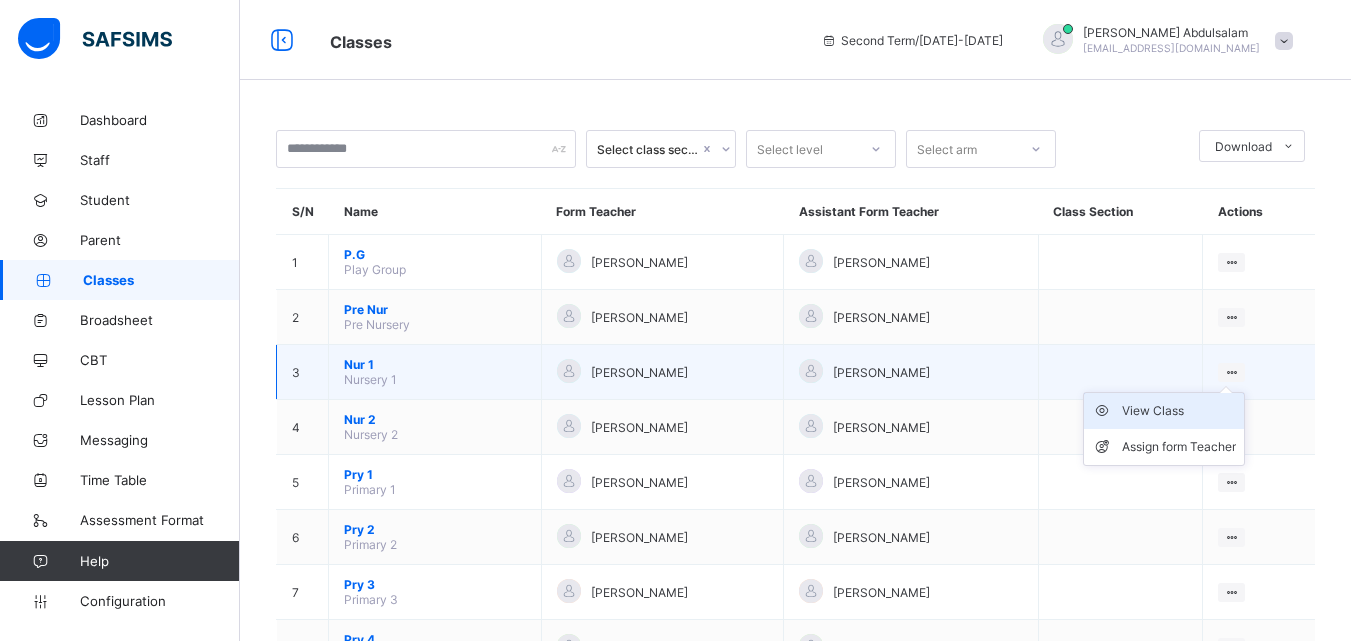 click on "View Class" at bounding box center (1179, 411) 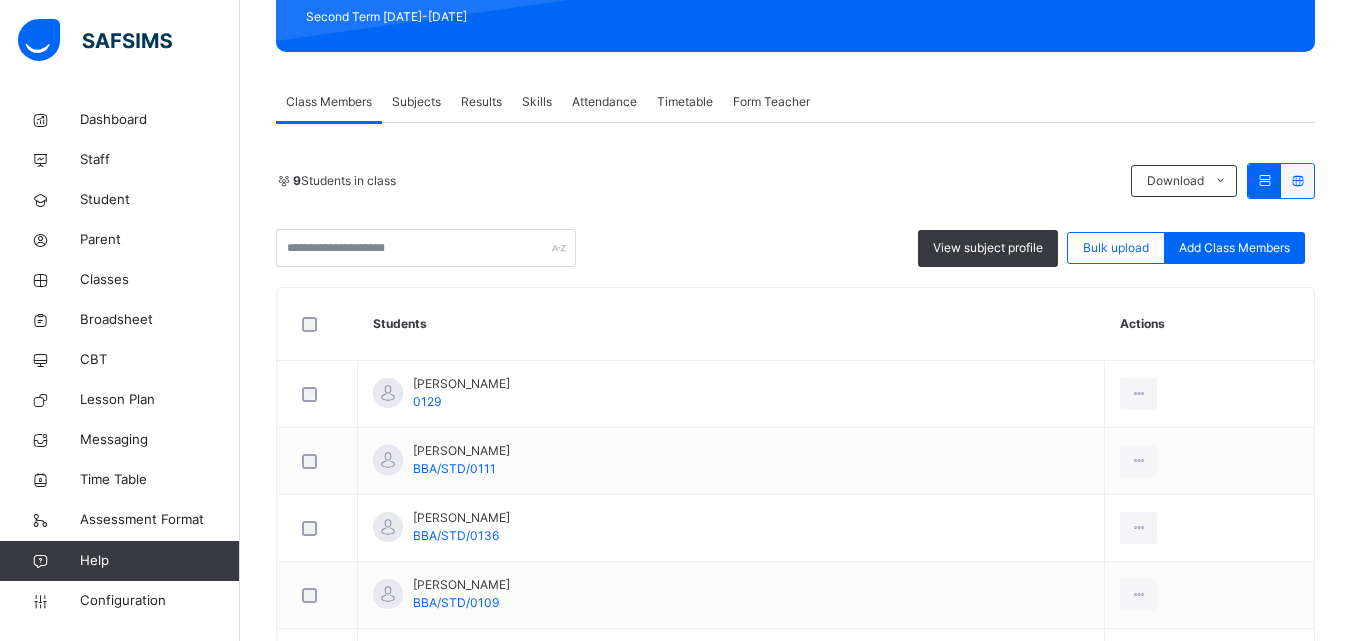 scroll, scrollTop: 291, scrollLeft: 0, axis: vertical 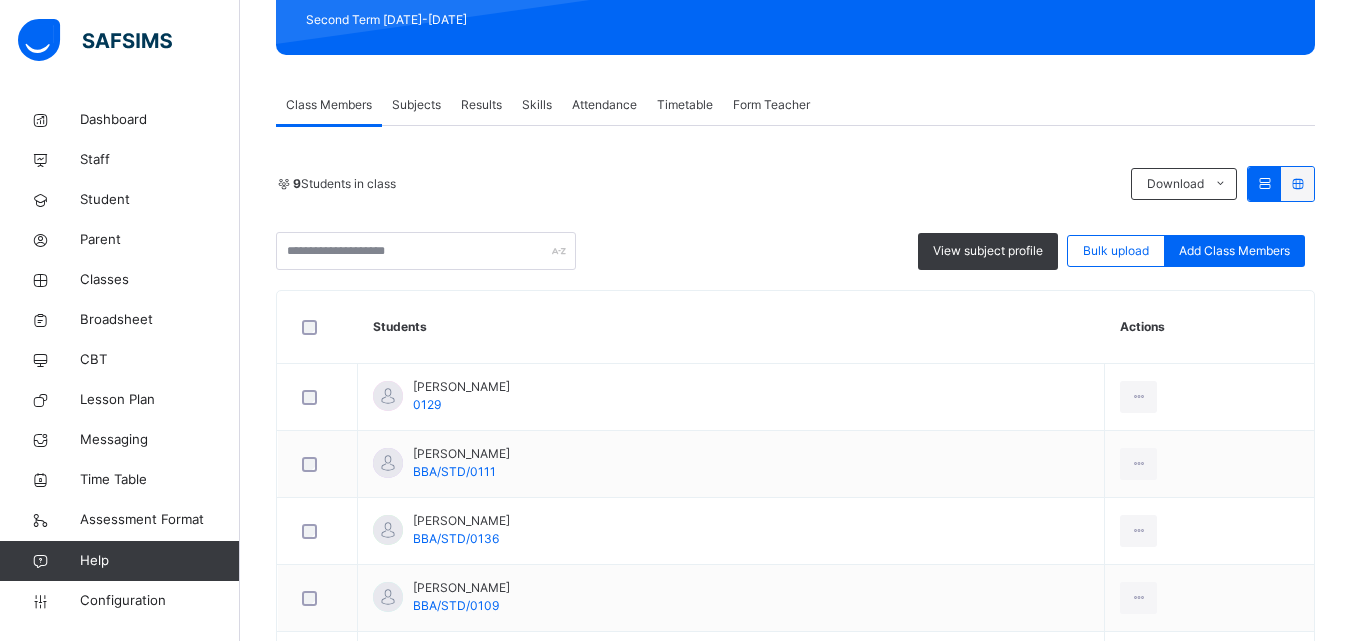 click on "Results" at bounding box center (481, 105) 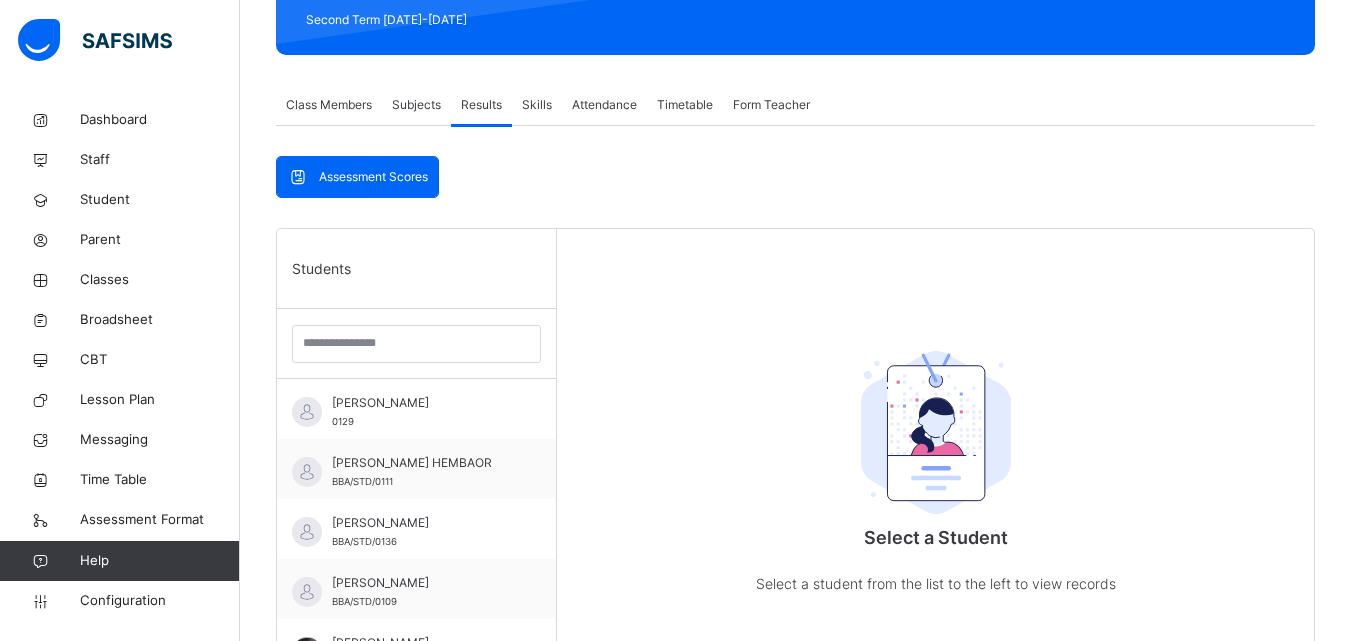click on "Assessment Scores Assessment Scores Students [PERSON_NAME] 0129 [PERSON_NAME] HEMBAOR BBA/STD/0111 [PERSON_NAME] BBA/STD/0136 FATIMA  ZAHARADDEEN BBA/STD/0109 [PERSON_NAME] BBA/STD/0106 [PERSON_NAME] OMALE BBA/STD/0008 [PERSON_NAME] BBA/STD/0078 [PERSON_NAME] [PERSON_NAME] BBA/STD/0087 [PERSON_NAME] BBA/STD/0114 Select a Student Select a student from the list to the left to view records" at bounding box center (795, 518) 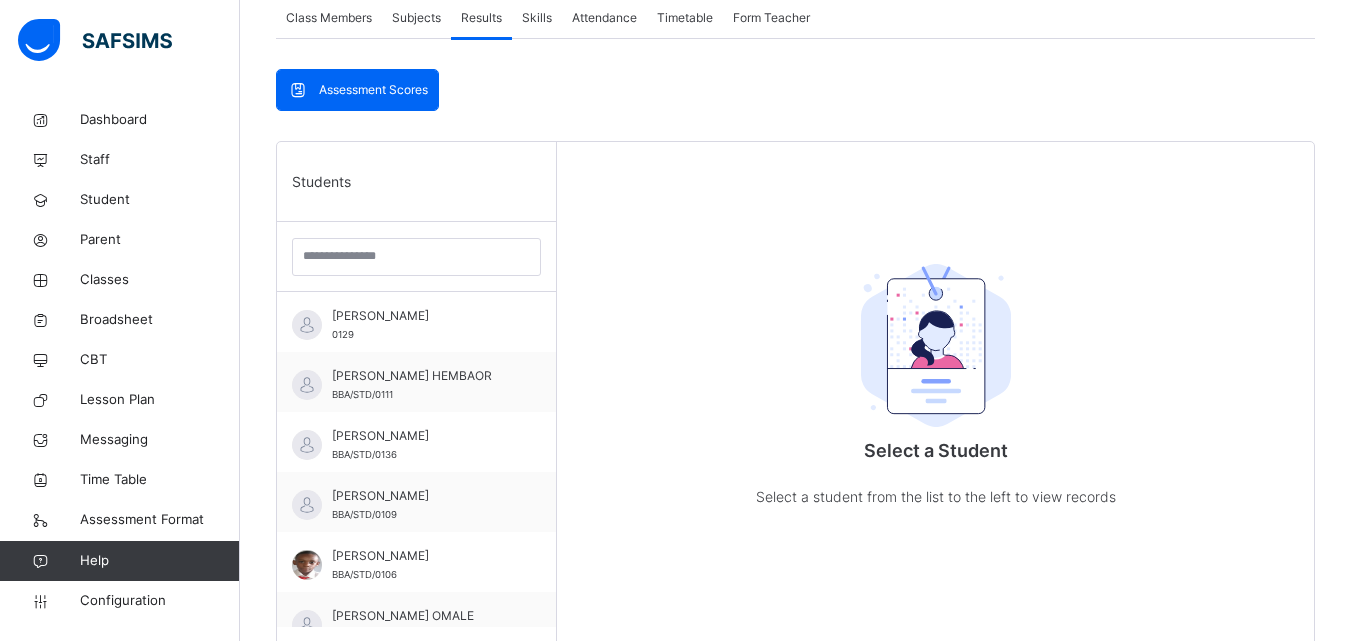 scroll, scrollTop: 384, scrollLeft: 0, axis: vertical 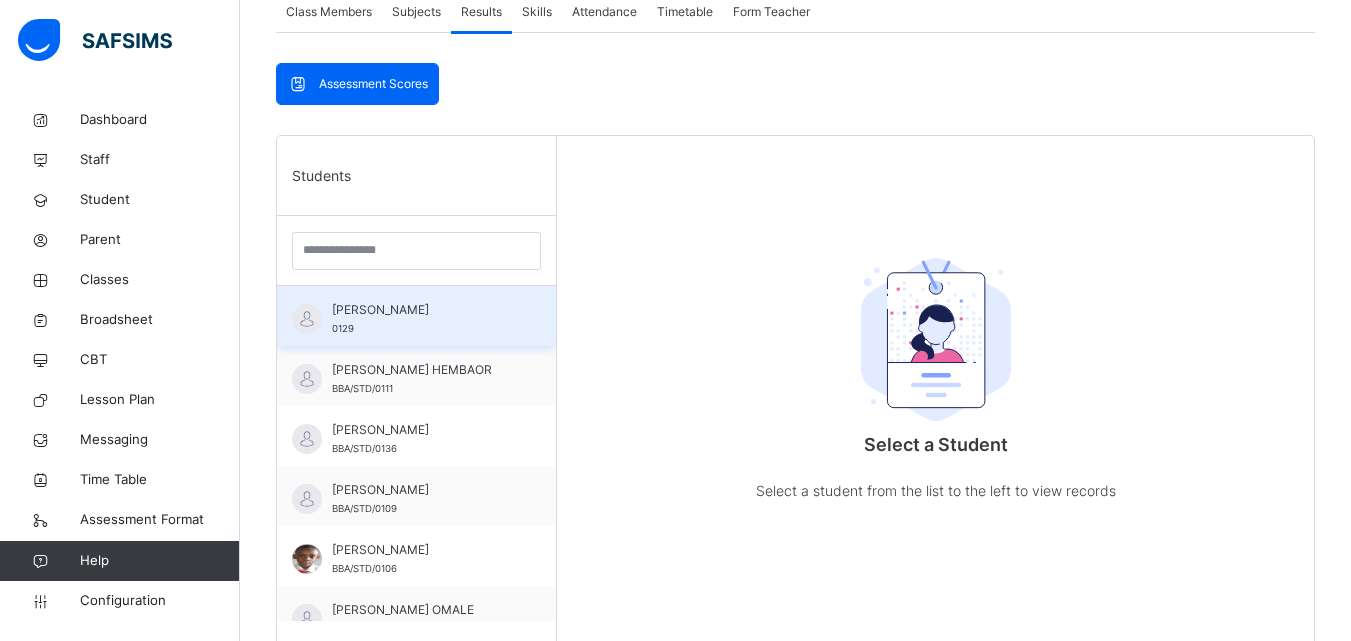 click on "[PERSON_NAME] 0129" at bounding box center (421, 319) 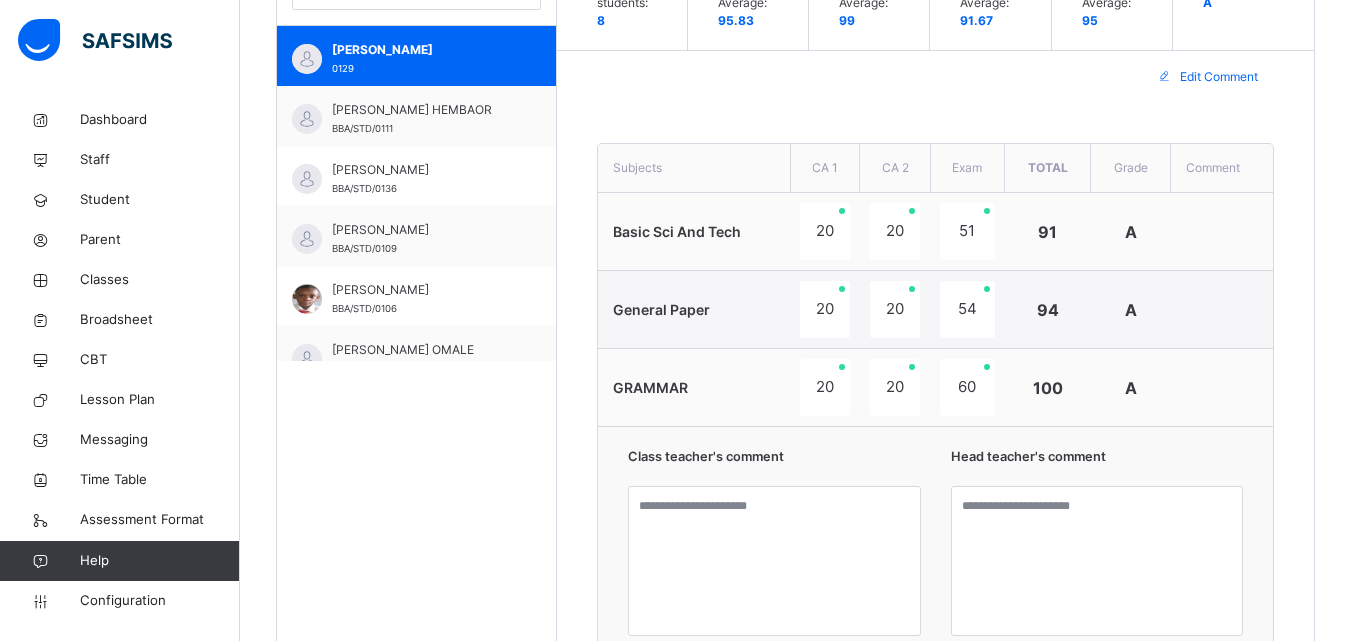 scroll, scrollTop: 0, scrollLeft: 0, axis: both 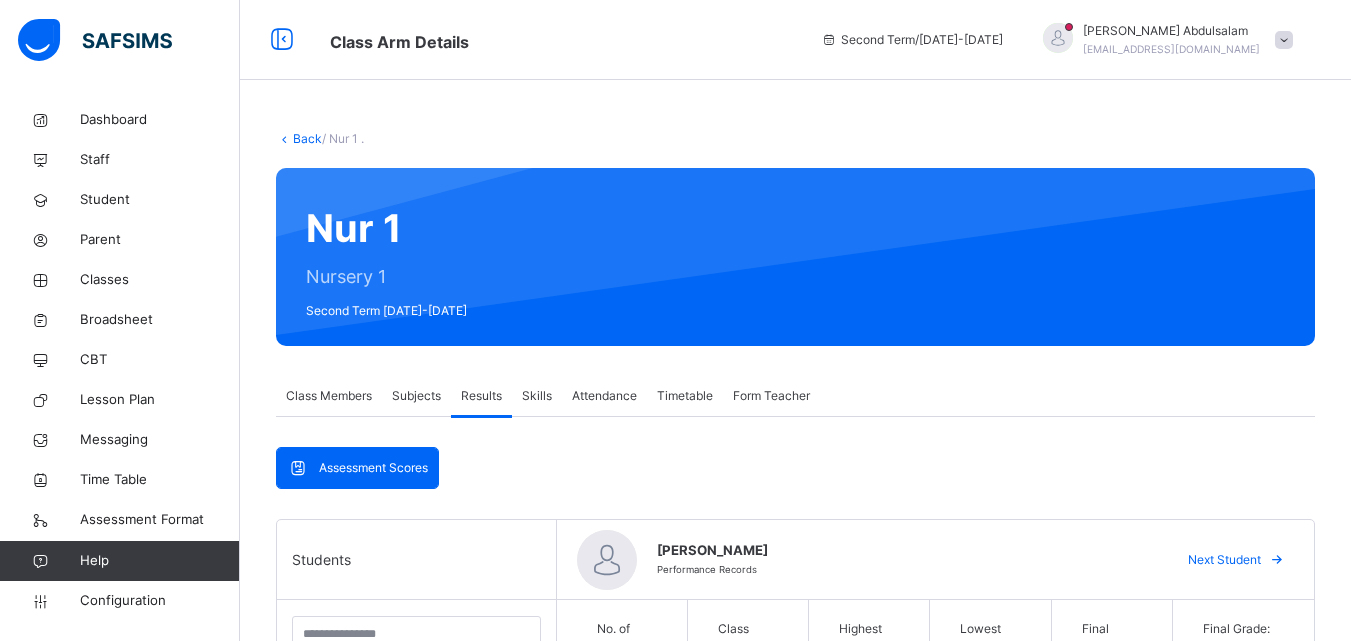 click on "Subjects" at bounding box center (416, 396) 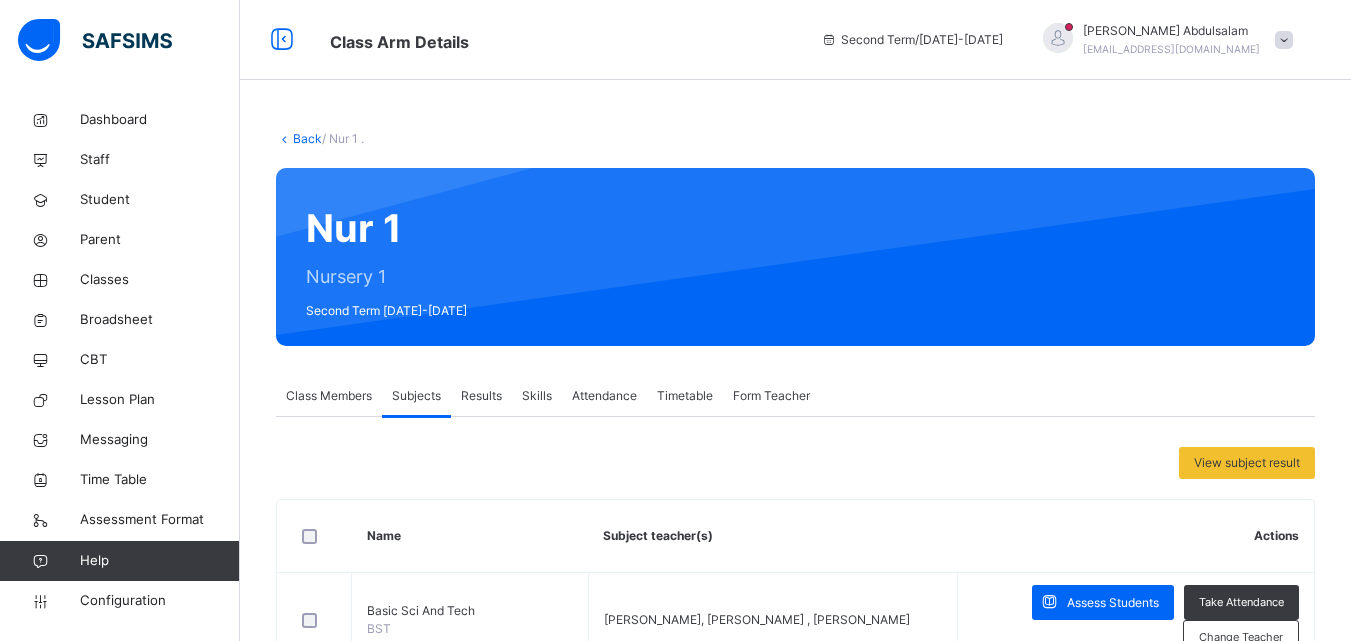 click on "Results" at bounding box center [481, 396] 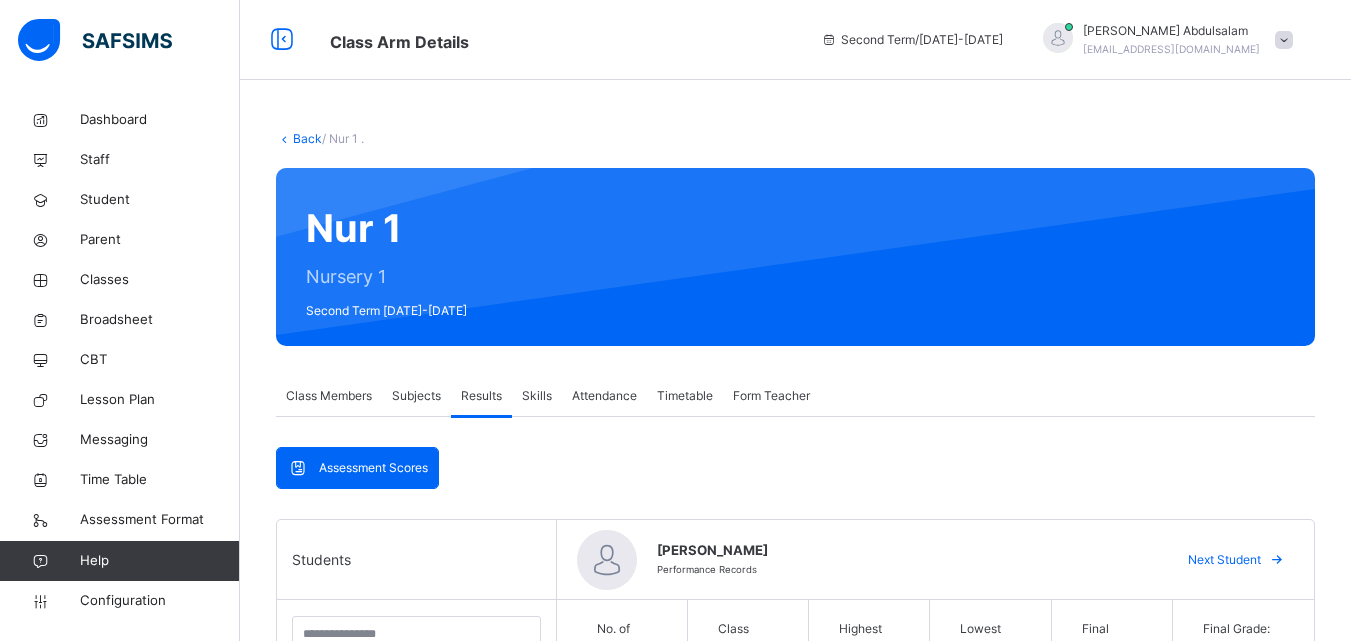 click on "Subjects" at bounding box center (416, 396) 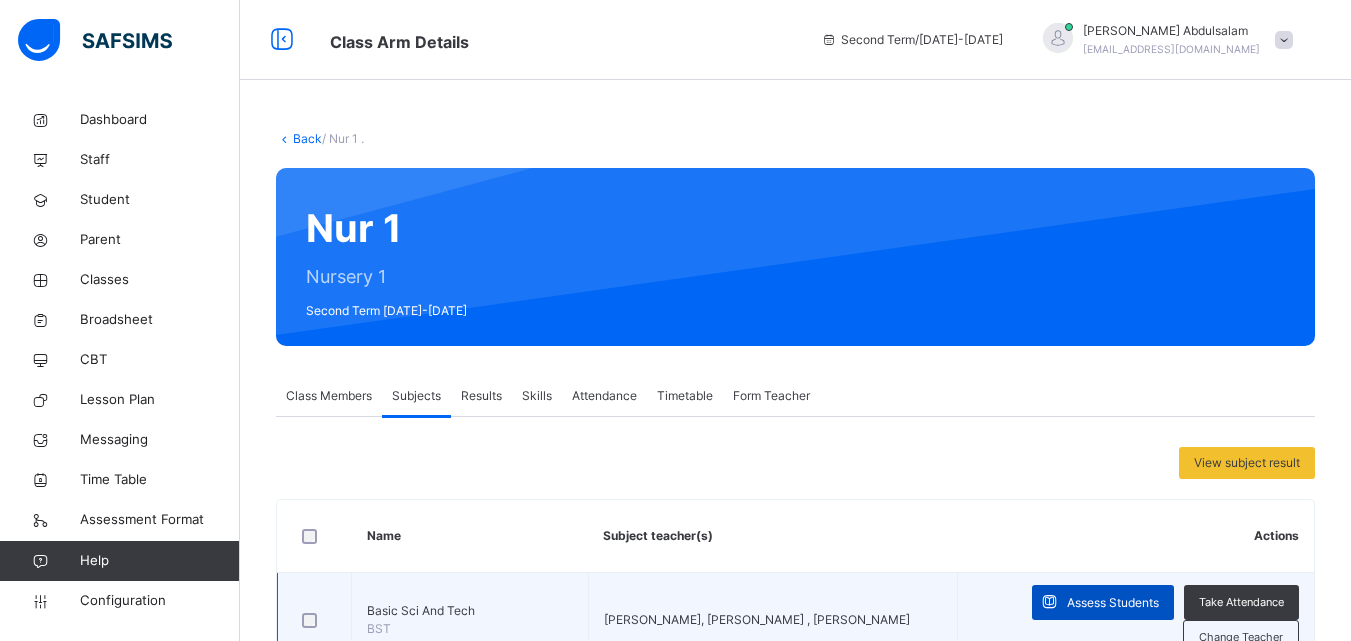 click on "Assess Students" at bounding box center [1113, 603] 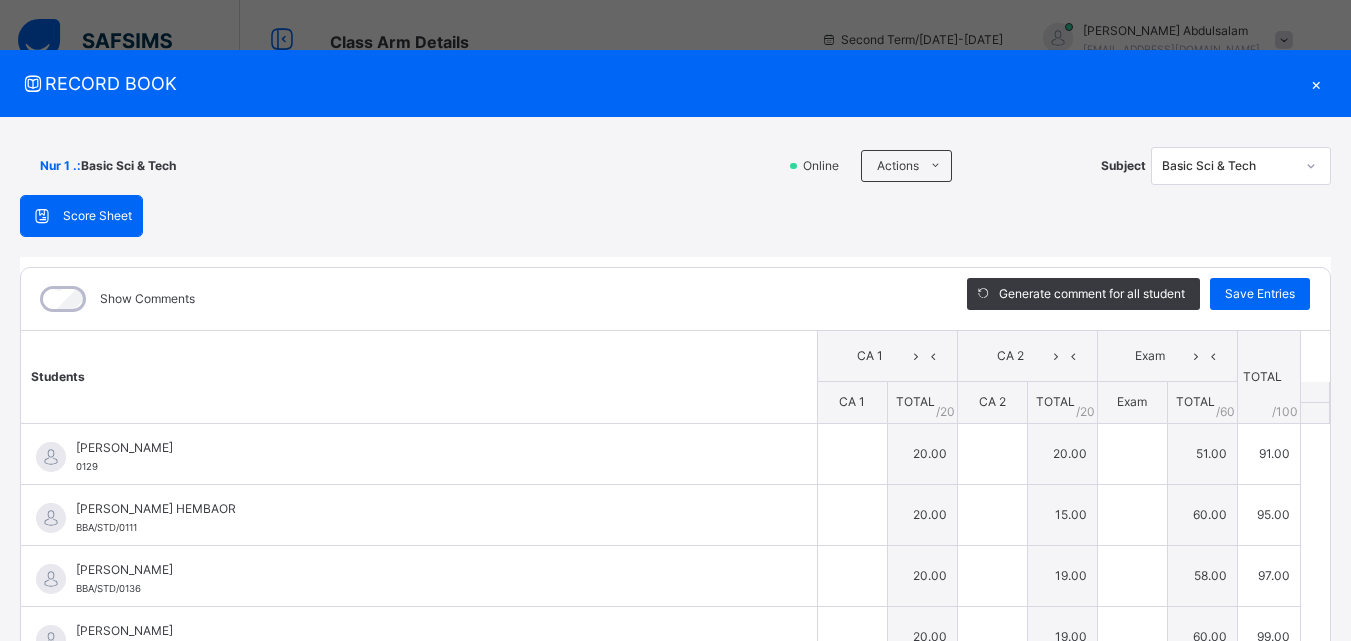 type on "**" 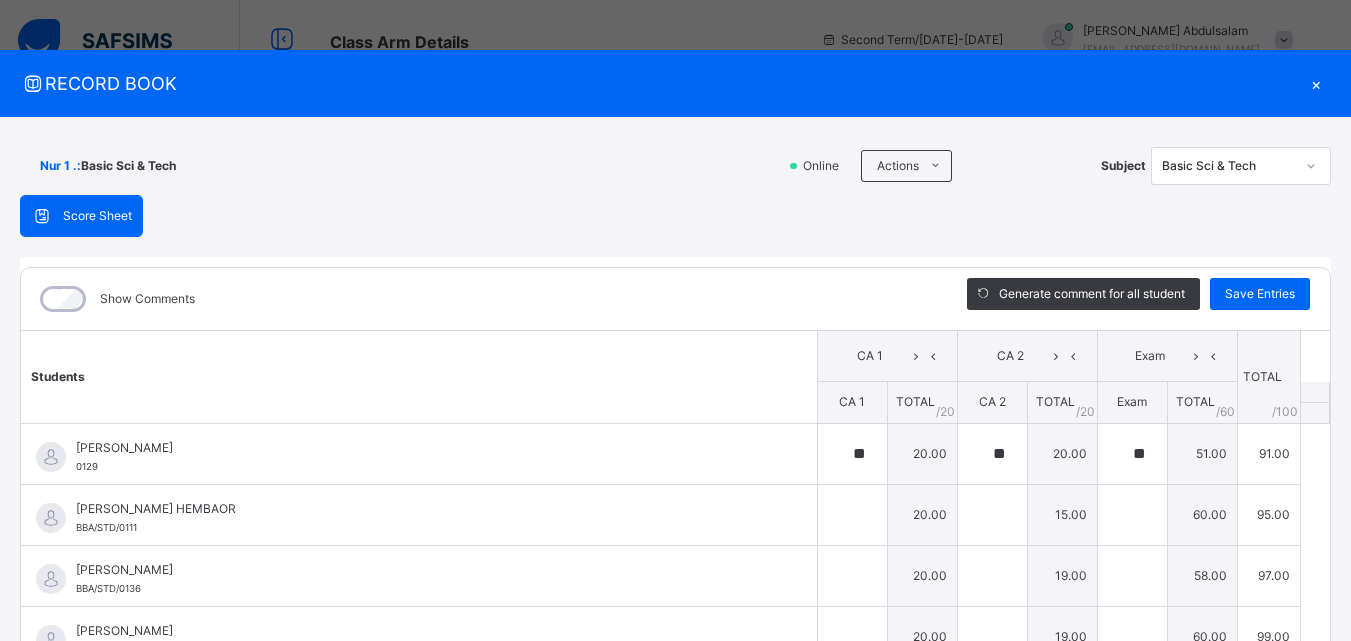 type on "**" 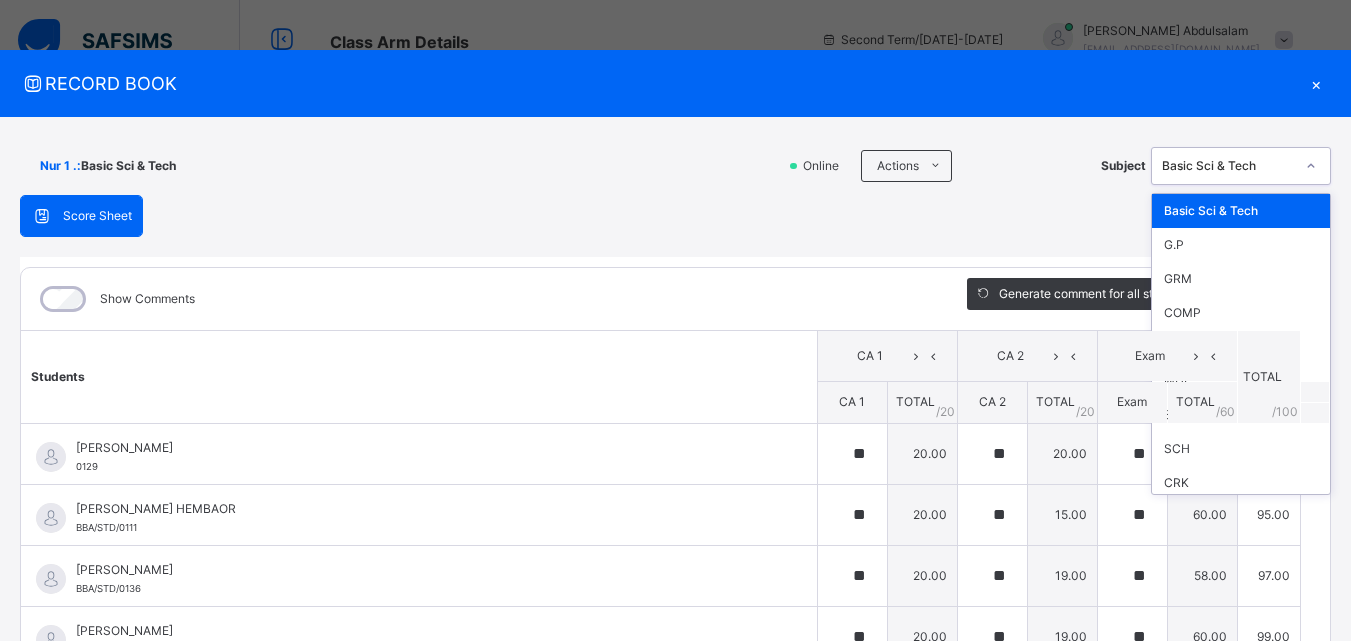 click at bounding box center (1311, 166) 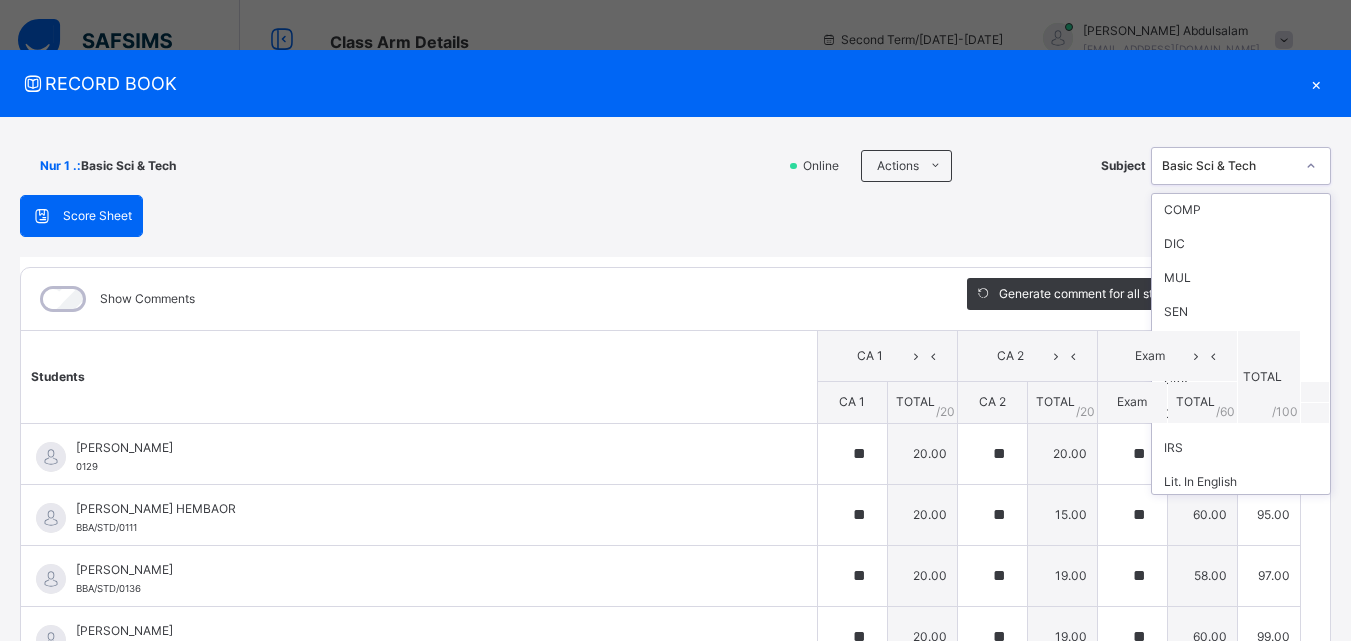 scroll, scrollTop: 130, scrollLeft: 0, axis: vertical 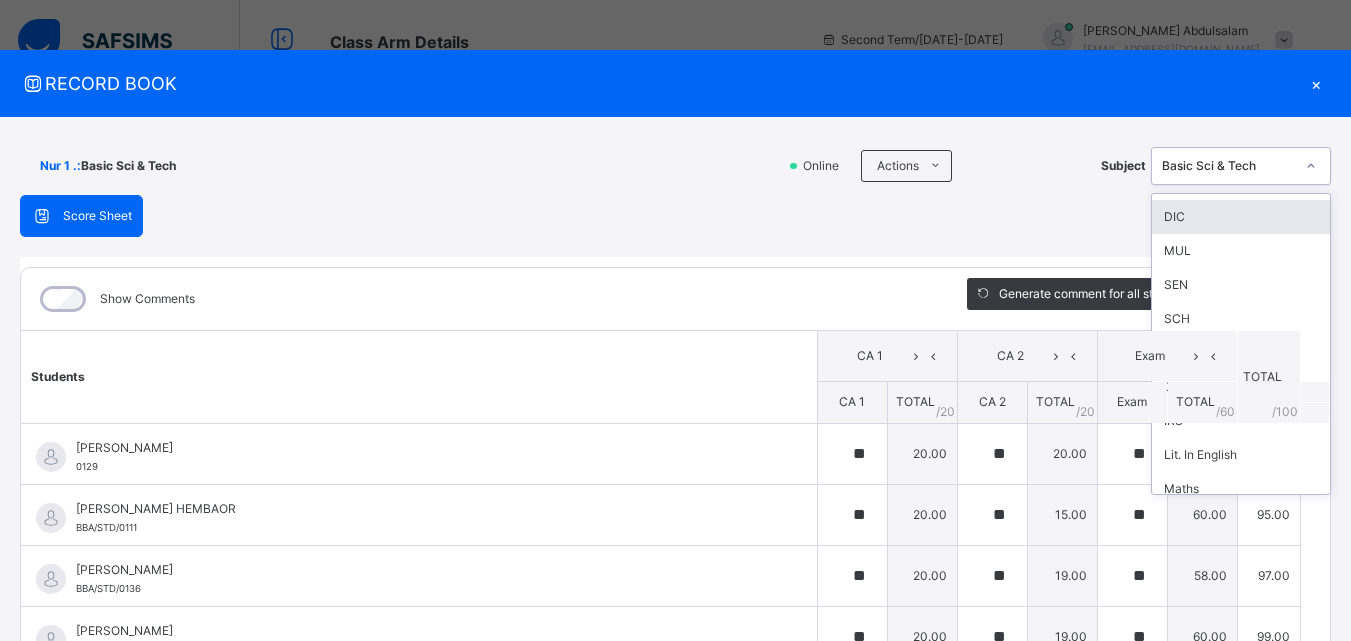 click on "DIC" at bounding box center (1241, 217) 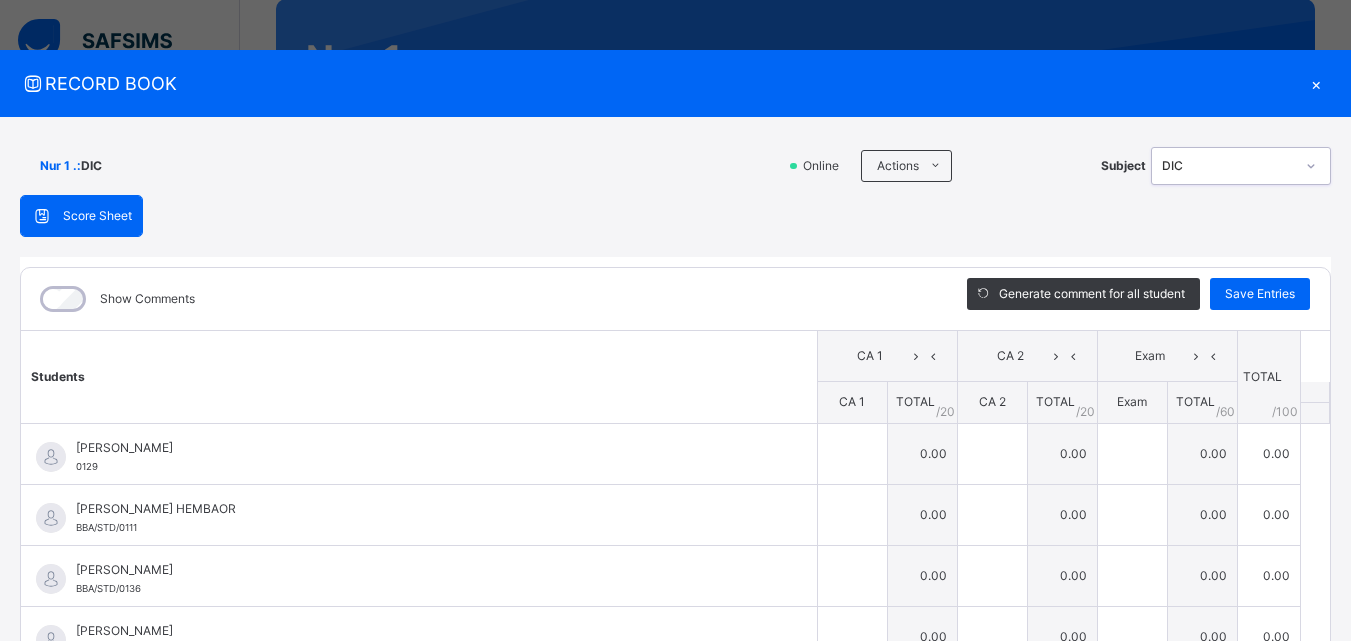 scroll, scrollTop: 160, scrollLeft: 0, axis: vertical 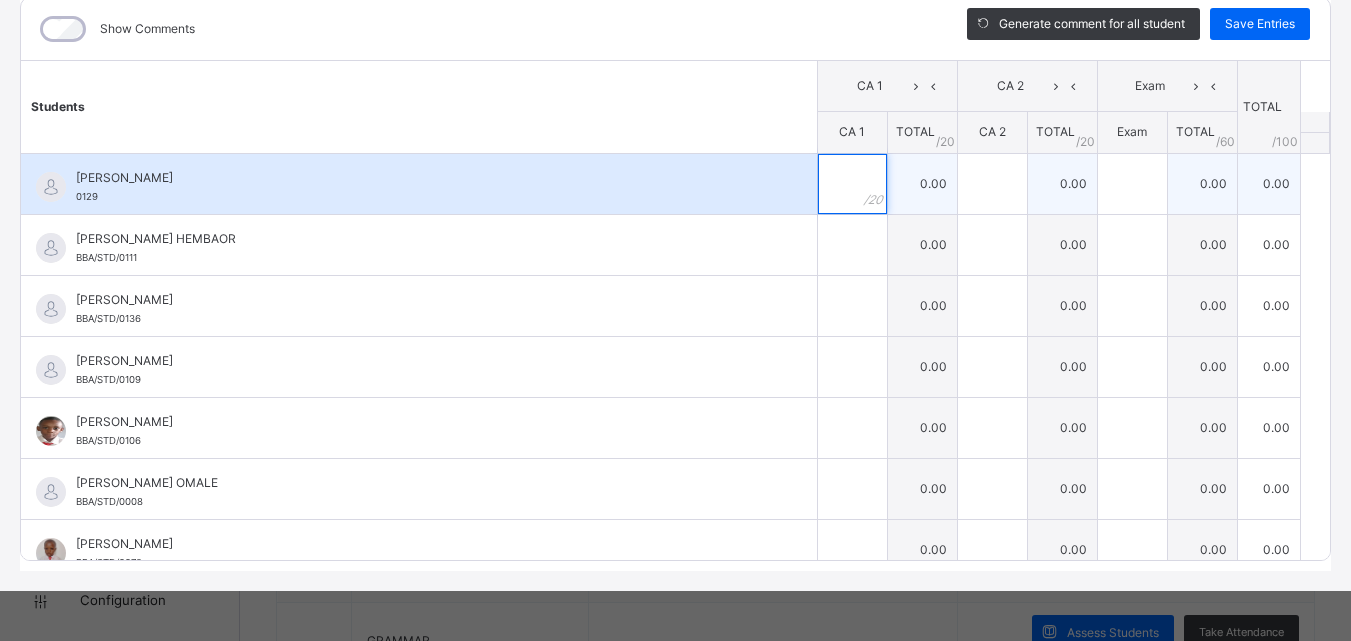 click at bounding box center (852, 184) 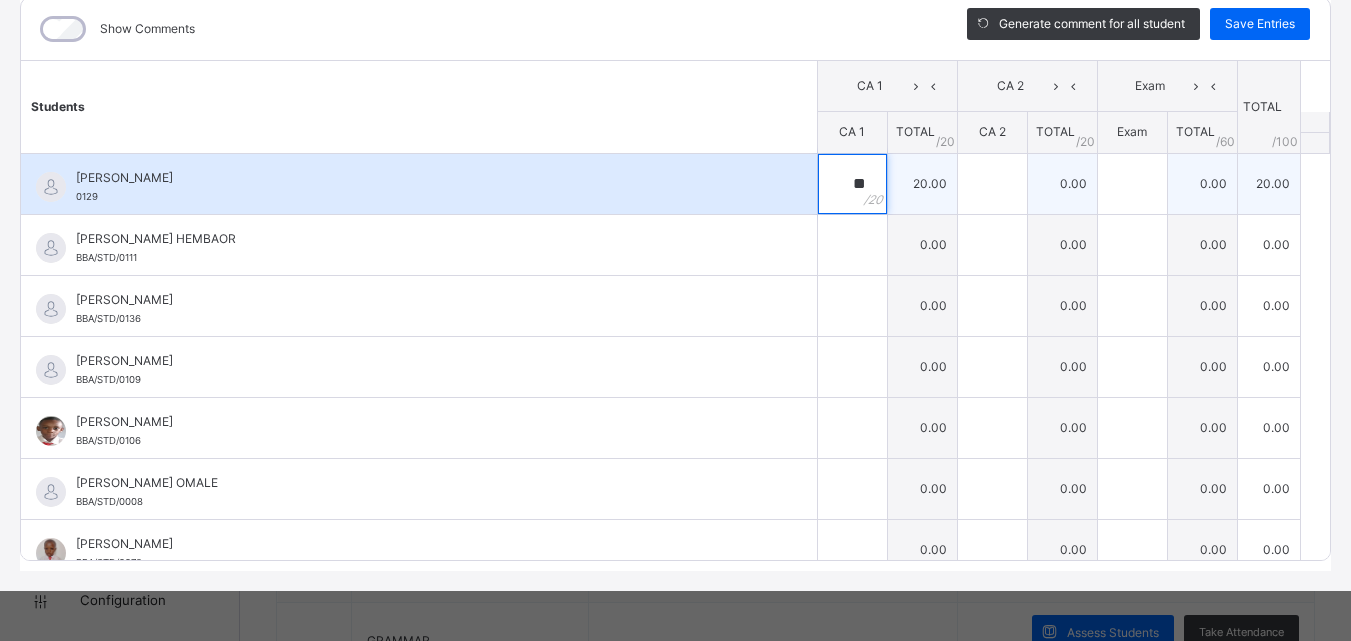 type on "**" 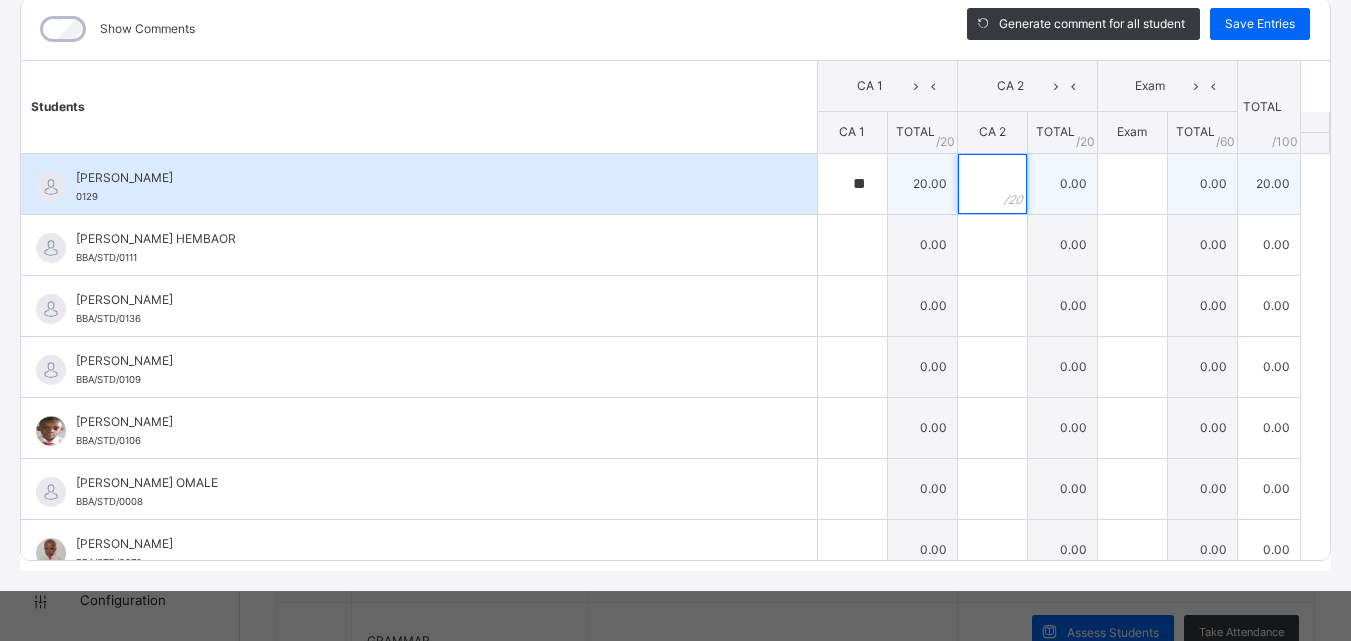 click at bounding box center [992, 184] 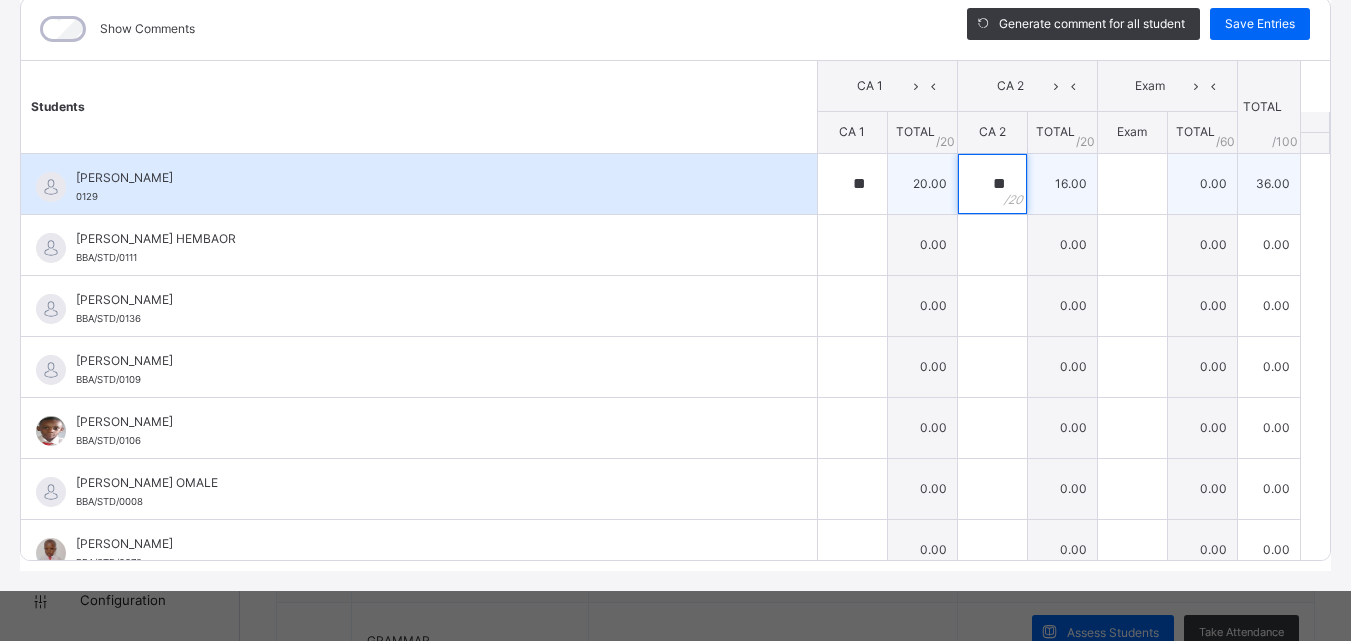 type on "**" 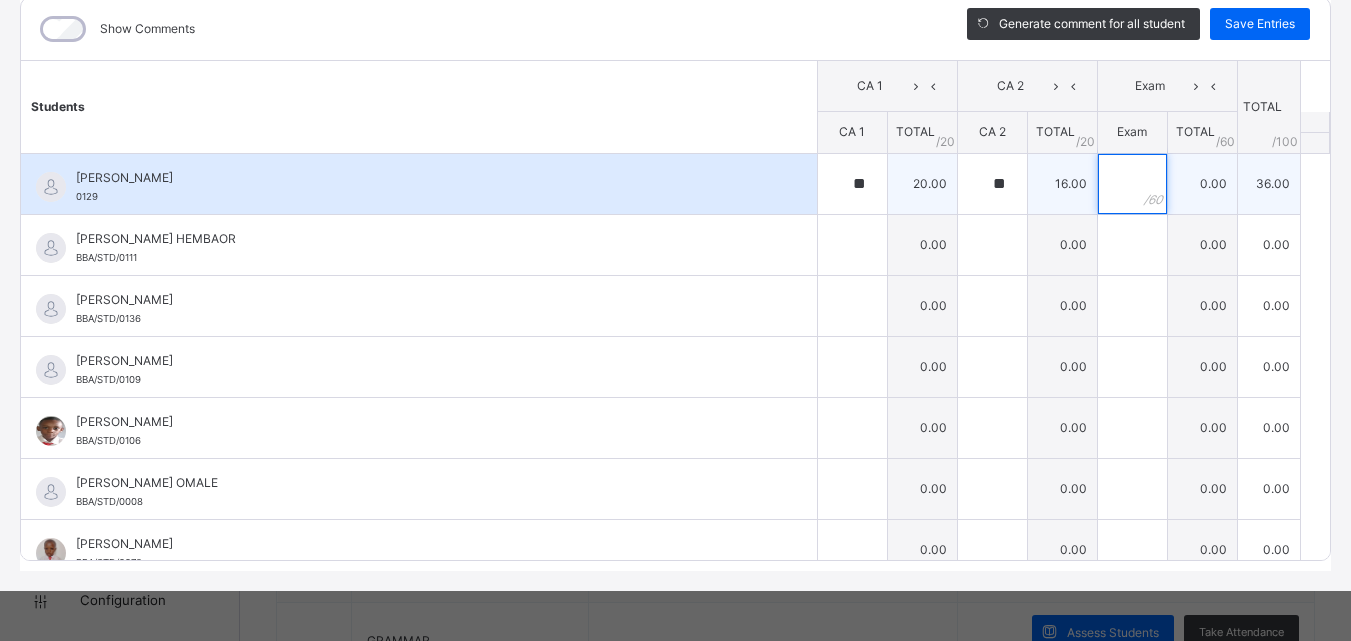 click at bounding box center (1132, 184) 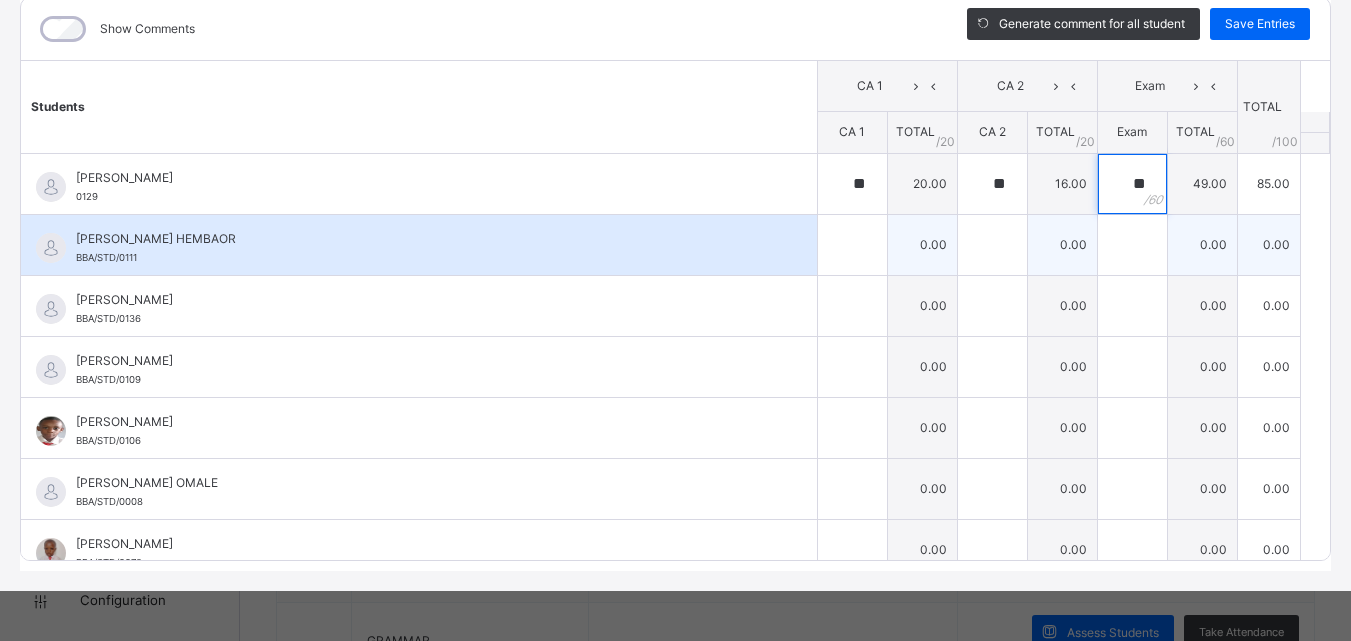 type on "**" 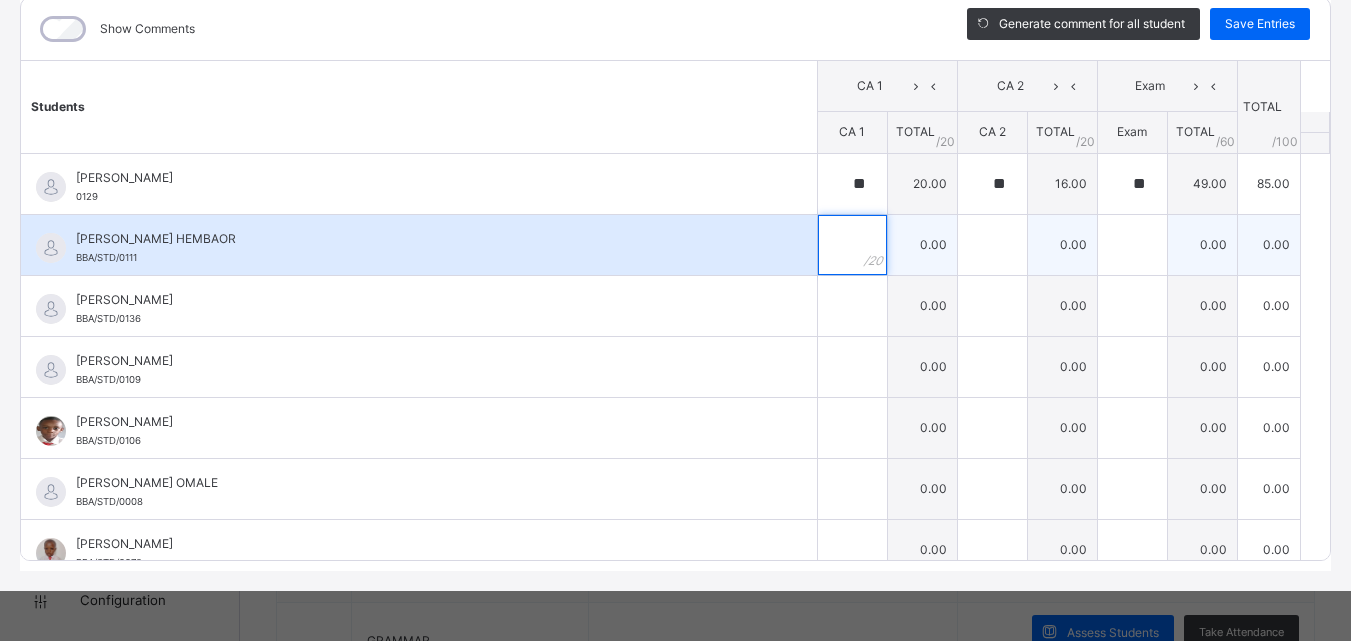 click at bounding box center [852, 245] 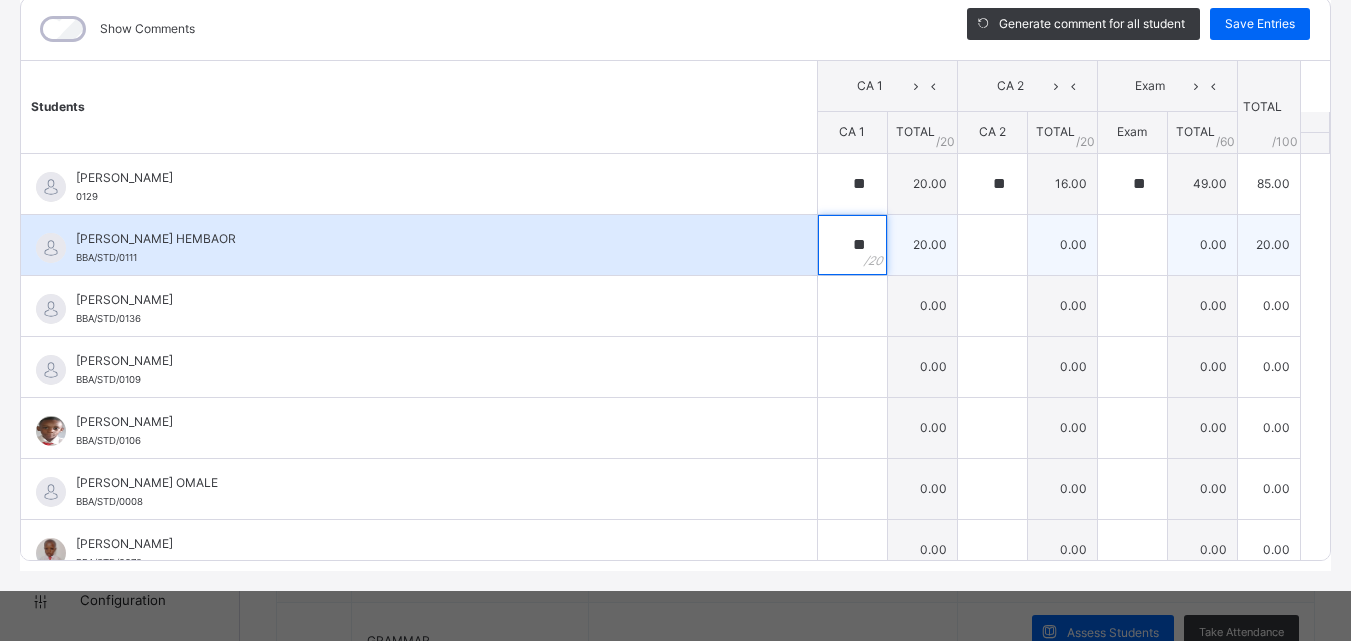 type on "**" 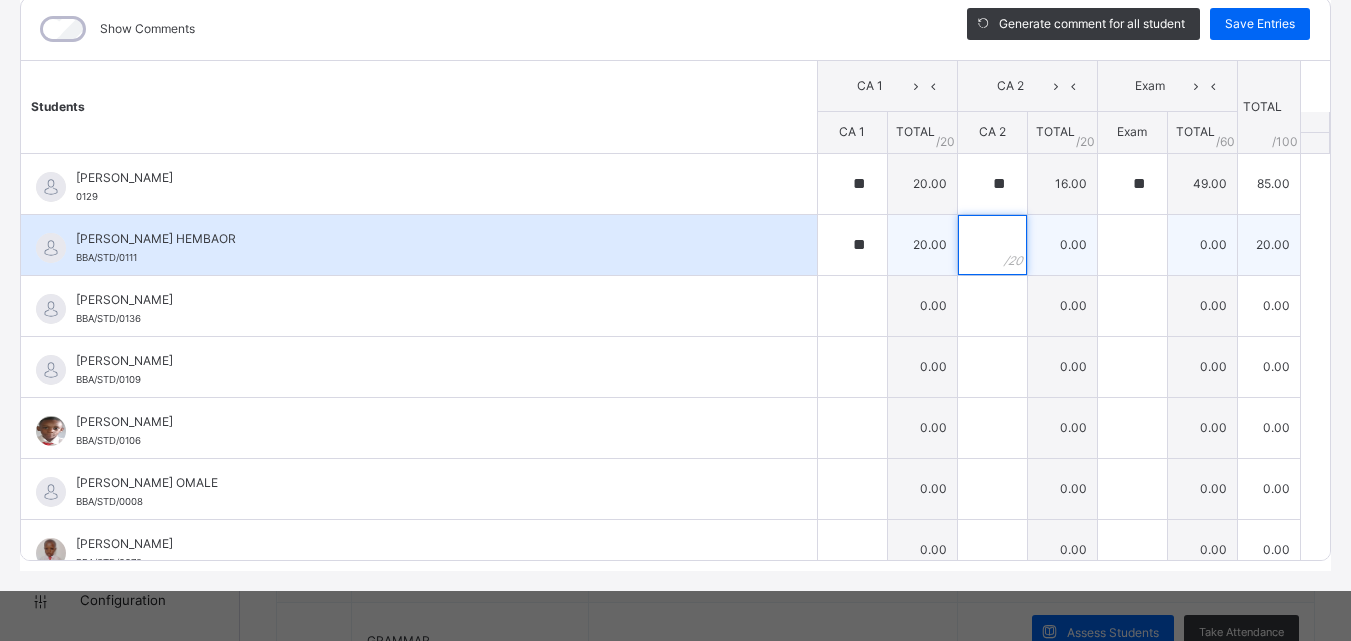 click at bounding box center [992, 245] 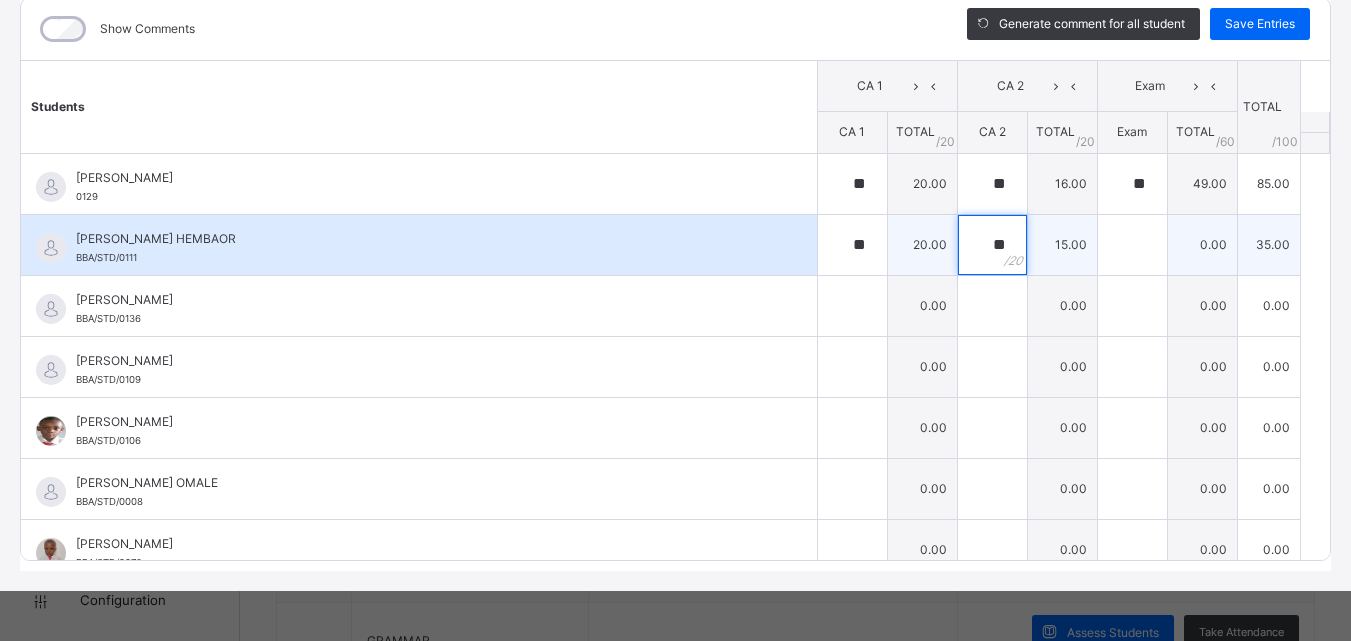 type on "**" 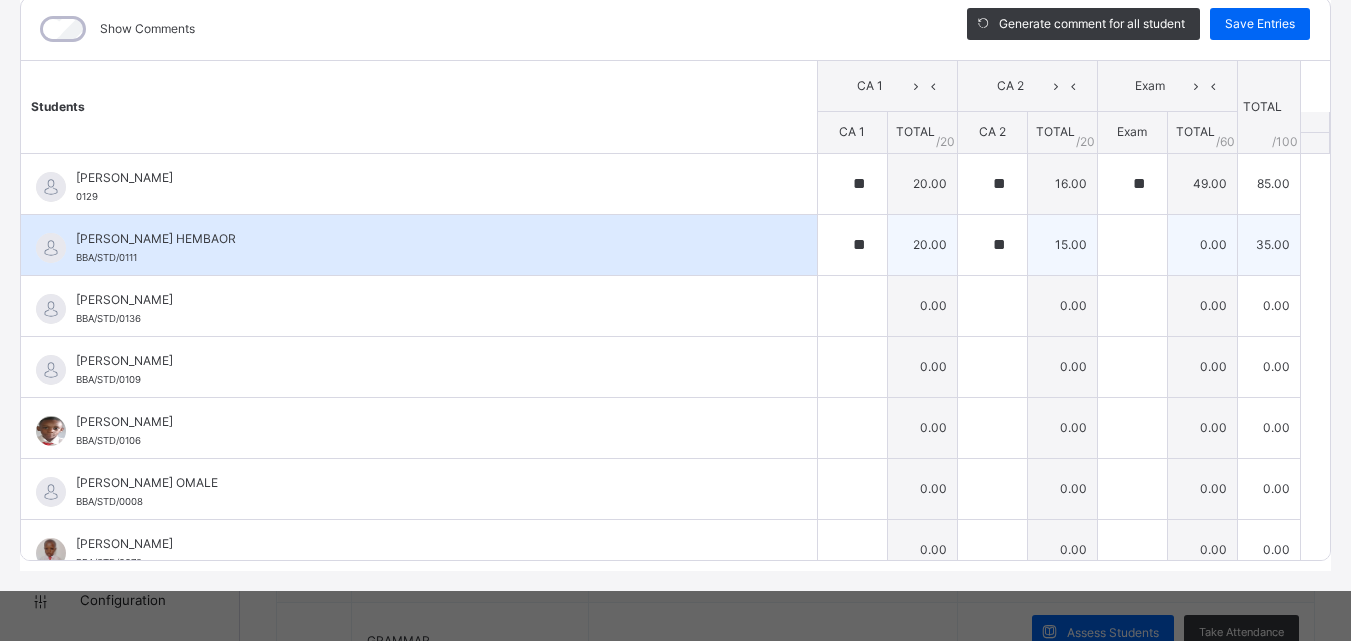 click at bounding box center [1132, 245] 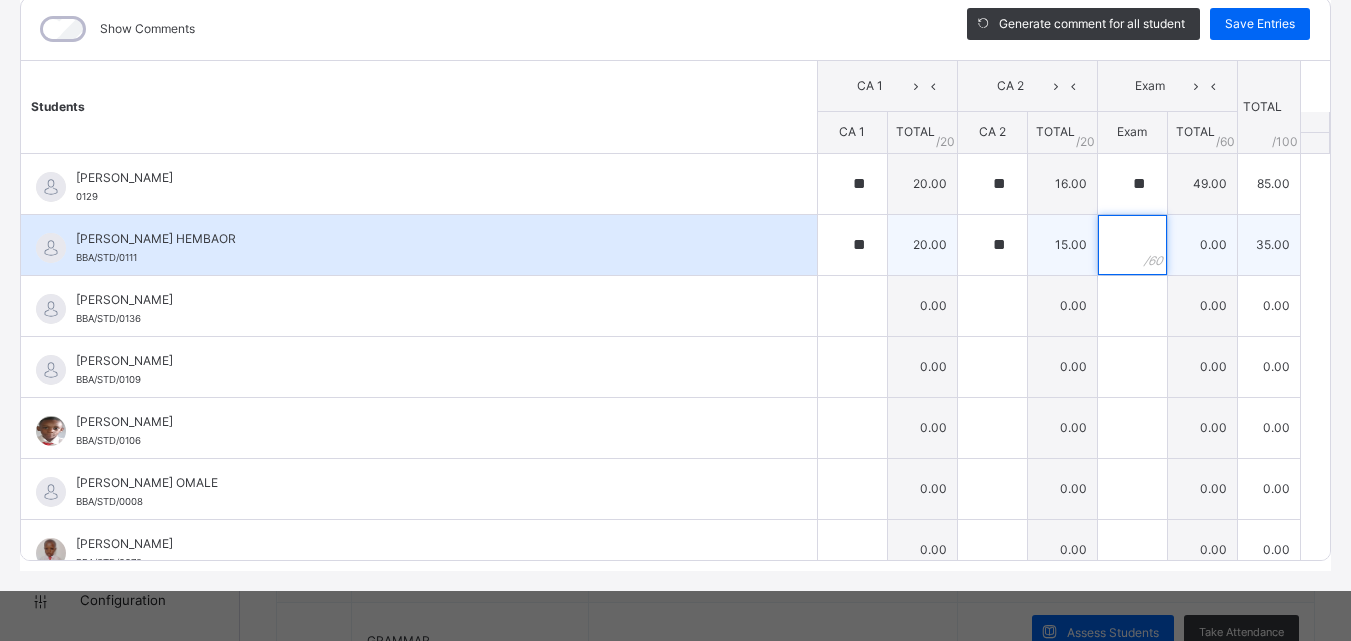 click at bounding box center (1132, 245) 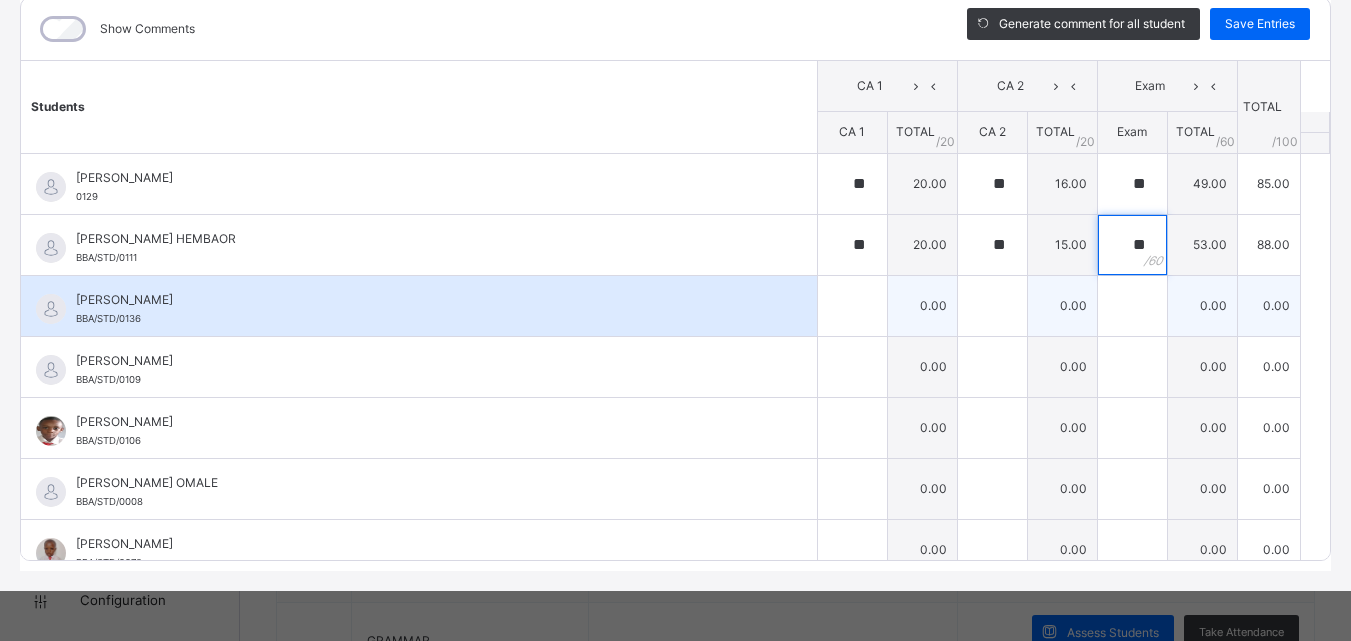 type on "**" 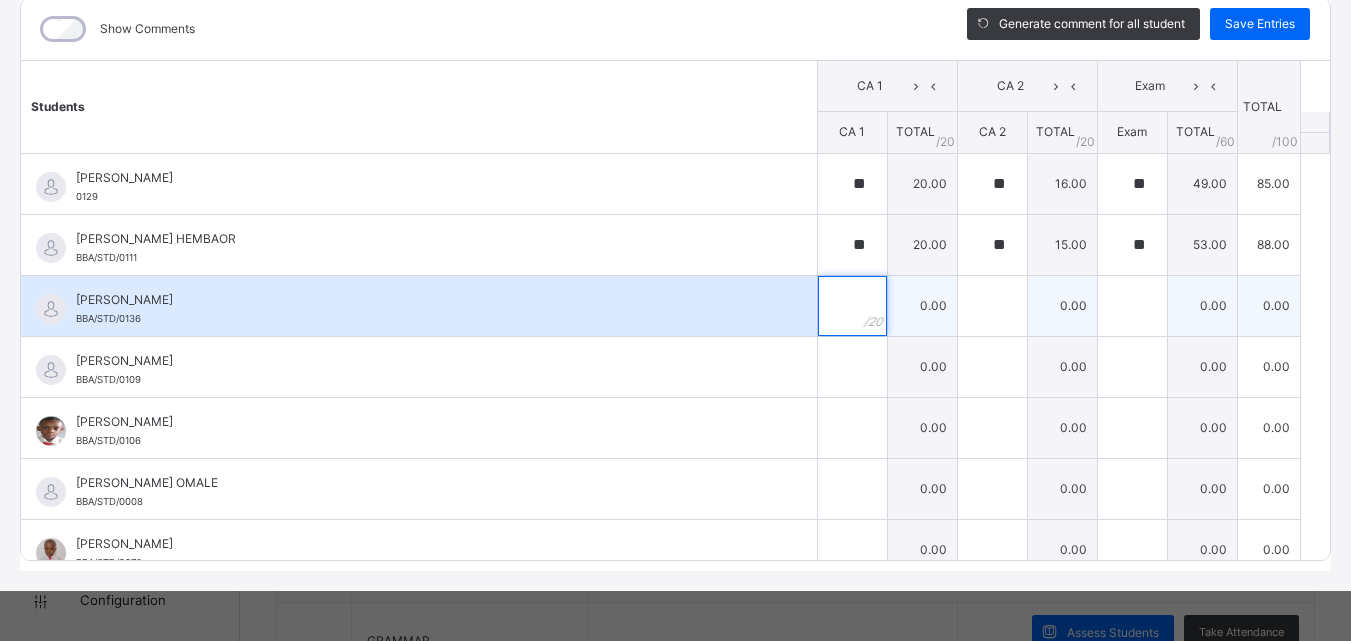 click at bounding box center [852, 306] 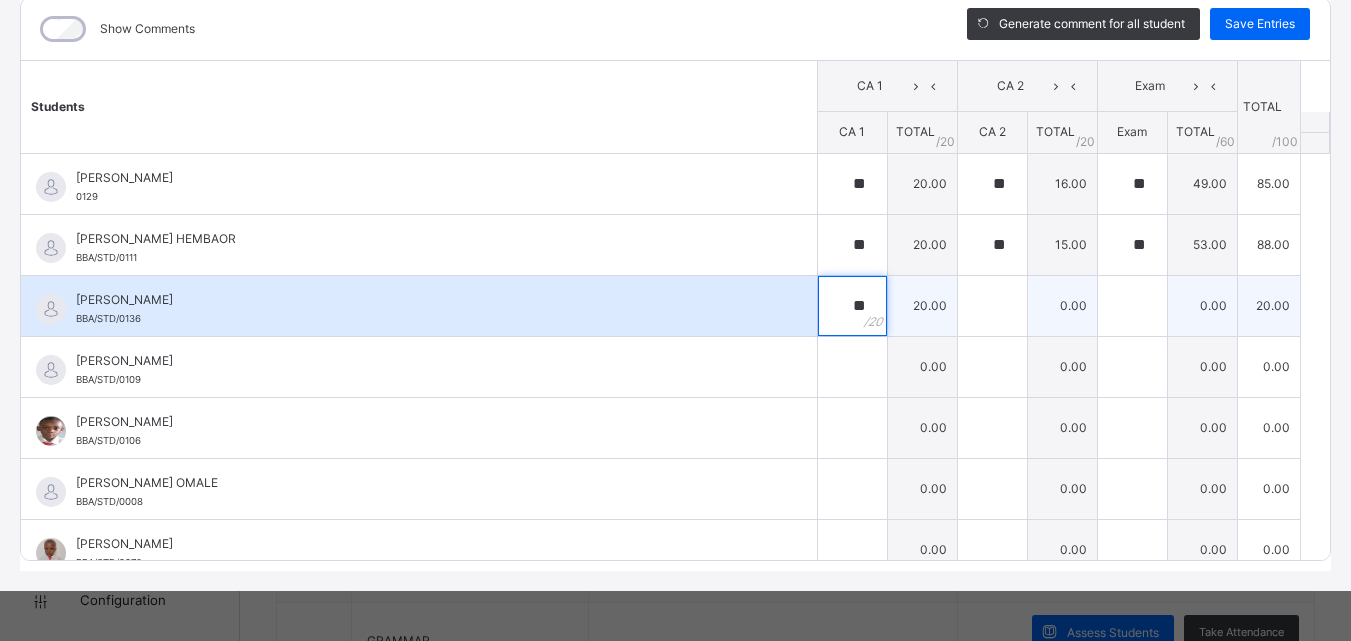 type on "**" 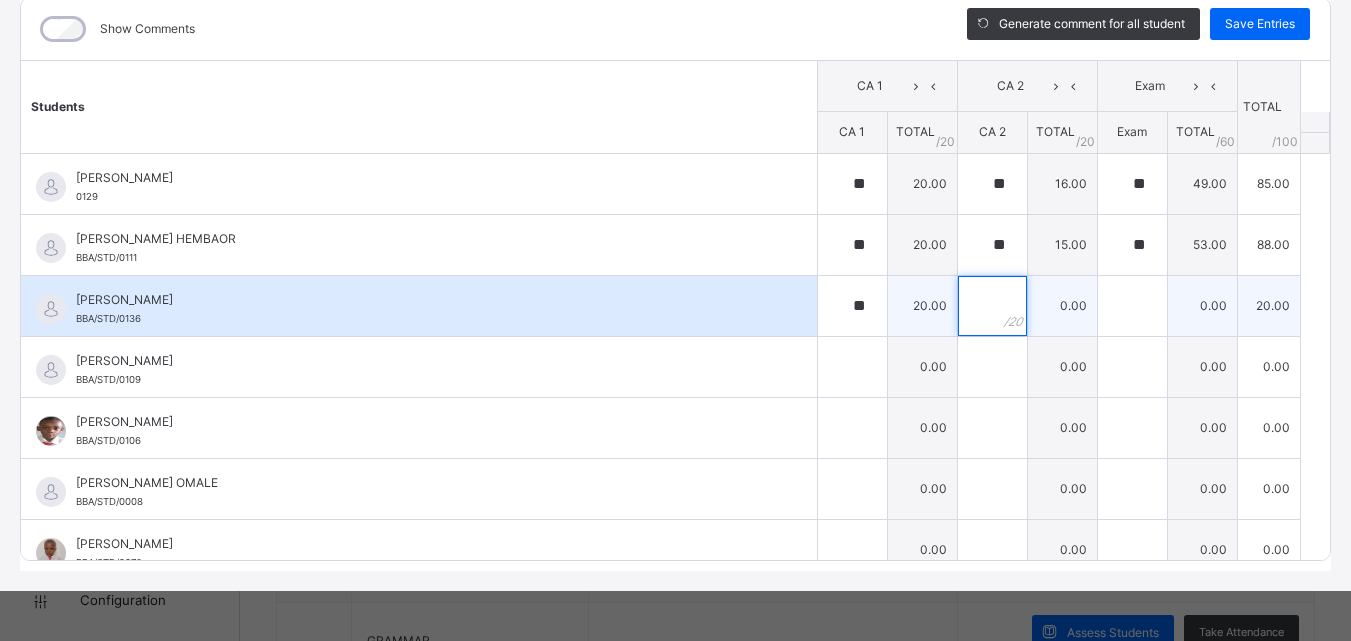 click at bounding box center [992, 306] 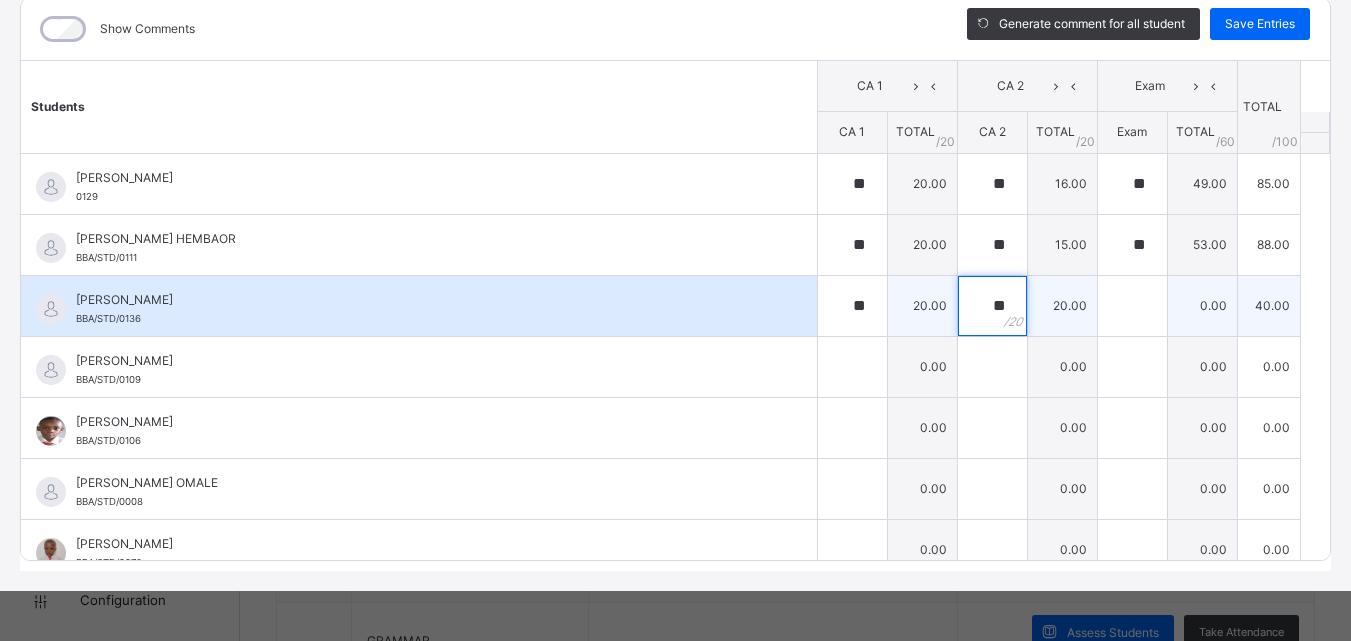 type on "**" 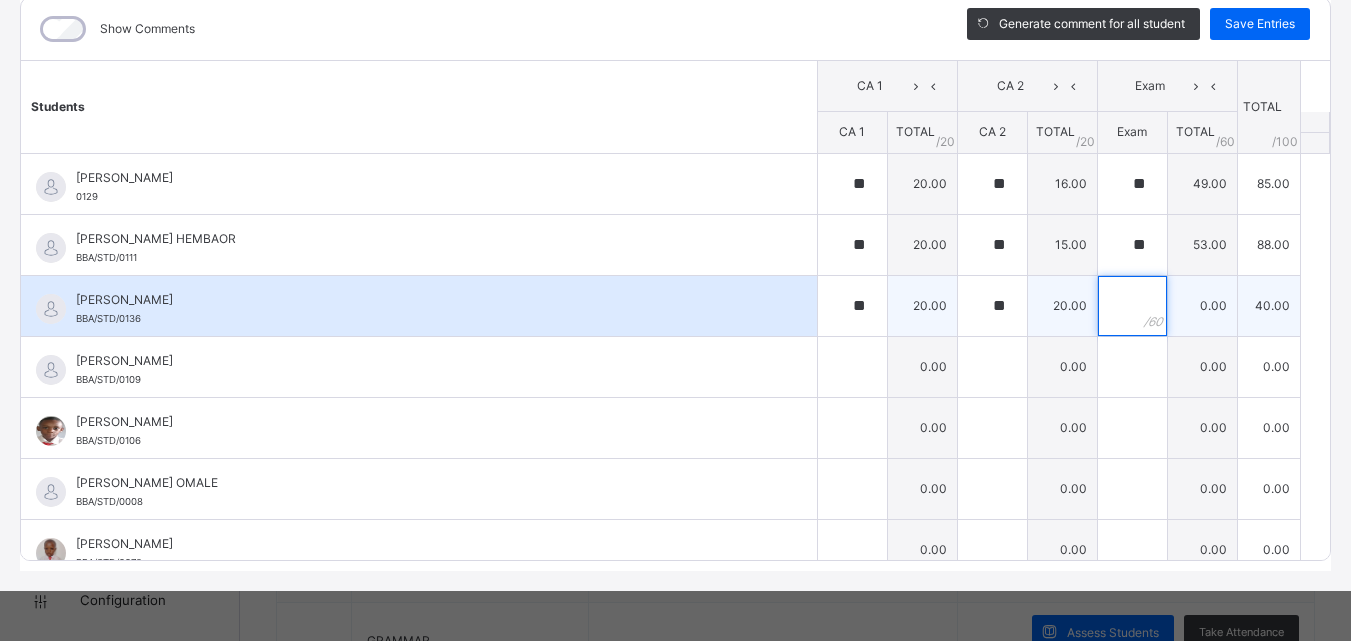 click at bounding box center [1132, 306] 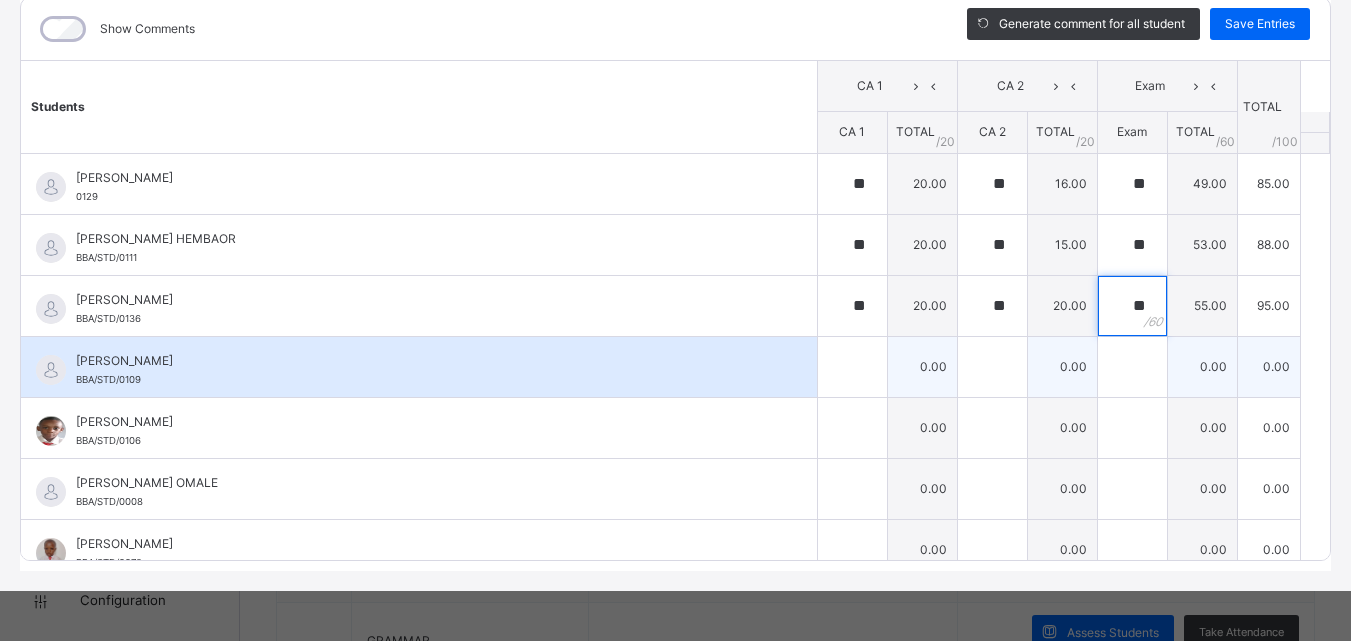 type on "**" 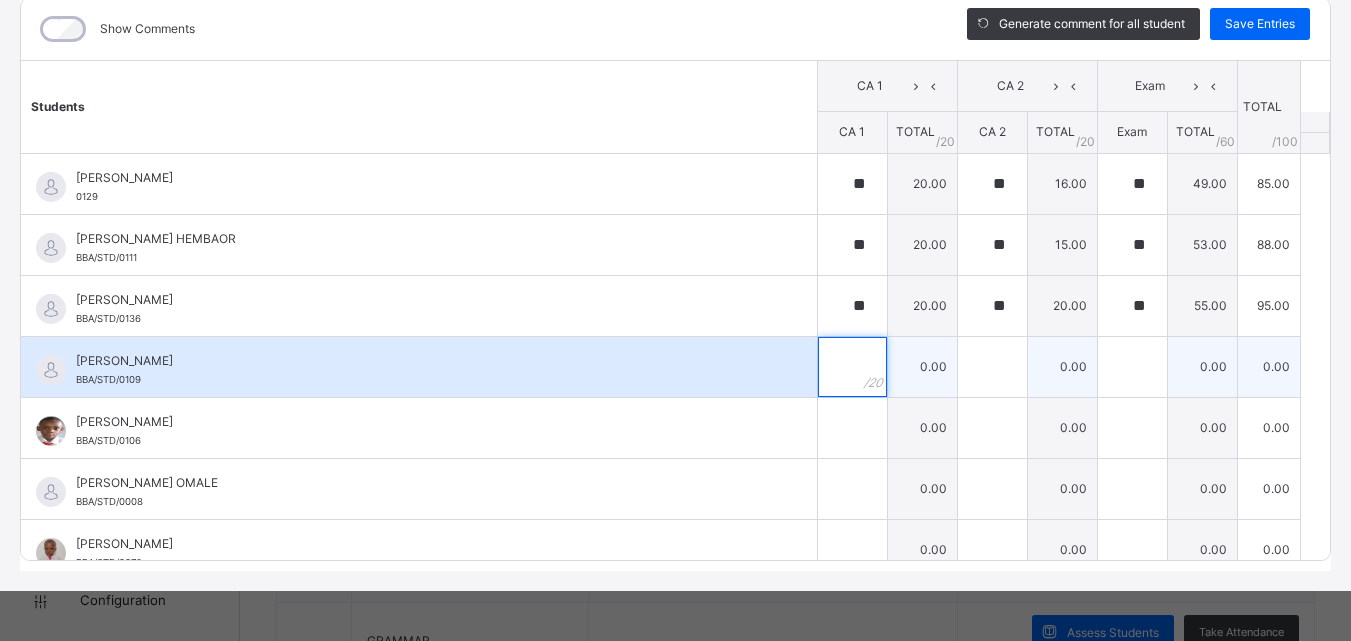 click at bounding box center [852, 367] 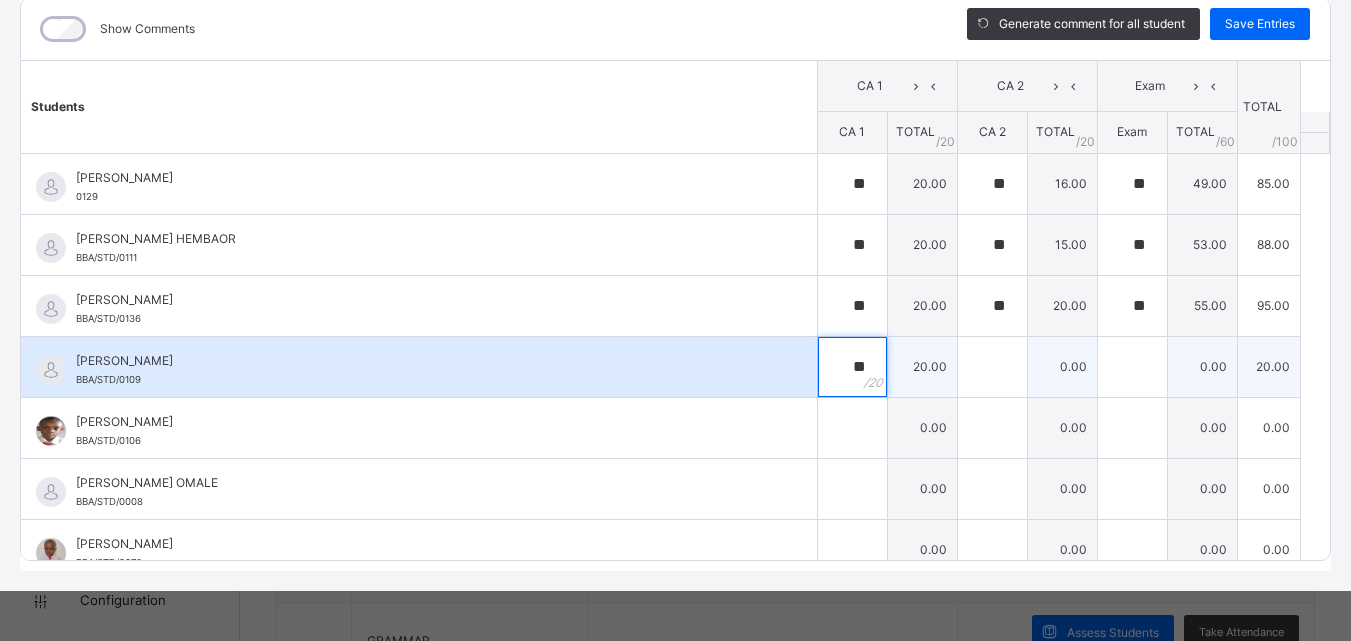 type on "**" 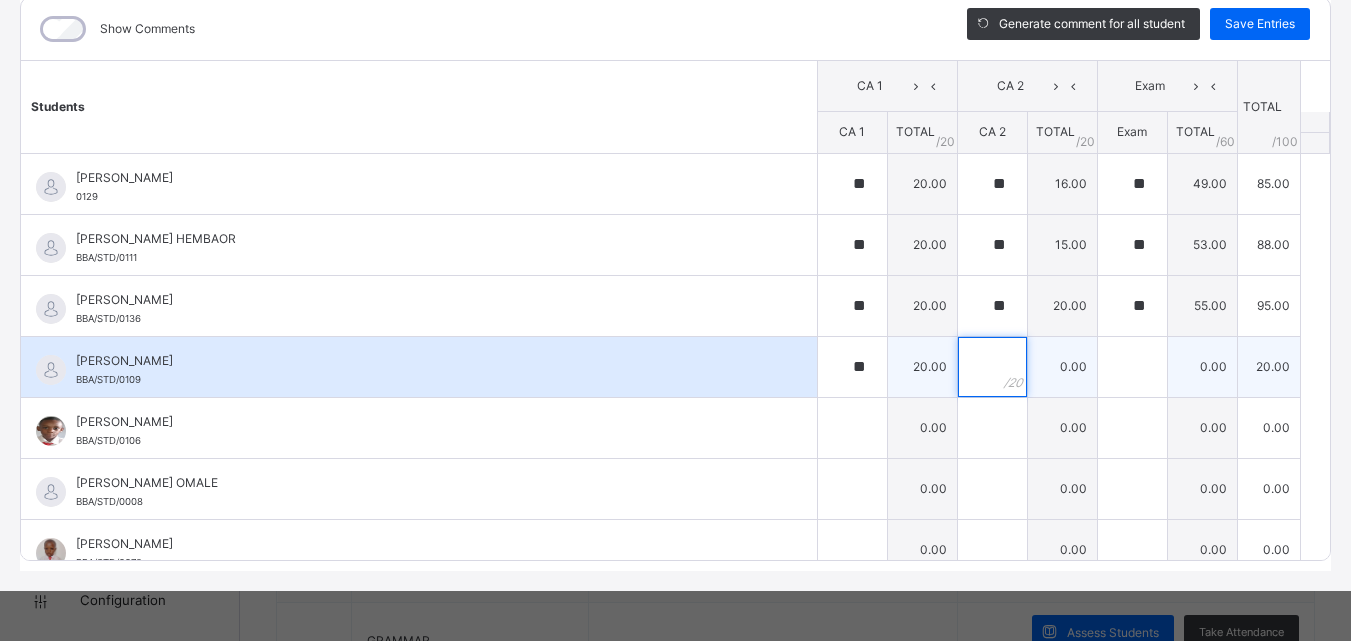 click at bounding box center [992, 367] 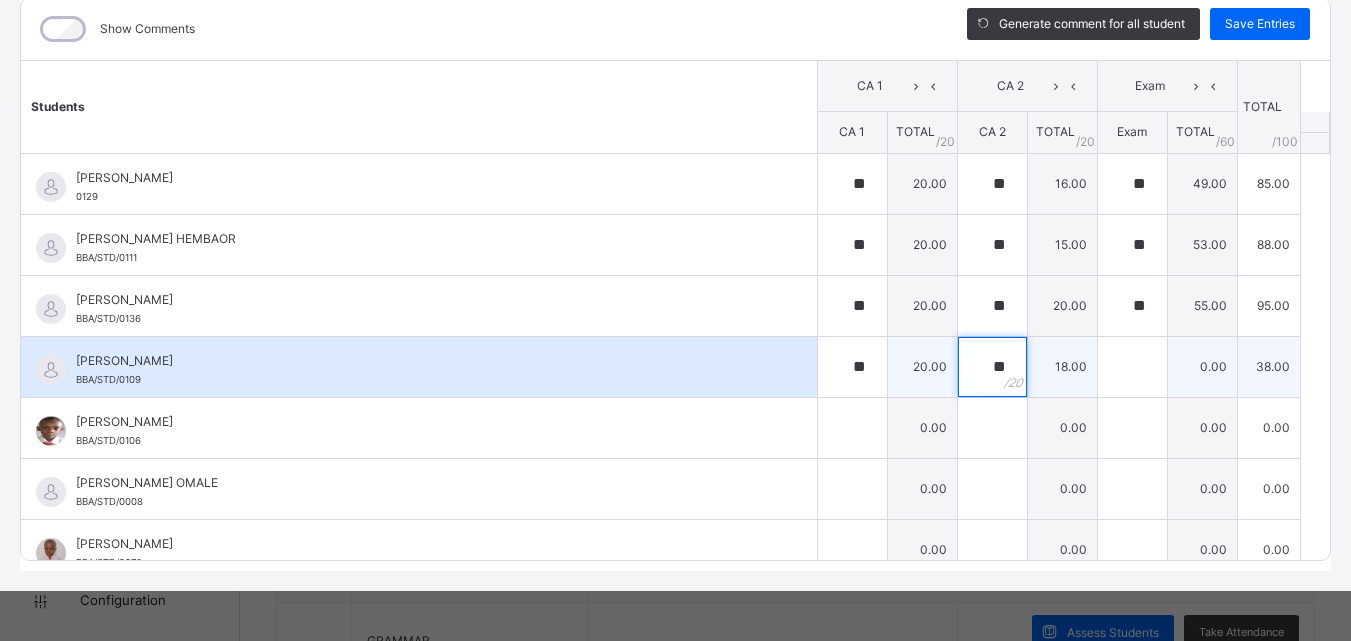 type on "**" 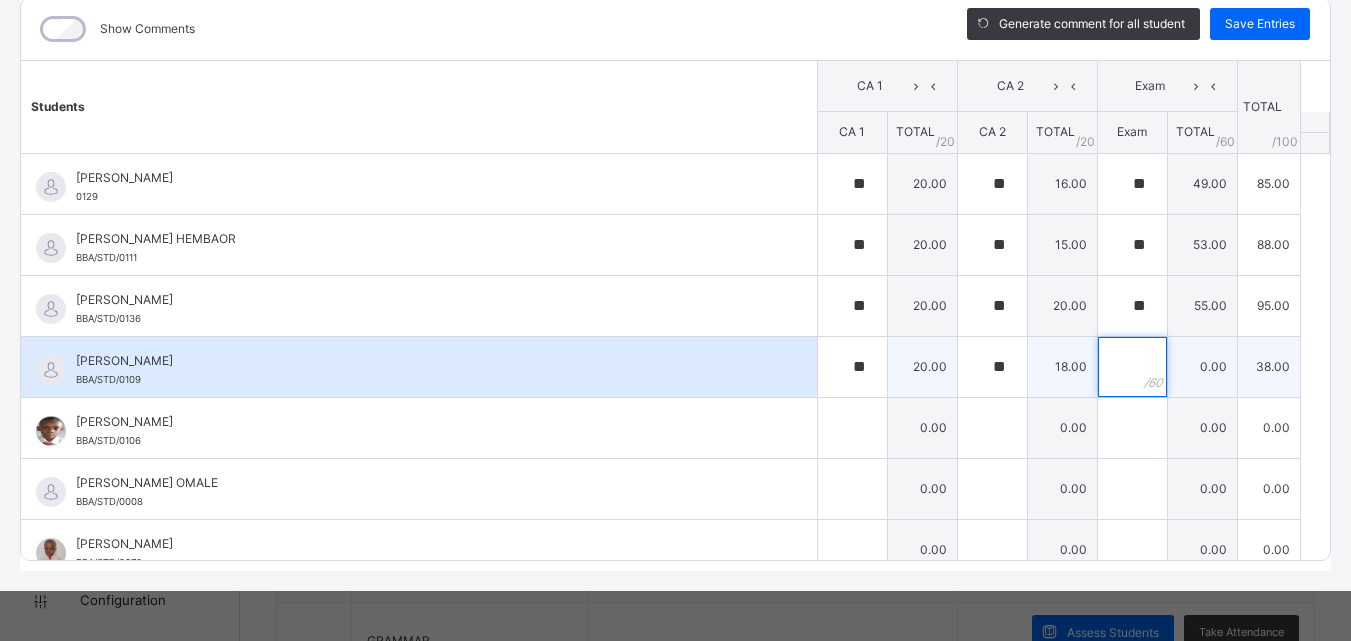 click at bounding box center (1132, 367) 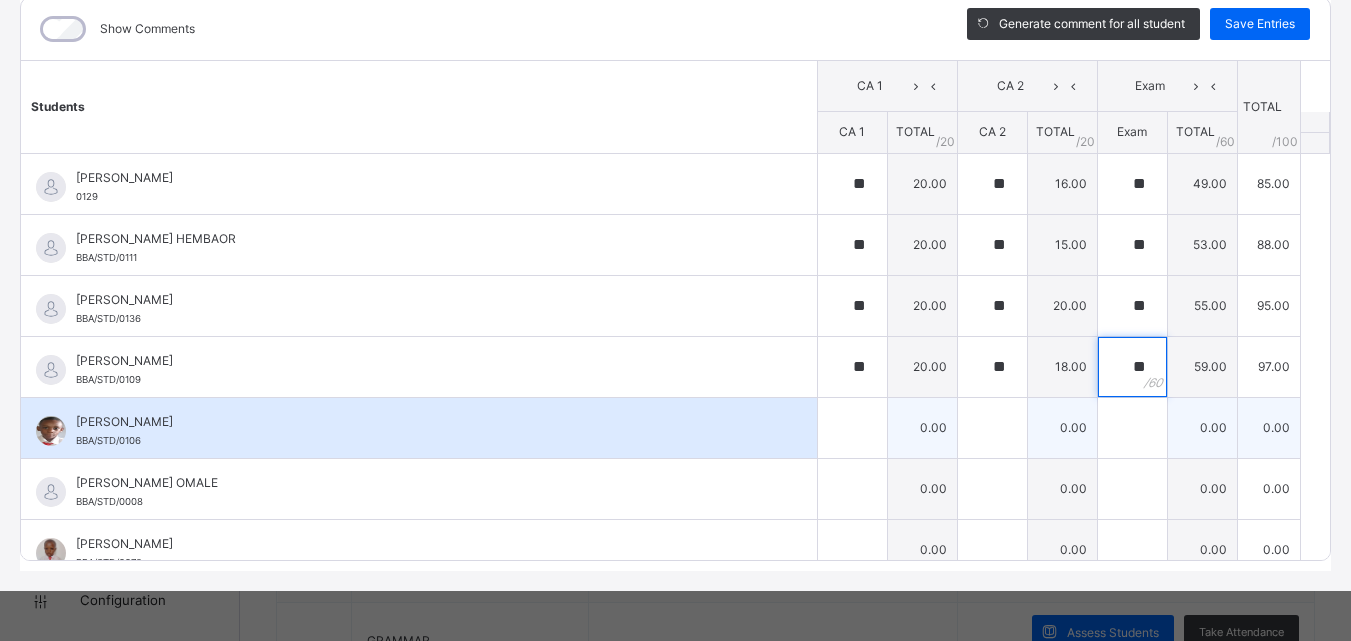 type on "**" 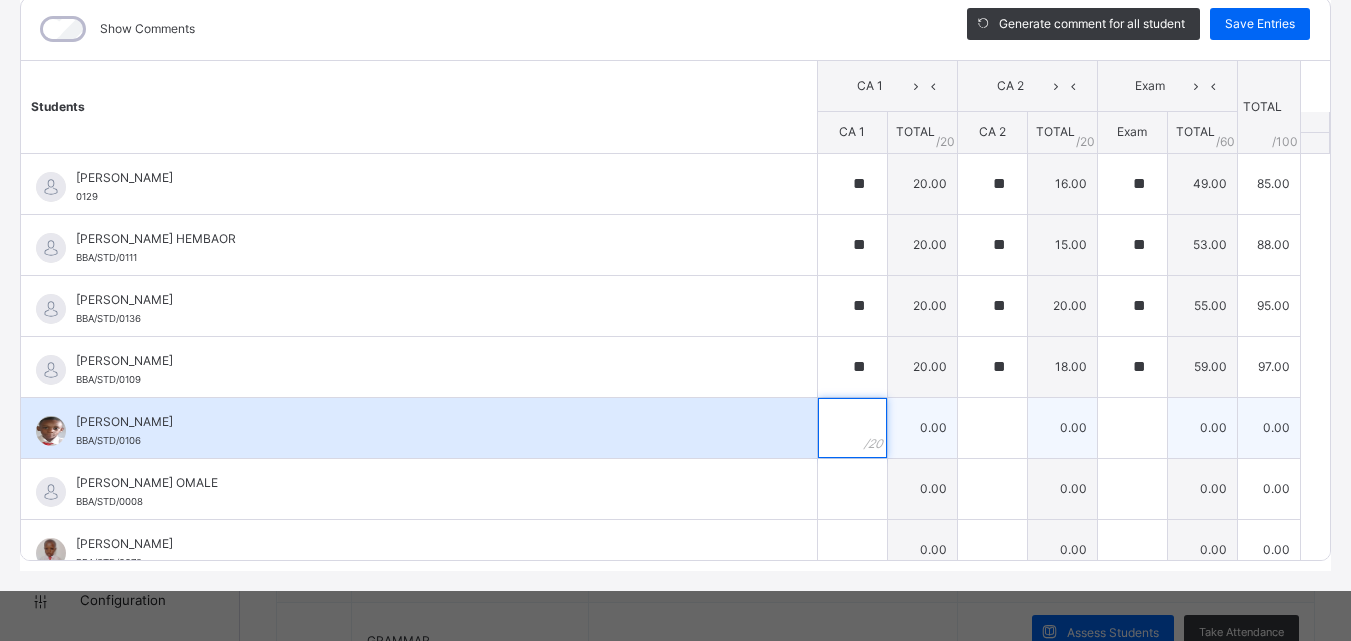 click at bounding box center [852, 428] 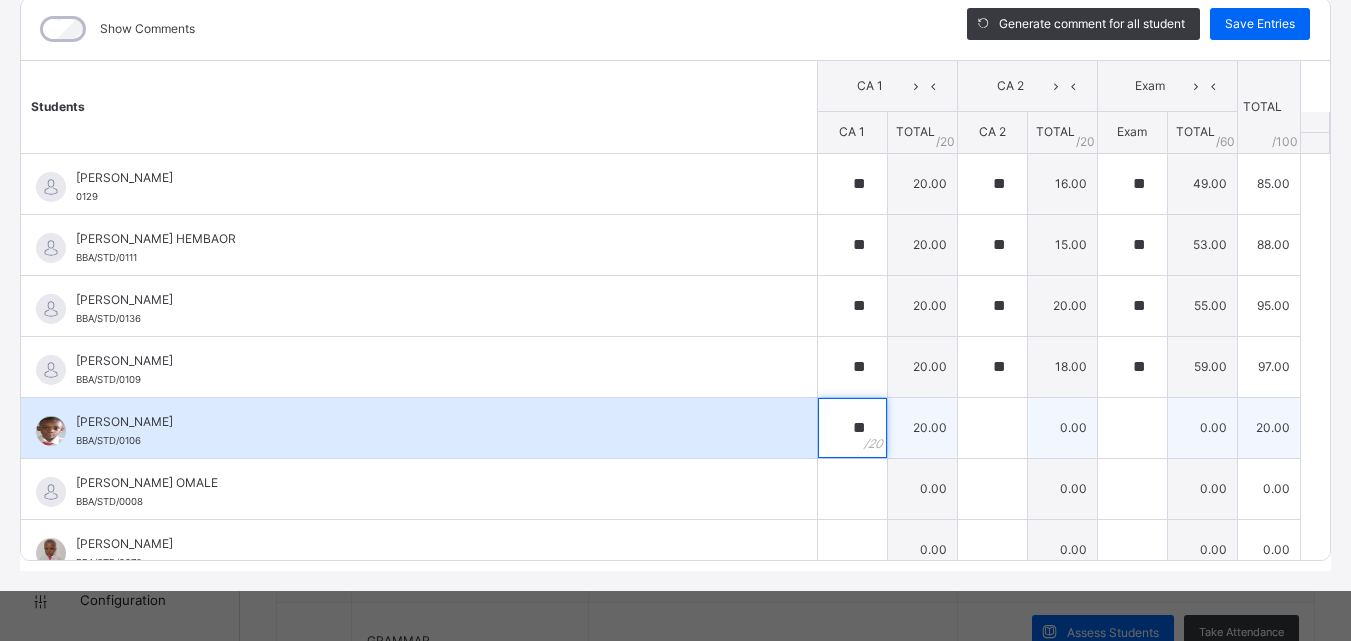 type on "*" 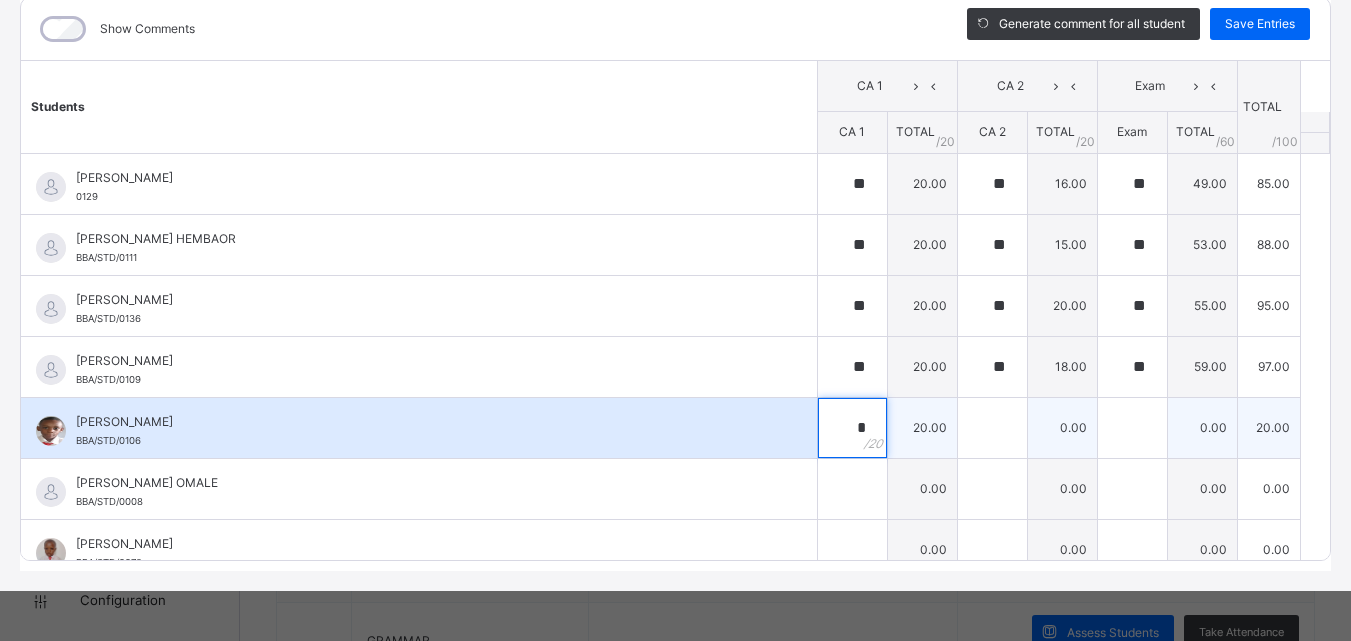 type 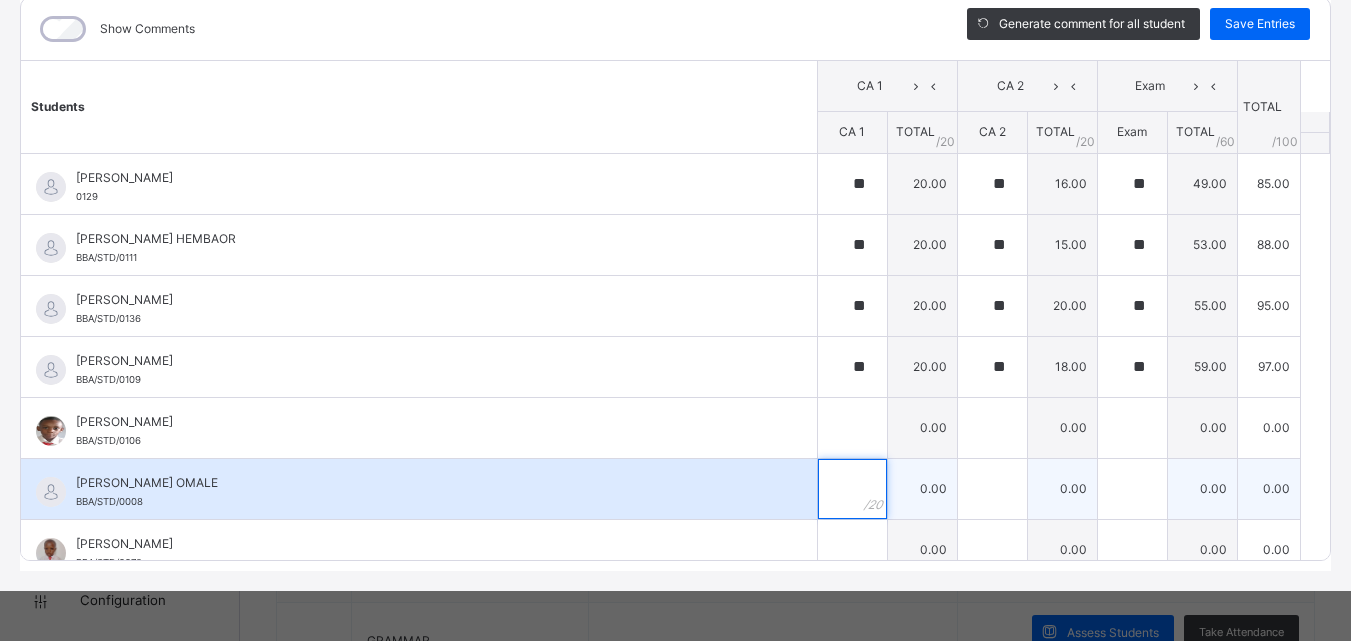 click at bounding box center (852, 489) 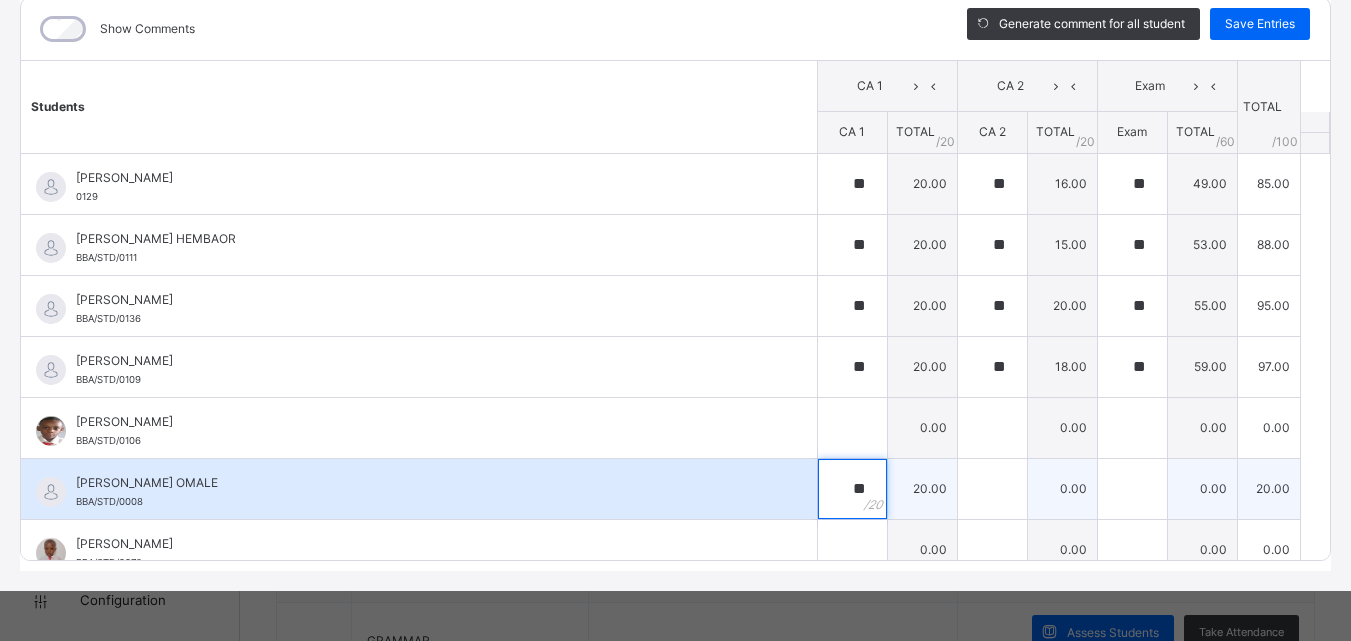 type on "**" 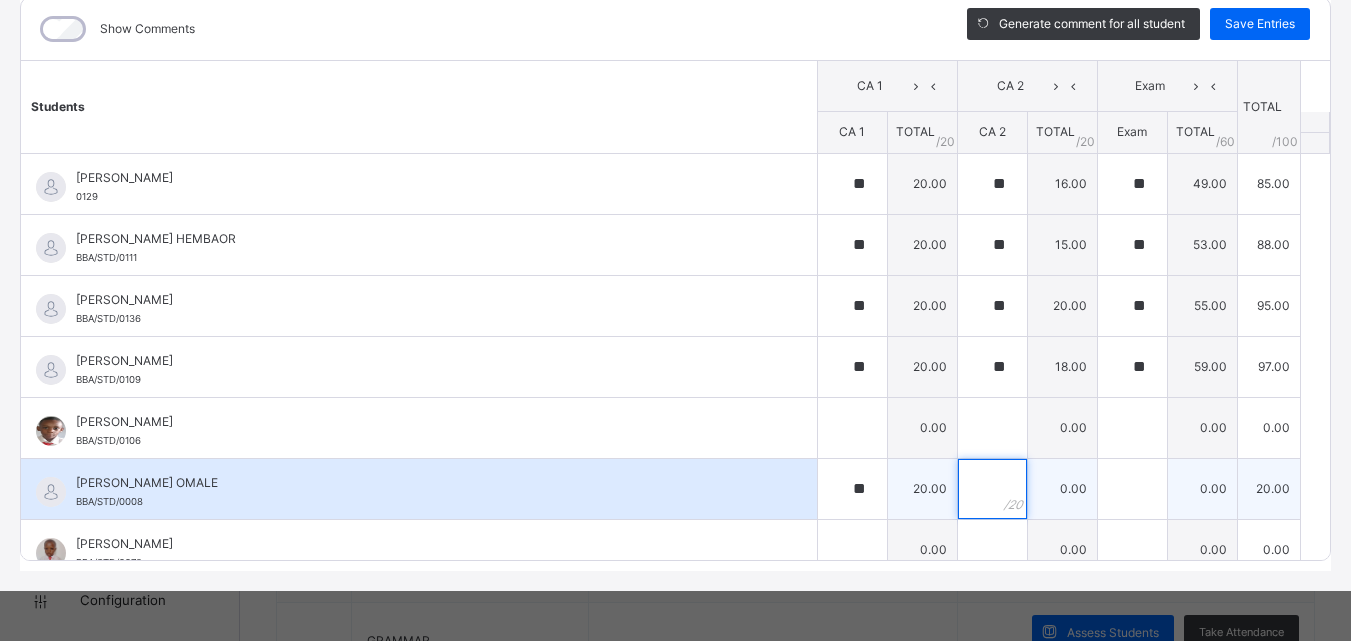 click at bounding box center [992, 489] 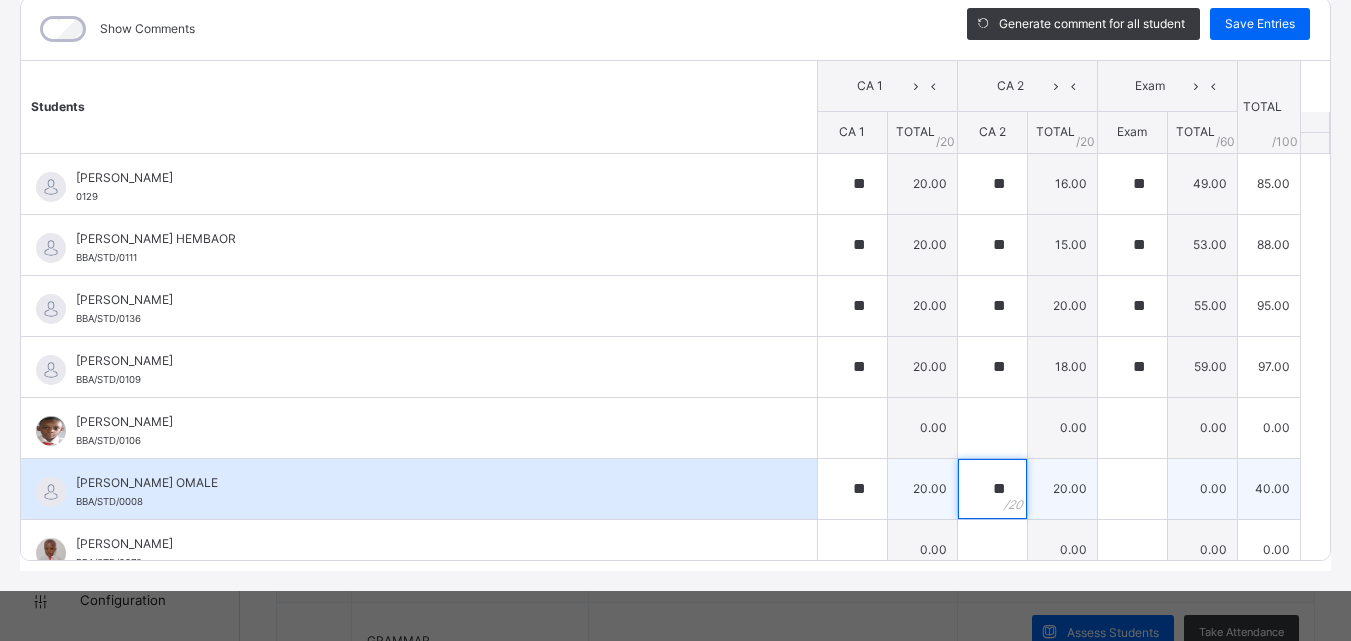 type on "**" 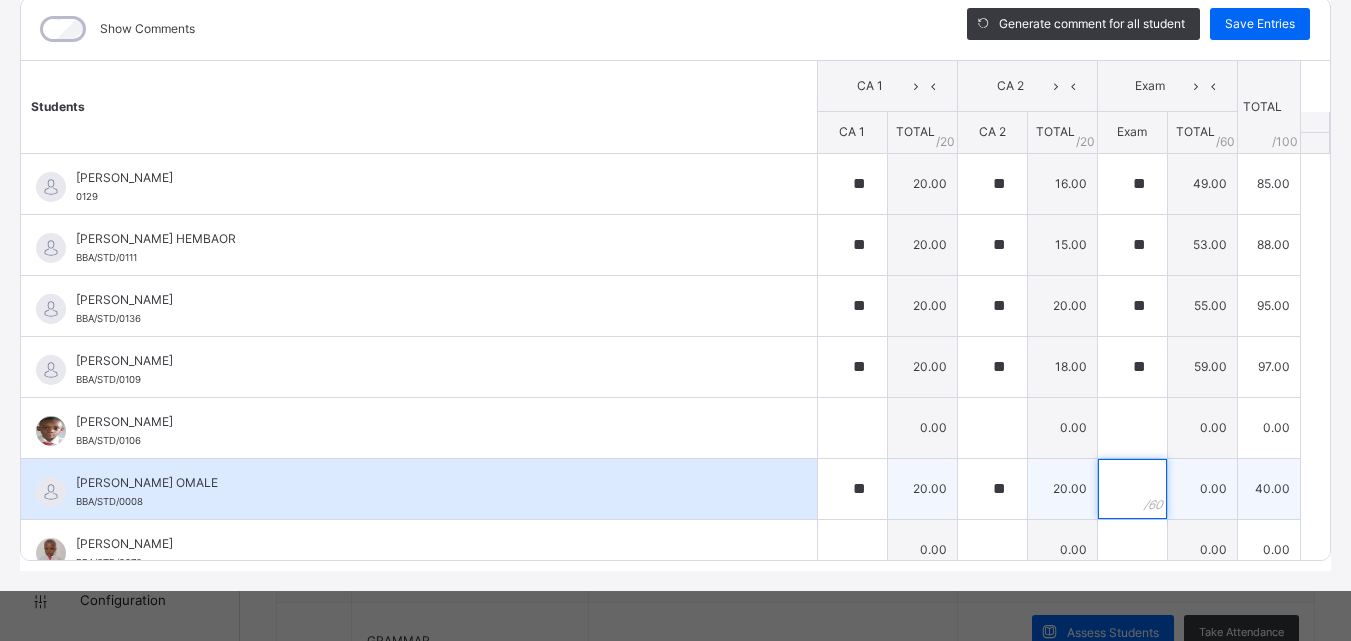 click at bounding box center [1132, 489] 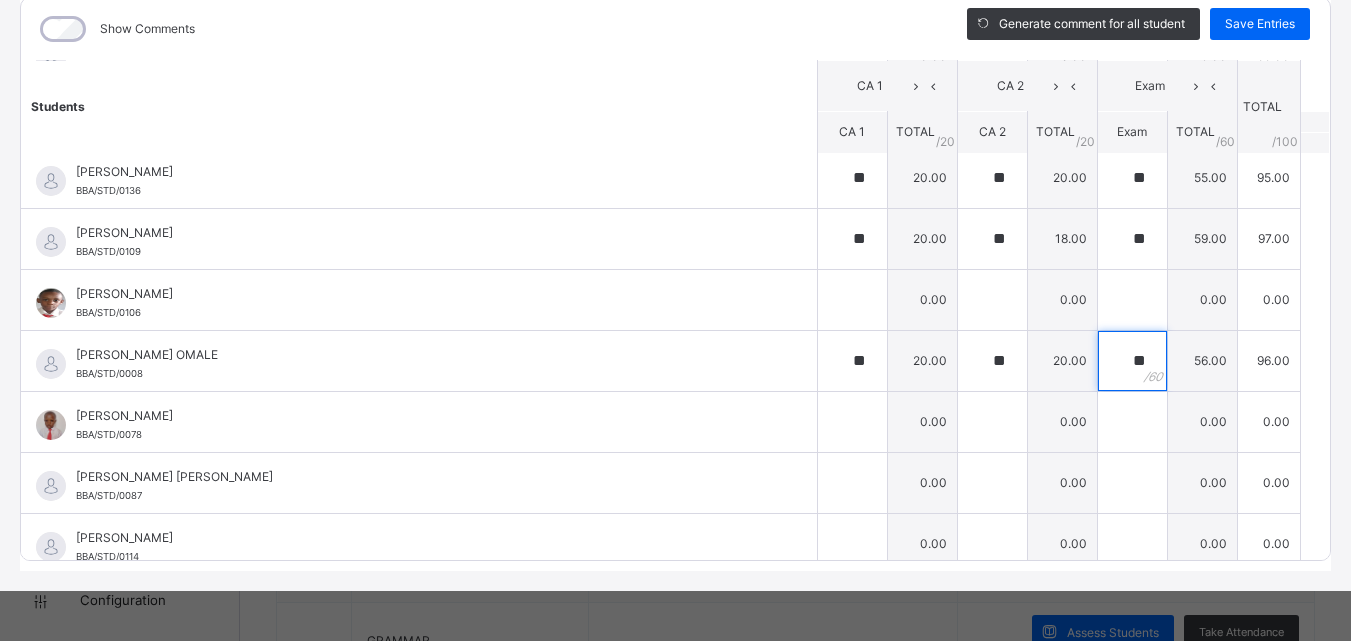 scroll, scrollTop: 143, scrollLeft: 0, axis: vertical 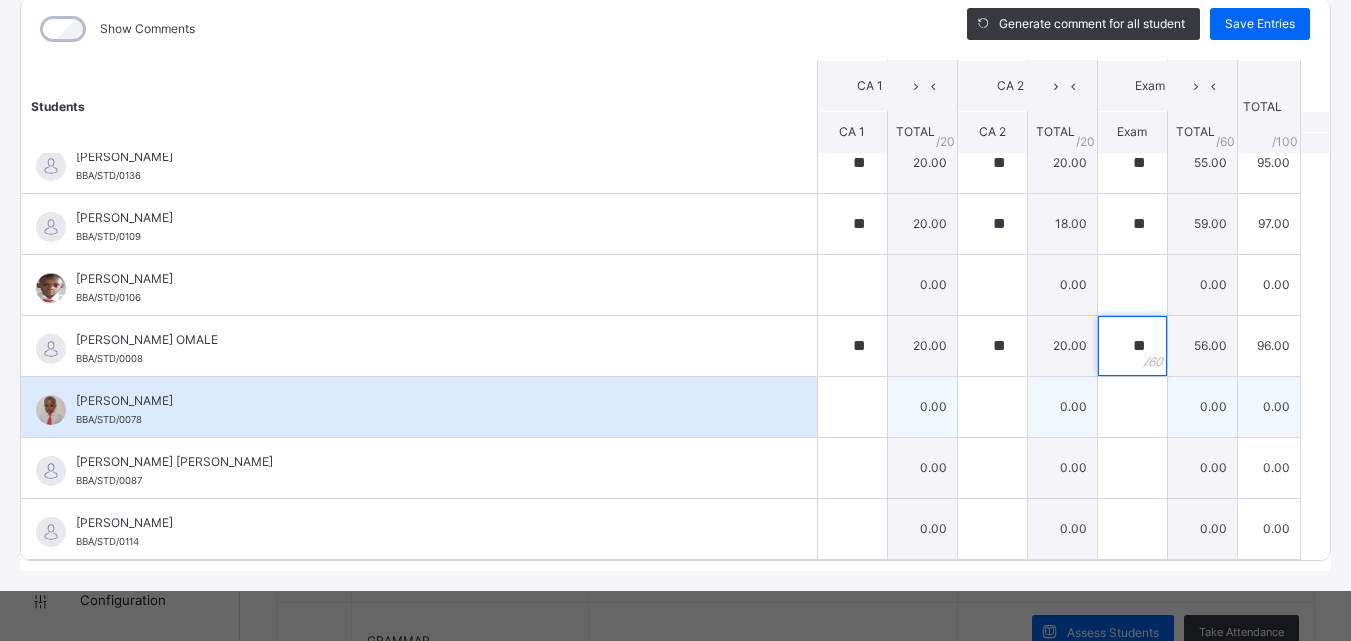 type on "**" 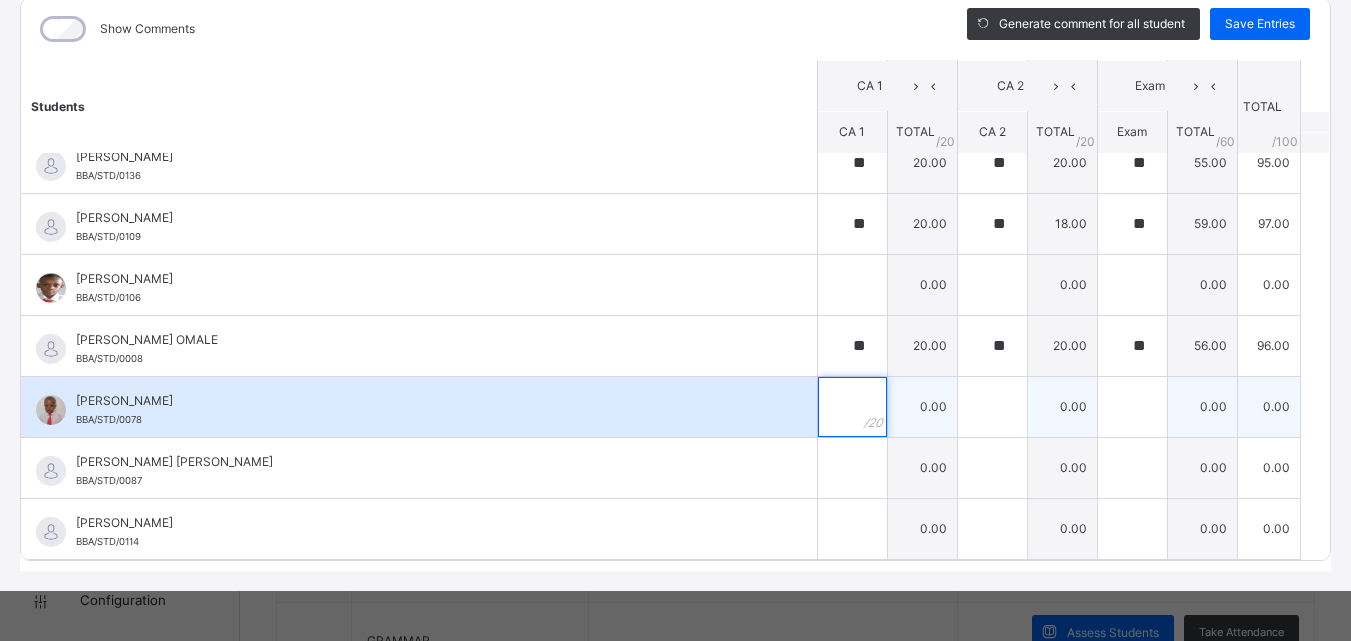 click at bounding box center (852, 407) 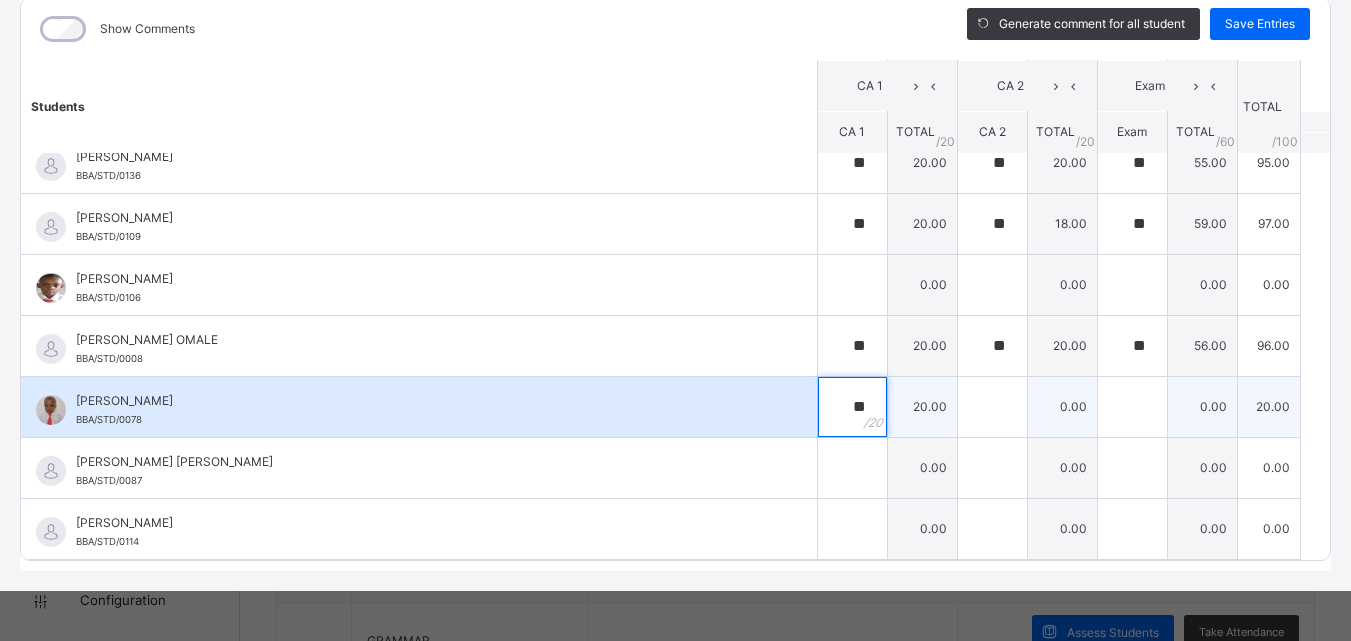type on "**" 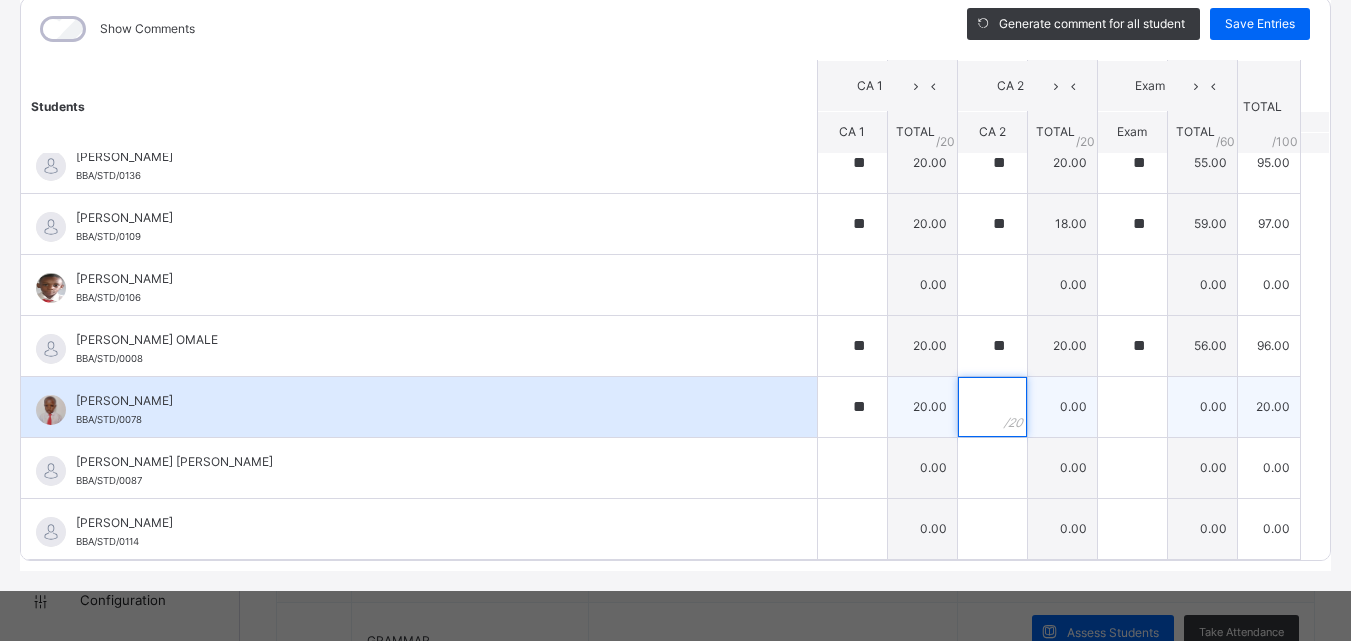 click at bounding box center (992, 407) 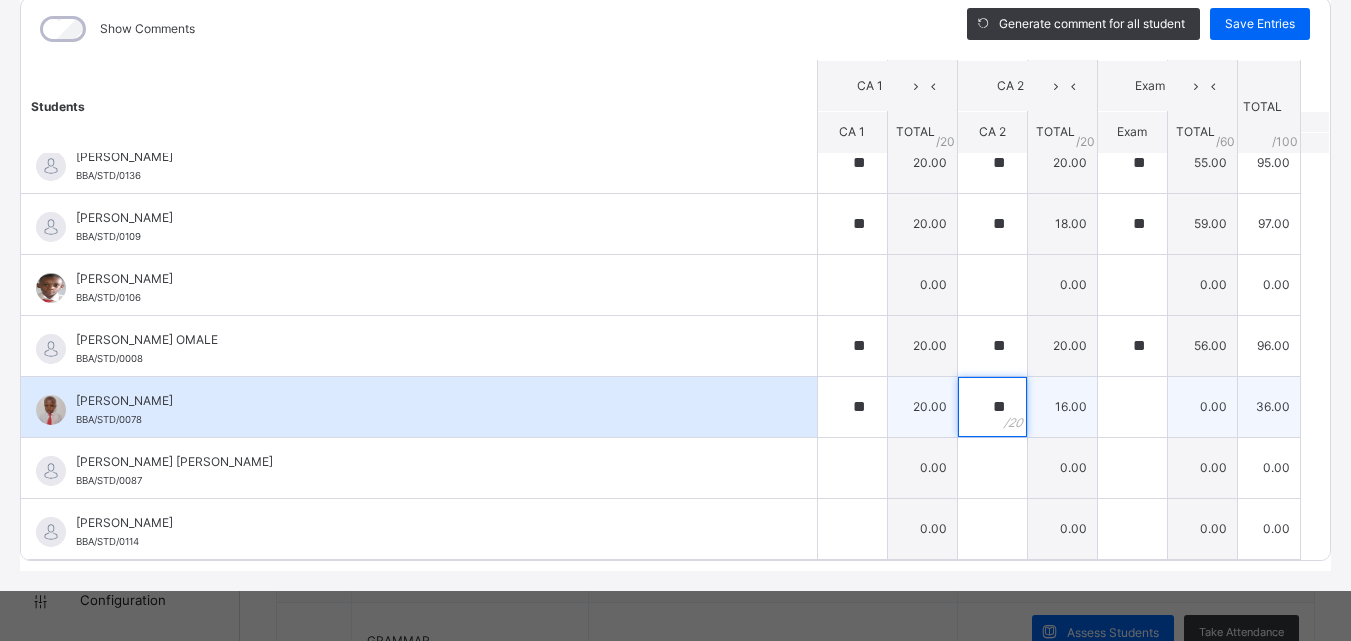 type on "**" 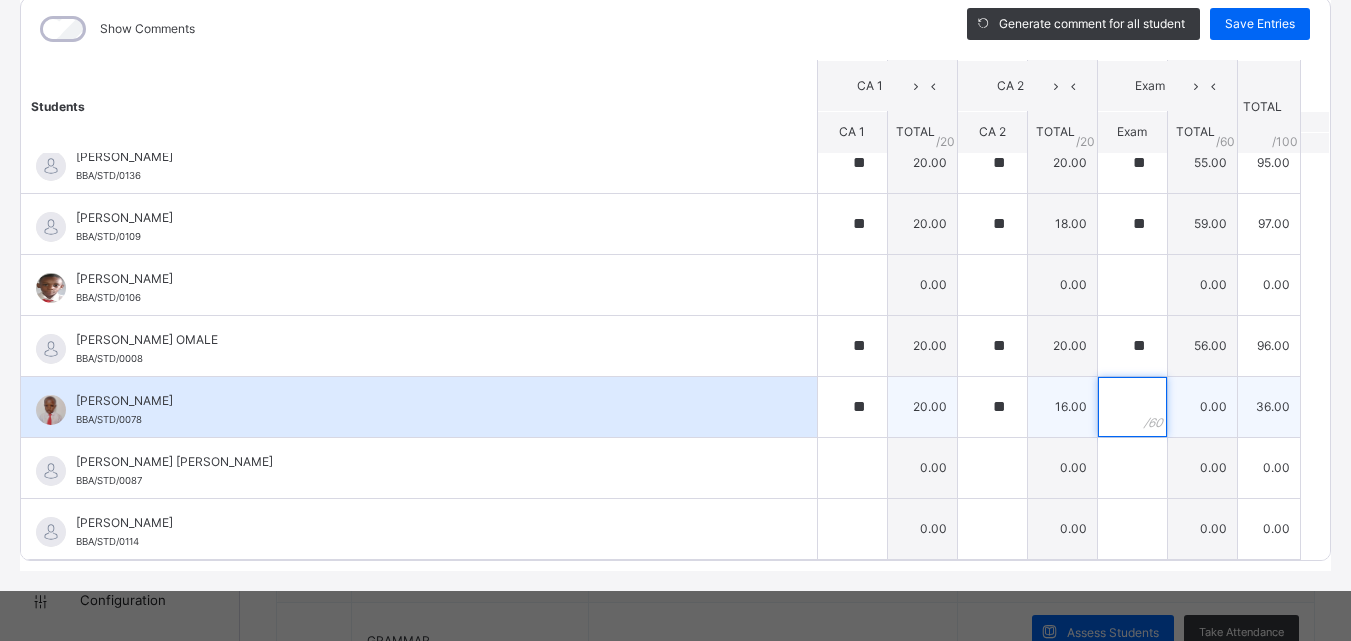 click at bounding box center (1132, 407) 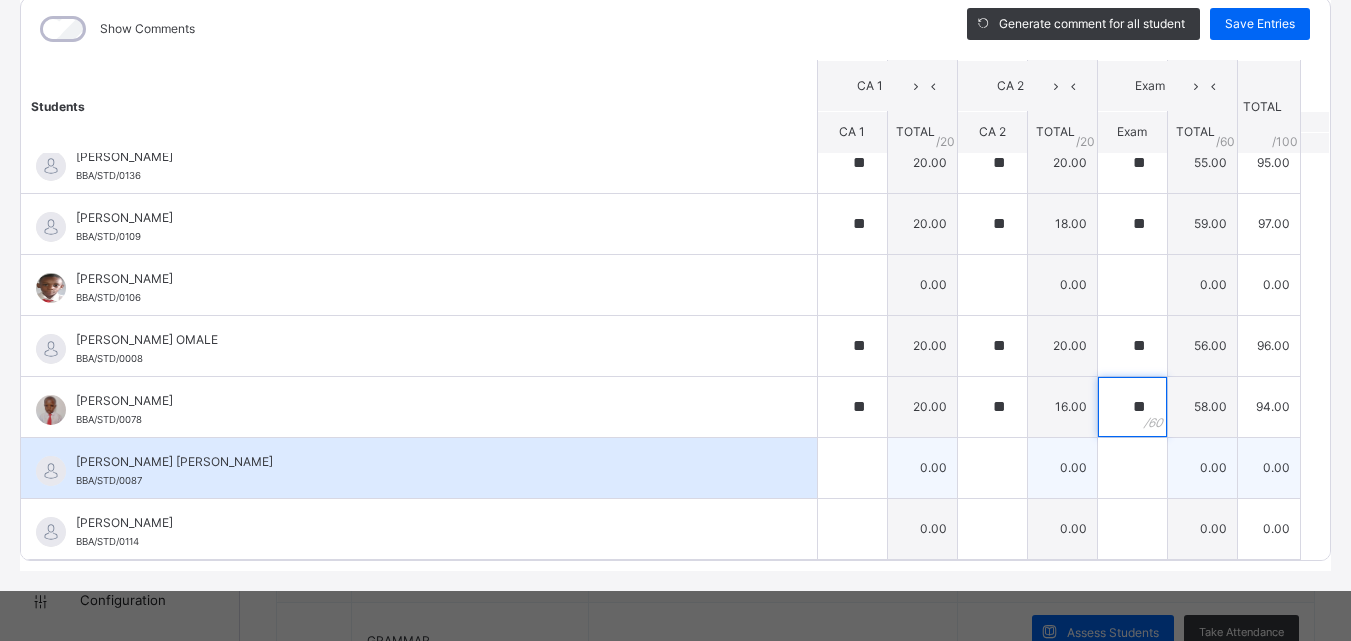 type on "**" 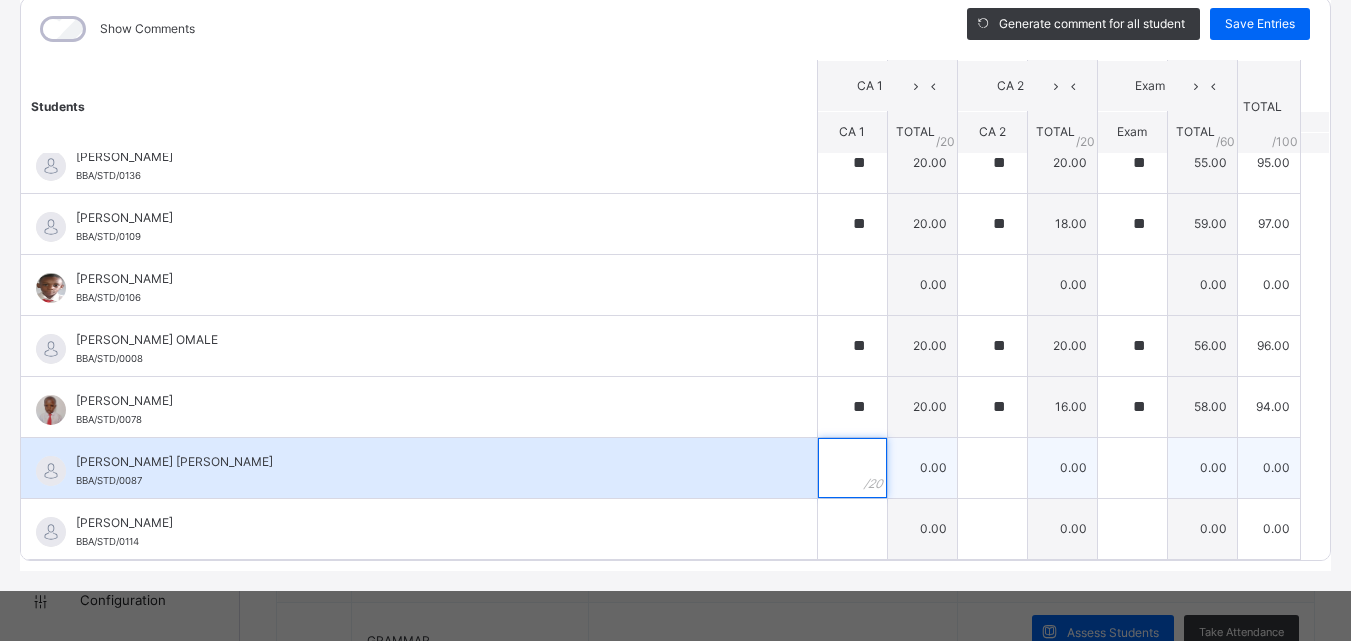 click at bounding box center [852, 468] 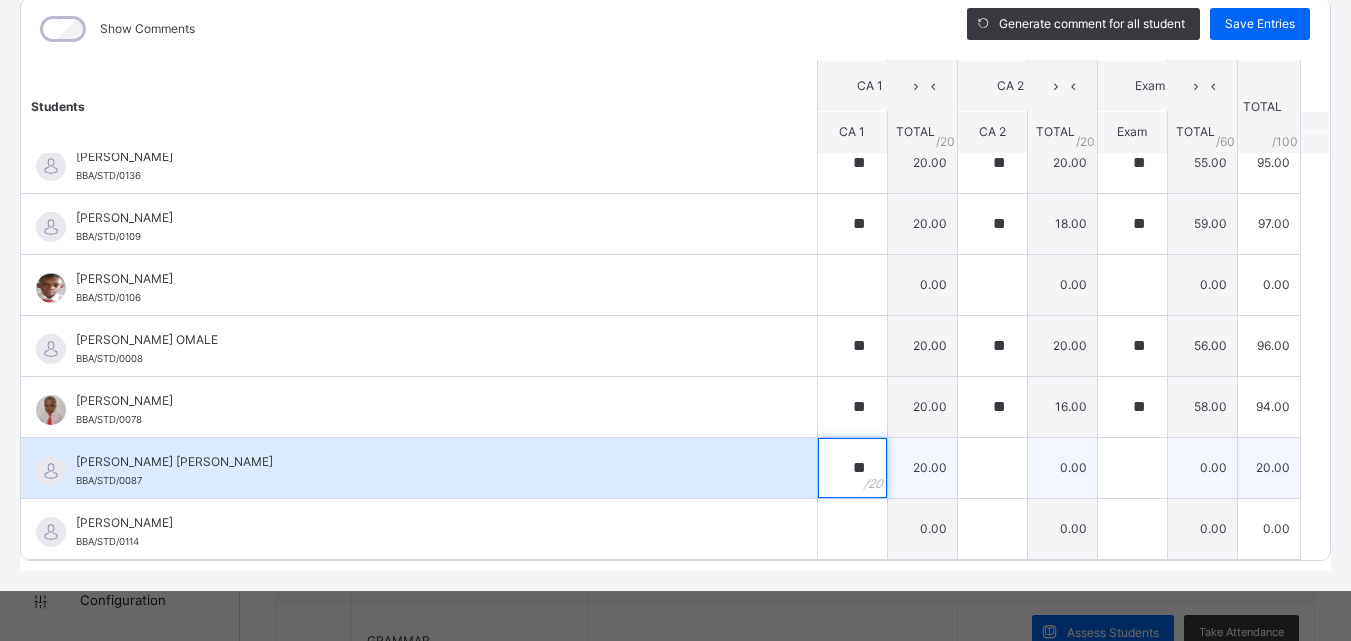 type on "**" 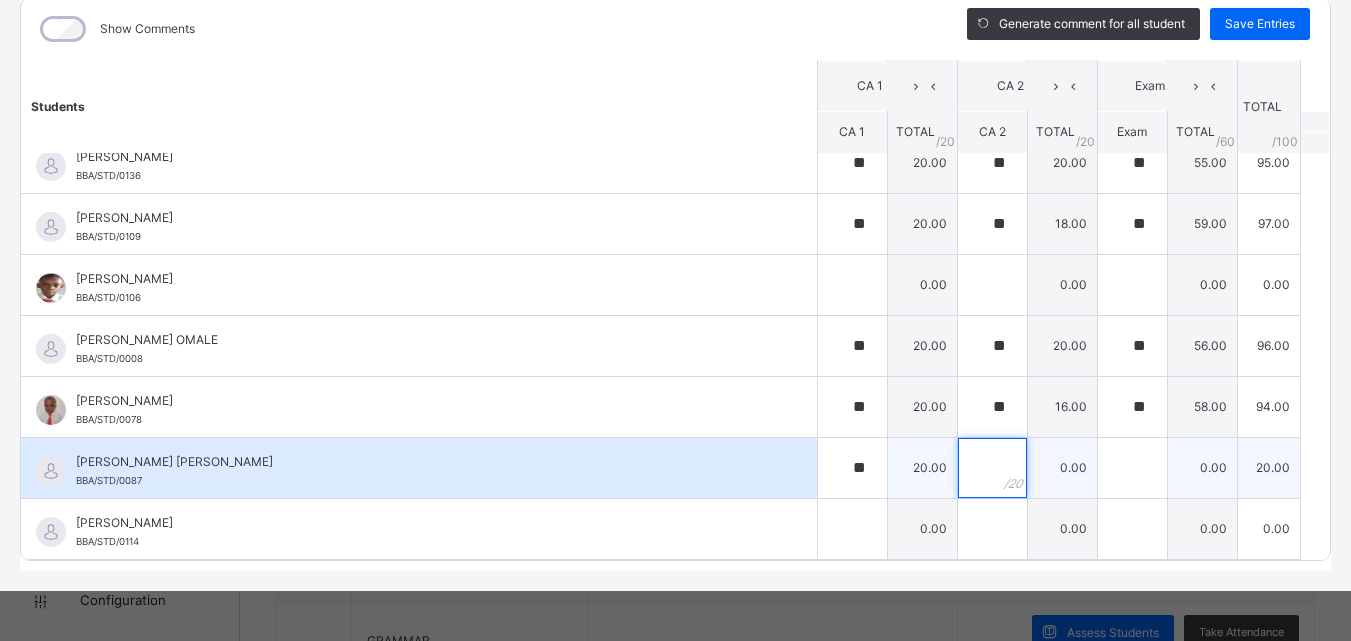 click at bounding box center [992, 468] 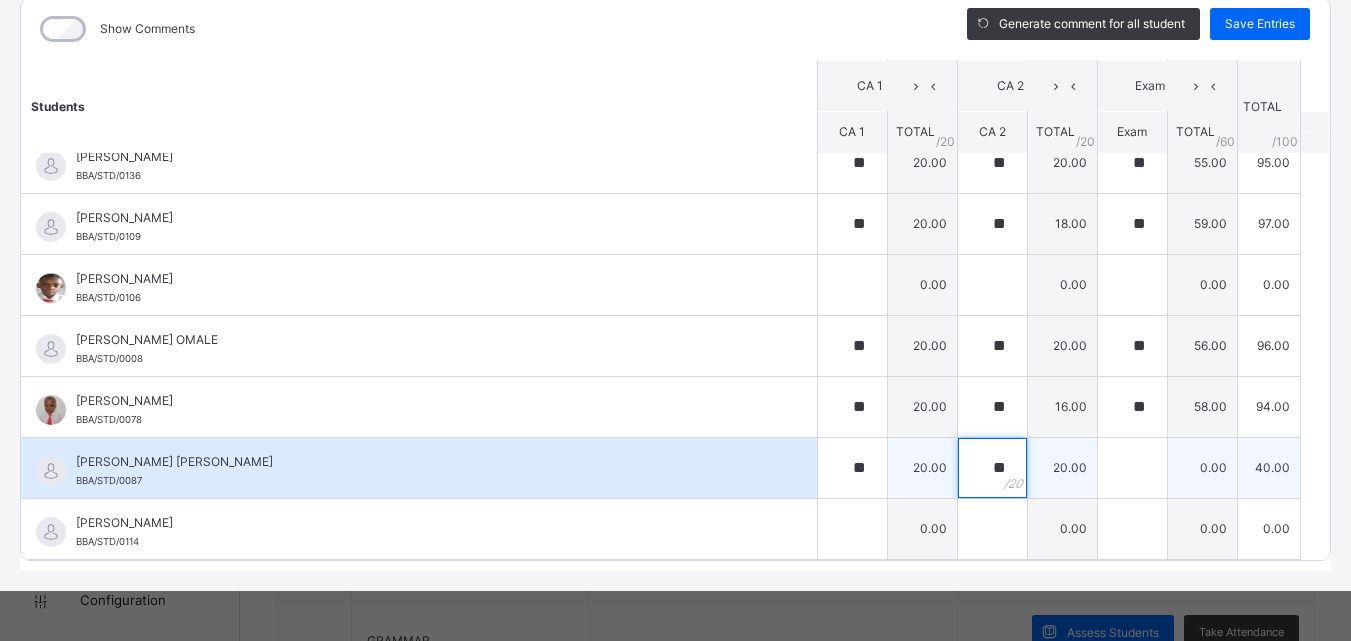 type on "**" 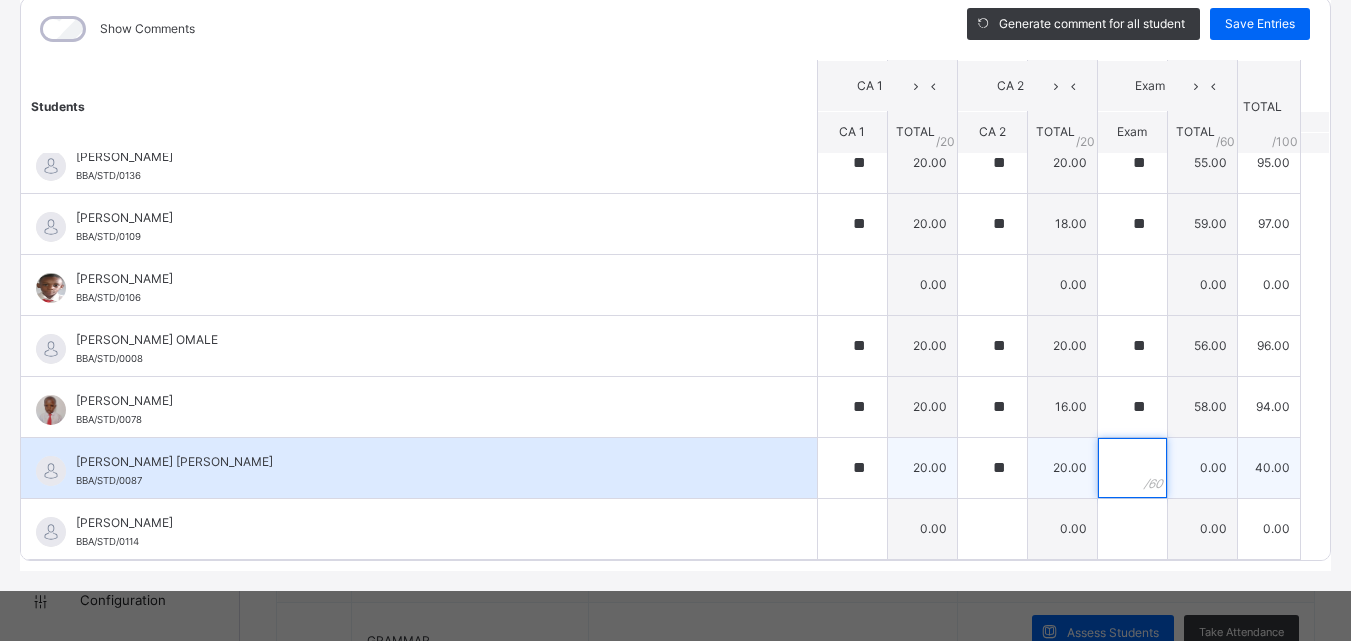 click at bounding box center [1132, 468] 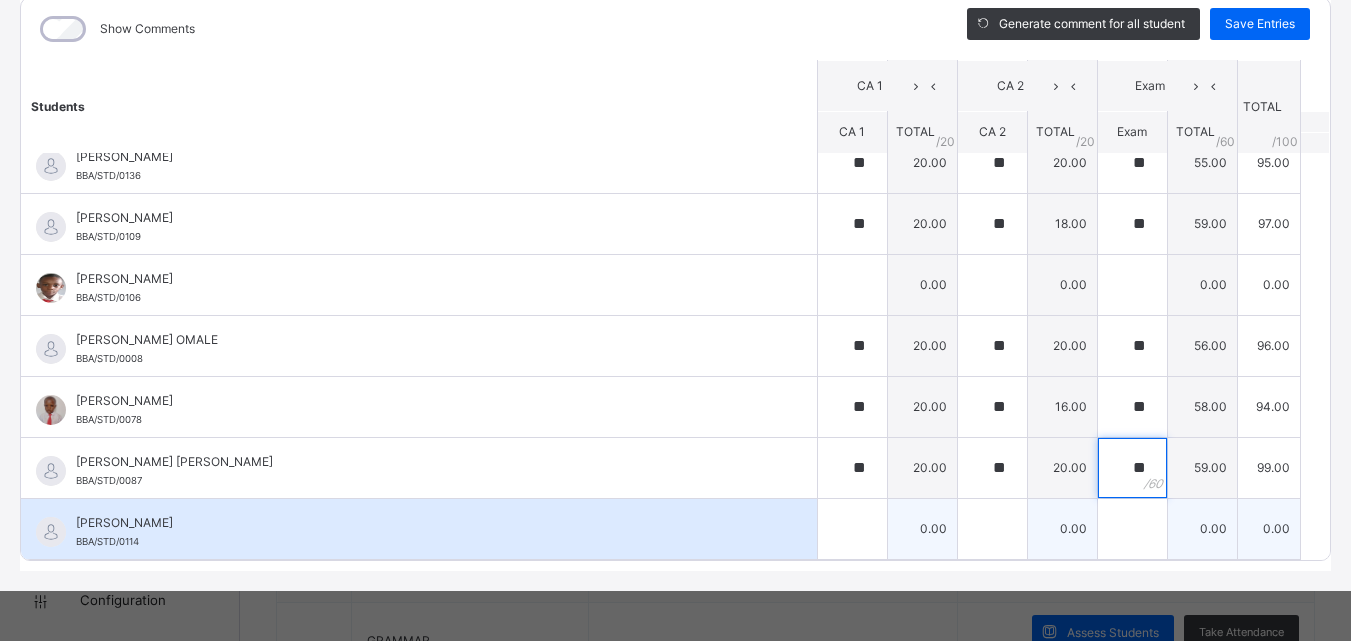 type on "**" 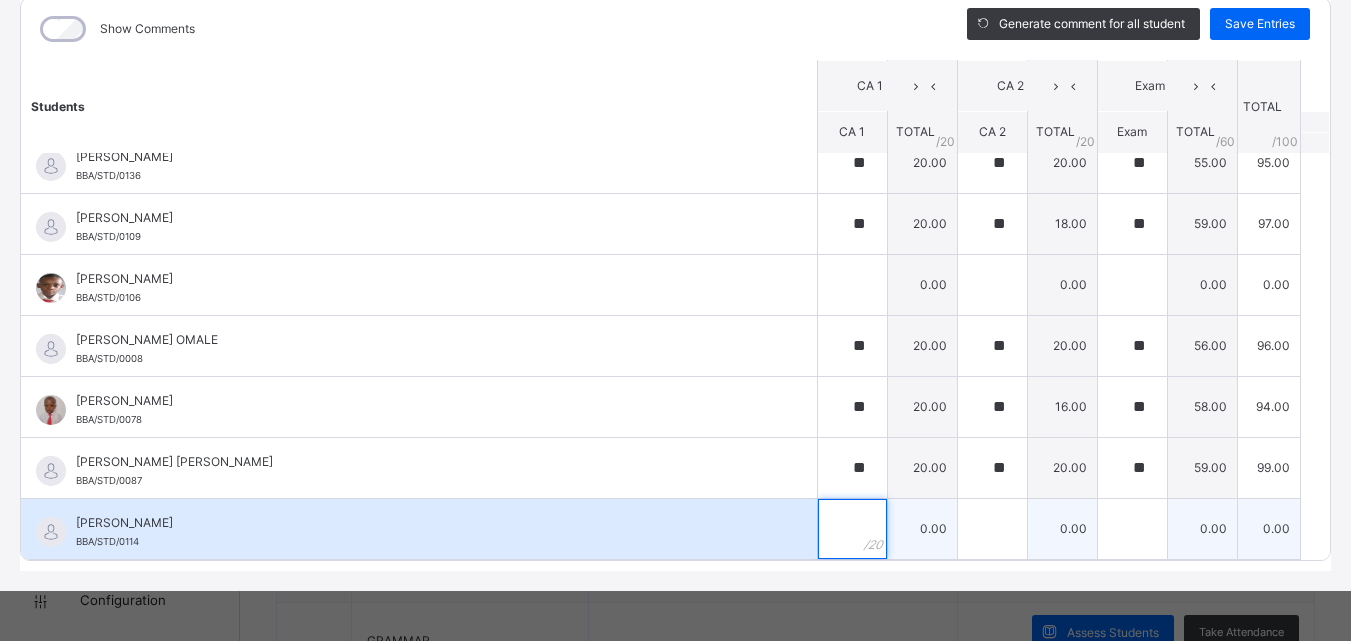 click at bounding box center [852, 529] 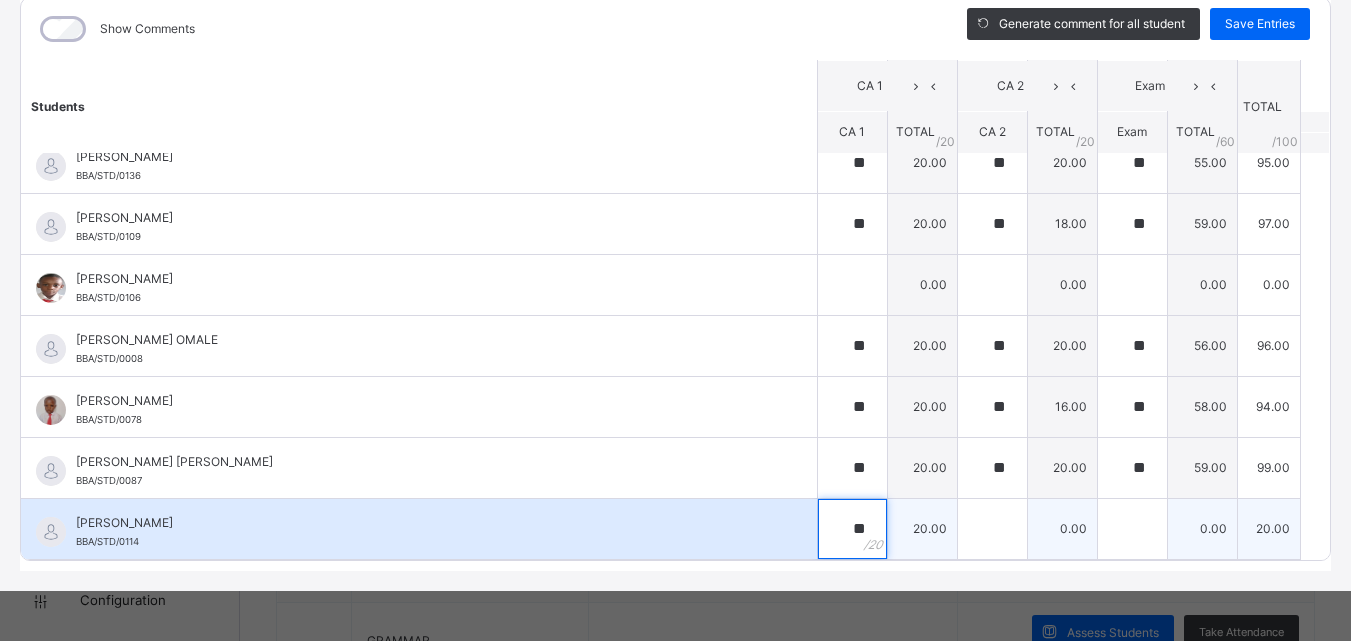 type on "**" 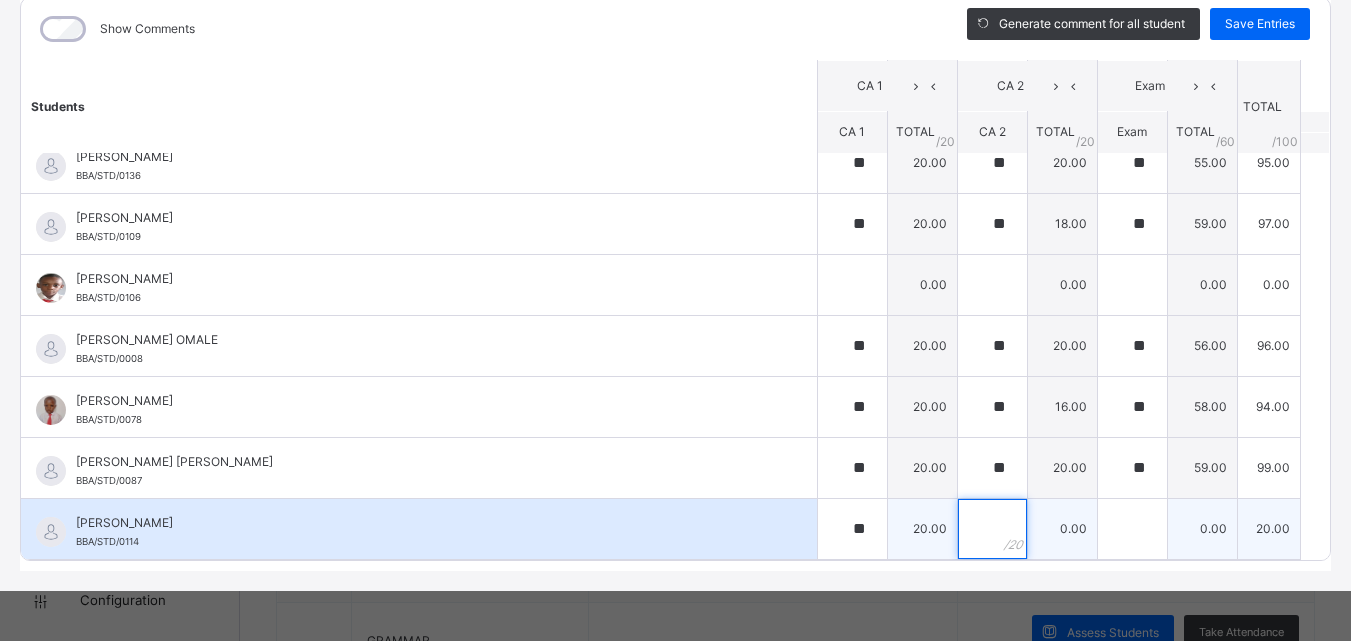 click at bounding box center (992, 529) 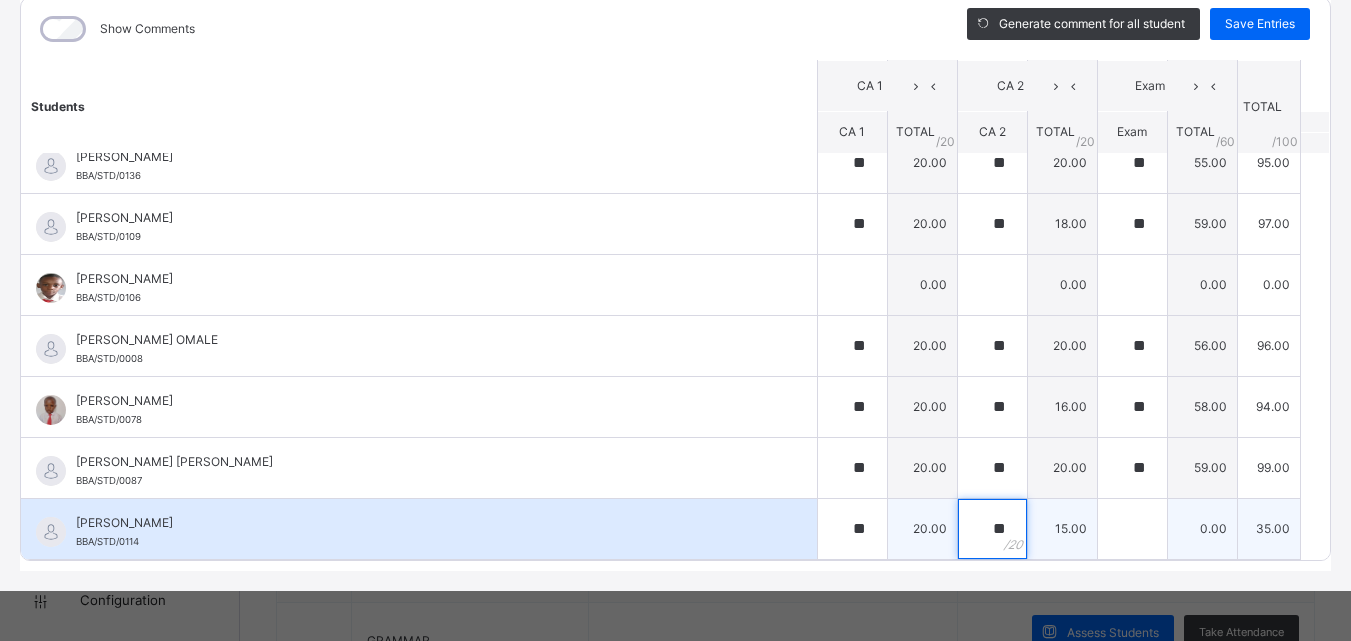 type on "**" 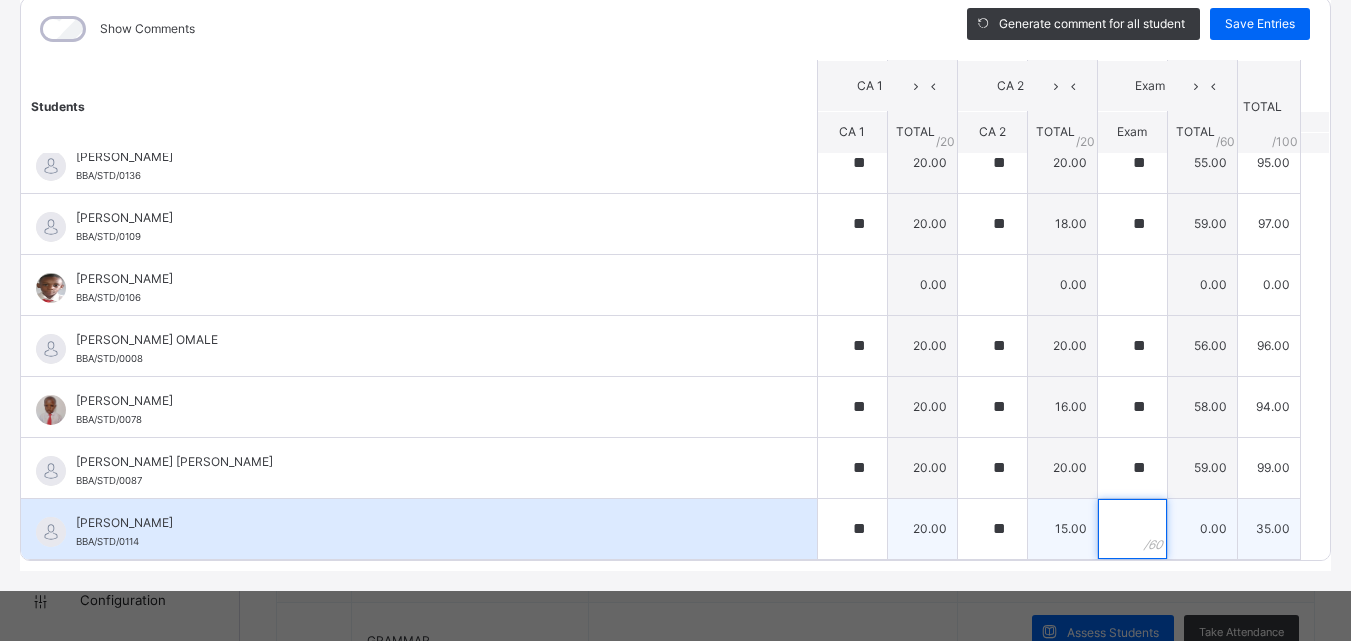 click at bounding box center [1132, 529] 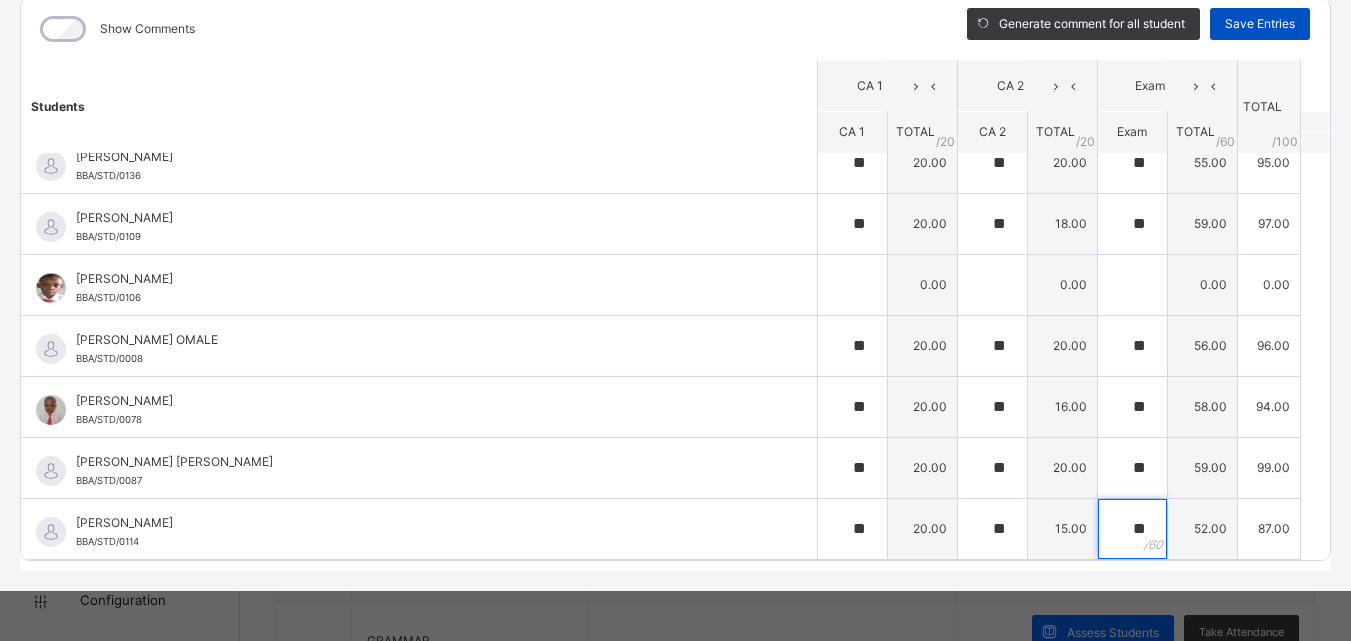 type on "**" 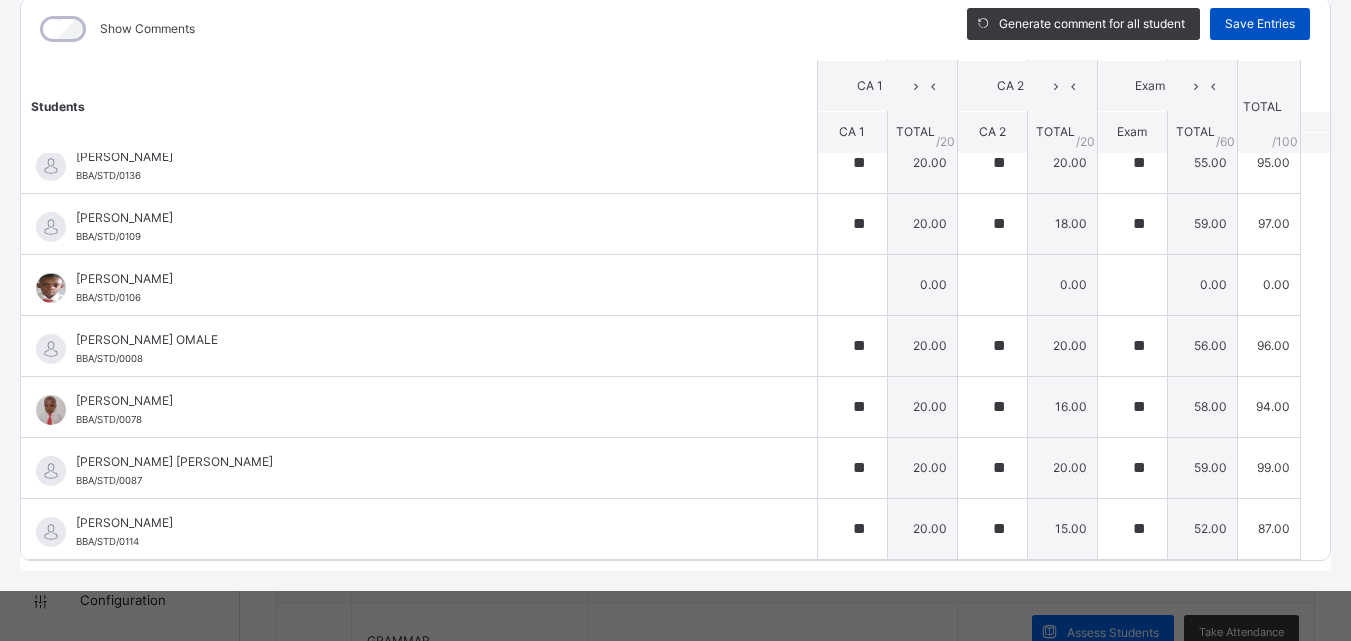 click on "Save Entries" at bounding box center (1260, 24) 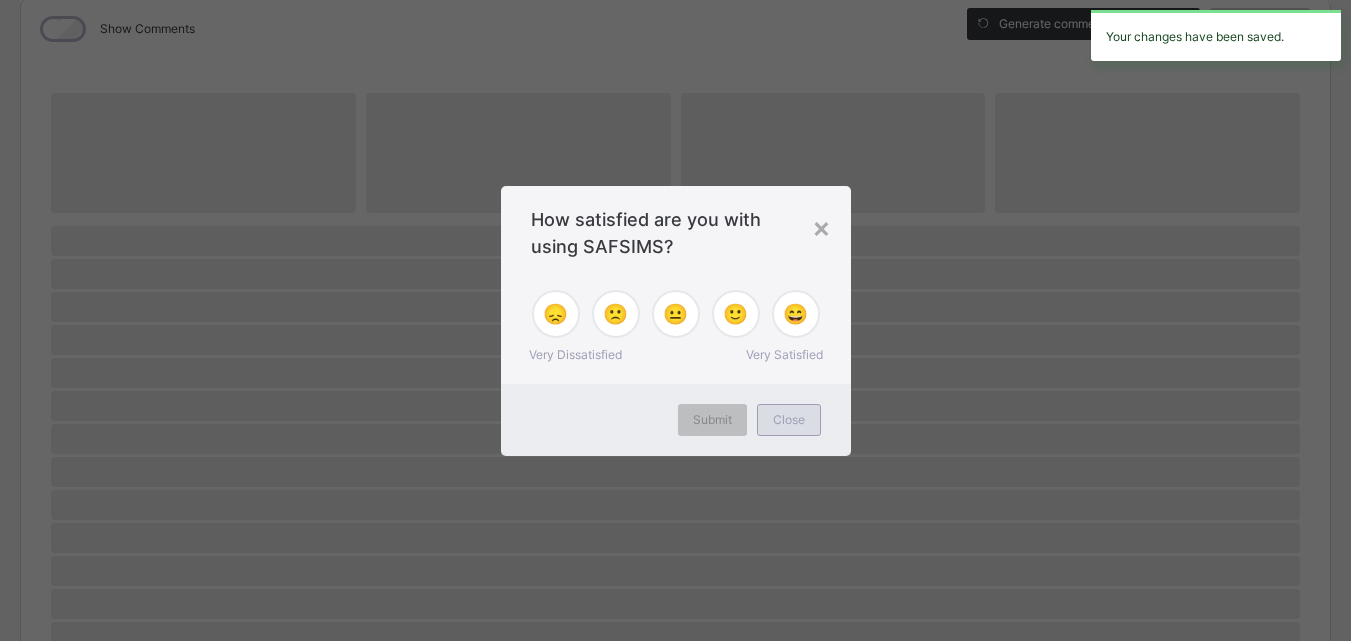 click on "Close" at bounding box center [789, 420] 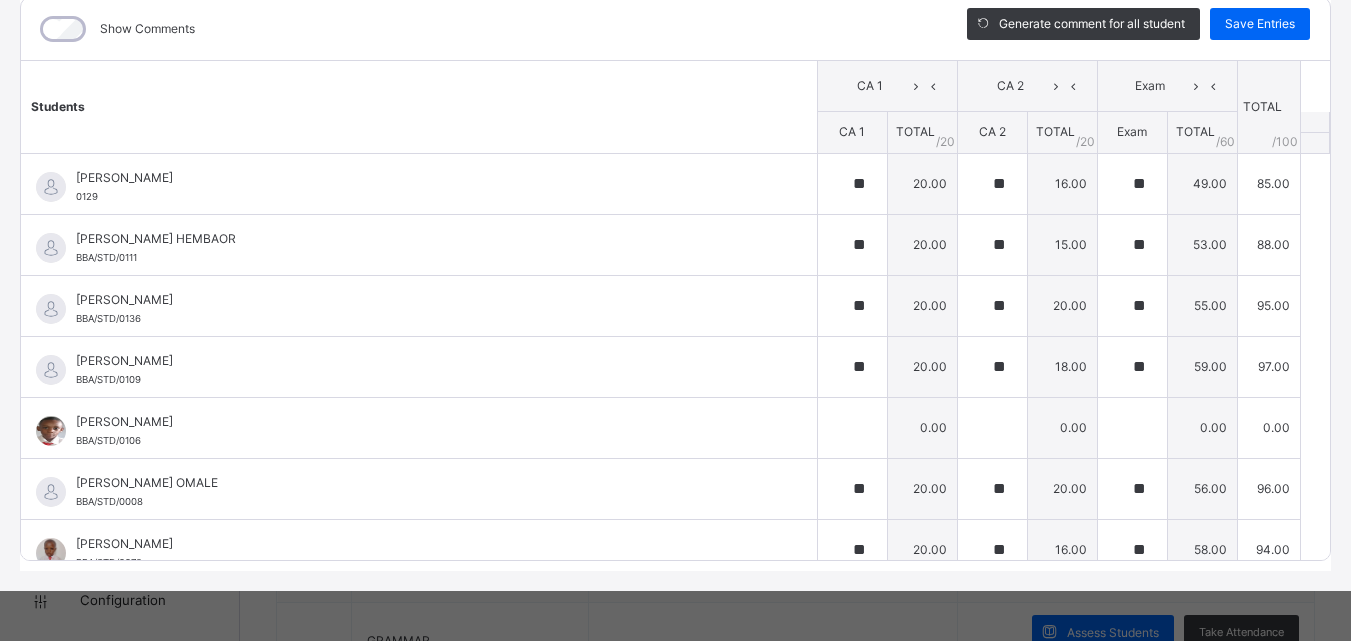 type on "**" 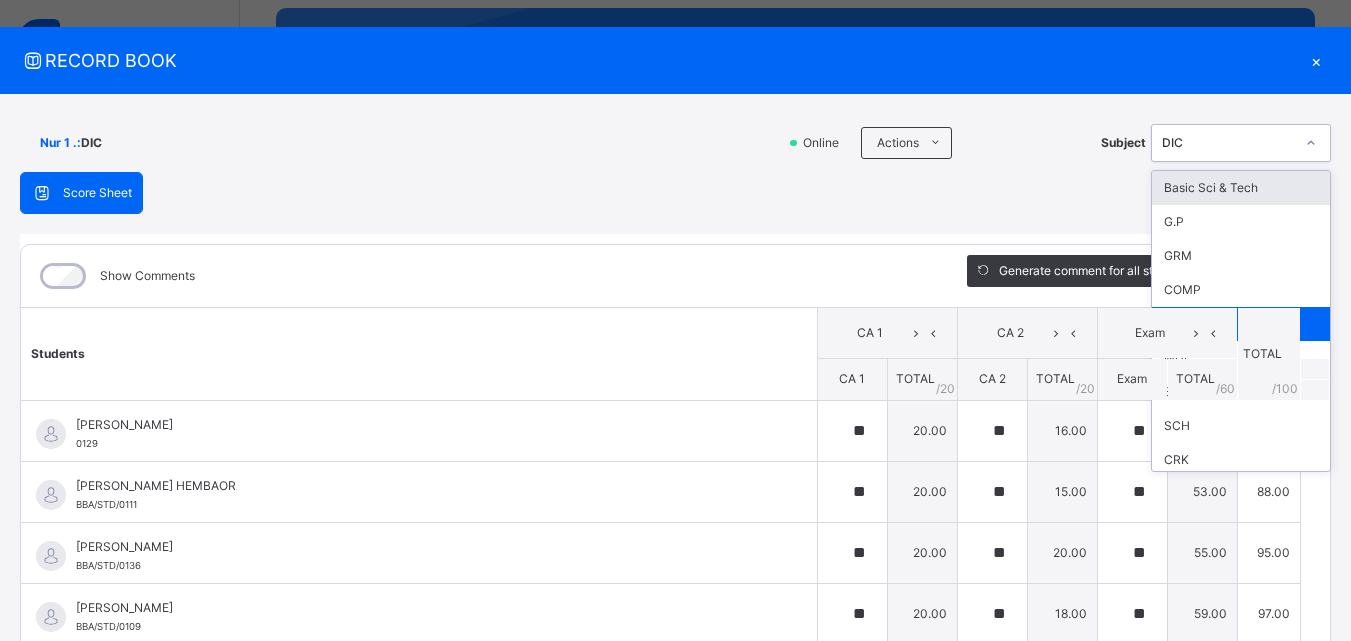 click 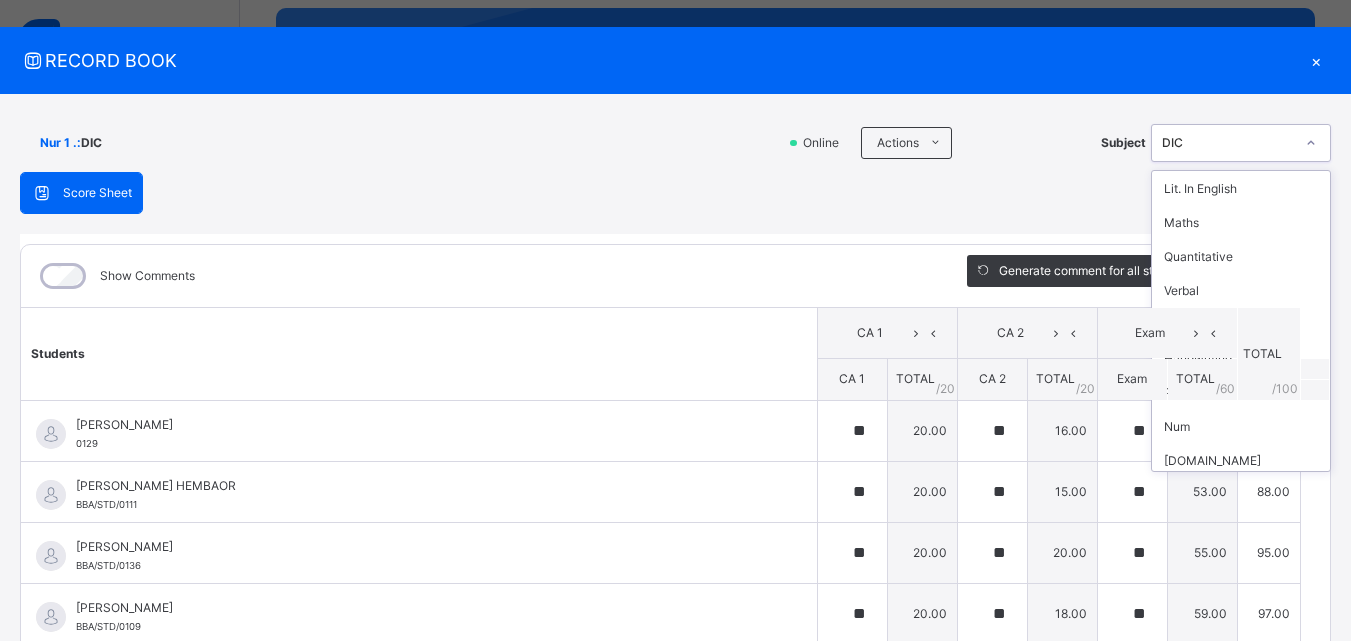 scroll, scrollTop: 376, scrollLeft: 0, axis: vertical 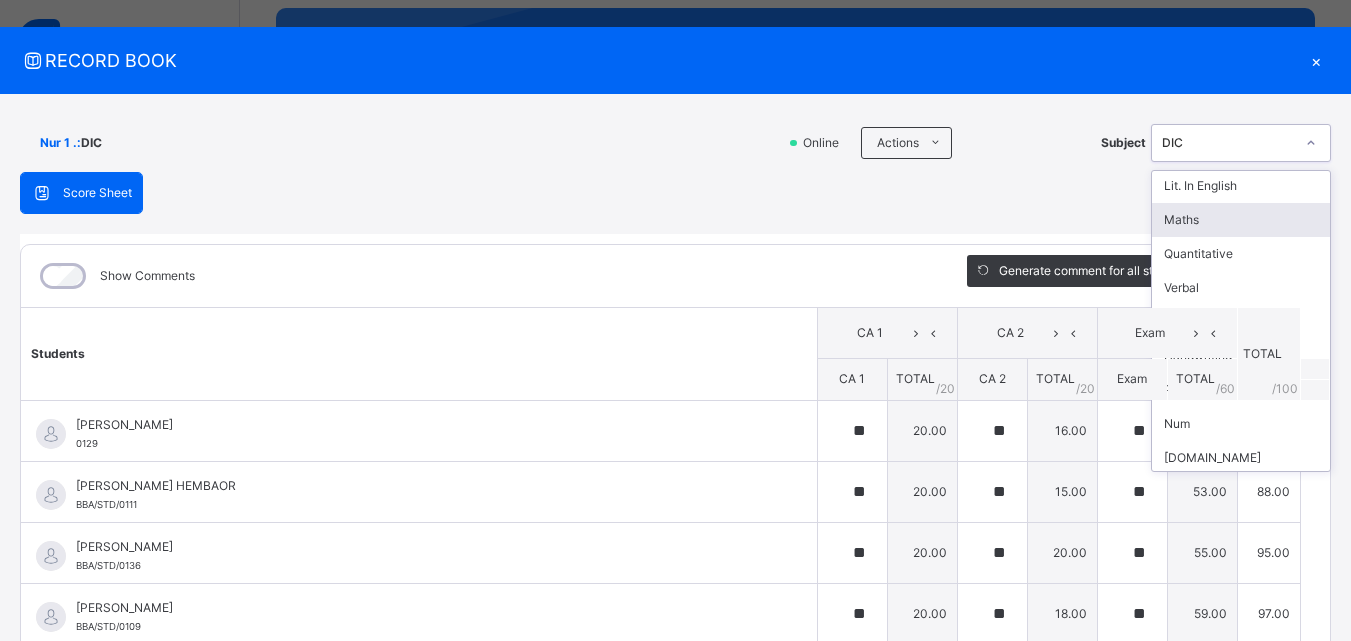 click on "Maths" at bounding box center [1241, 220] 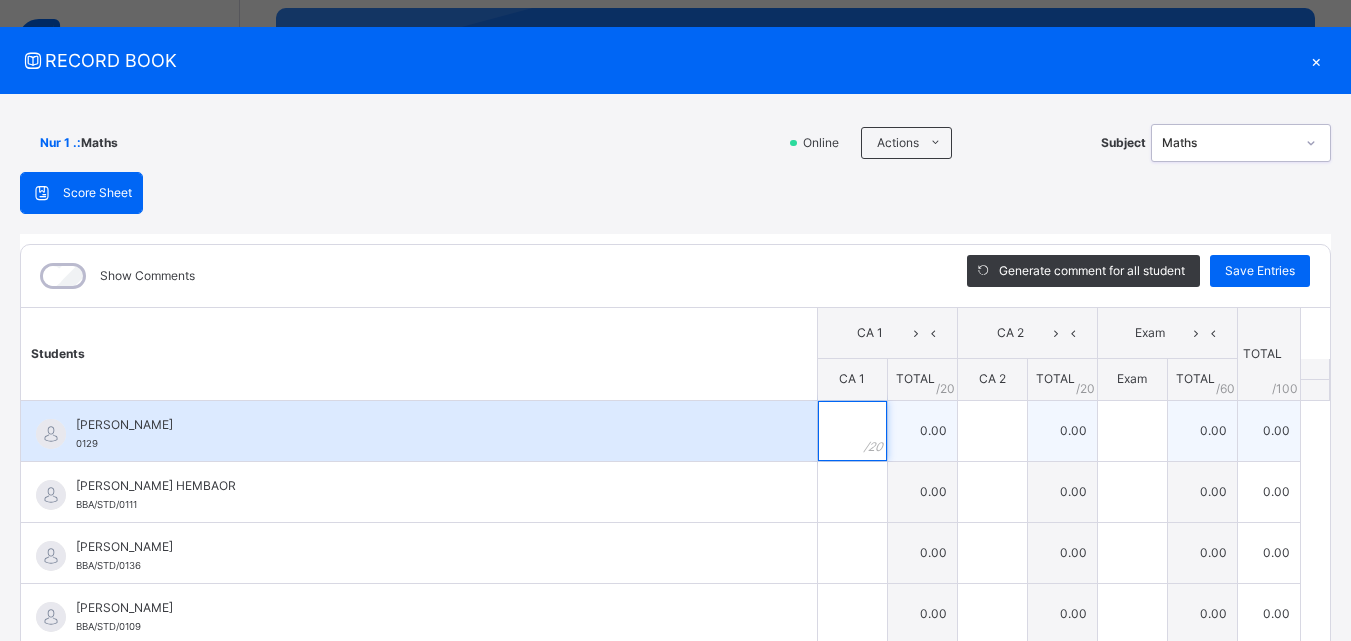 click at bounding box center (852, 431) 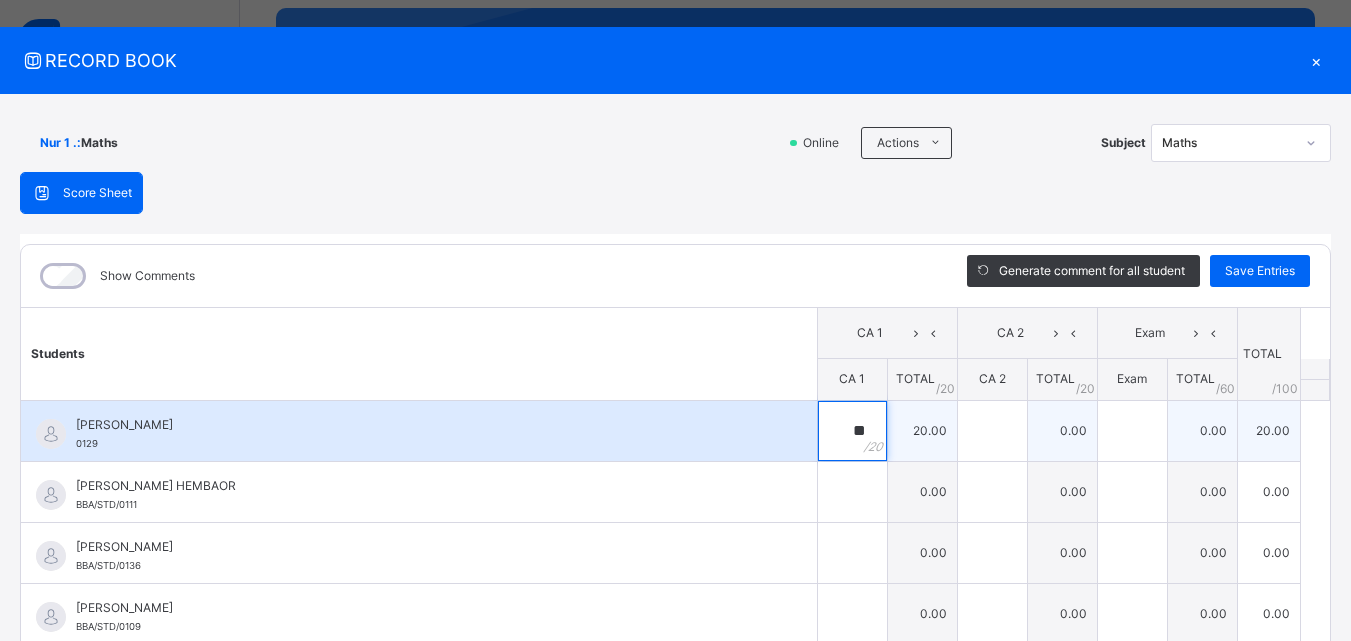 type on "**" 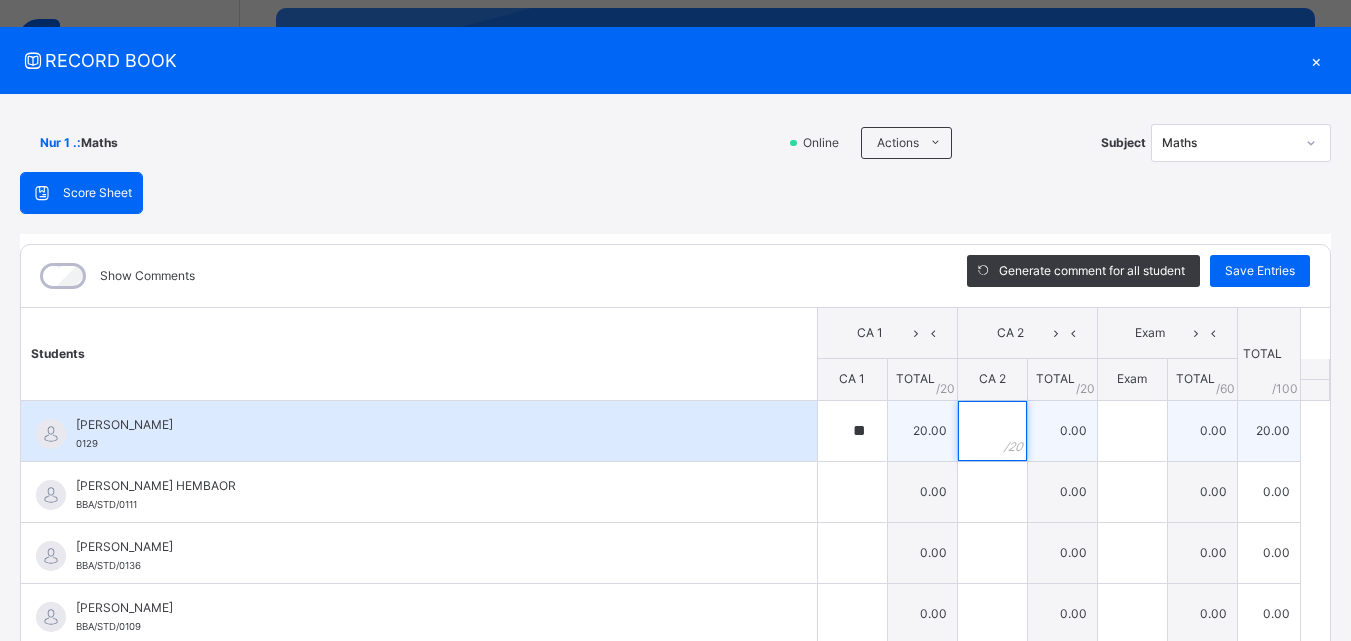 click at bounding box center [992, 431] 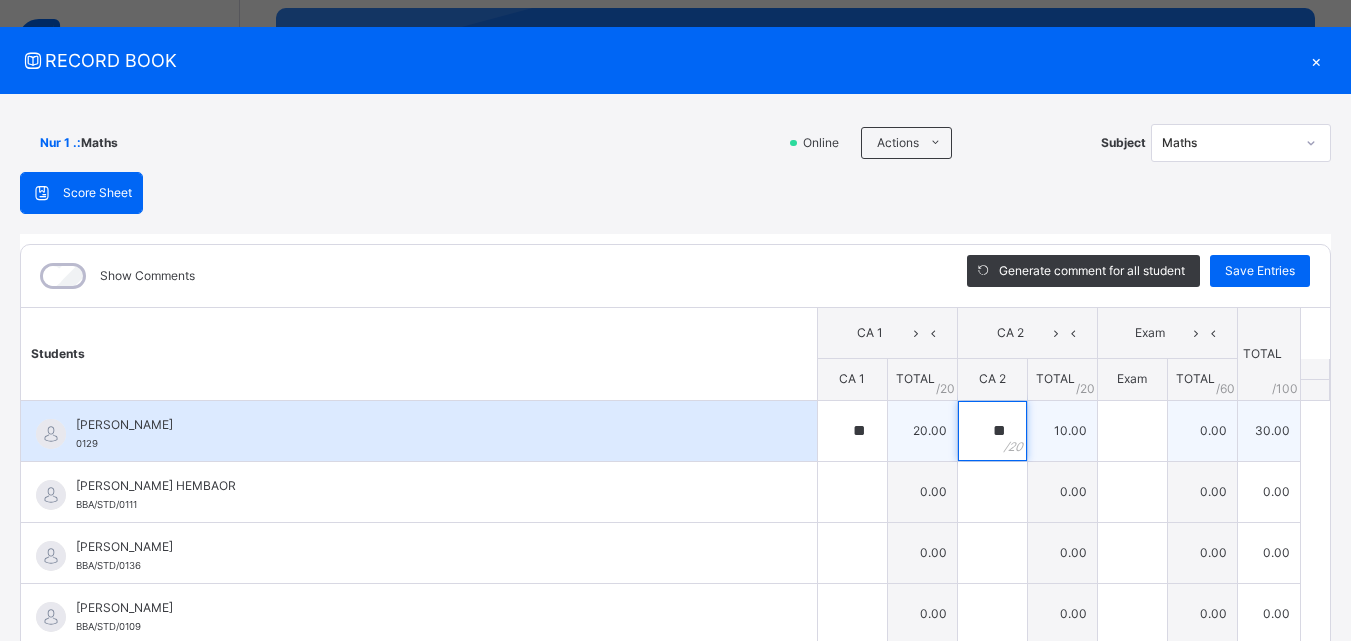 type on "**" 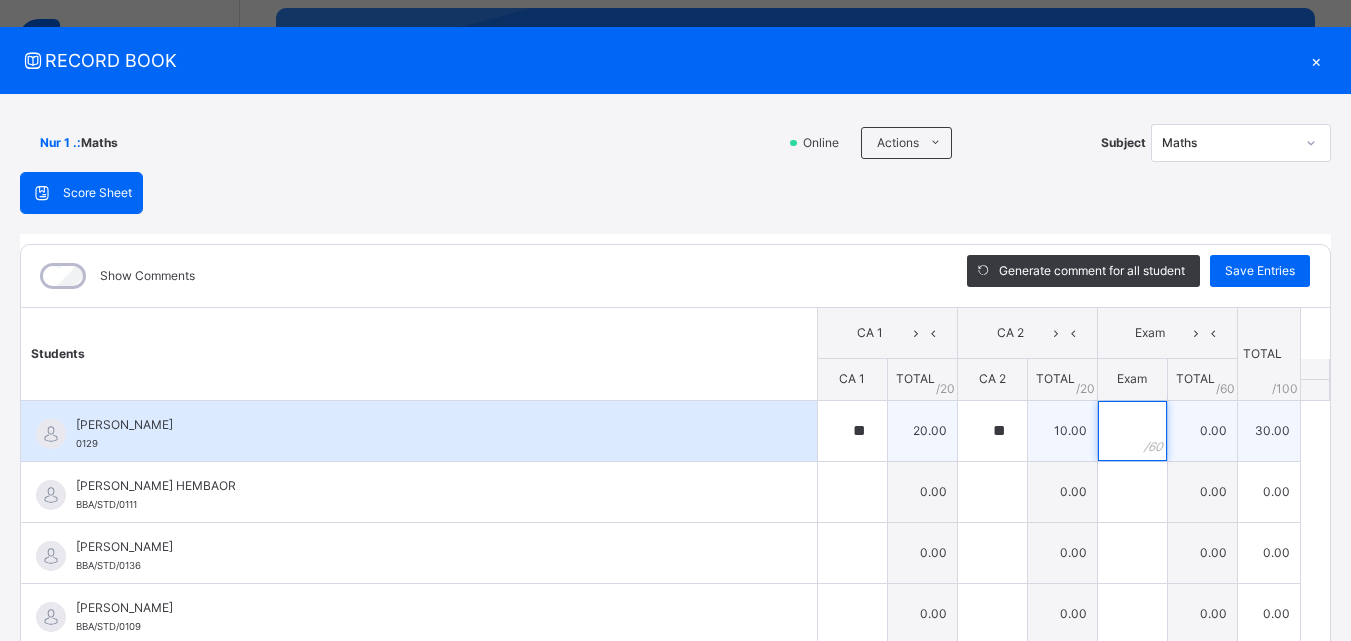 click at bounding box center (1132, 431) 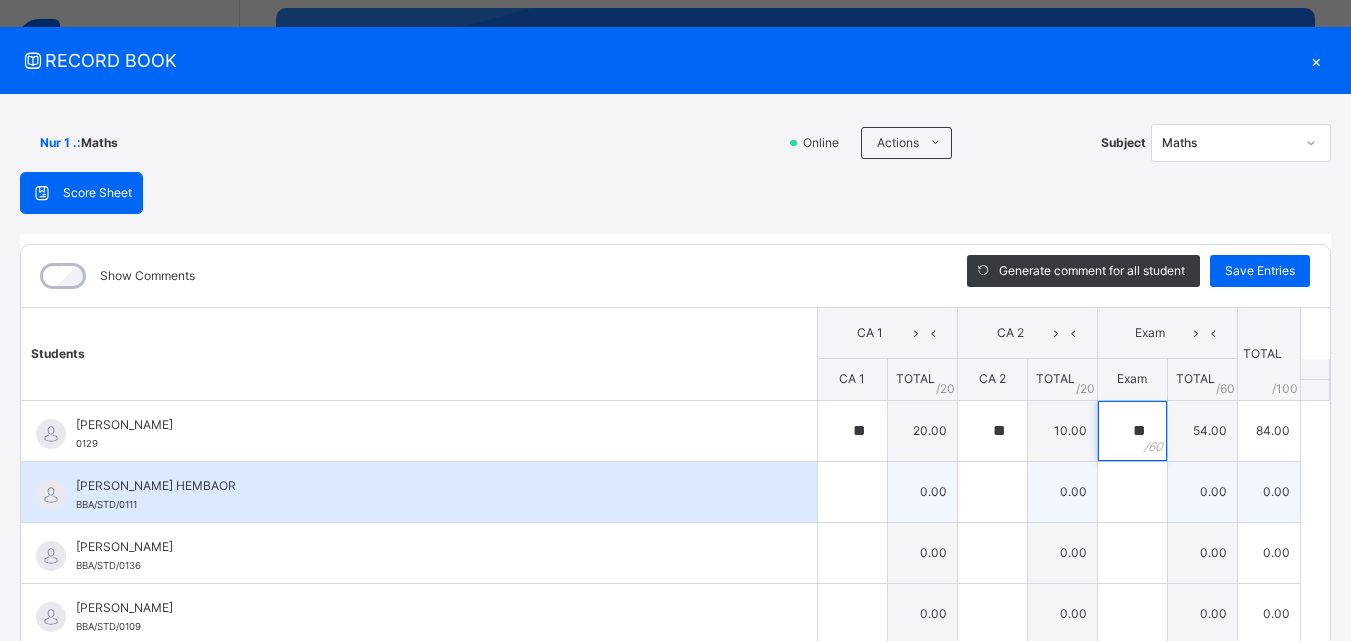 type on "**" 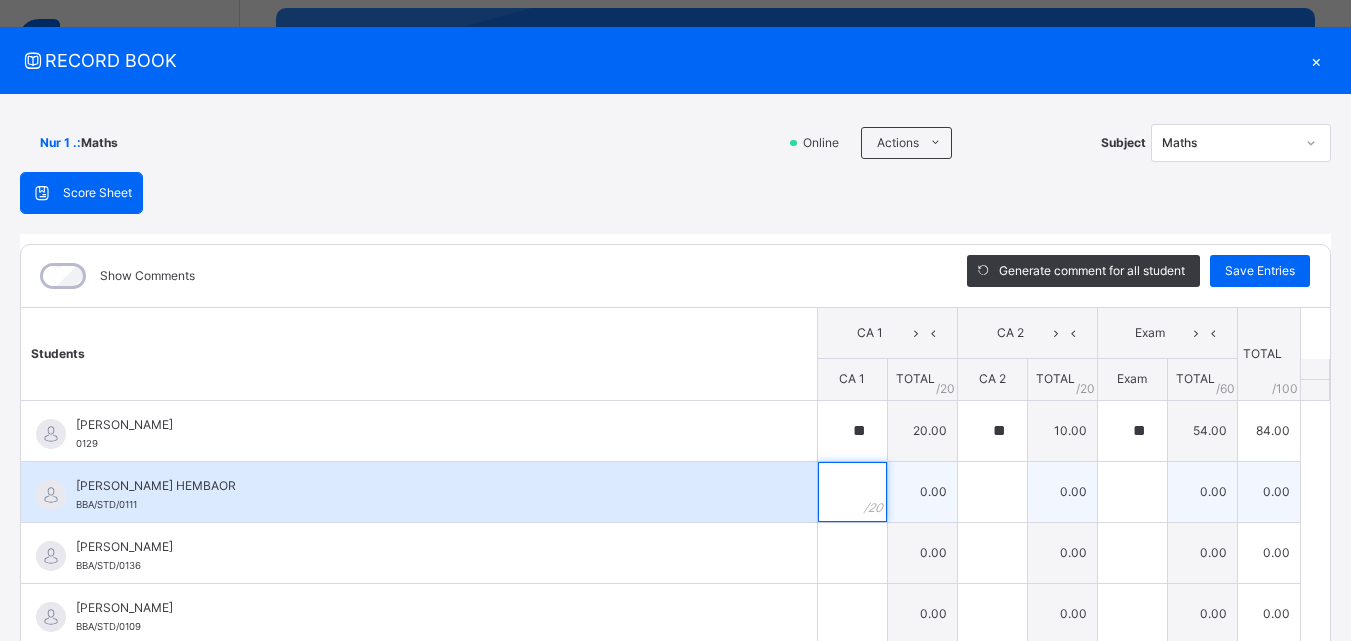 click at bounding box center [852, 492] 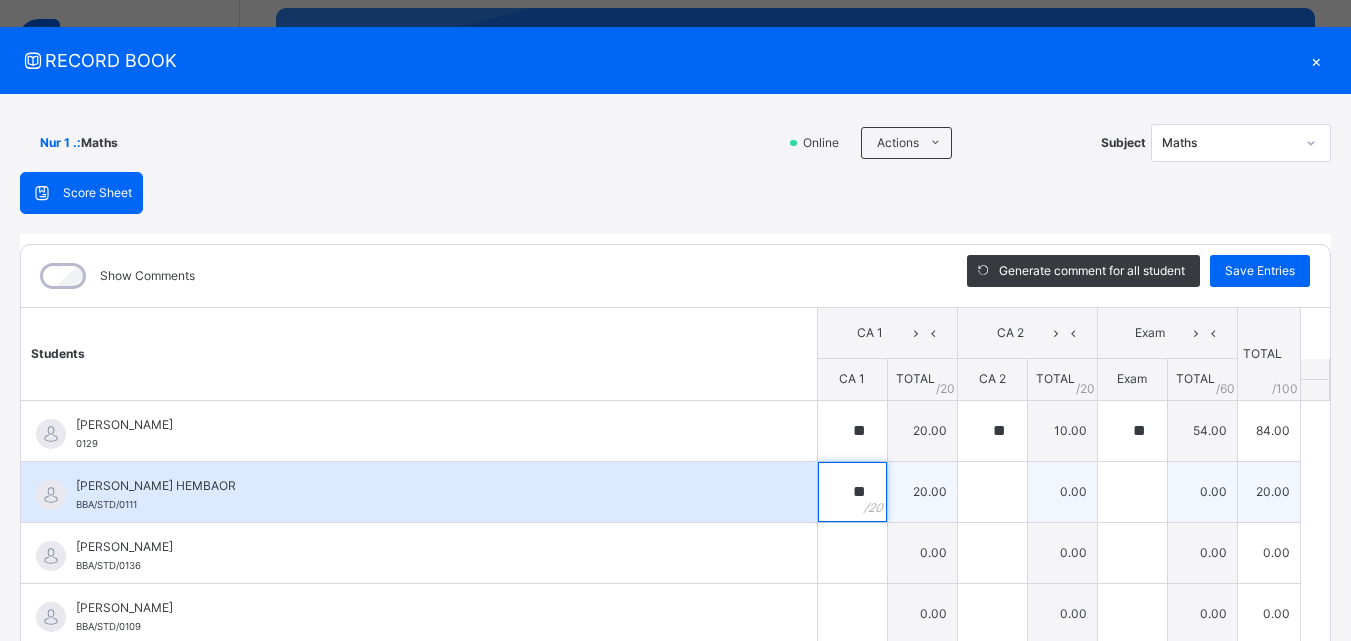 type on "**" 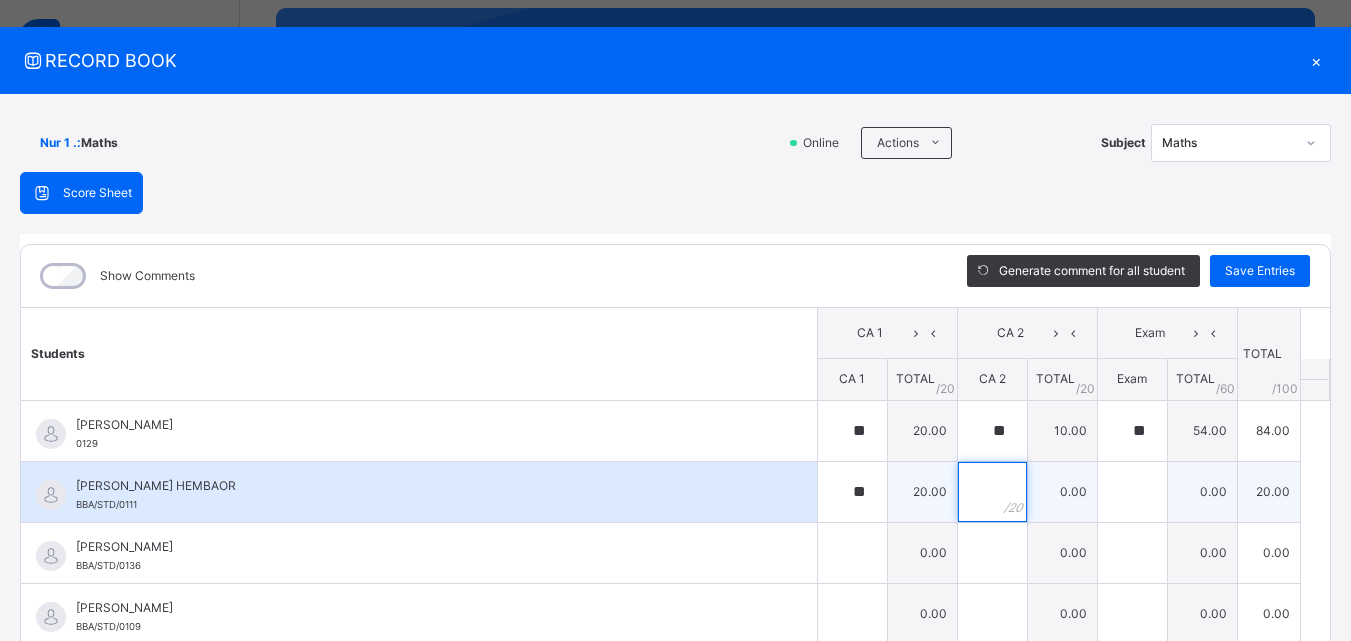 click at bounding box center [992, 492] 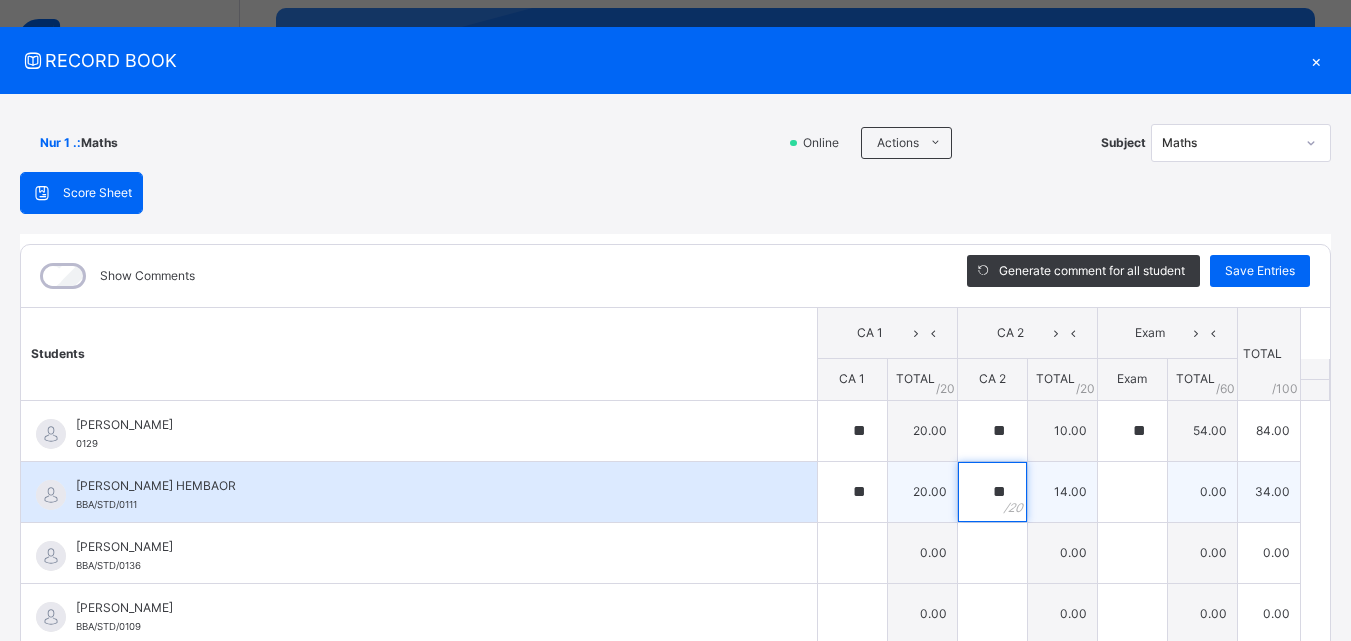 type on "**" 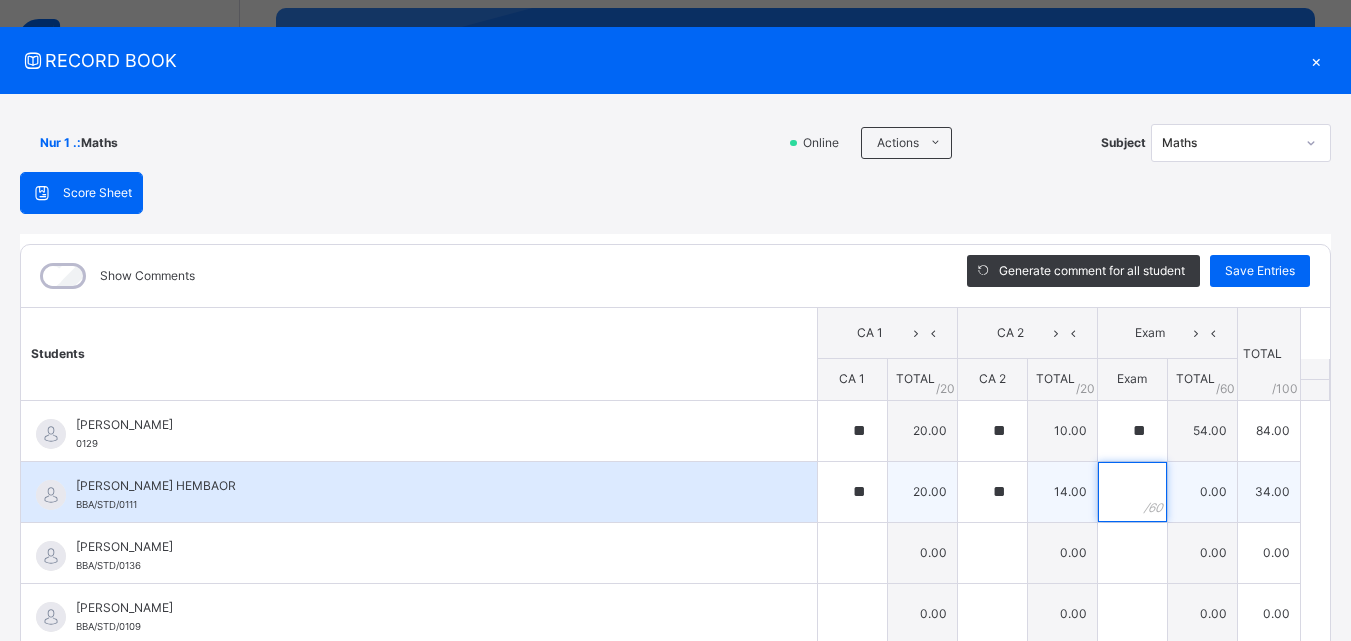 click at bounding box center [1132, 492] 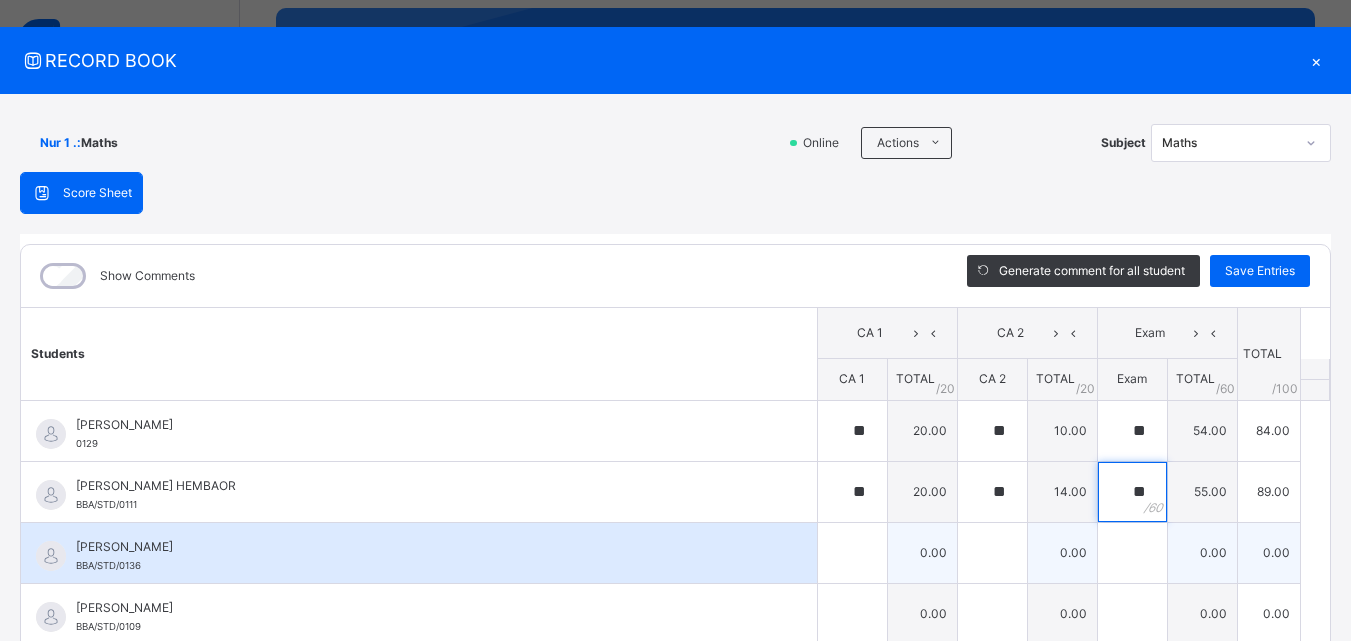 type on "**" 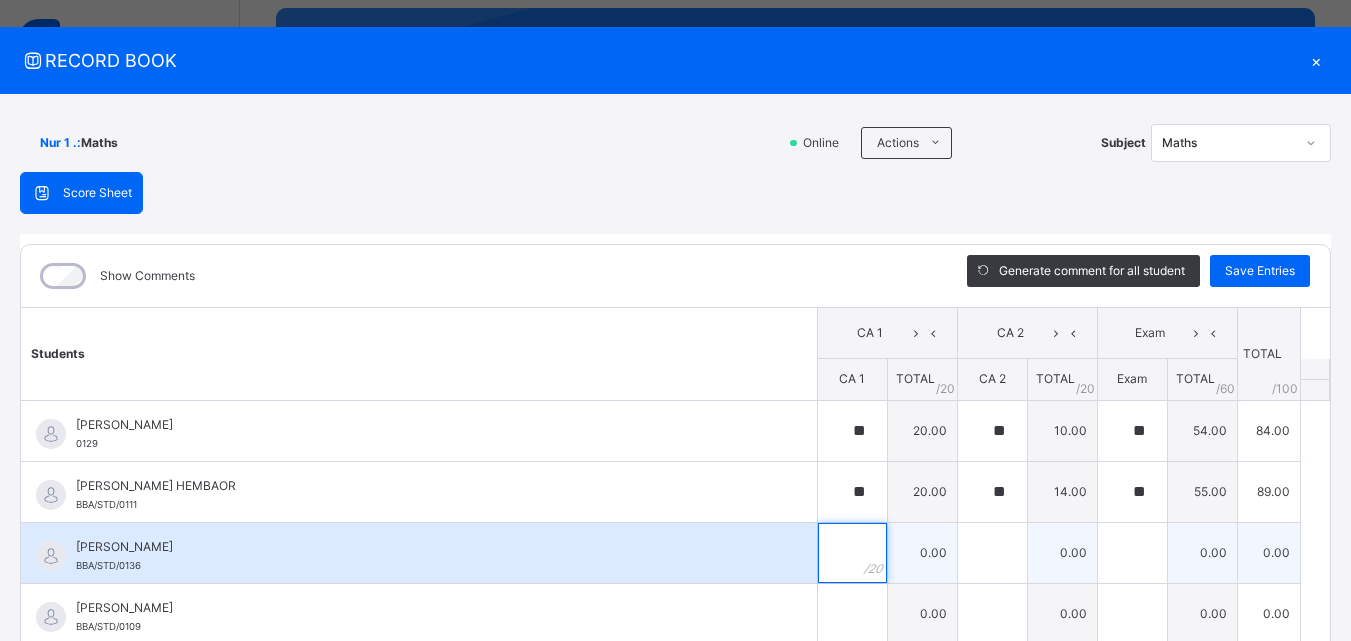 click at bounding box center [852, 553] 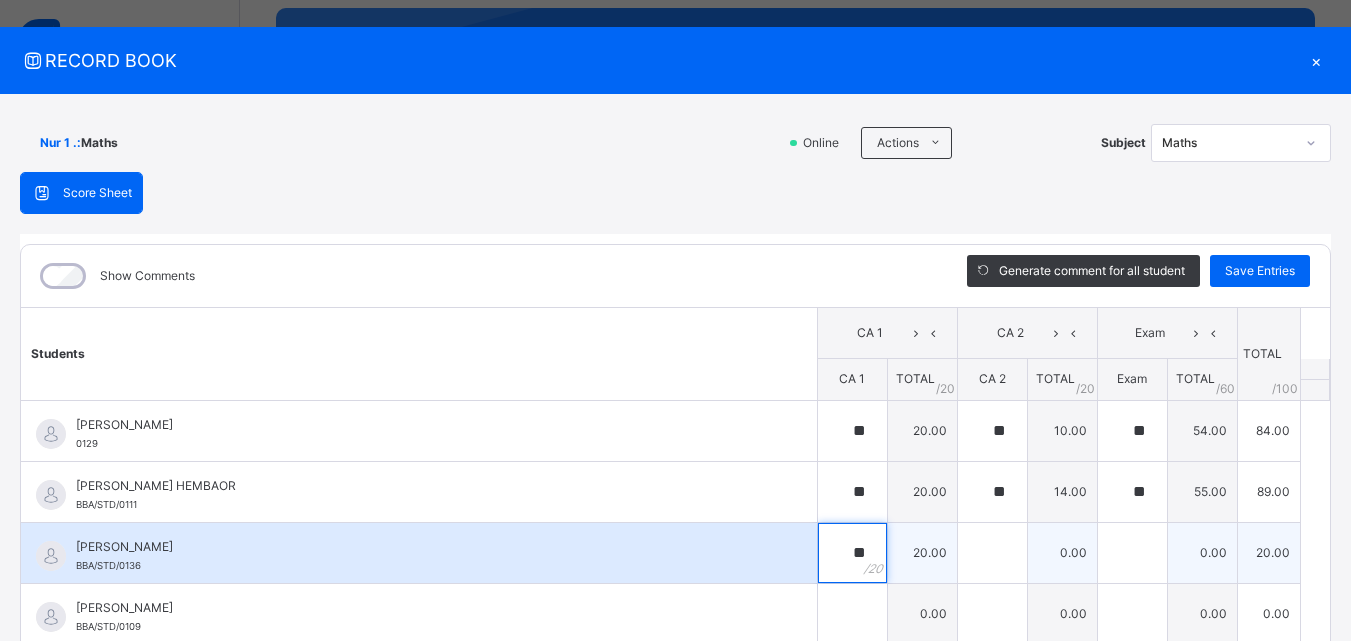 type on "**" 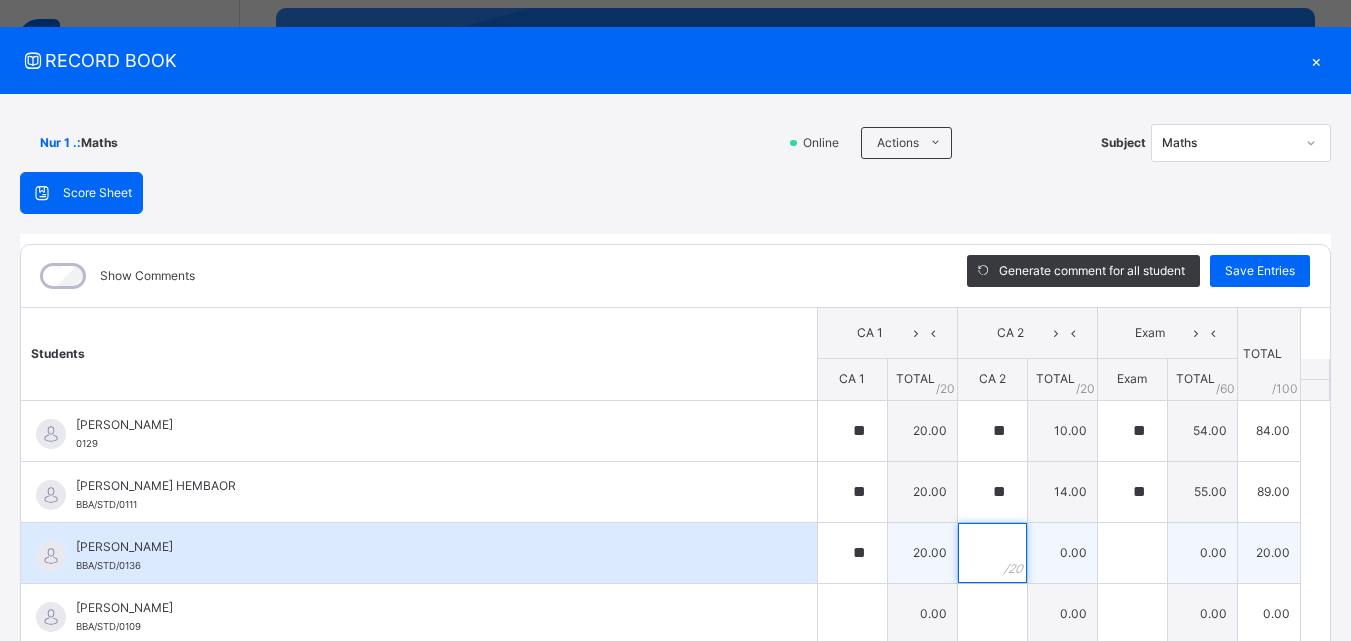 click at bounding box center [992, 553] 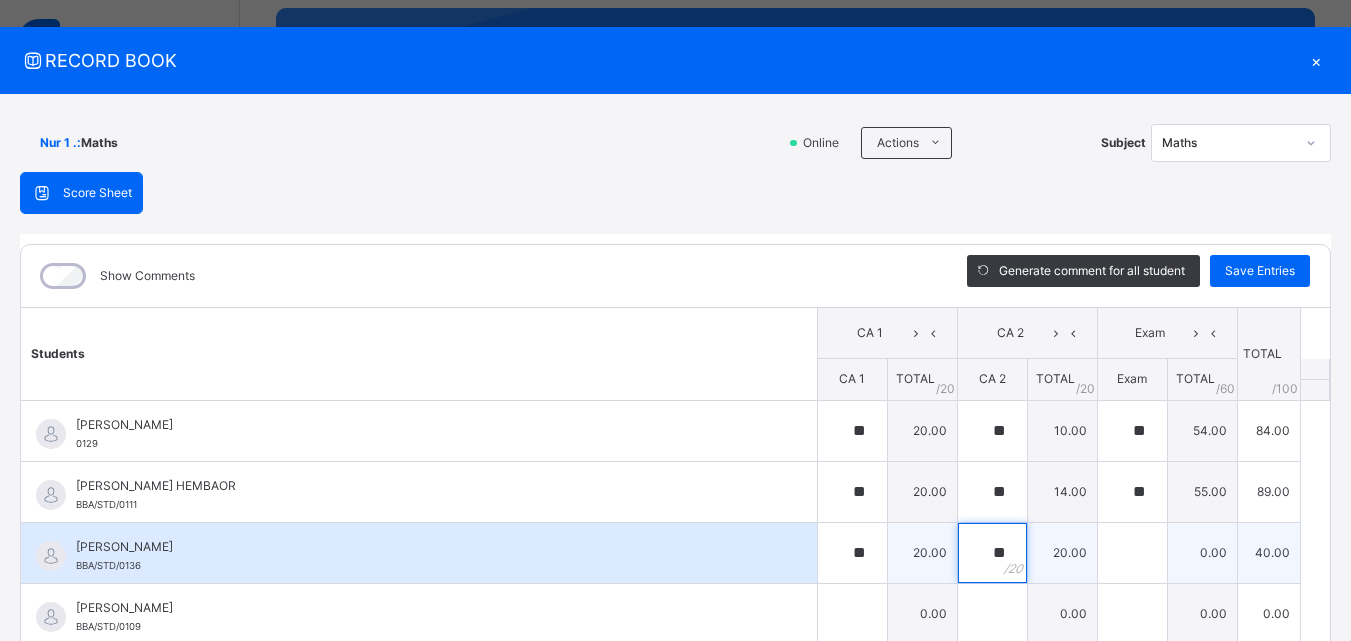 type on "**" 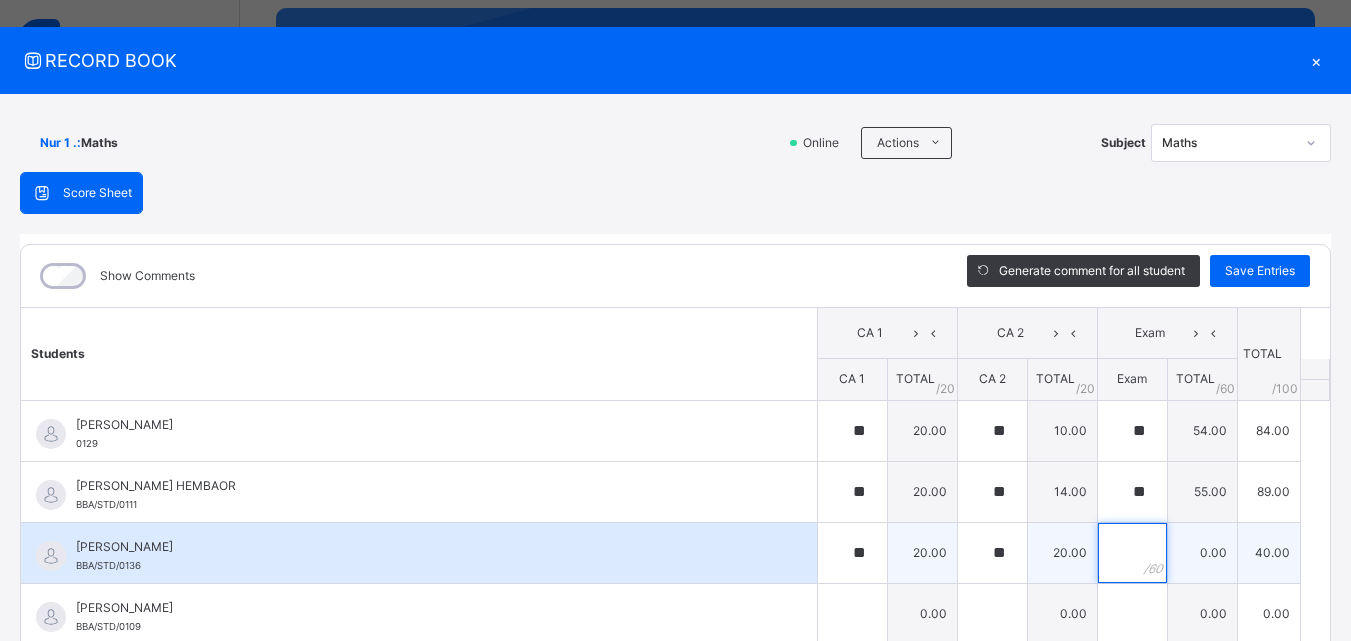 click at bounding box center (1132, 553) 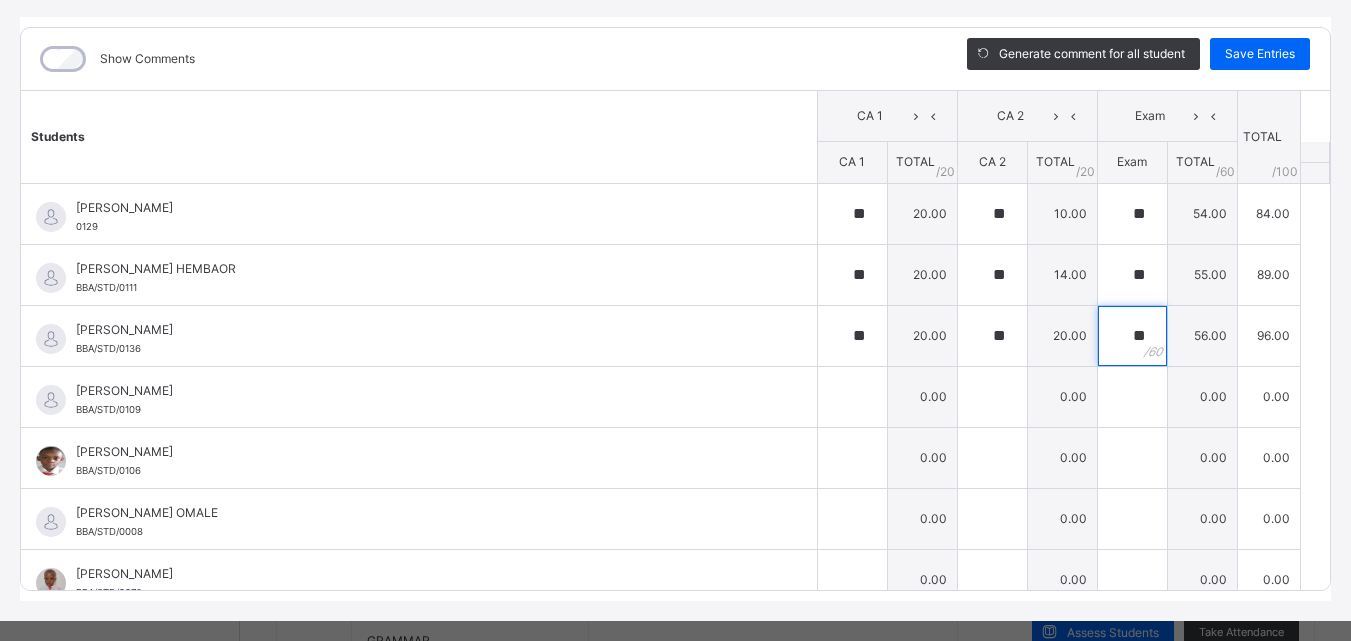 scroll, scrollTop: 270, scrollLeft: 0, axis: vertical 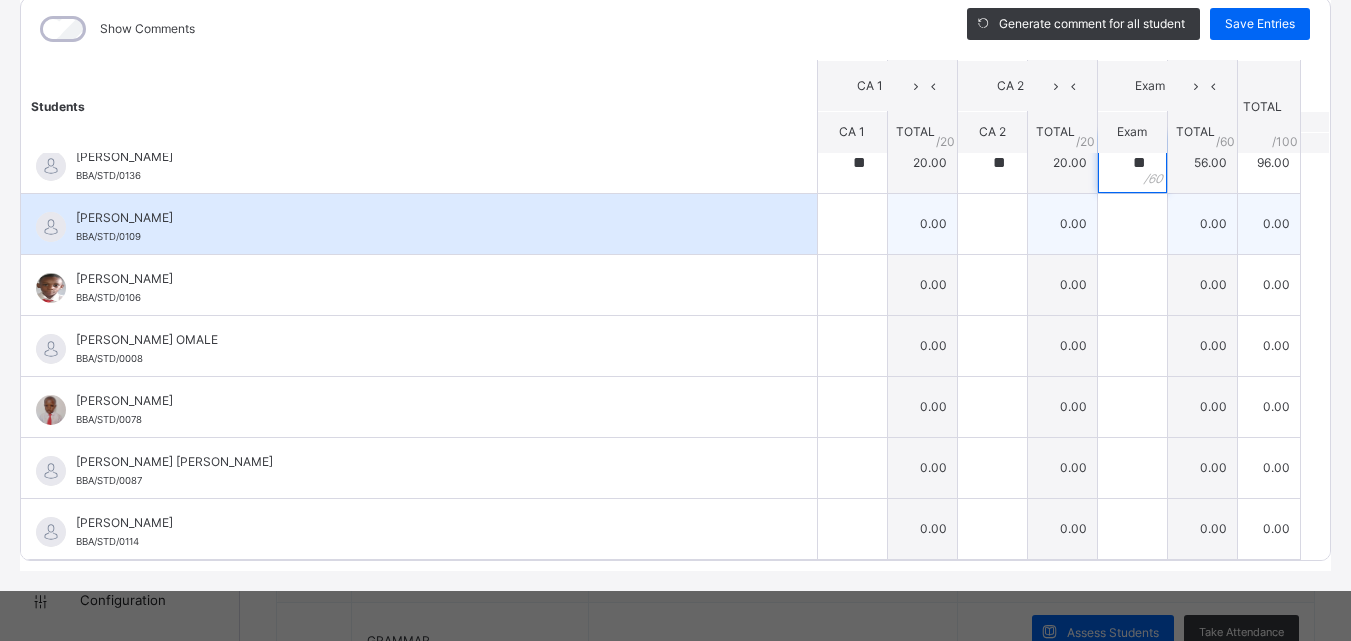 type on "**" 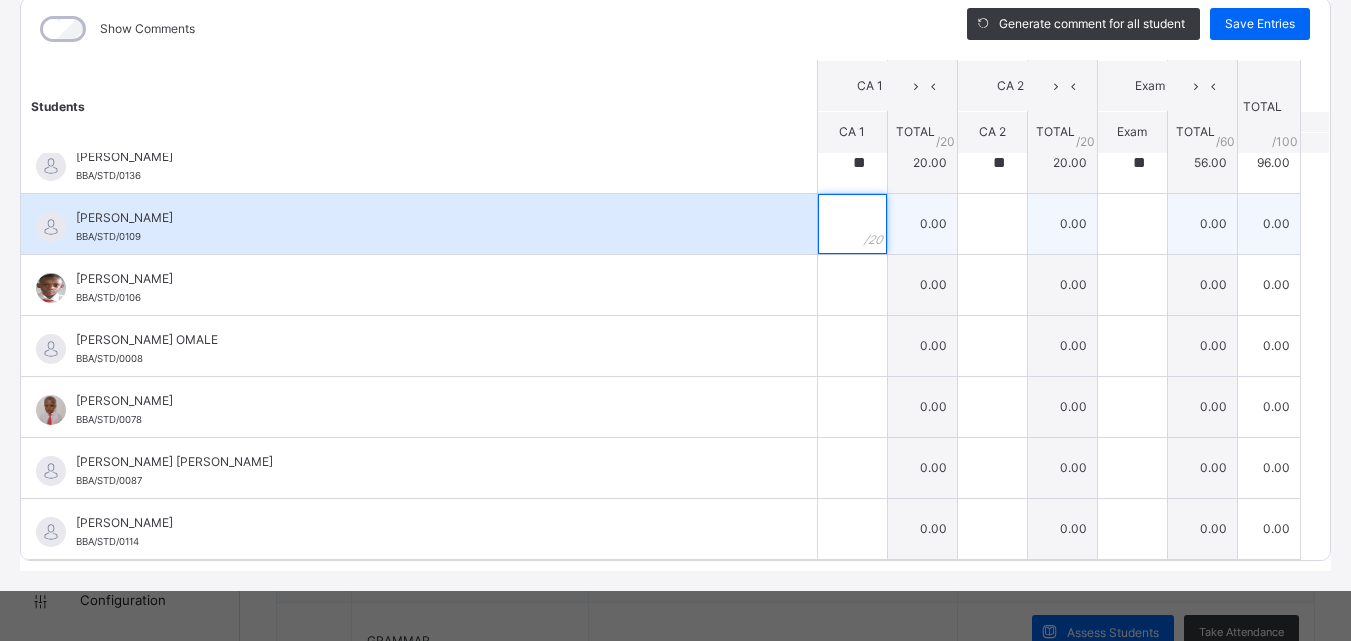 click at bounding box center (852, 224) 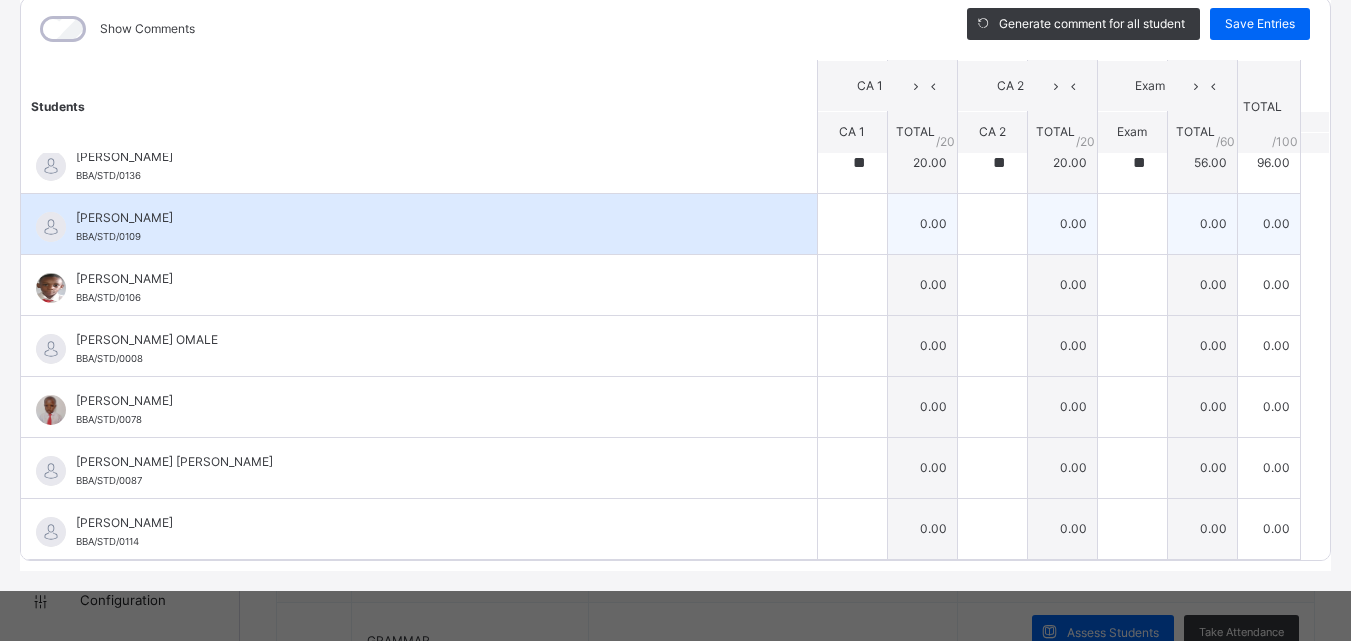 click at bounding box center (852, 224) 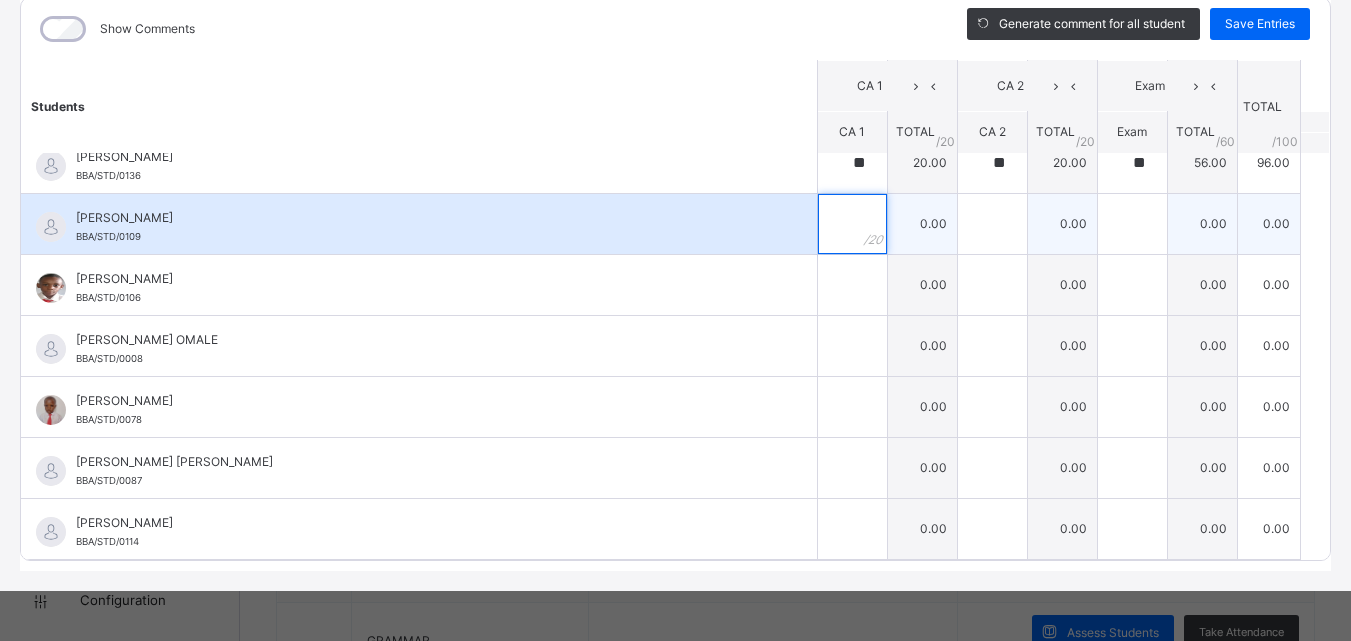 click at bounding box center [852, 224] 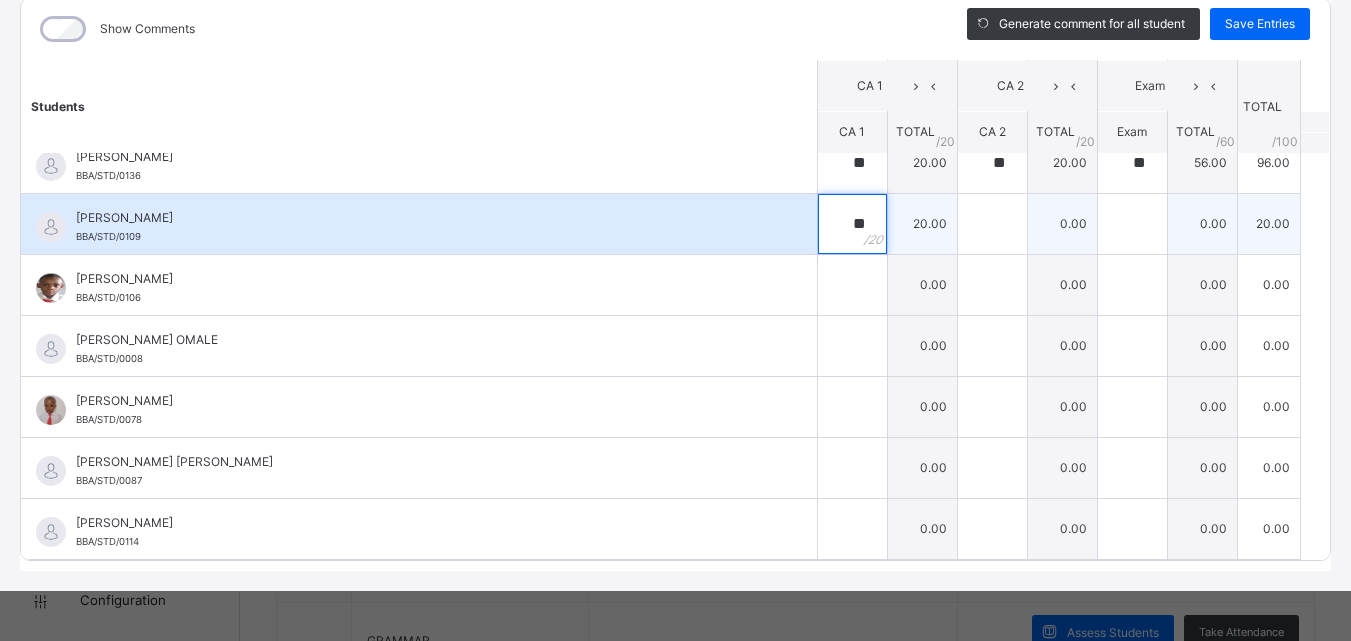 type on "**" 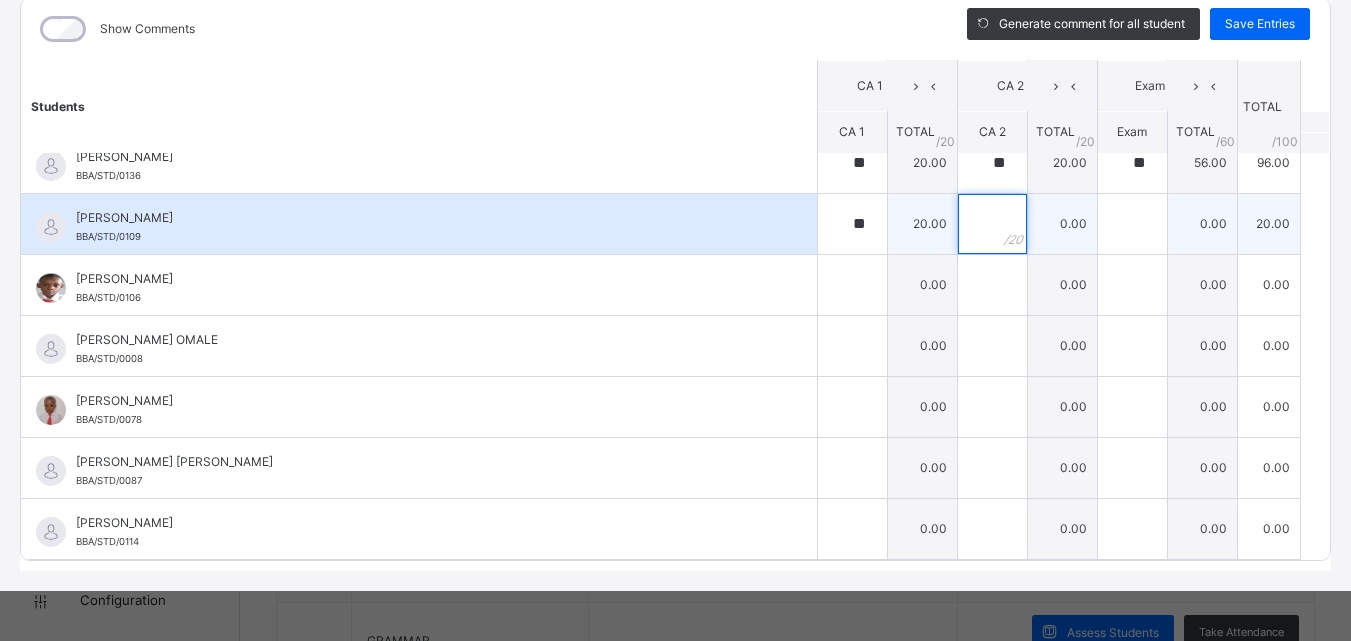 click at bounding box center [992, 224] 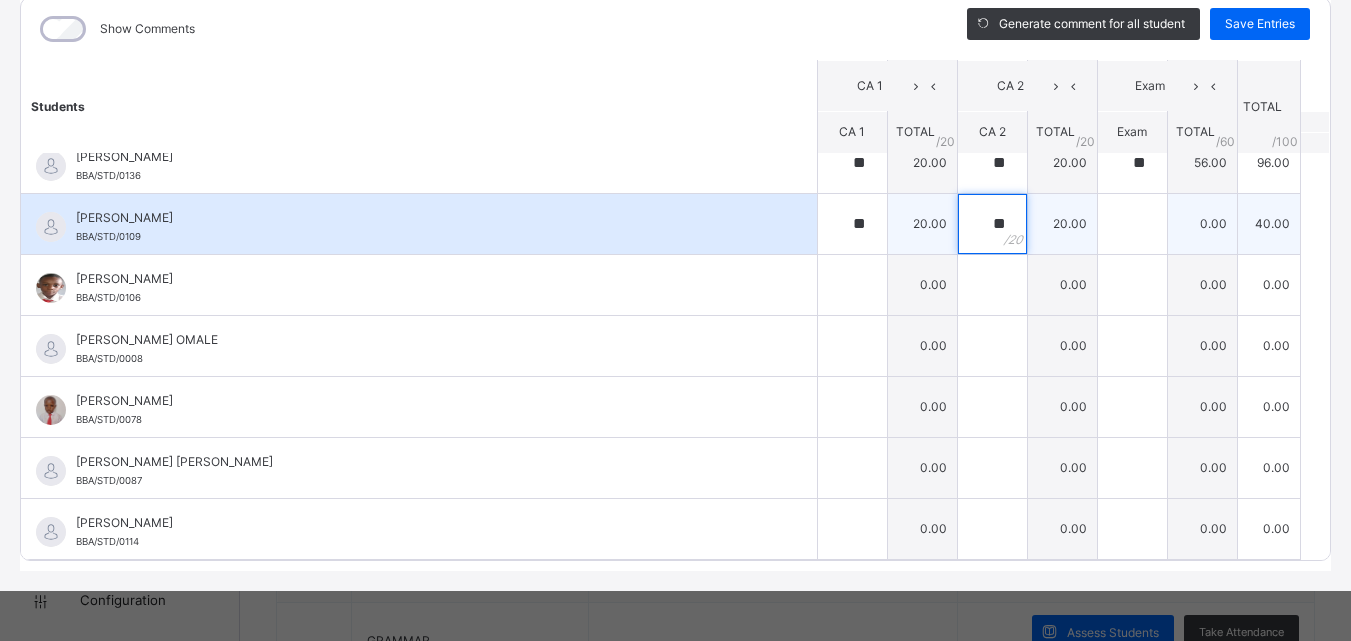 type on "**" 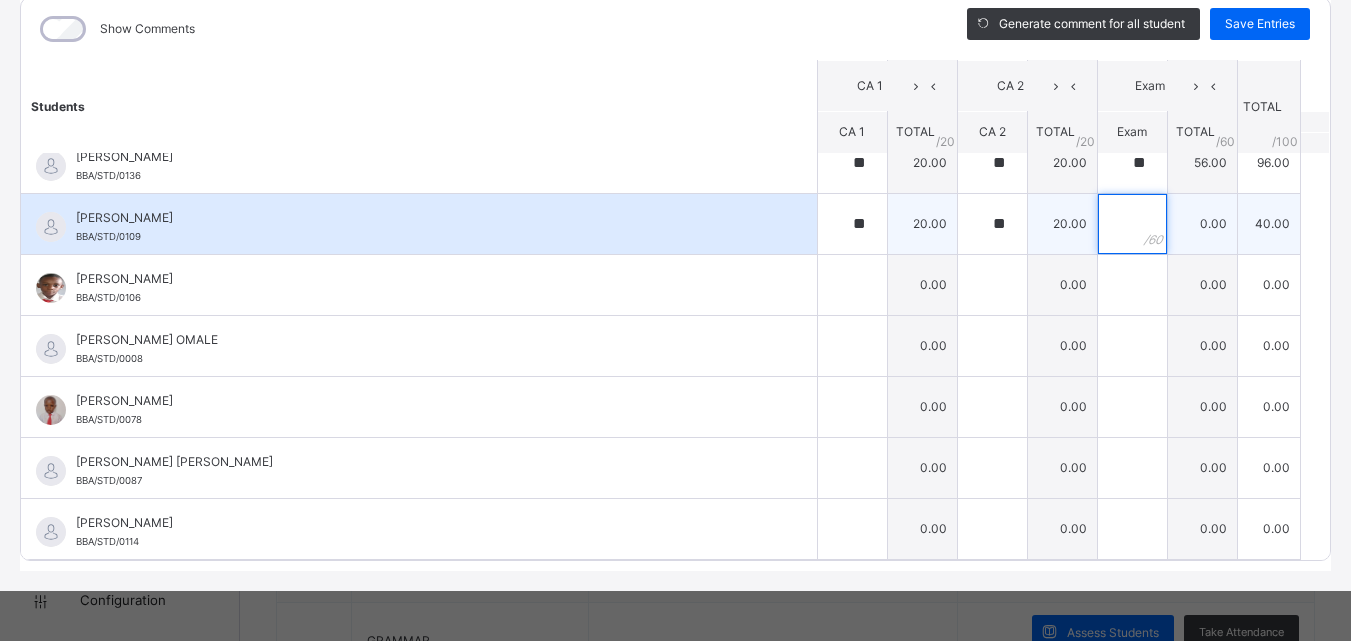 click at bounding box center [1132, 224] 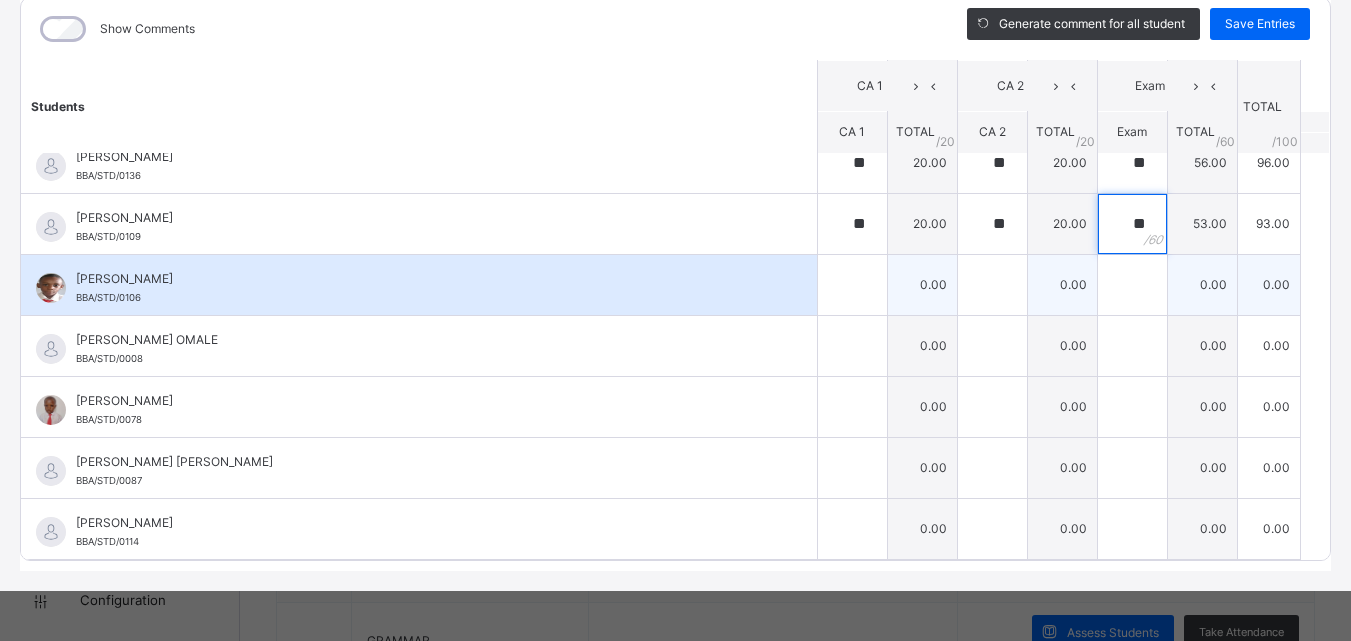 type on "**" 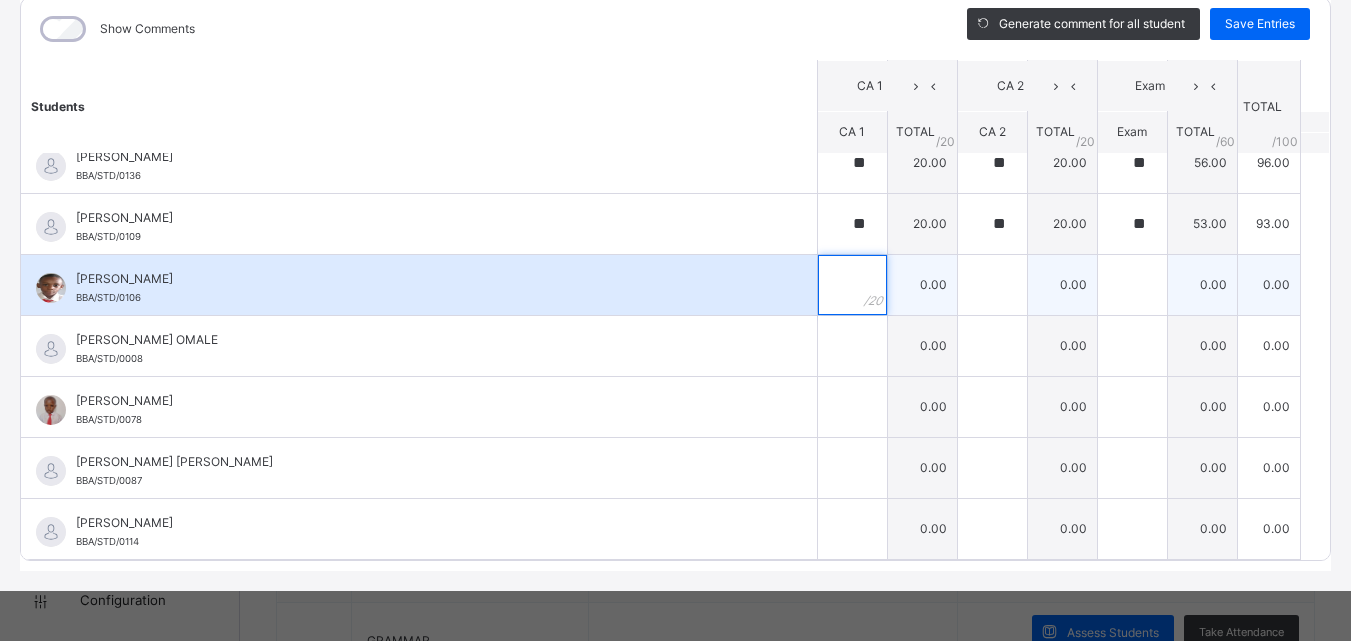 click at bounding box center (852, 285) 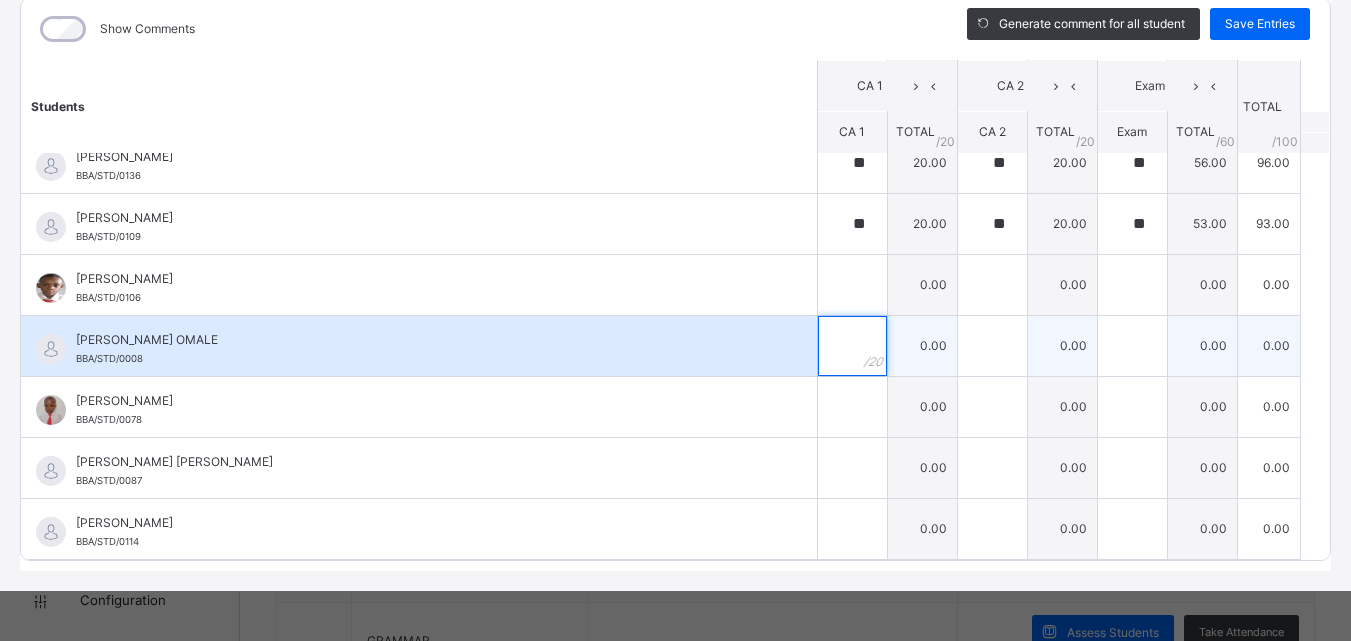click at bounding box center [852, 346] 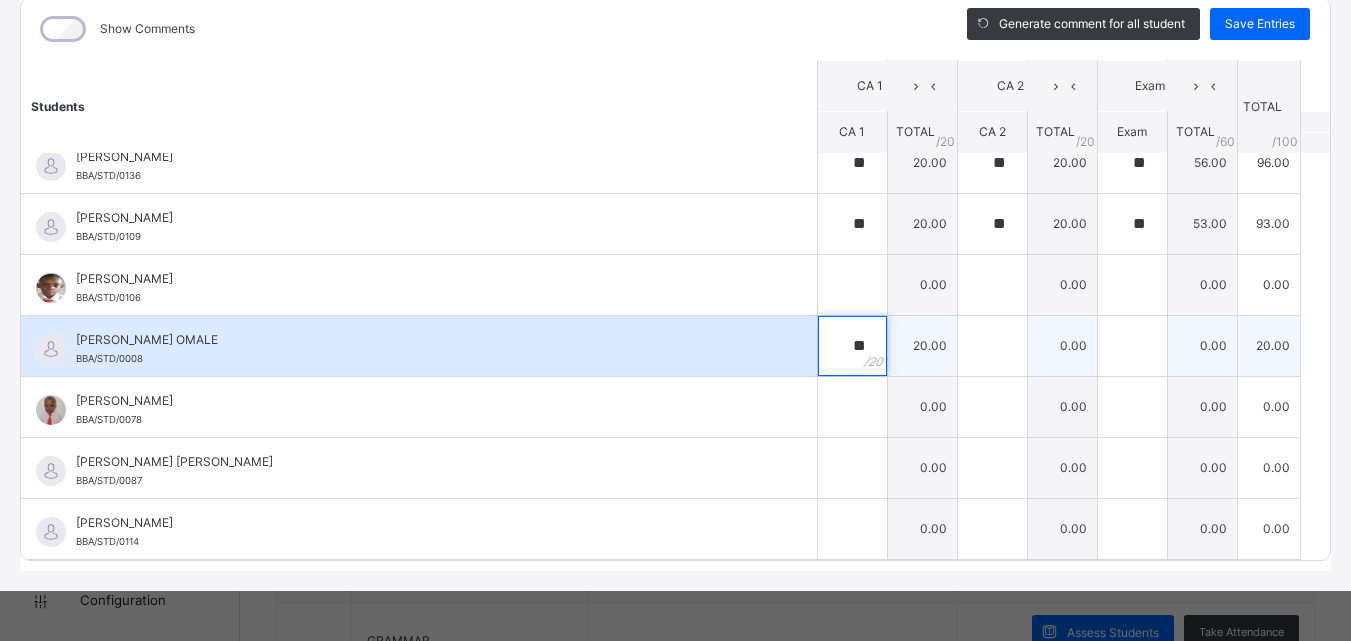 type on "**" 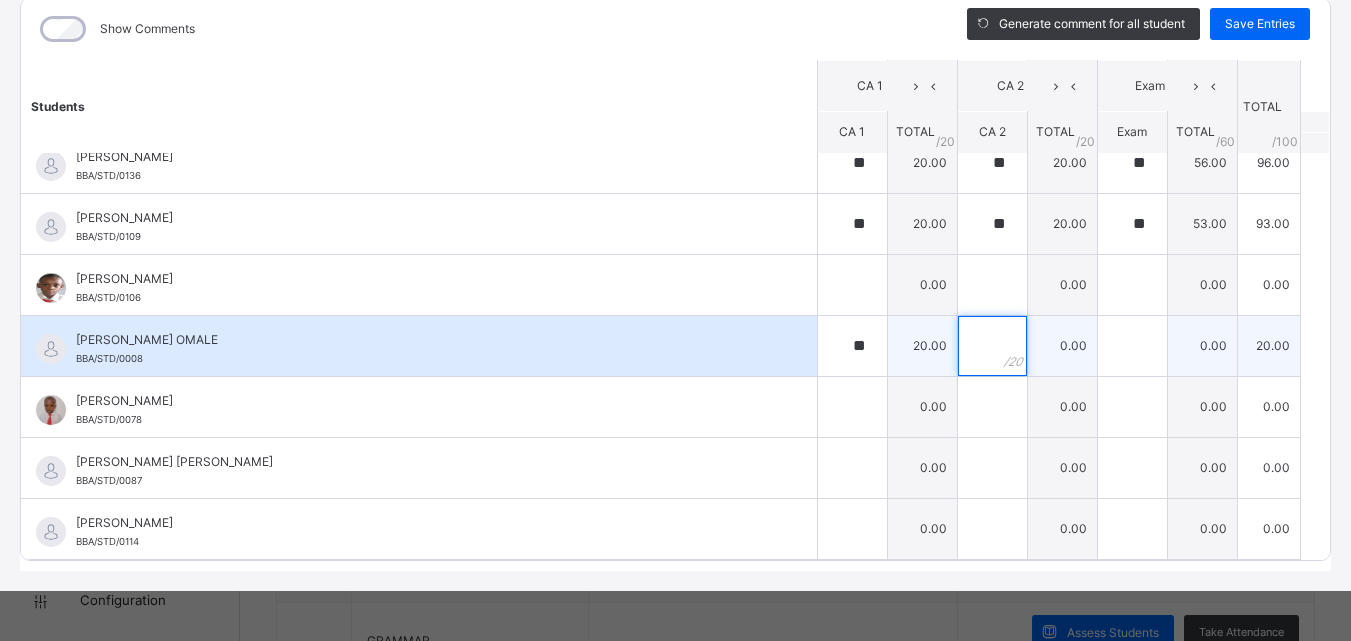 click at bounding box center (992, 346) 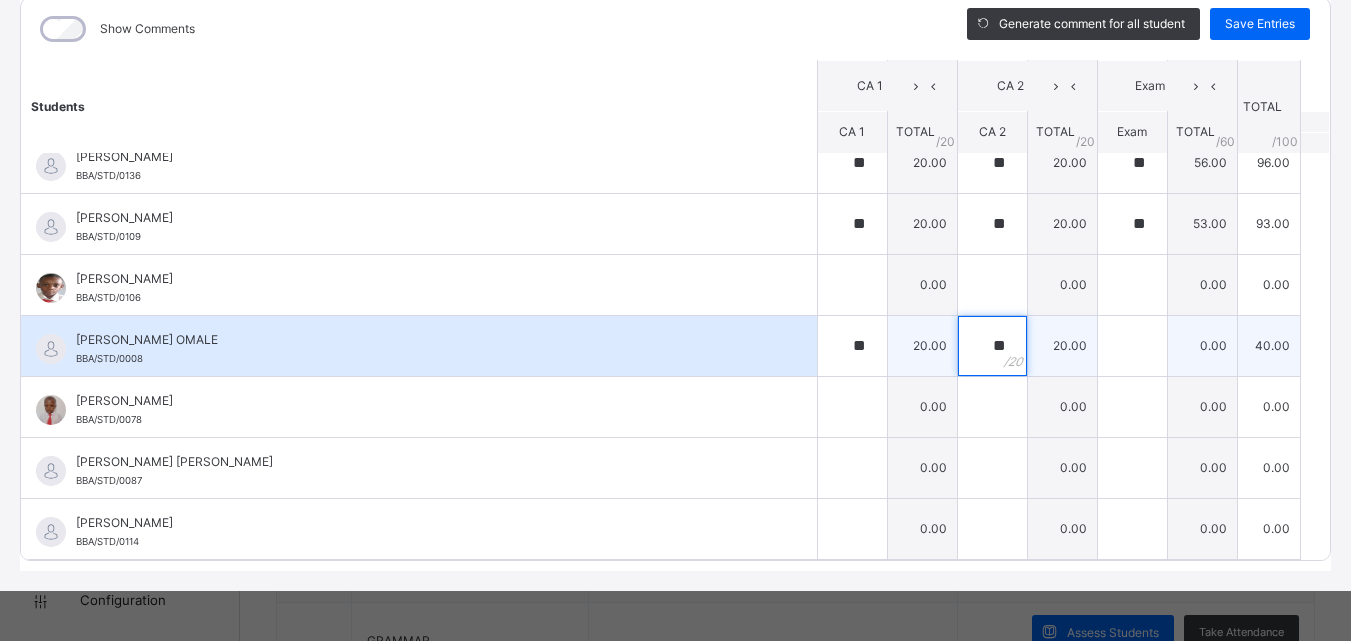 type on "**" 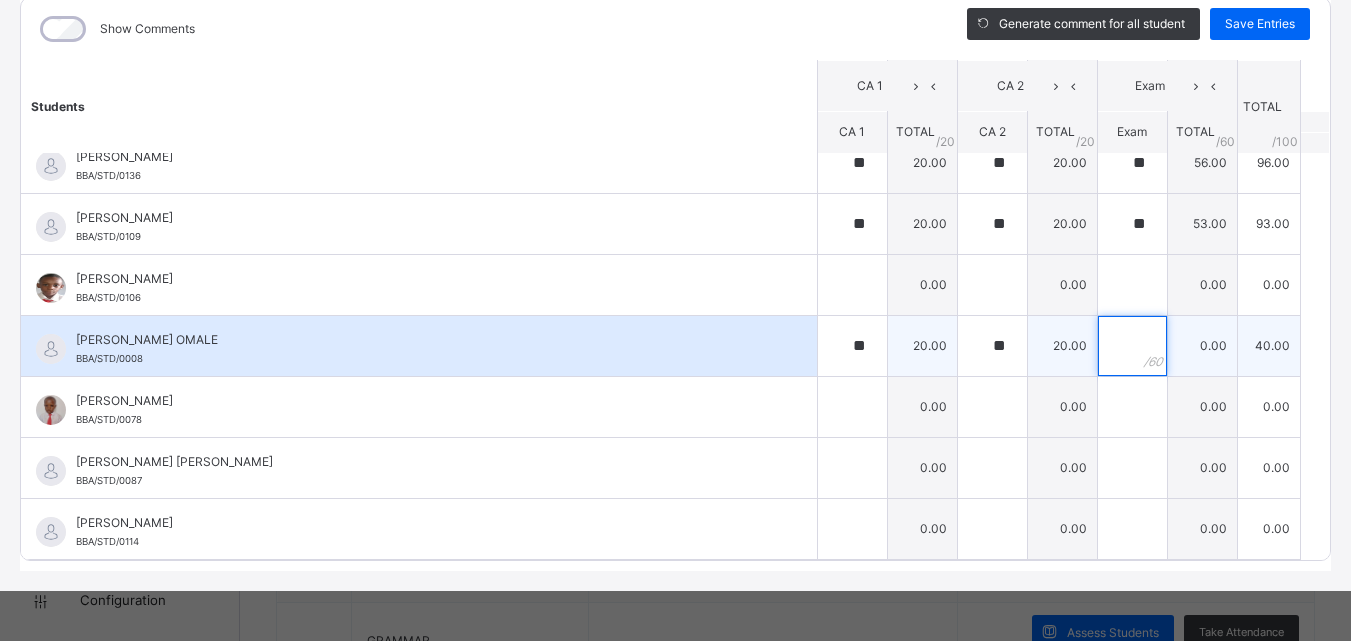 click at bounding box center (1132, 346) 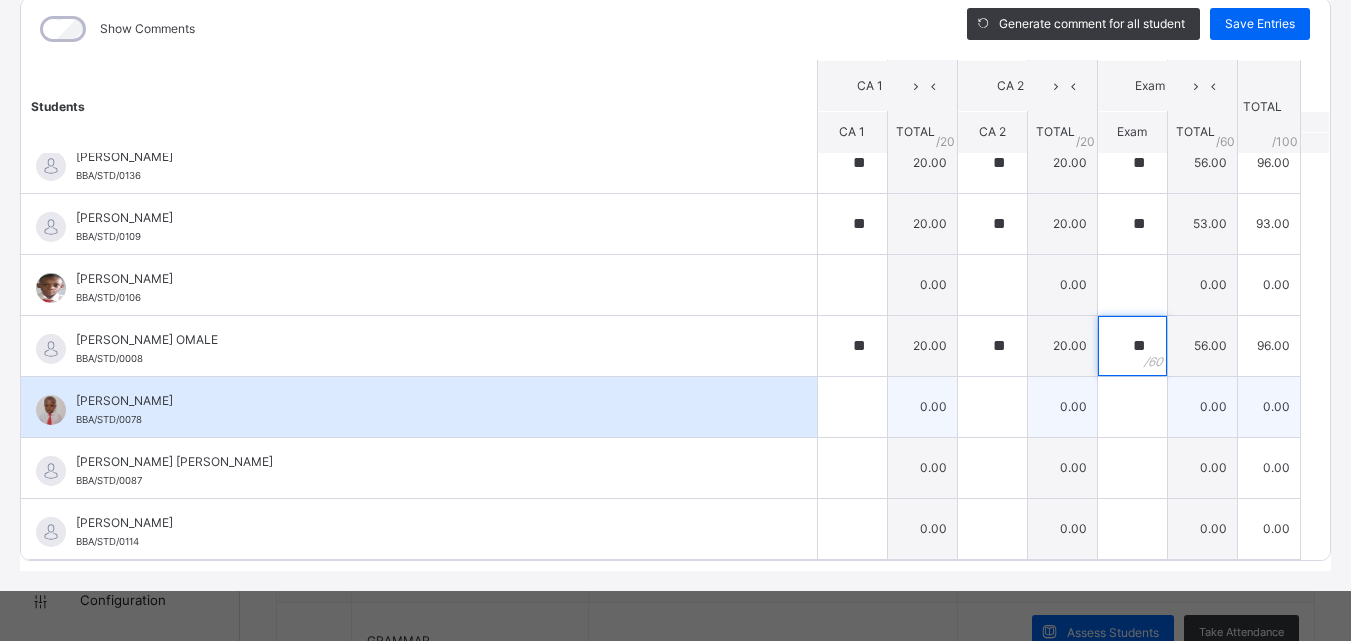 type on "**" 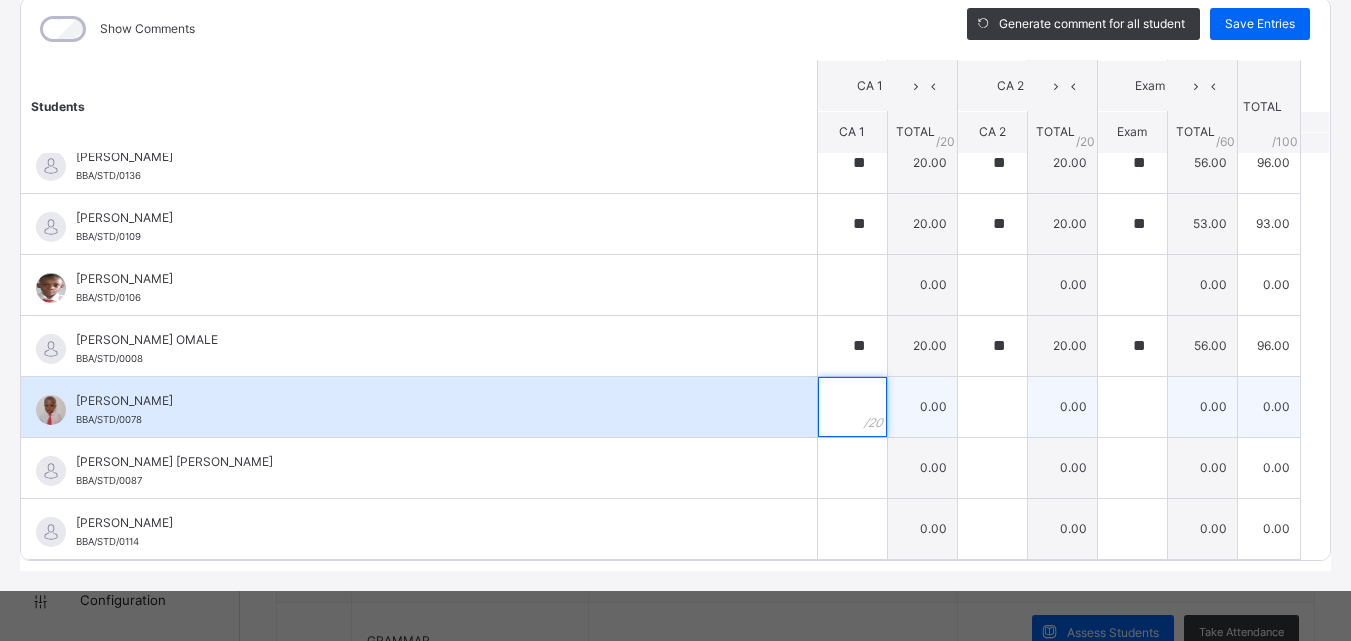 click at bounding box center [852, 407] 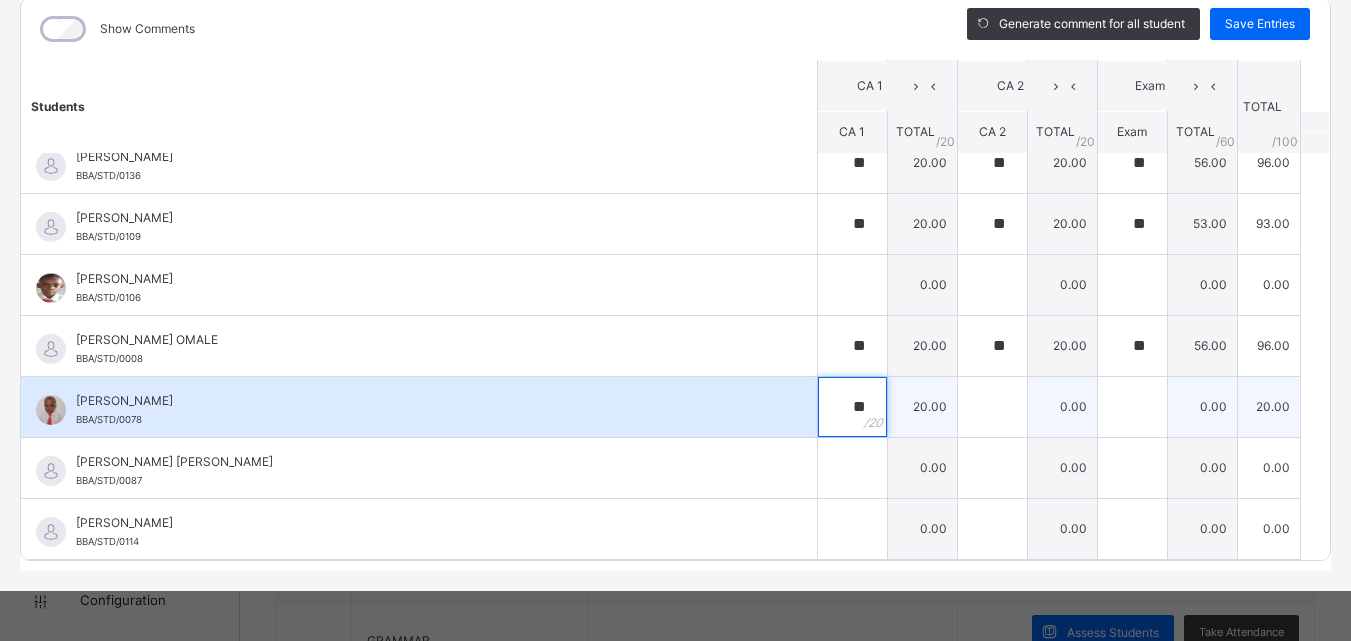 type on "**" 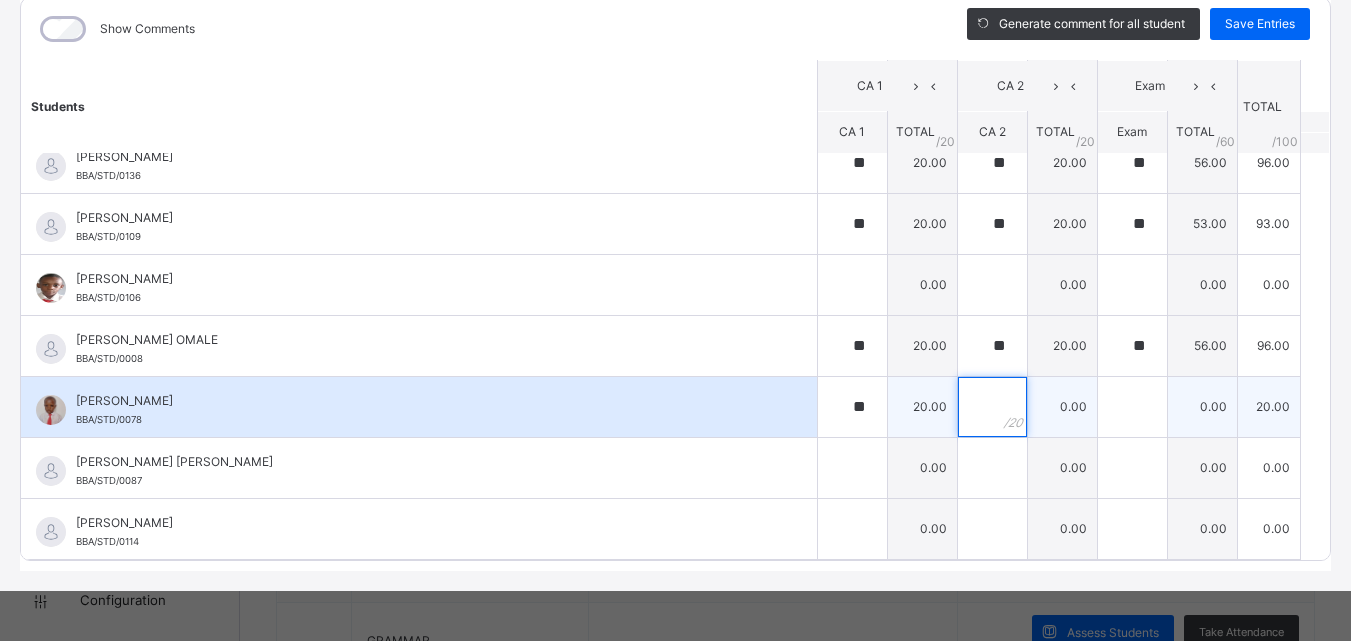 click at bounding box center (992, 407) 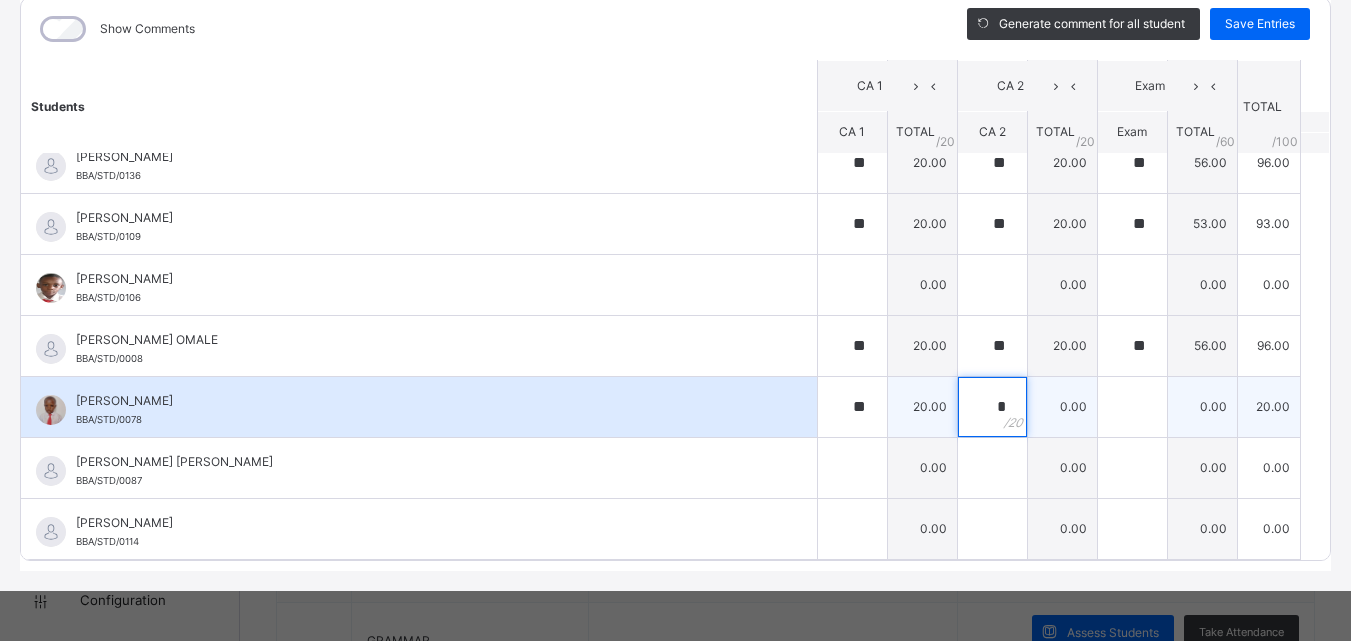 type on "**" 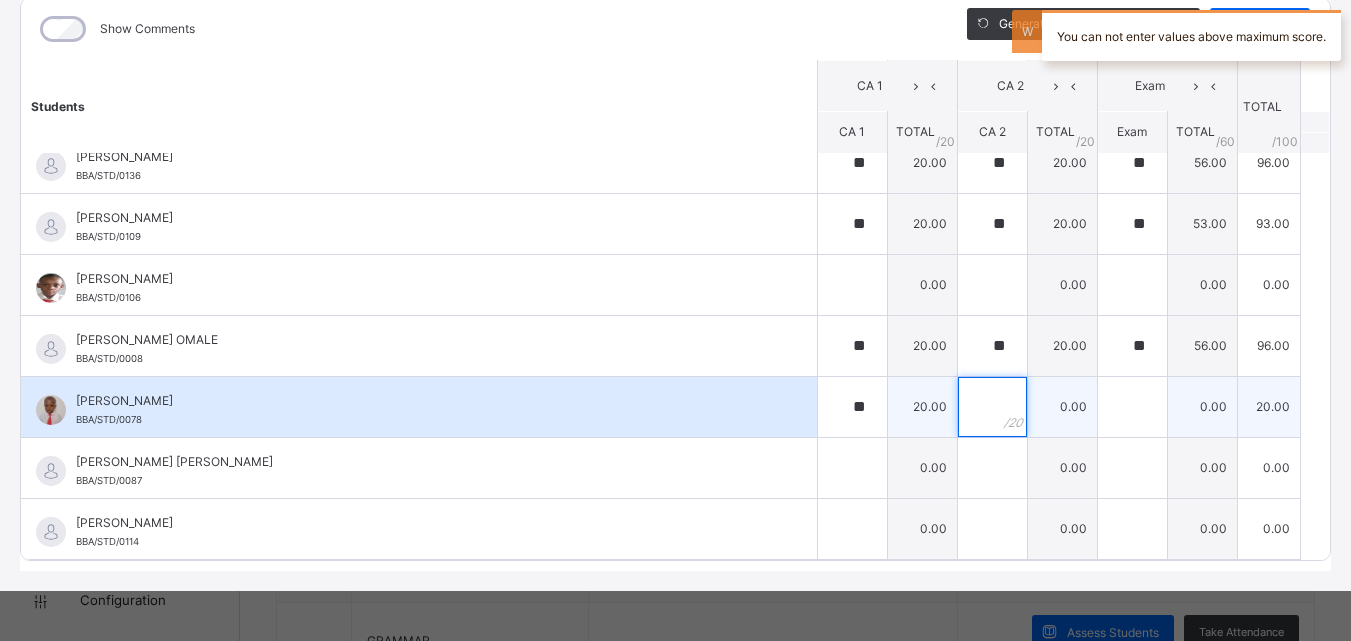 type on "*" 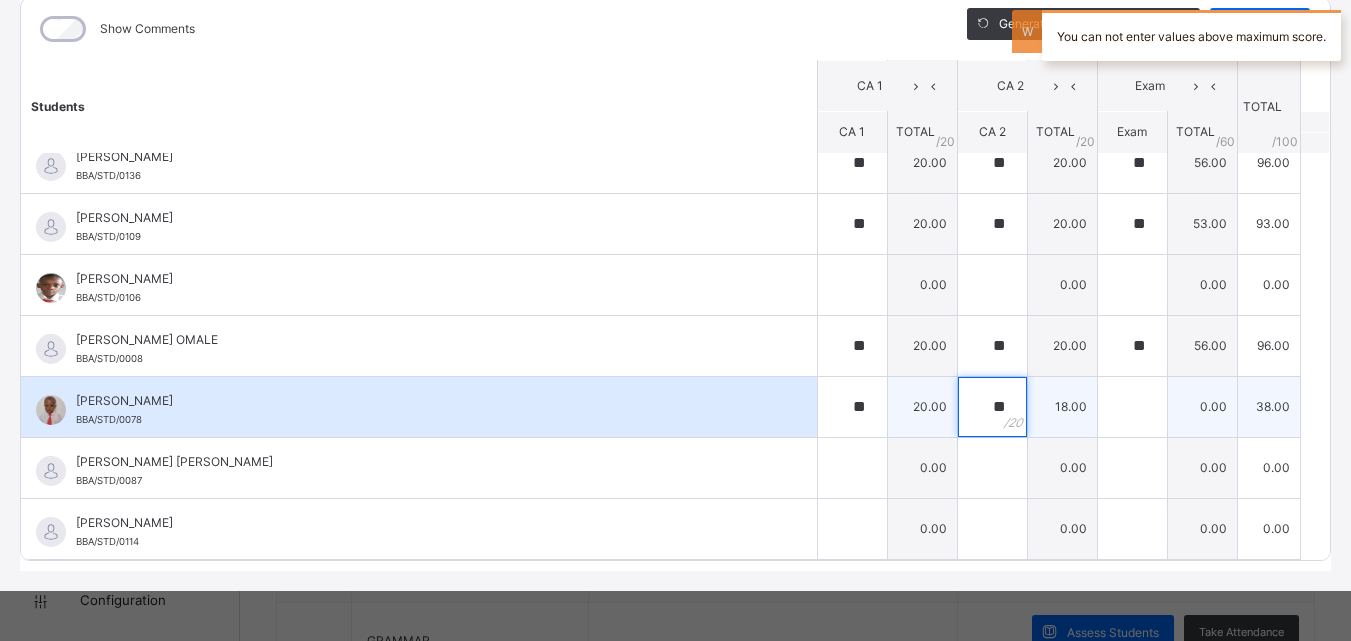 type on "**" 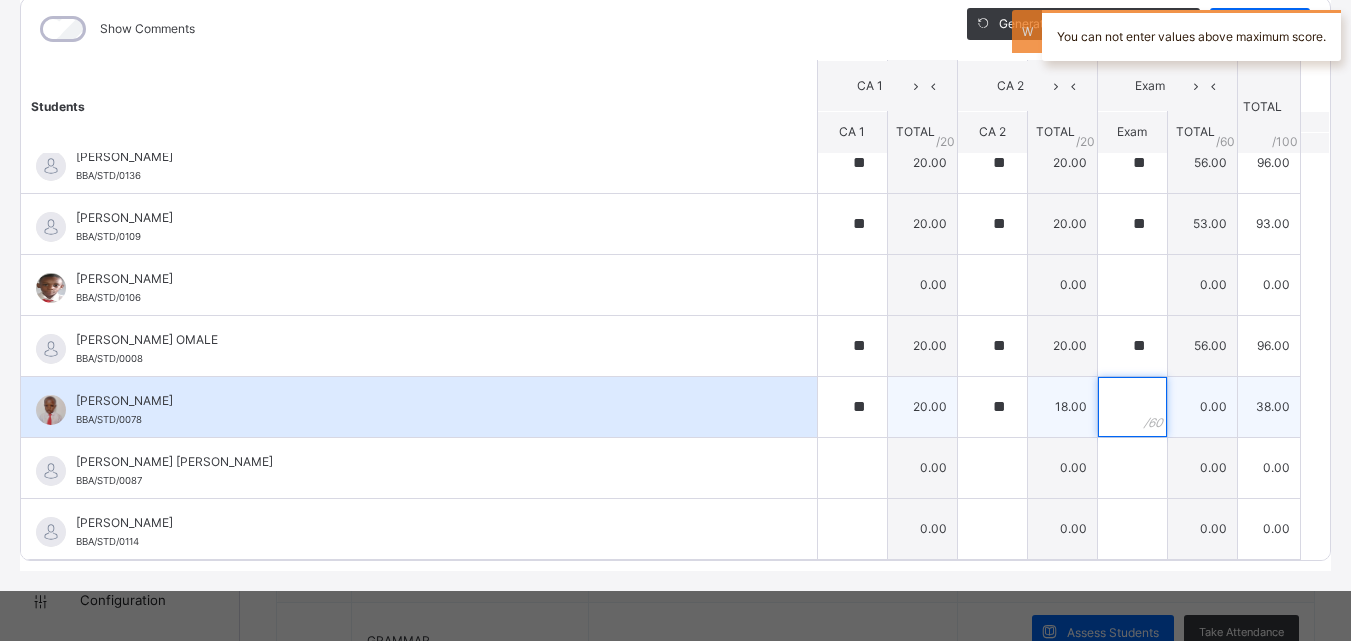 click at bounding box center (1132, 407) 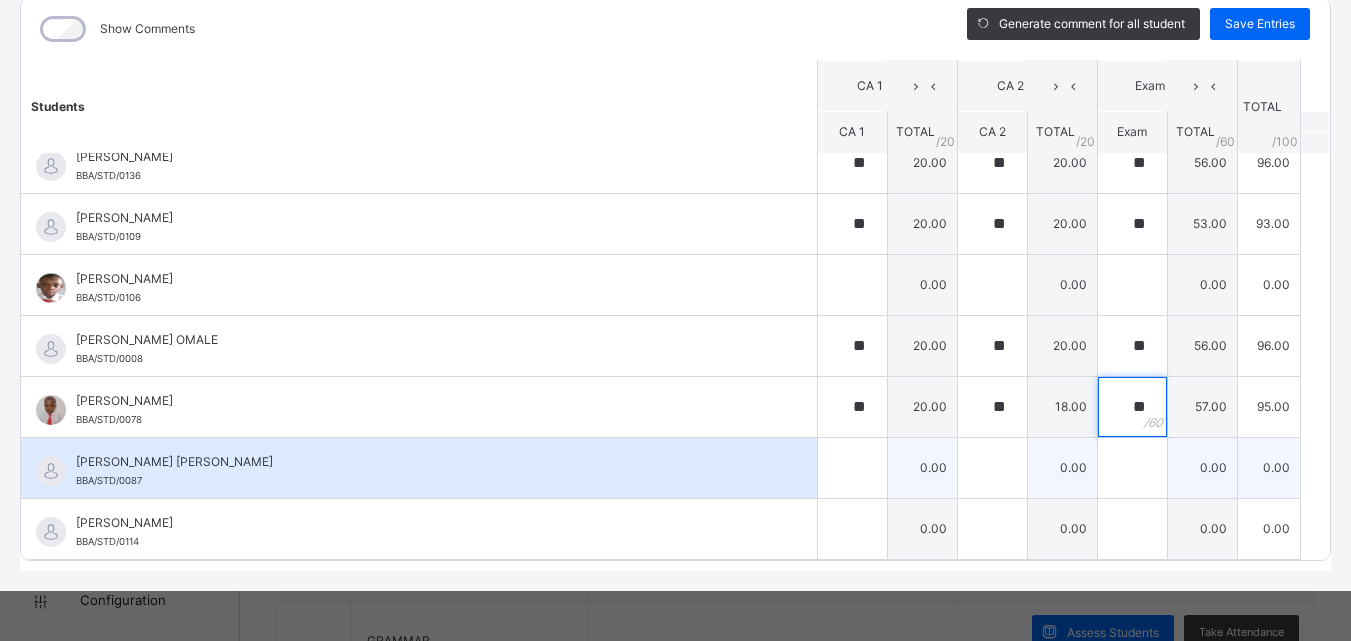 type on "**" 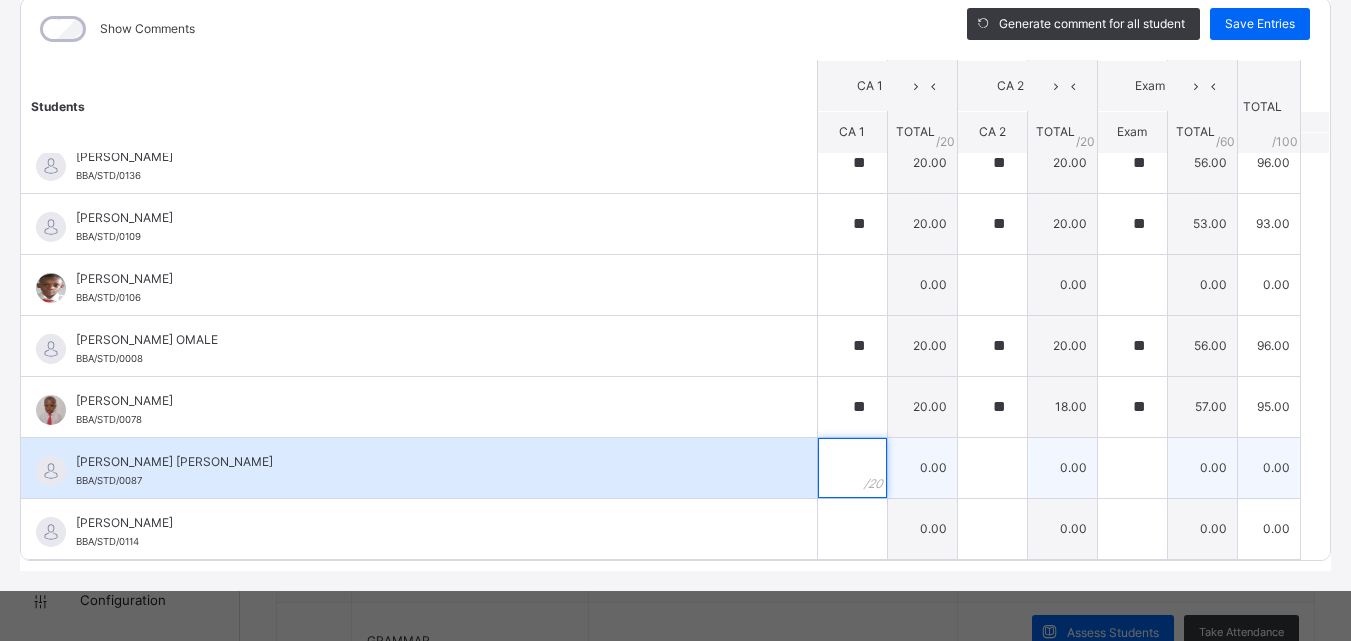 click at bounding box center (852, 468) 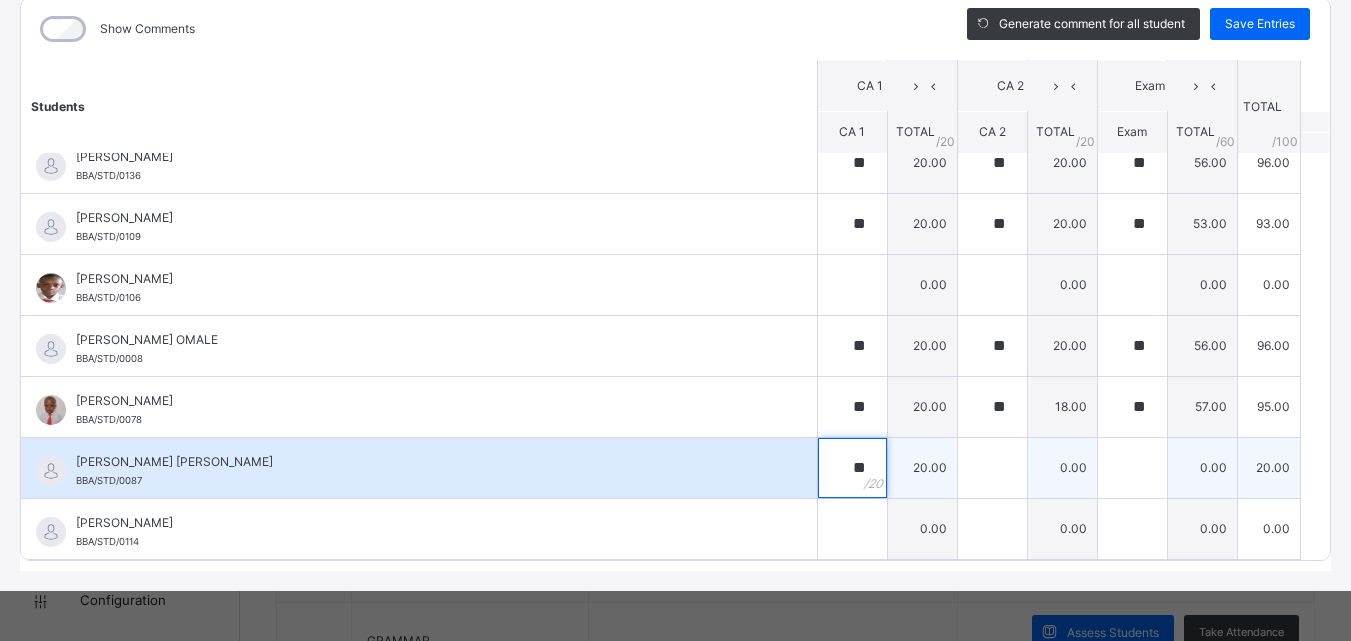 type on "**" 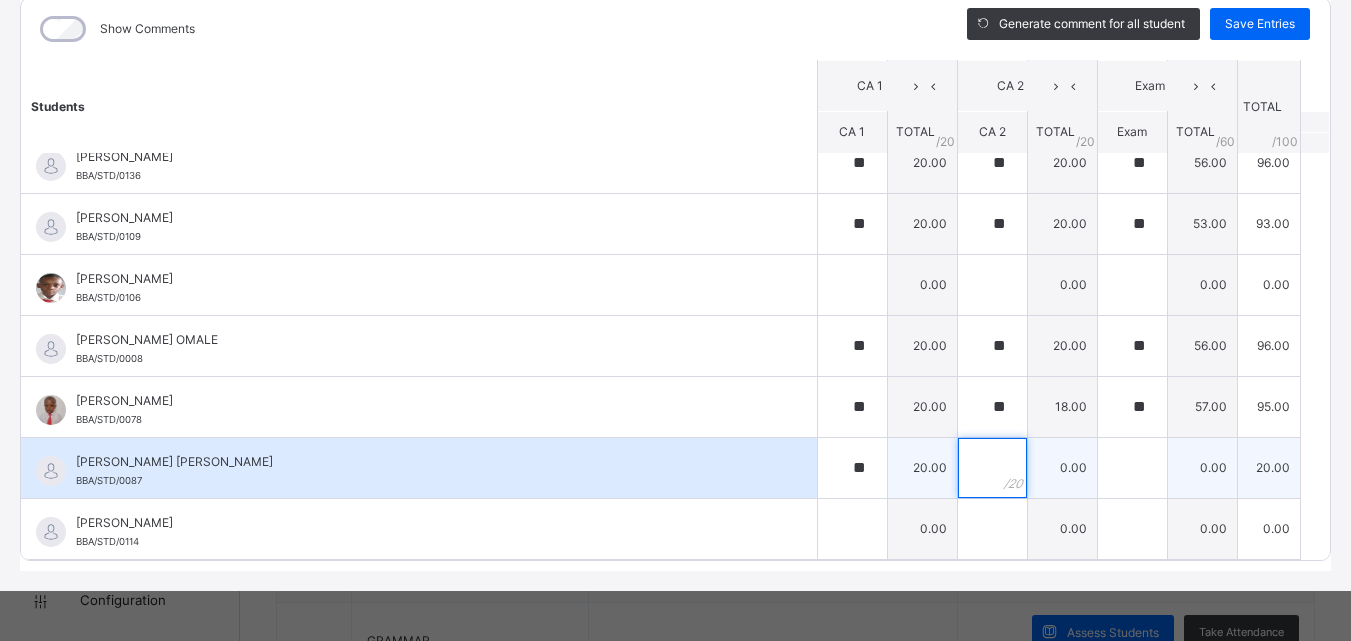 click at bounding box center (992, 468) 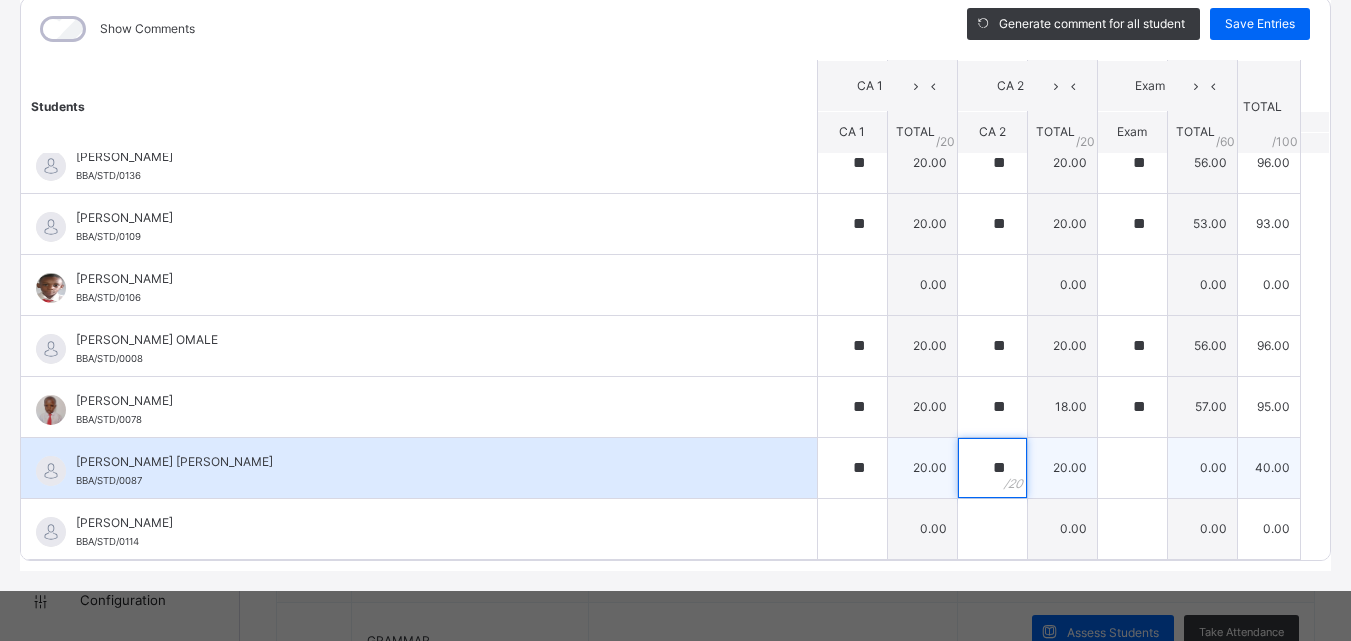 type on "**" 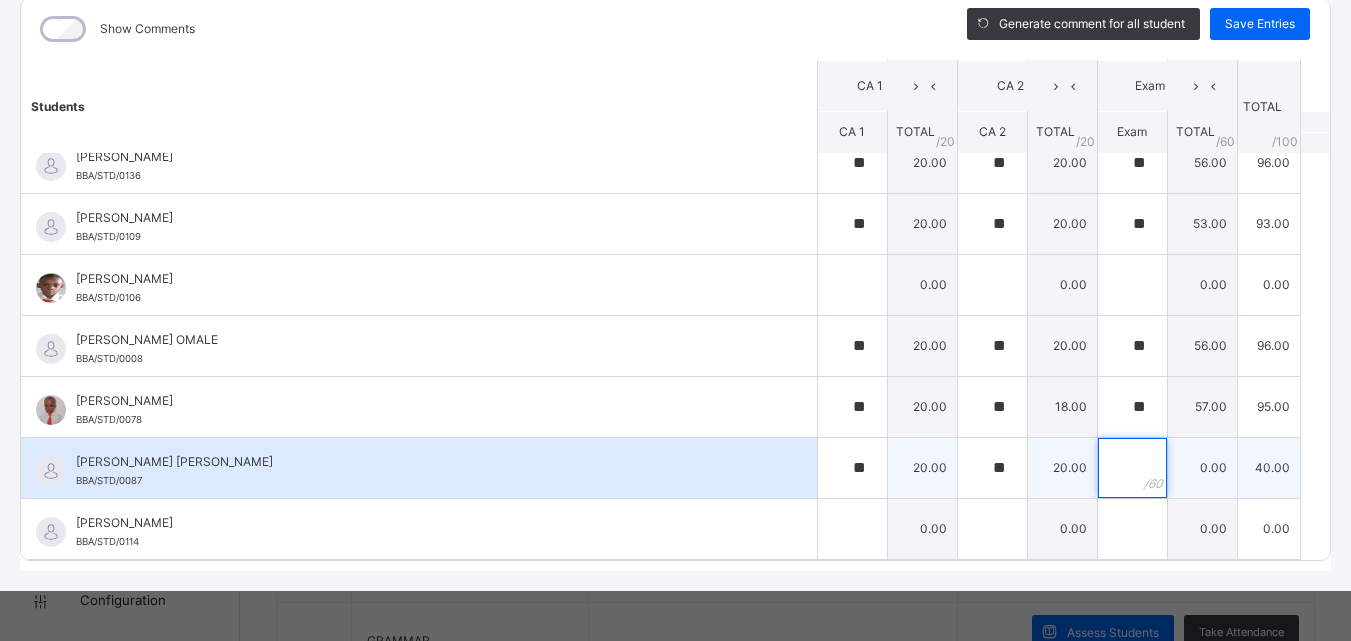 click at bounding box center [1132, 468] 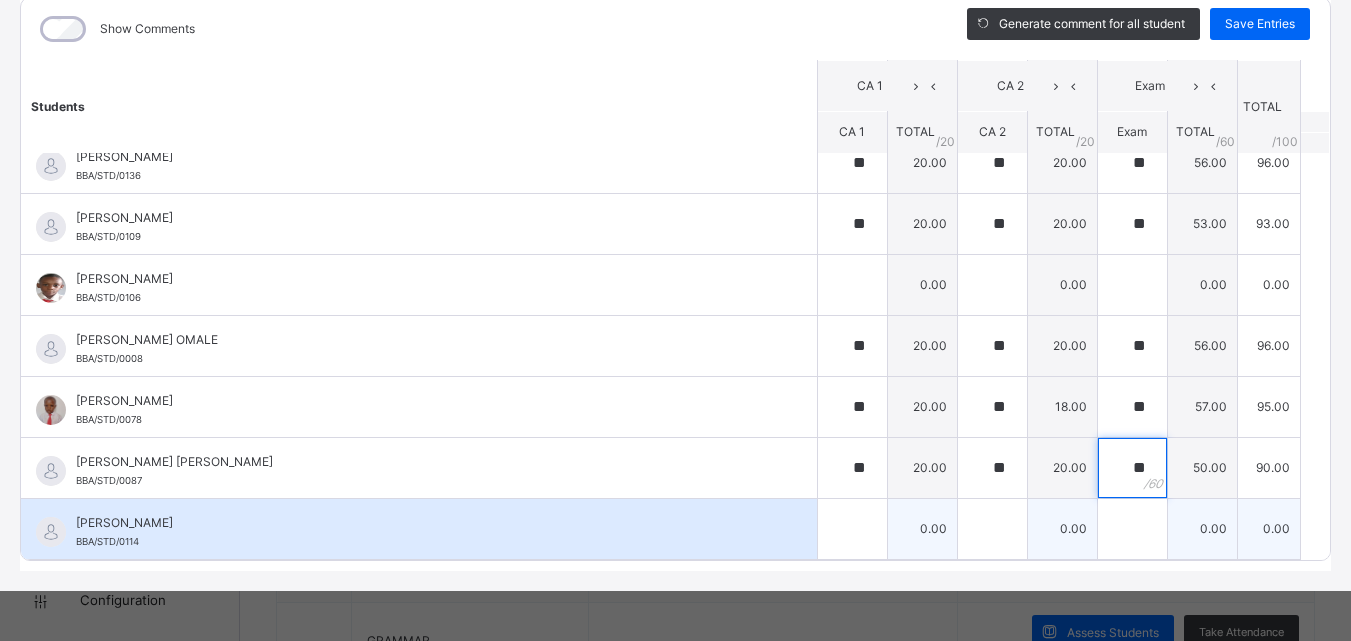 type on "**" 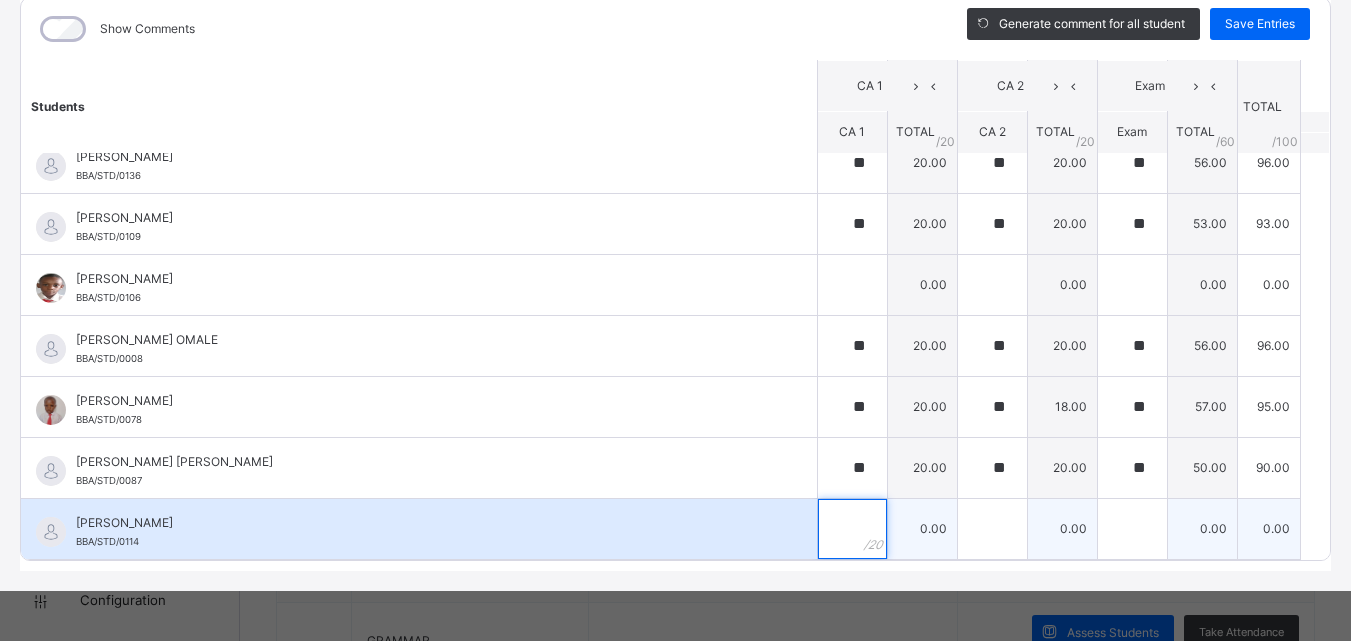 click at bounding box center (852, 529) 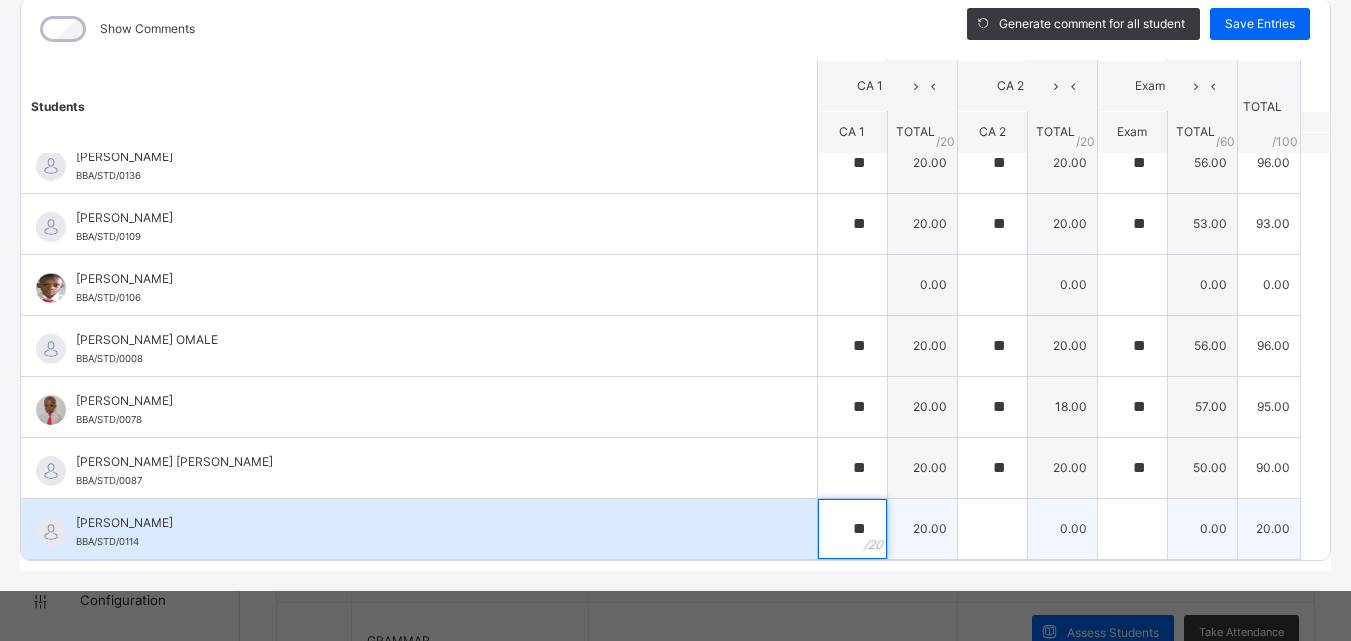 type on "**" 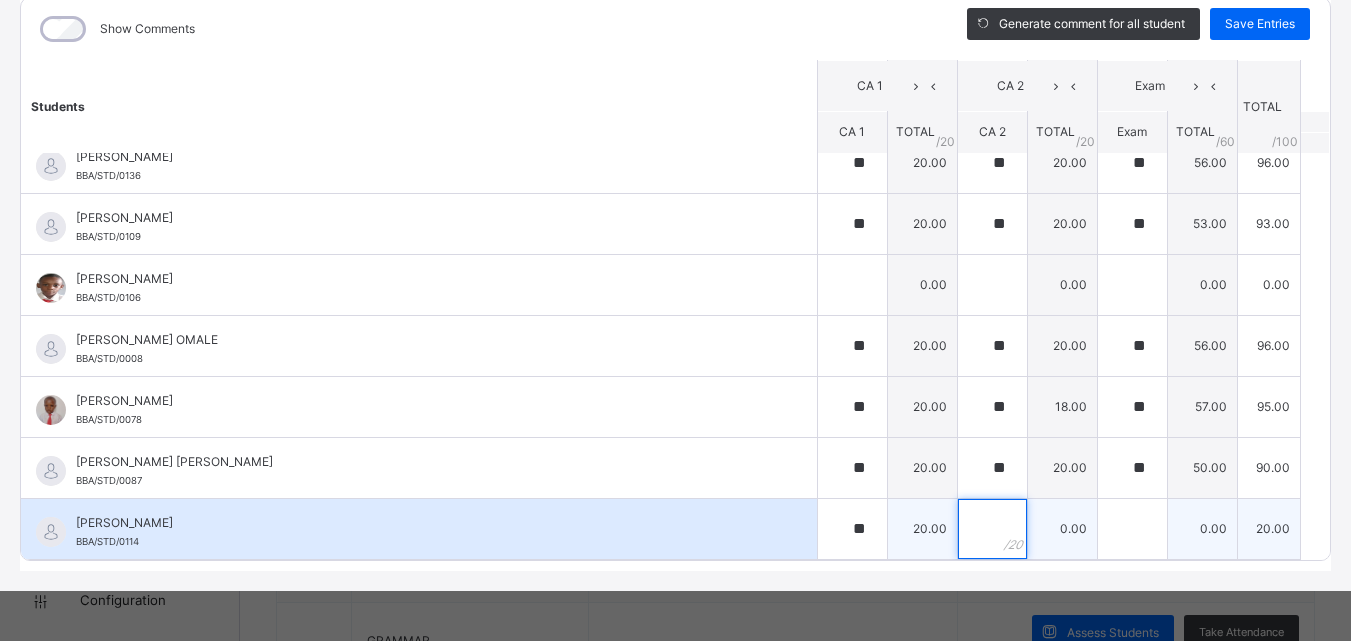 click at bounding box center [992, 529] 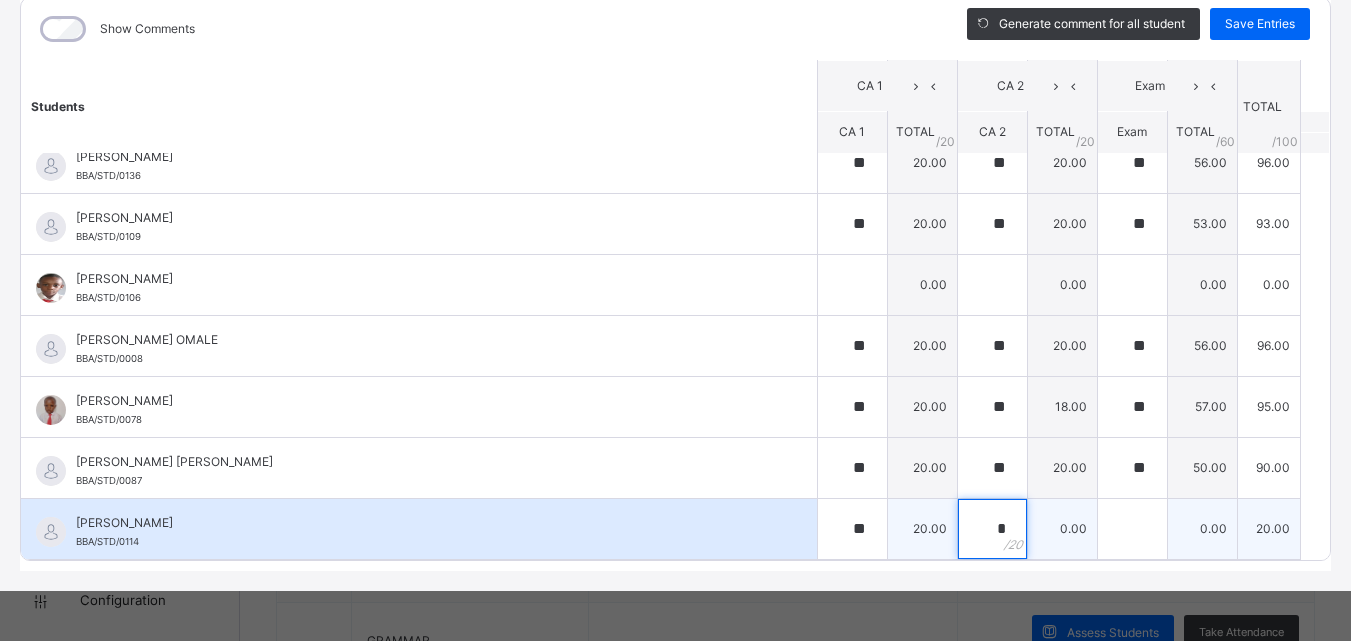 type on "**" 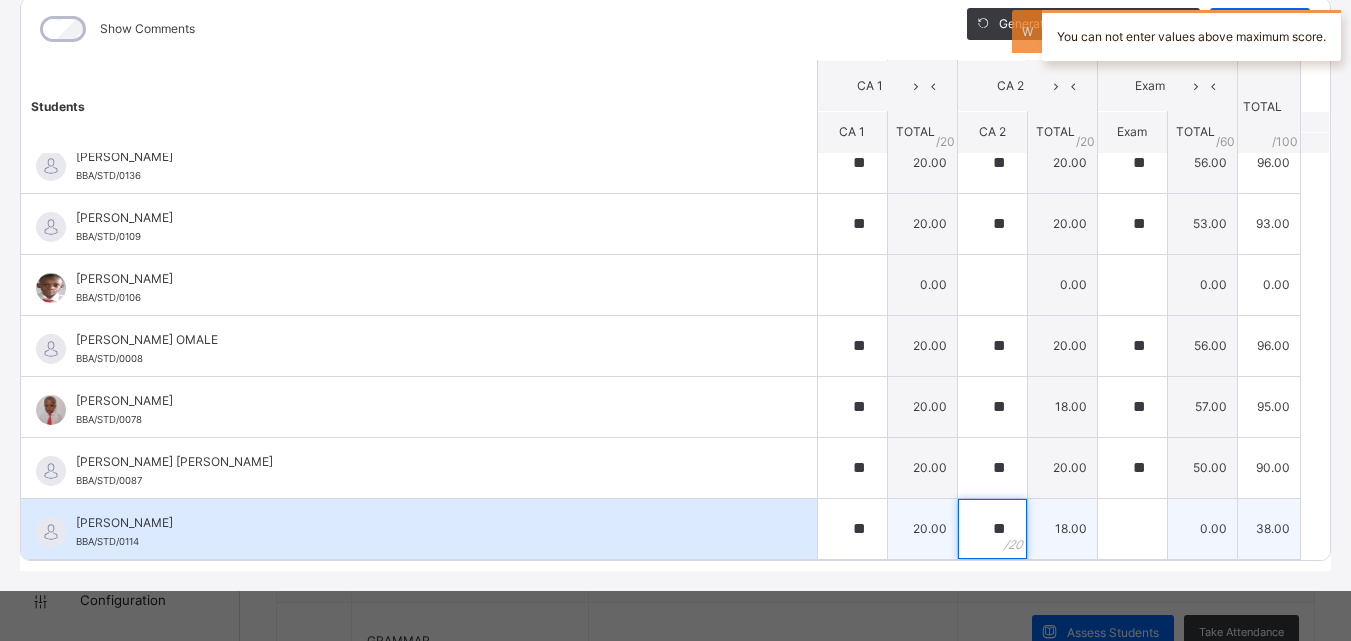 type on "**" 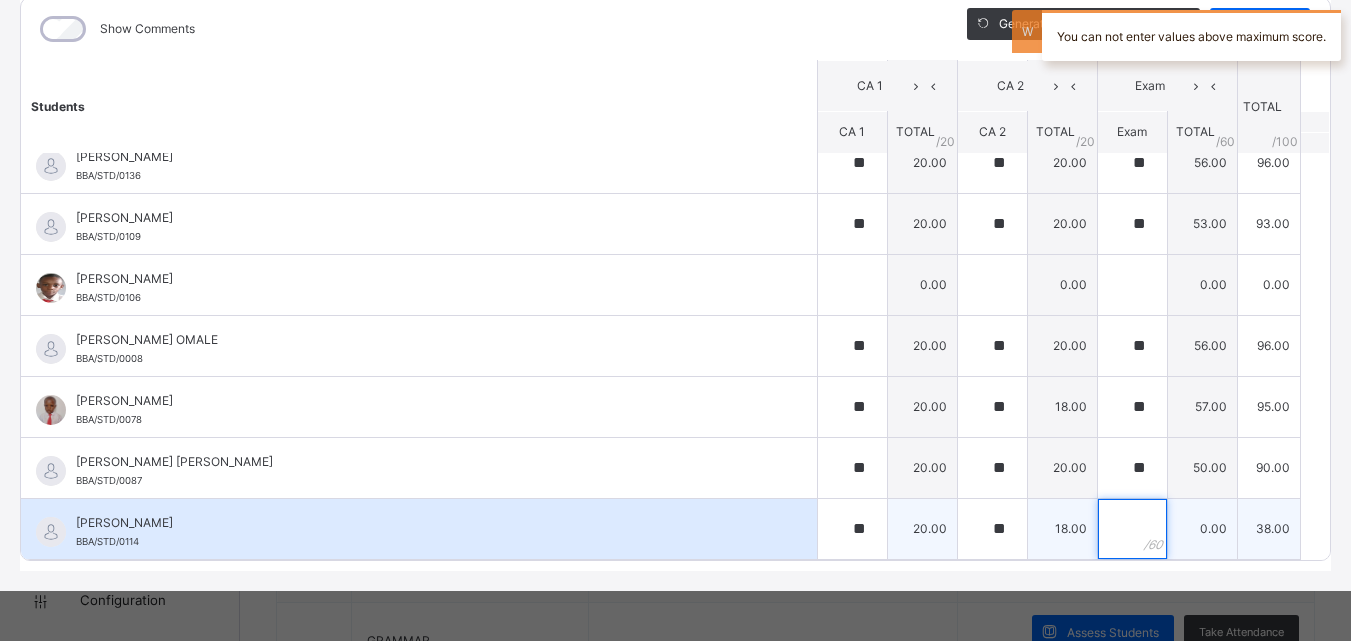 click at bounding box center (1132, 529) 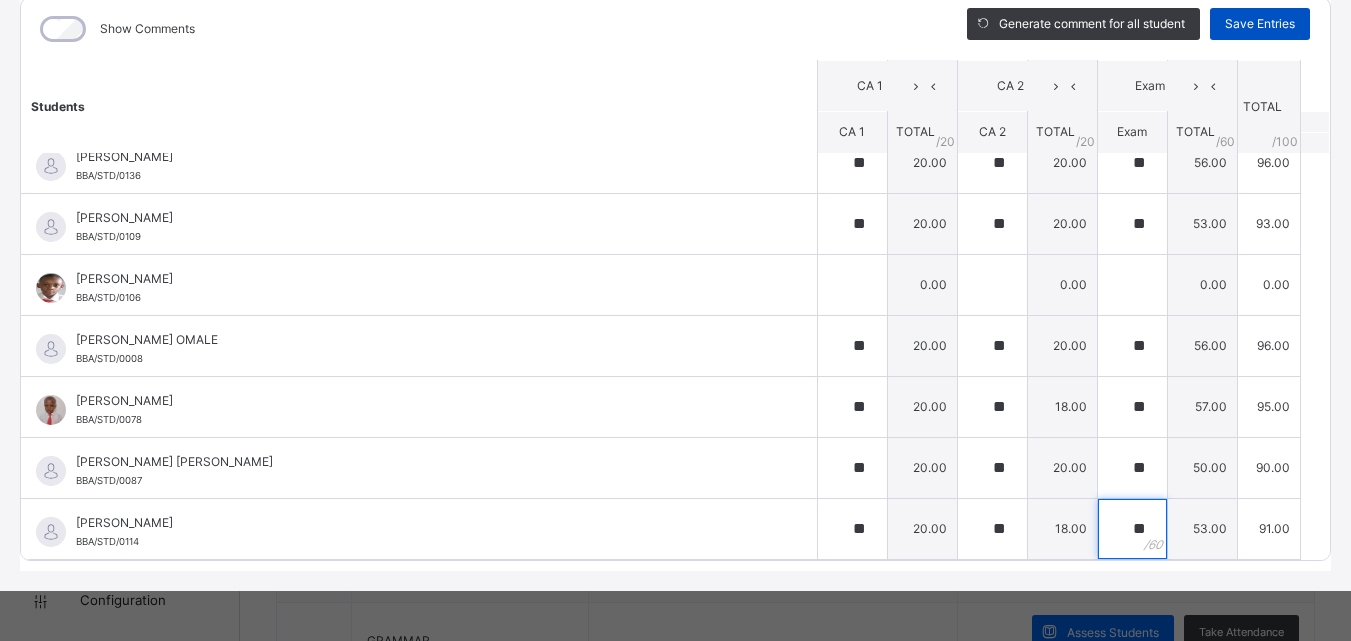 type on "**" 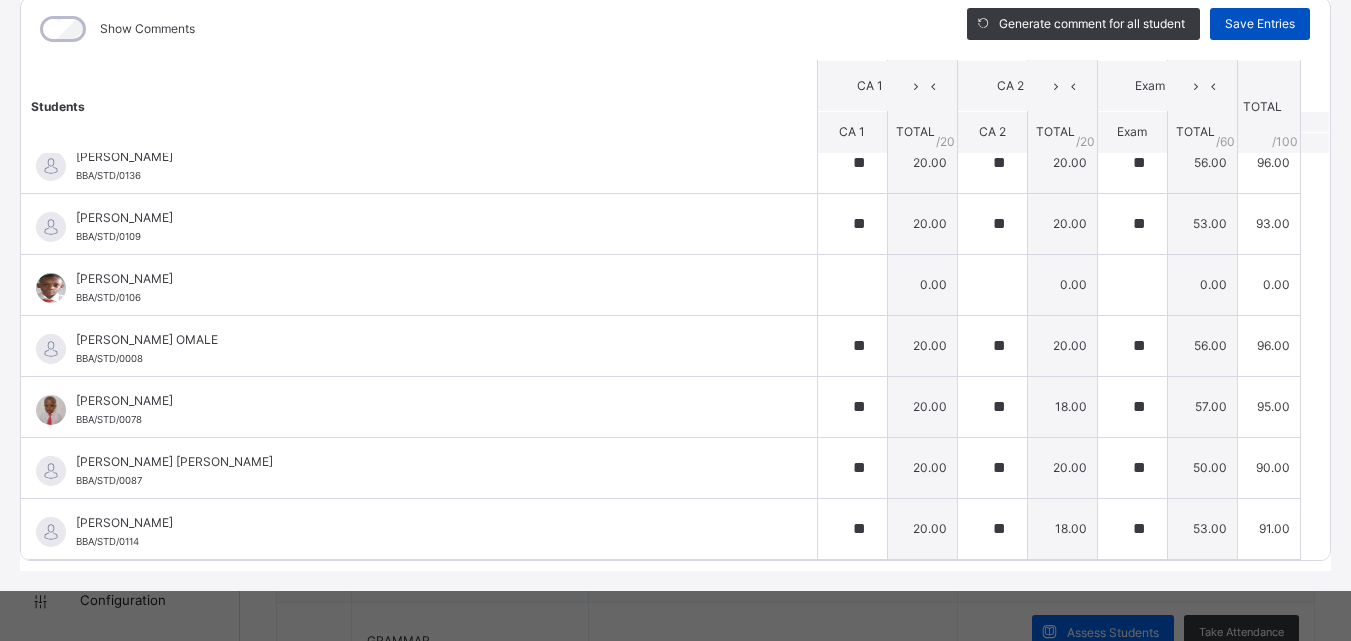 click on "Save Entries" at bounding box center [1260, 24] 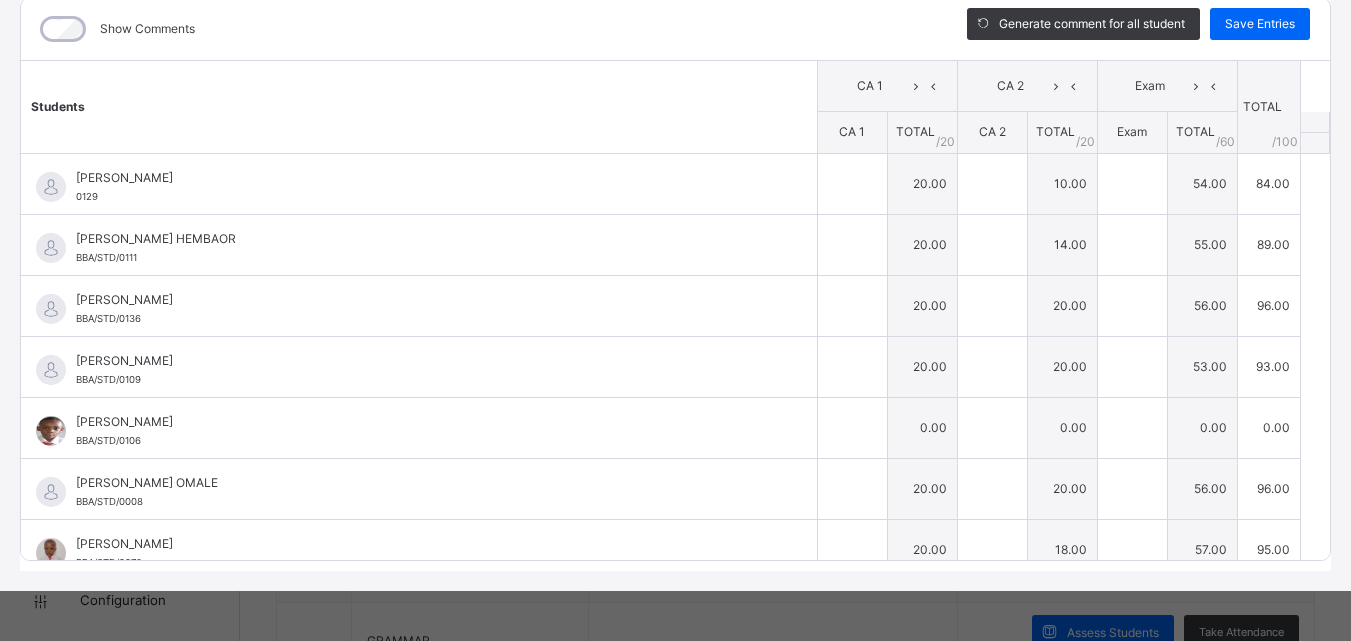 type on "**" 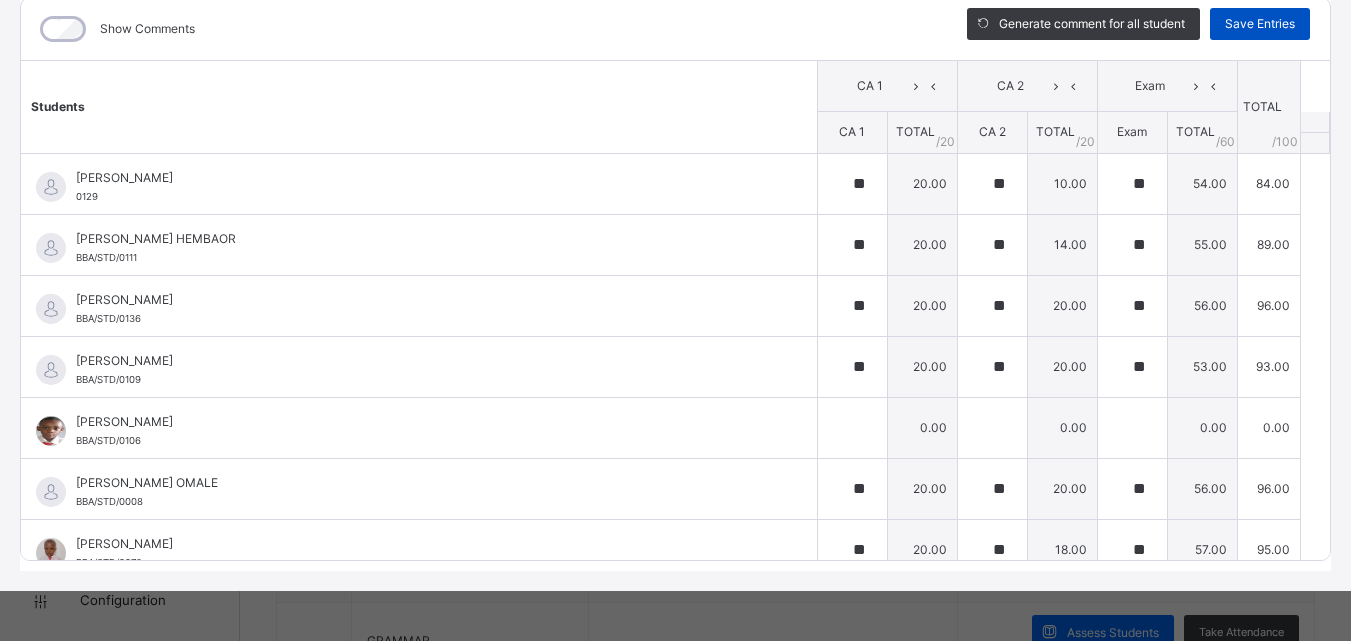 click on "Save Entries" at bounding box center [1260, 24] 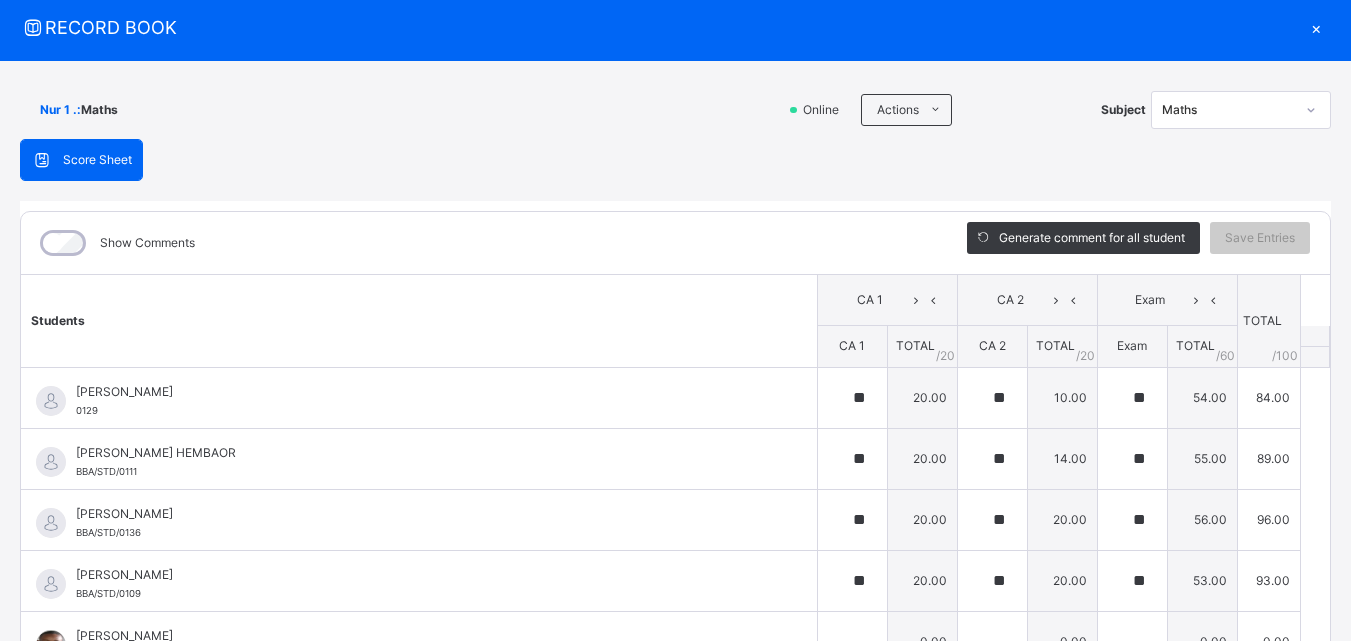 scroll, scrollTop: 28, scrollLeft: 0, axis: vertical 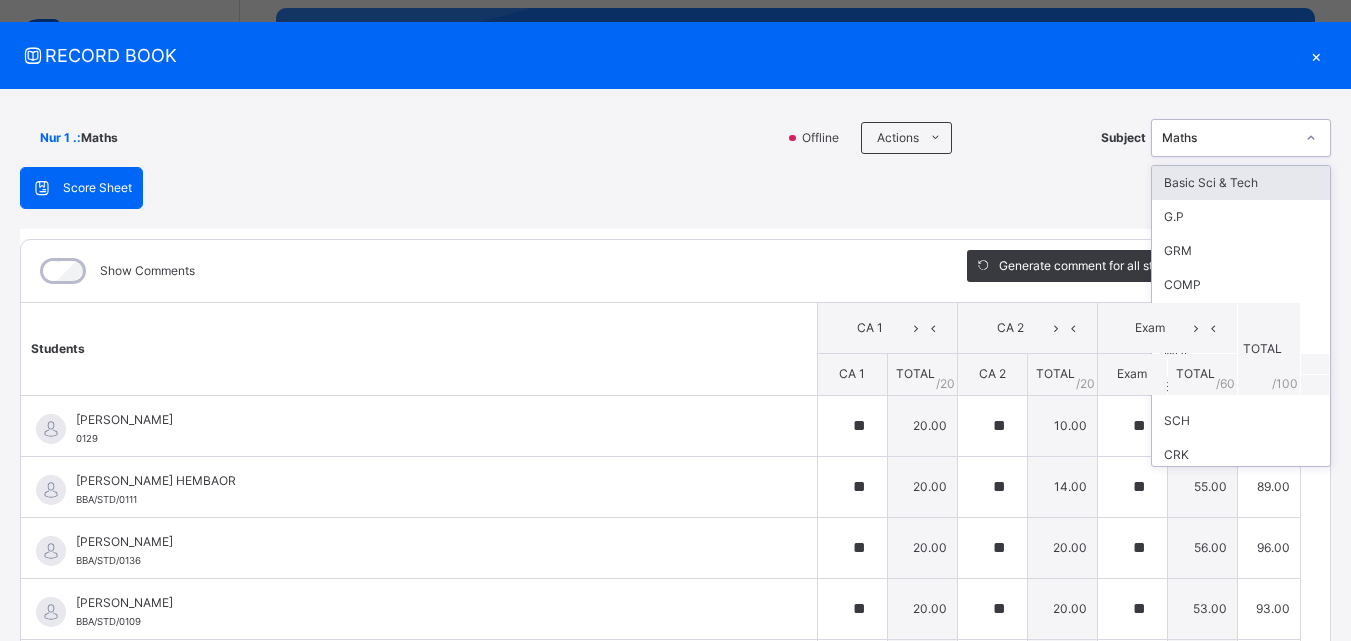 click at bounding box center [1311, 138] 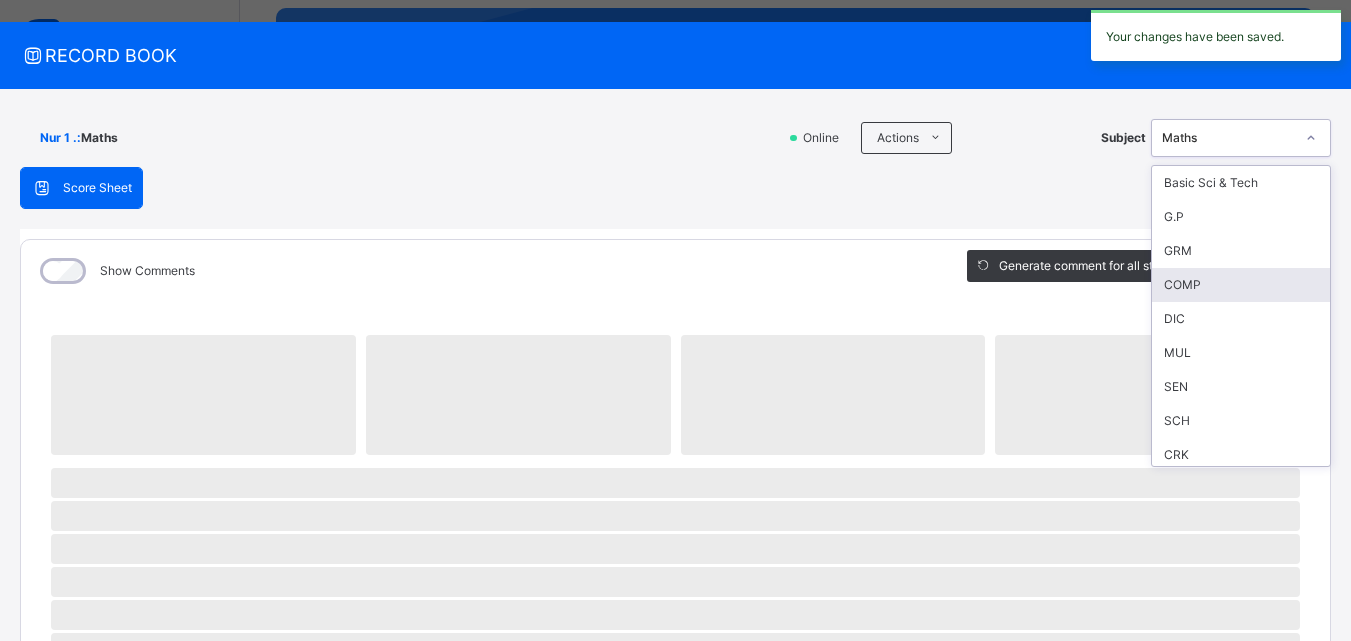 click on "COMP" at bounding box center (1241, 285) 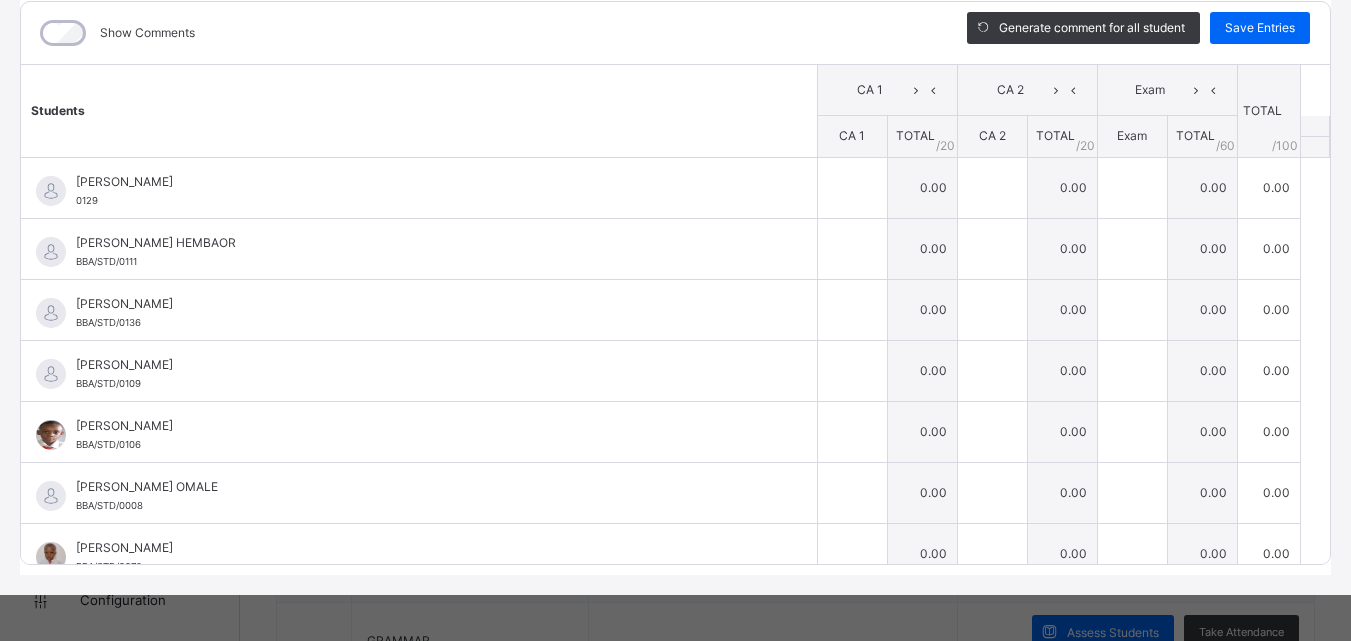 scroll, scrollTop: 270, scrollLeft: 0, axis: vertical 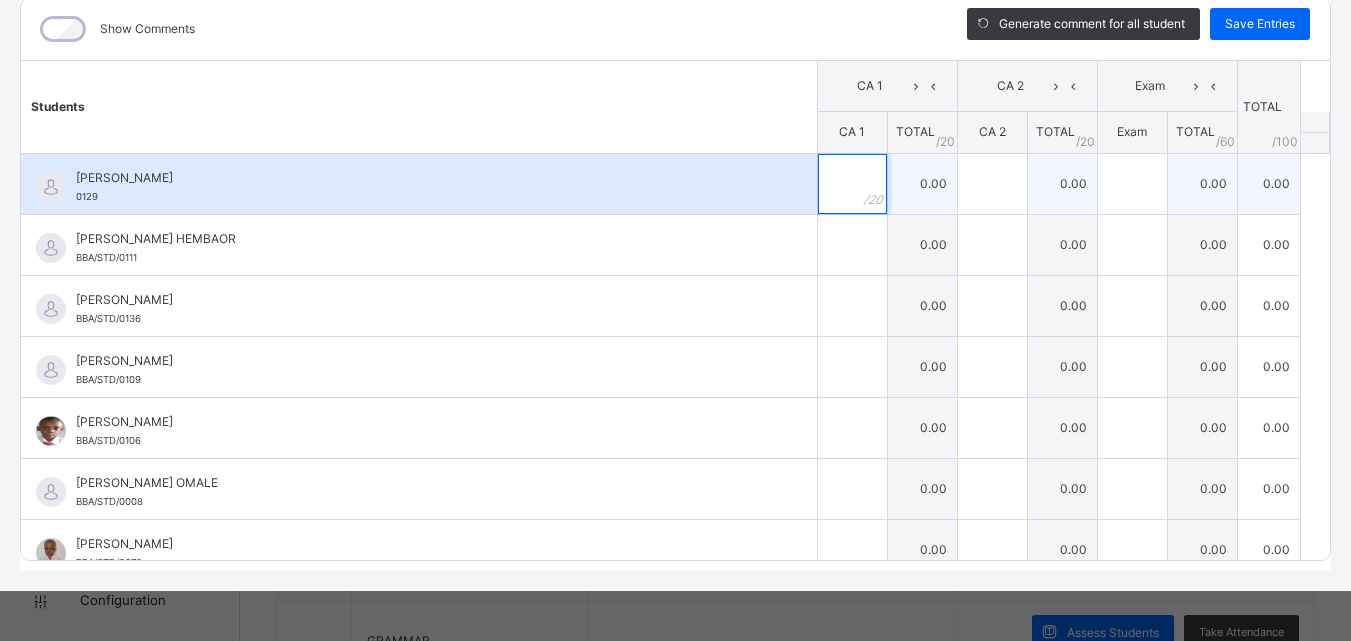 click at bounding box center [852, 184] 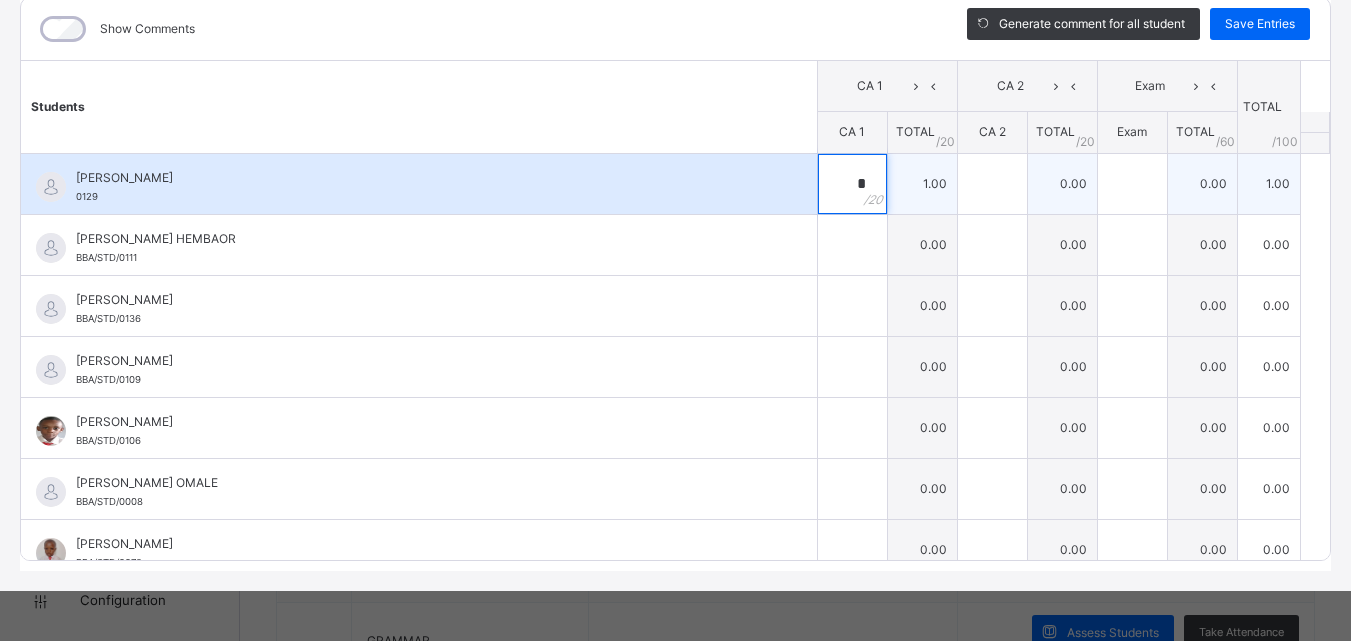 type on "**" 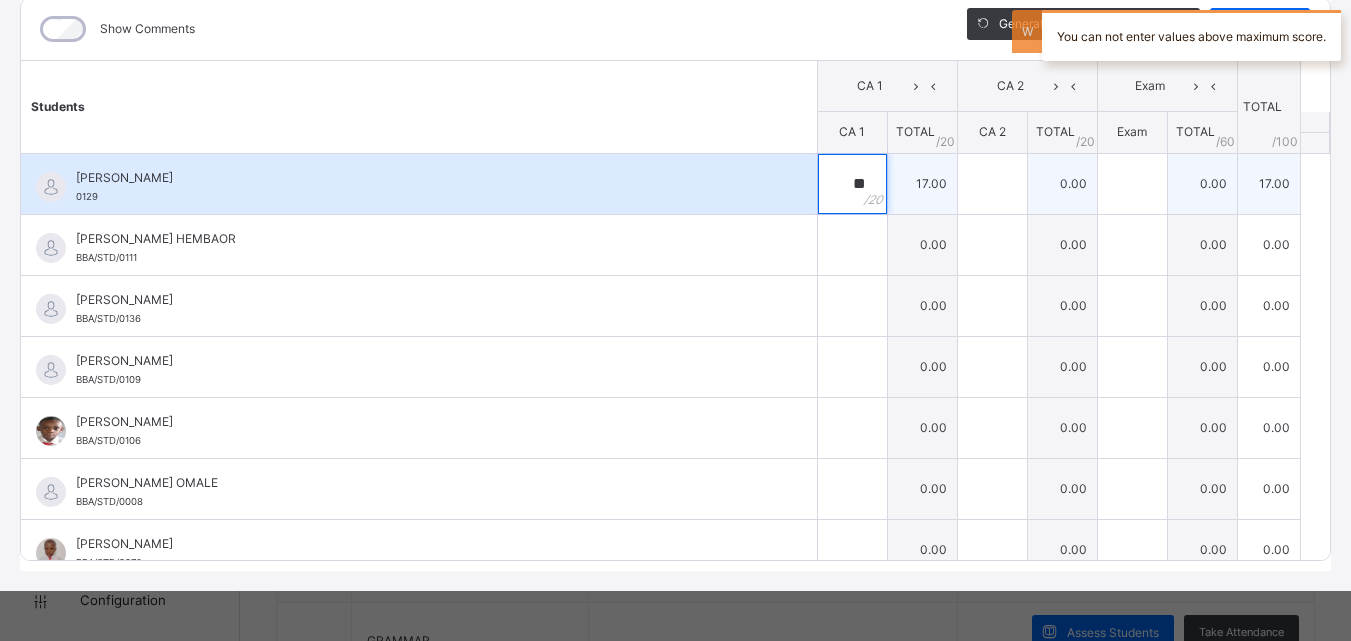 type on "**" 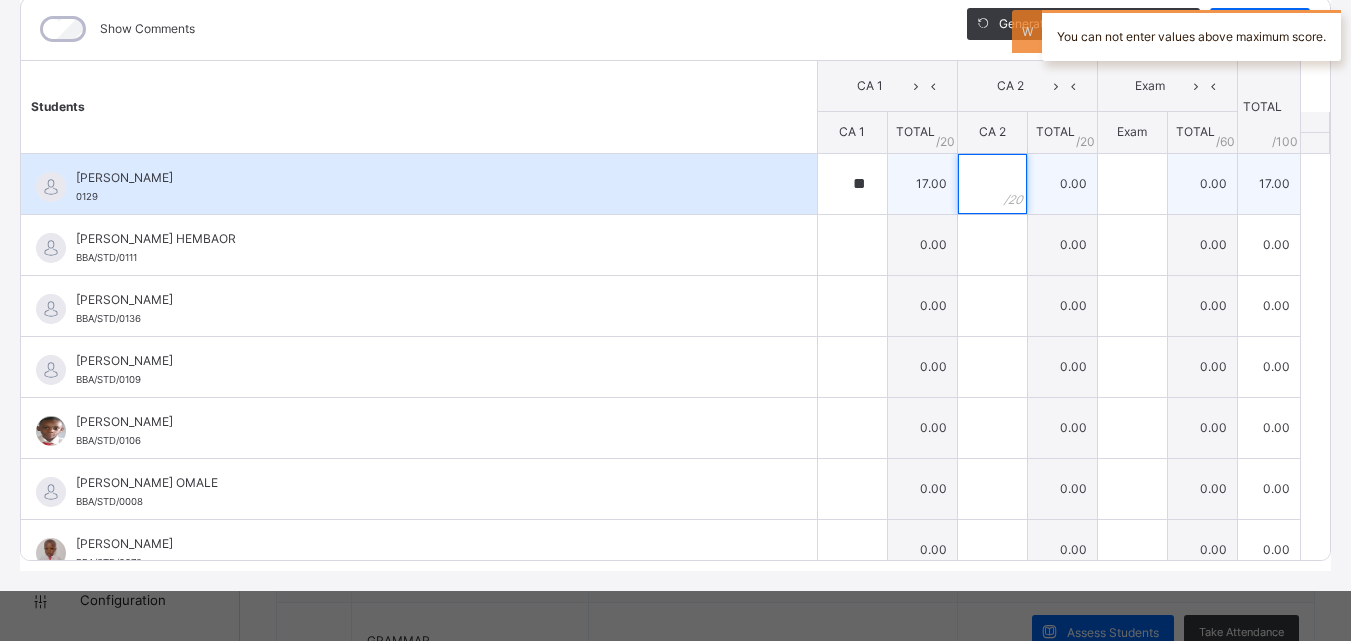 click at bounding box center (992, 184) 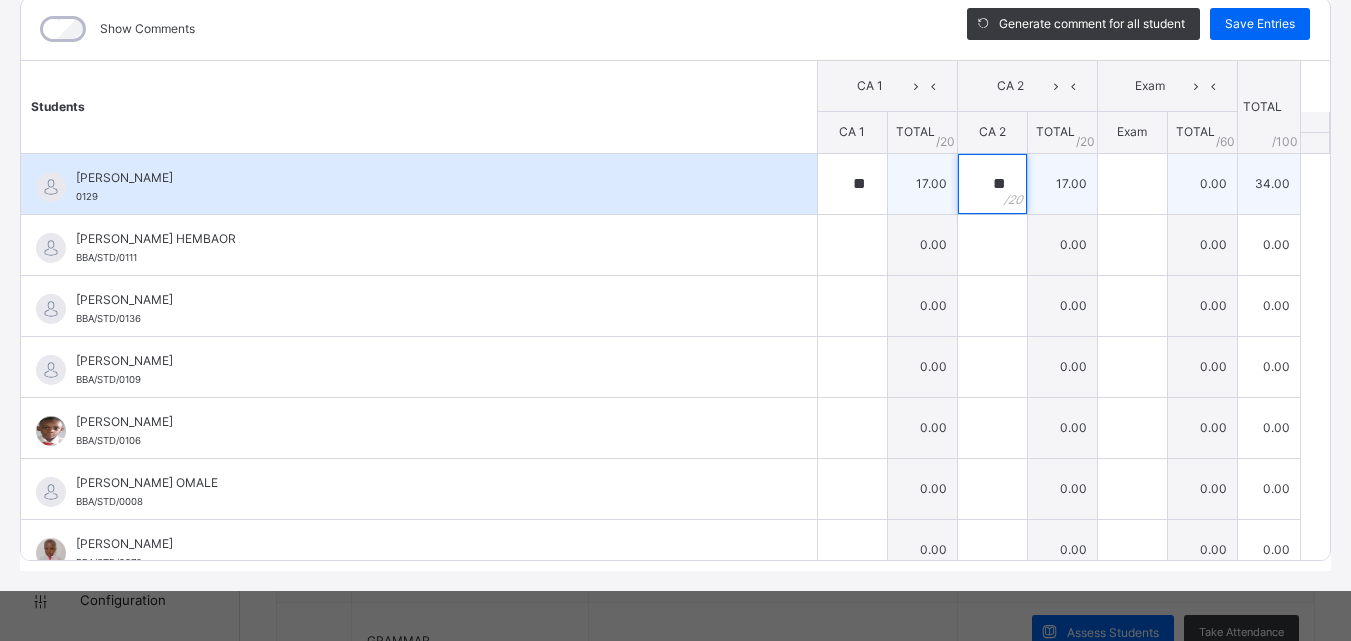 type on "**" 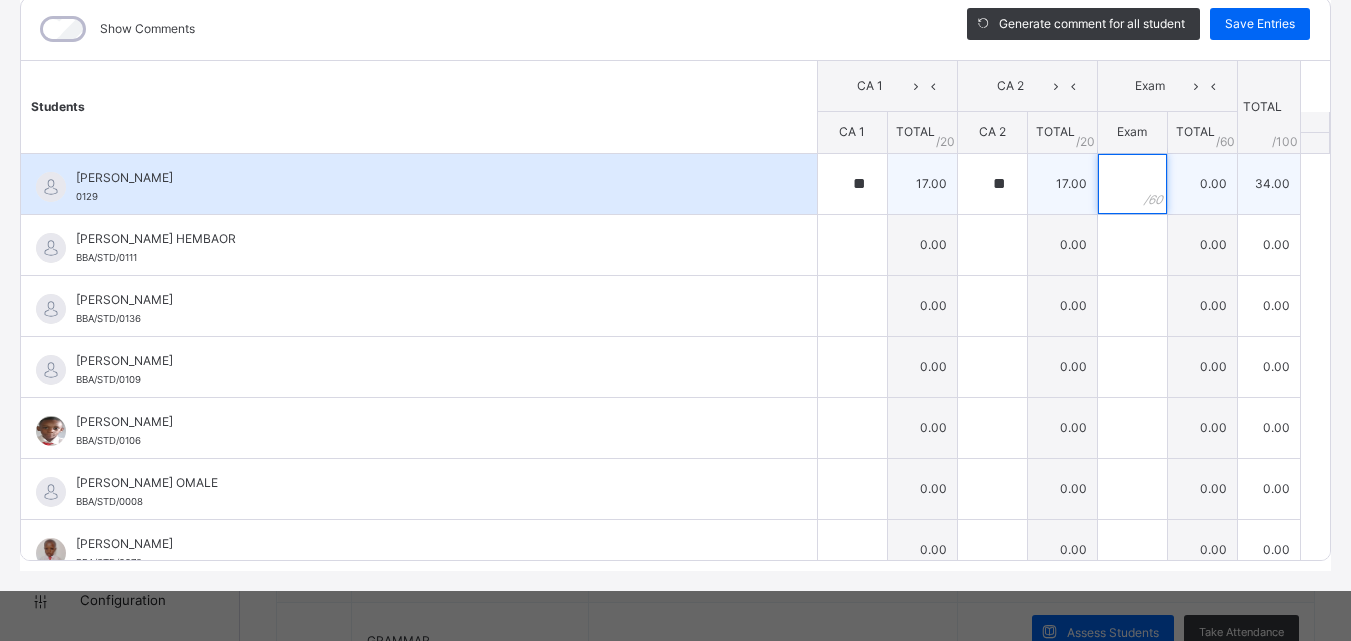 click at bounding box center [1132, 184] 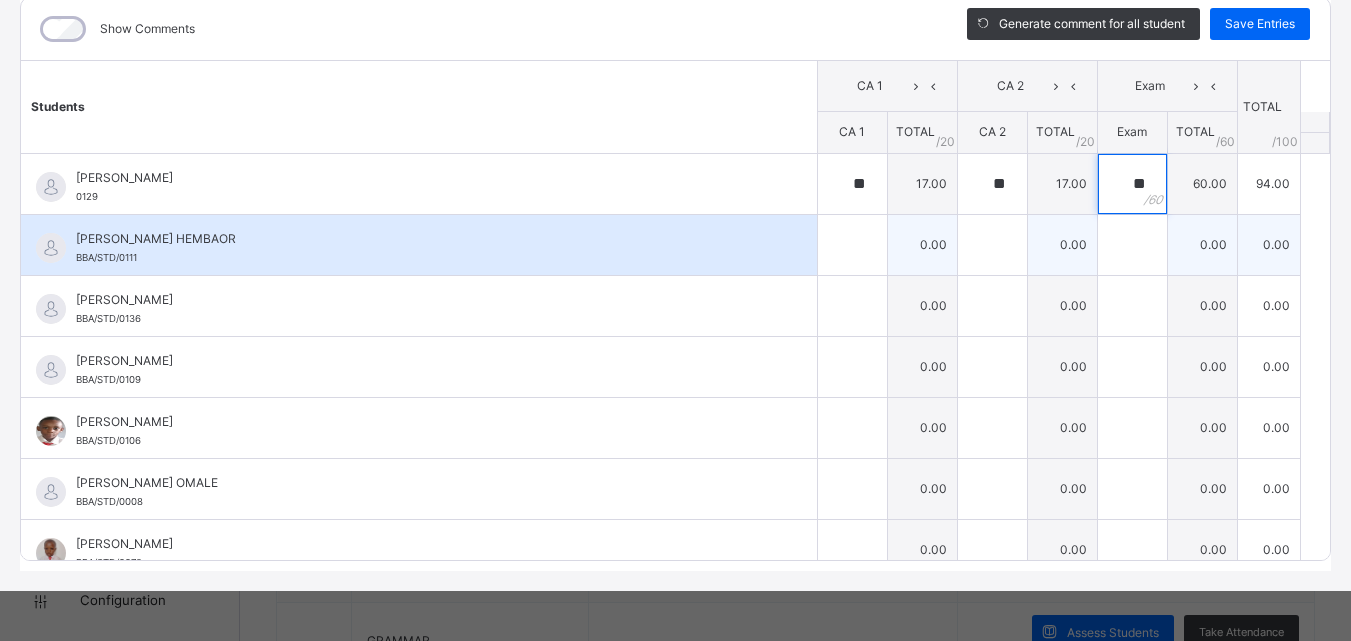 type on "**" 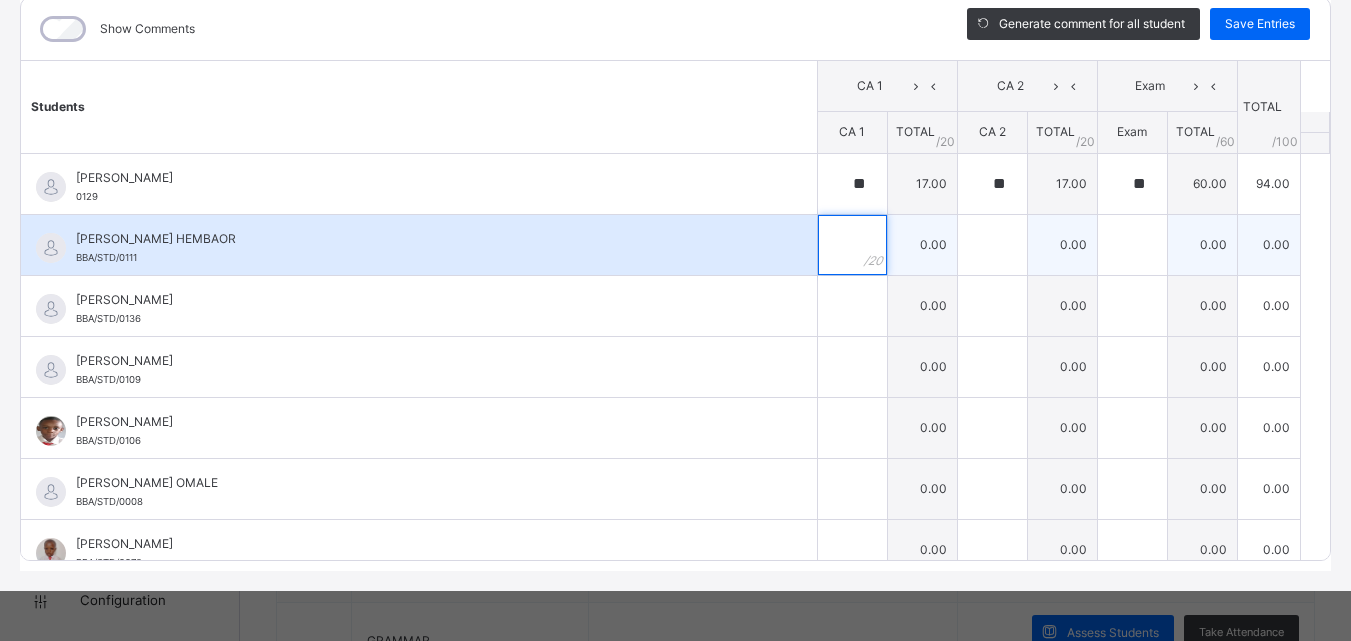 click at bounding box center (852, 245) 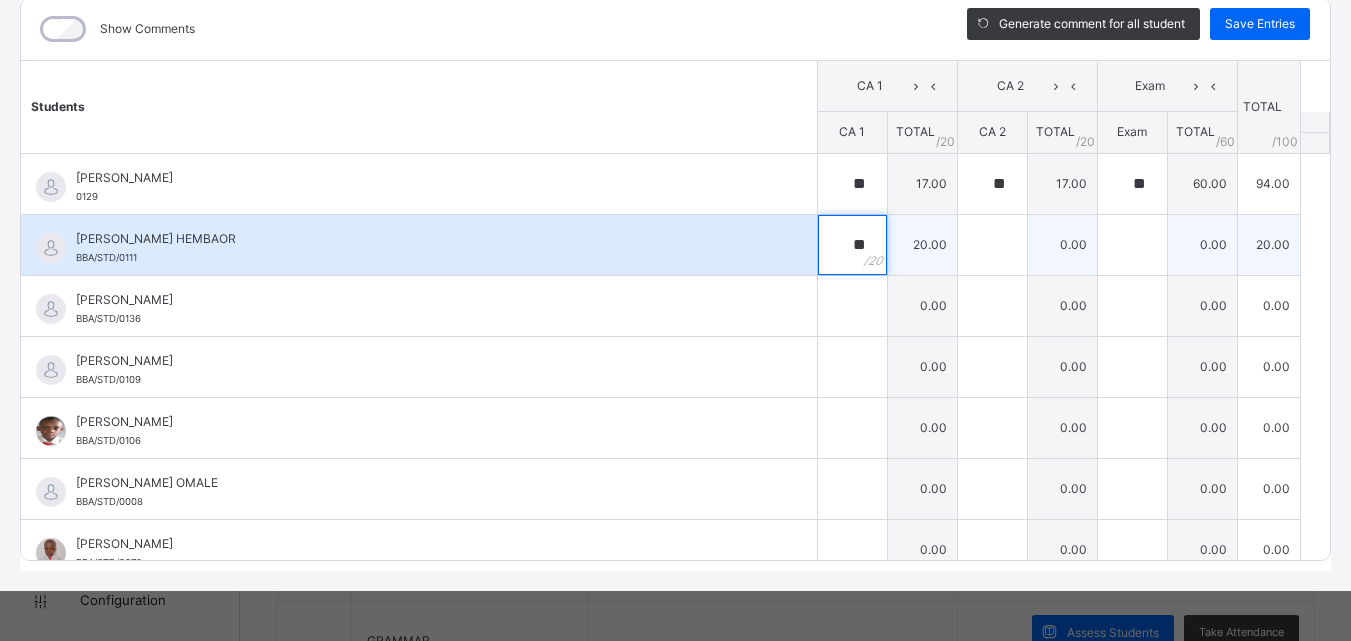 type on "**" 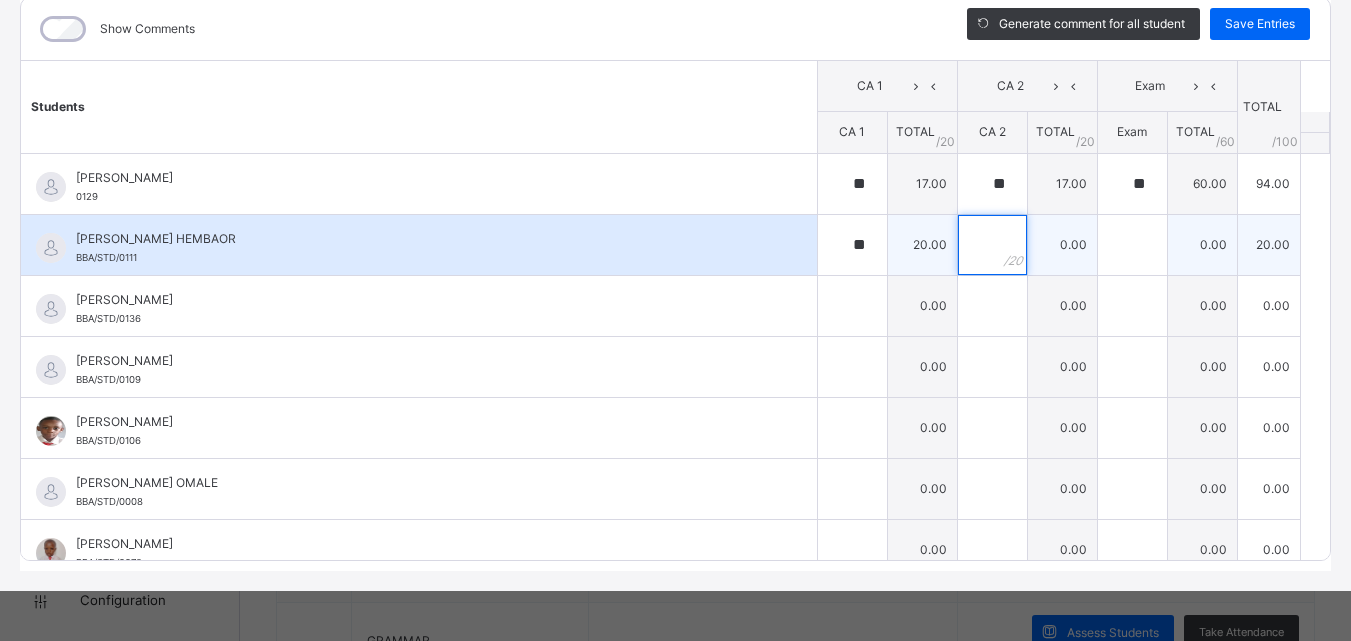 click at bounding box center [992, 245] 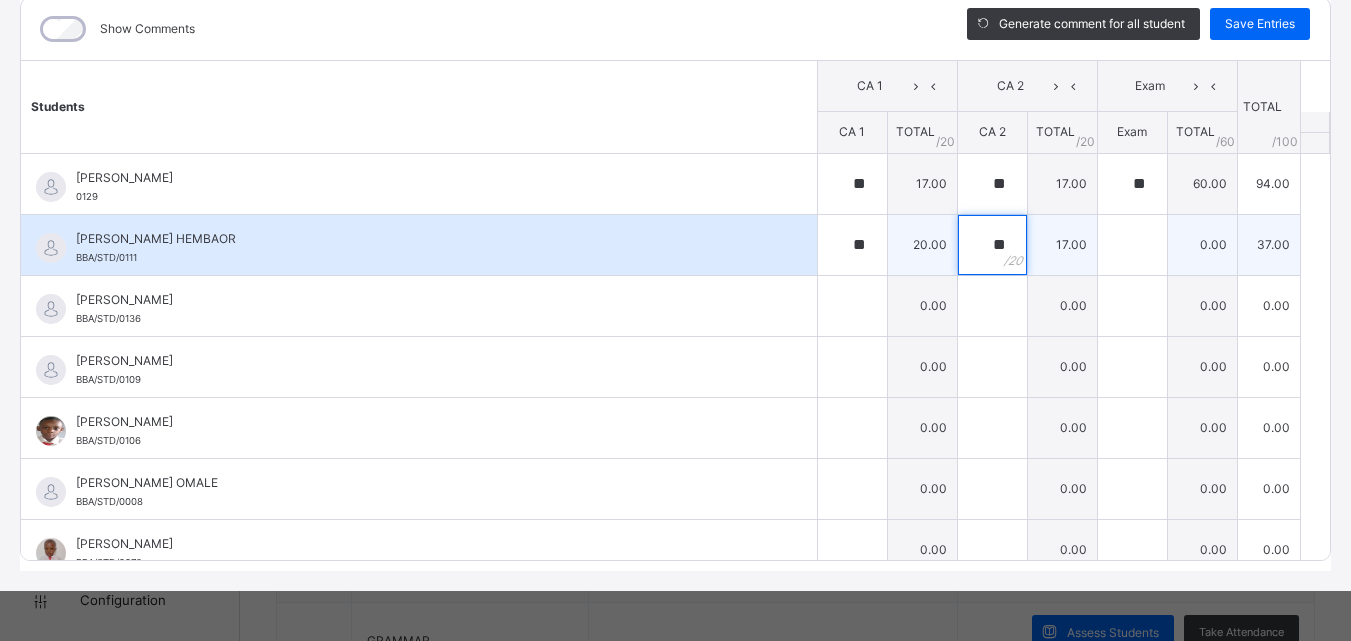 type on "**" 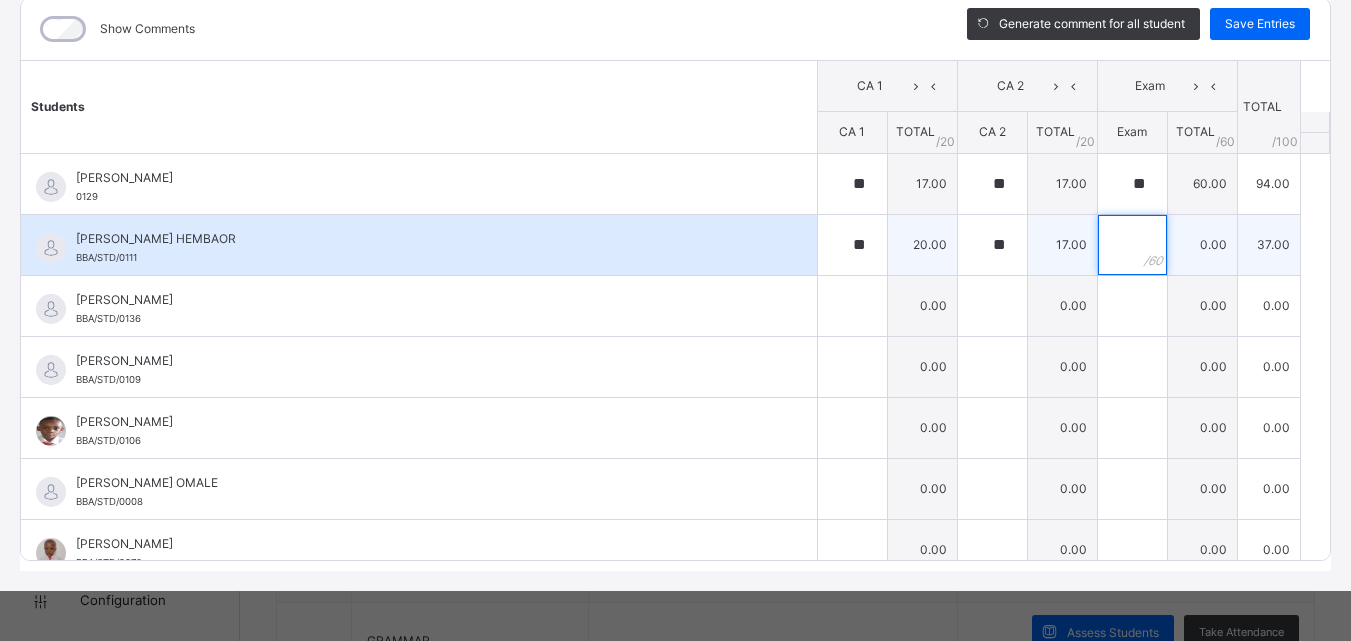 click at bounding box center (1132, 245) 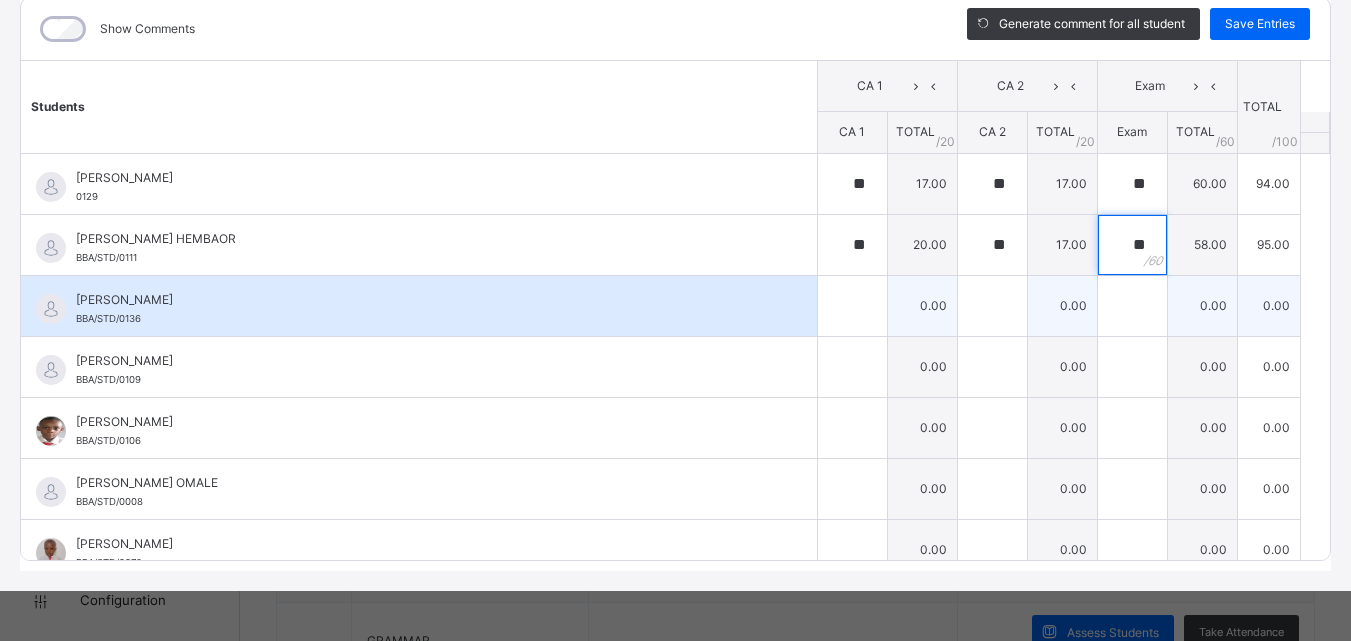 type on "**" 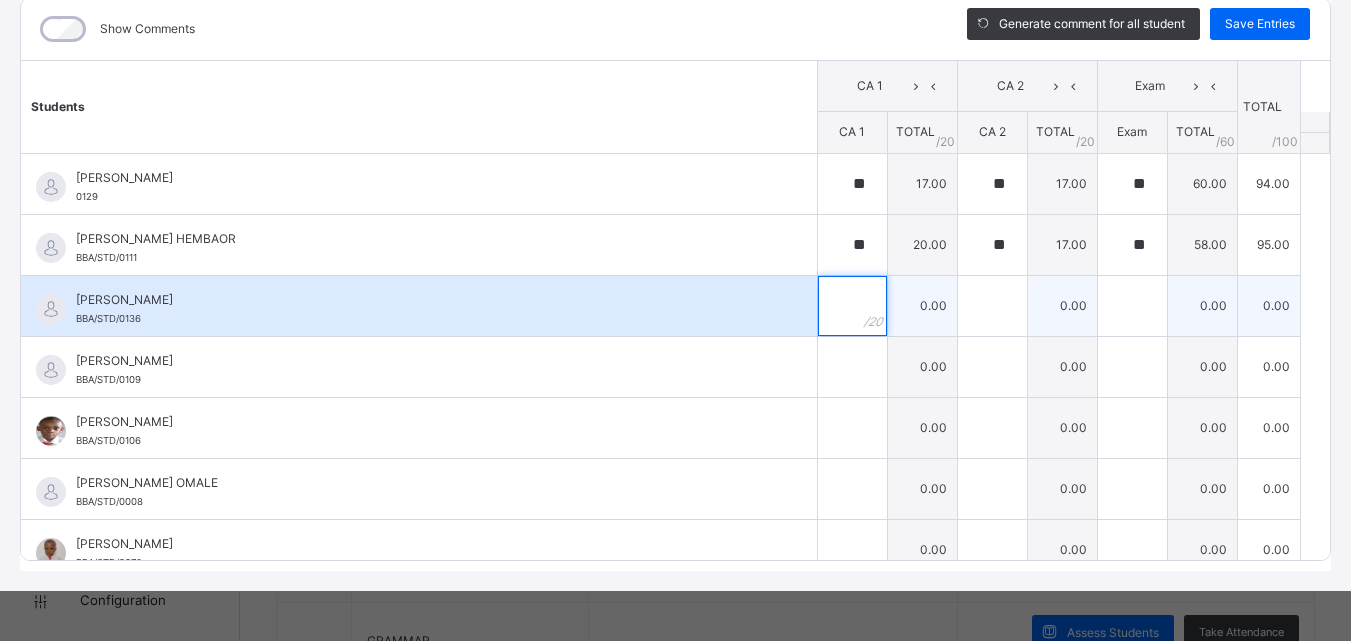 click at bounding box center (852, 306) 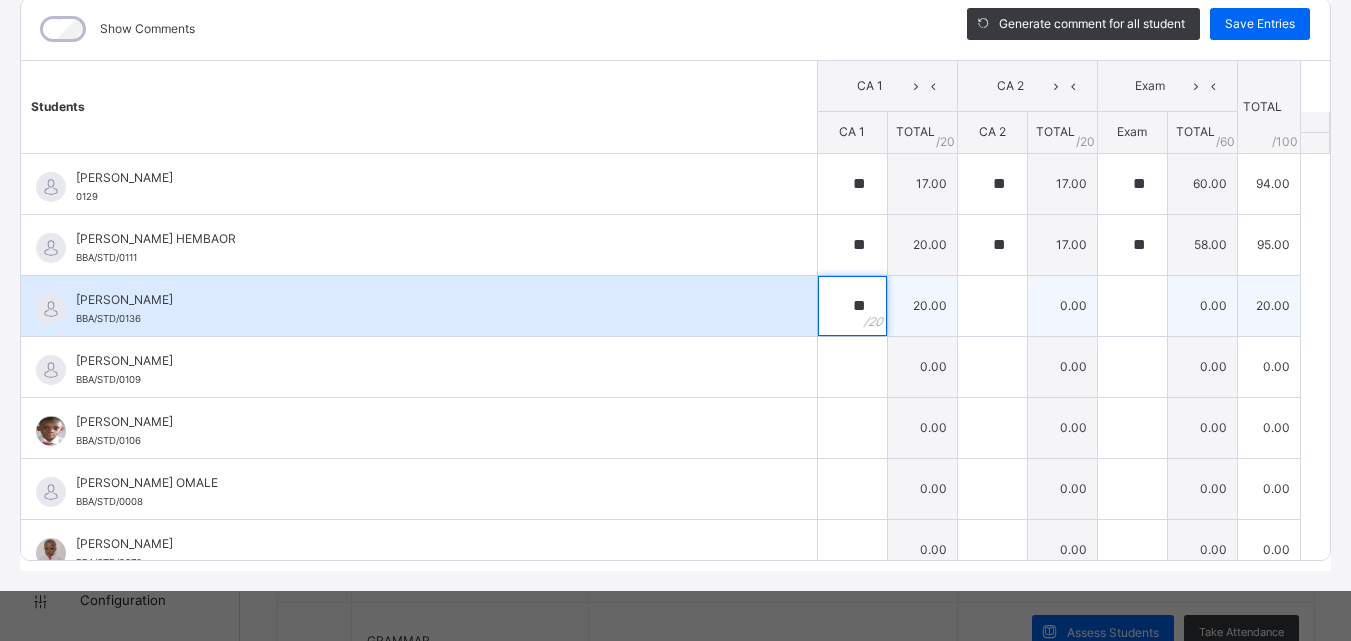 type on "**" 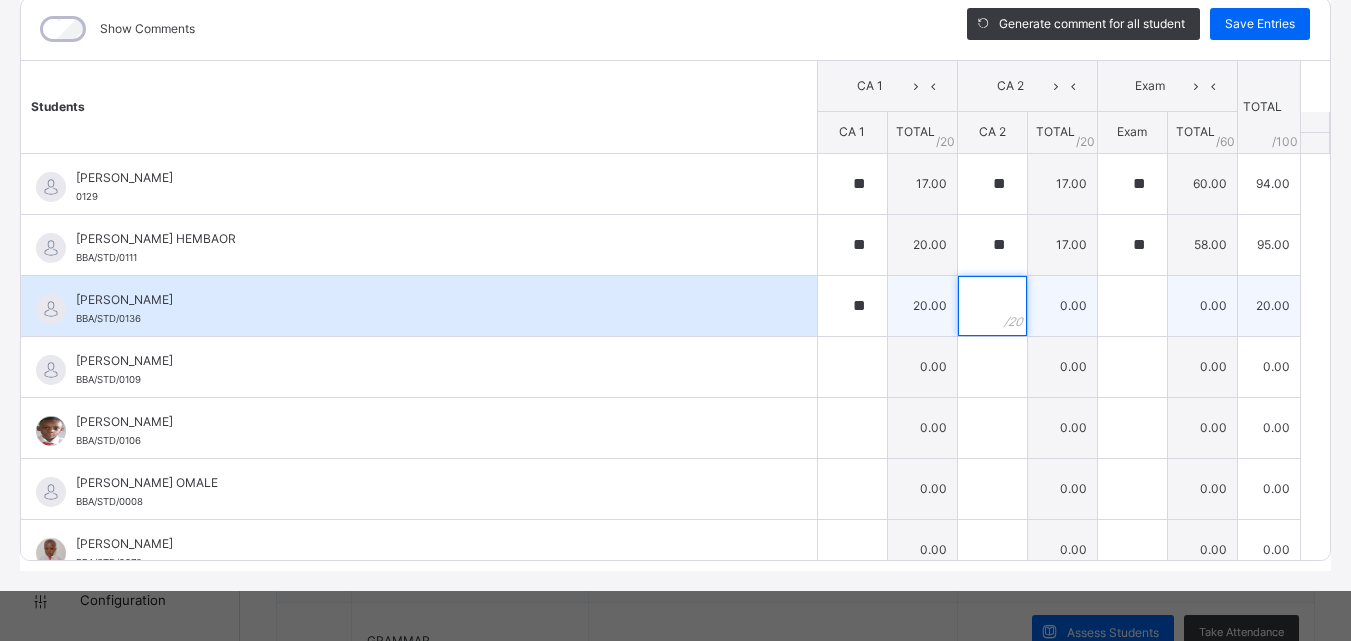 click at bounding box center (992, 306) 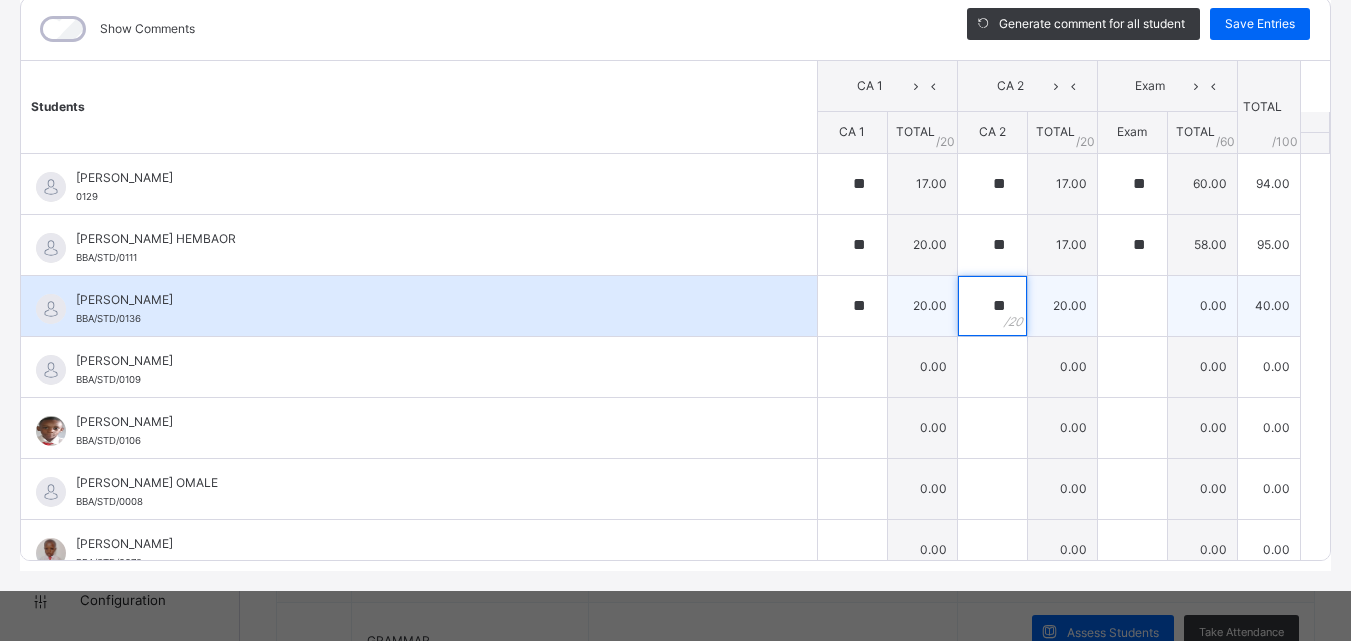 type on "**" 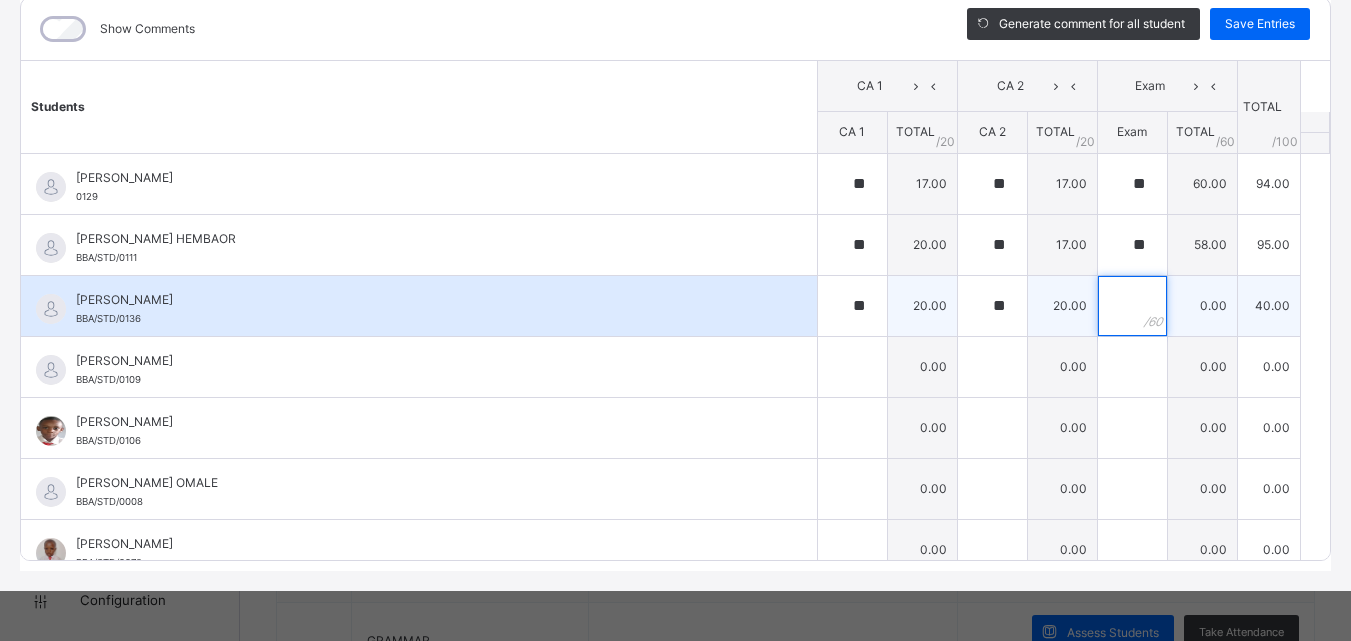 click at bounding box center (1132, 306) 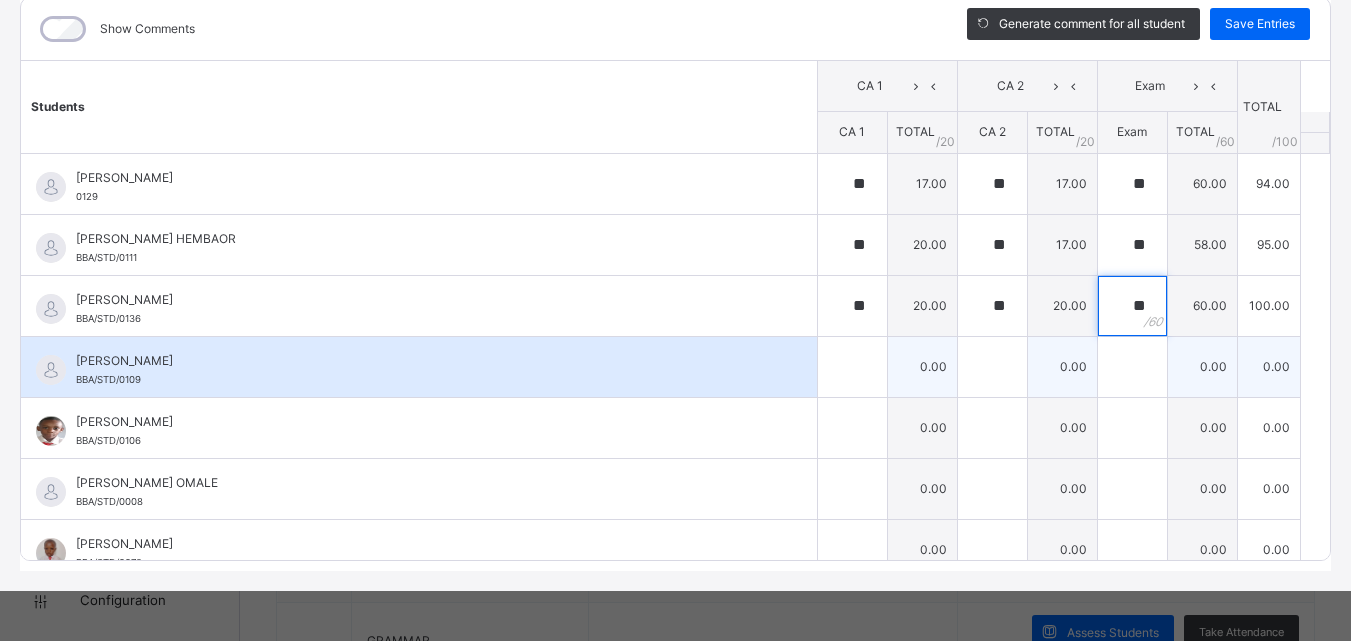 type on "**" 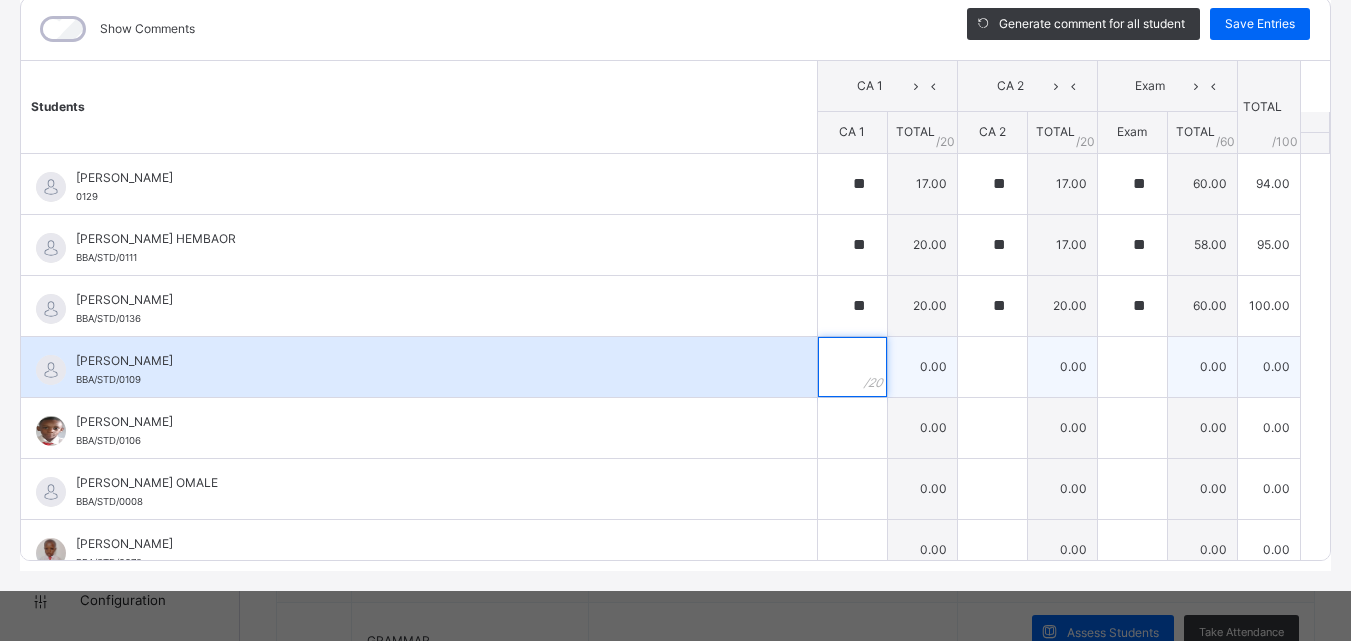 click at bounding box center [852, 367] 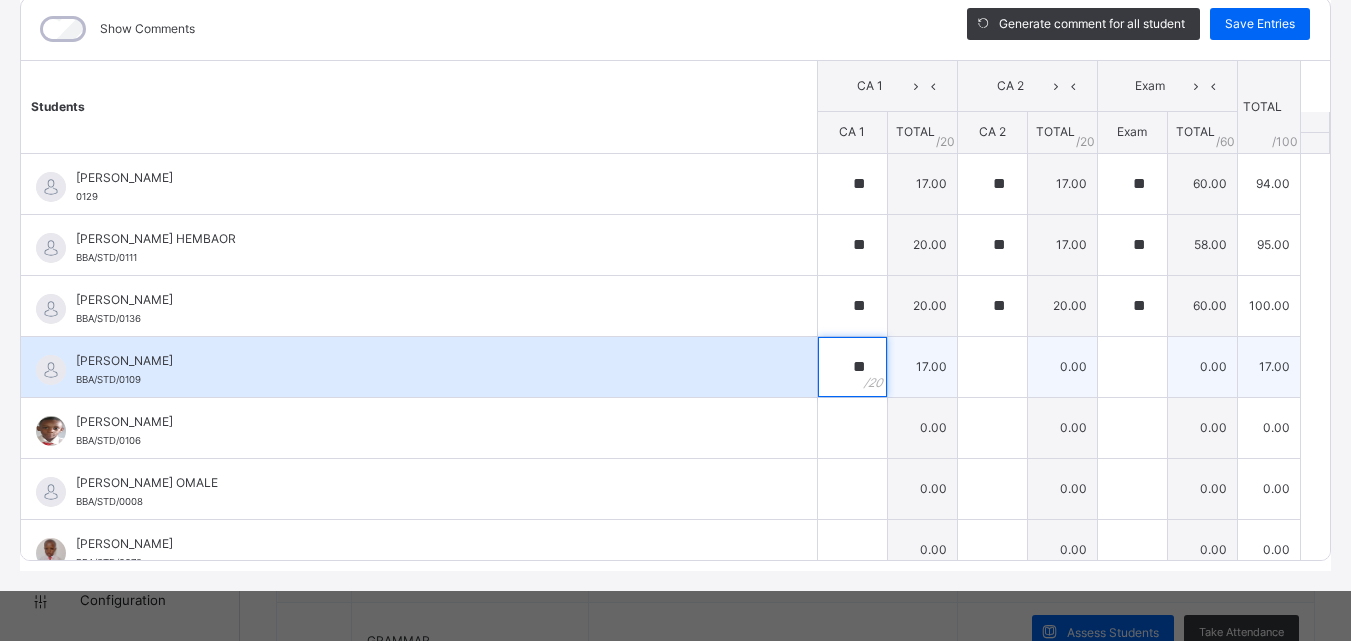 type on "**" 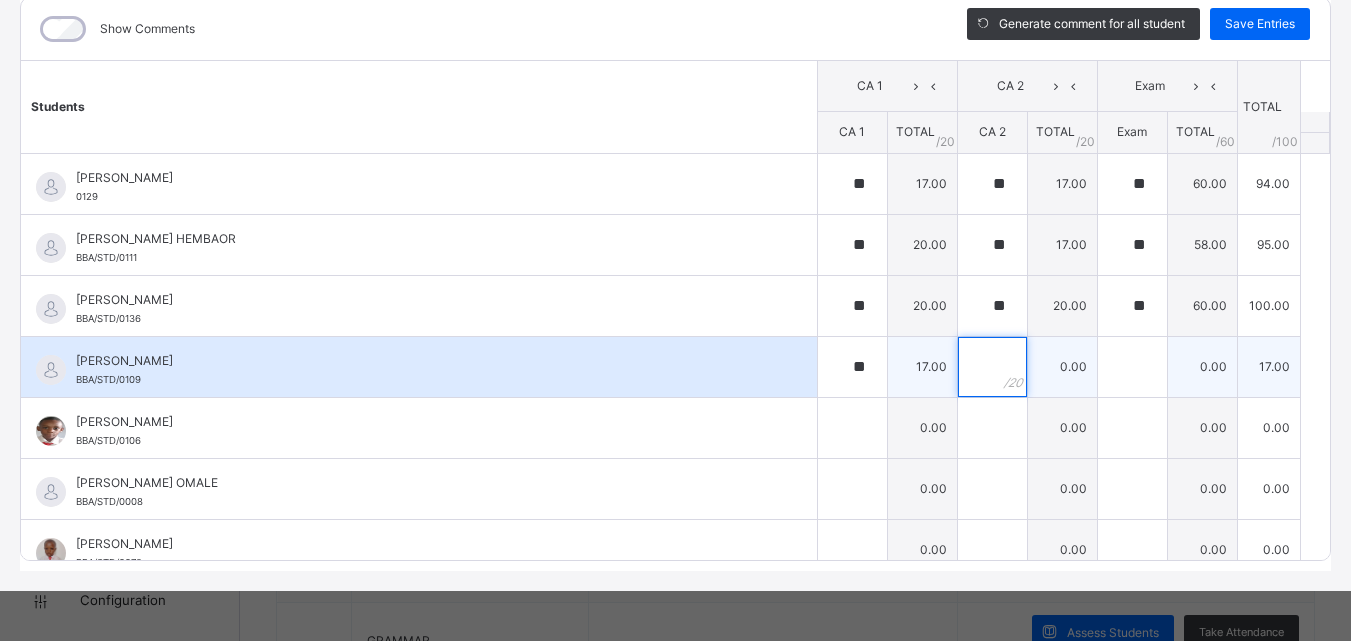 click at bounding box center (992, 367) 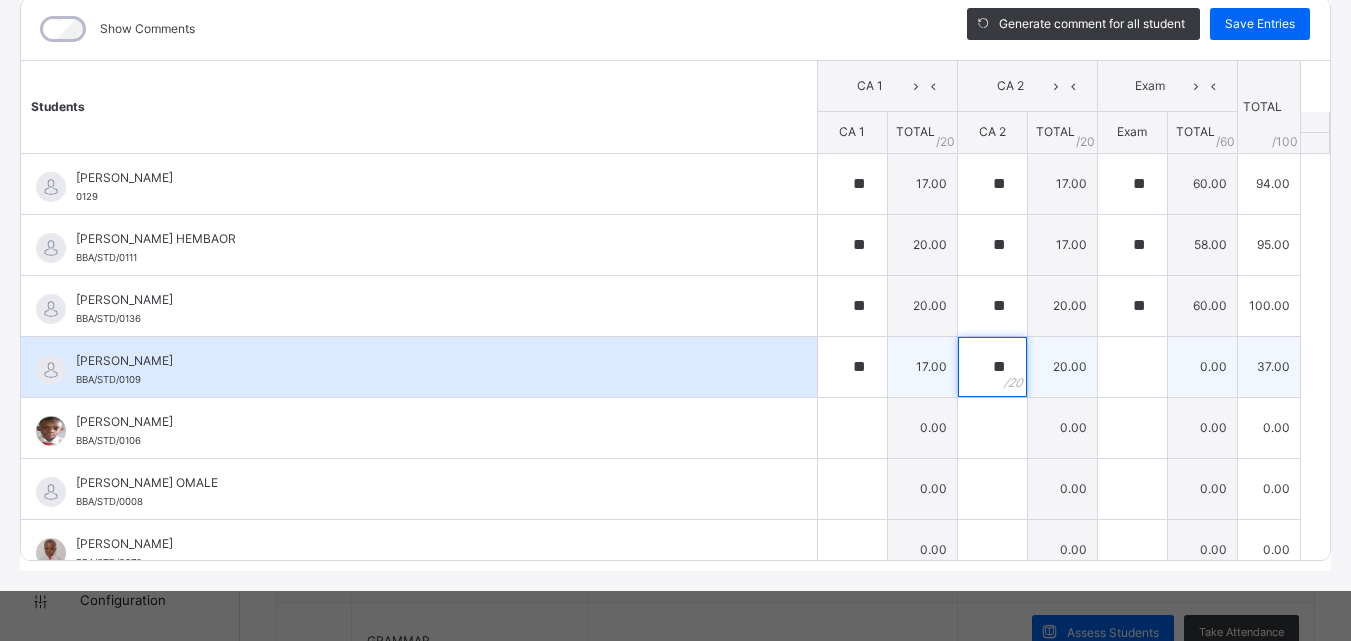 type on "**" 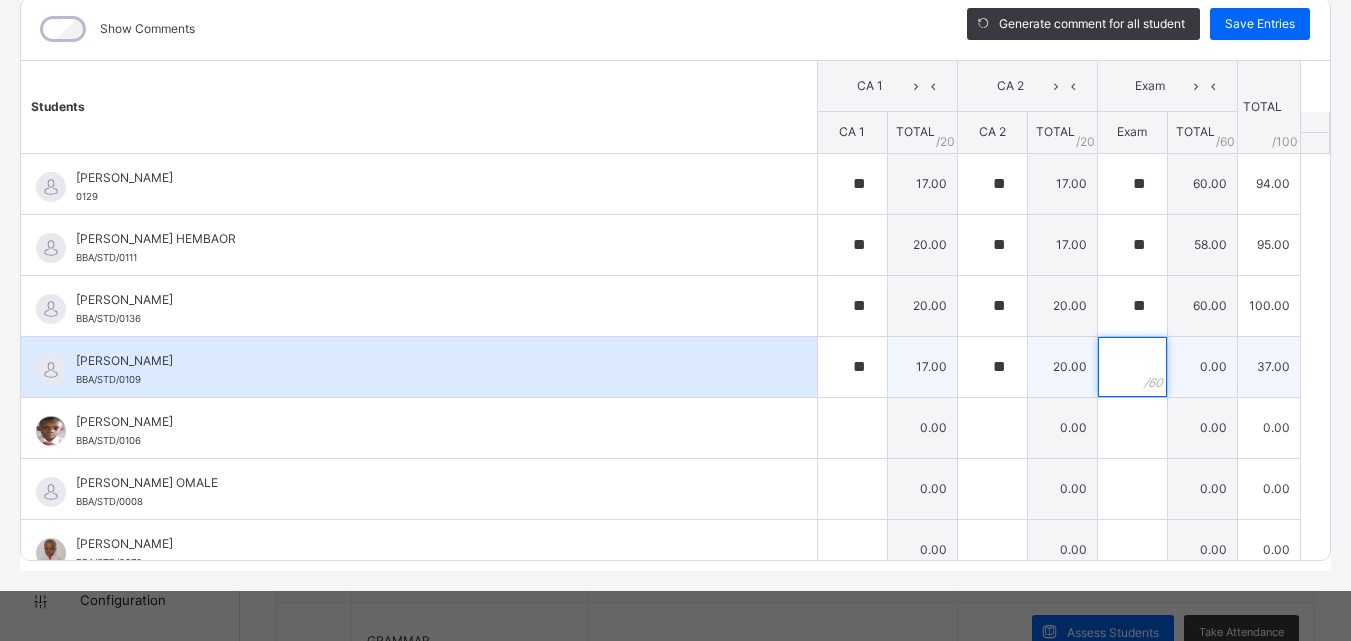 click at bounding box center [1132, 367] 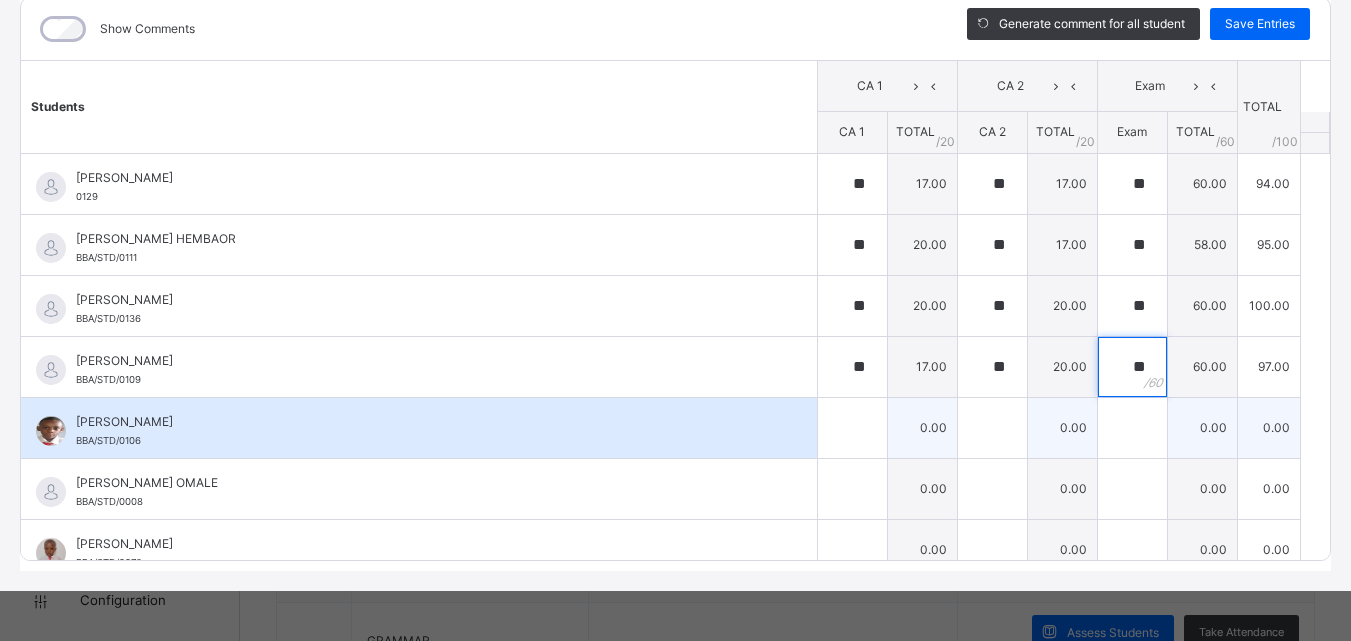 type on "**" 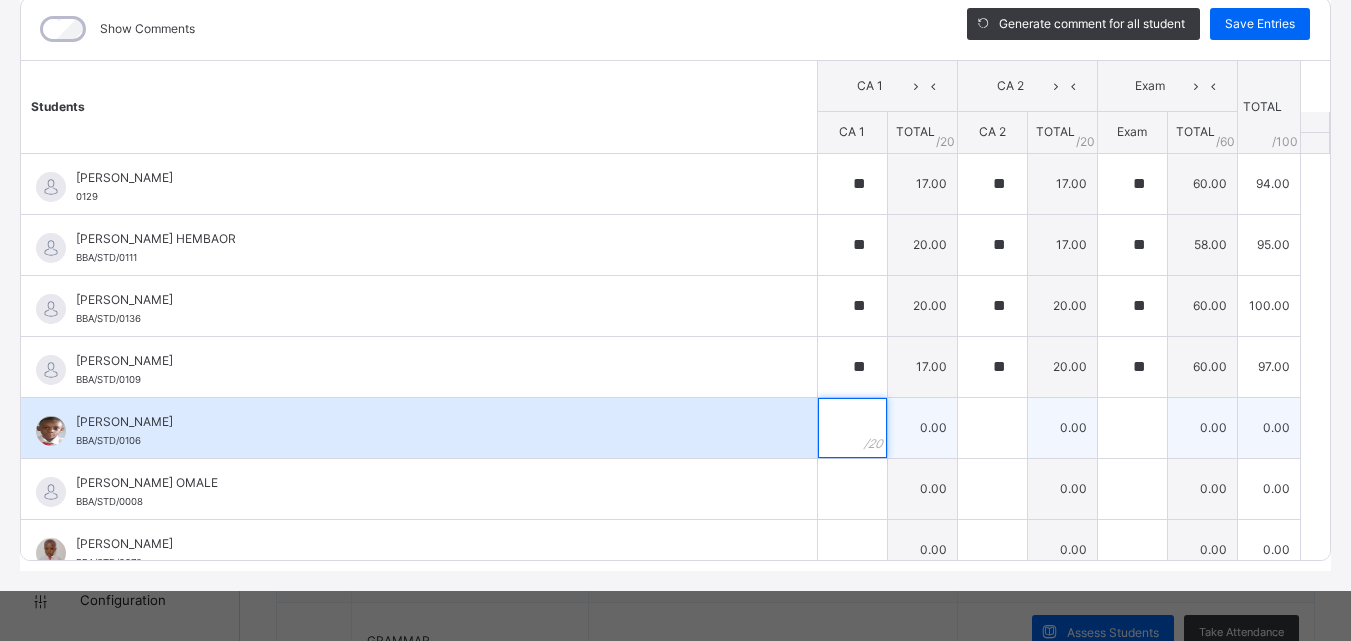 click at bounding box center (852, 428) 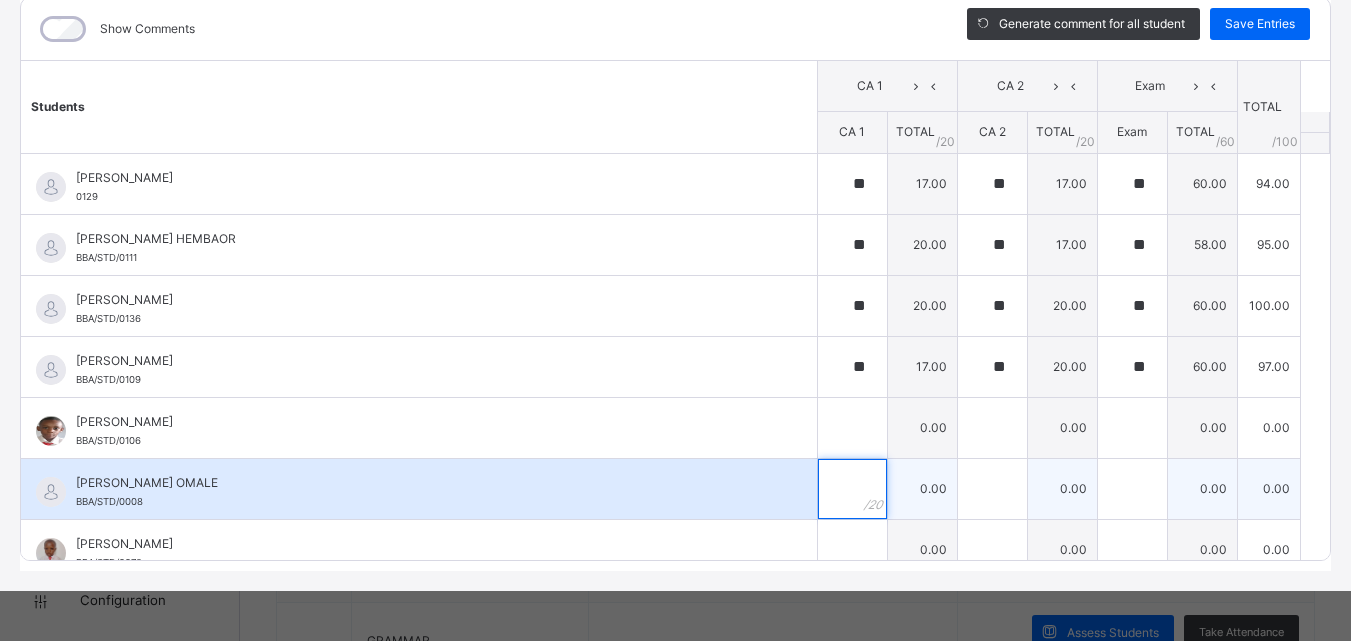 click at bounding box center (852, 489) 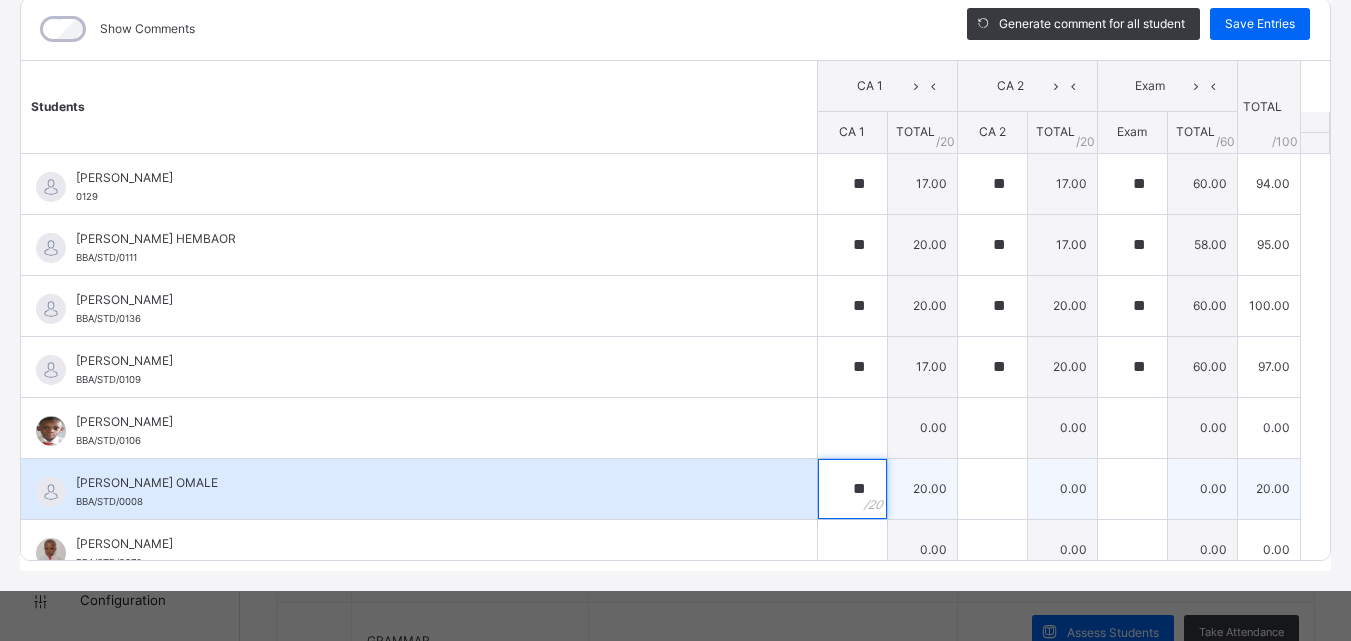 type on "**" 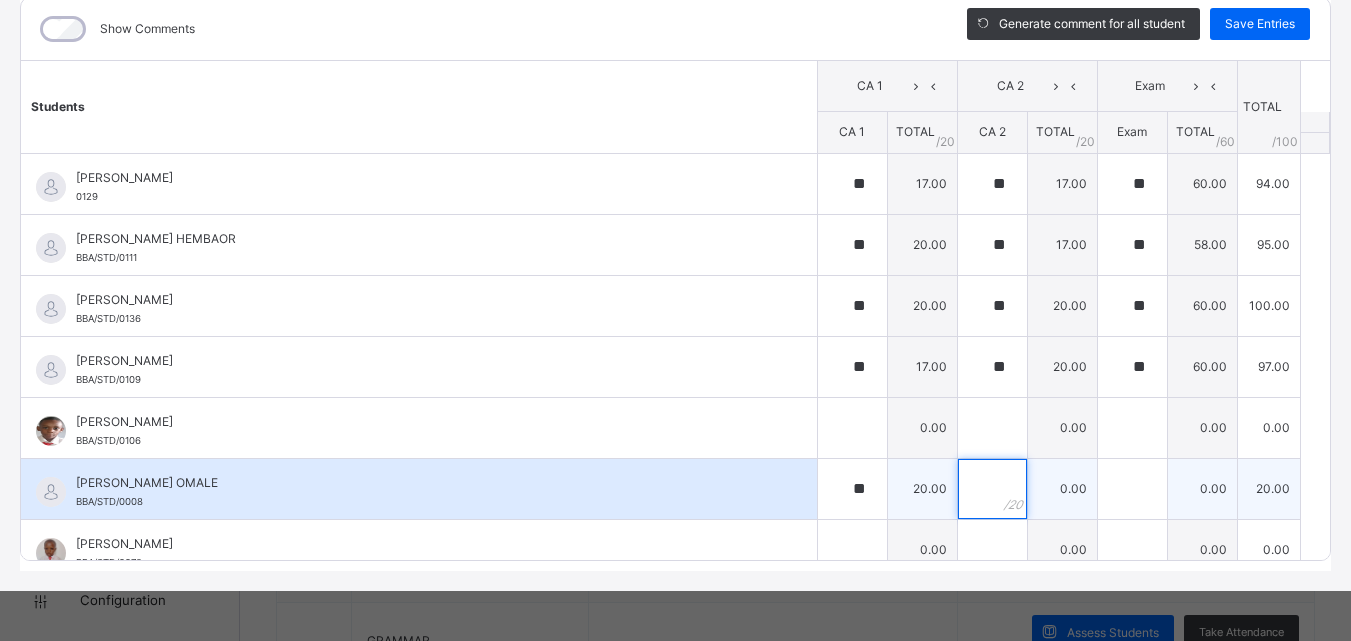 click at bounding box center (992, 489) 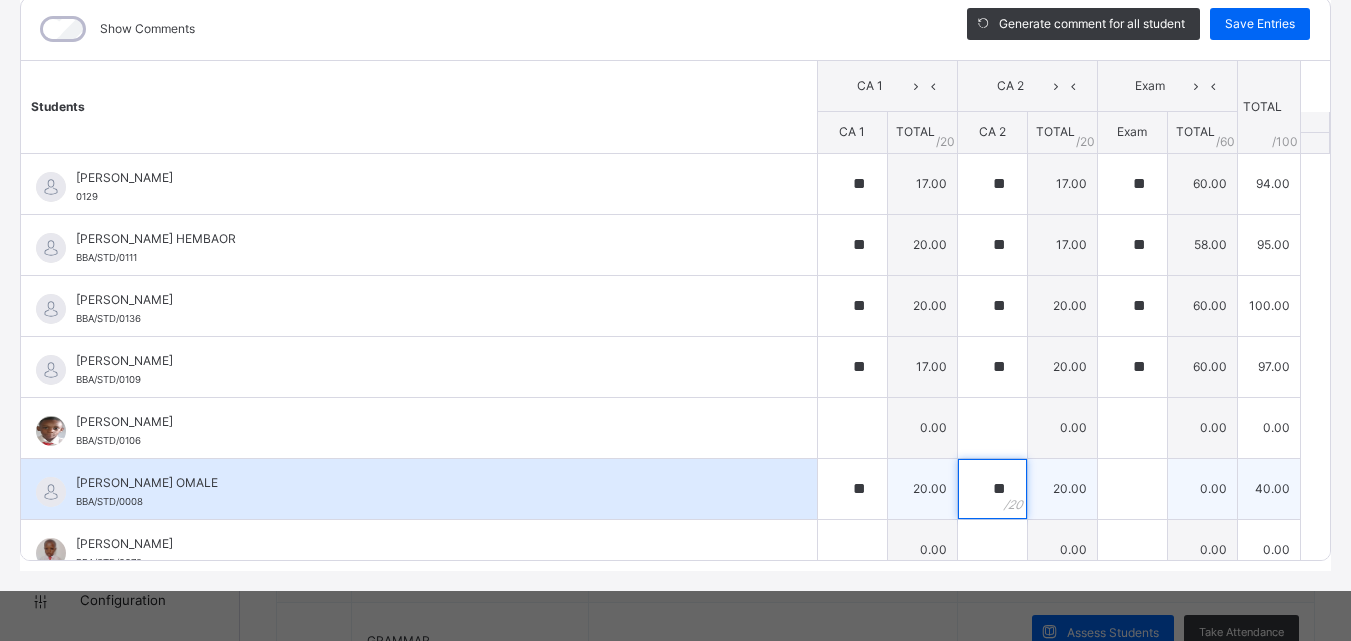 type on "**" 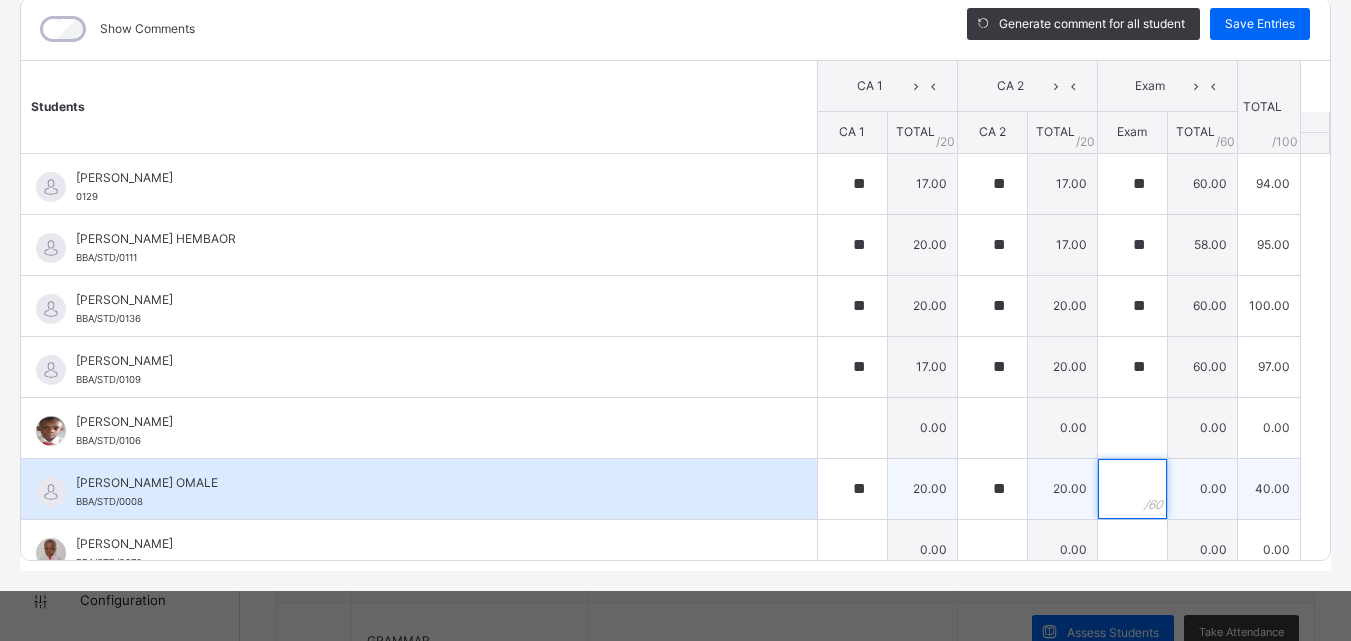 click at bounding box center (1132, 489) 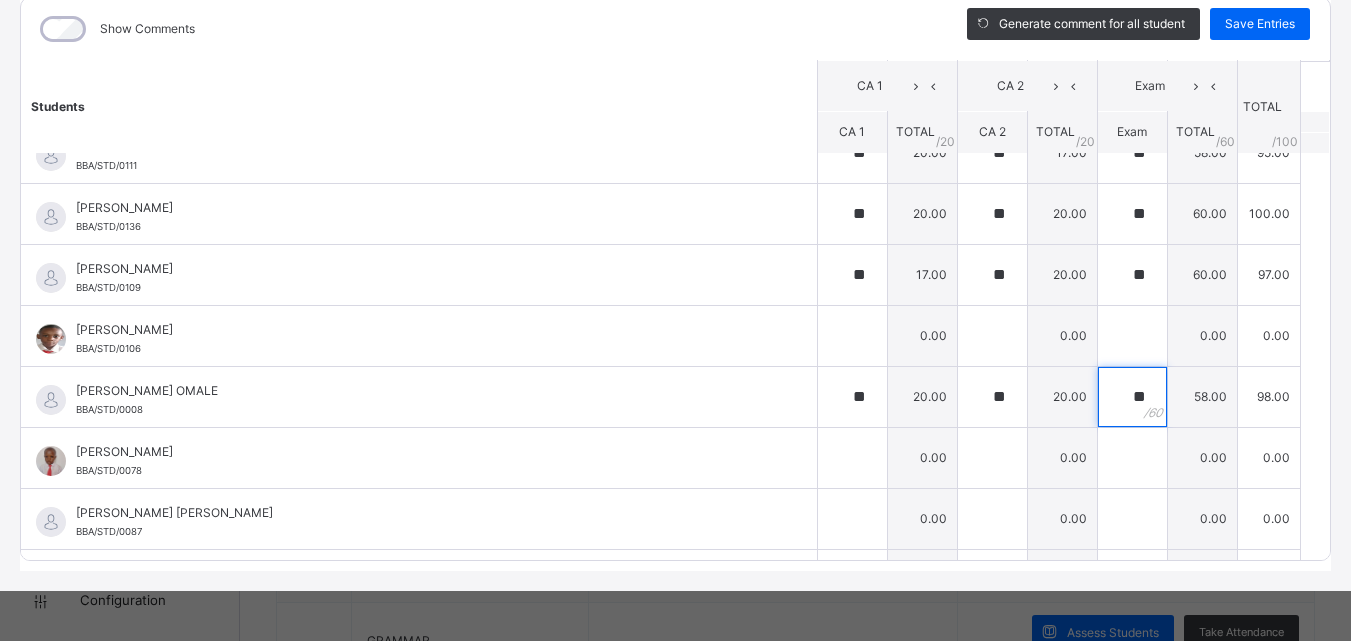 scroll, scrollTop: 143, scrollLeft: 0, axis: vertical 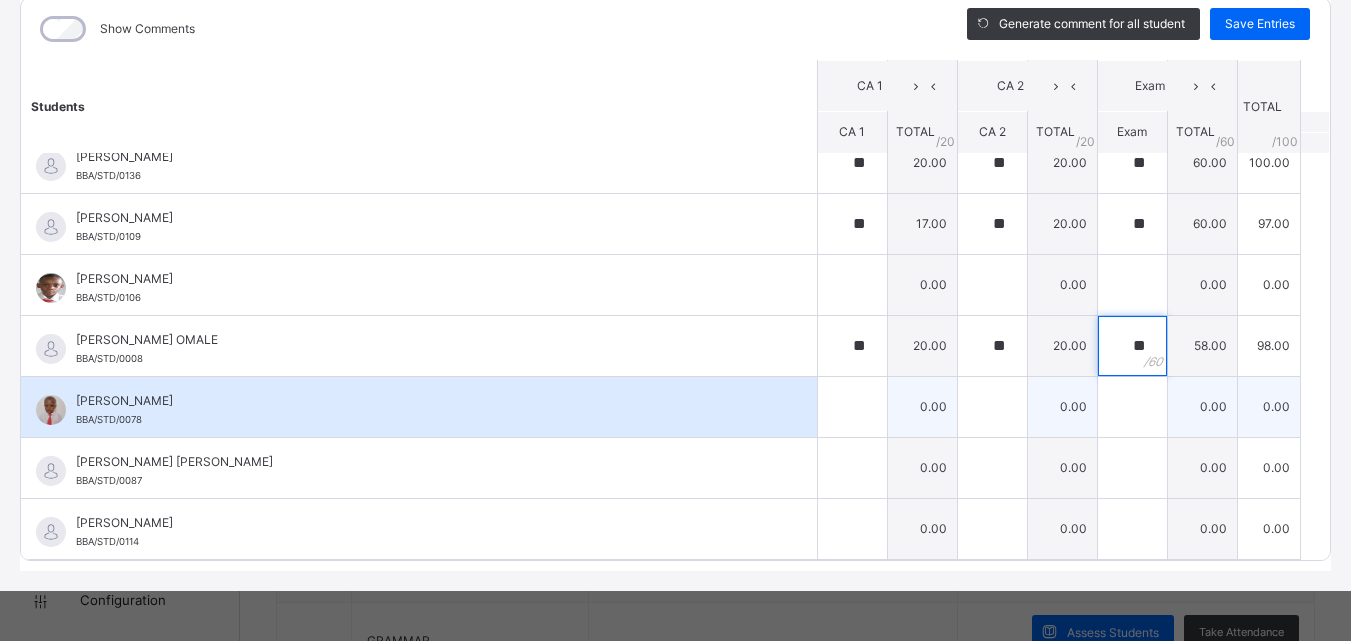 type on "**" 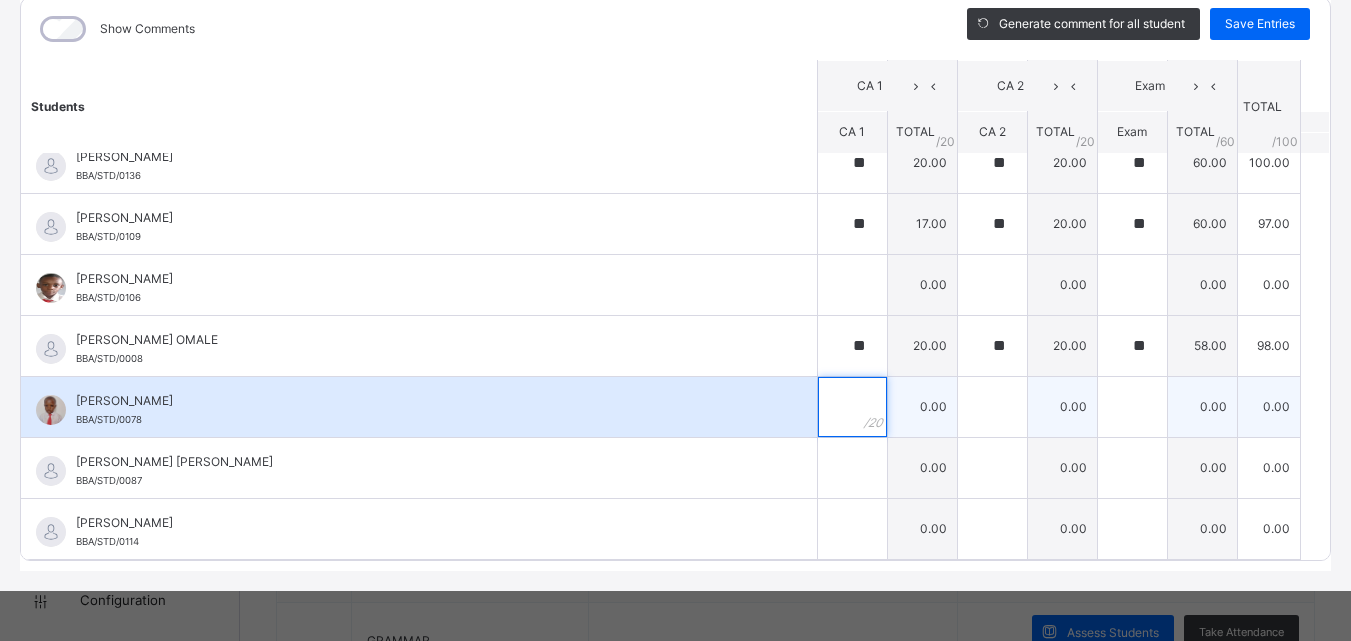 click at bounding box center (852, 407) 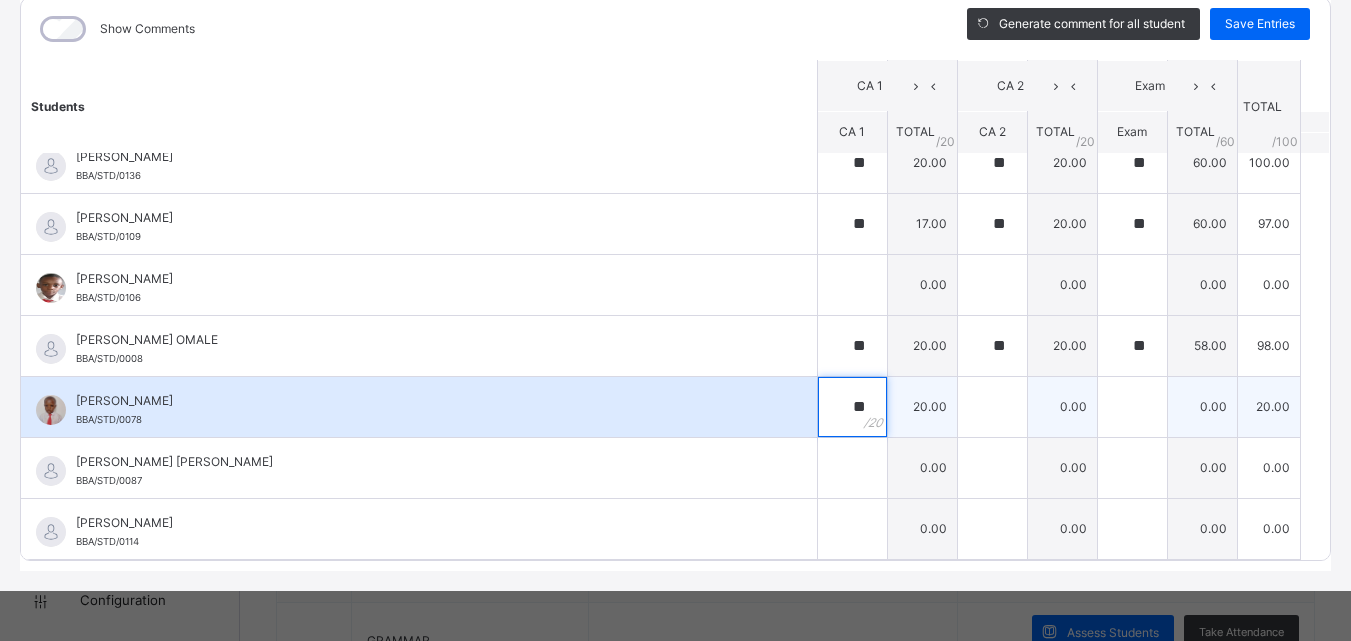 type on "**" 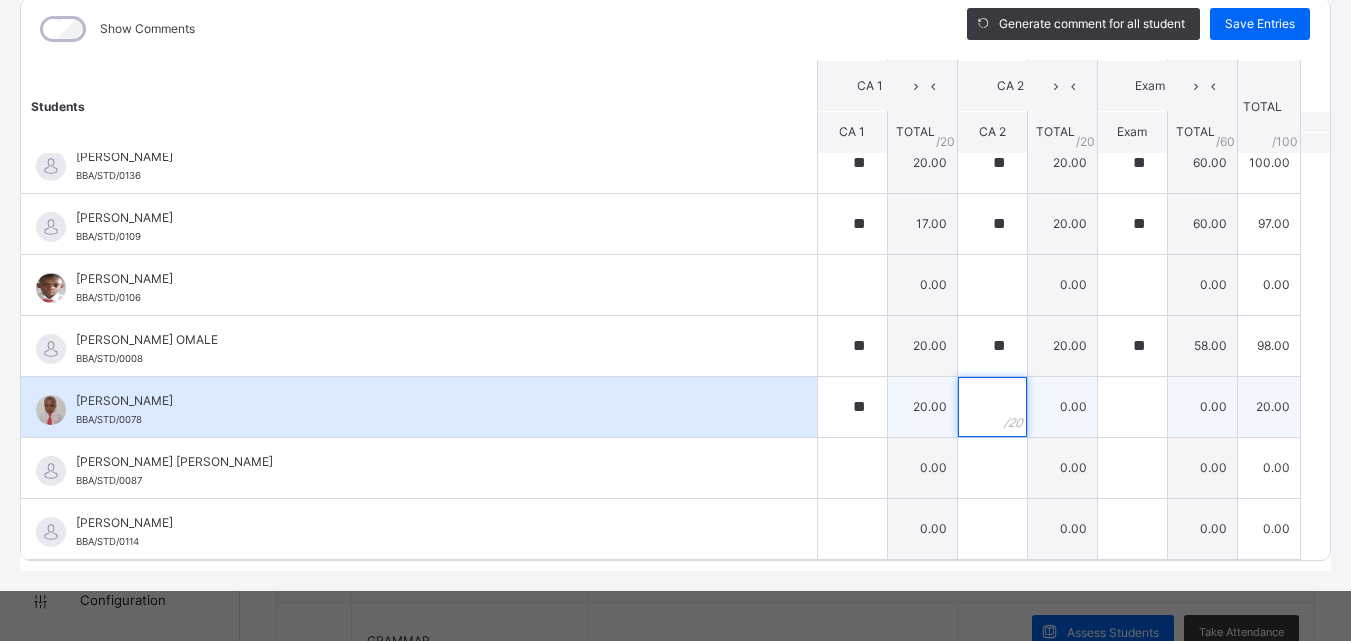 click at bounding box center [992, 407] 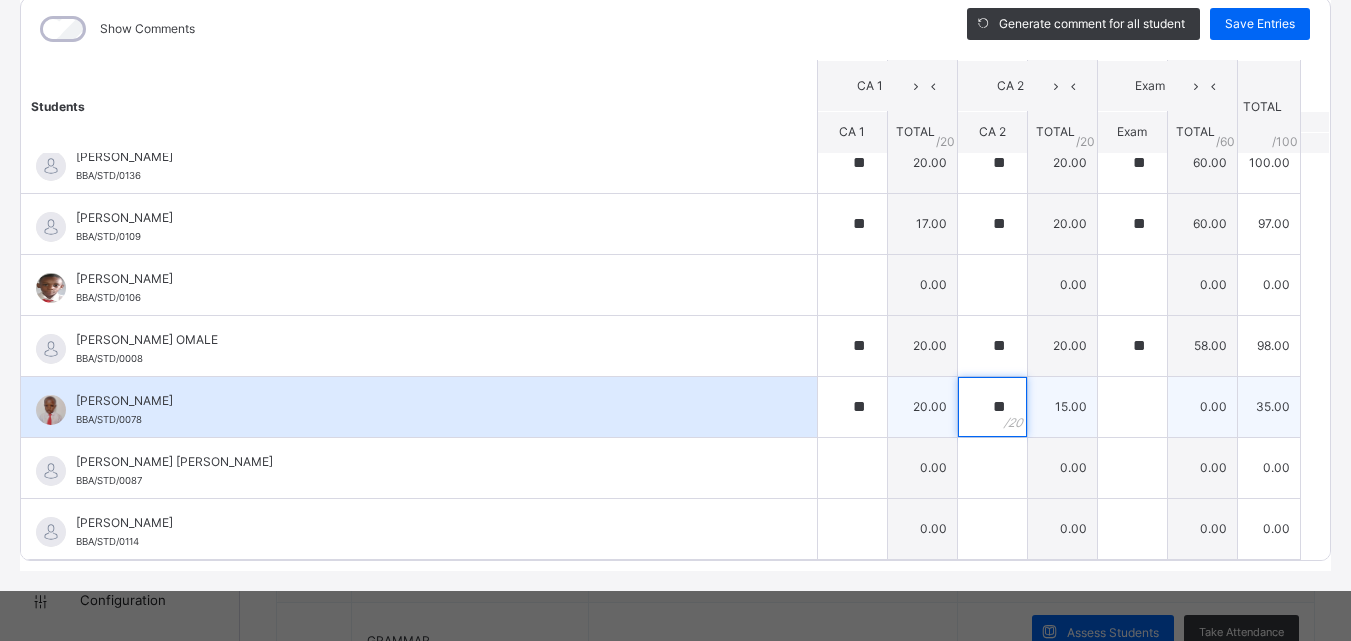 type on "**" 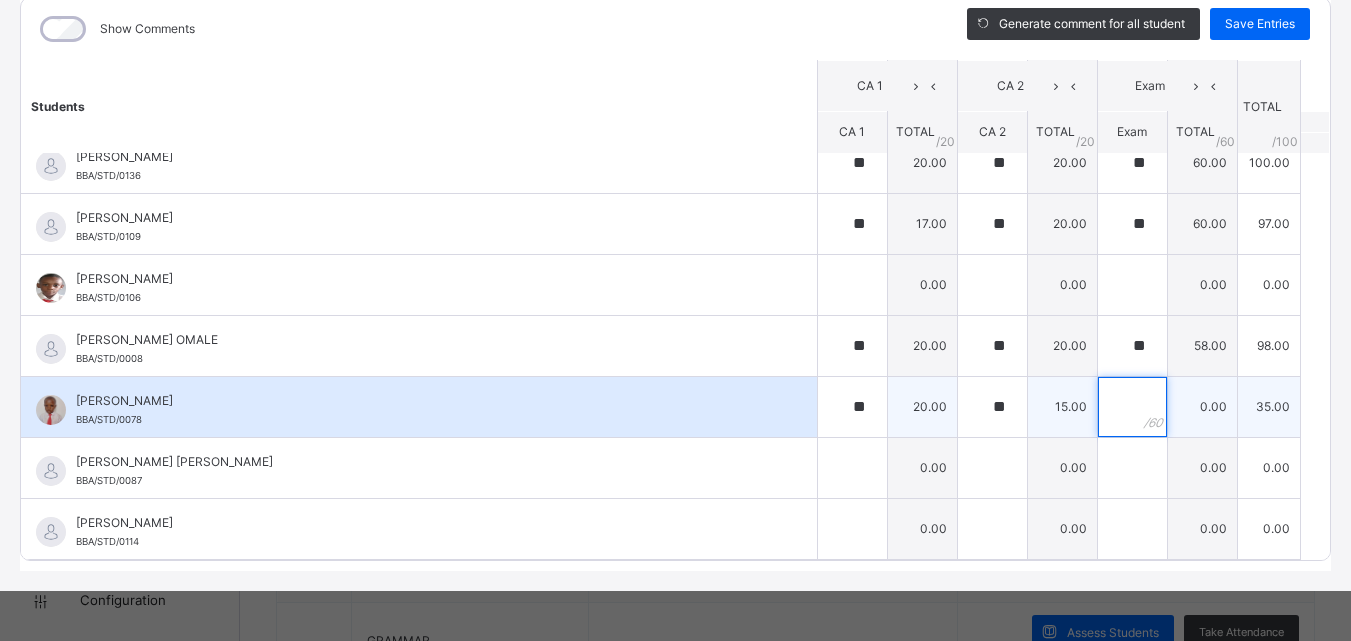 click at bounding box center (1132, 407) 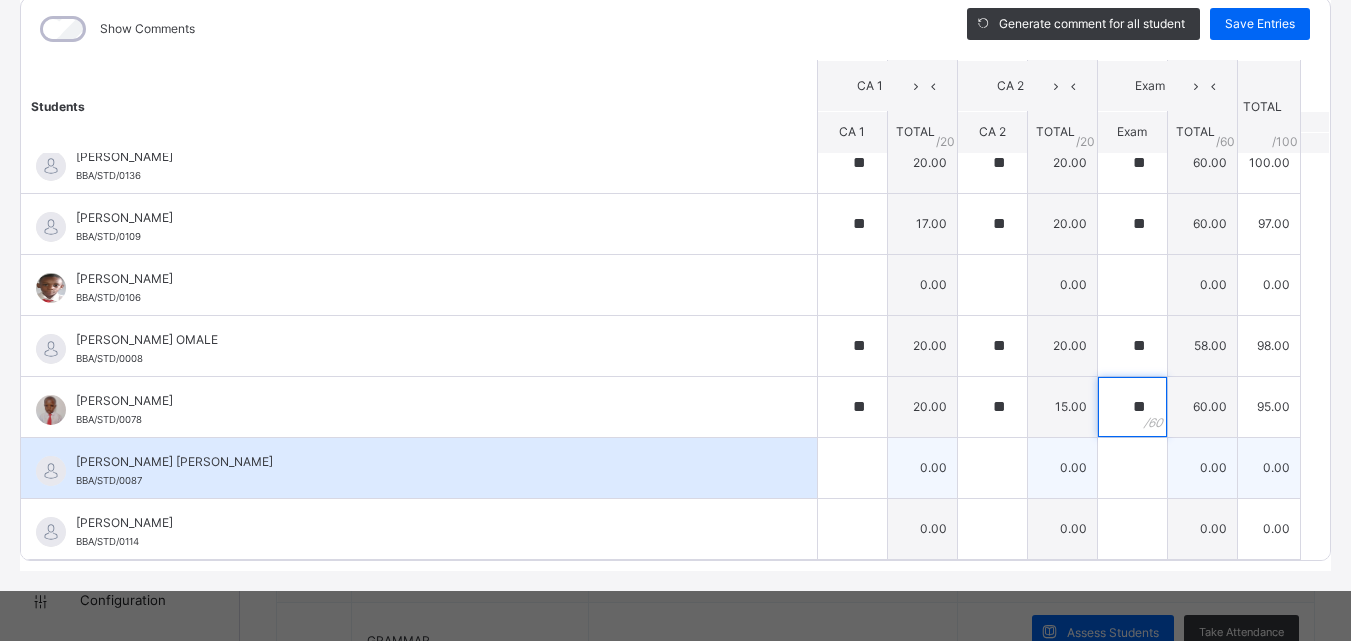 type on "**" 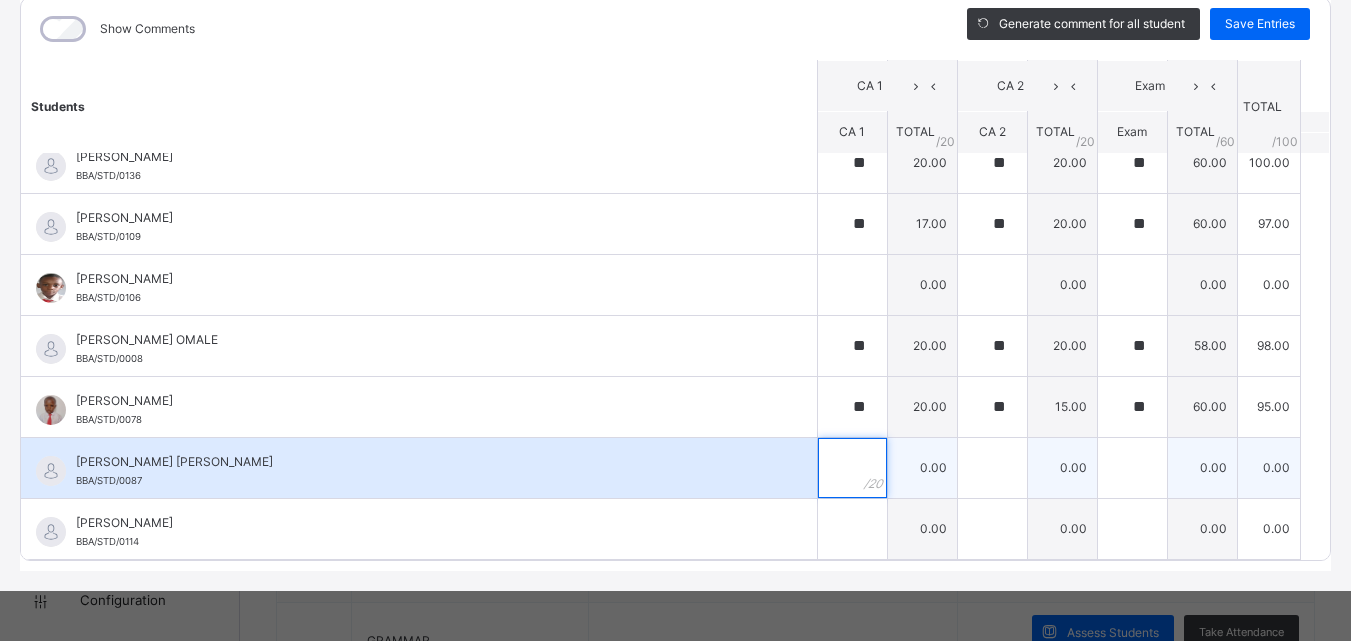 click at bounding box center [852, 468] 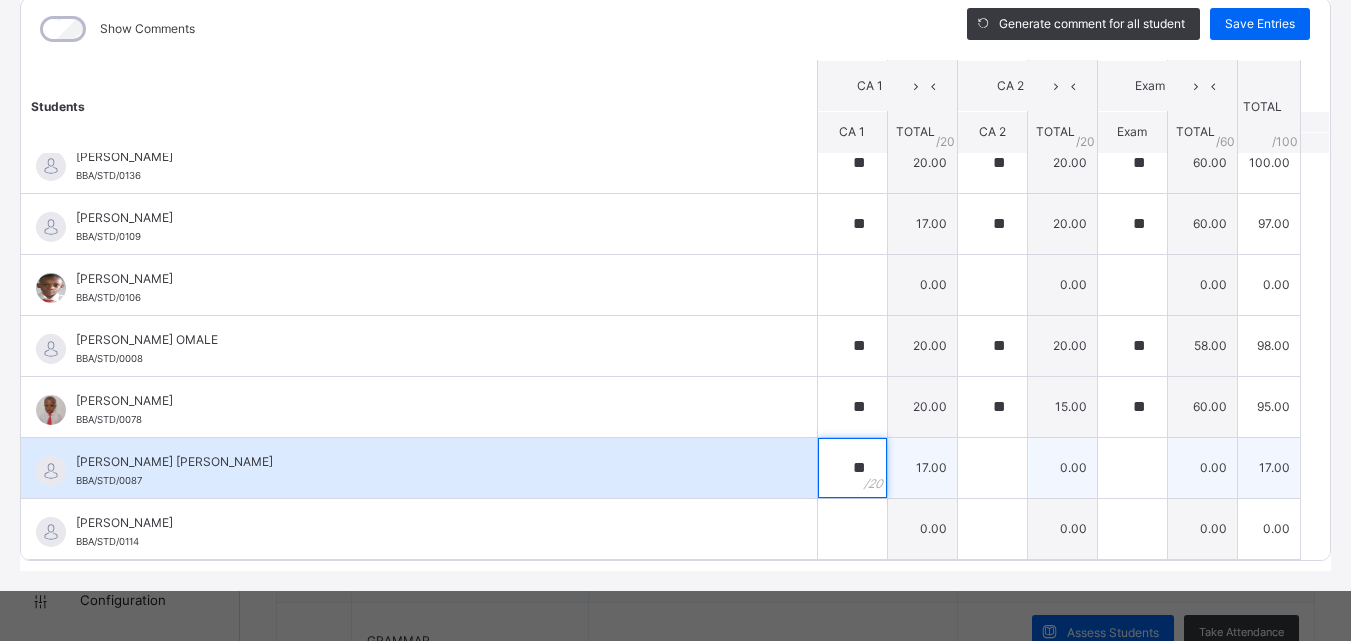 type on "**" 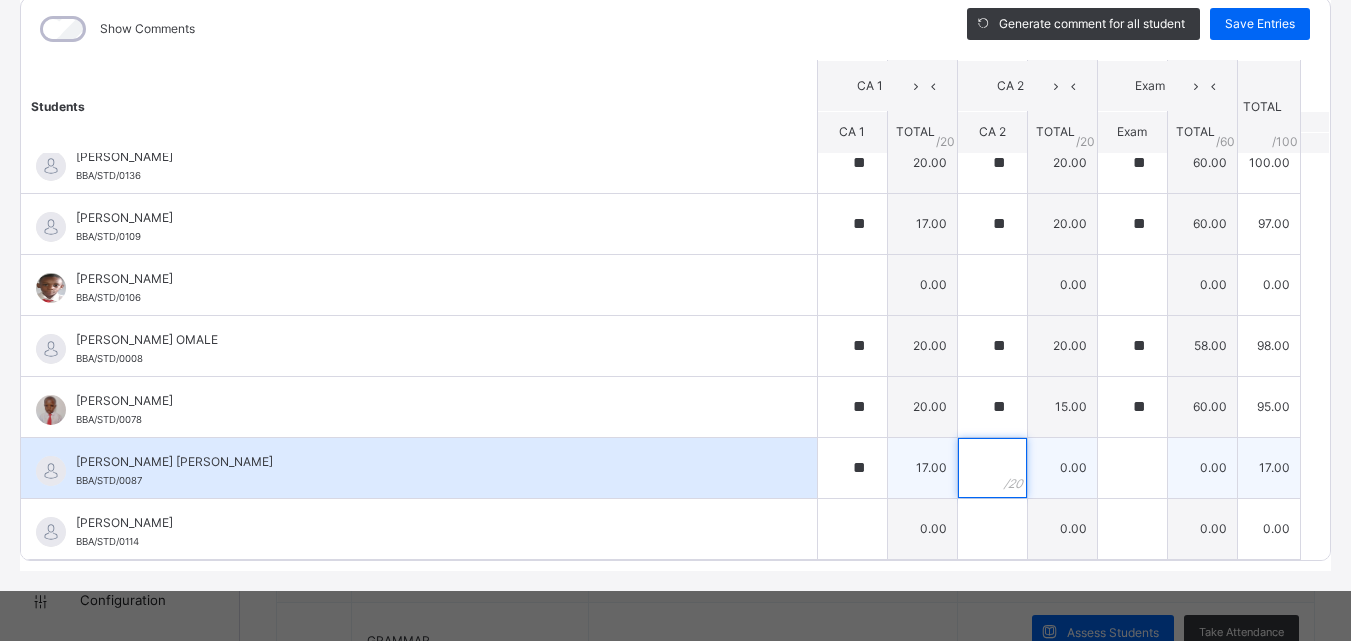 click at bounding box center [992, 468] 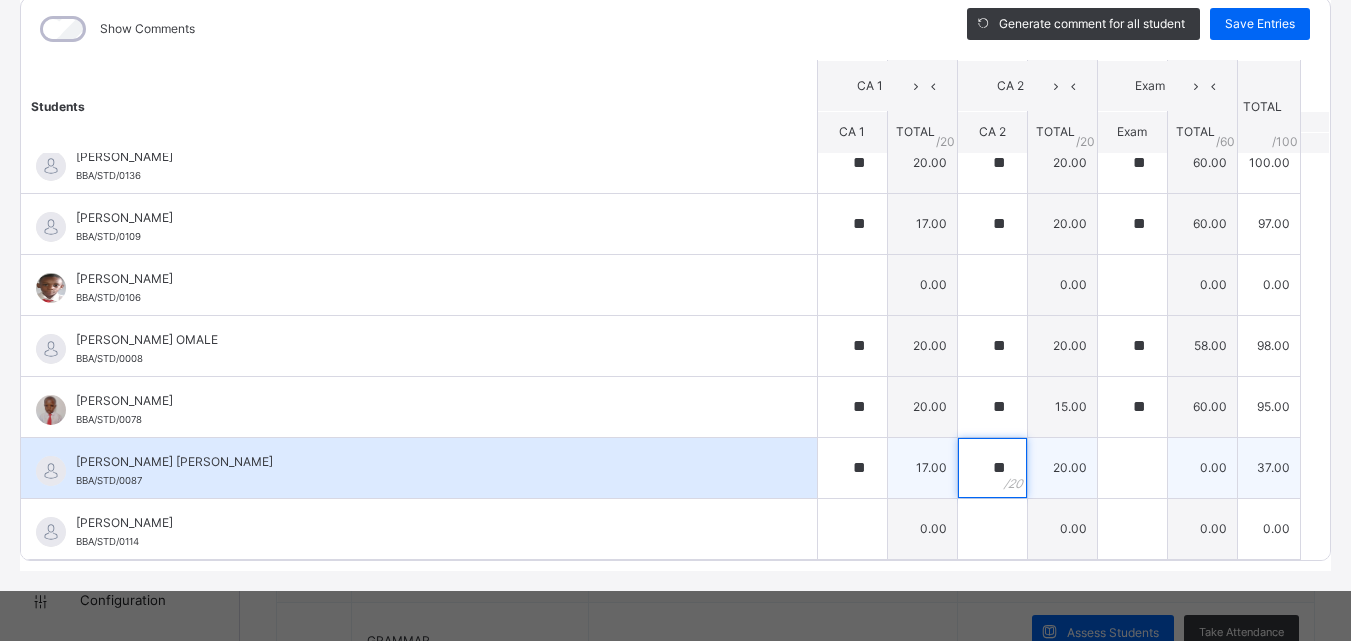type on "**" 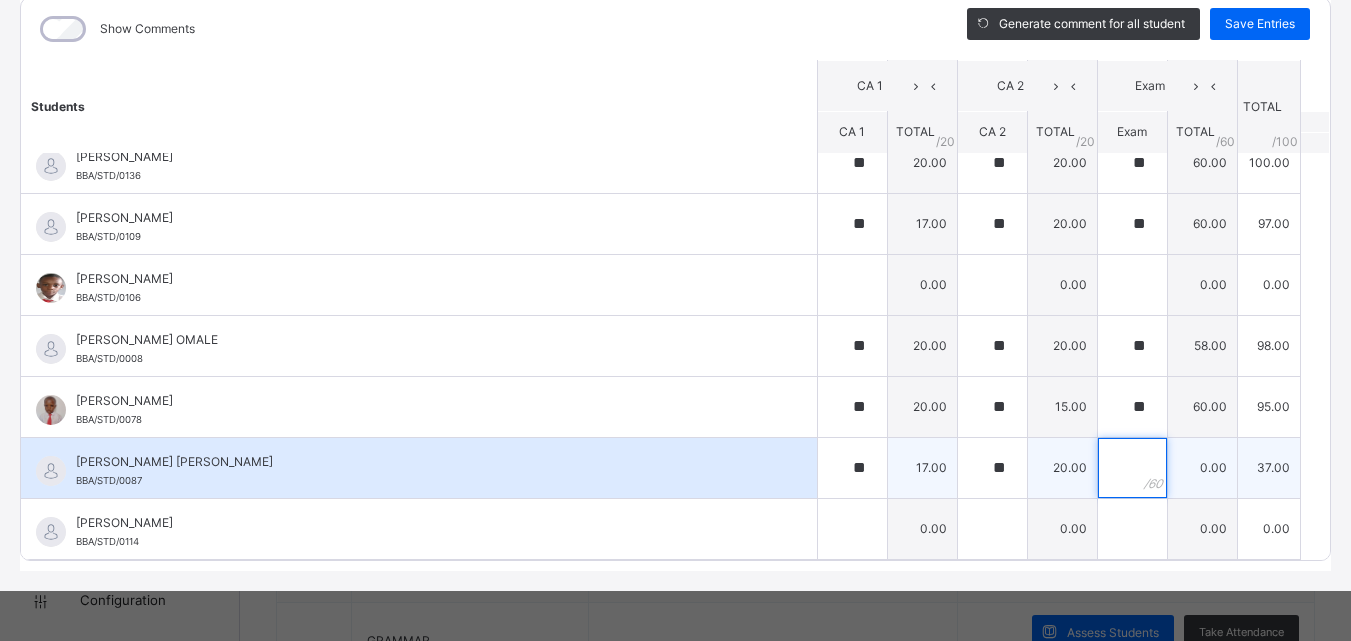 click at bounding box center (1132, 468) 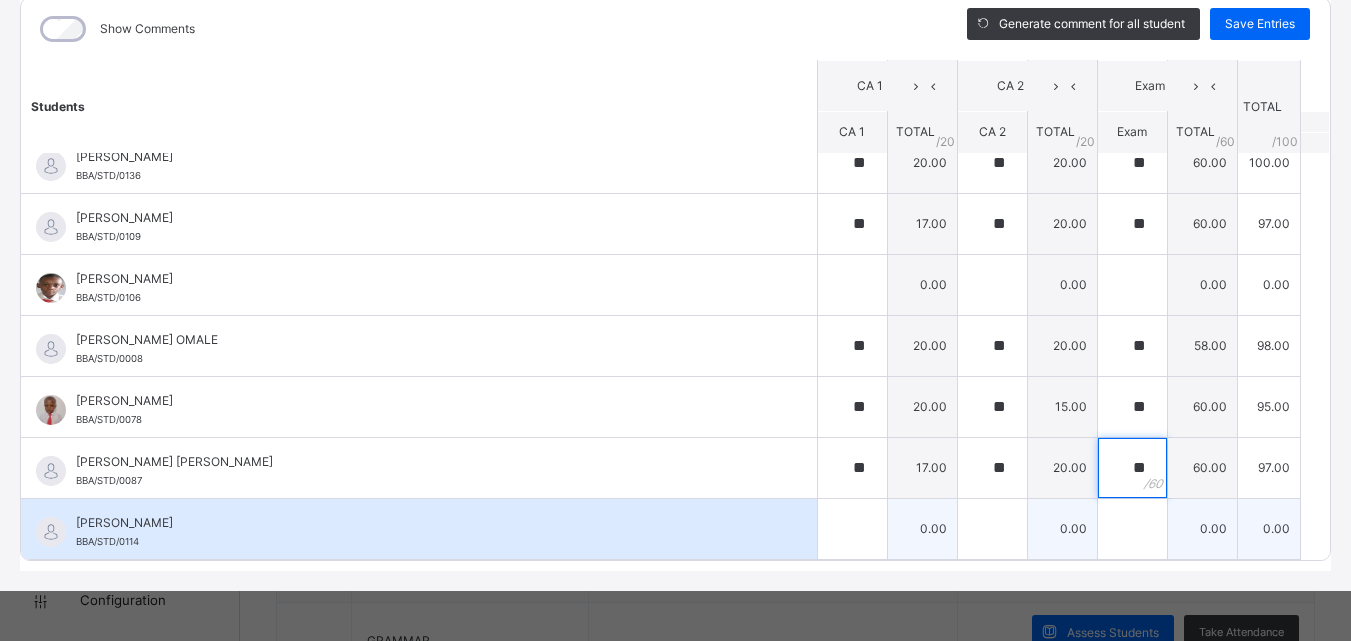 type on "**" 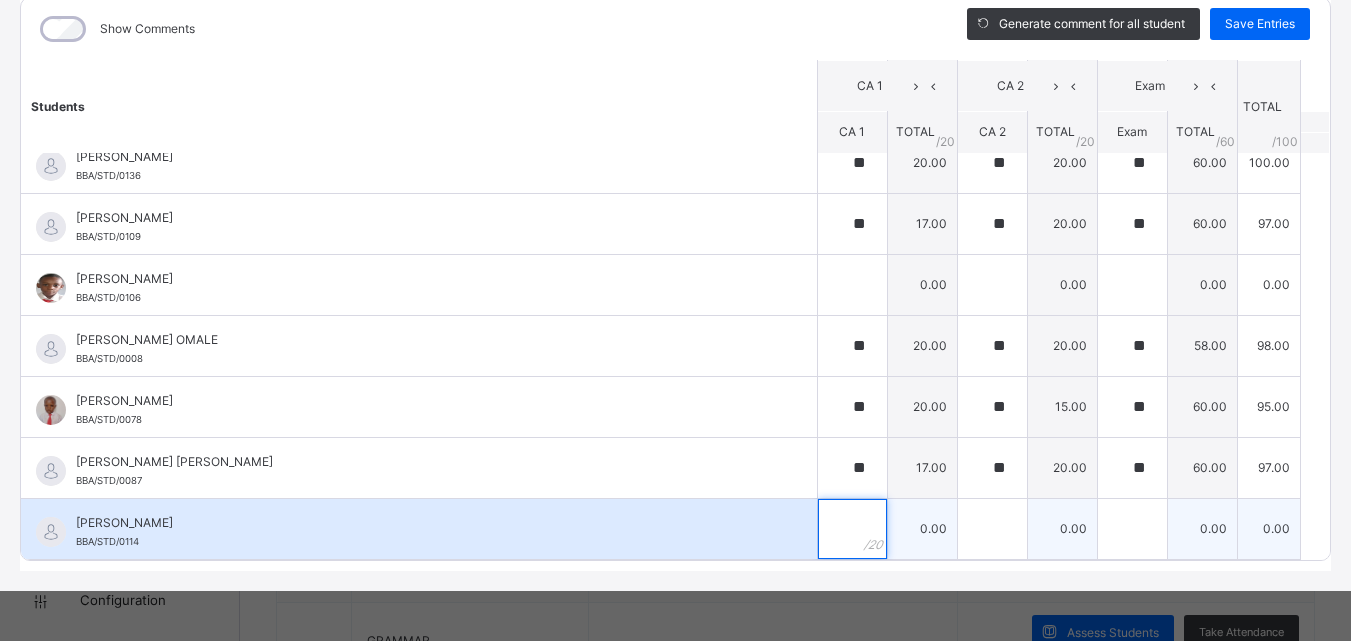 click at bounding box center (852, 529) 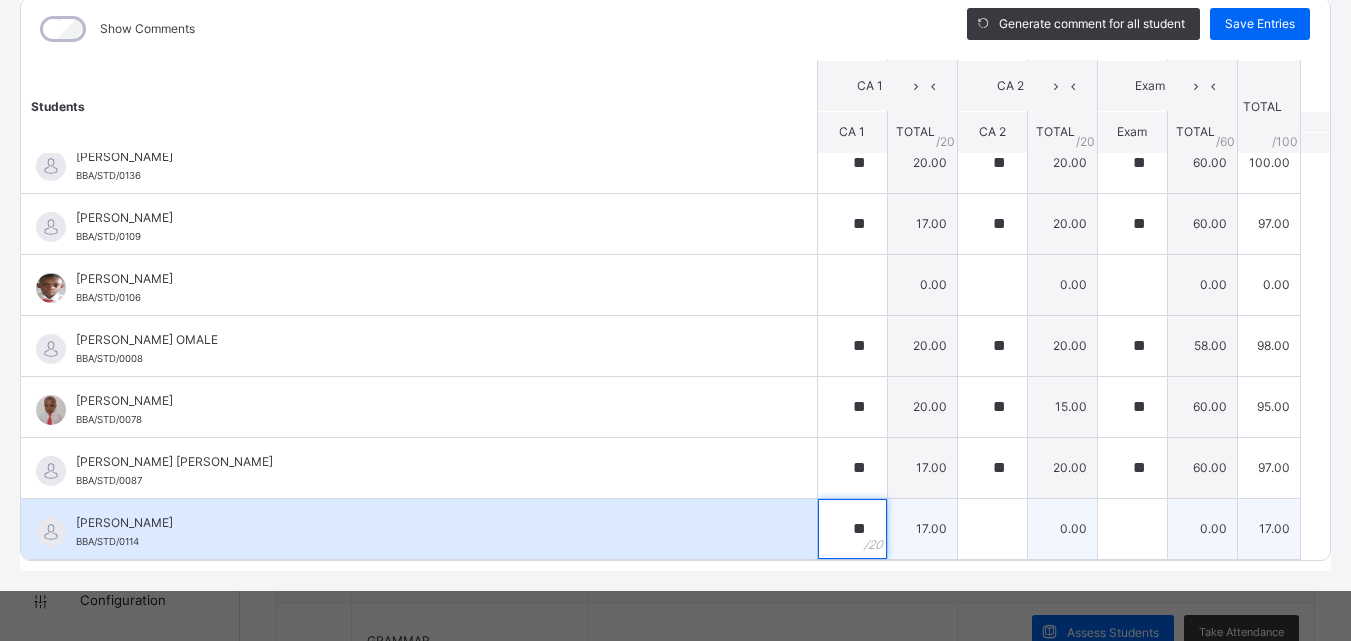 type on "**" 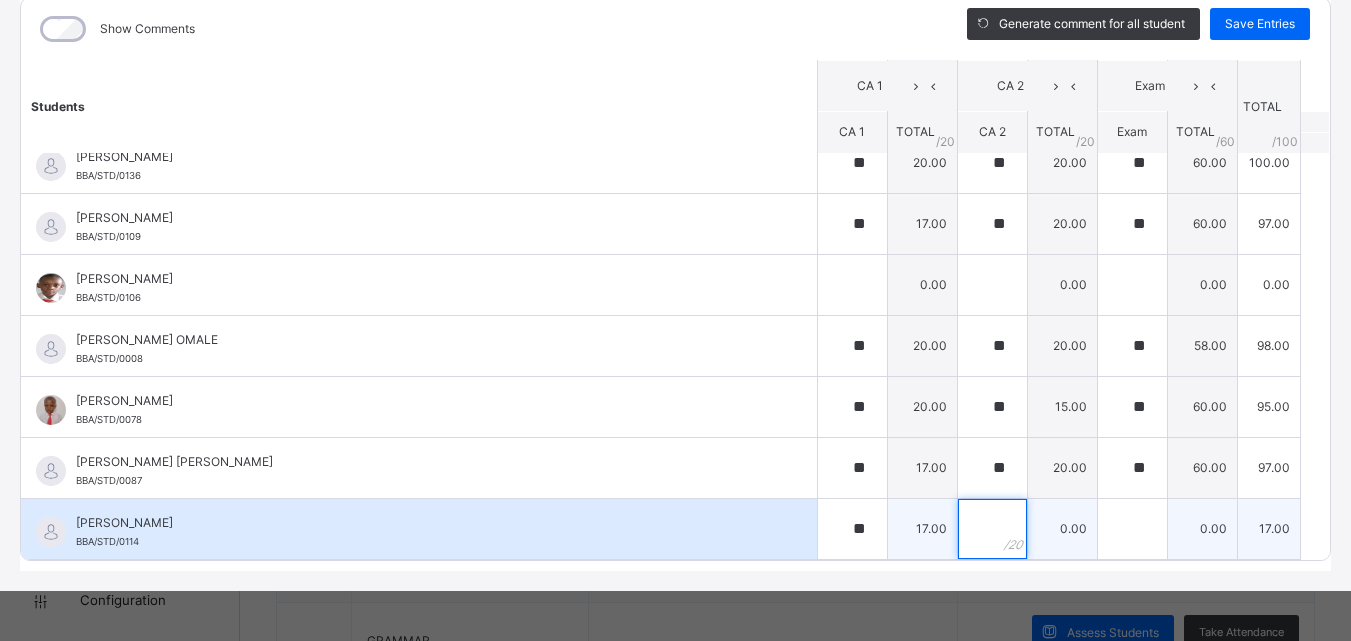 click at bounding box center [992, 529] 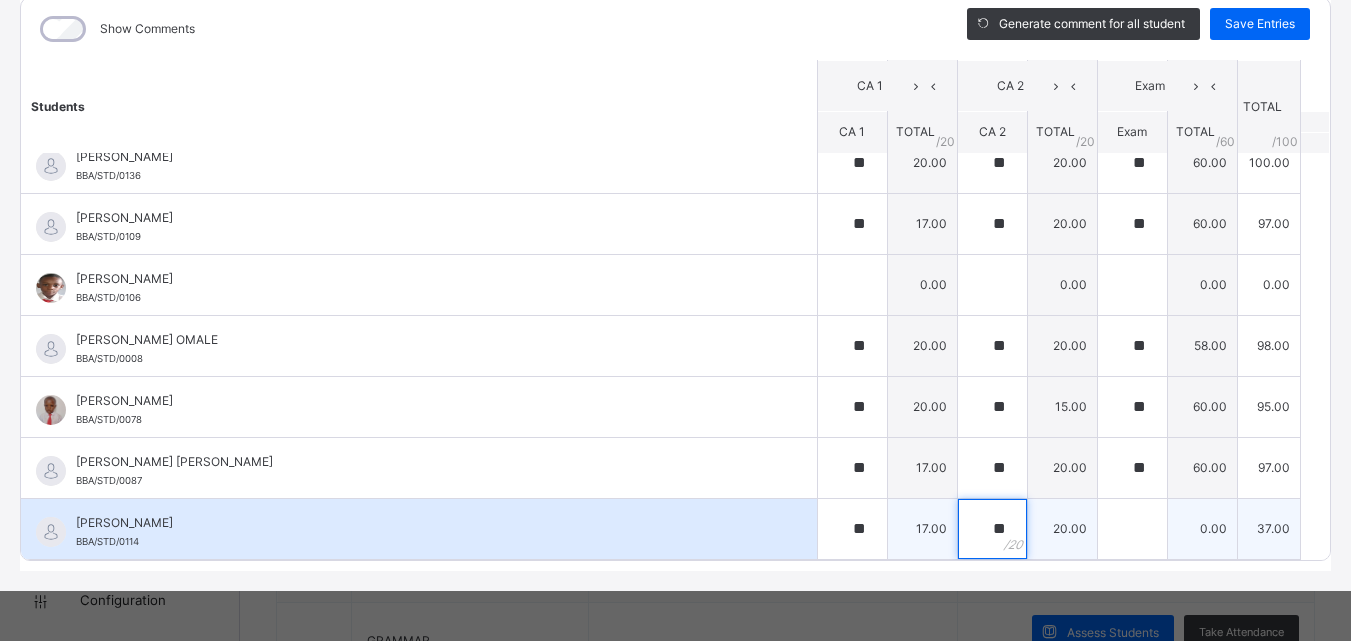 type on "**" 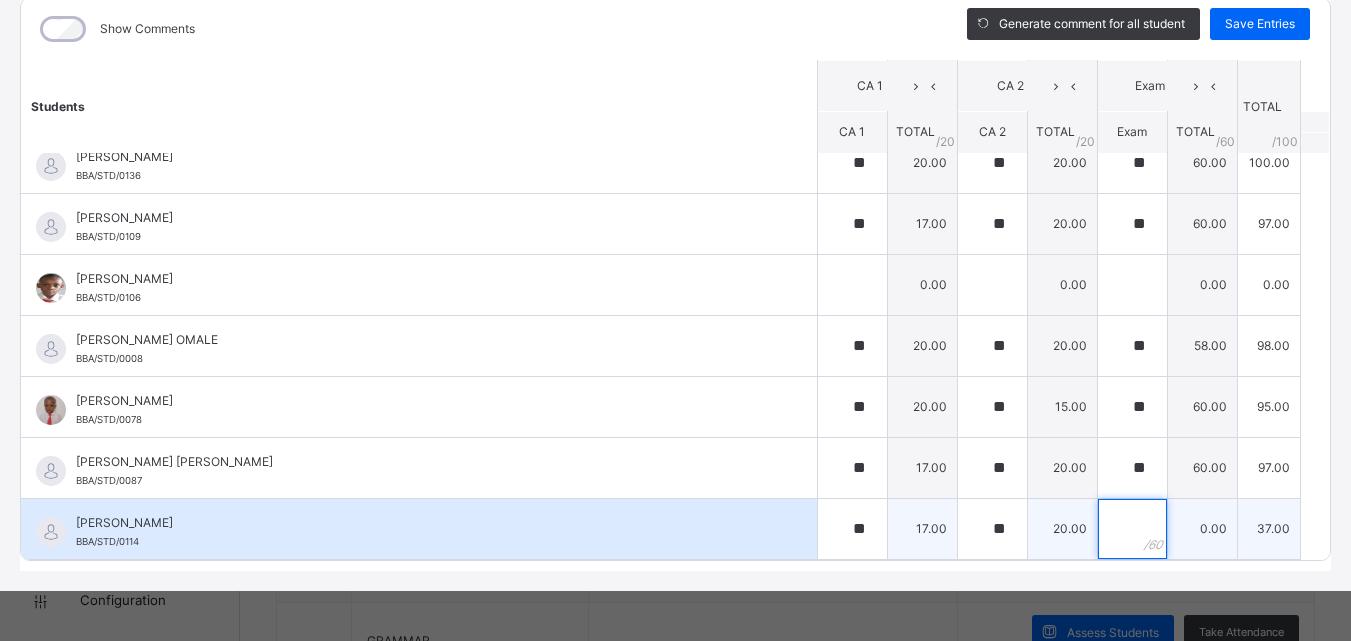 click at bounding box center [1132, 529] 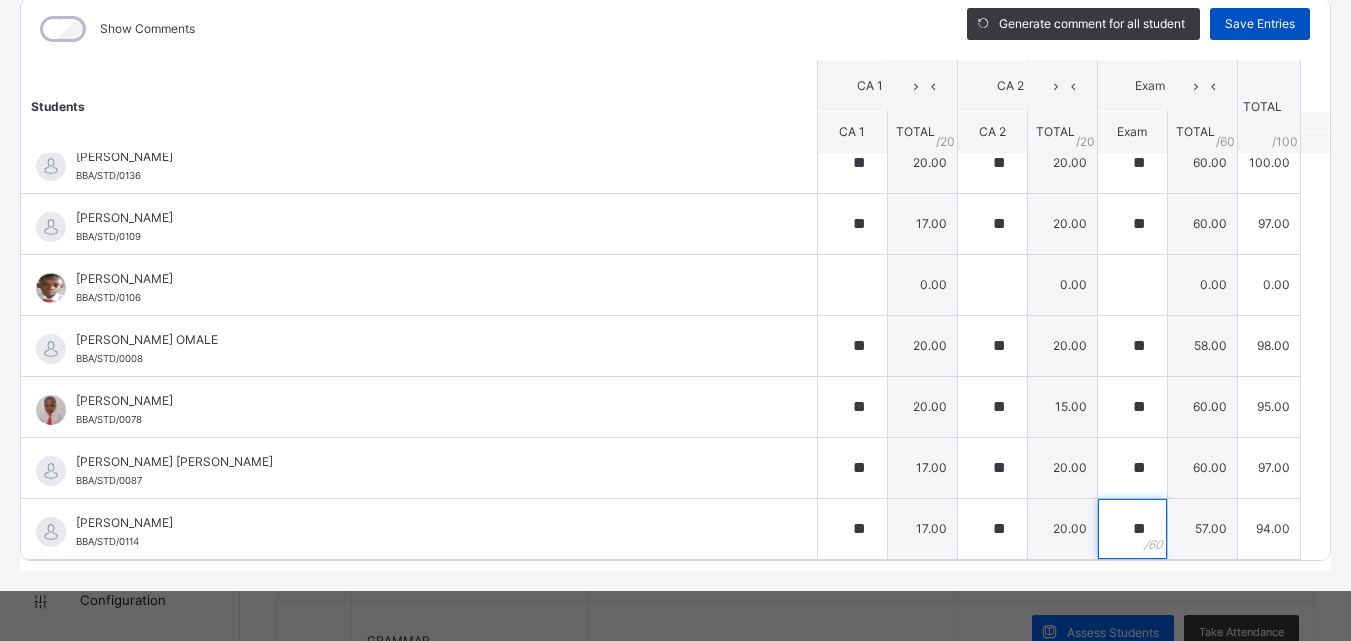 type on "**" 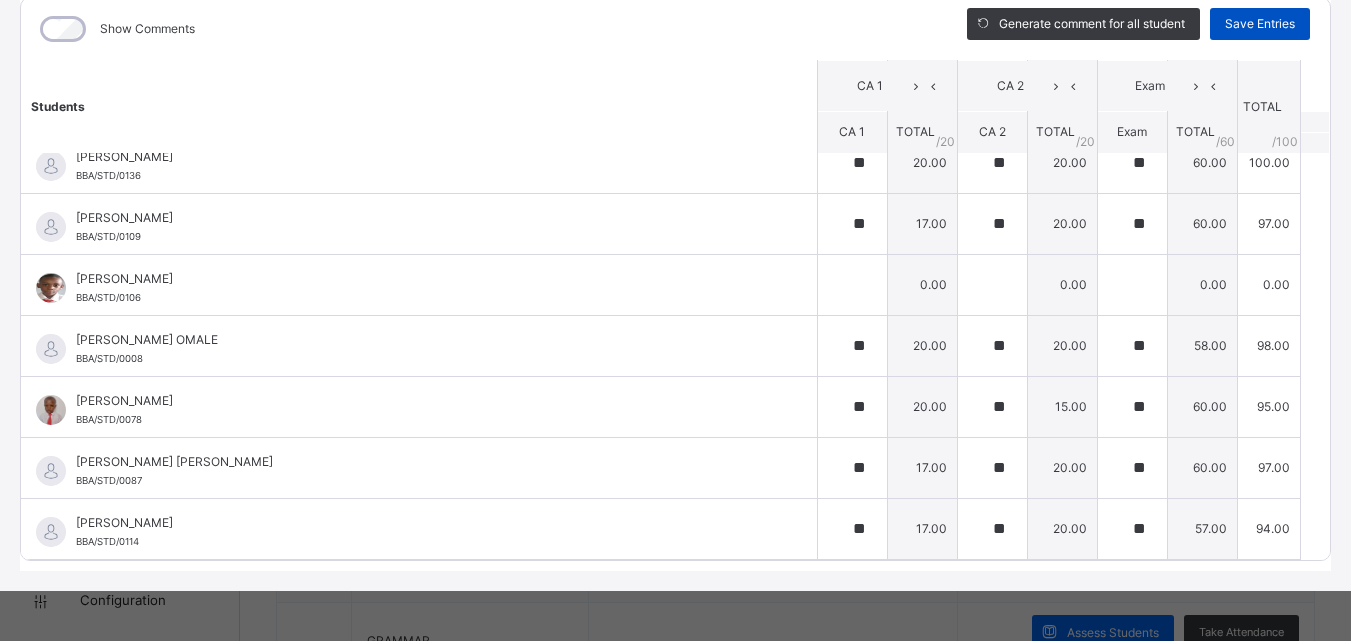 click on "Save Entries" at bounding box center (1260, 24) 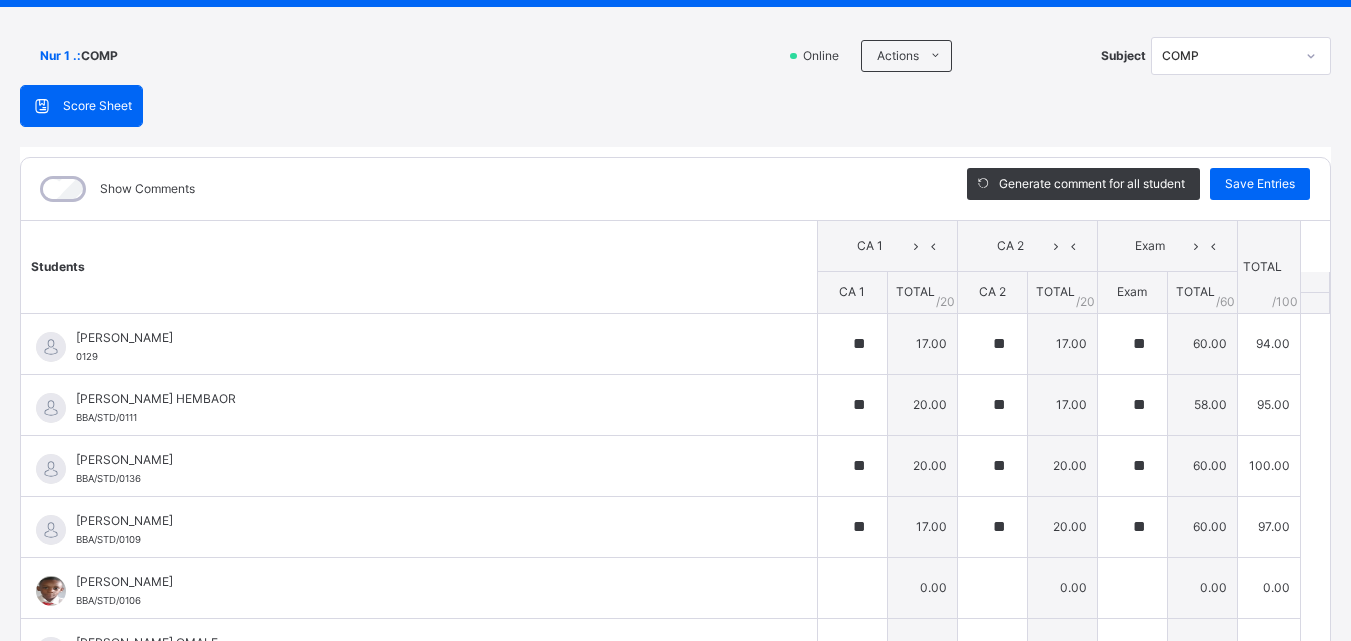 scroll, scrollTop: 0, scrollLeft: 0, axis: both 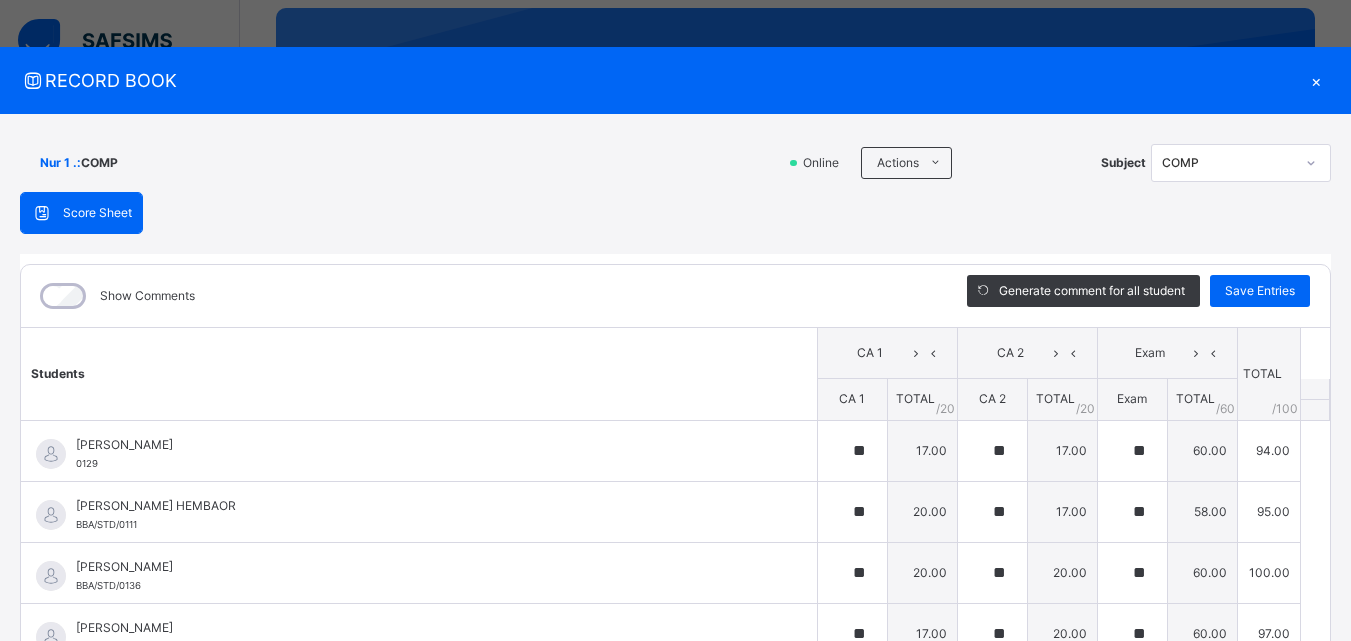 click at bounding box center (1311, 163) 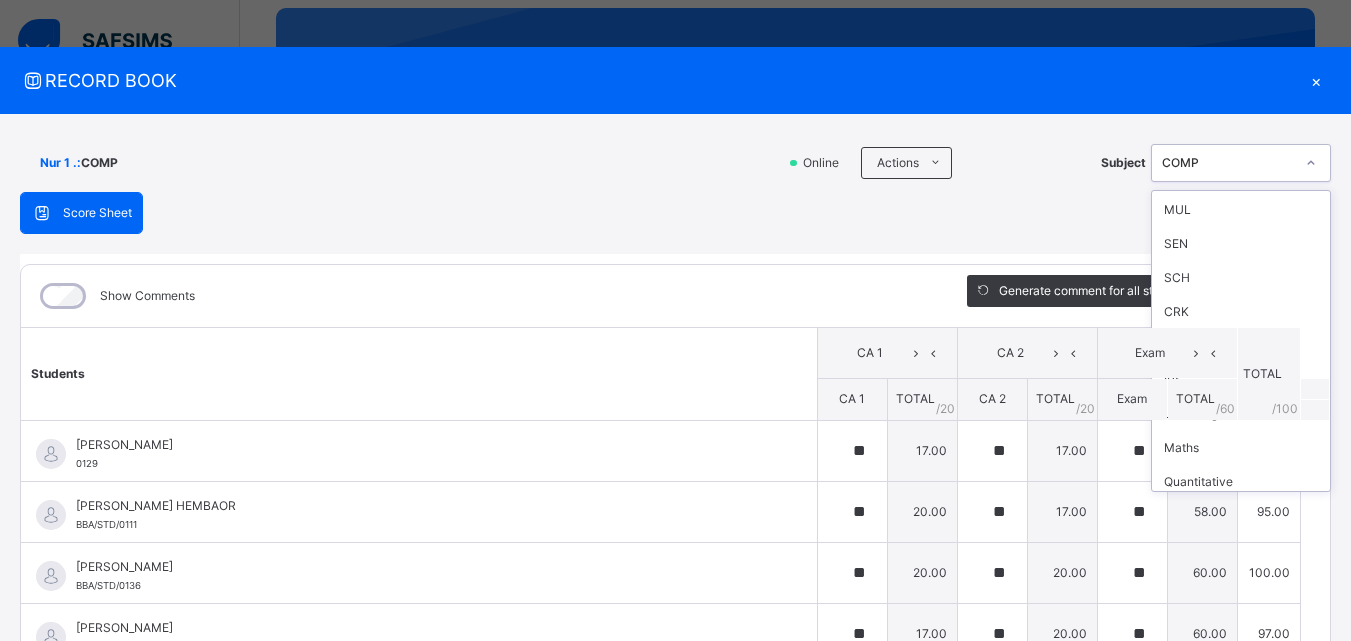 scroll, scrollTop: 165, scrollLeft: 0, axis: vertical 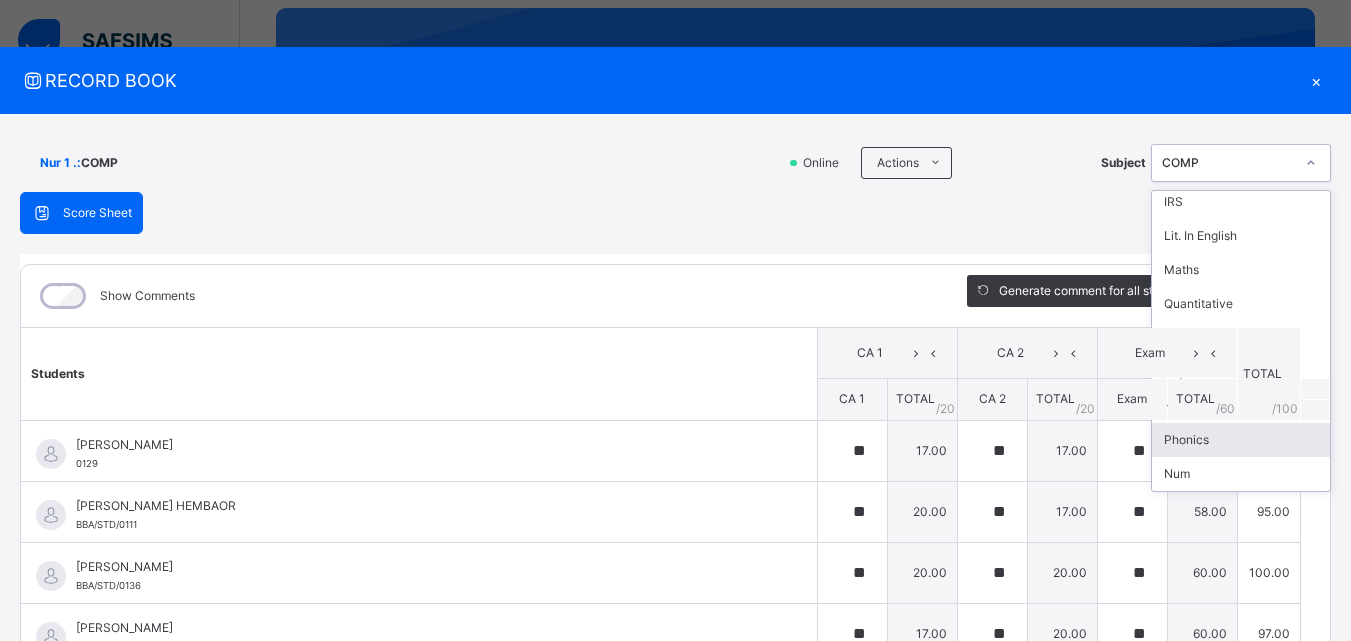 click on "Phonics" at bounding box center (1241, 440) 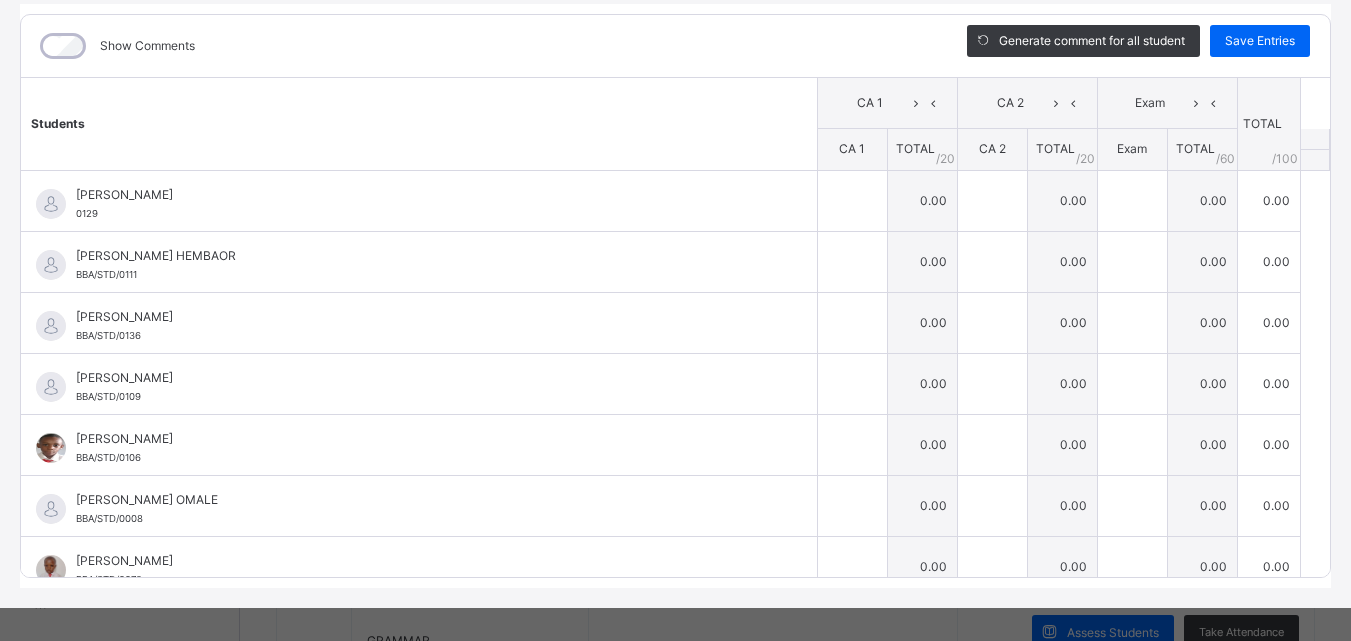 scroll, scrollTop: 270, scrollLeft: 0, axis: vertical 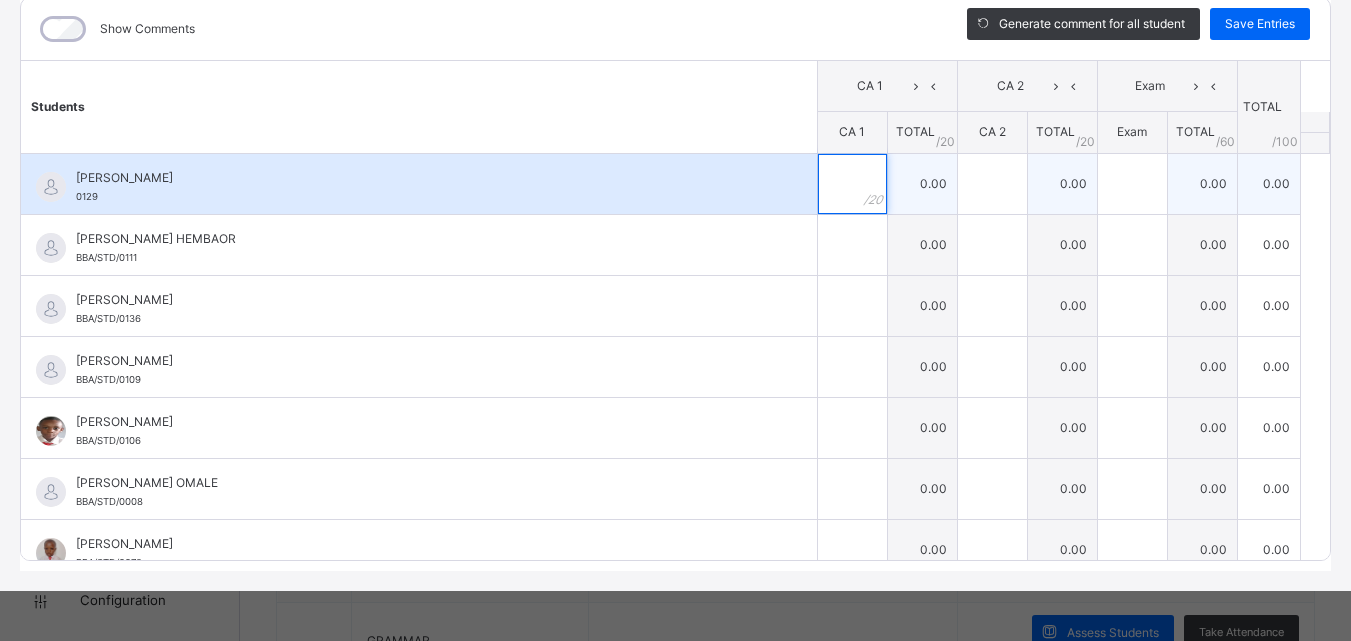 click at bounding box center (852, 184) 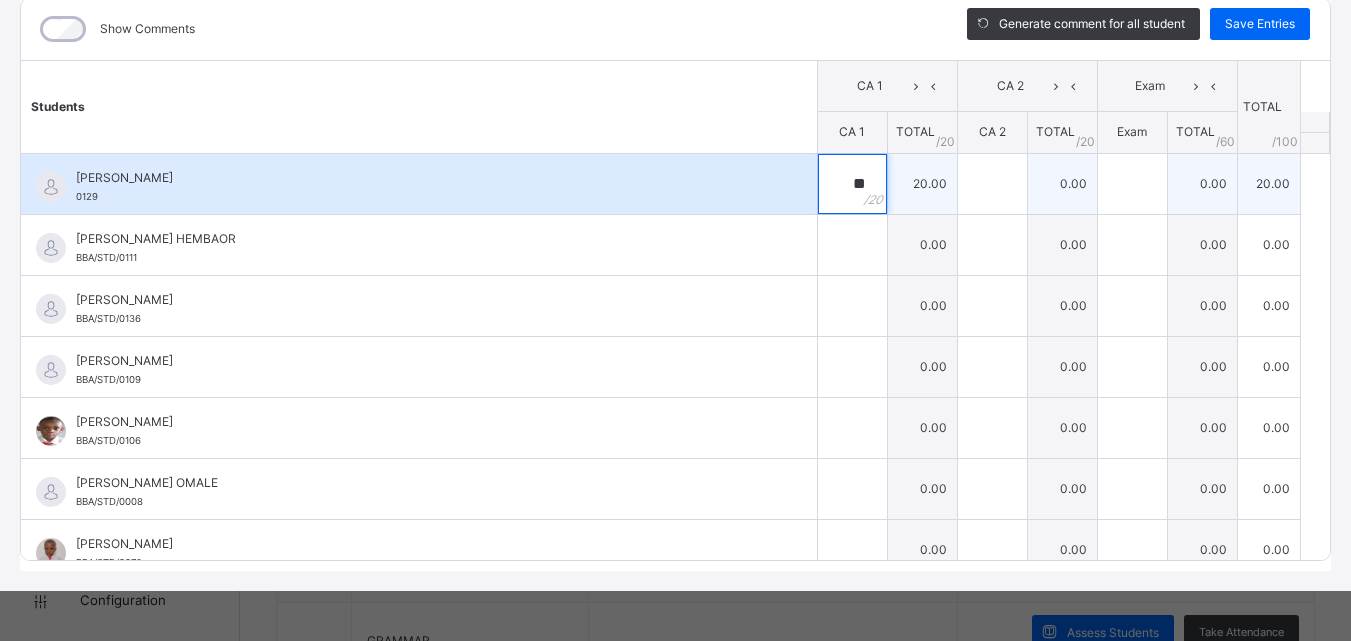 type on "**" 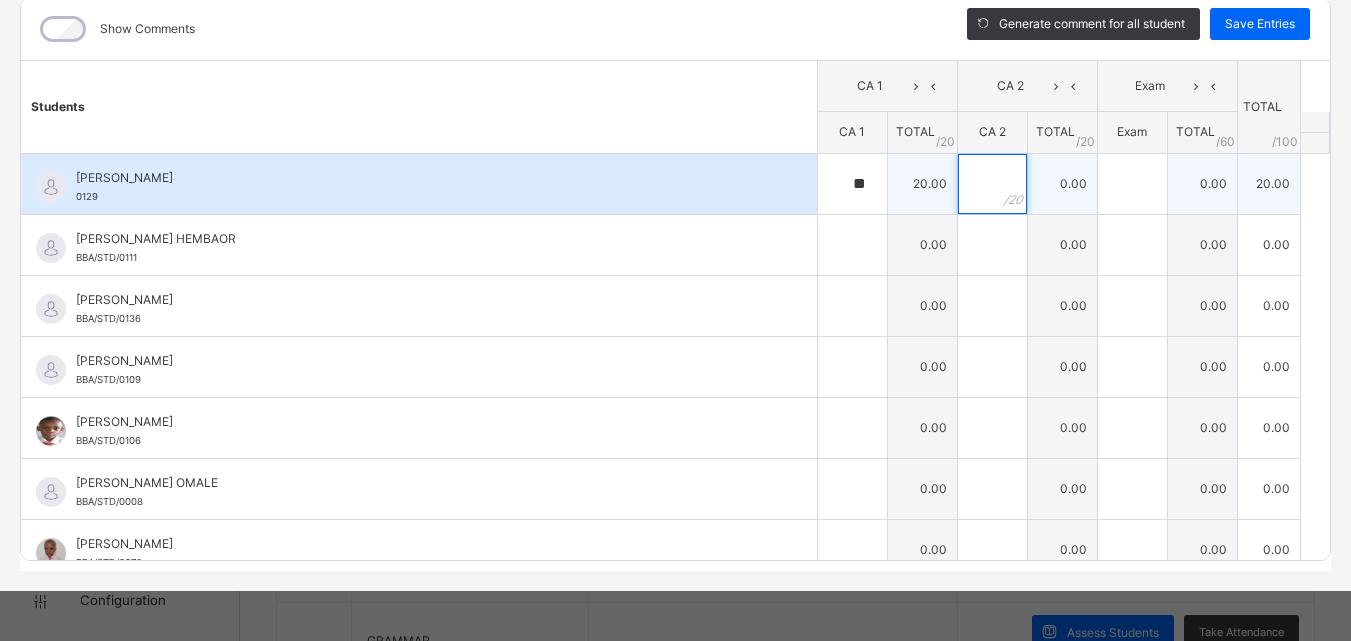 click at bounding box center (992, 184) 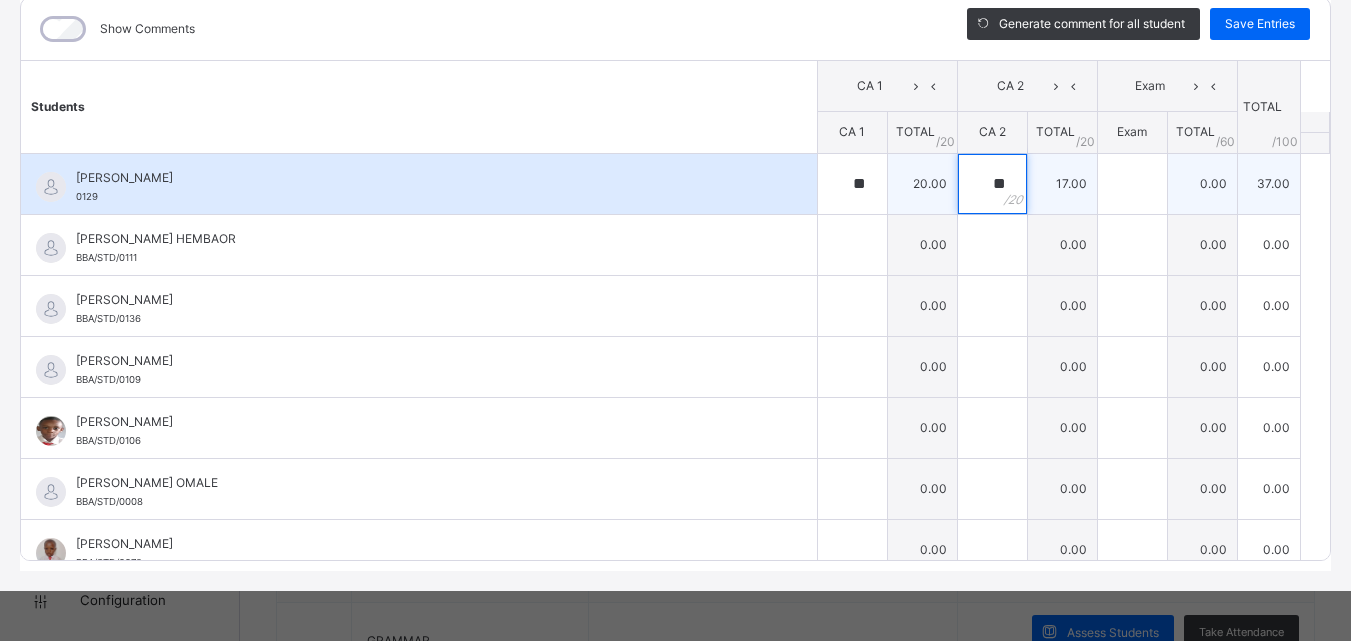 type on "**" 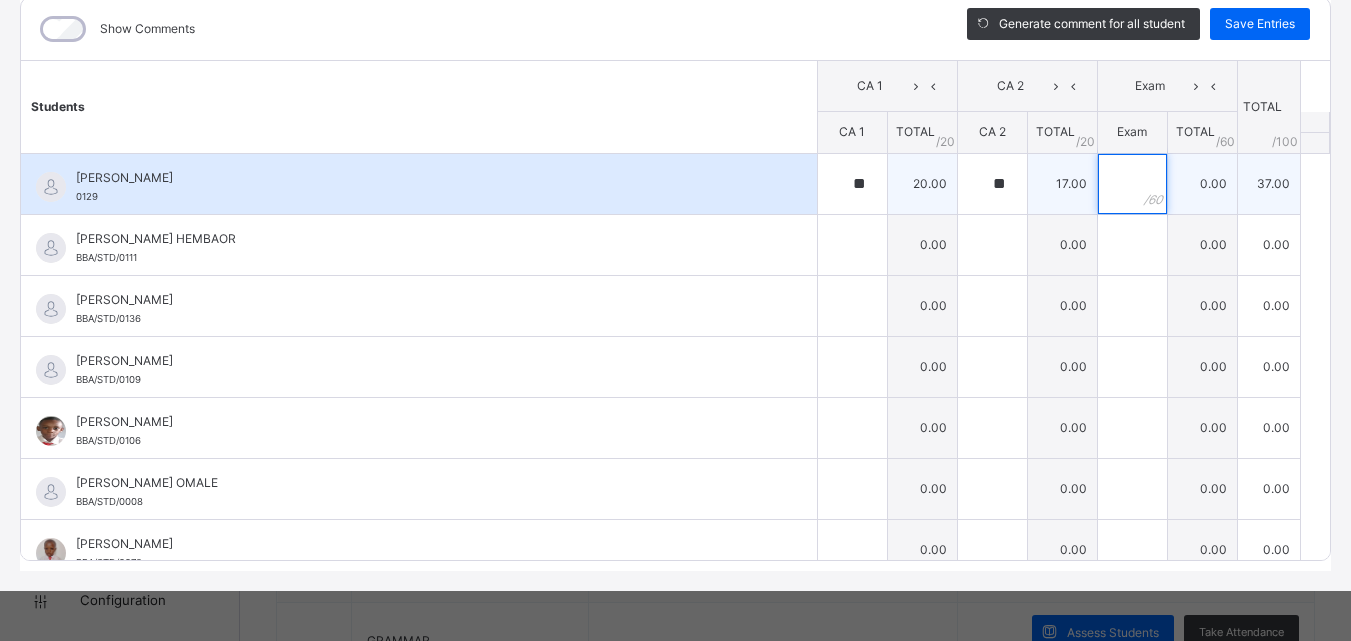 click at bounding box center [1132, 184] 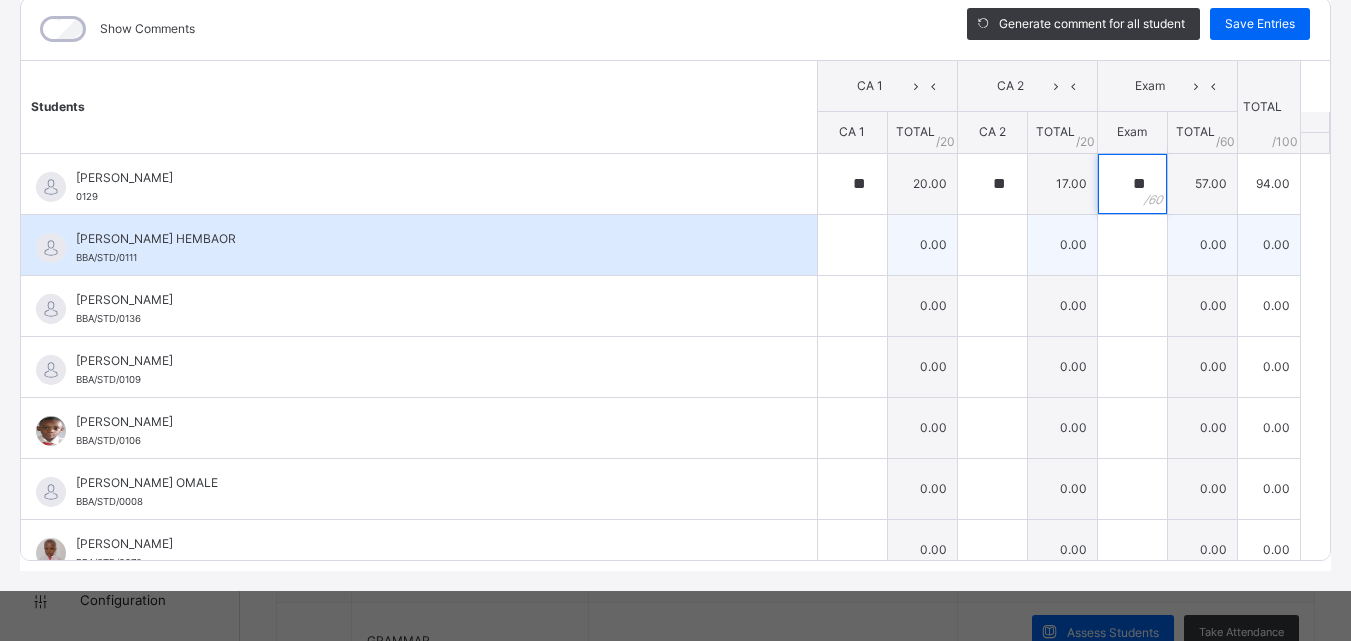 type on "**" 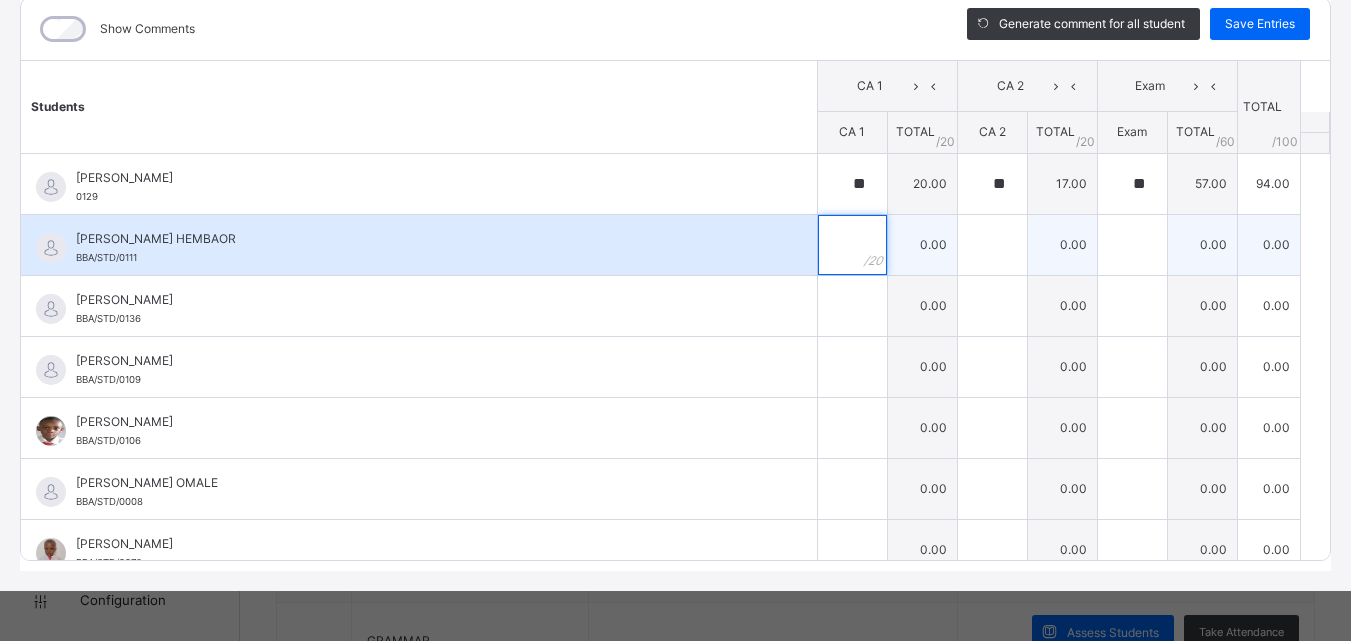 click at bounding box center [852, 245] 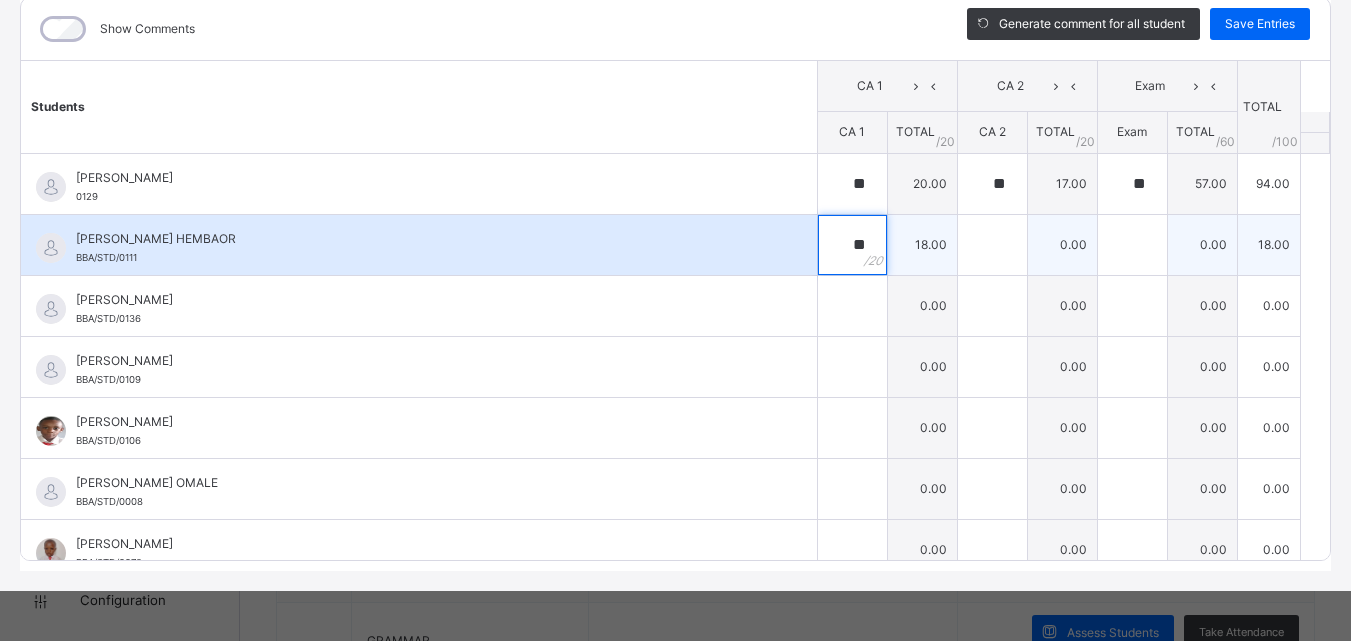 type on "**" 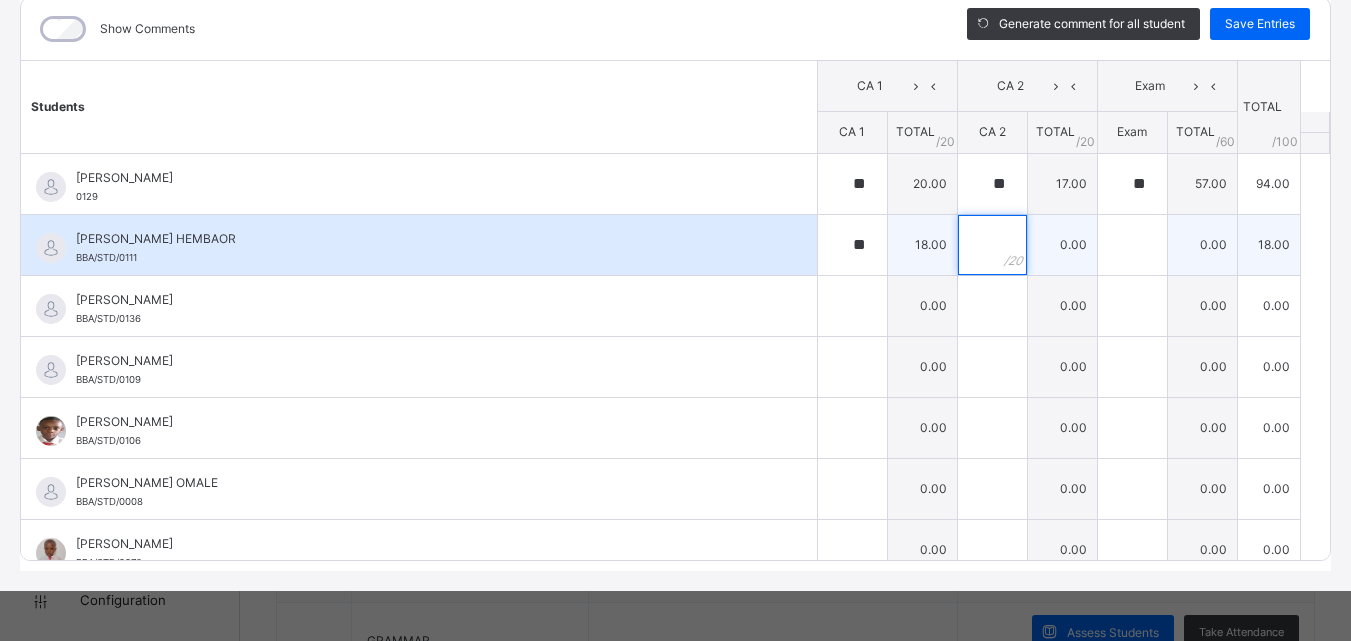 click at bounding box center (992, 245) 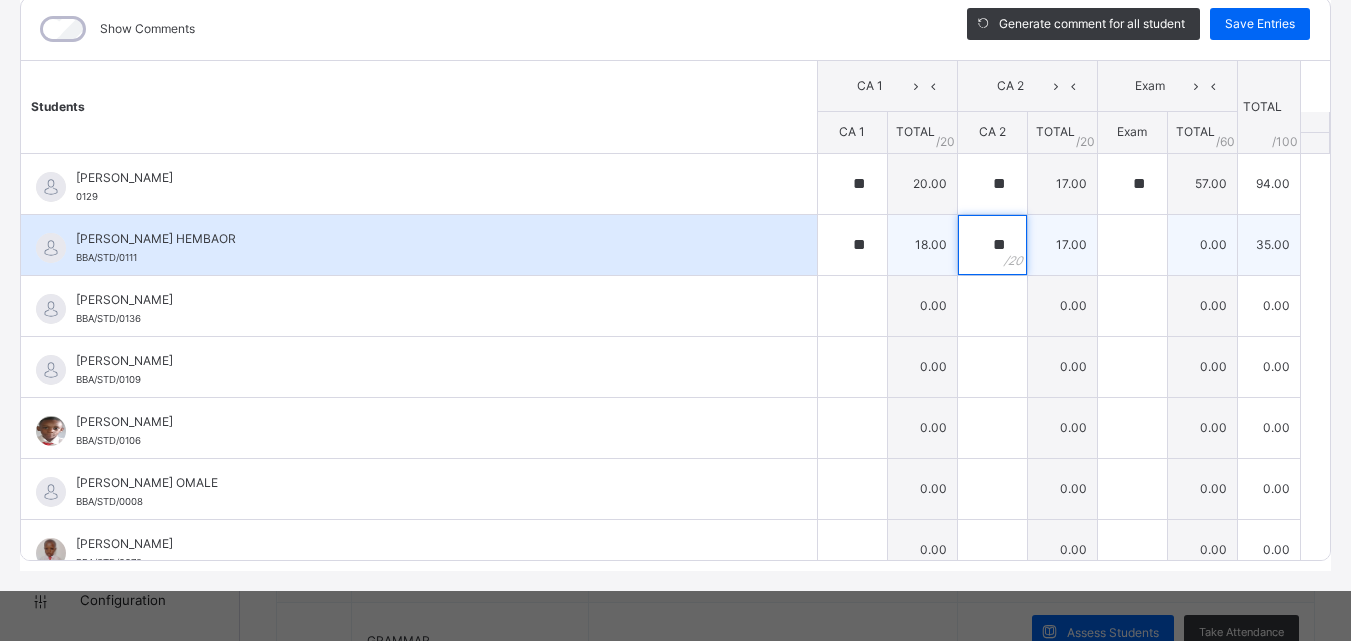 type on "**" 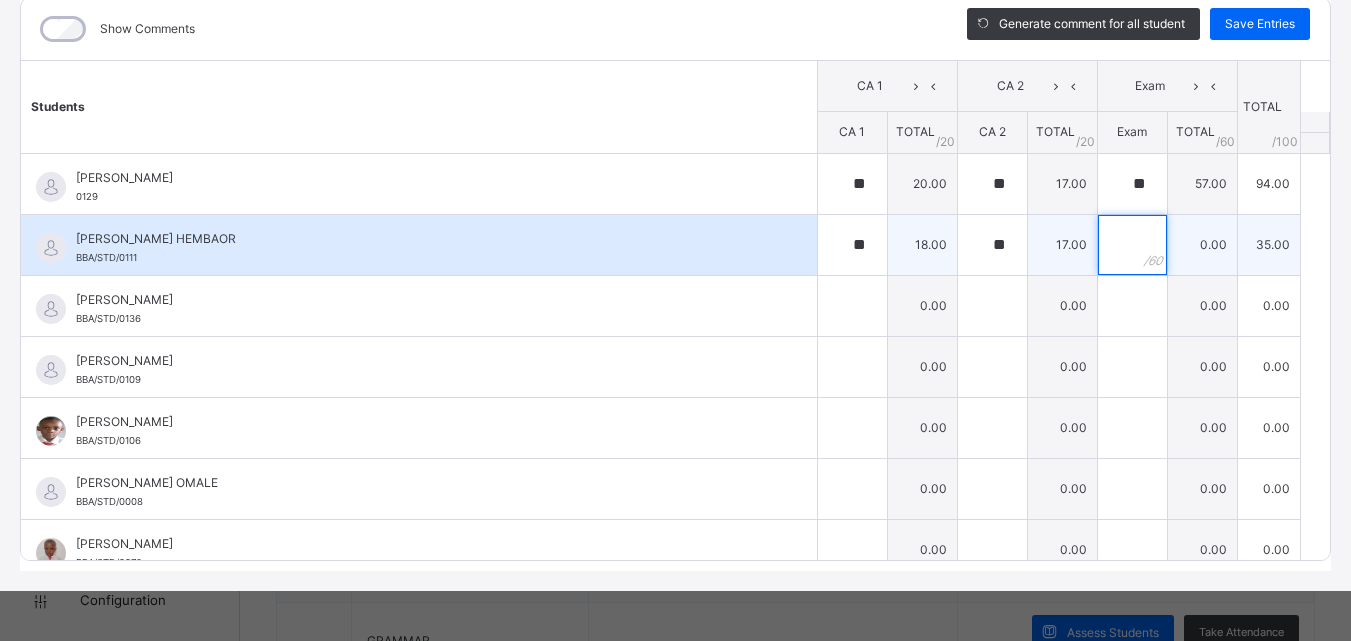 click at bounding box center [1132, 245] 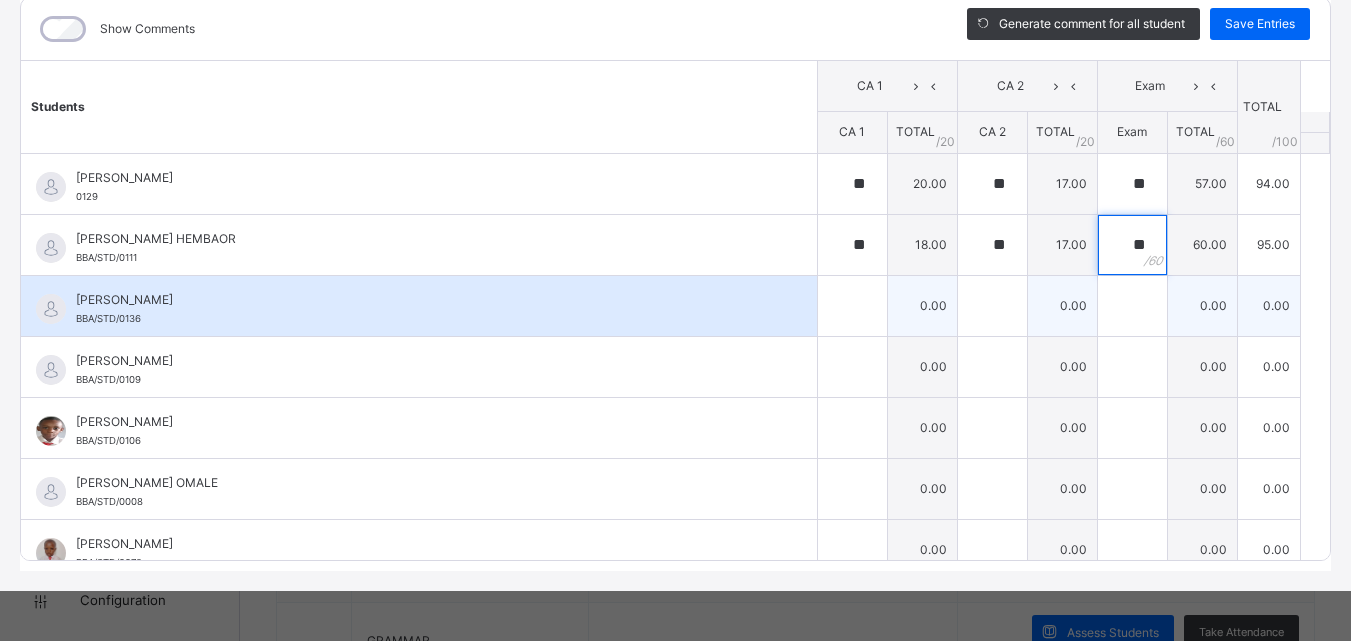 type on "**" 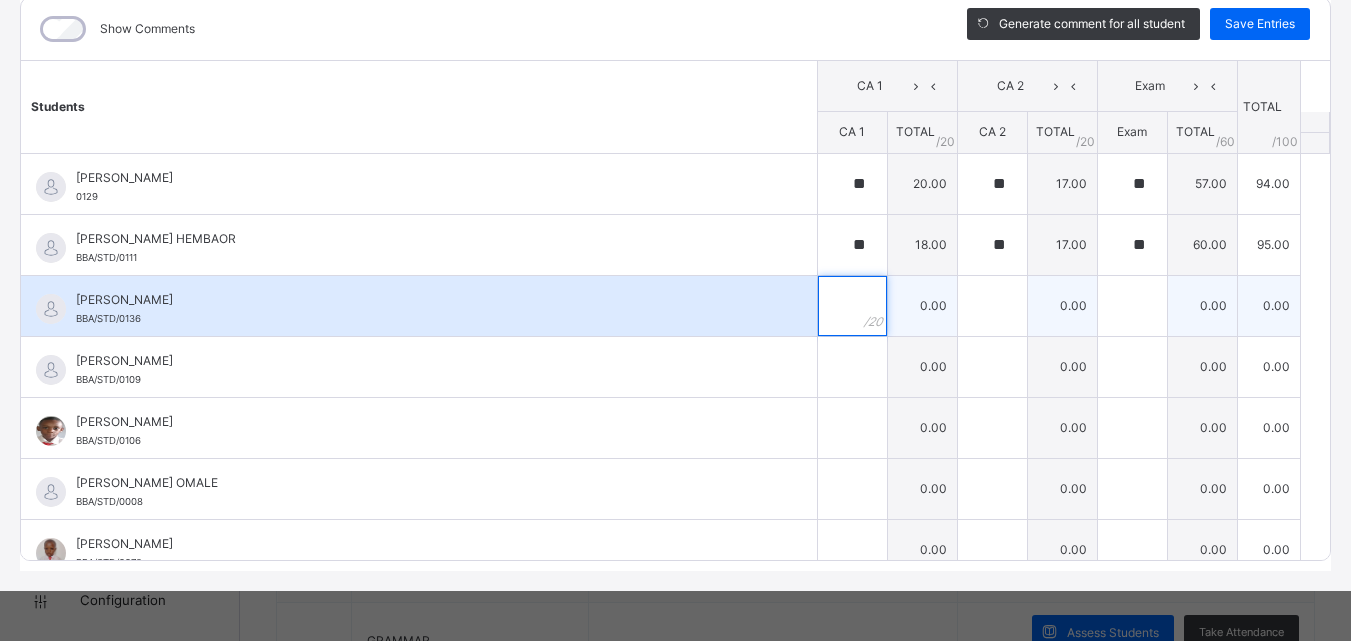 click at bounding box center [852, 306] 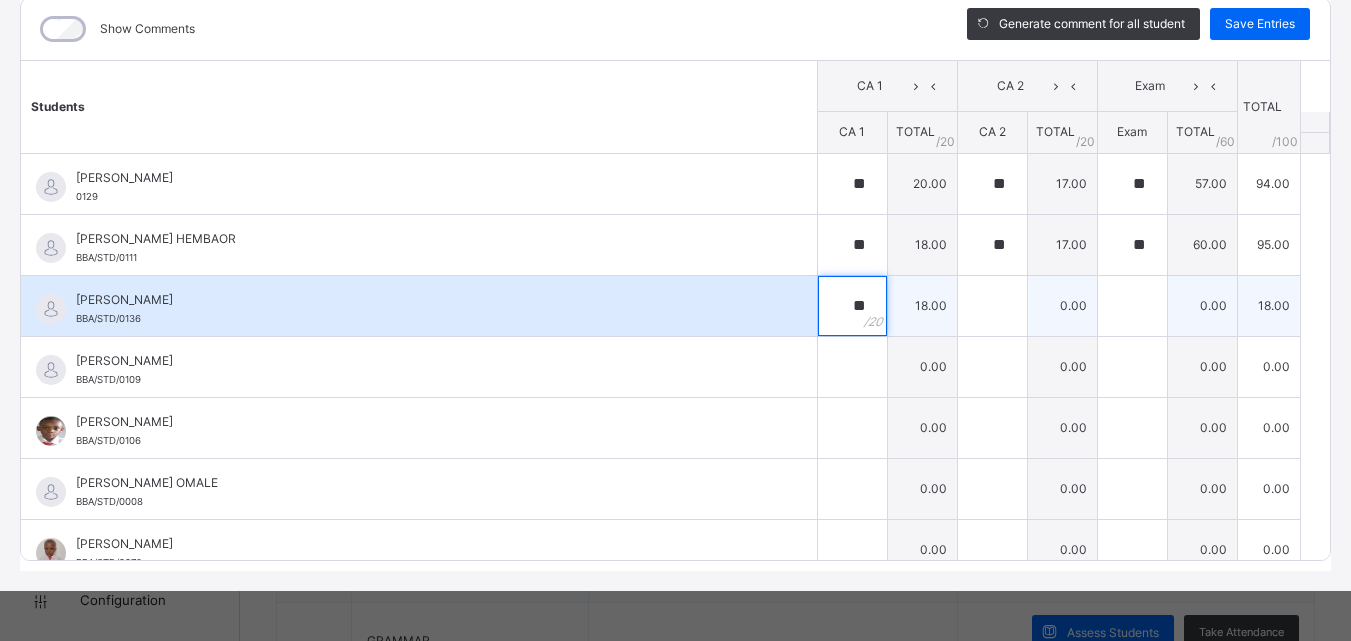 type on "**" 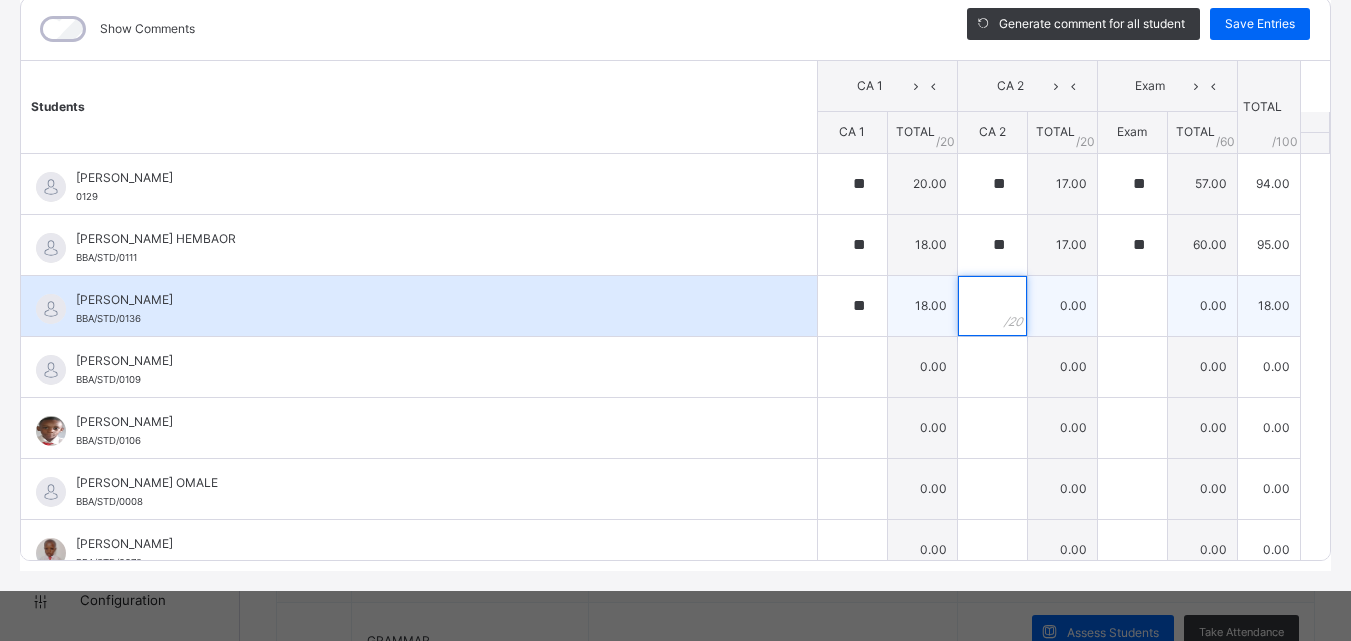 click at bounding box center (992, 306) 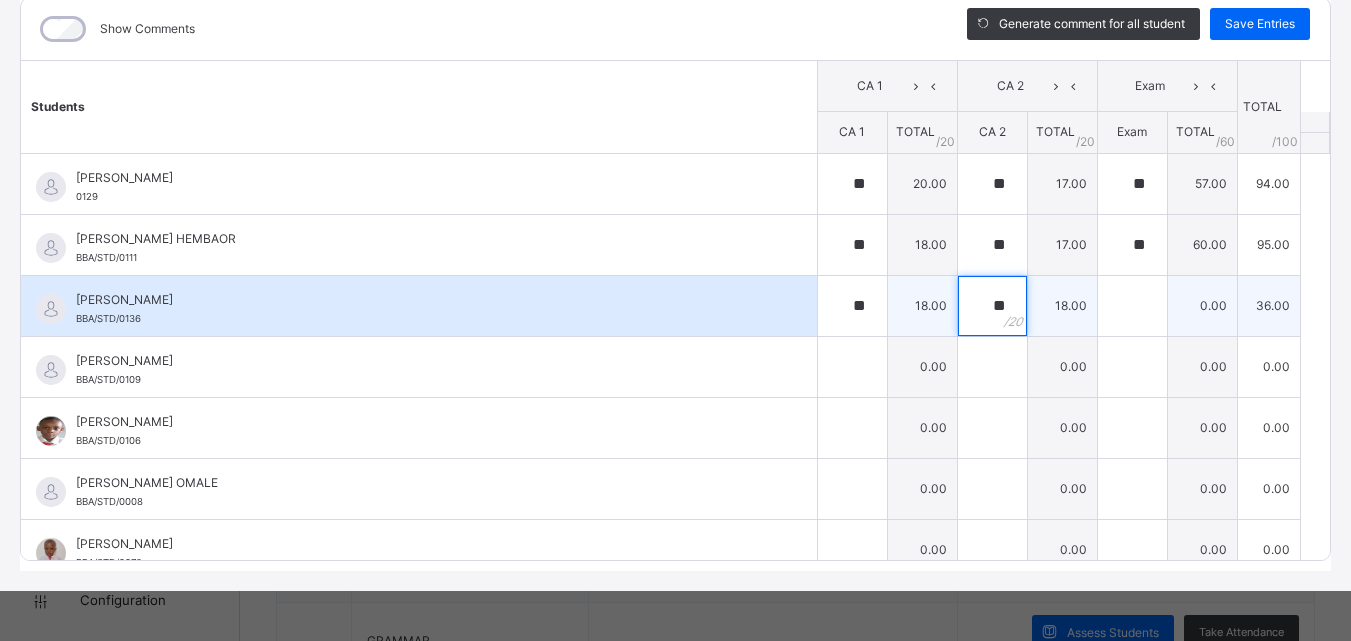 type on "**" 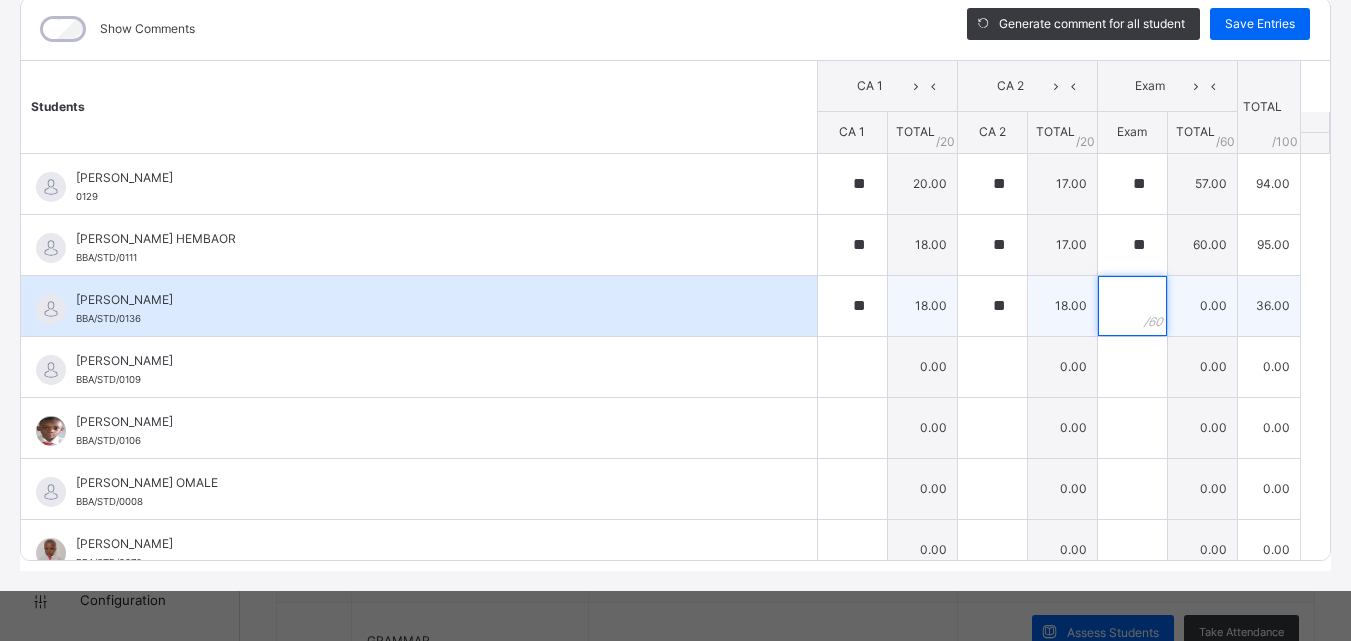 click at bounding box center (1132, 306) 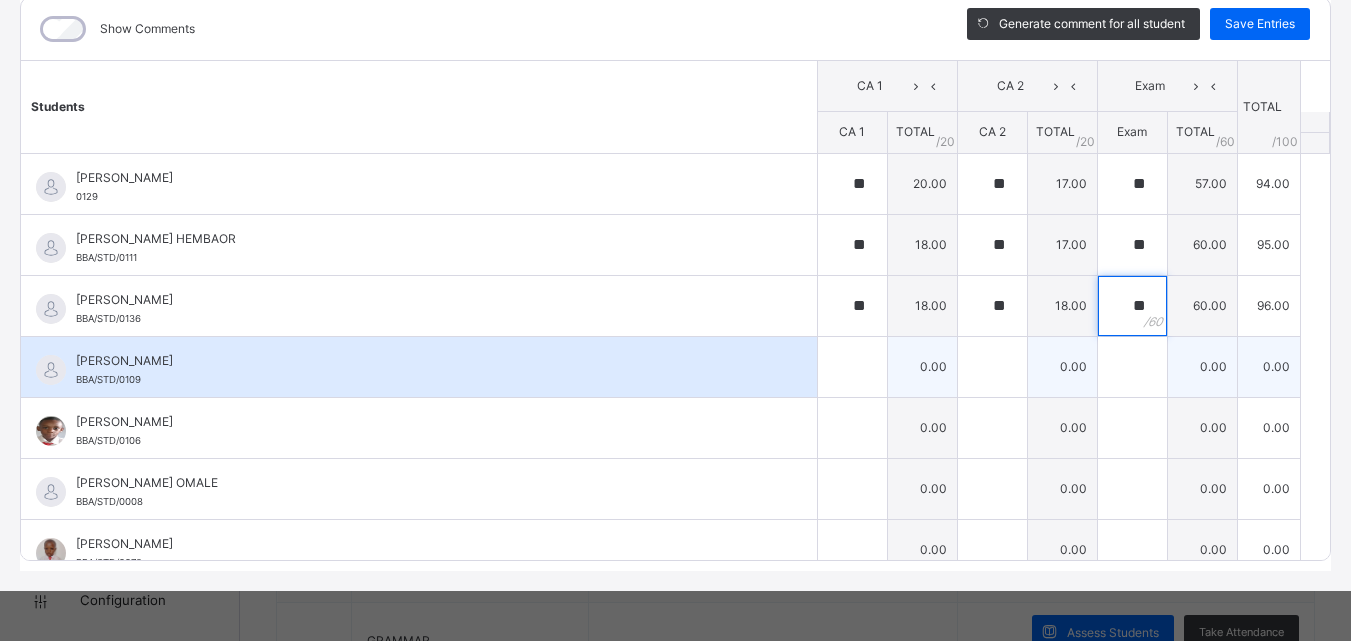 type on "**" 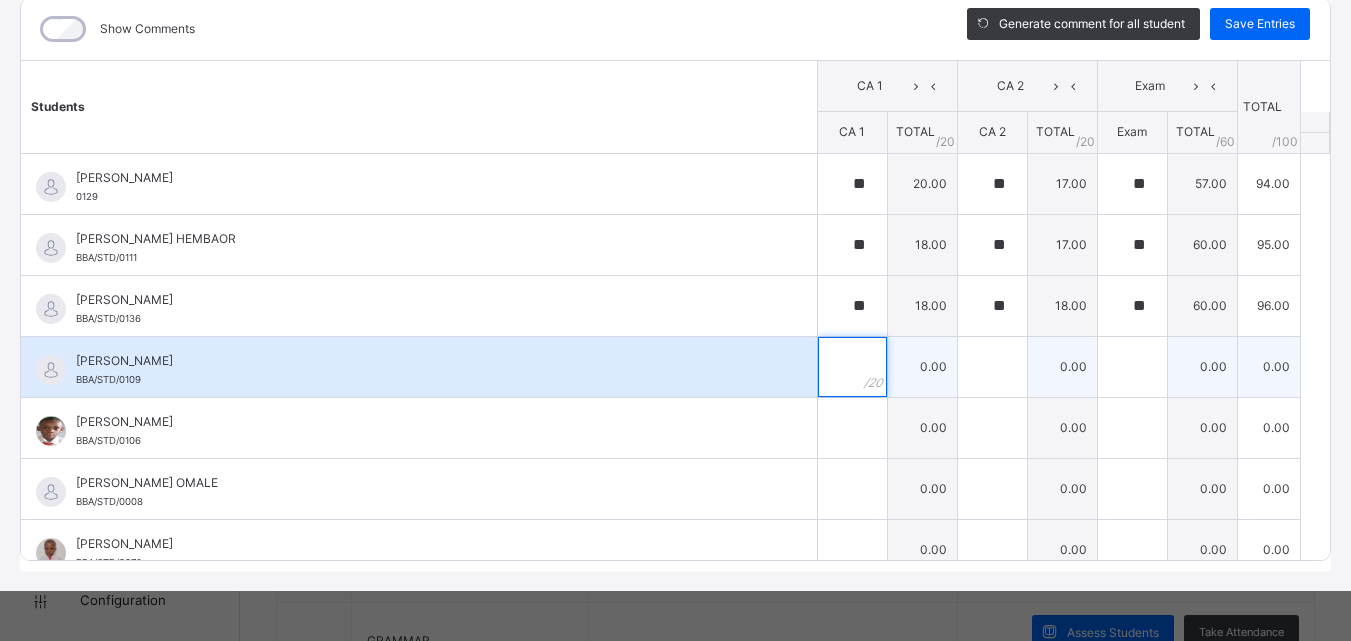click at bounding box center [852, 367] 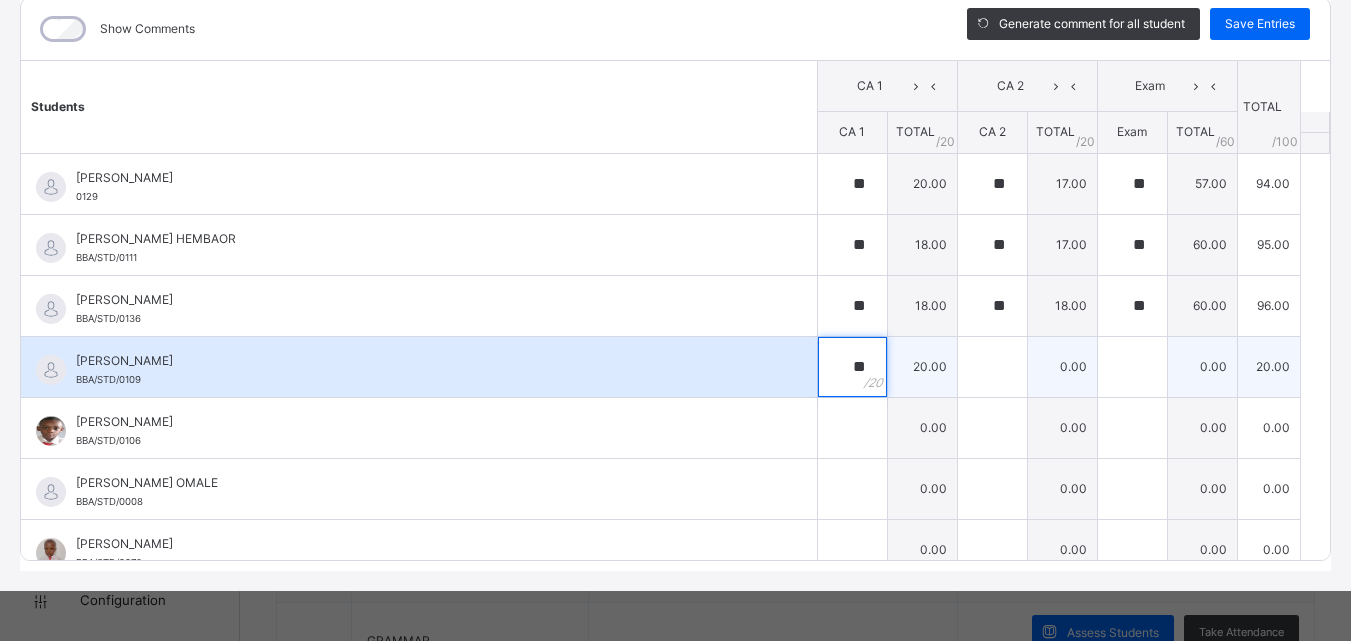 type on "**" 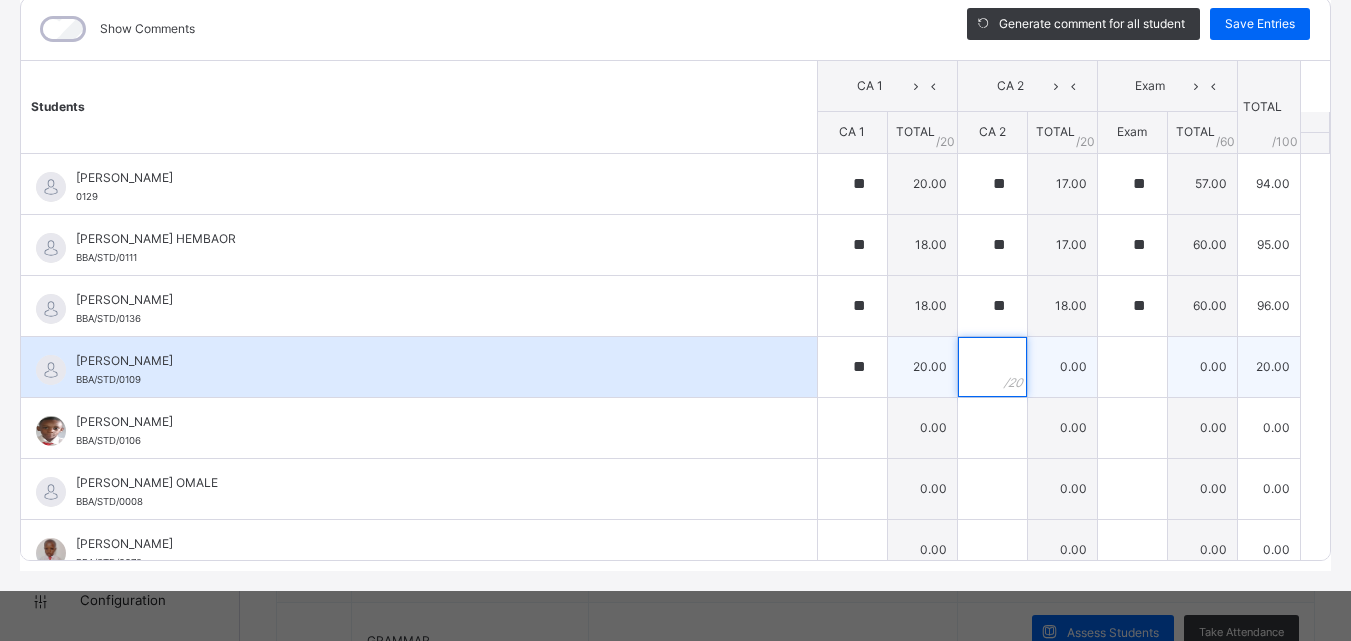 click at bounding box center (992, 367) 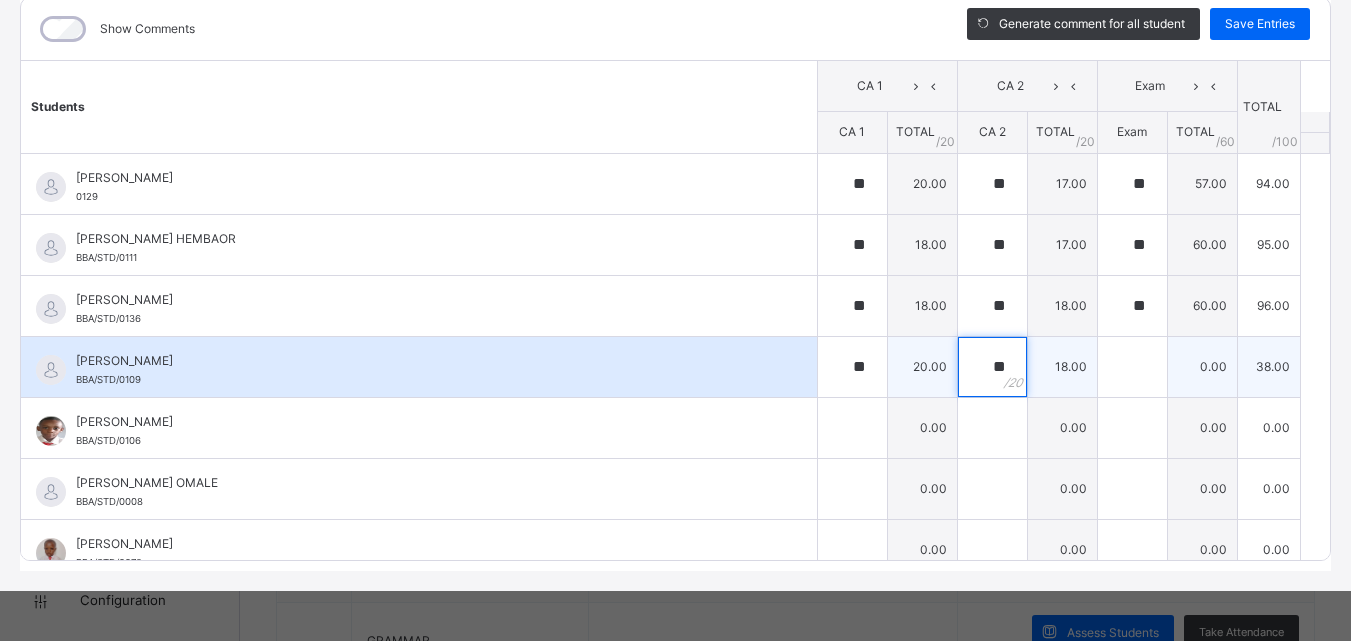 type on "**" 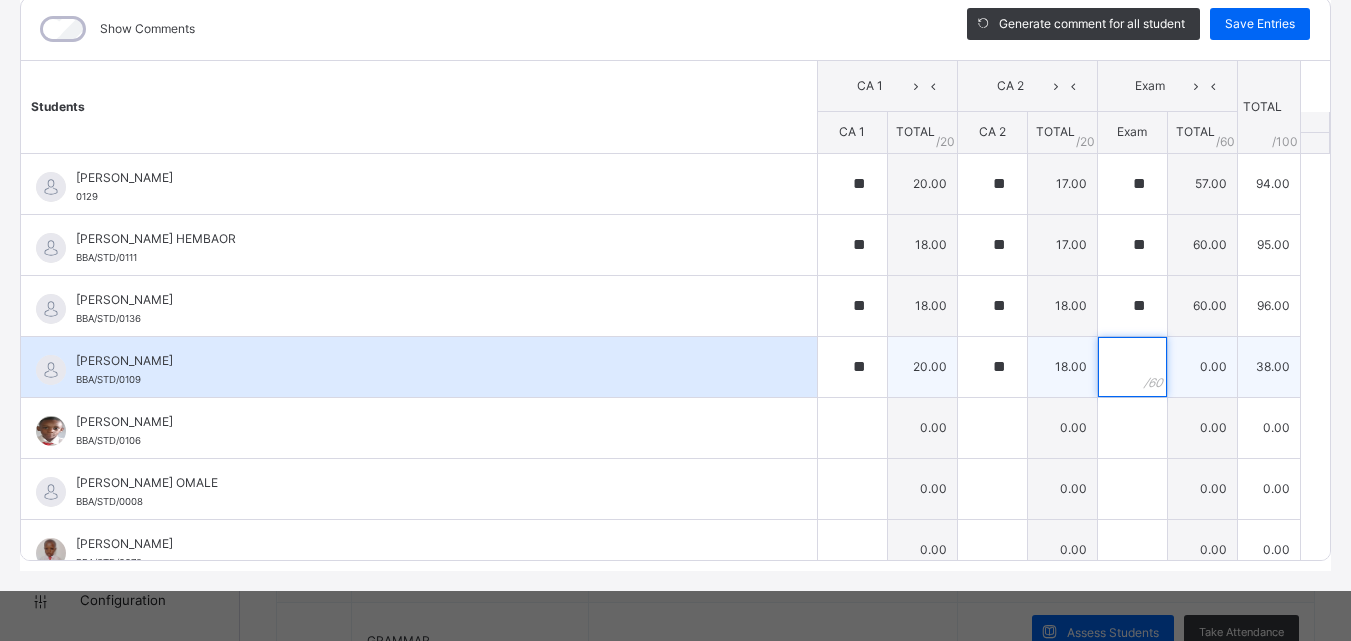 click at bounding box center [1132, 367] 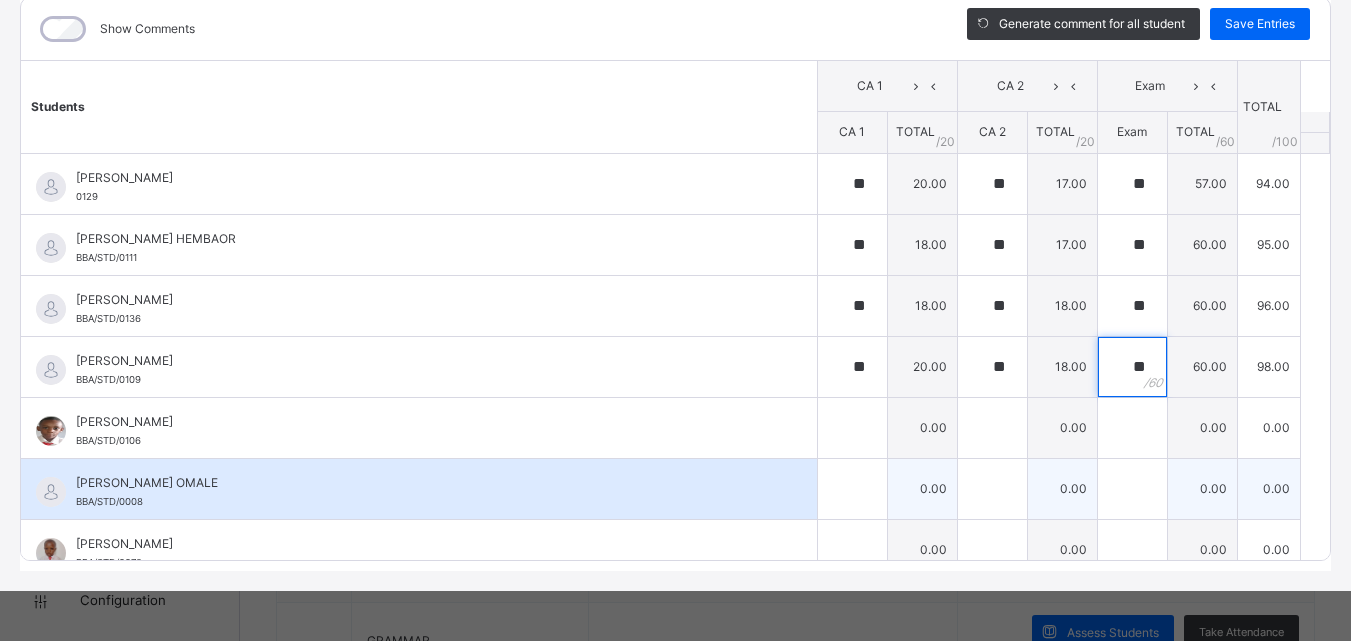 type on "**" 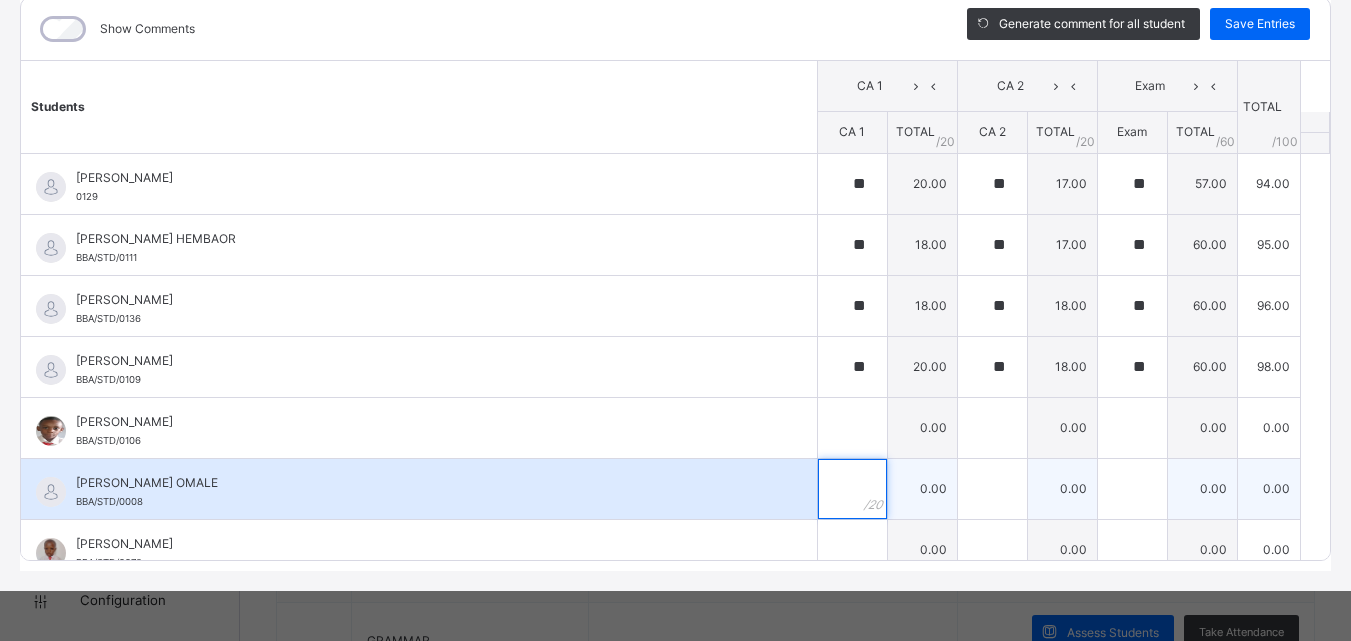click at bounding box center [852, 489] 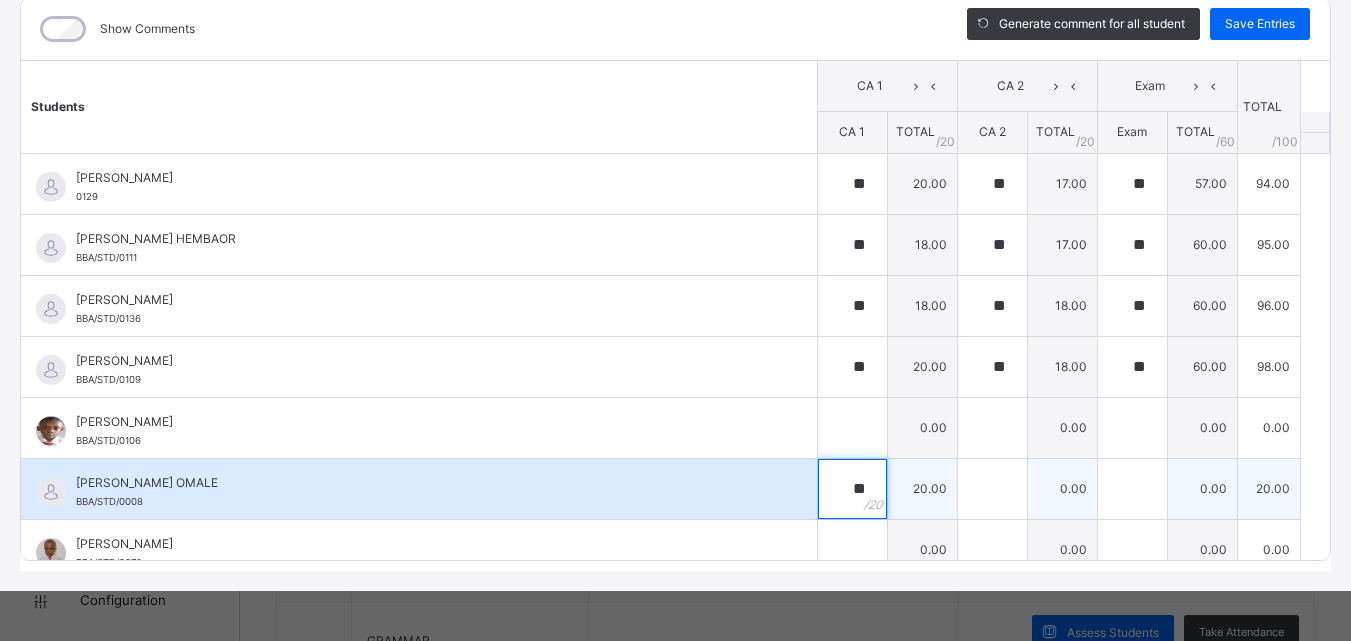 type on "**" 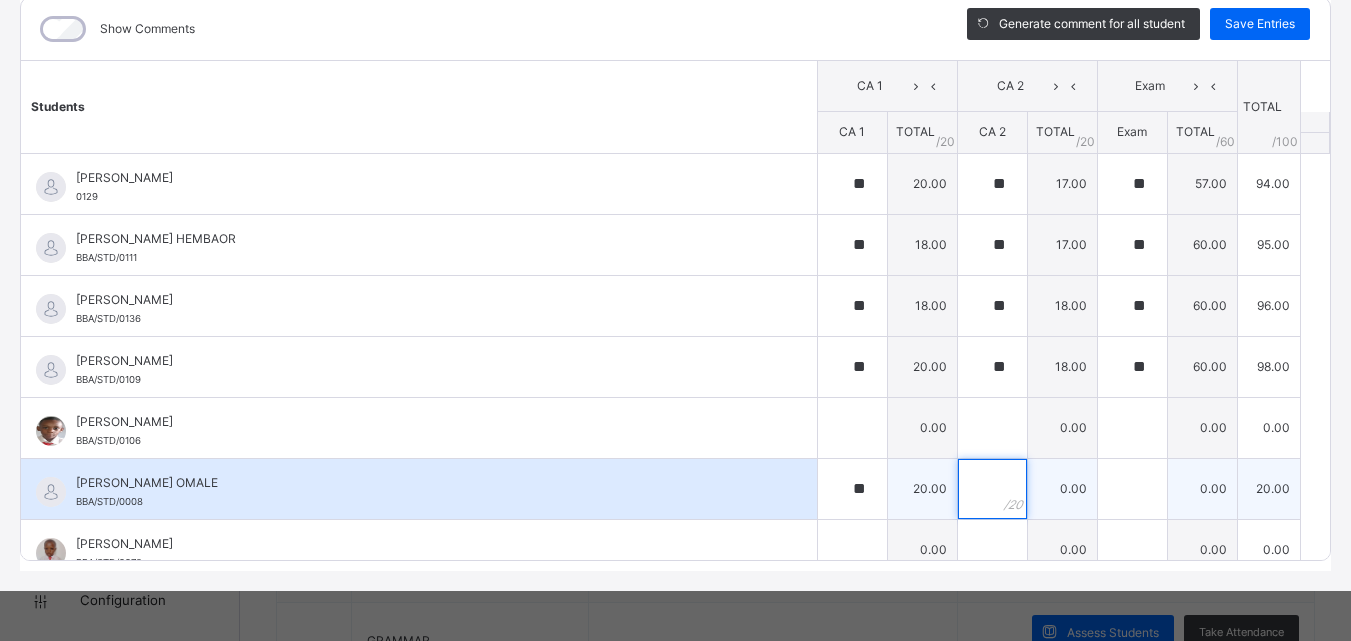 click at bounding box center (992, 489) 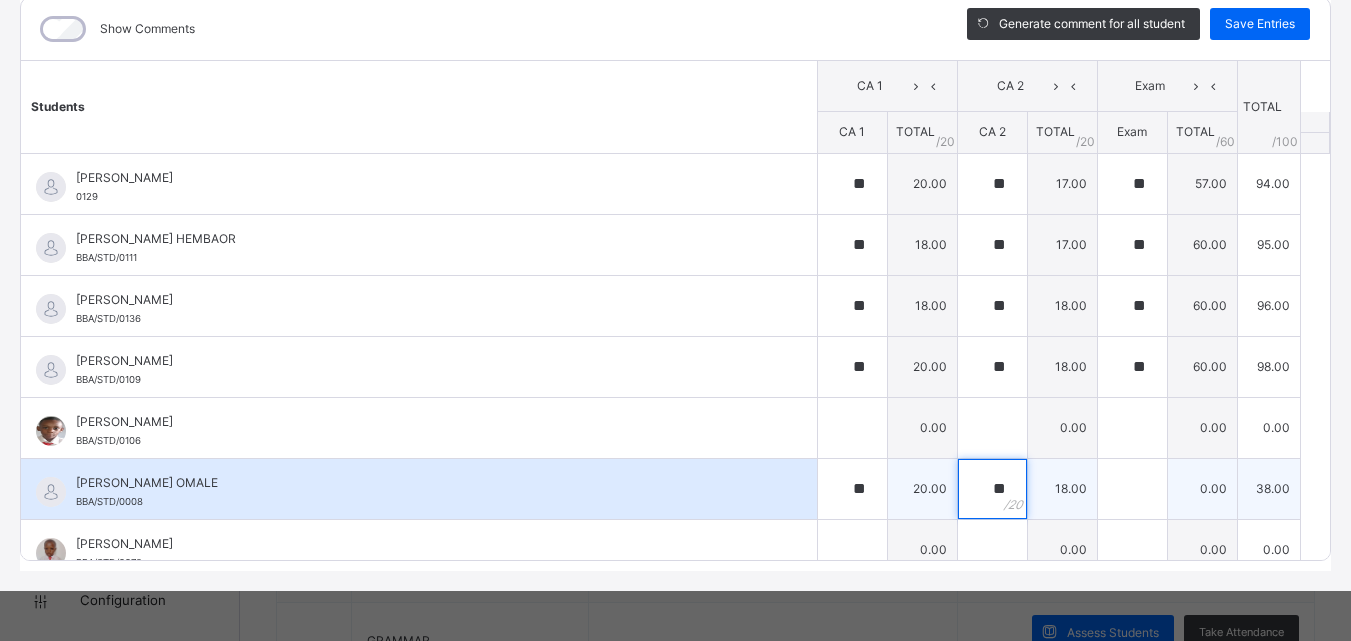 type on "**" 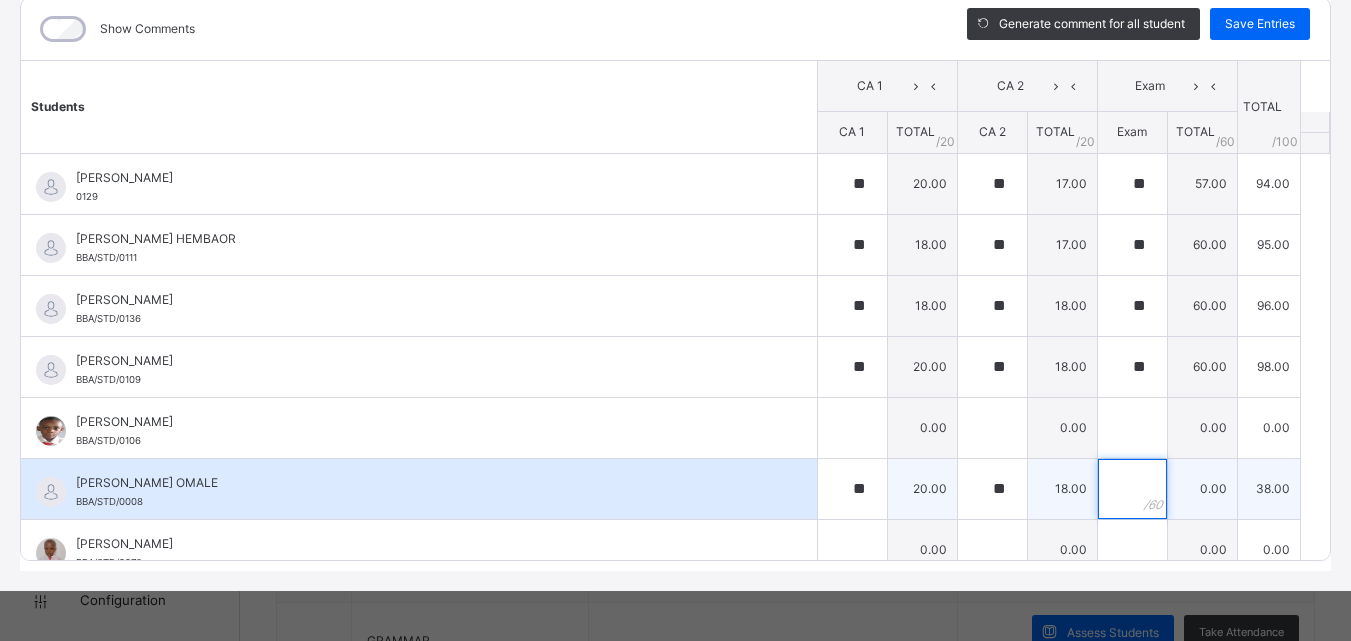click at bounding box center [1132, 489] 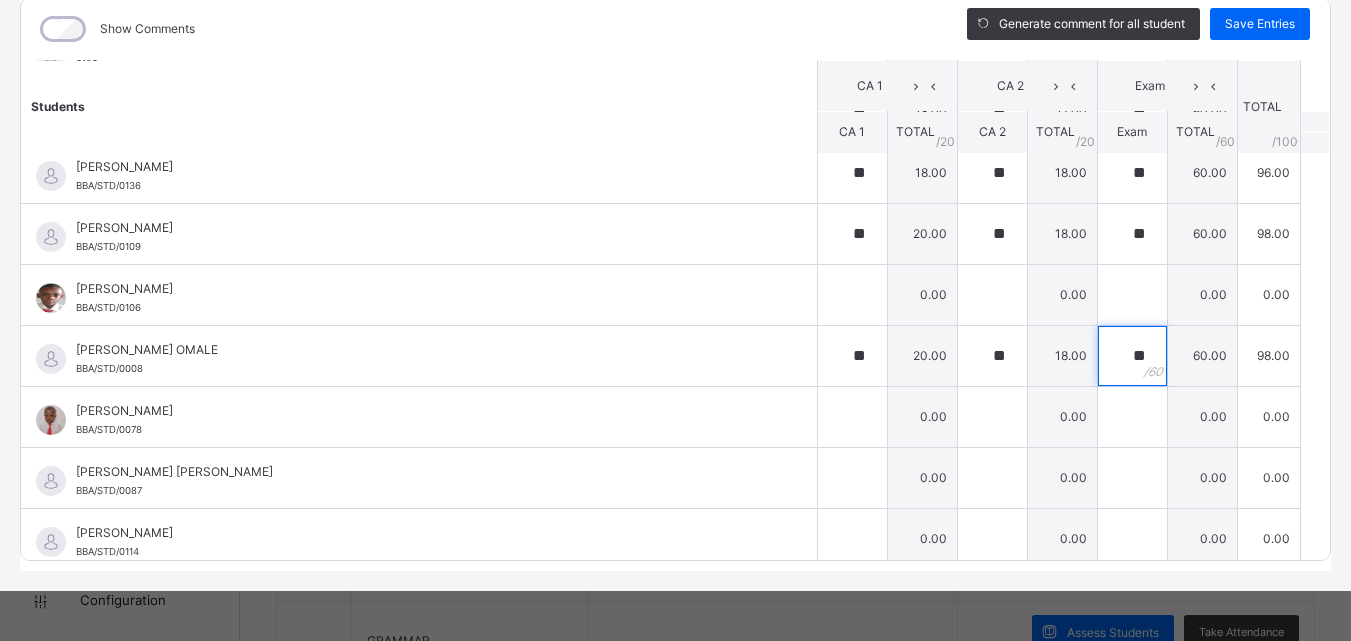 scroll, scrollTop: 143, scrollLeft: 0, axis: vertical 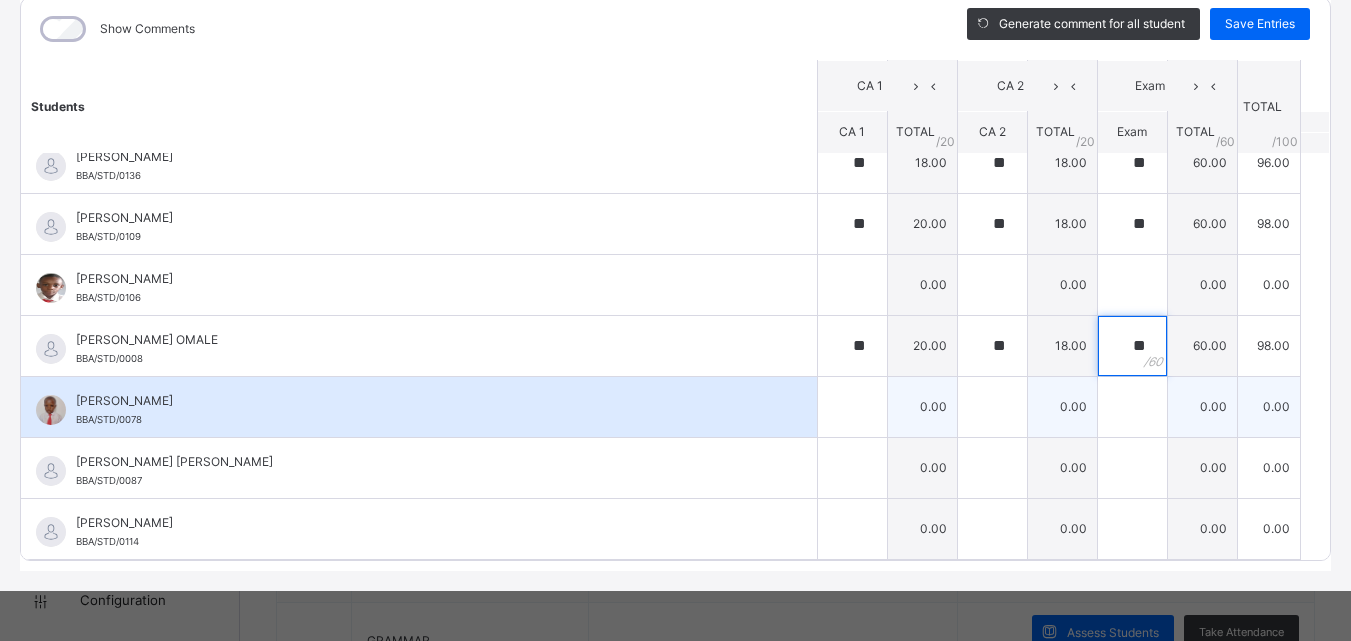 type on "**" 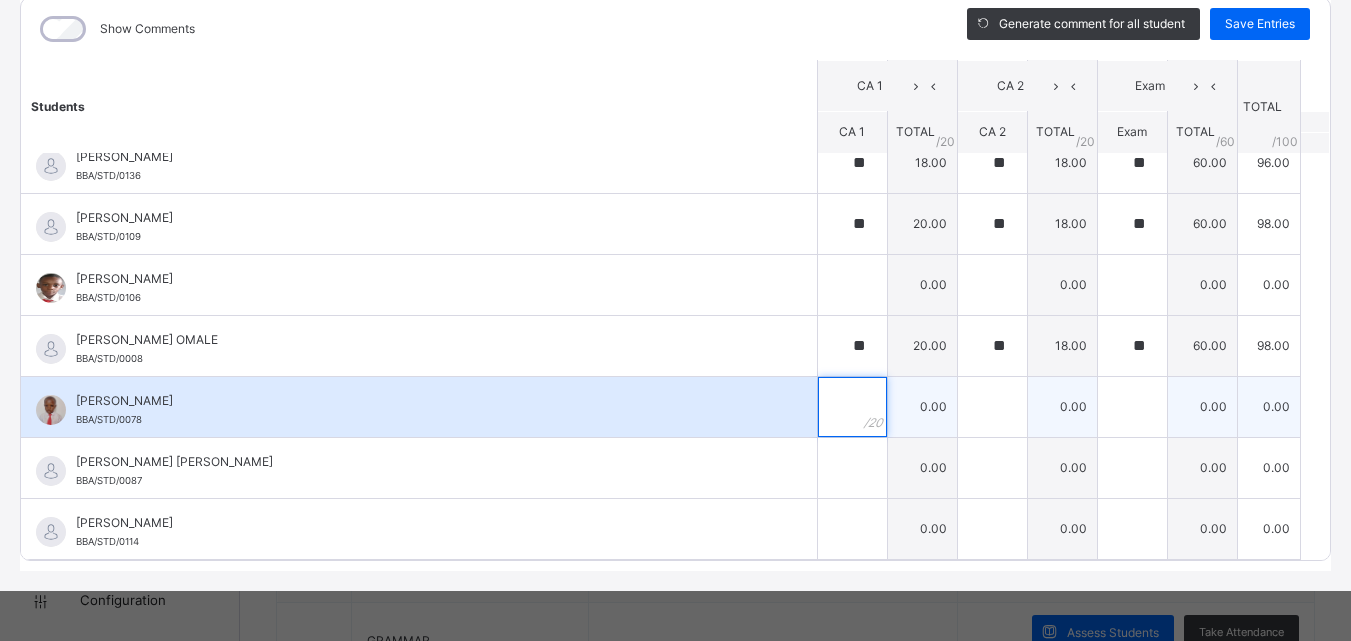 click at bounding box center [852, 407] 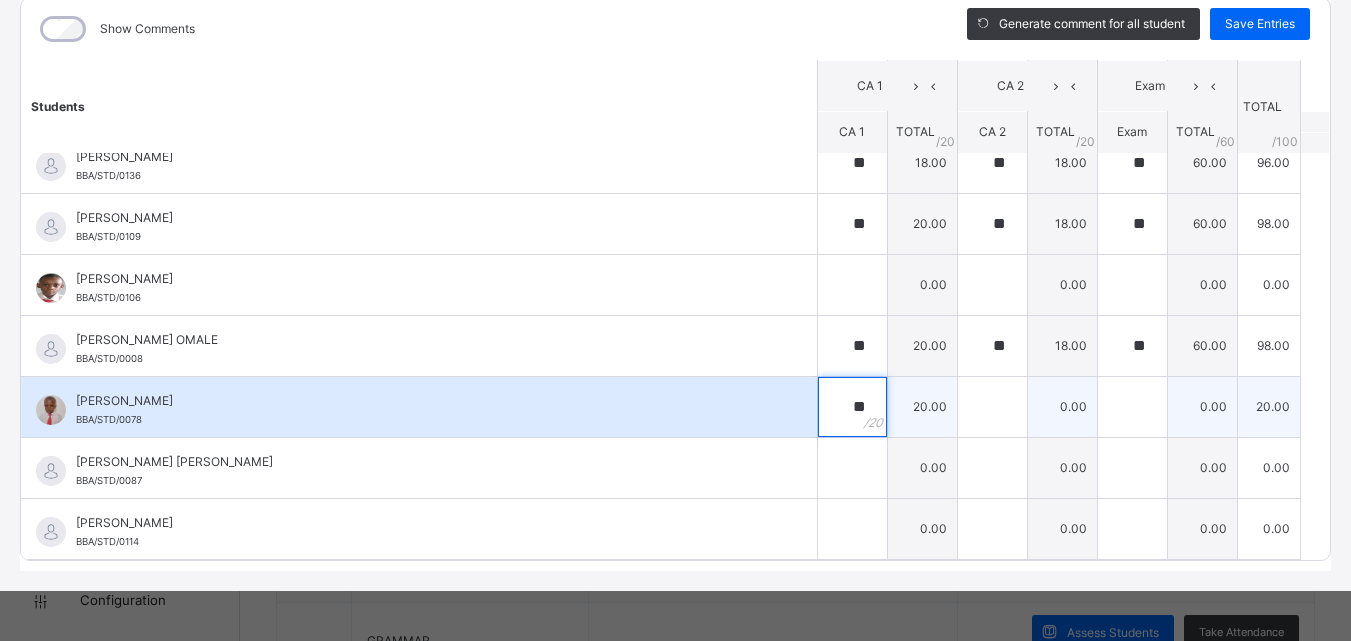 type on "**" 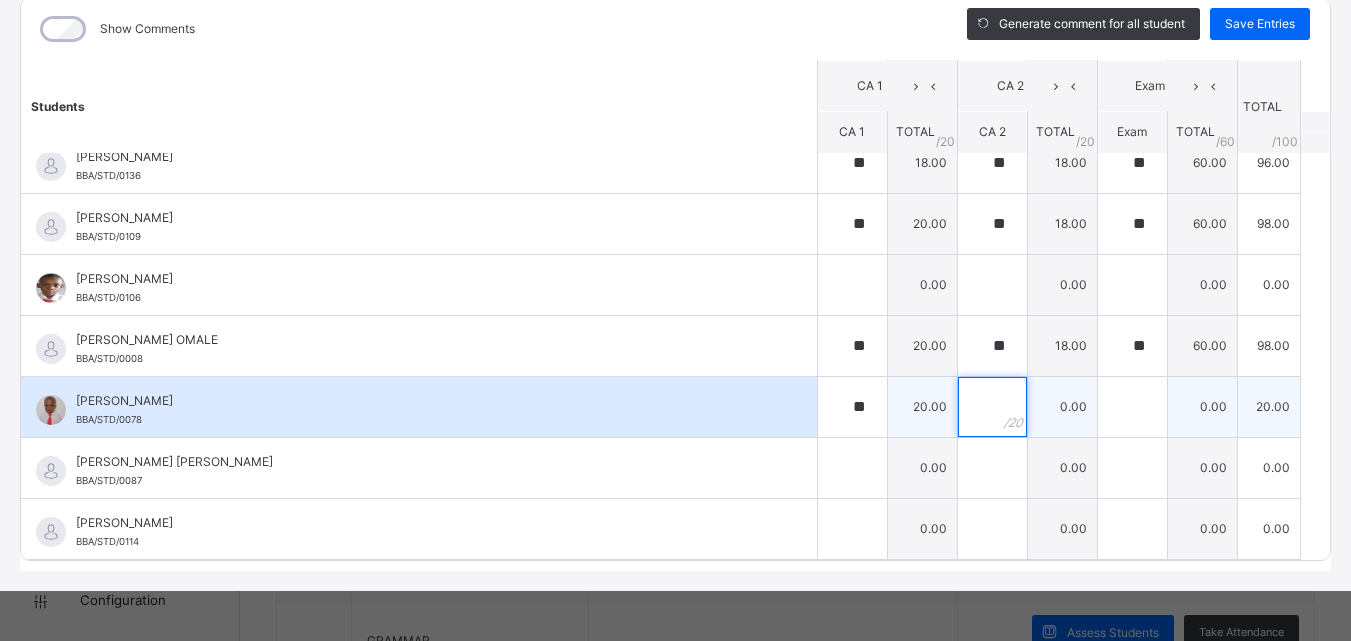 click at bounding box center (992, 407) 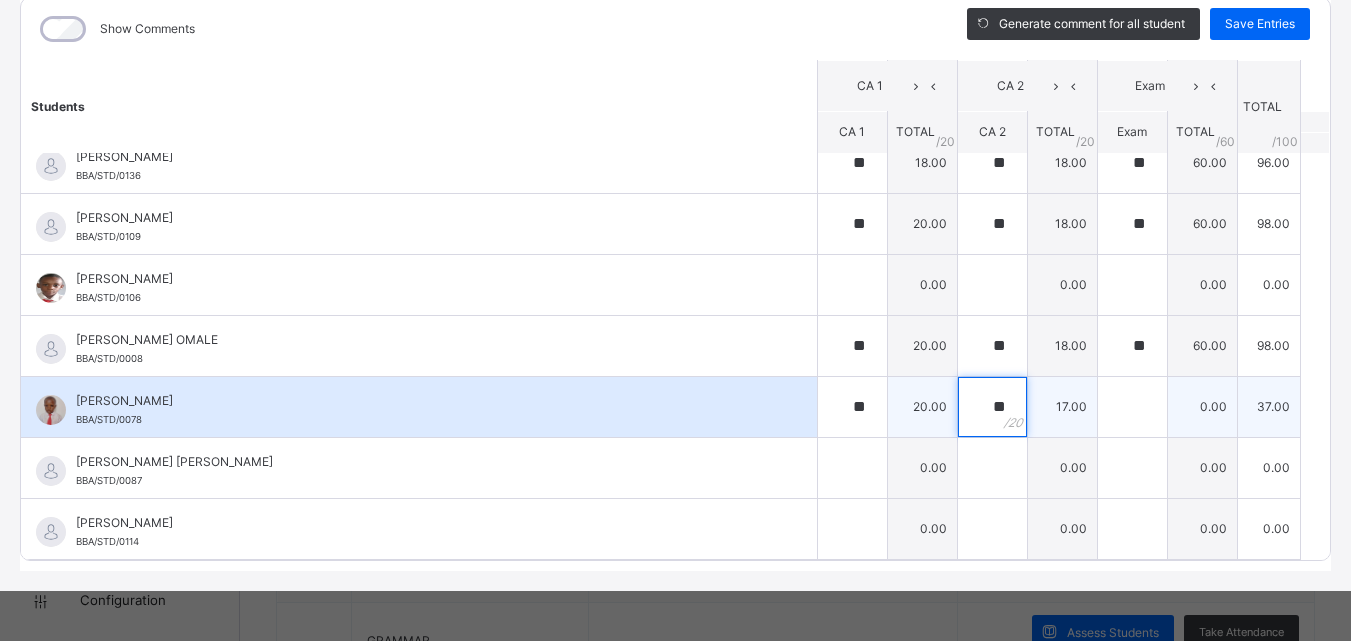 type on "**" 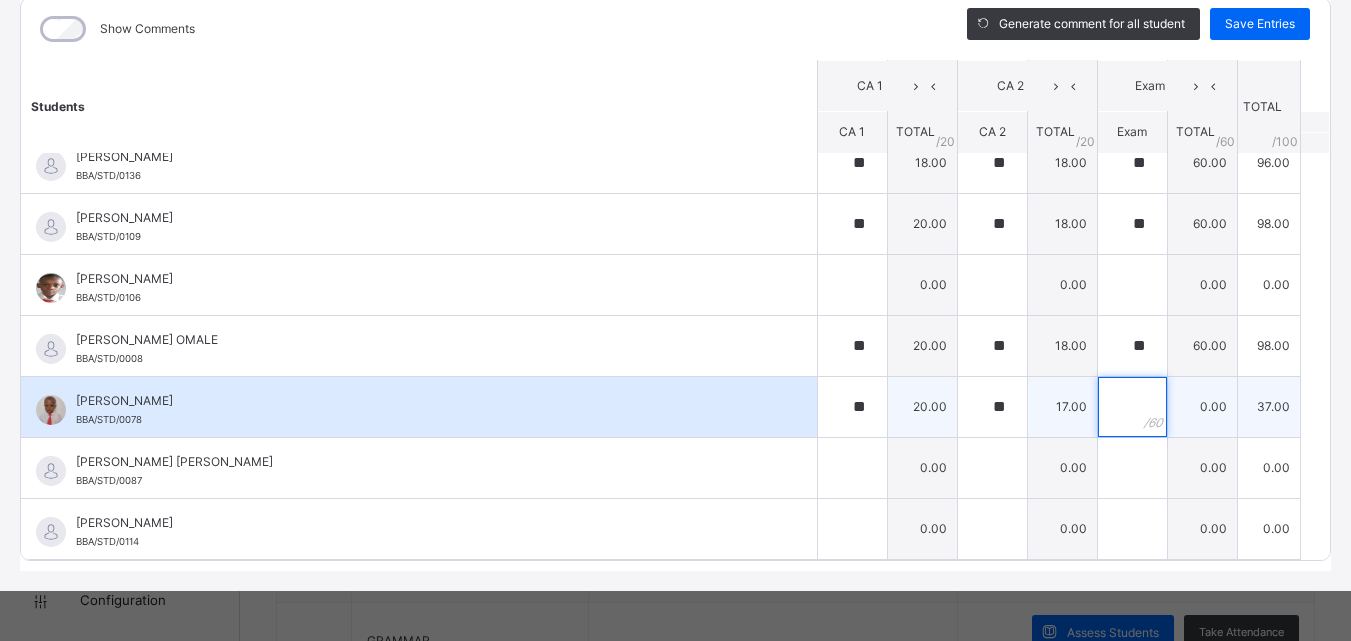 click at bounding box center [1132, 407] 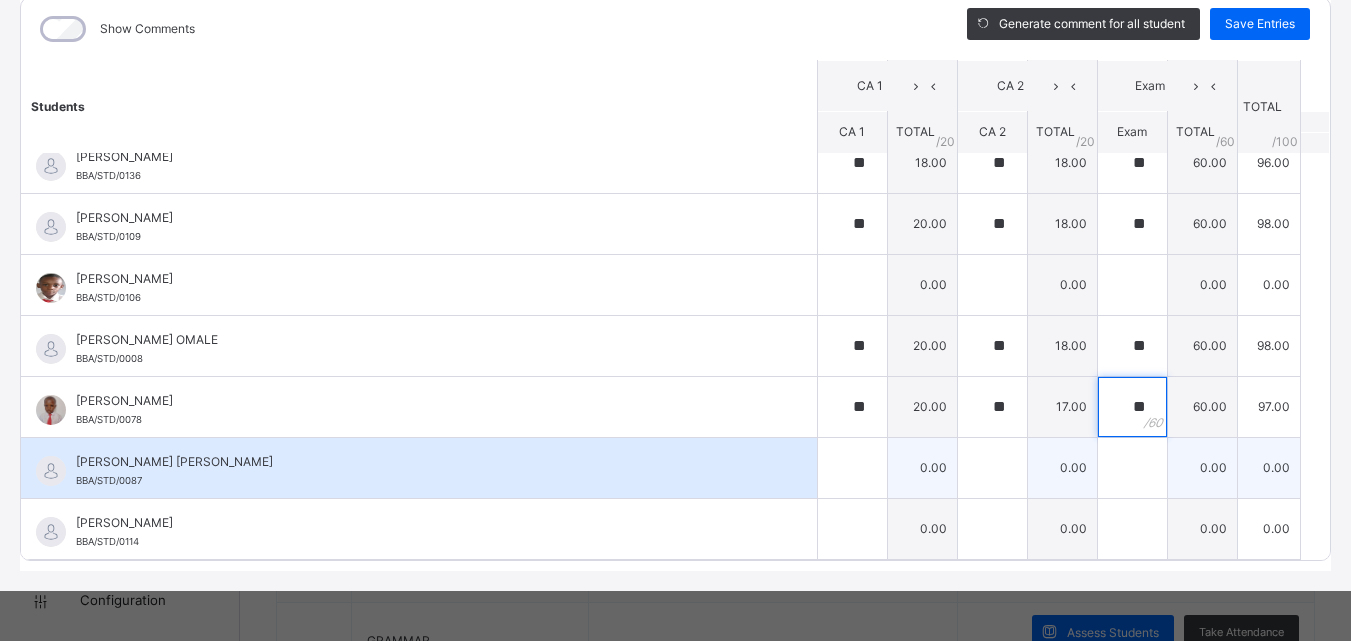 type on "**" 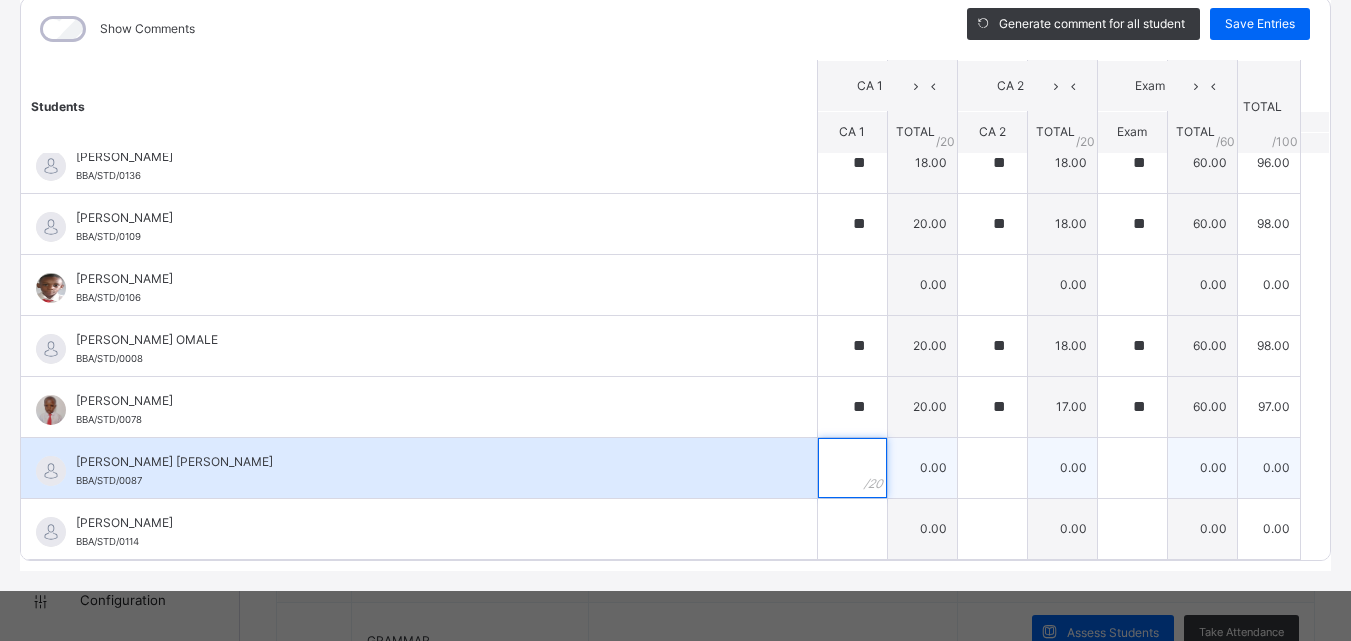 click at bounding box center (852, 468) 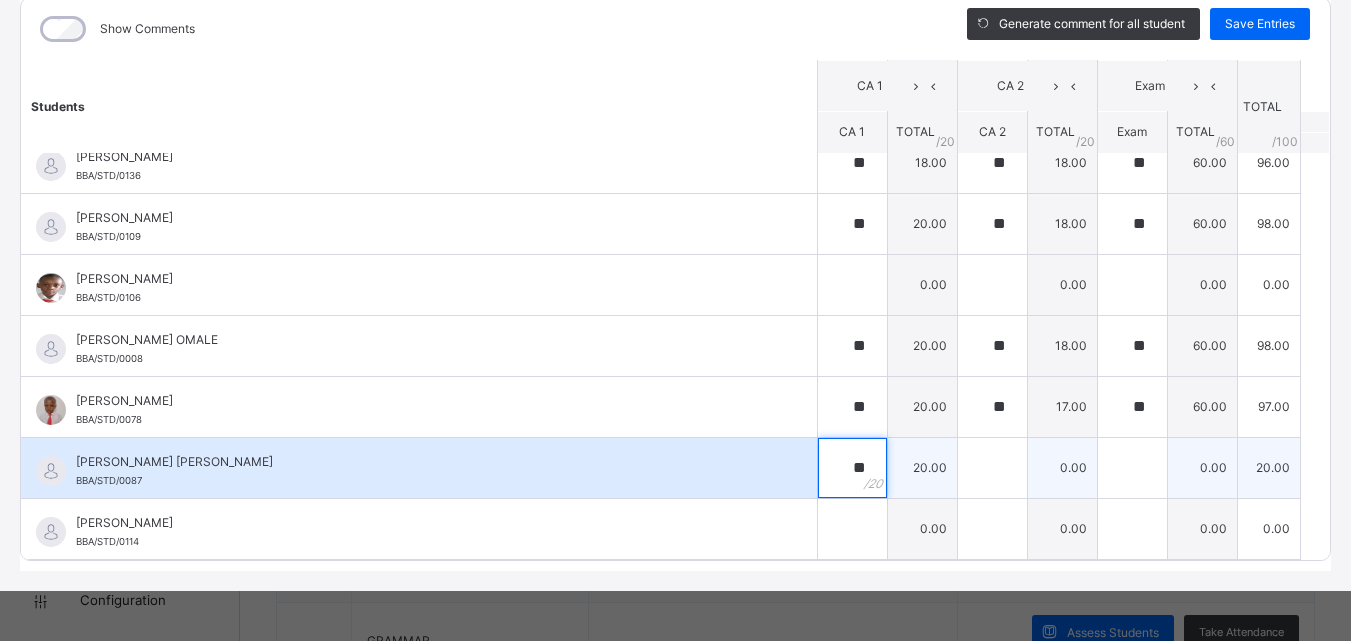 type on "**" 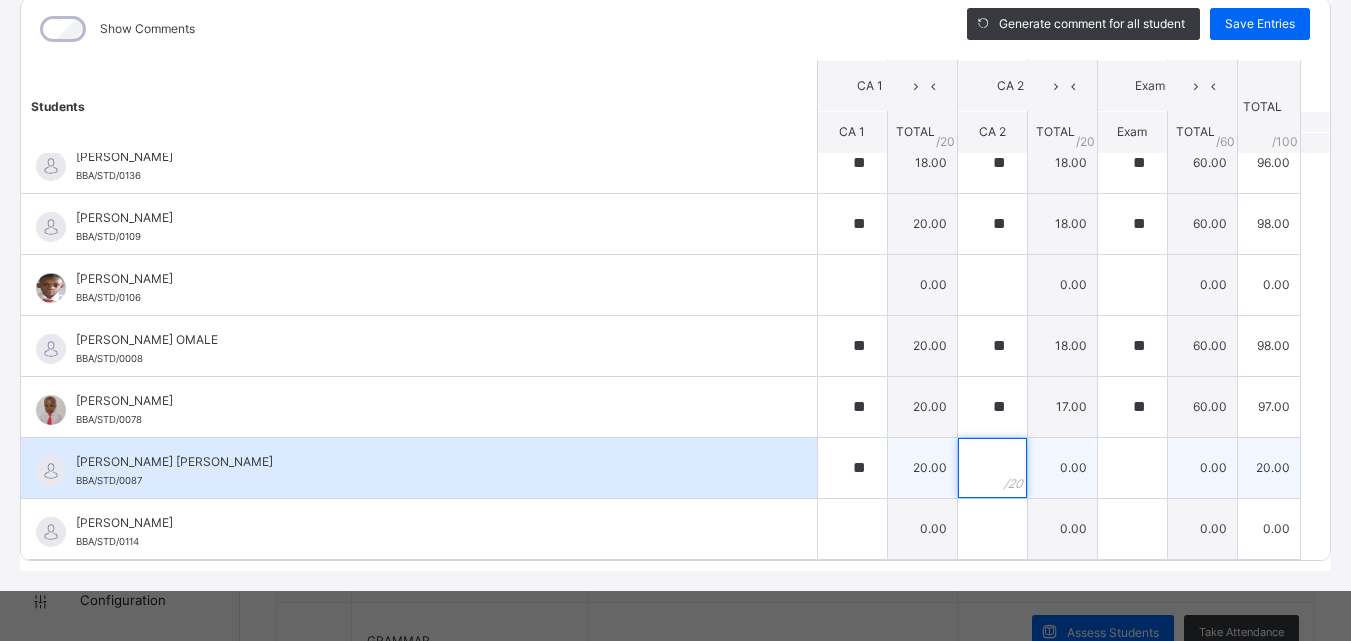 click at bounding box center (992, 468) 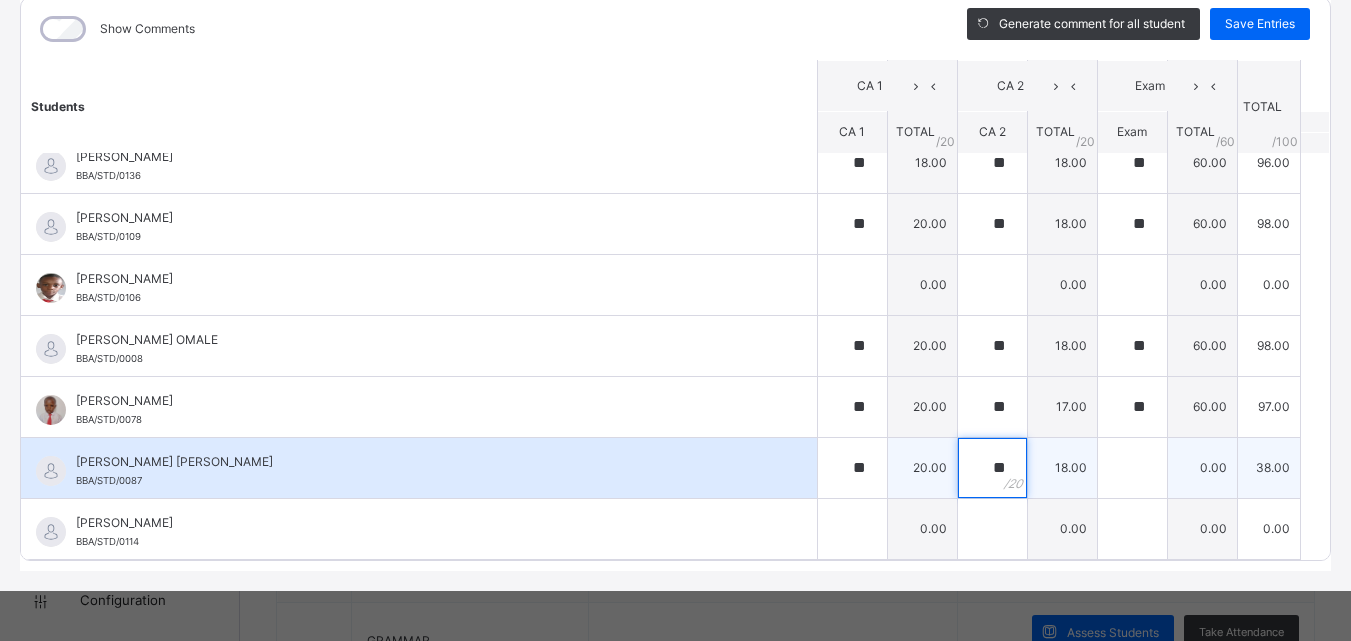 type on "**" 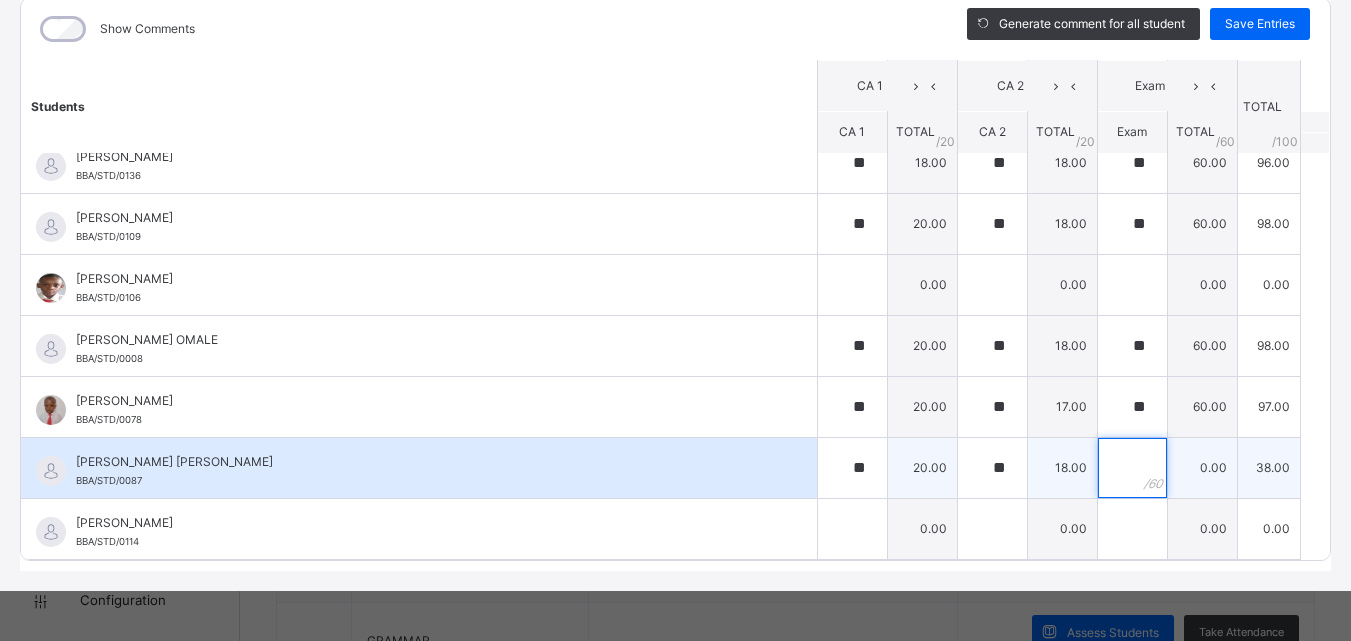 click at bounding box center (1132, 468) 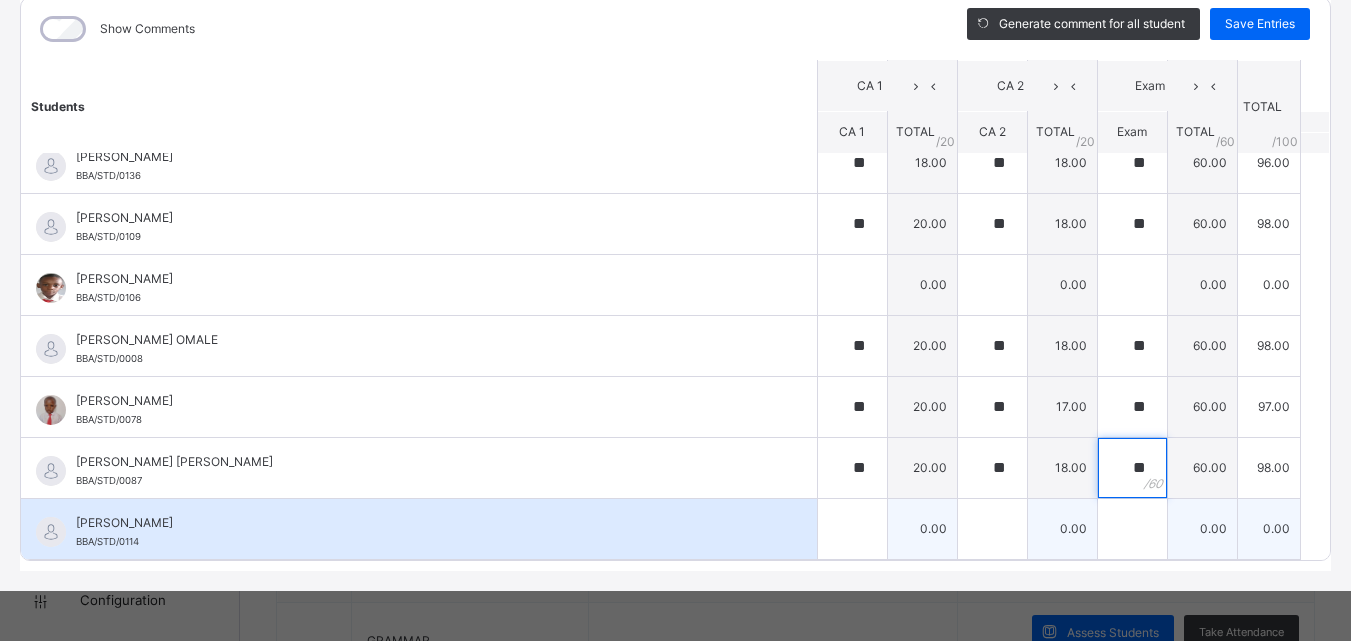type on "**" 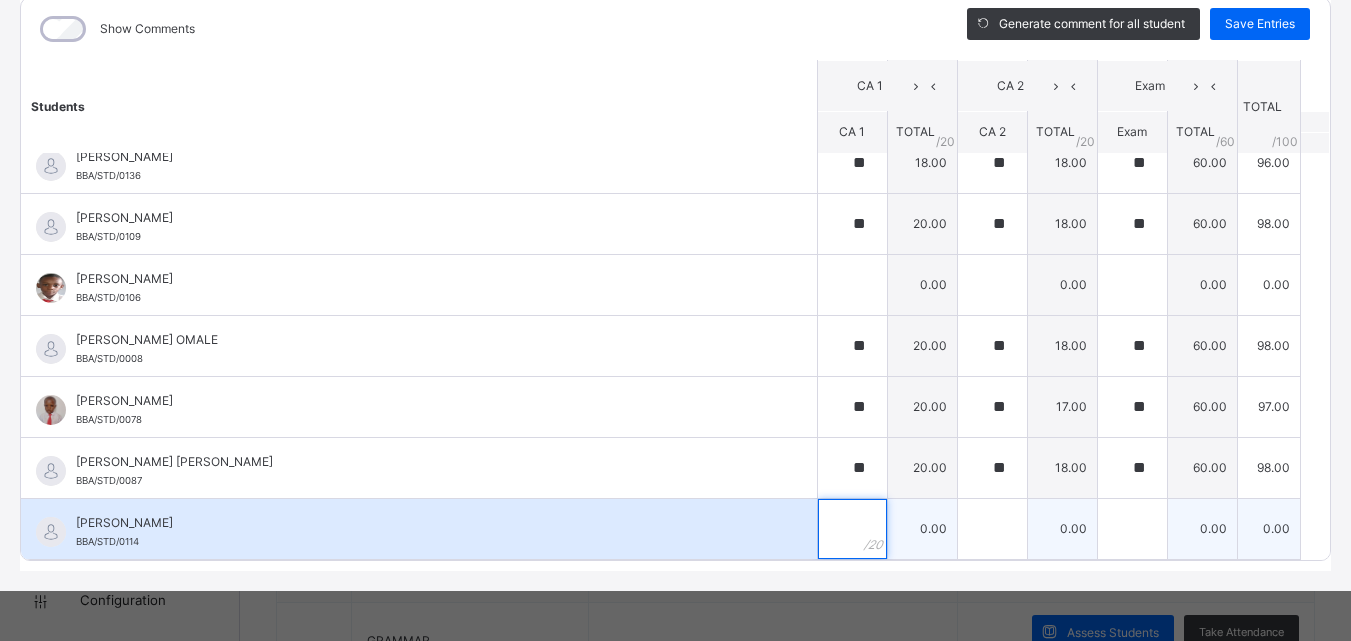 click at bounding box center [852, 529] 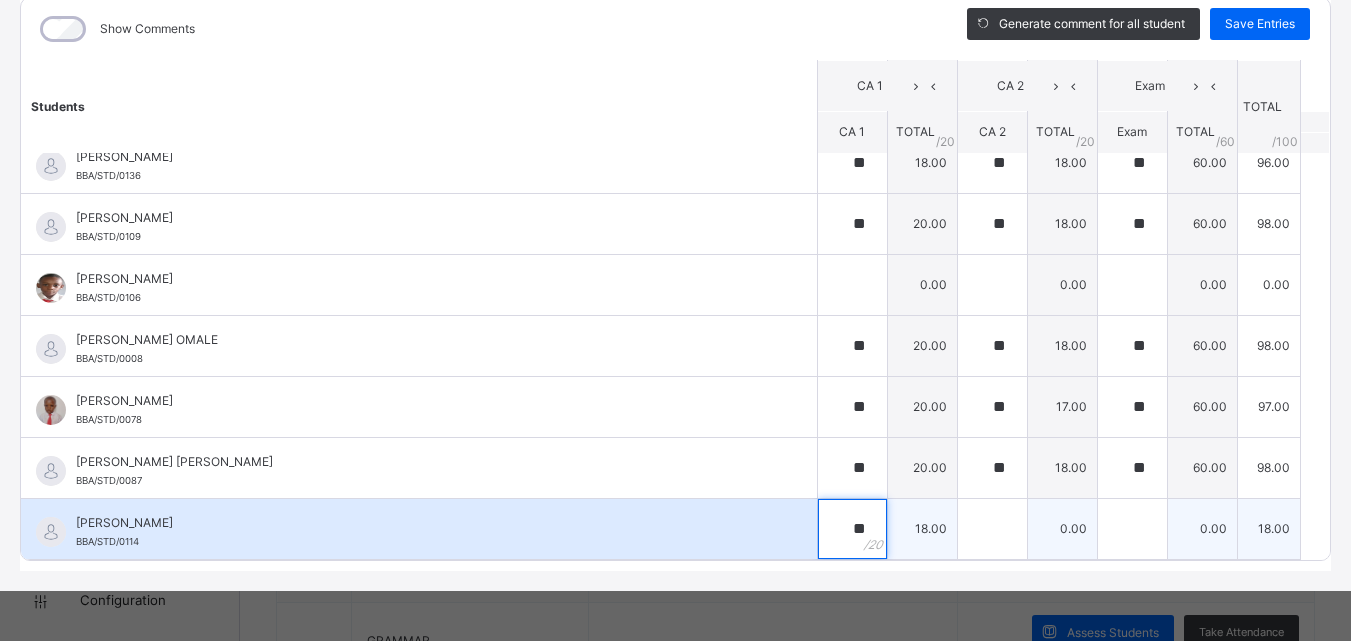 type on "**" 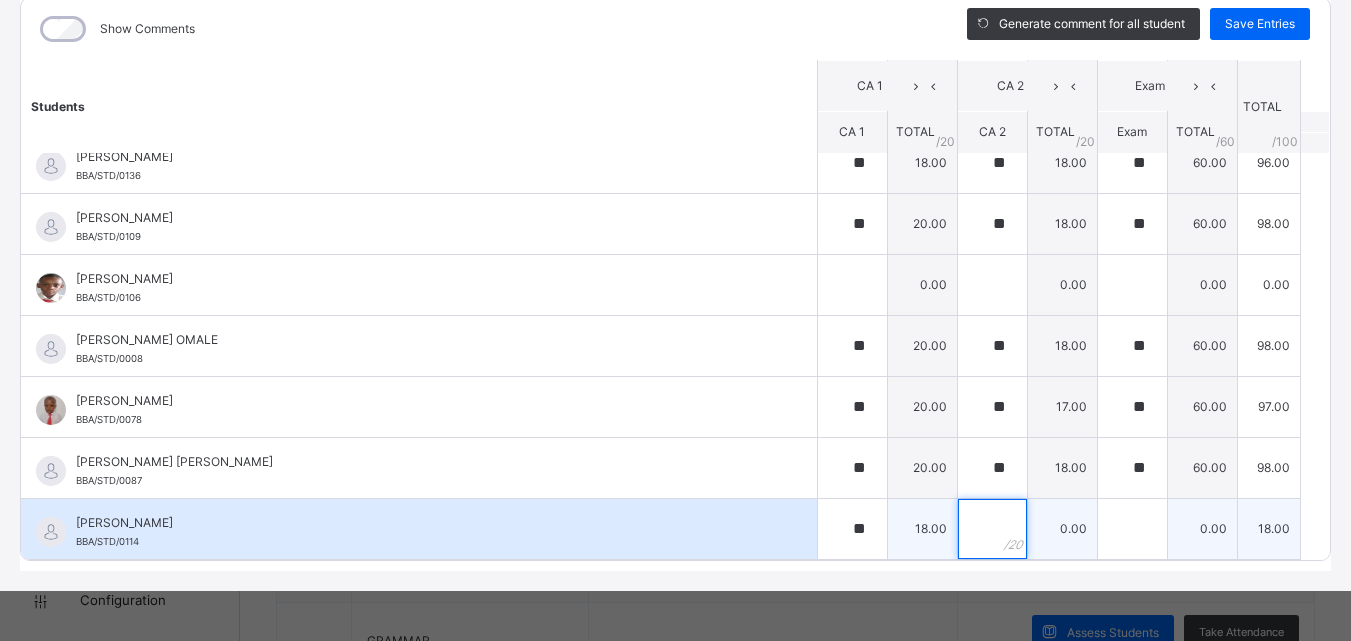 click at bounding box center [992, 529] 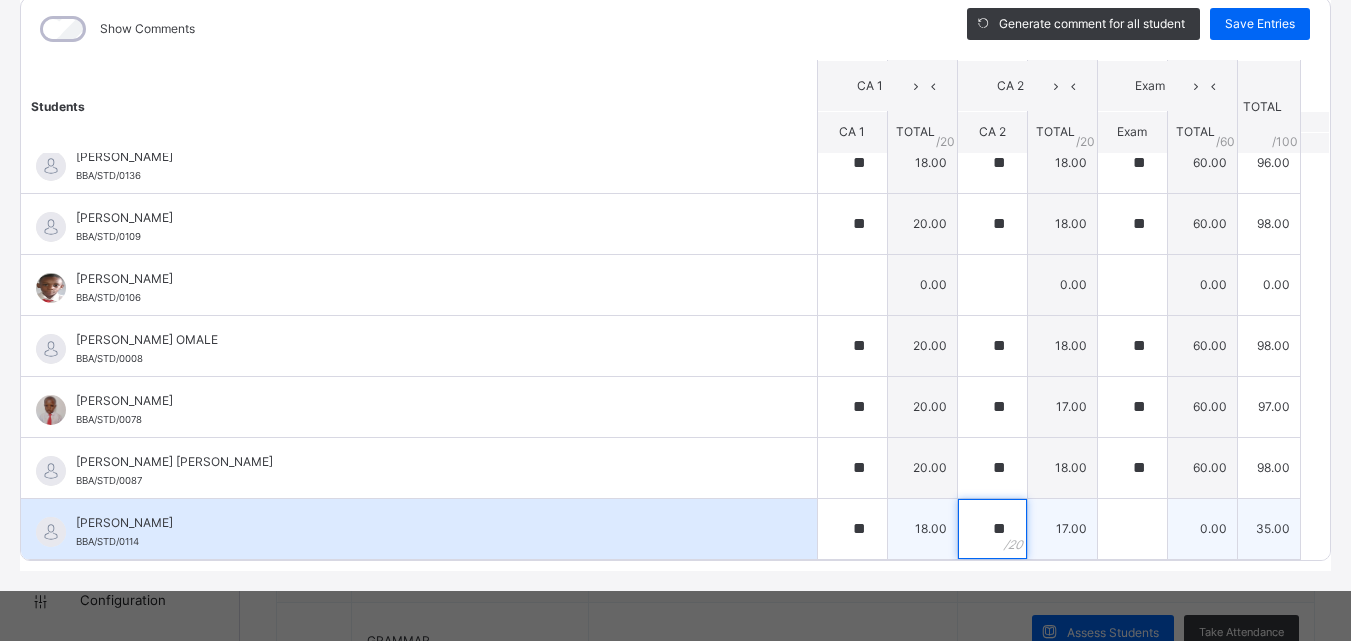 type on "**" 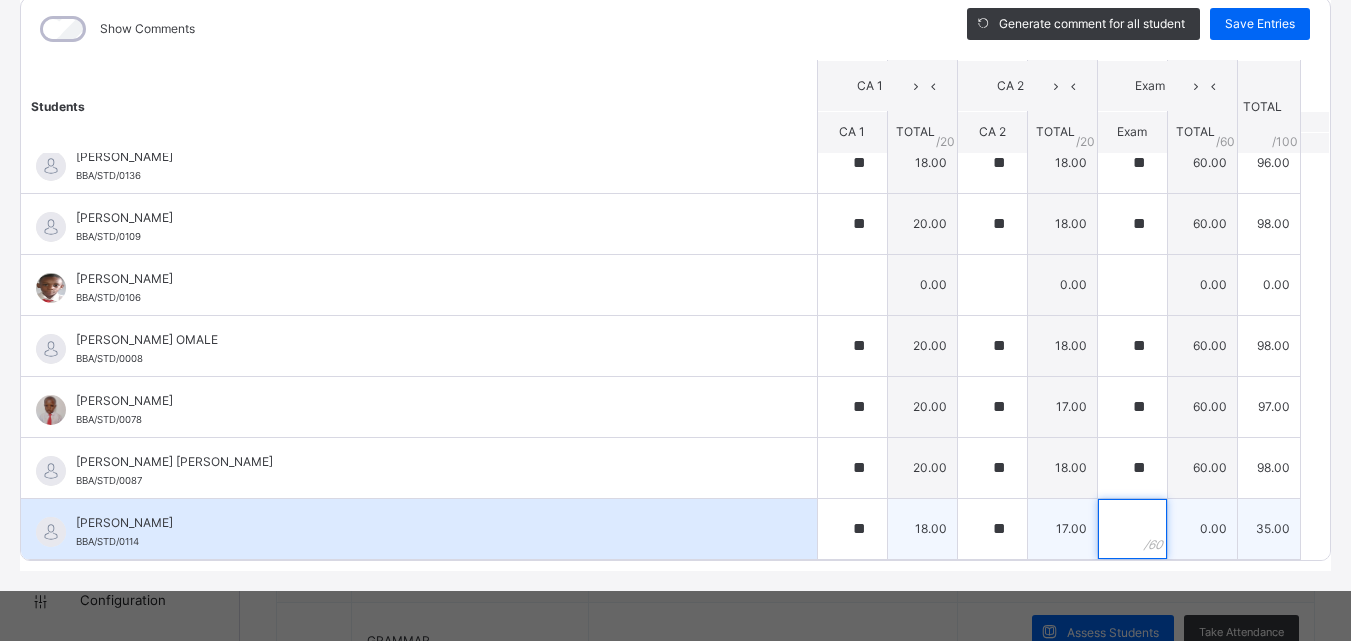 click at bounding box center (1132, 529) 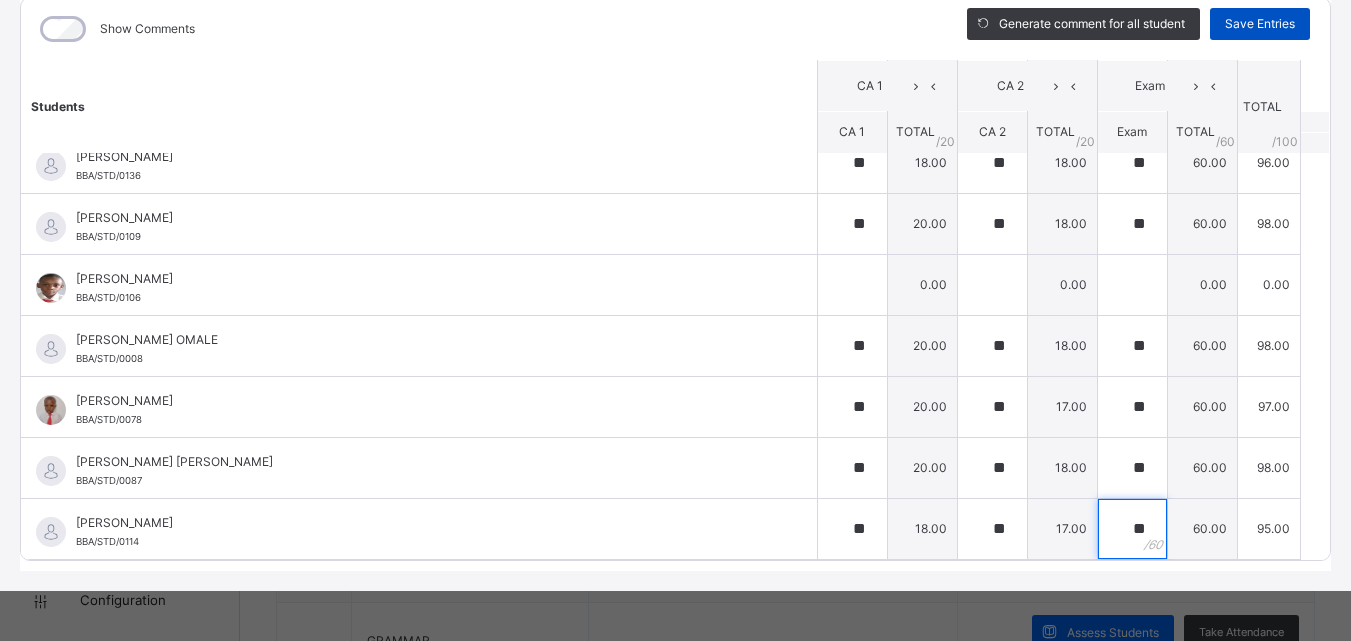 type on "**" 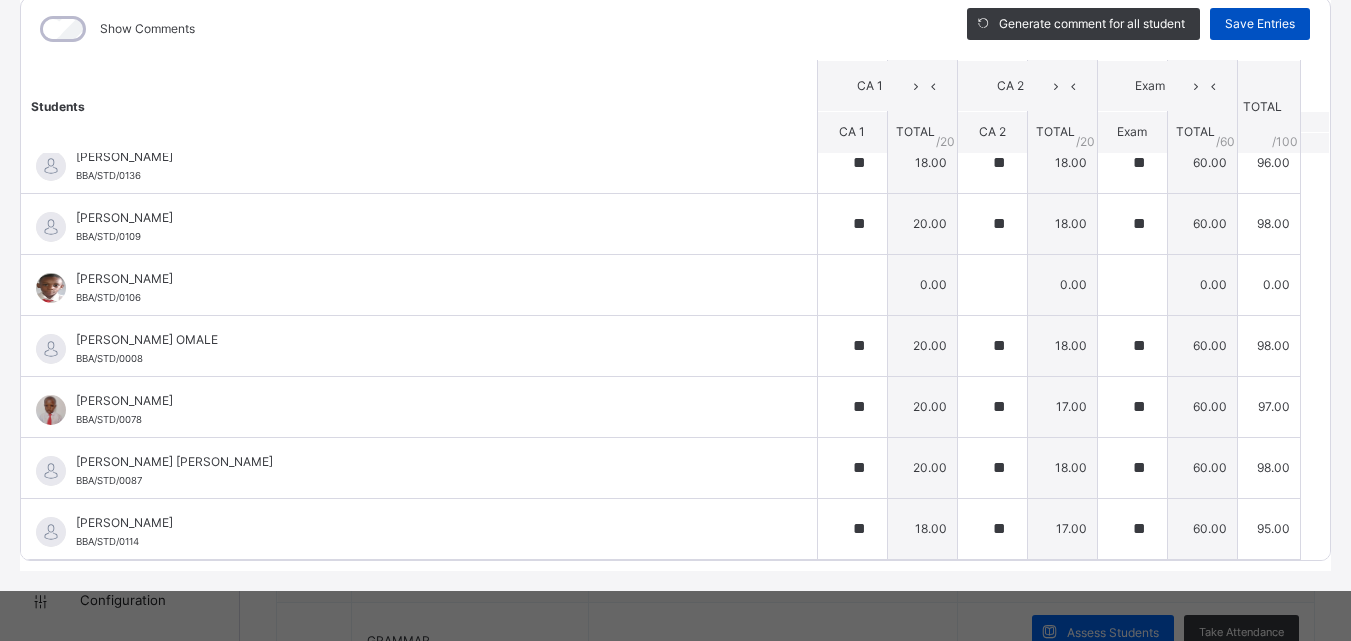 click on "Save Entries" at bounding box center (1260, 24) 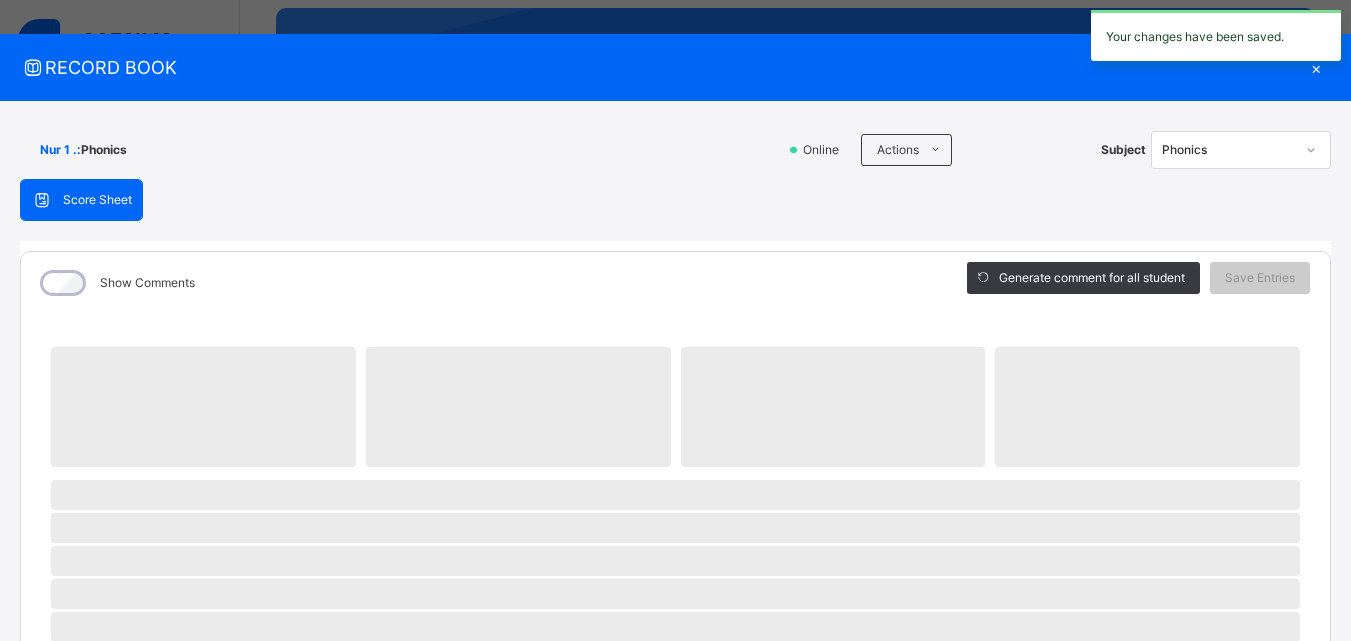 scroll, scrollTop: 0, scrollLeft: 0, axis: both 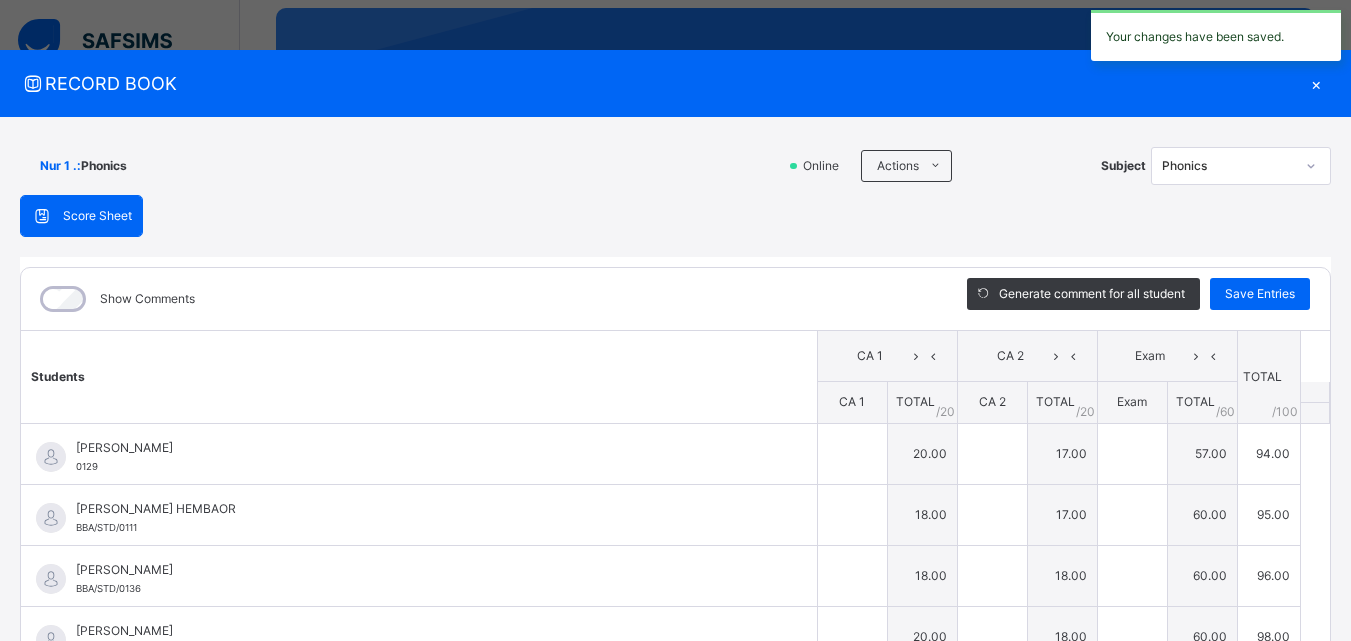 type on "**" 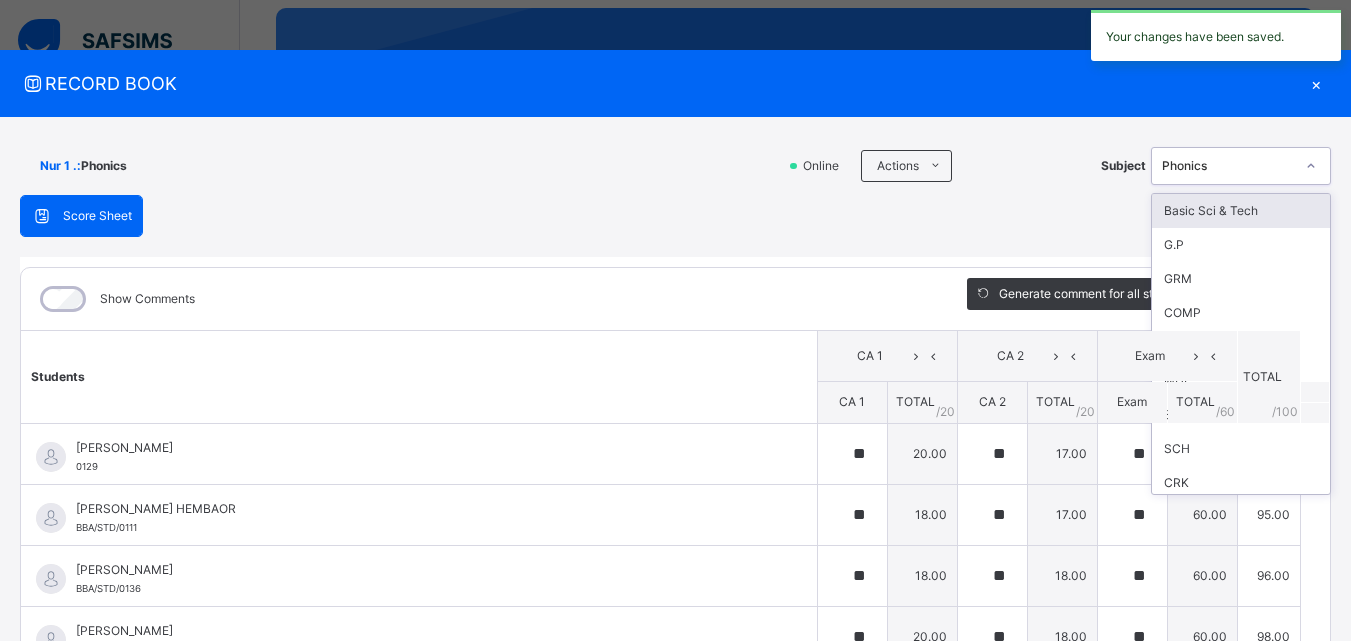 click 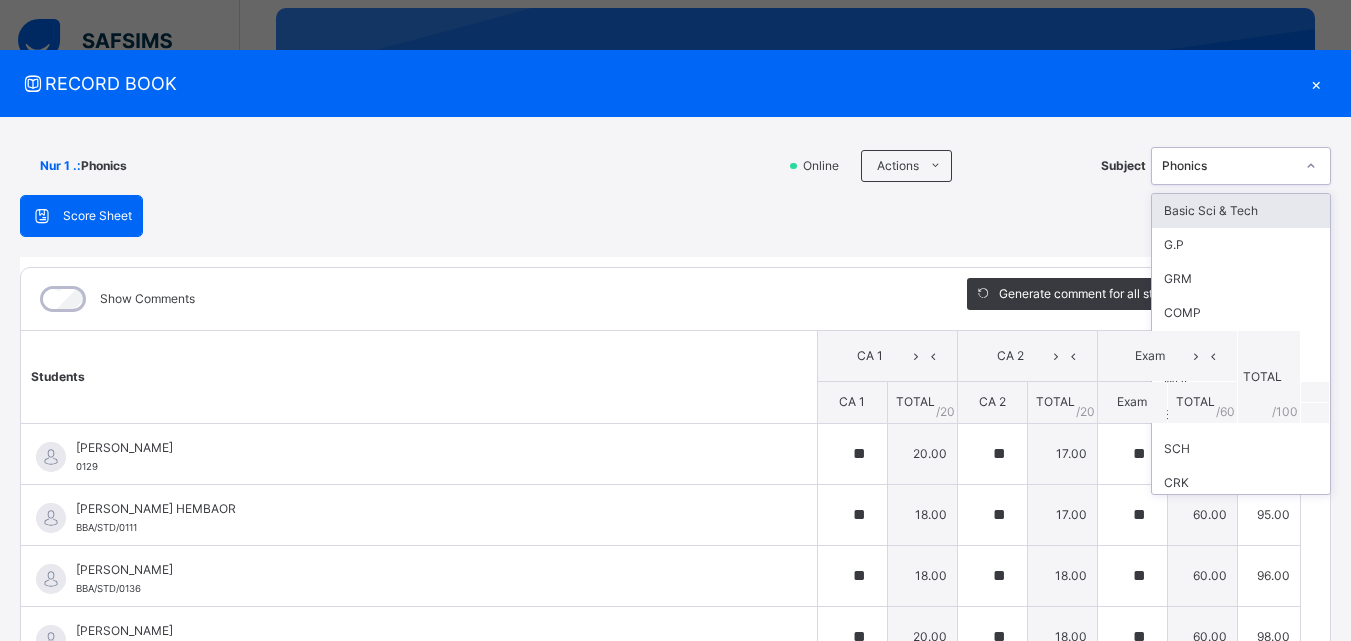 click 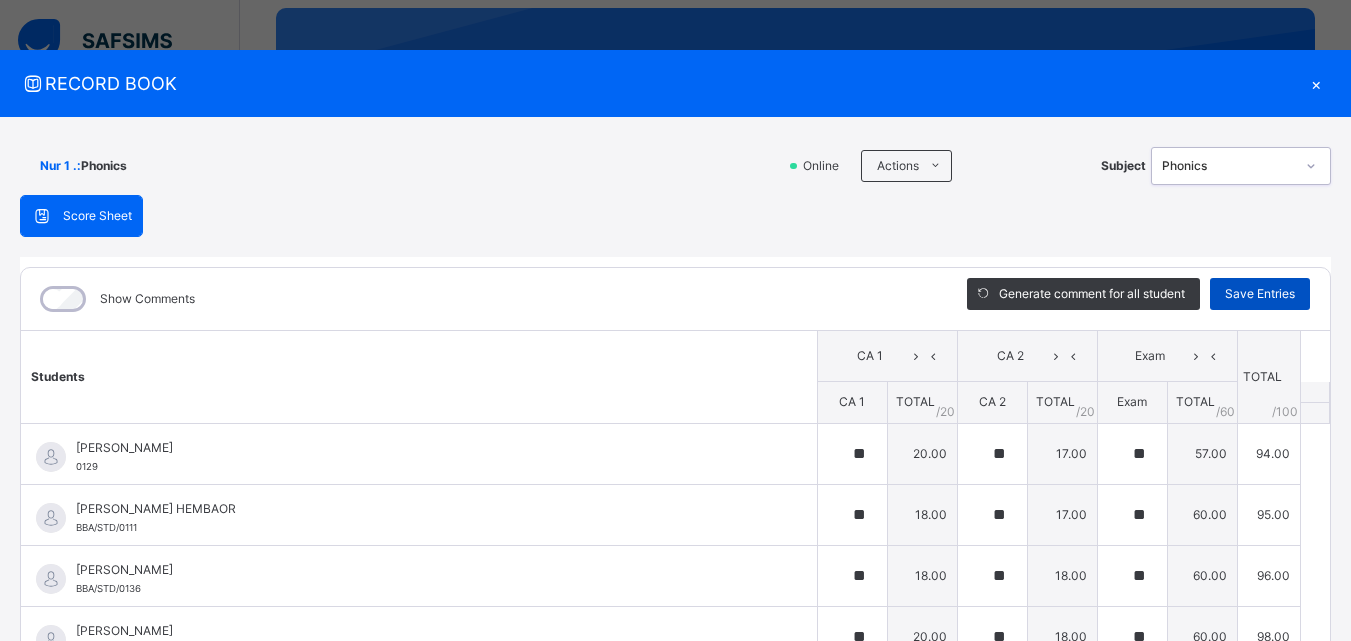 click on "Save Entries" at bounding box center [1260, 294] 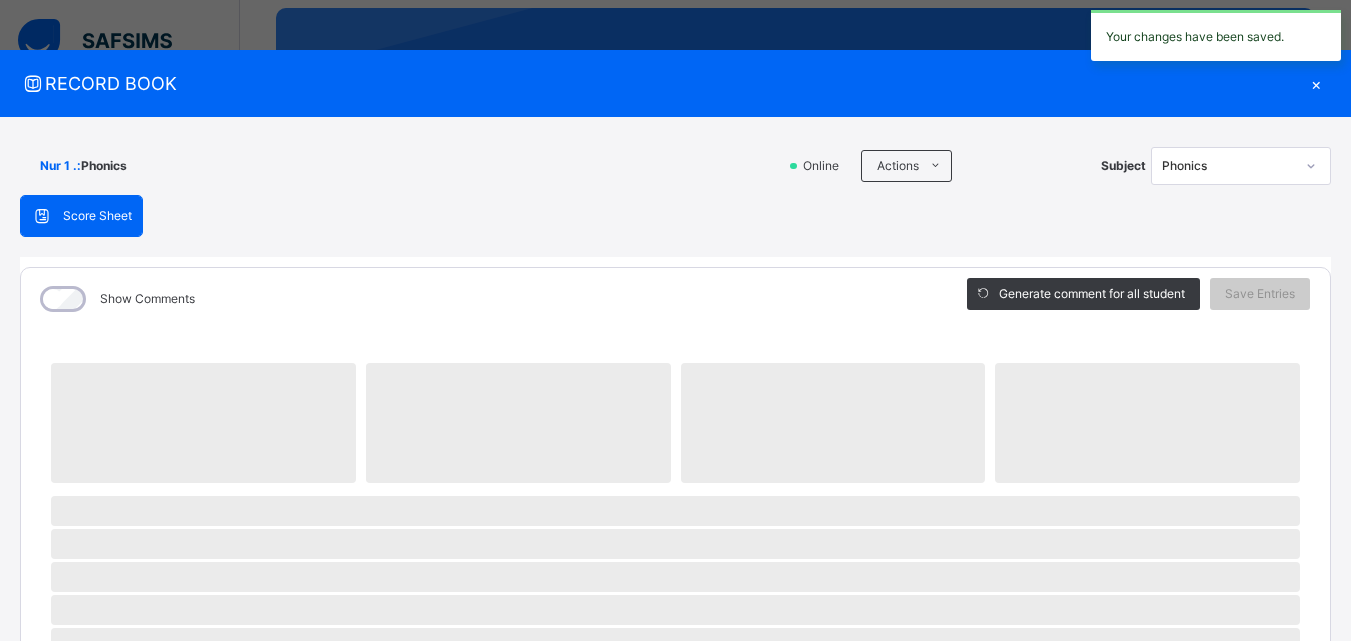 click 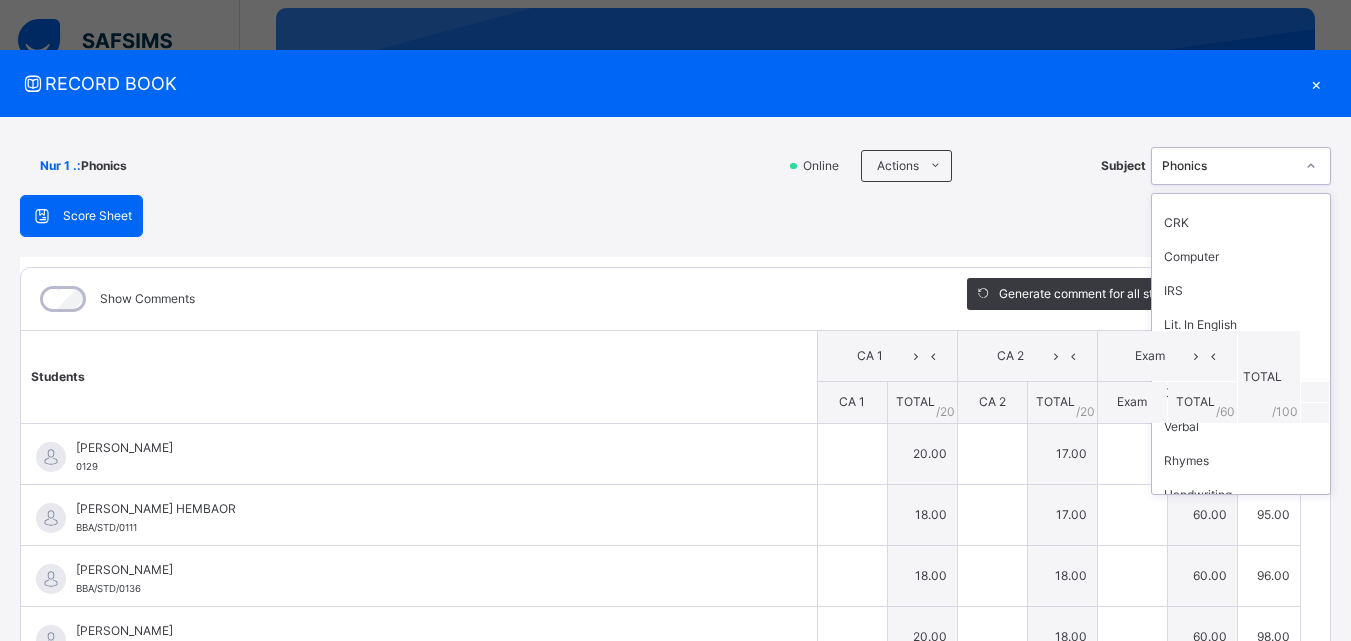 type on "**" 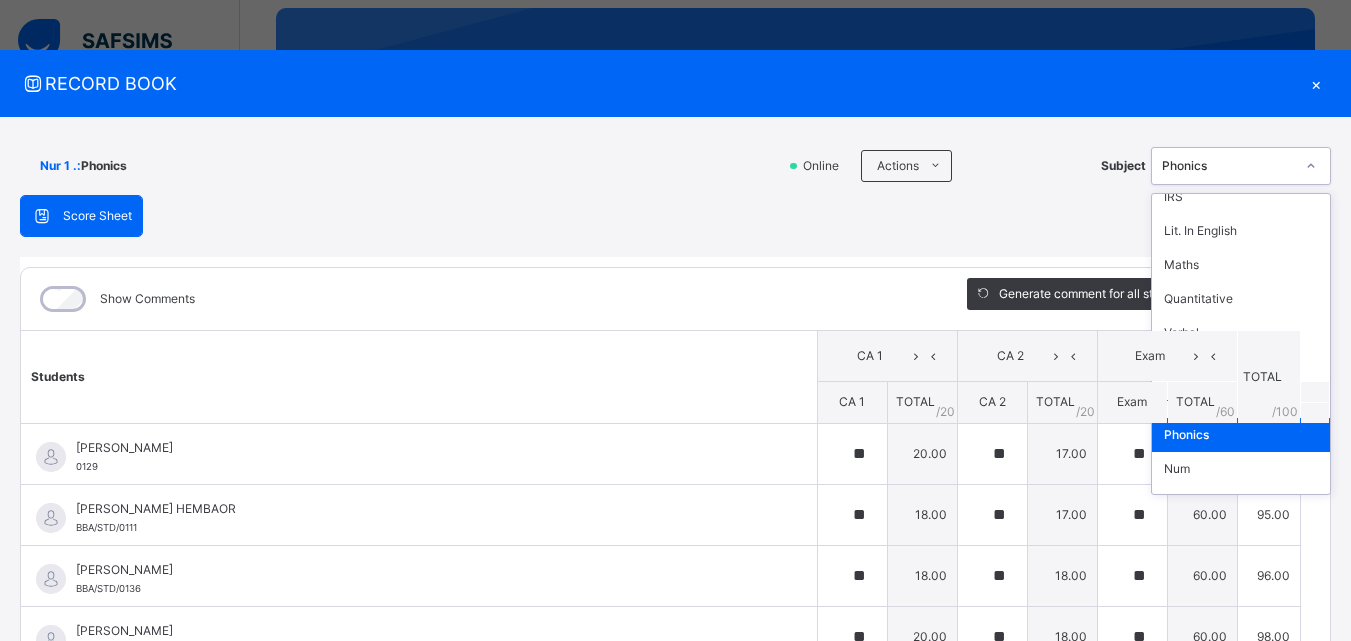 scroll, scrollTop: 365, scrollLeft: 0, axis: vertical 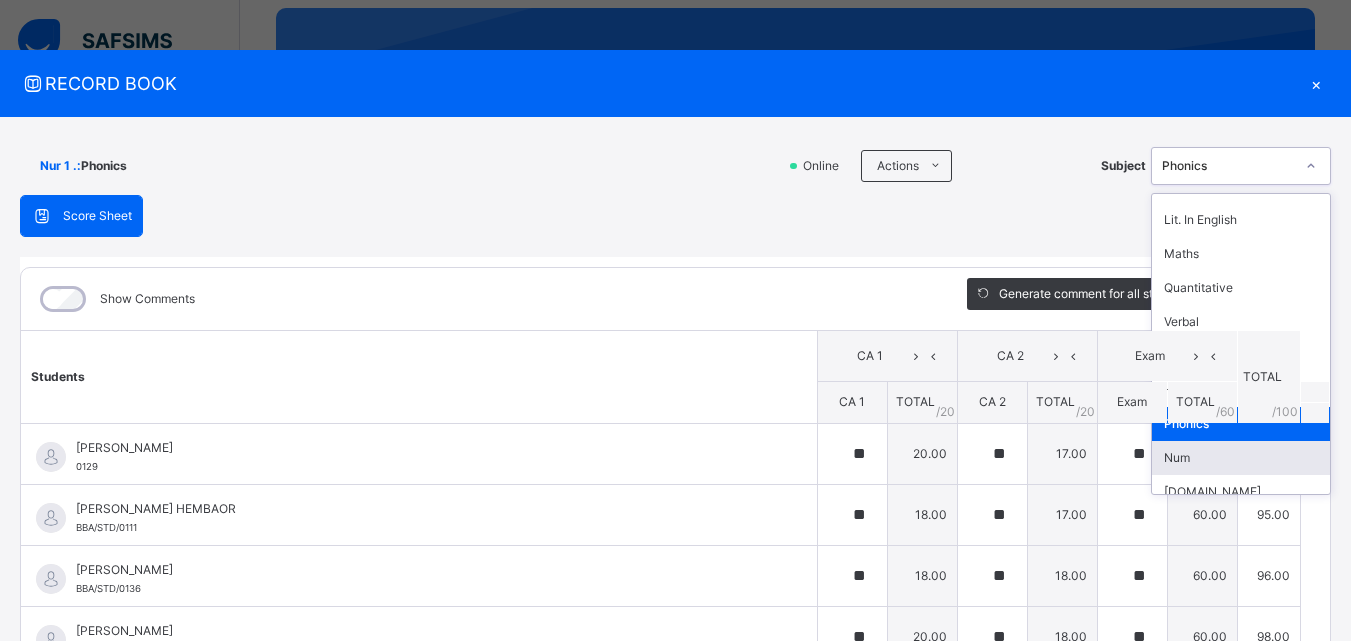 click on "Num" at bounding box center [1241, 458] 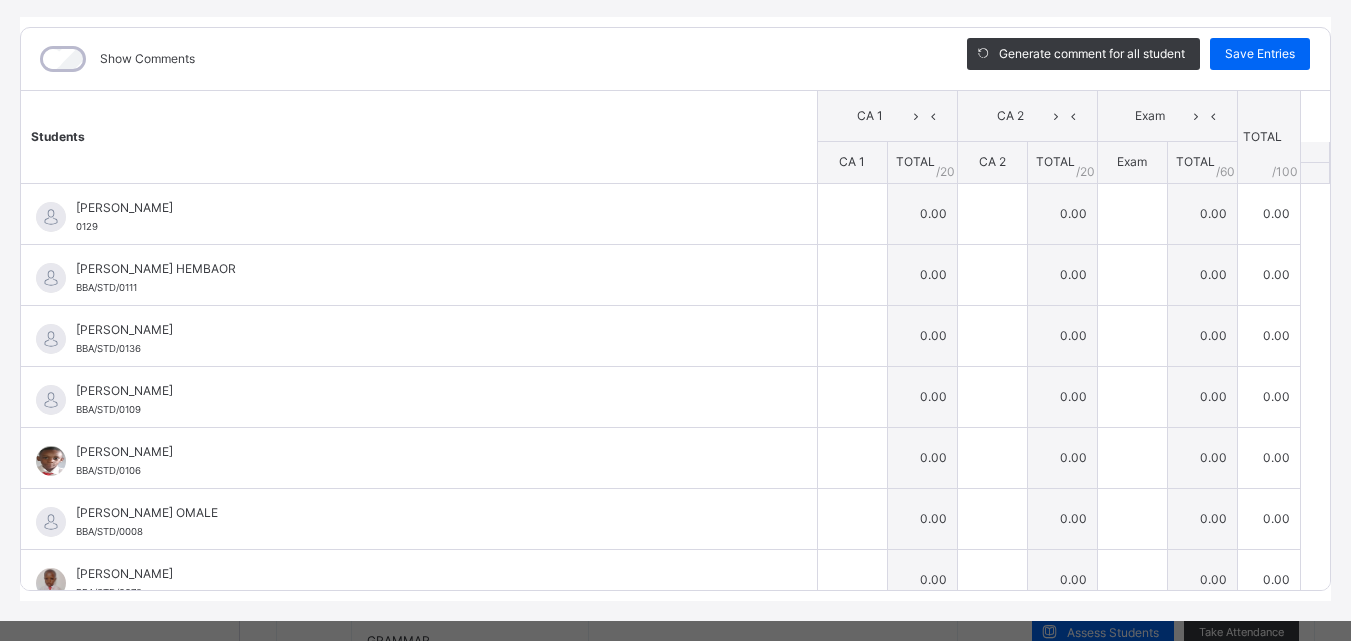 scroll, scrollTop: 242, scrollLeft: 0, axis: vertical 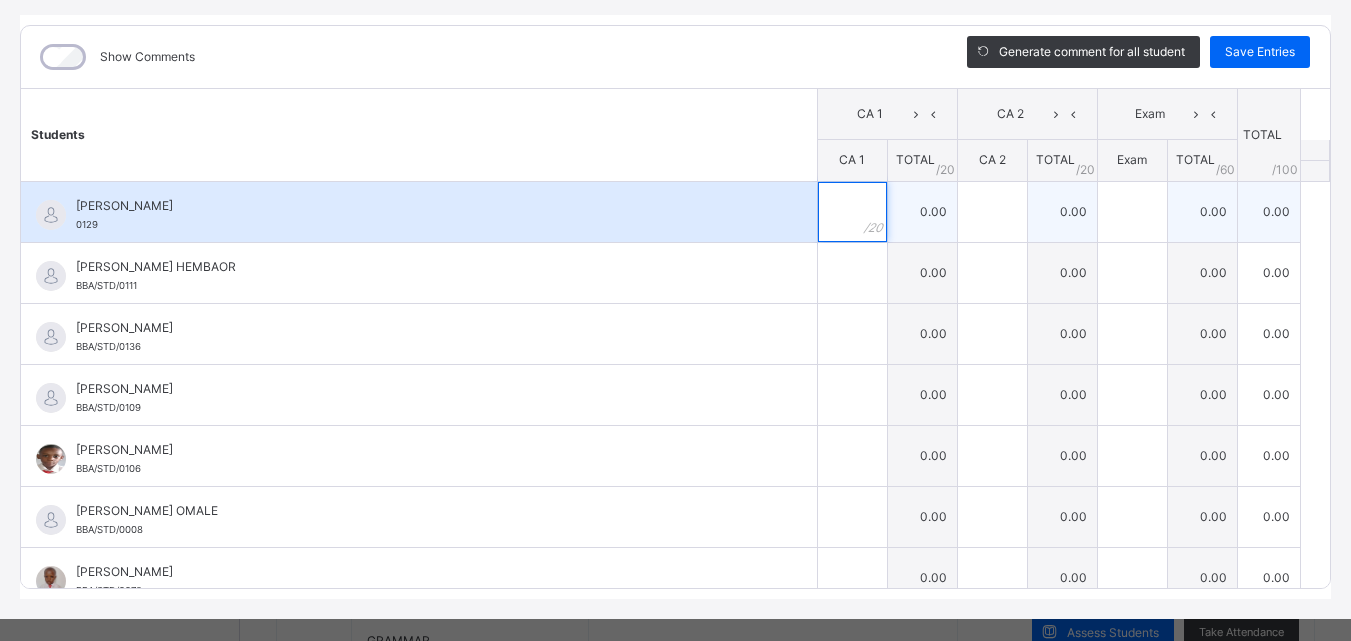click at bounding box center (852, 212) 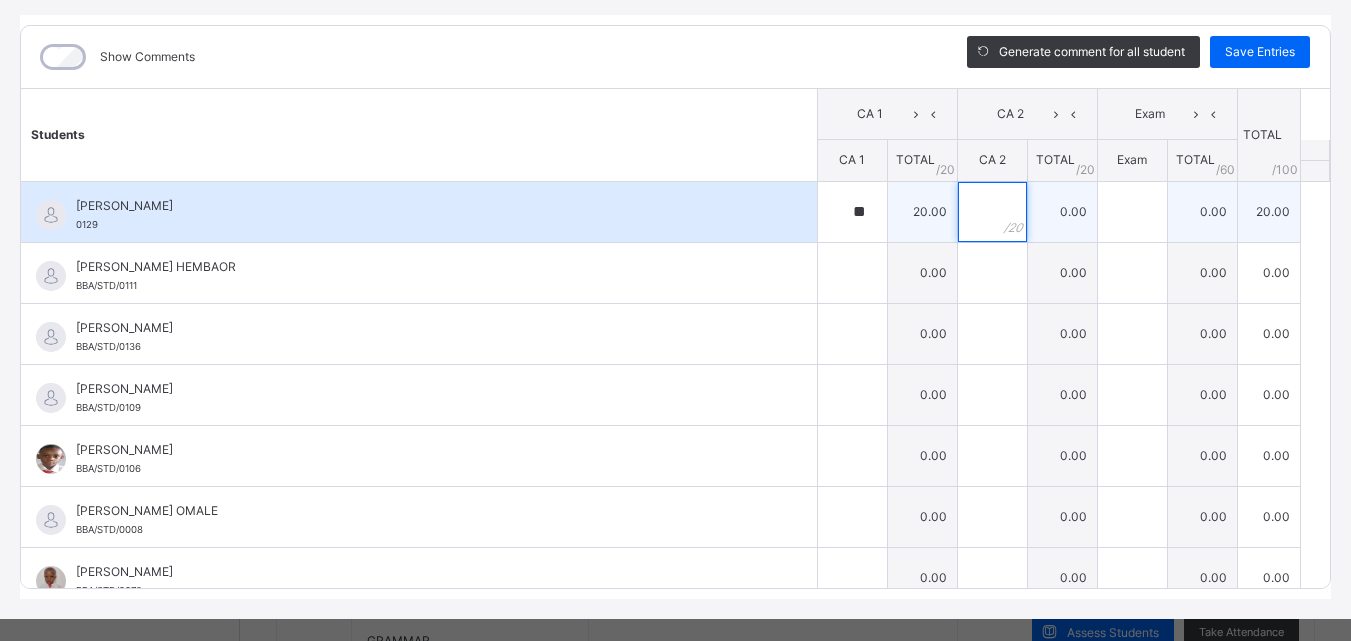 click at bounding box center (992, 212) 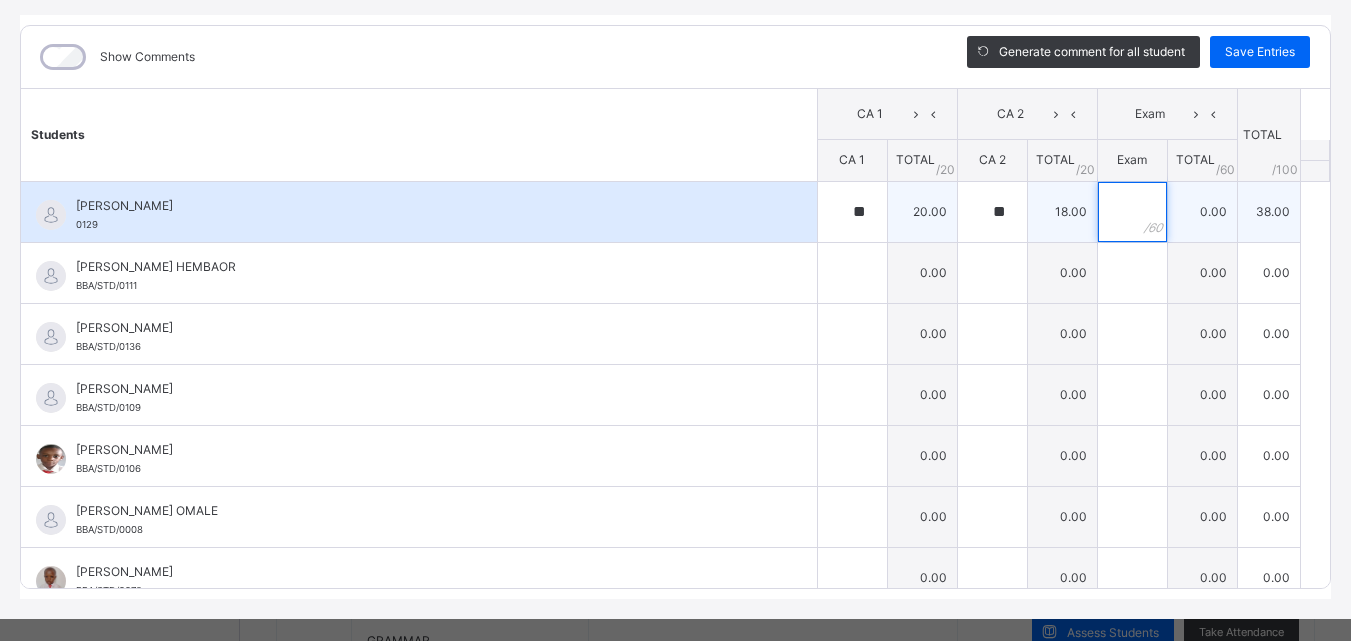 click at bounding box center [1132, 212] 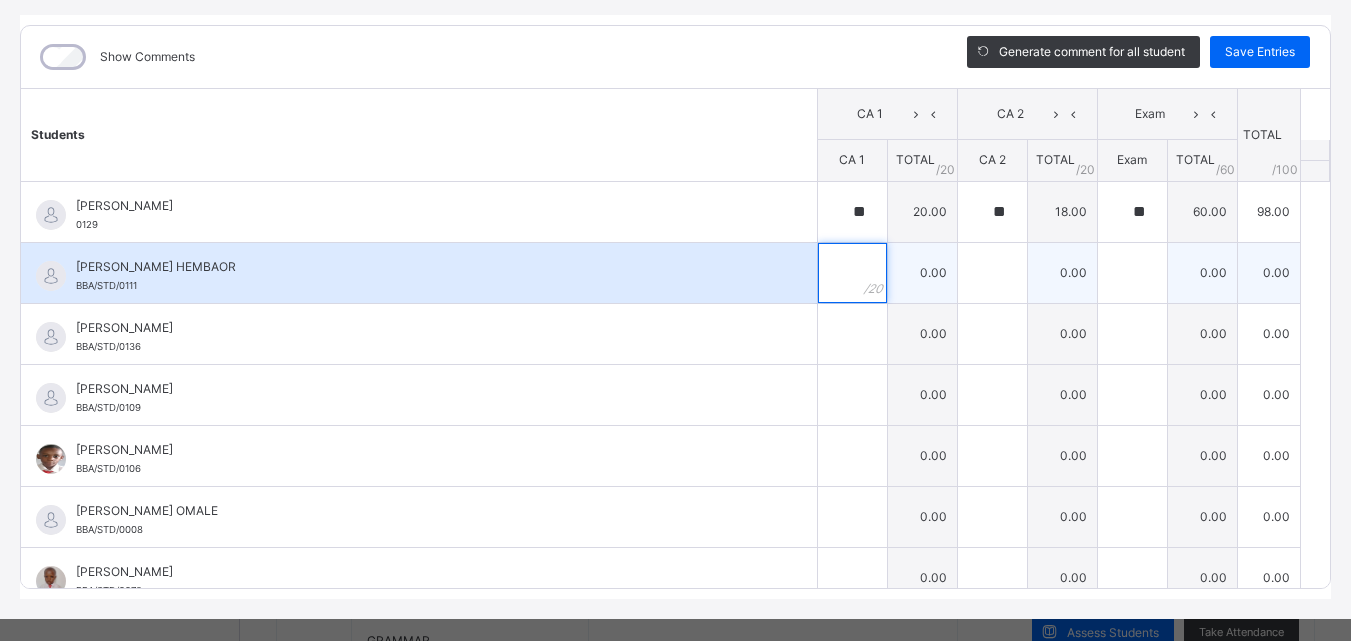 click at bounding box center [852, 273] 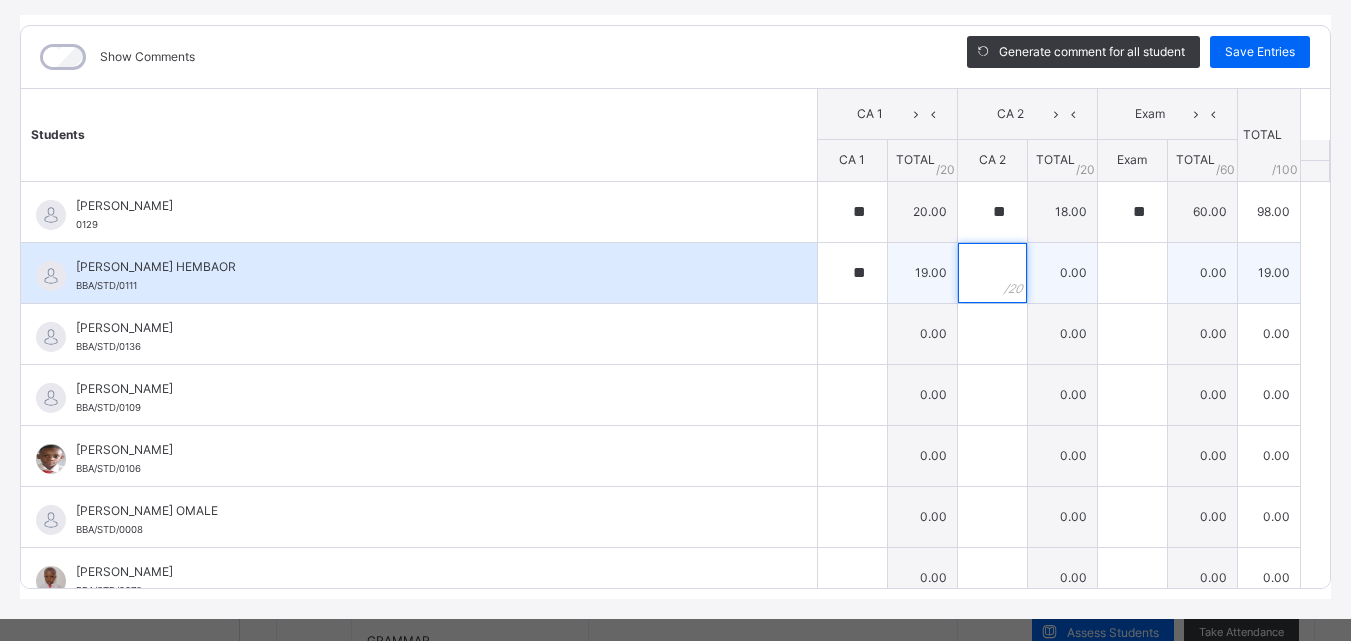 click at bounding box center [992, 273] 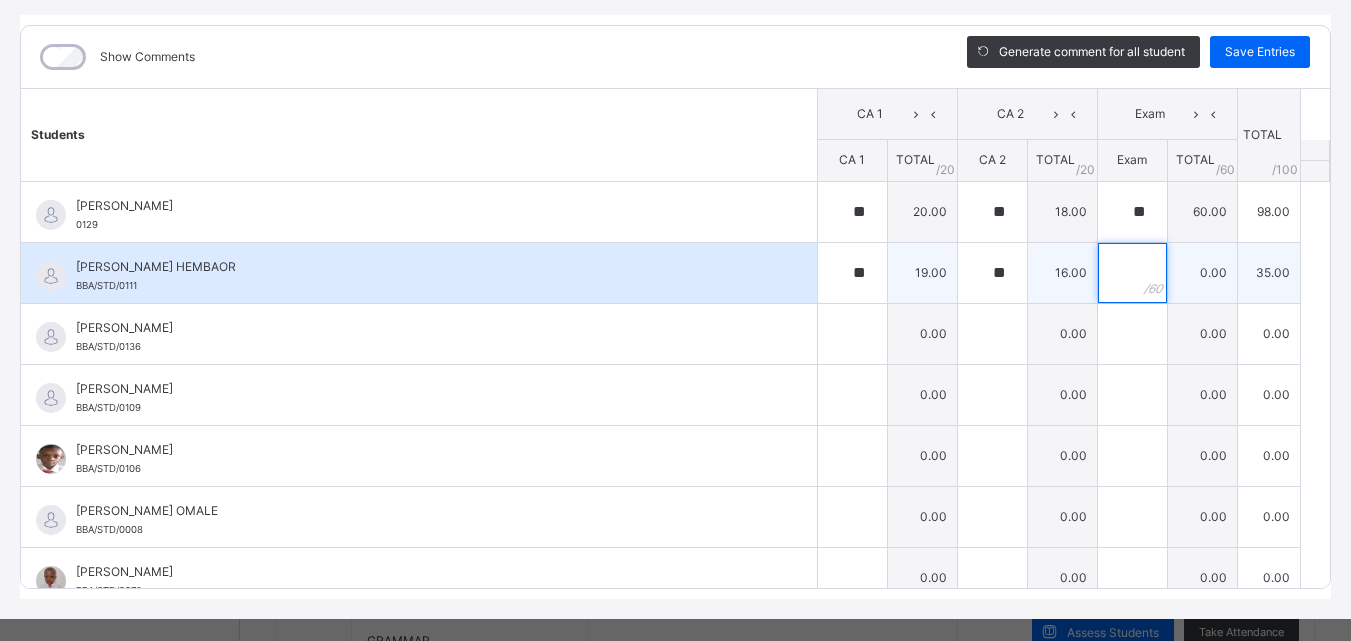 click at bounding box center [1132, 273] 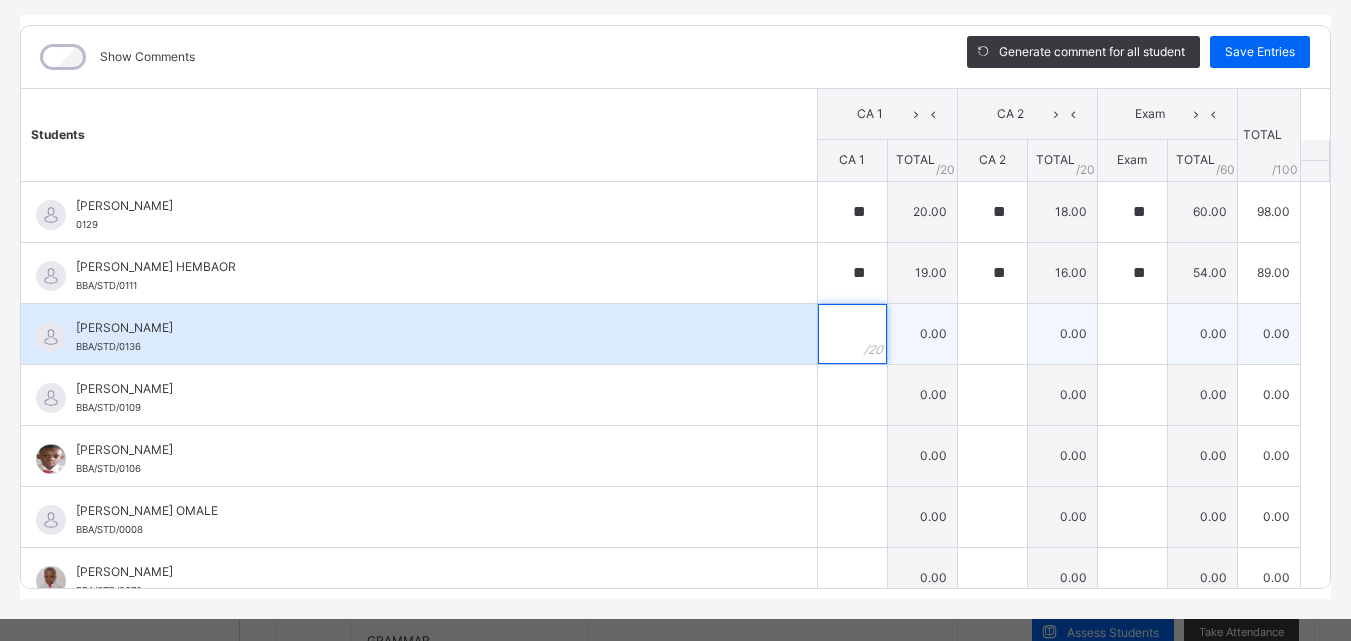 click at bounding box center [852, 334] 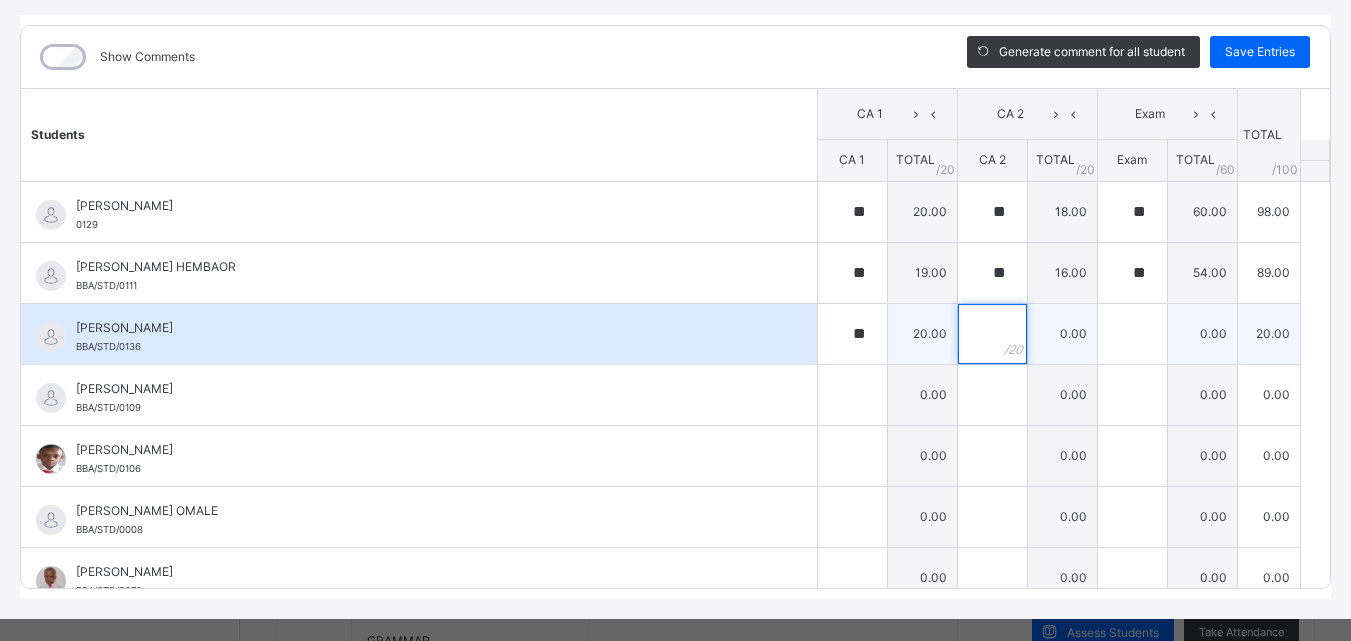 click at bounding box center (992, 334) 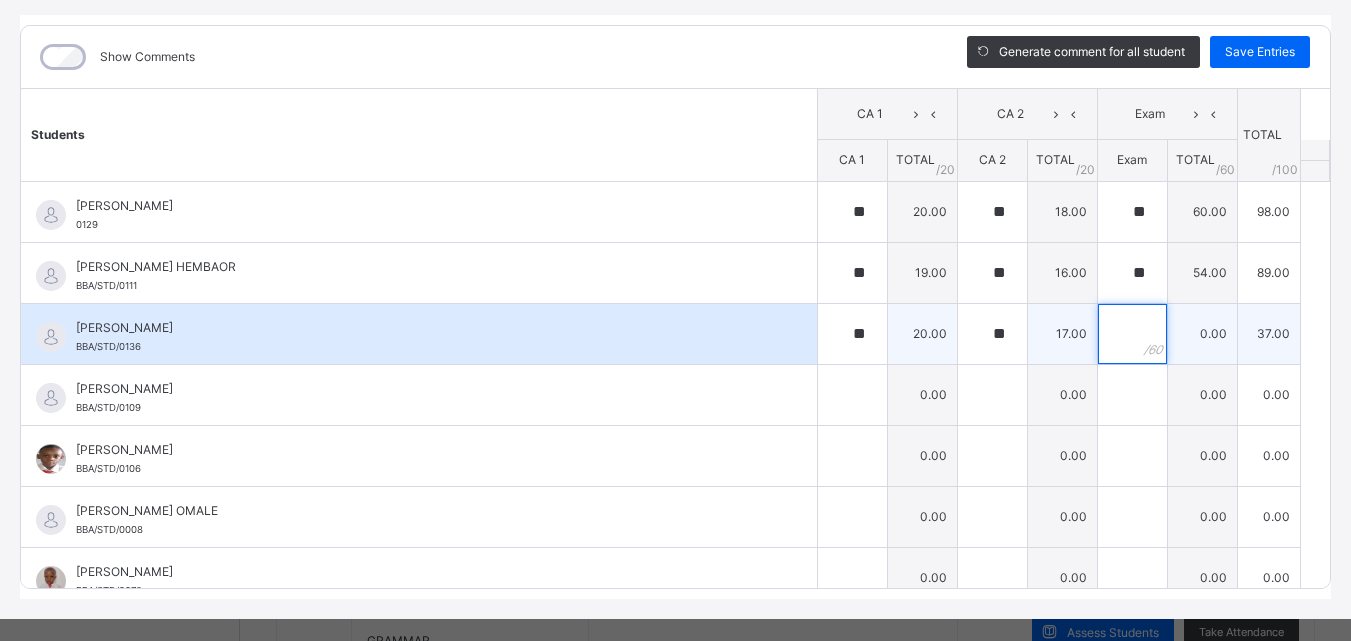 click at bounding box center (1132, 334) 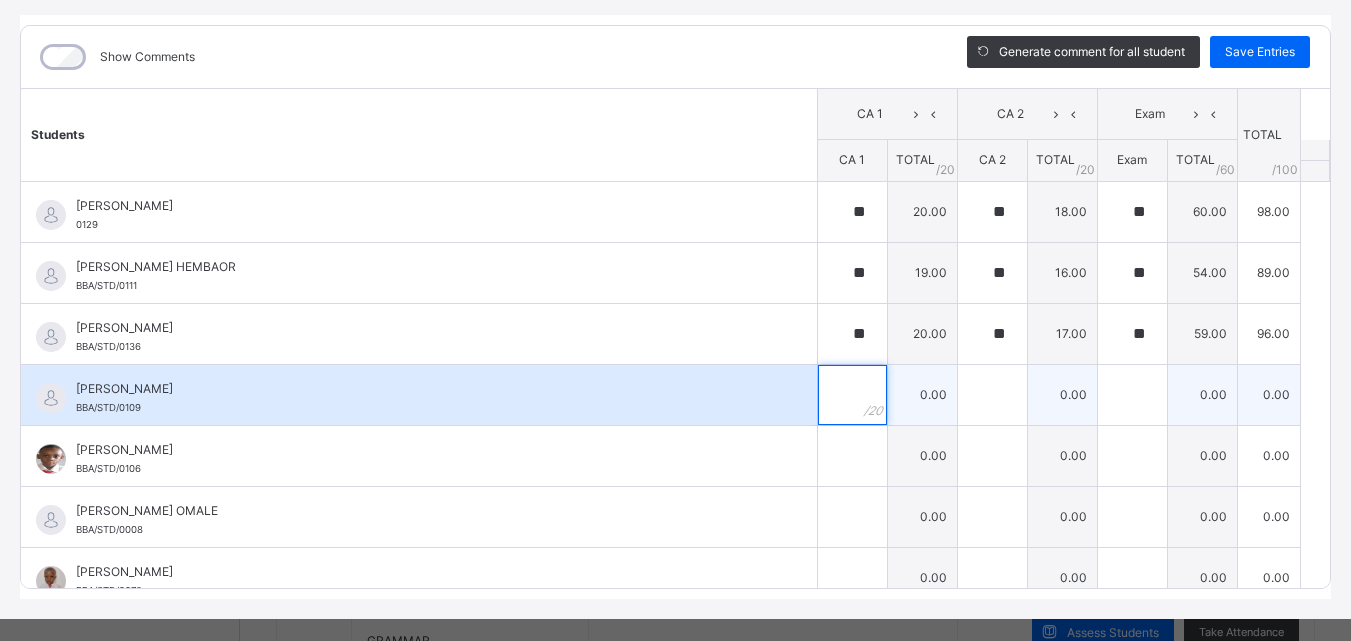 click at bounding box center [852, 395] 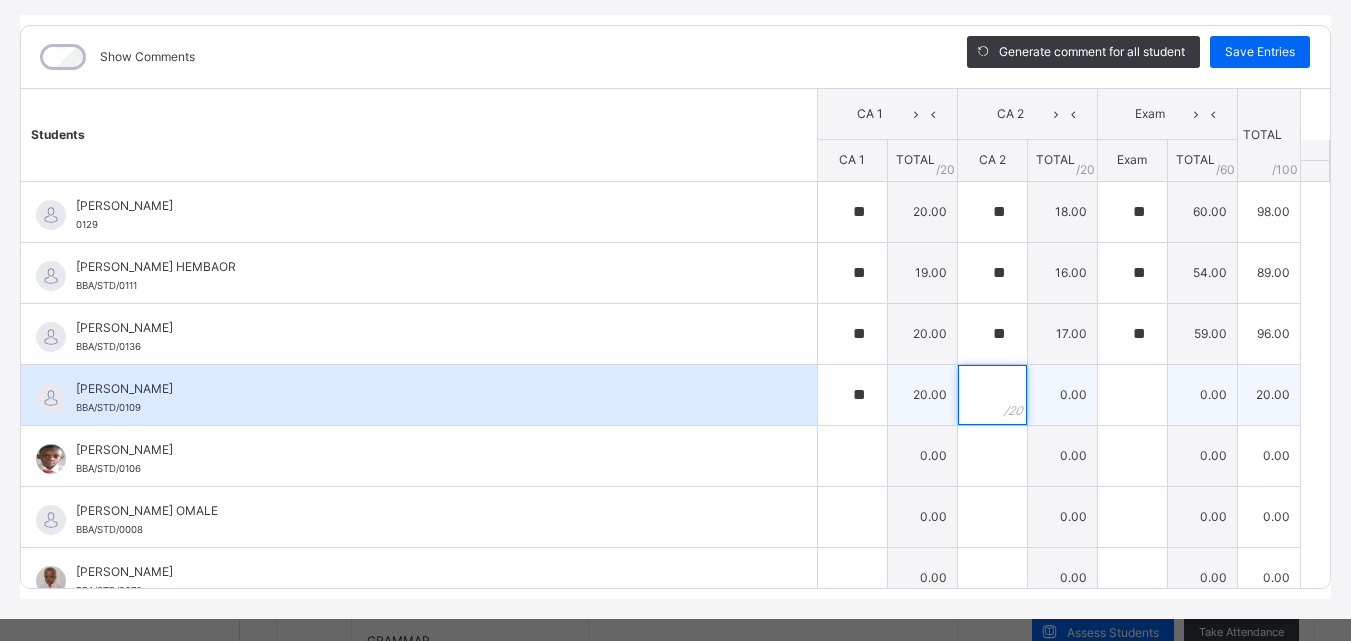 click at bounding box center [992, 395] 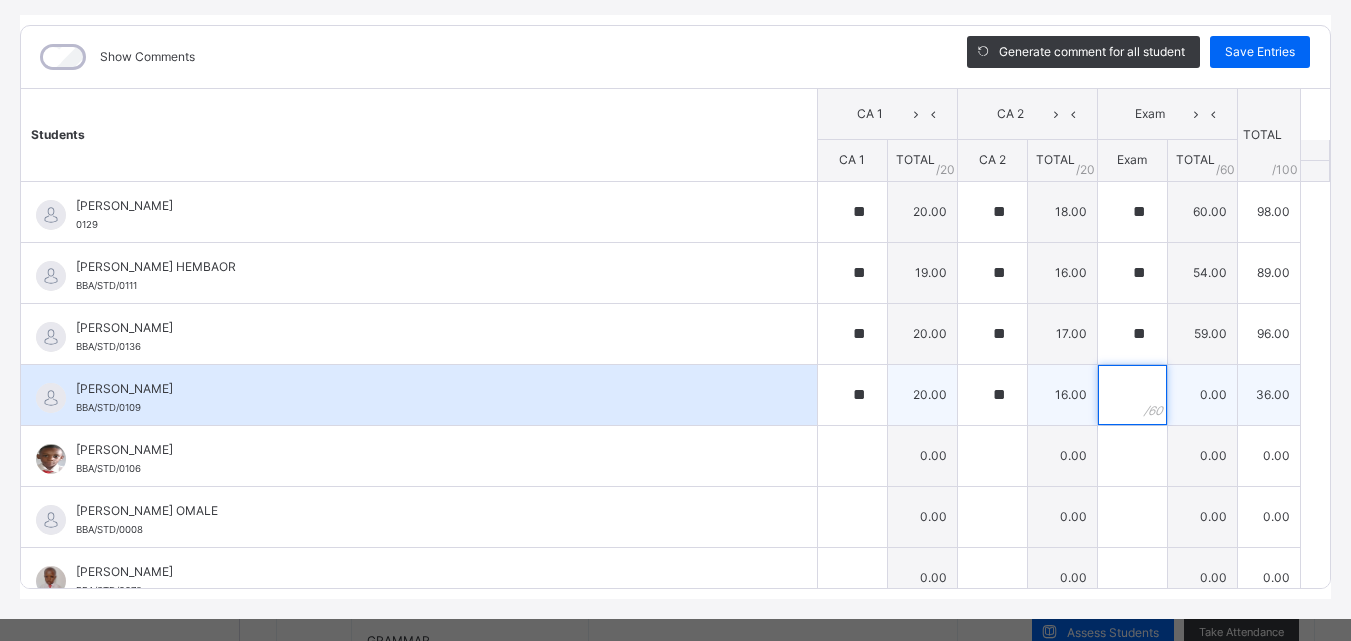 click at bounding box center [1132, 395] 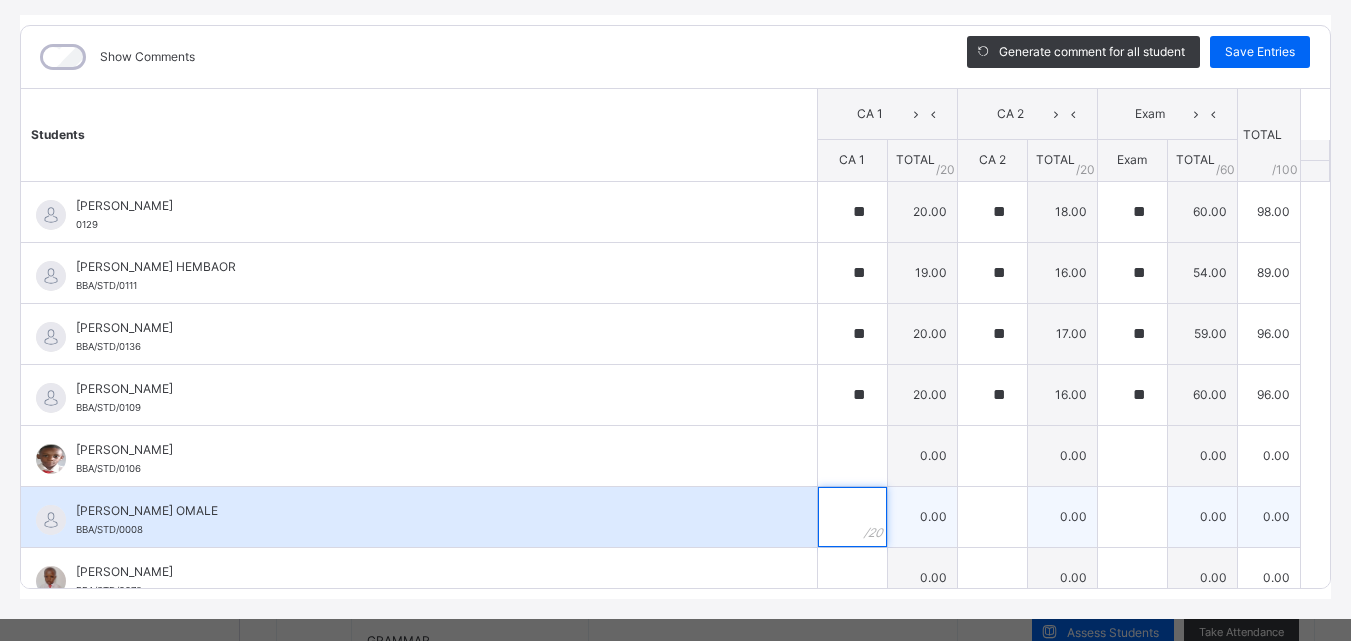 click at bounding box center [852, 517] 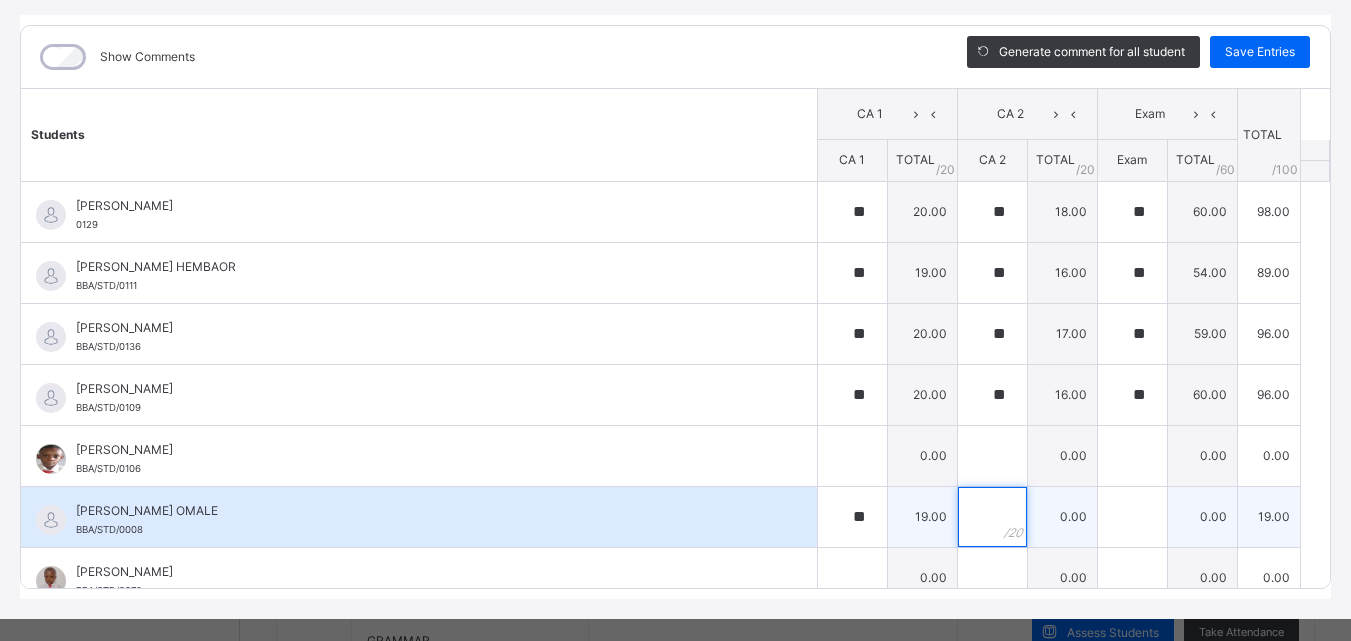 click at bounding box center [992, 517] 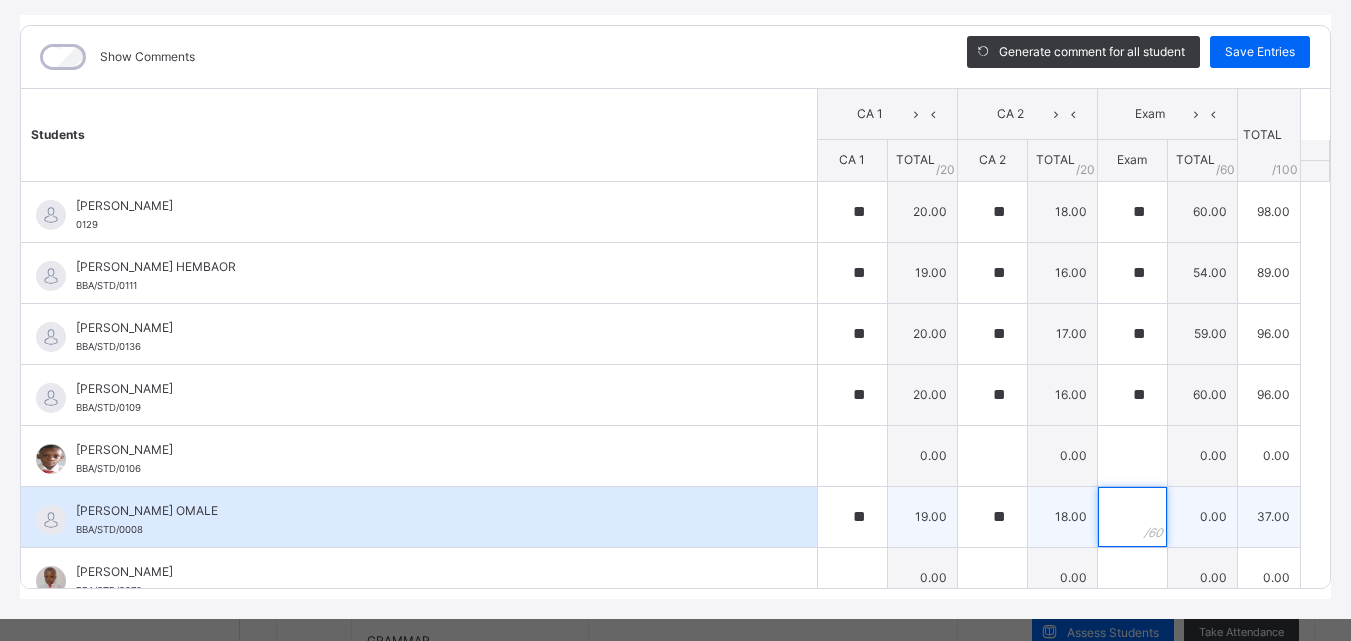 click at bounding box center (1132, 517) 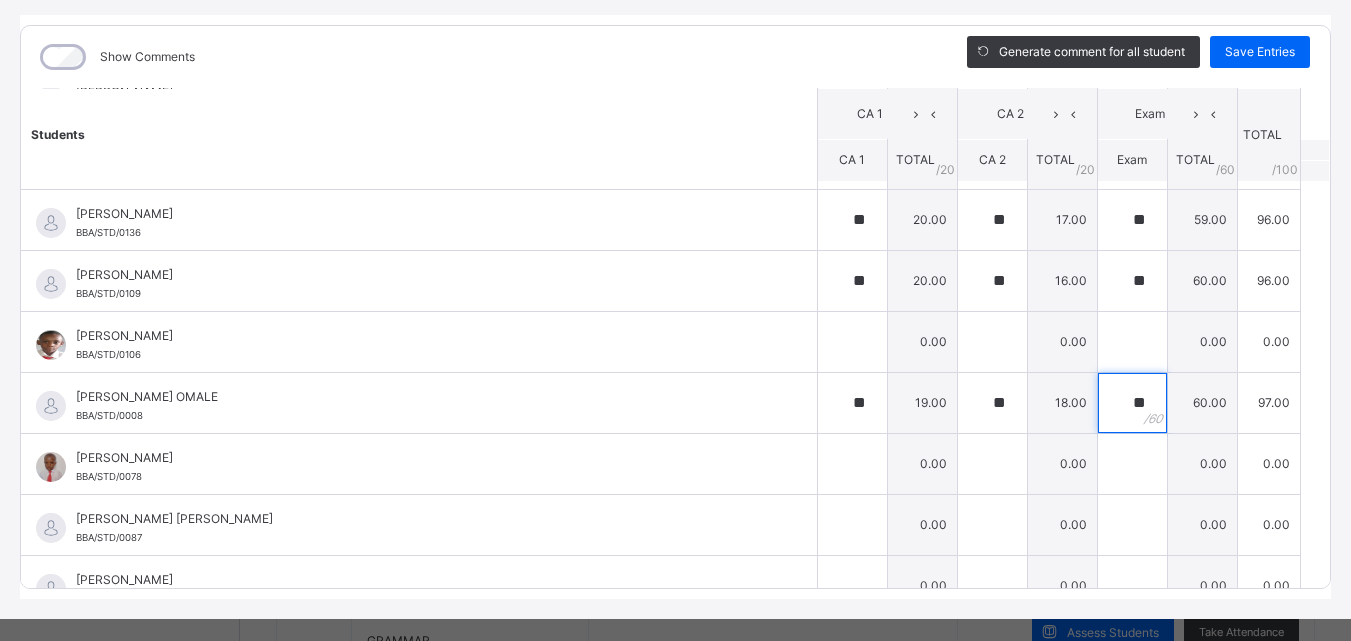scroll, scrollTop: 143, scrollLeft: 0, axis: vertical 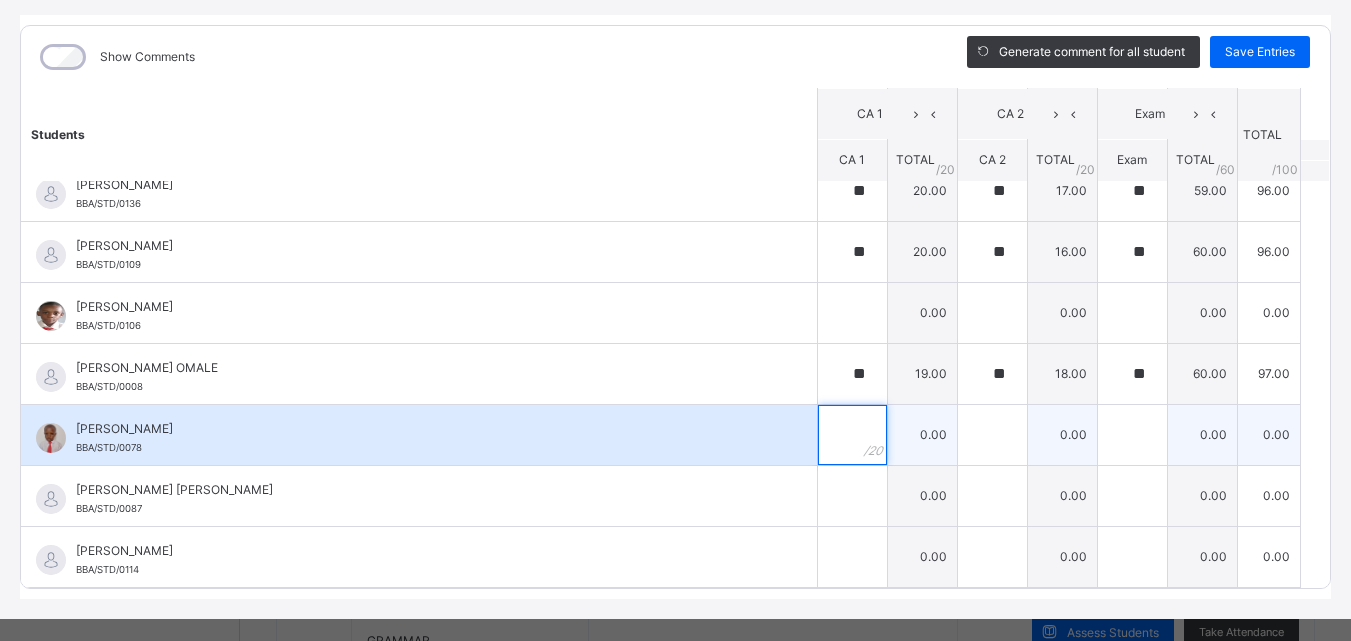 click at bounding box center (852, 435) 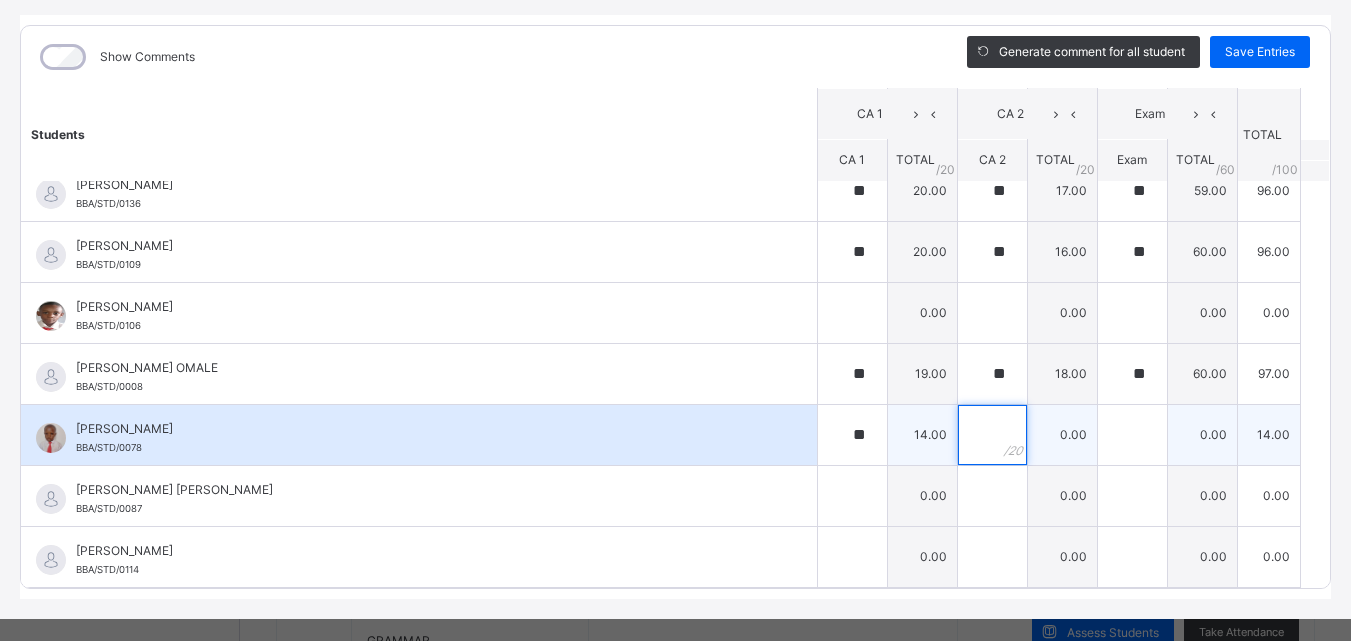 click at bounding box center (992, 435) 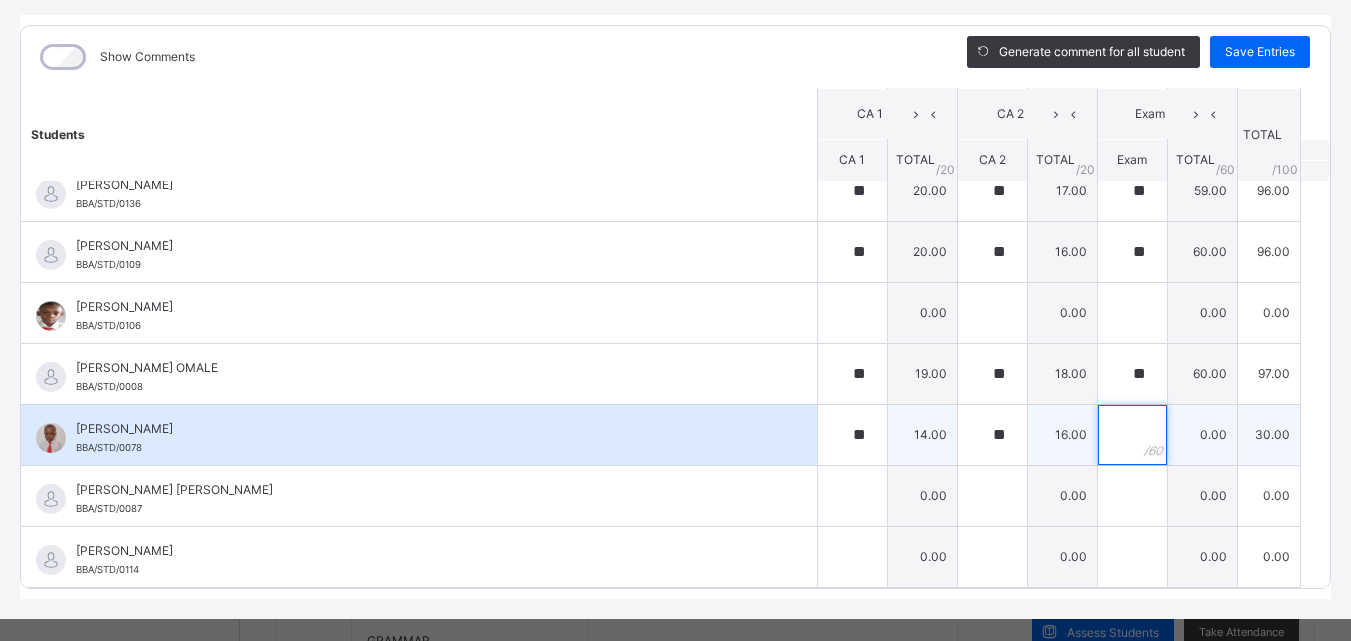click at bounding box center (1132, 435) 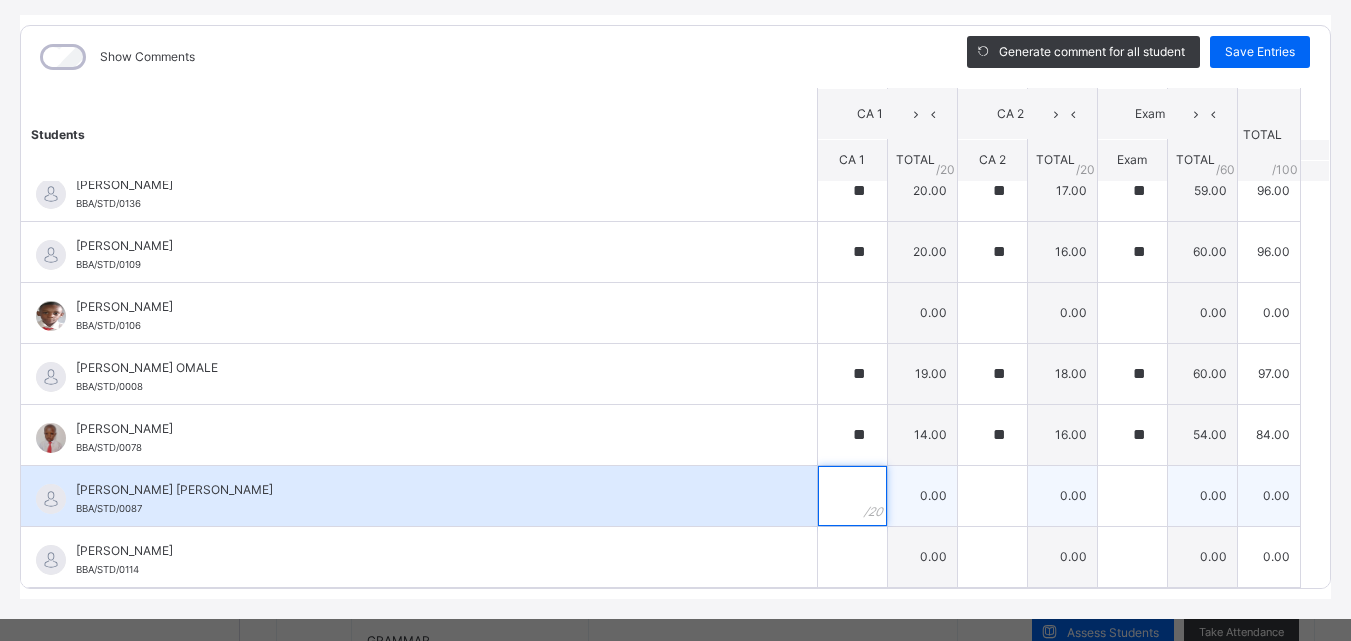 click at bounding box center (852, 496) 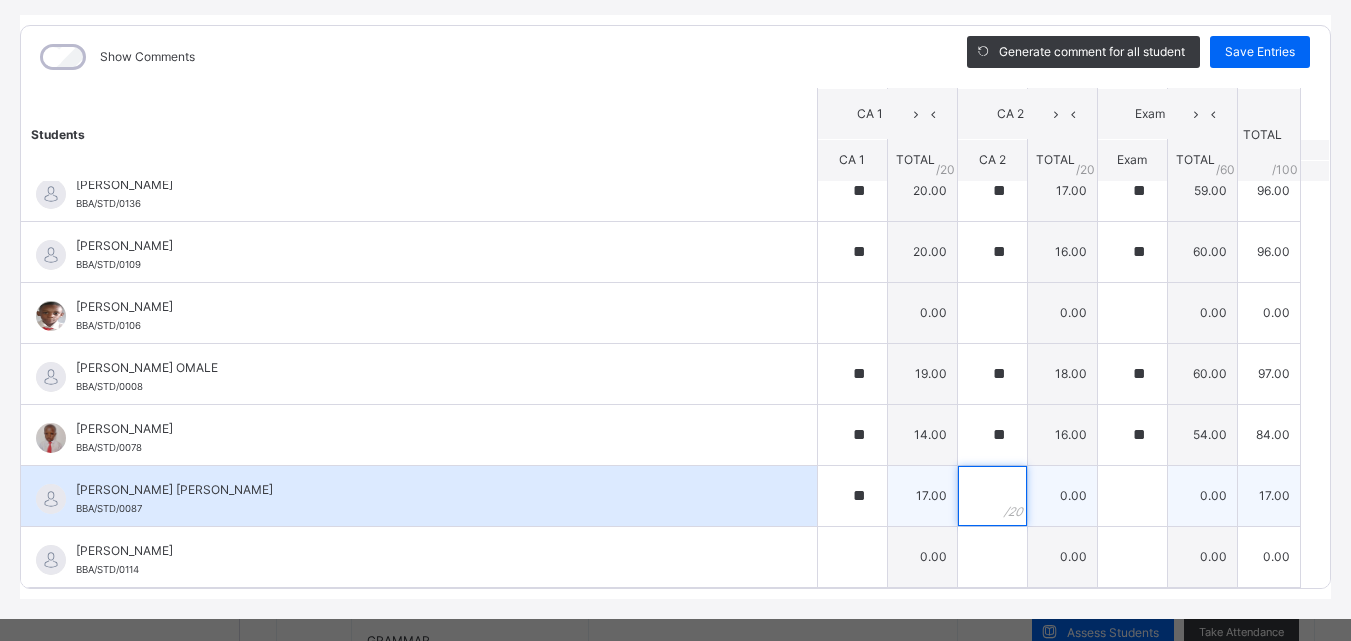 click at bounding box center (992, 496) 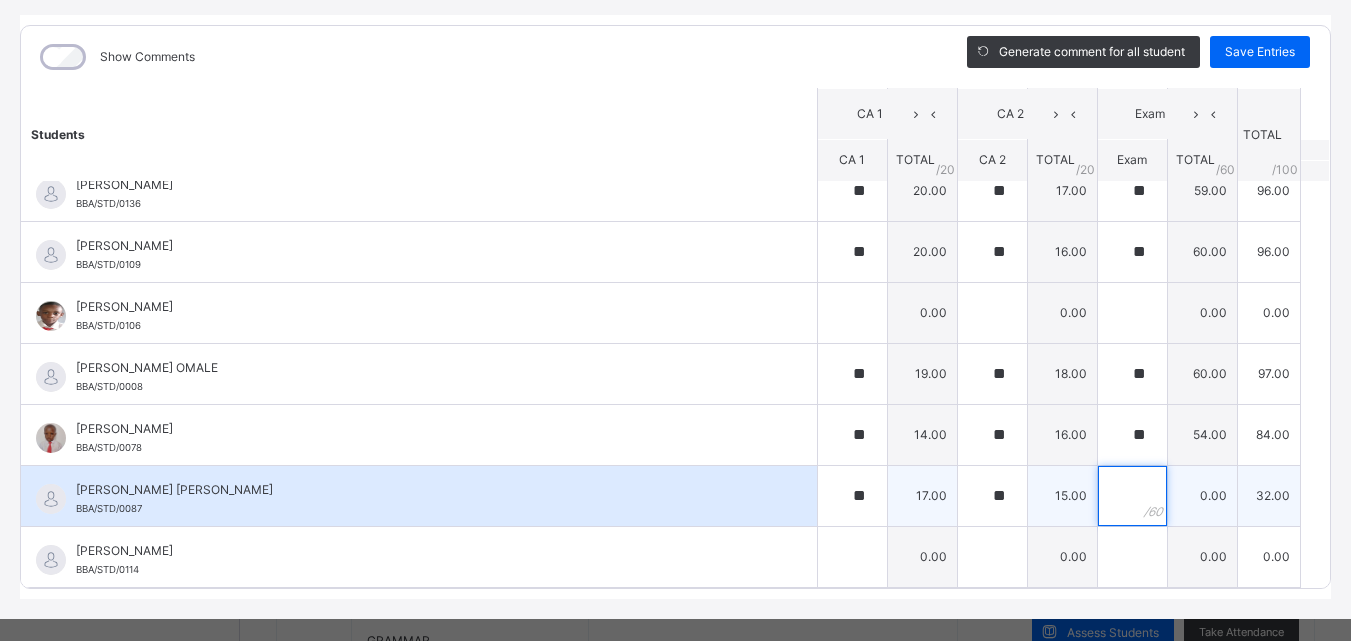click at bounding box center (1132, 496) 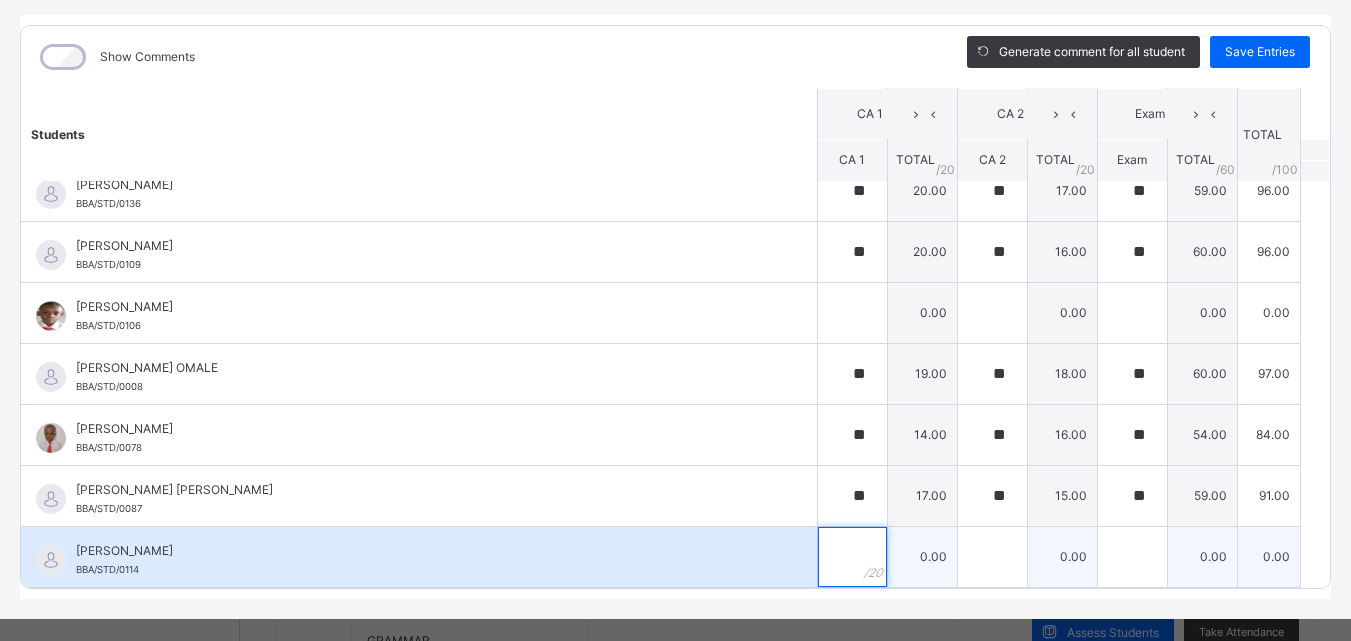 click at bounding box center [852, 557] 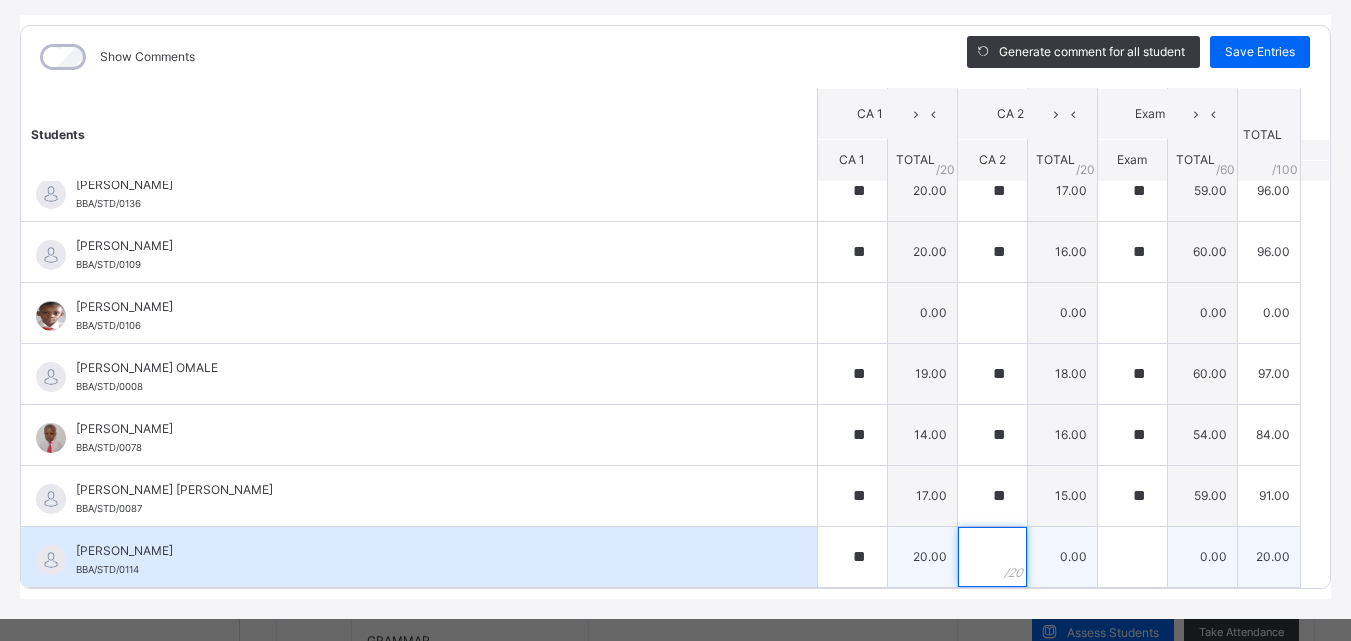 click at bounding box center [992, 557] 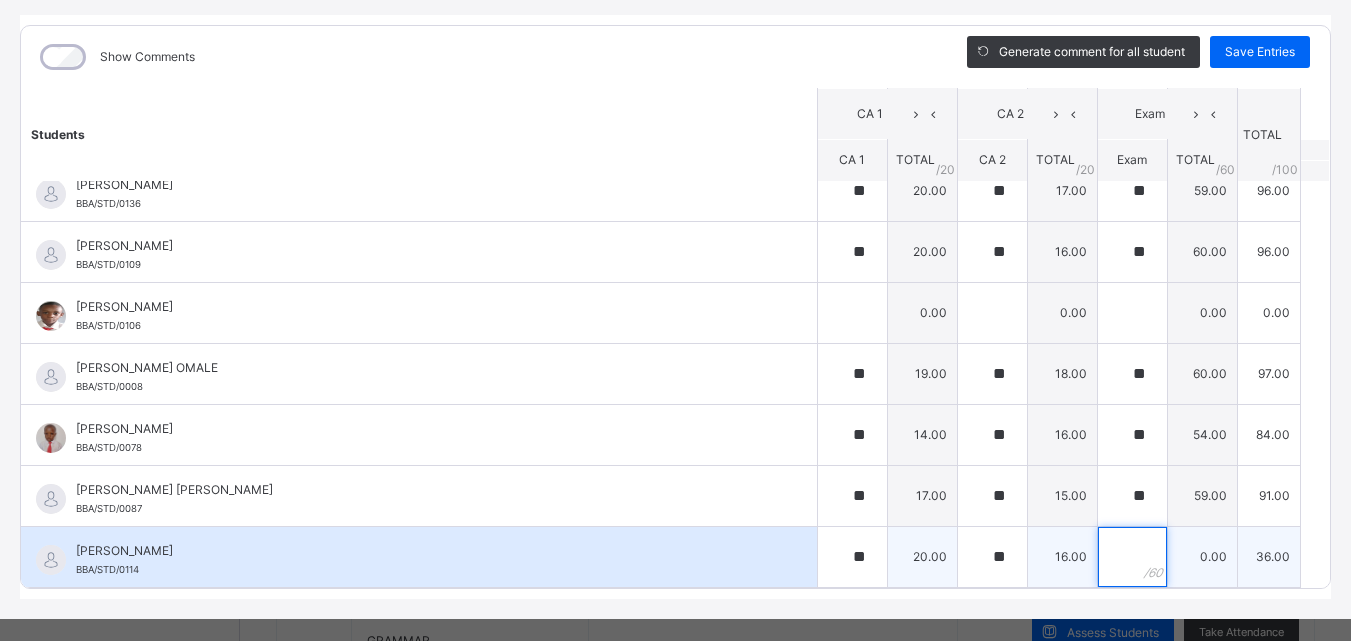 click at bounding box center [1132, 557] 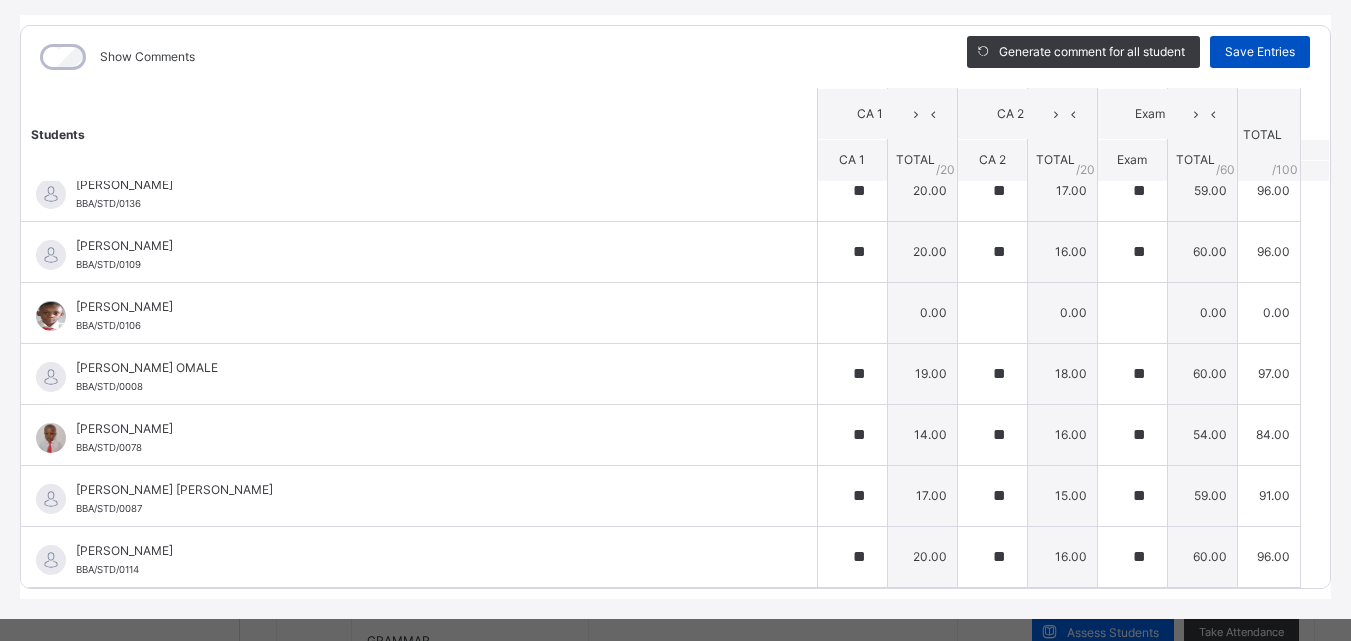 click on "Save Entries" at bounding box center [1260, 52] 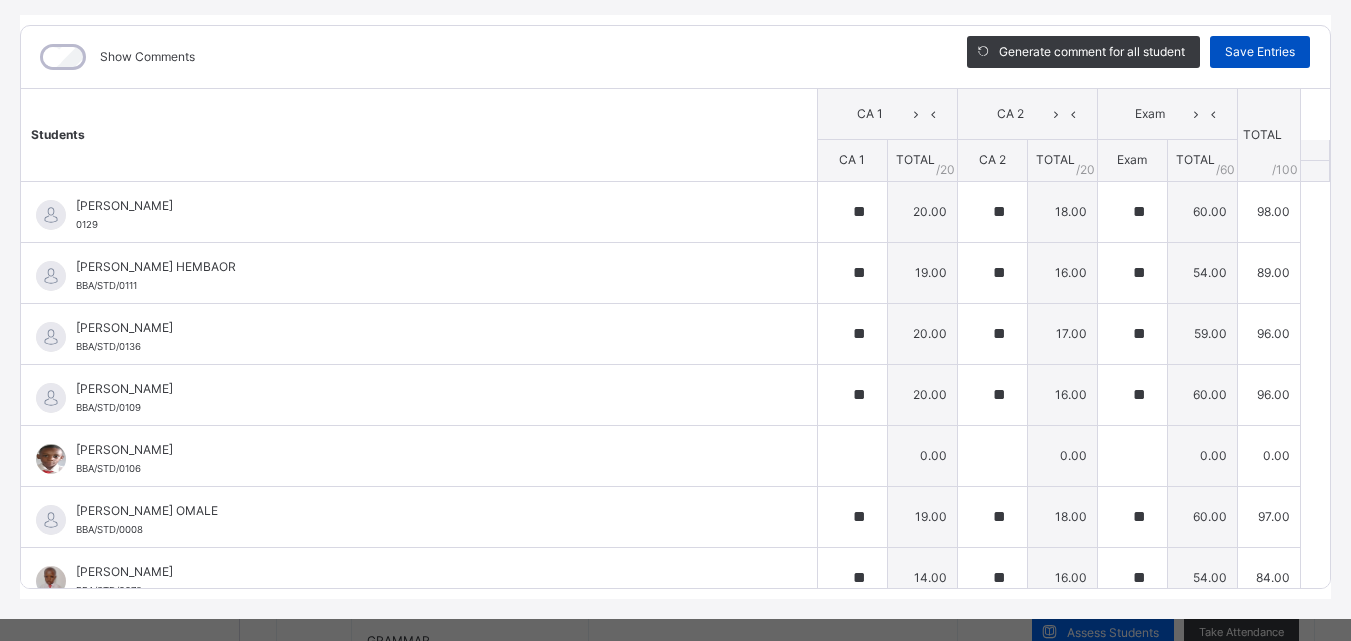 click on "Save Entries" at bounding box center [1260, 52] 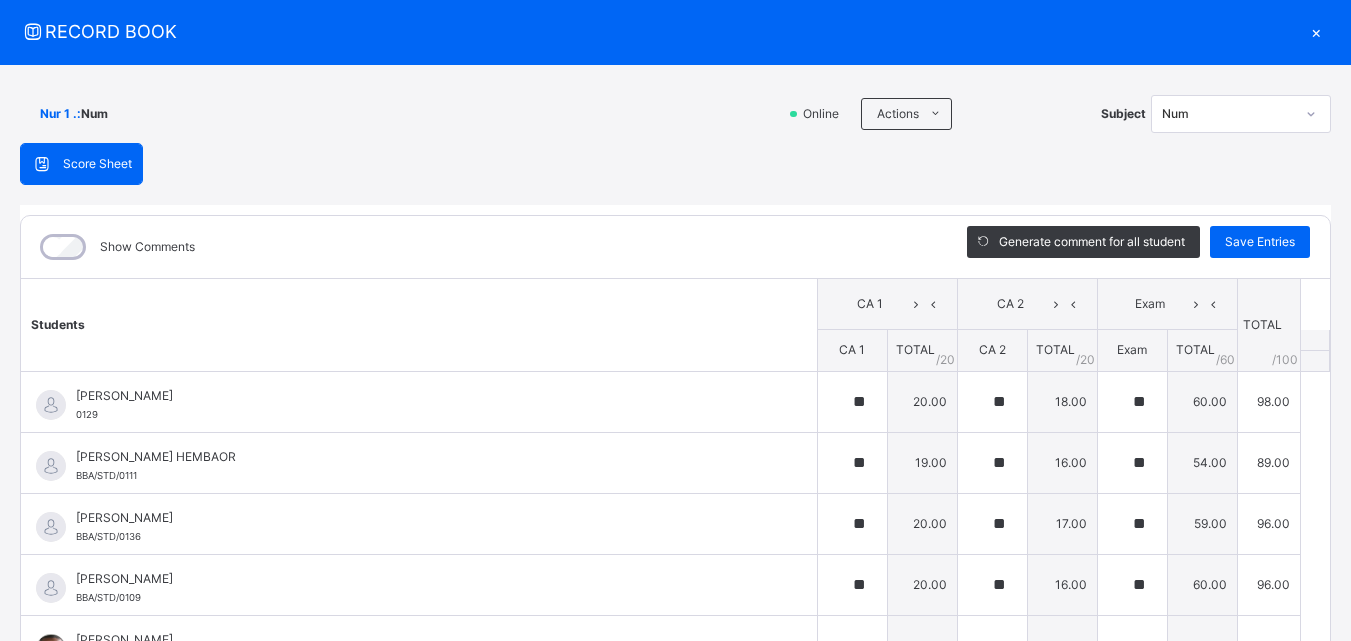 scroll, scrollTop: 45, scrollLeft: 0, axis: vertical 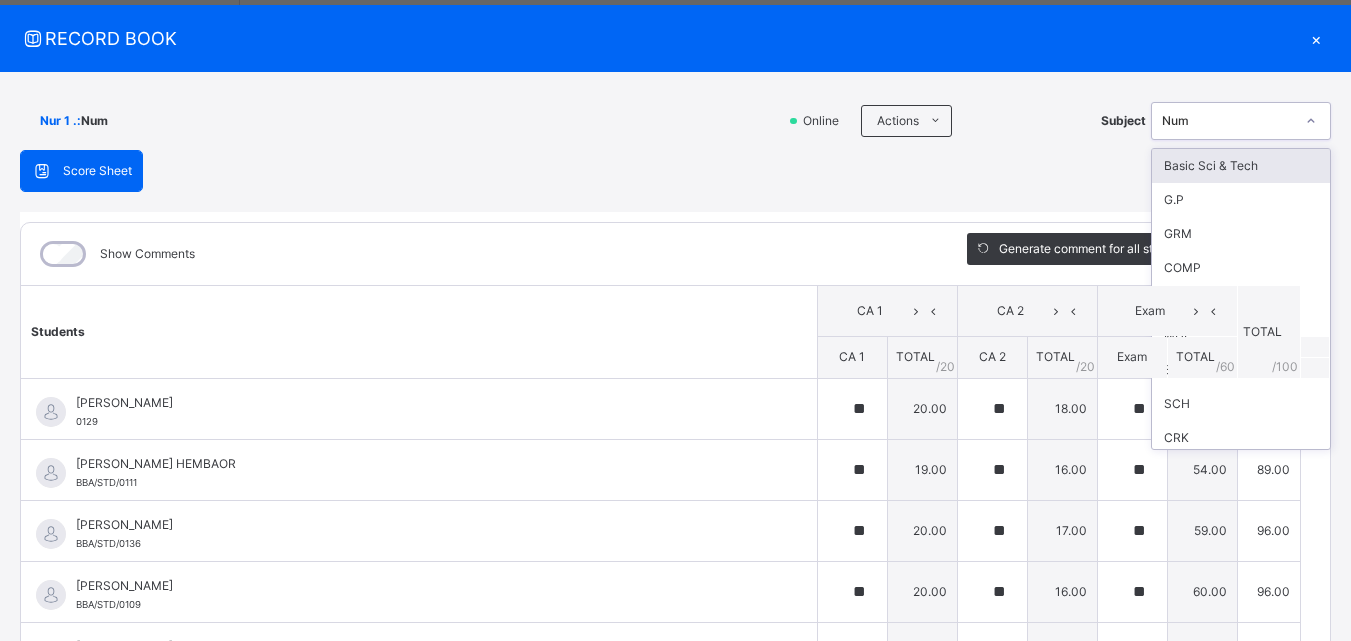 click at bounding box center [1311, 121] 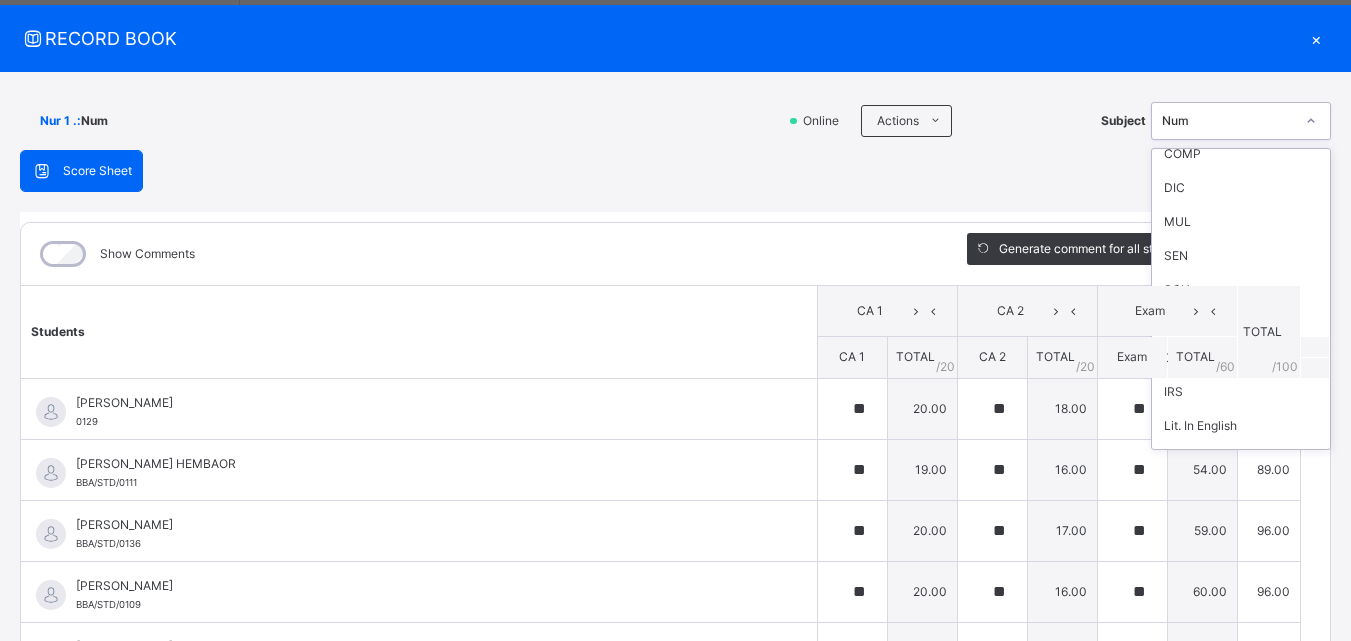 scroll, scrollTop: 119, scrollLeft: 0, axis: vertical 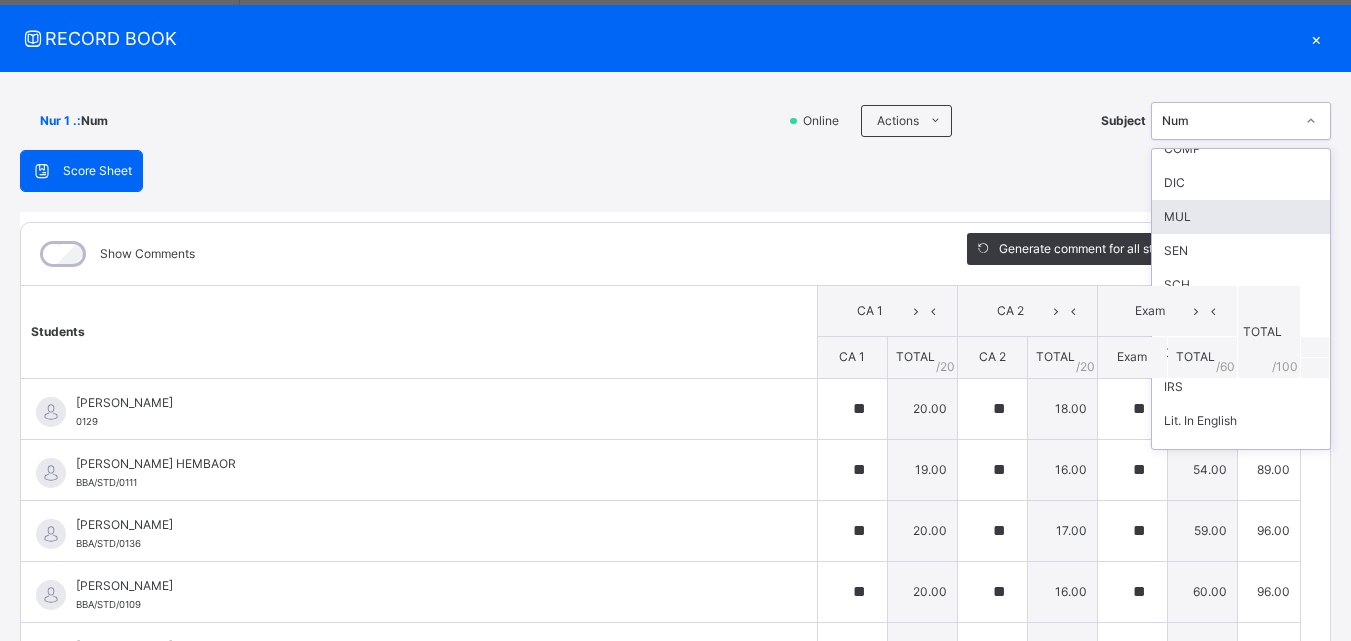 click on "MUL" at bounding box center [1241, 217] 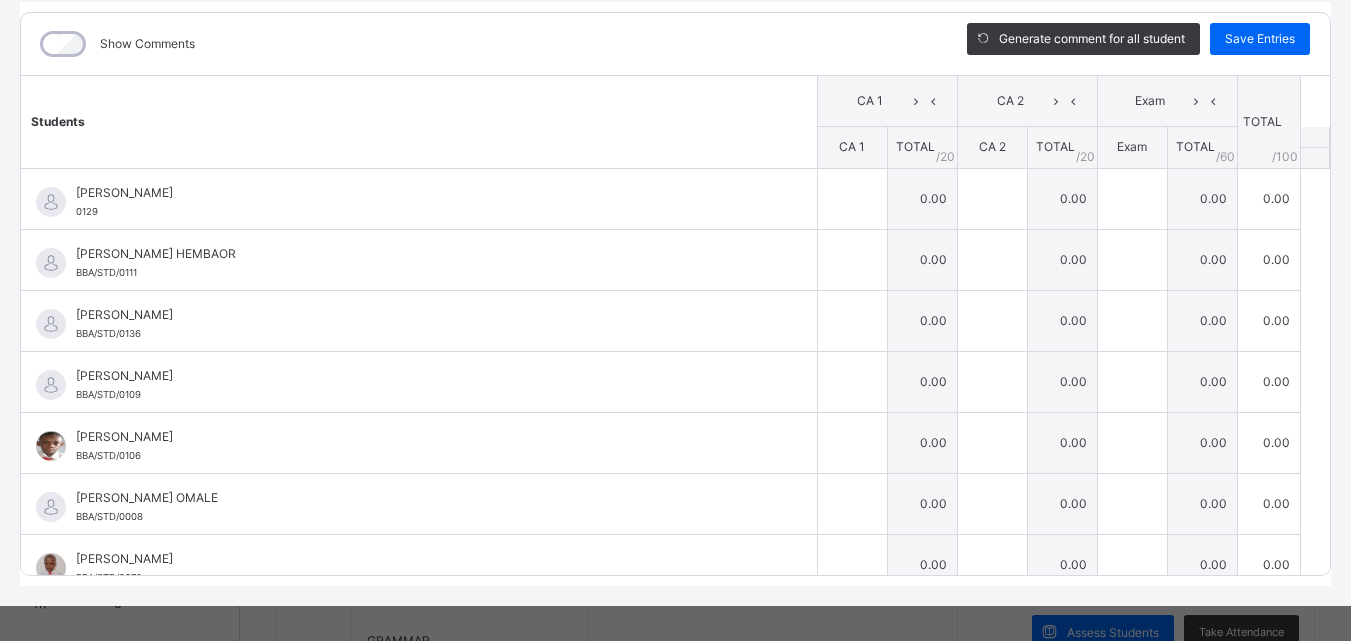 scroll, scrollTop: 260, scrollLeft: 0, axis: vertical 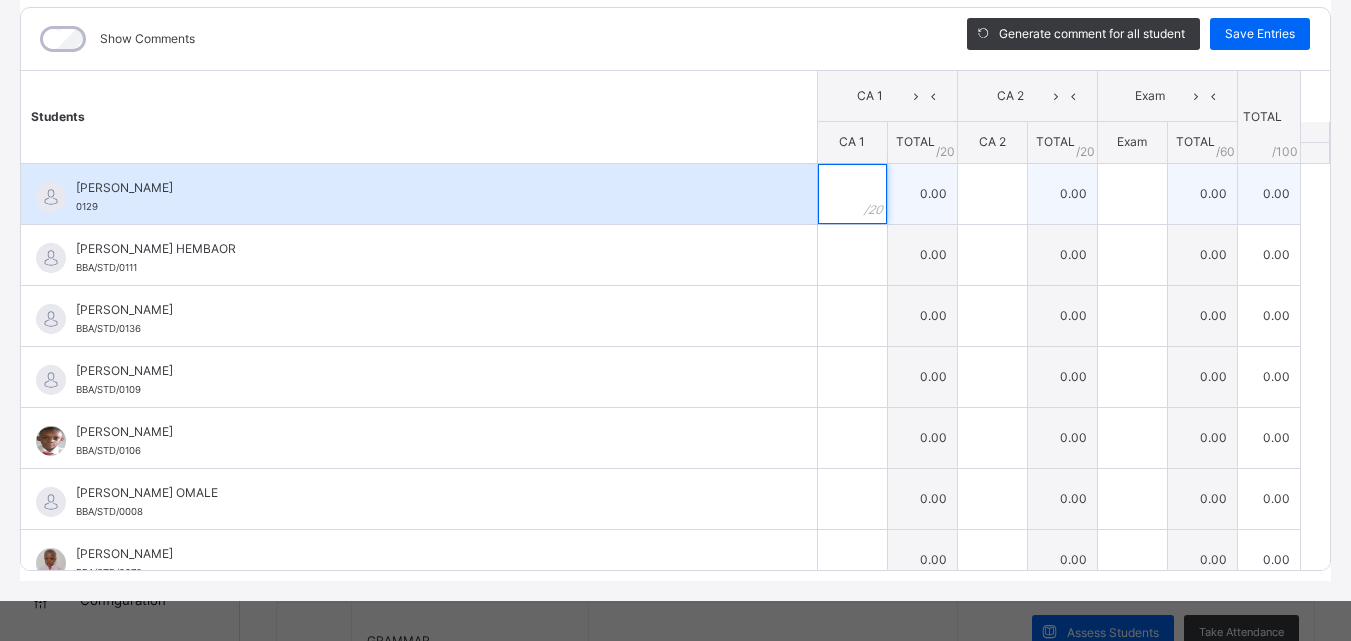 click at bounding box center (852, 194) 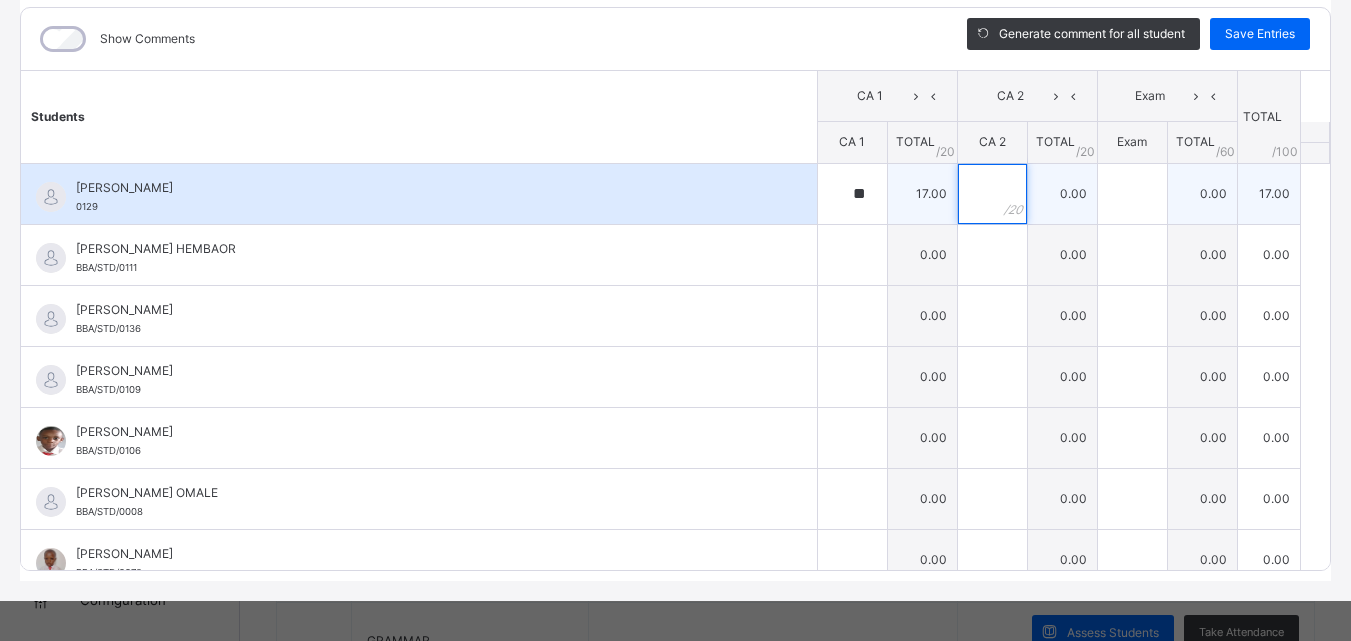 click at bounding box center [992, 194] 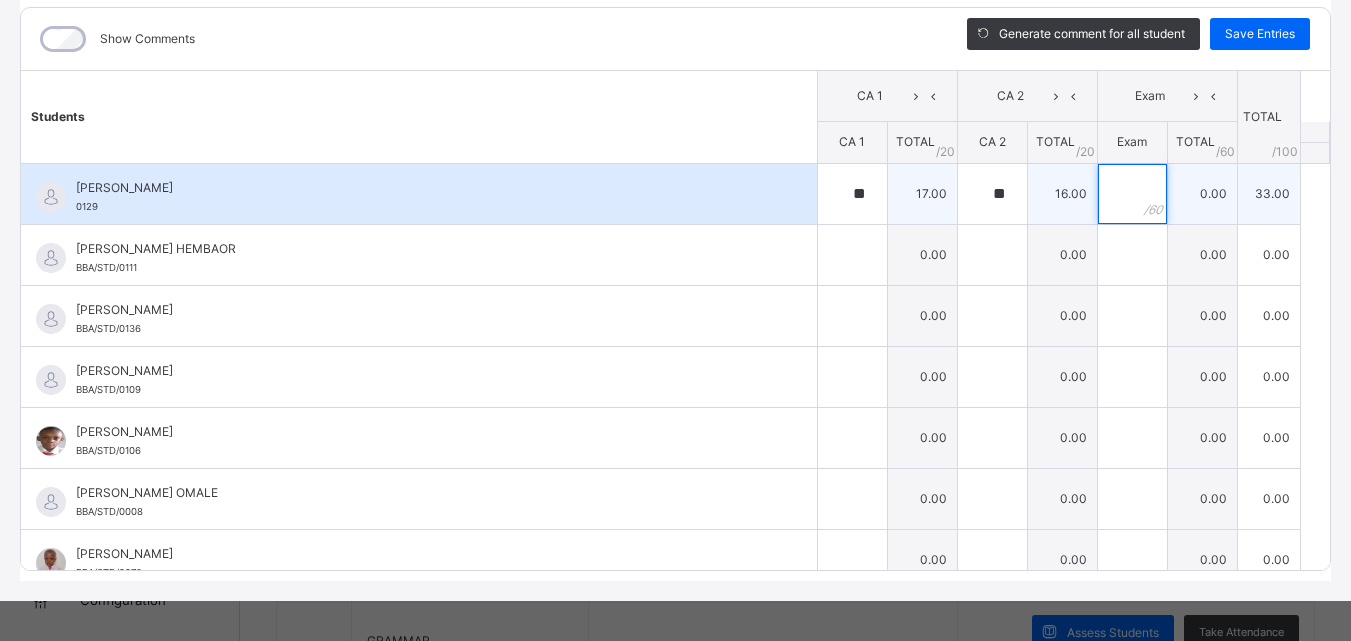click at bounding box center (1132, 194) 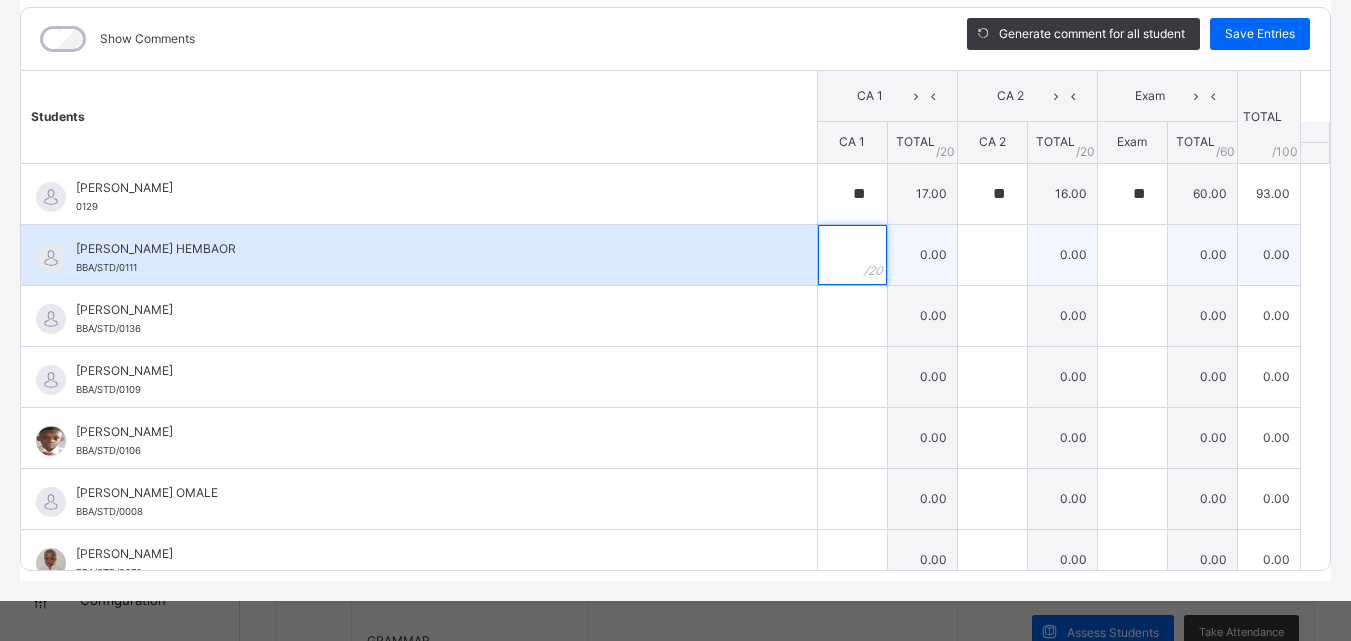 click at bounding box center (852, 255) 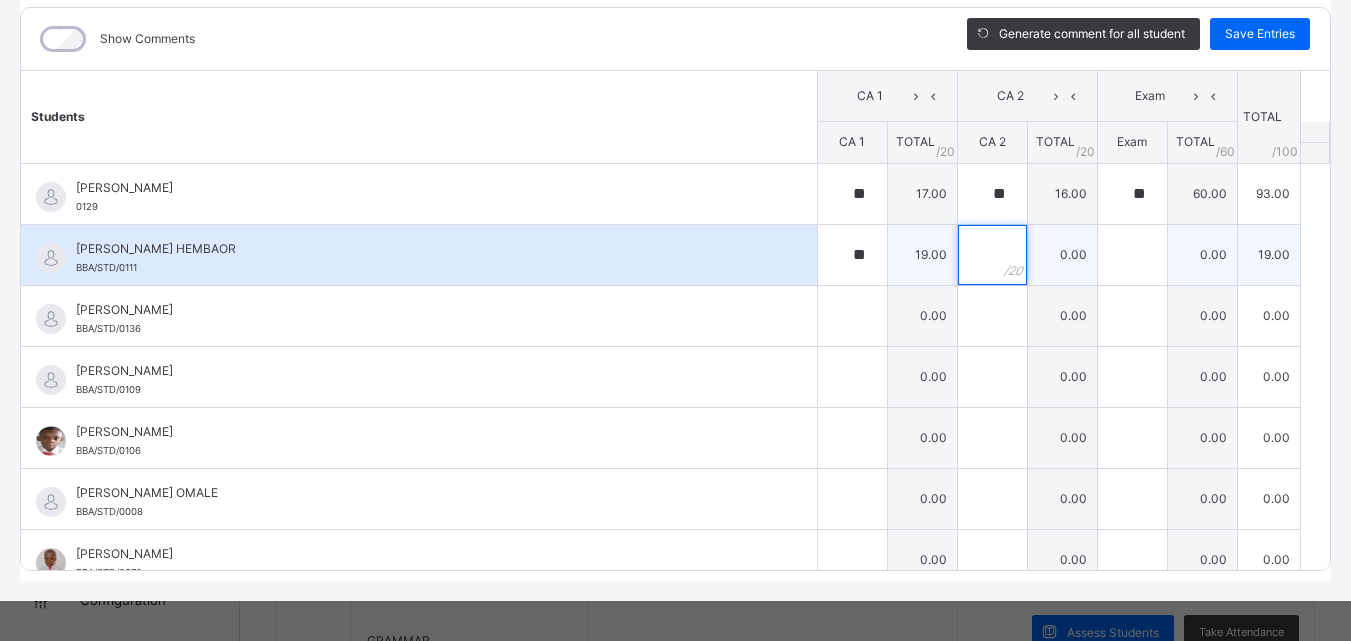 click at bounding box center (992, 255) 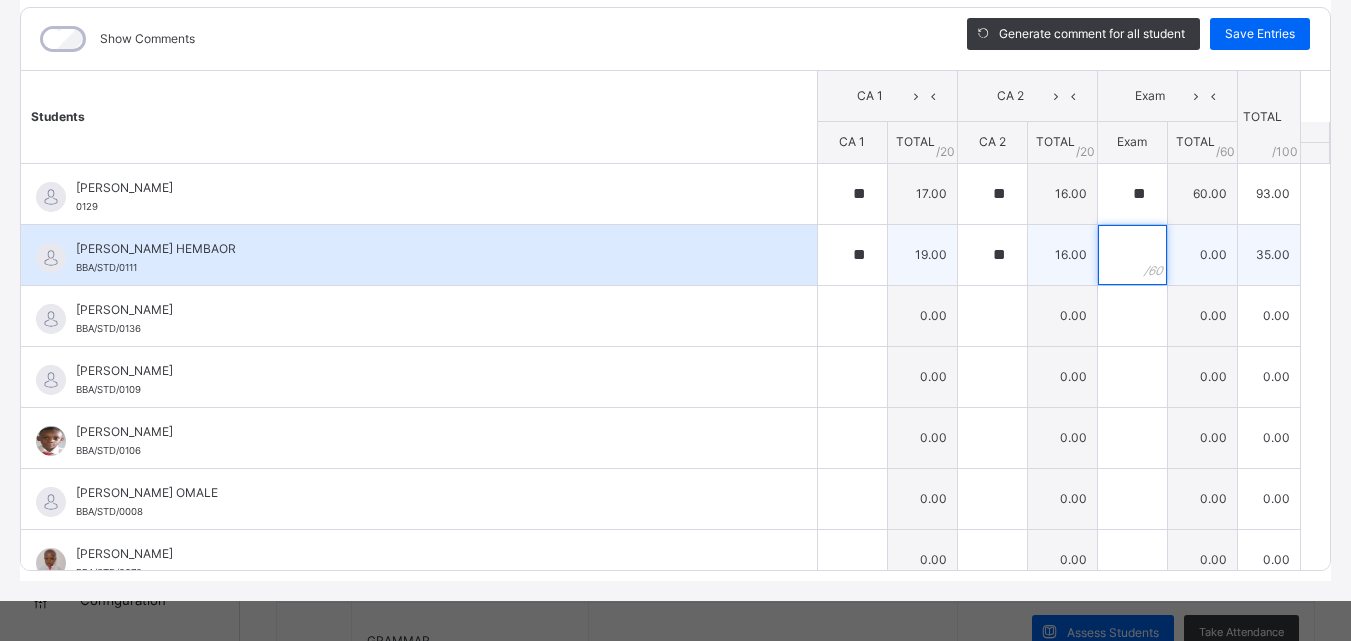 click at bounding box center [1132, 255] 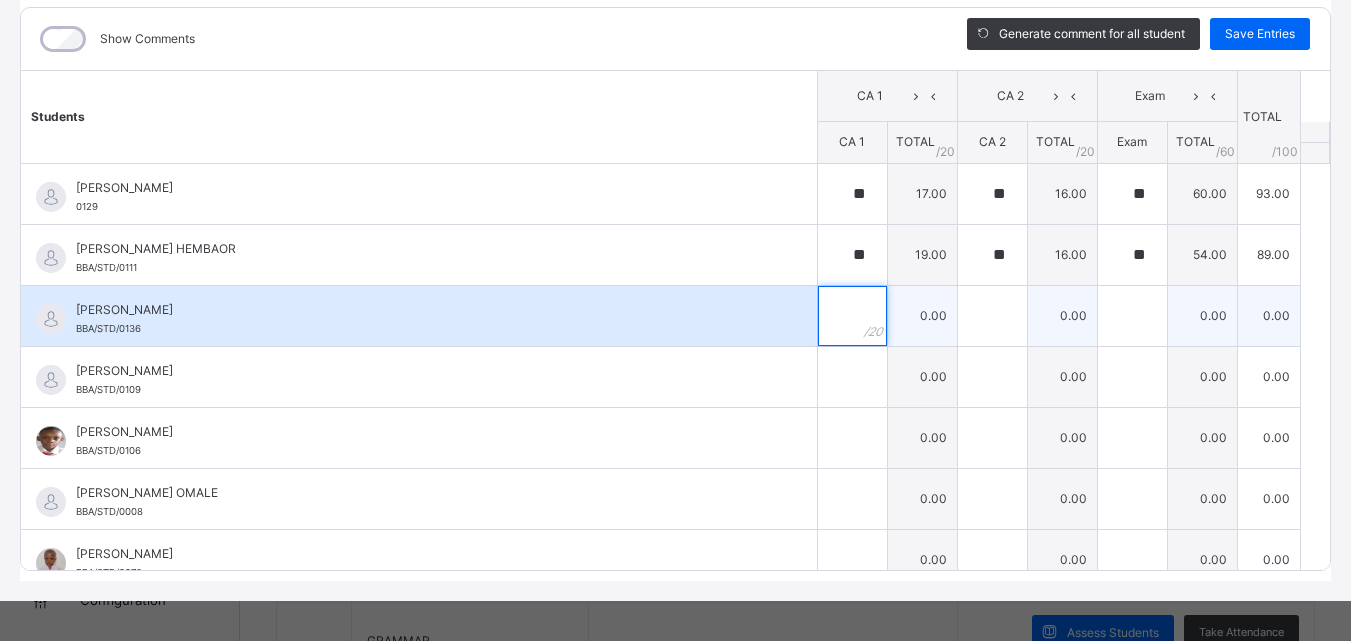 click at bounding box center (852, 316) 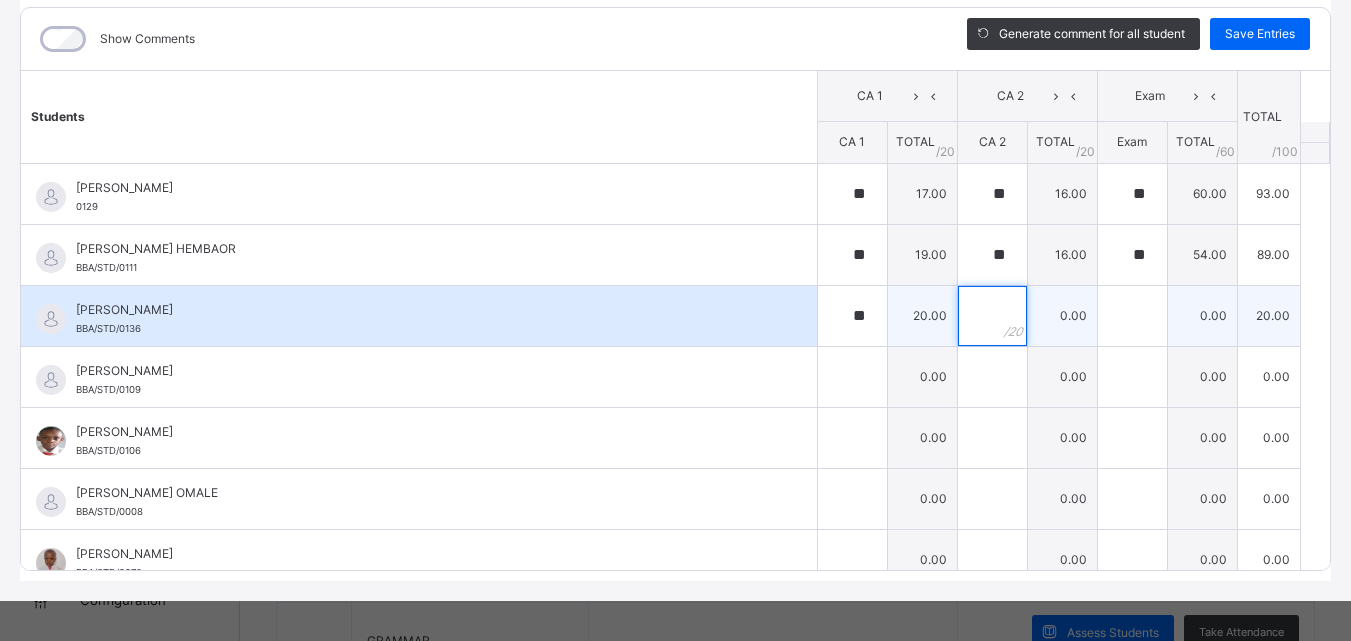 click at bounding box center (992, 316) 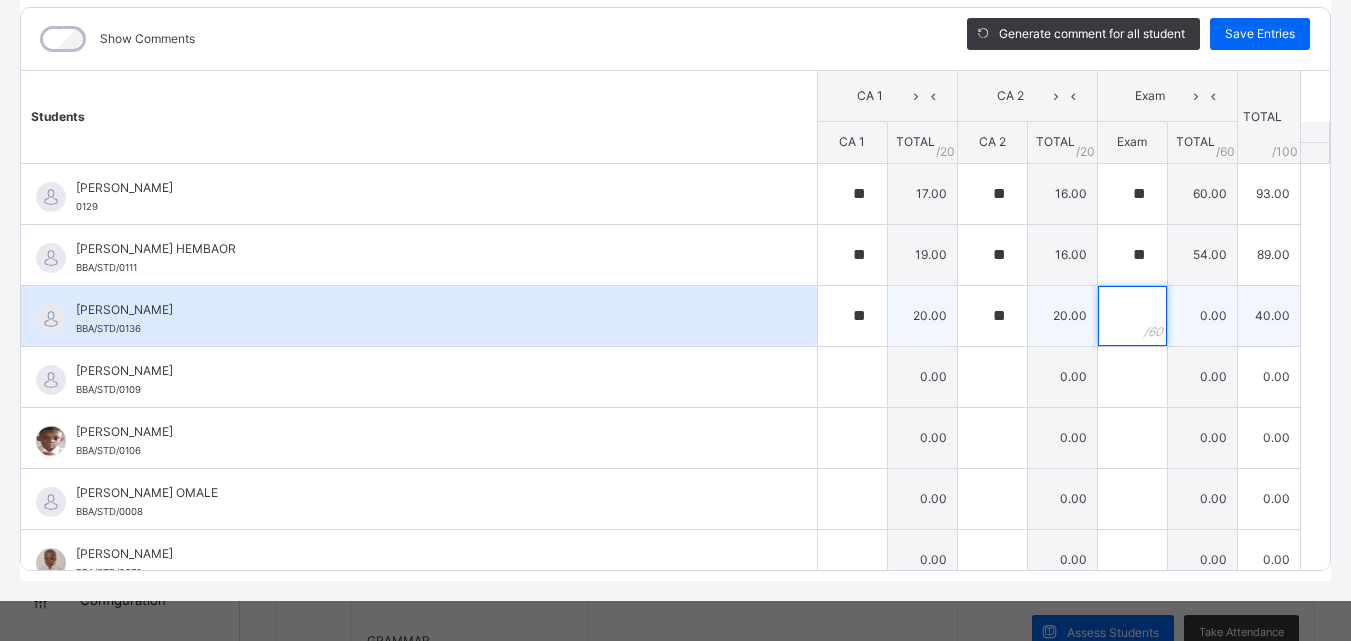 click at bounding box center (1132, 316) 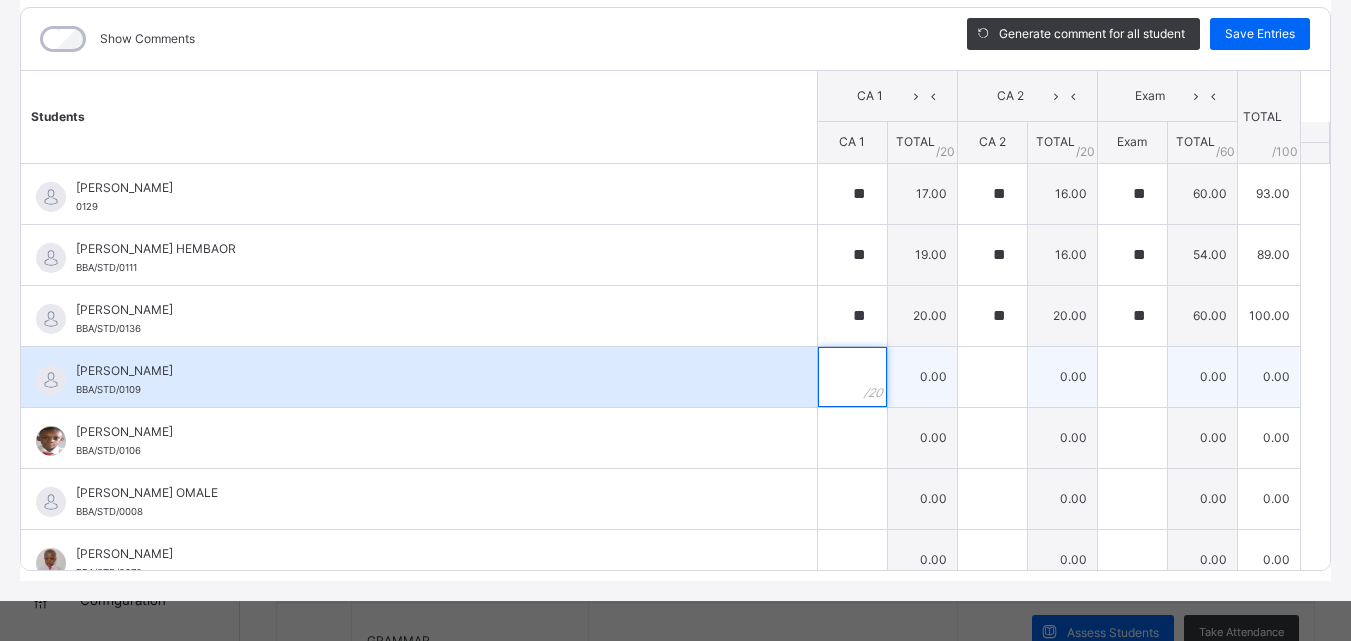 click at bounding box center (852, 377) 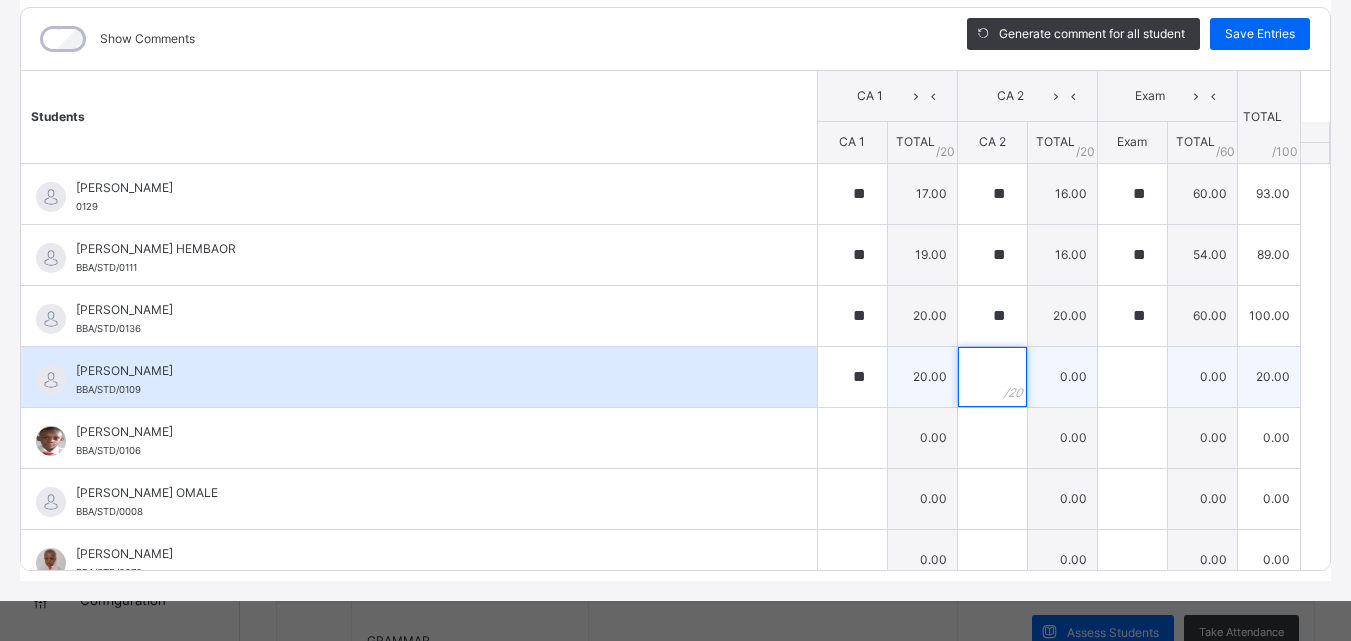 click at bounding box center (992, 377) 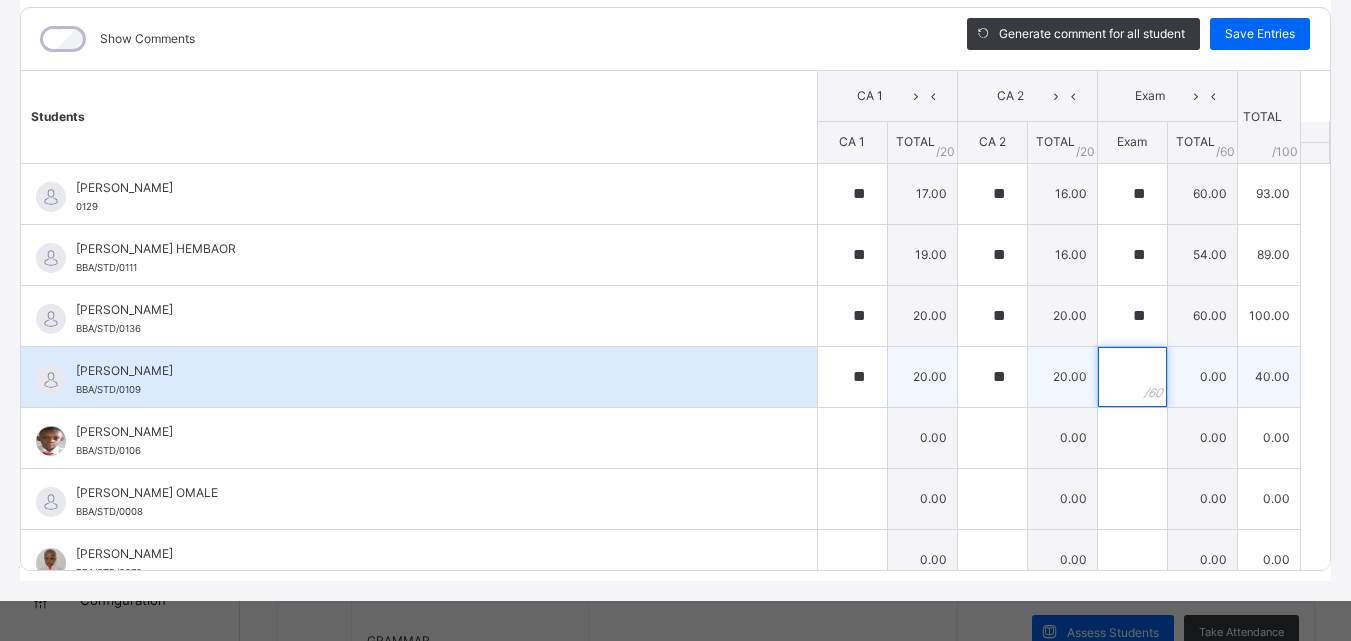 click at bounding box center [1132, 377] 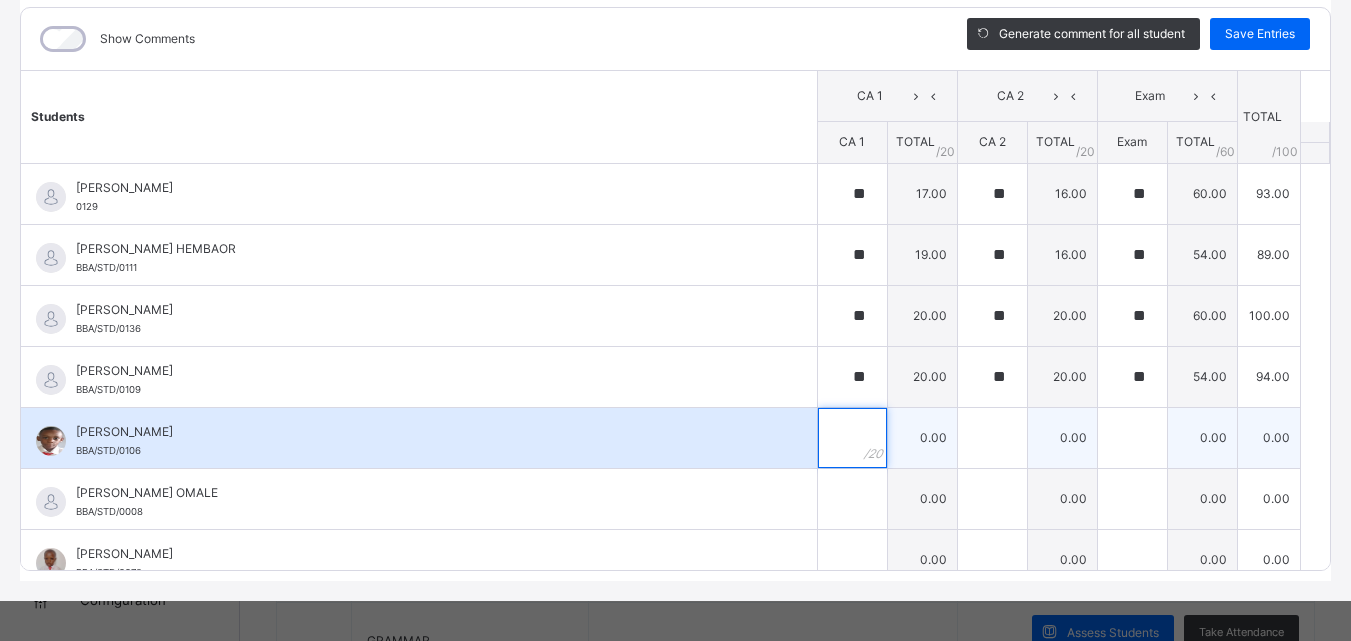 click at bounding box center (852, 438) 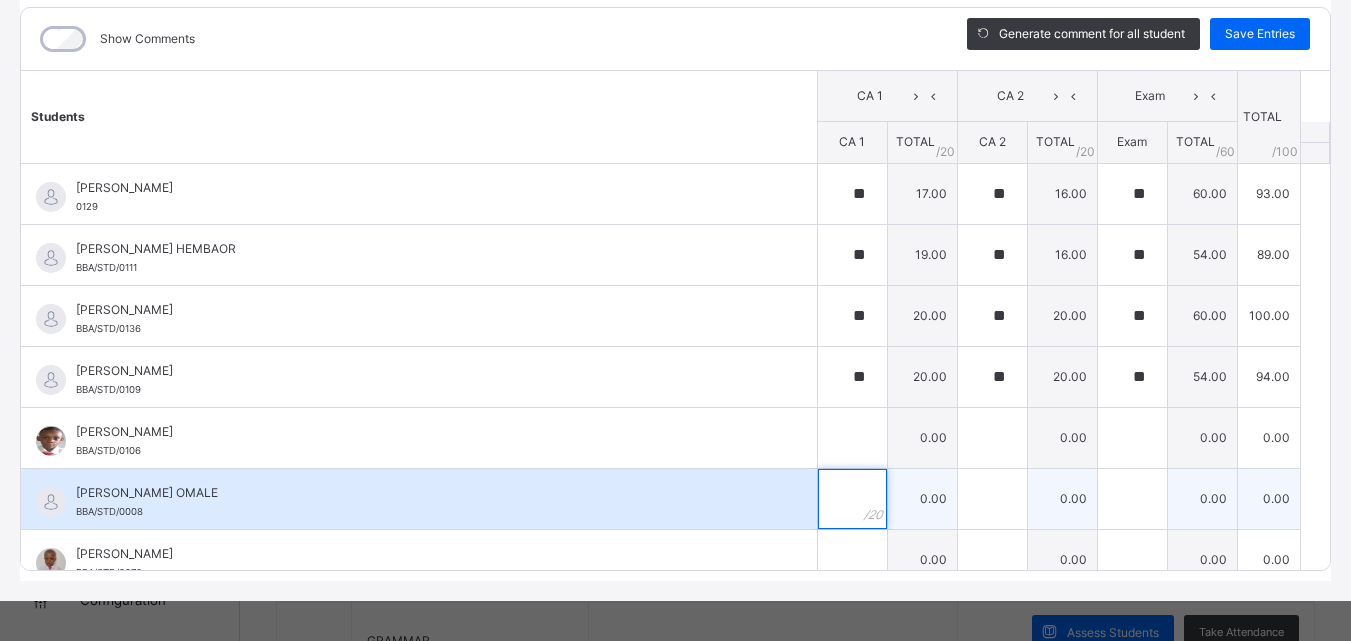 click at bounding box center [852, 499] 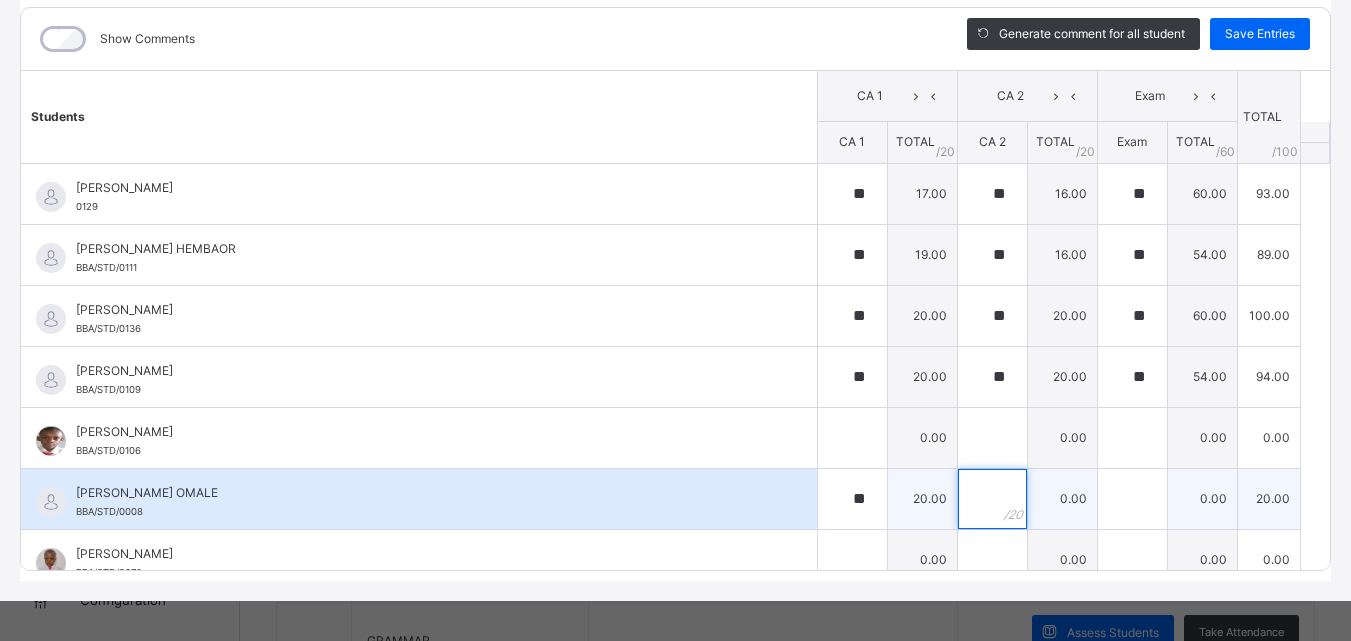 click at bounding box center (992, 499) 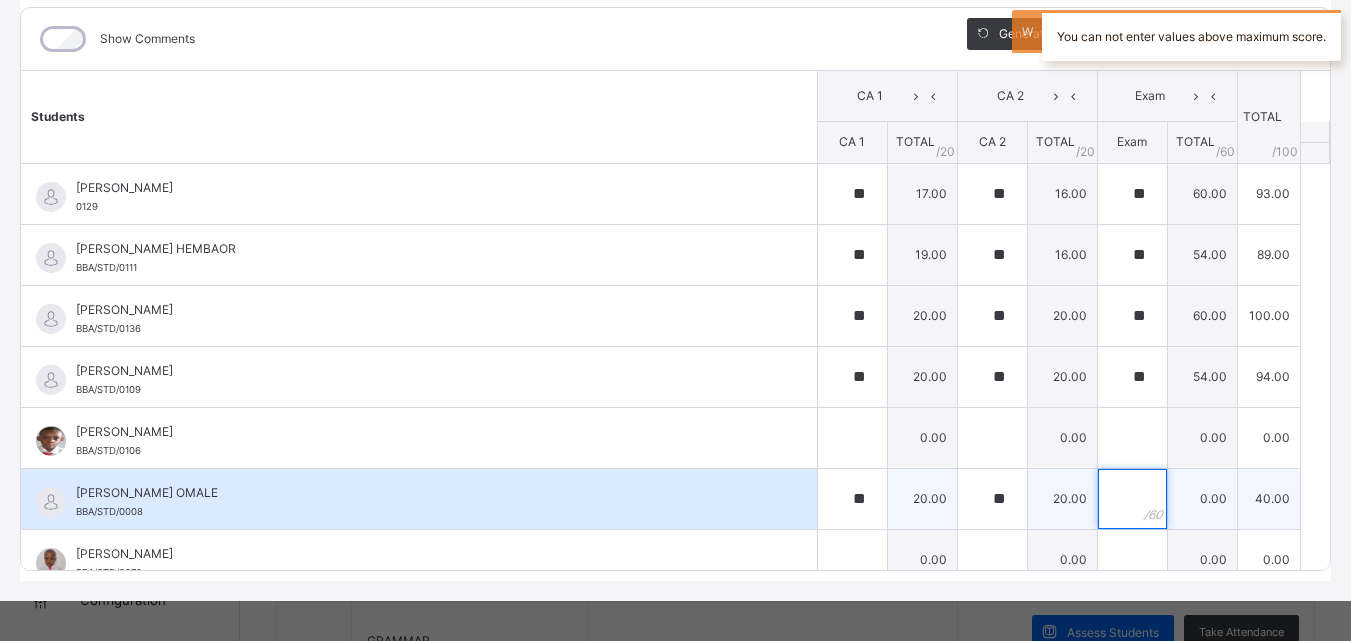 click at bounding box center [1132, 499] 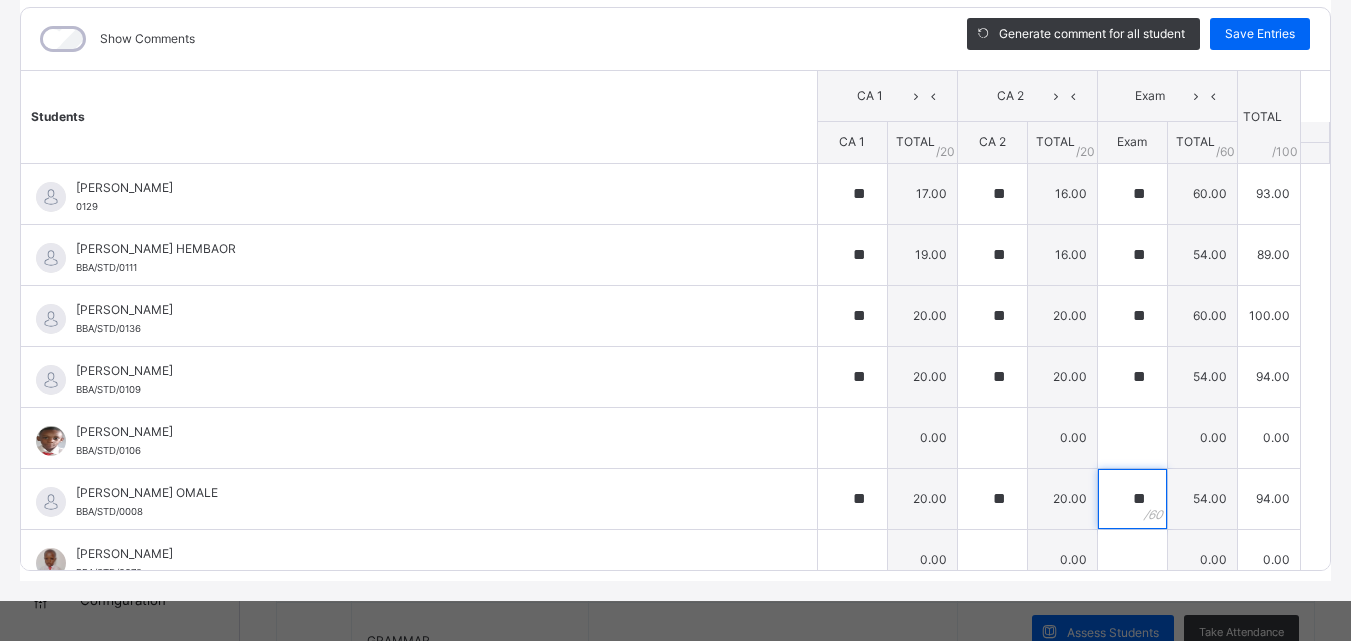 scroll, scrollTop: 143, scrollLeft: 0, axis: vertical 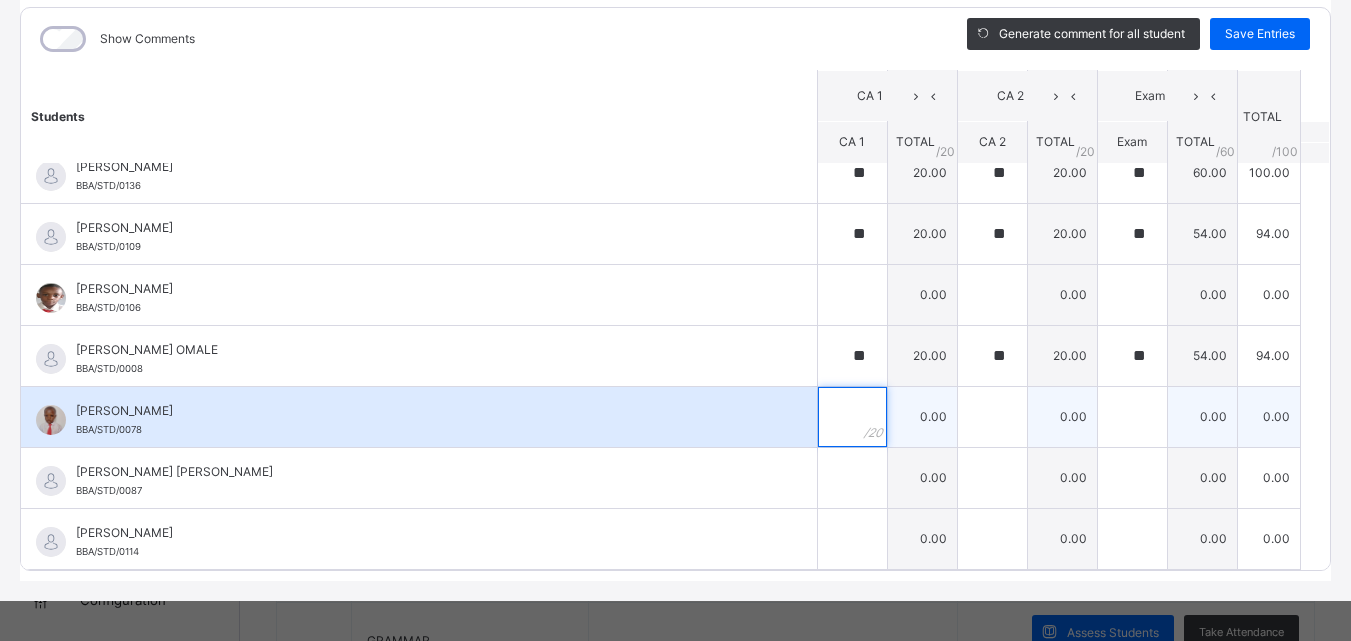 click at bounding box center [852, 417] 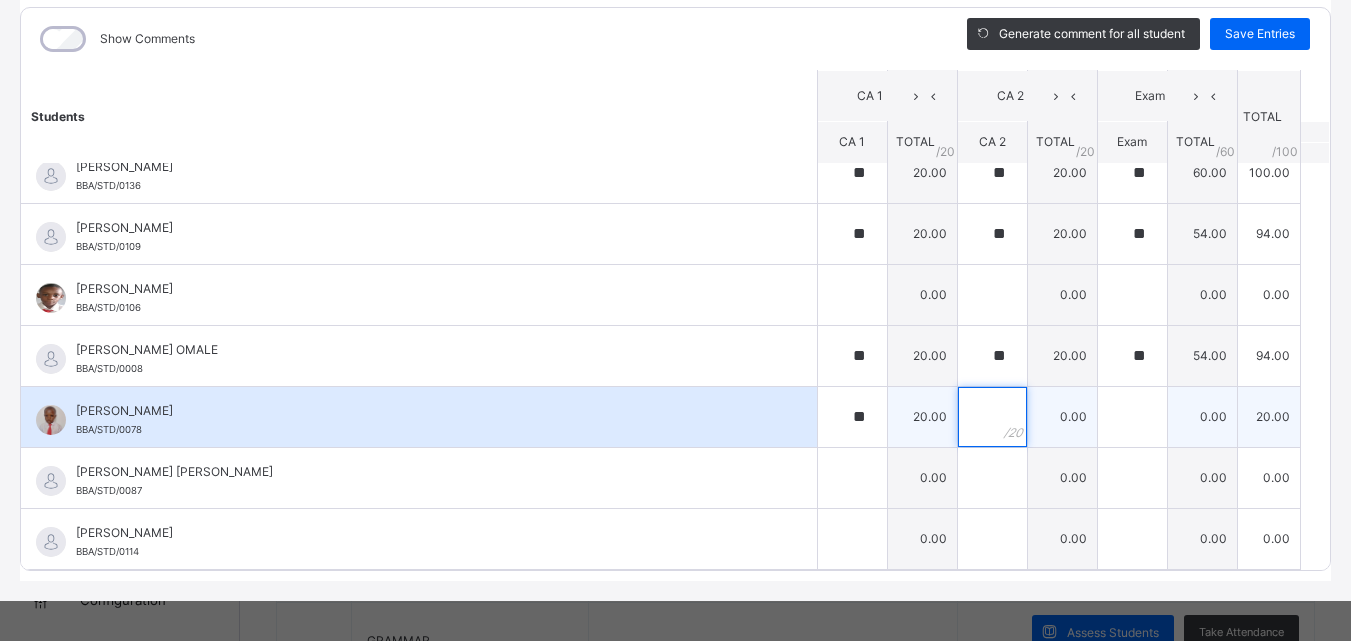 click at bounding box center [992, 417] 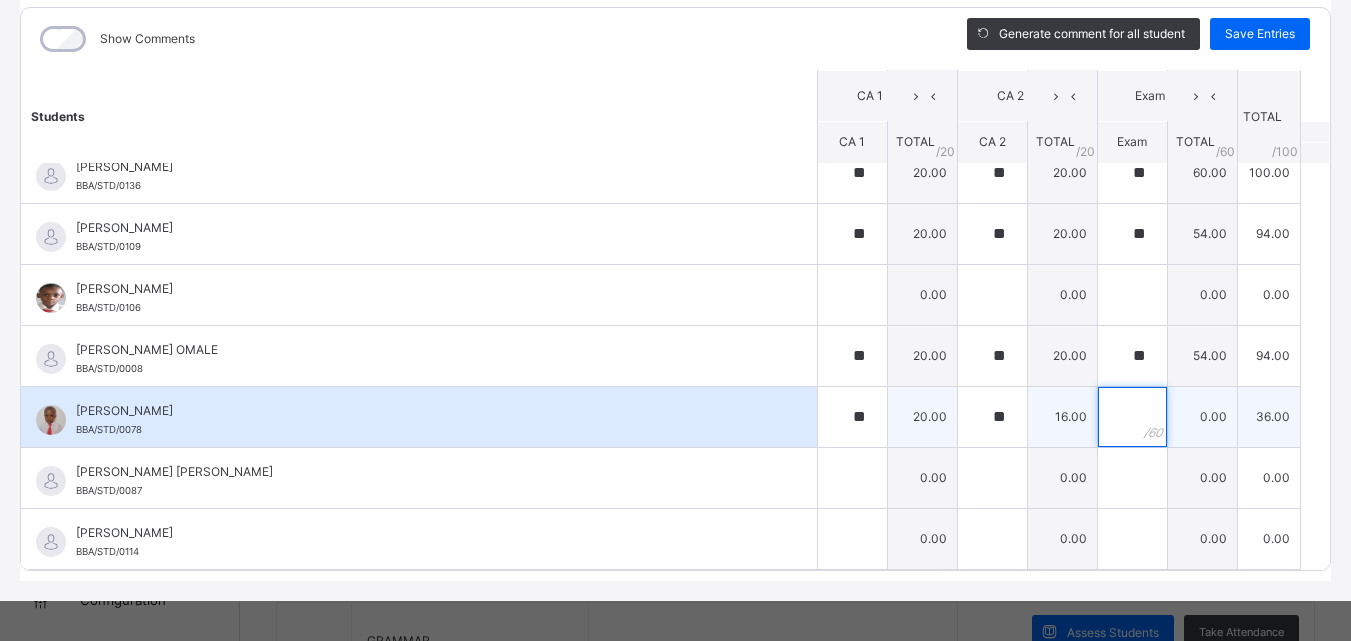 click at bounding box center (1132, 417) 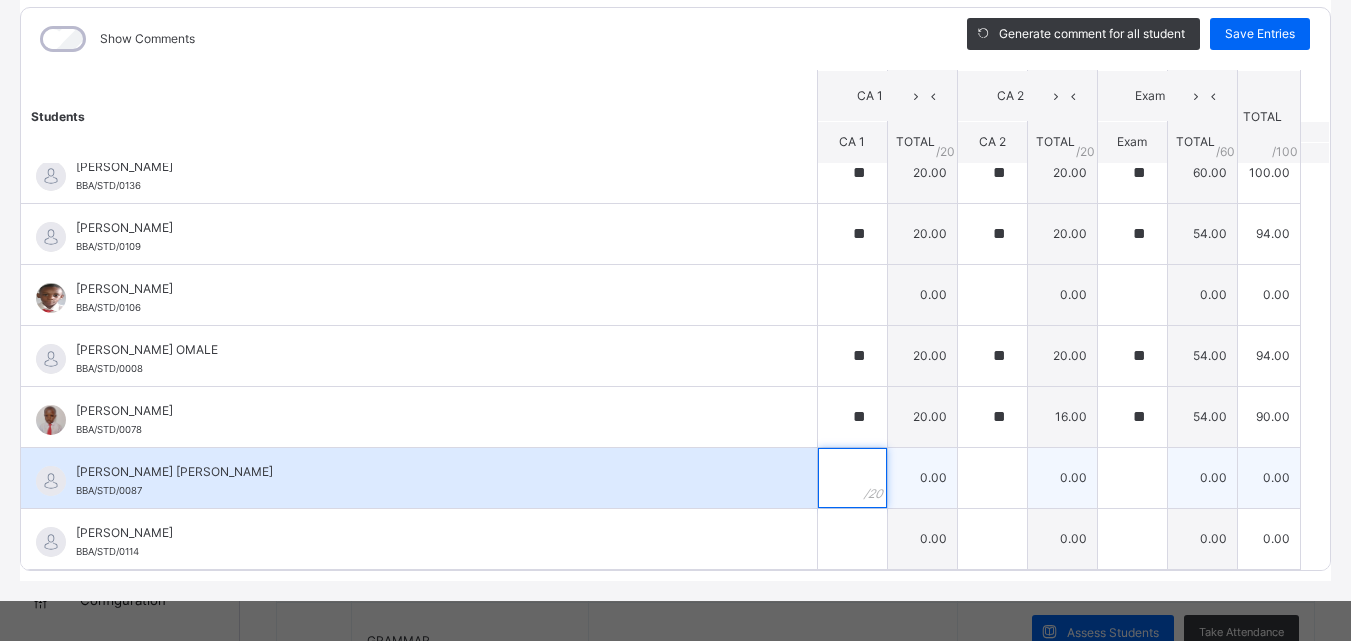 click at bounding box center [852, 478] 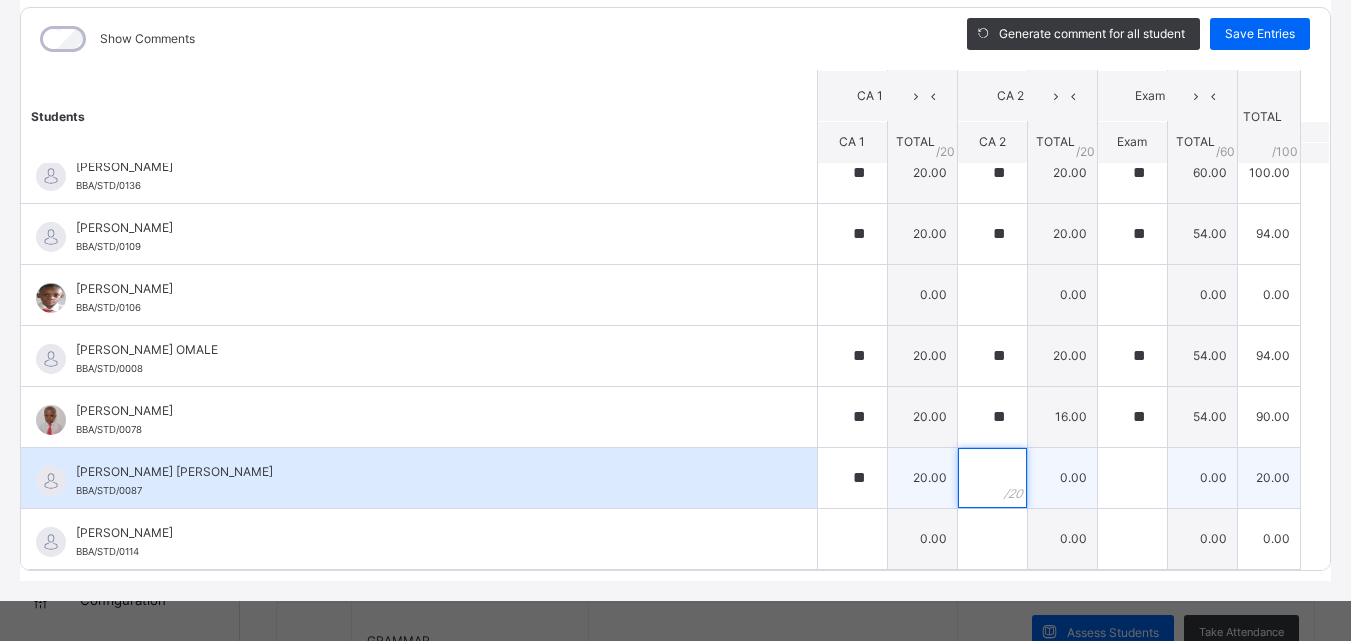 click at bounding box center [992, 478] 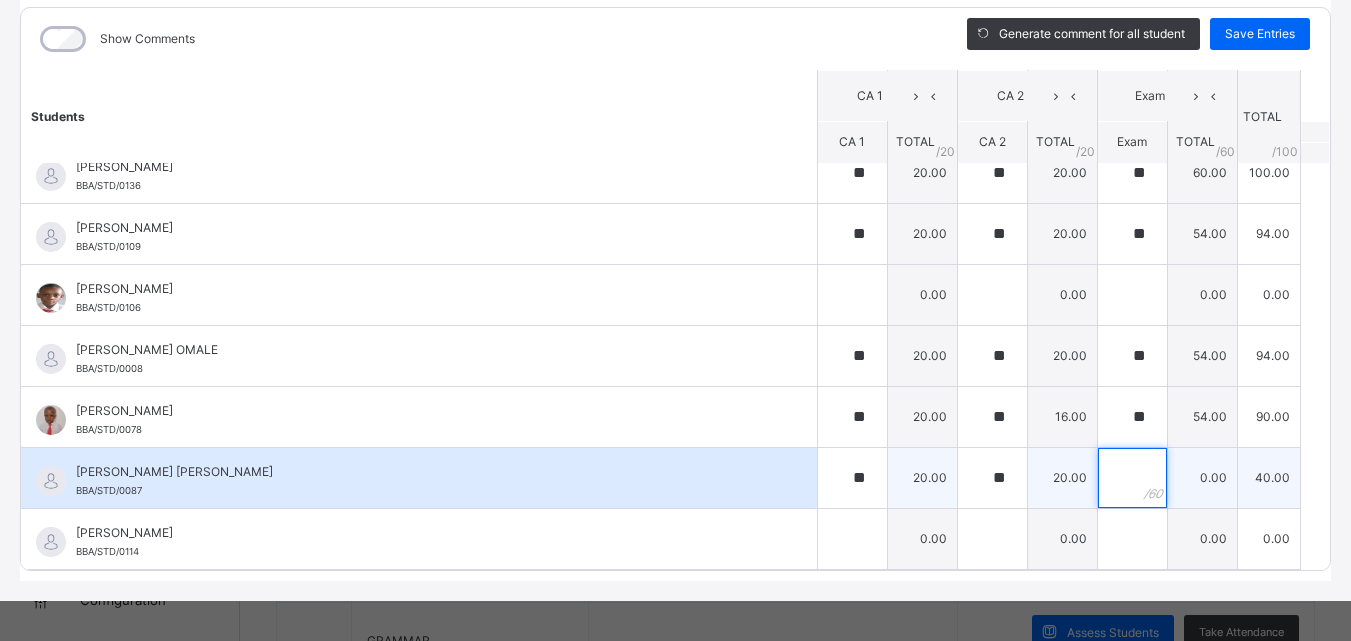 click at bounding box center (1132, 478) 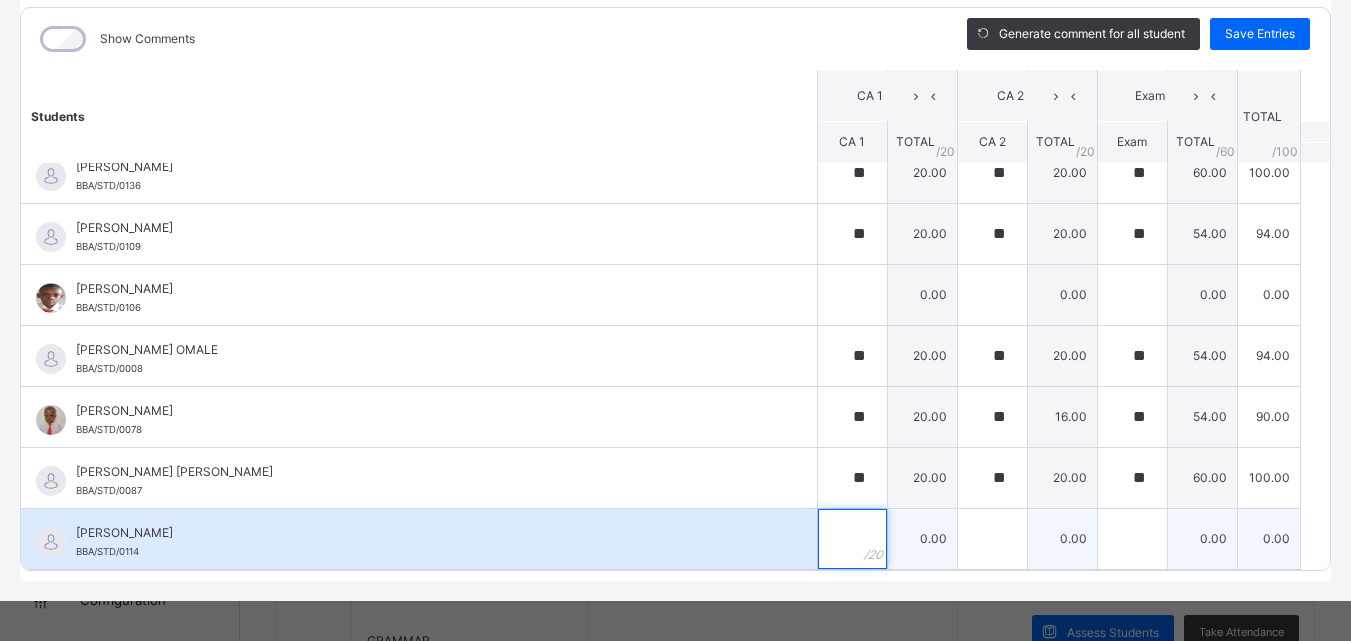 click at bounding box center (852, 539) 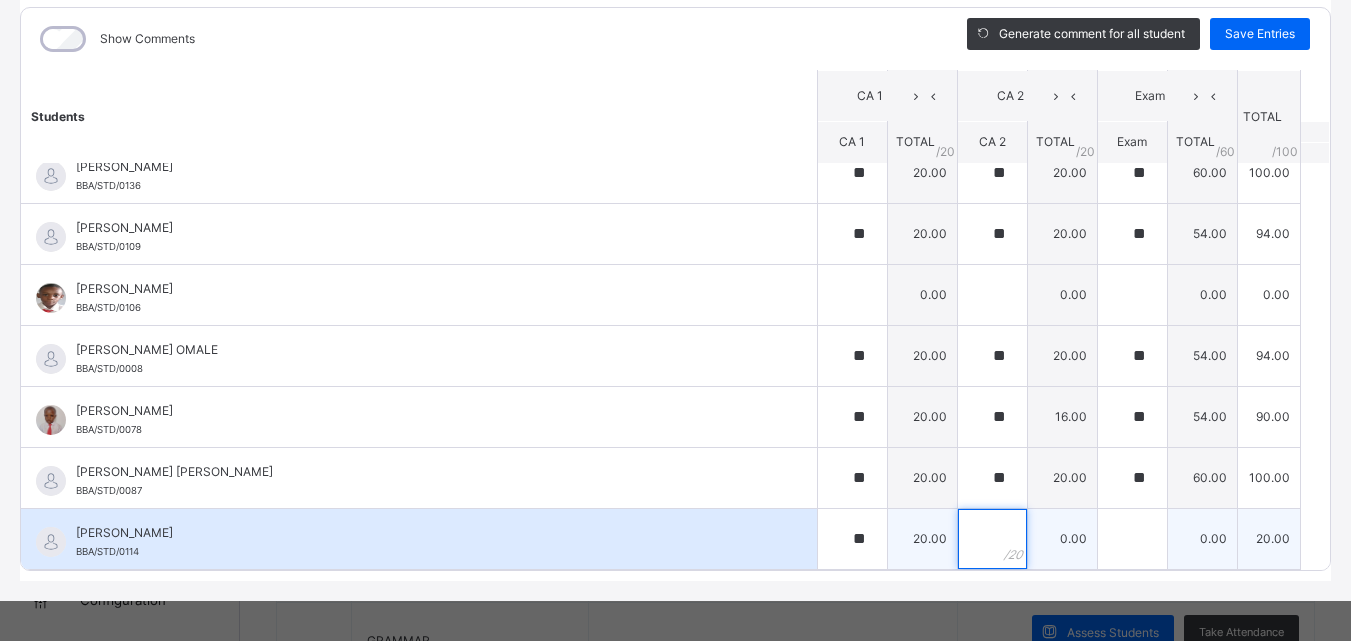 click at bounding box center (992, 539) 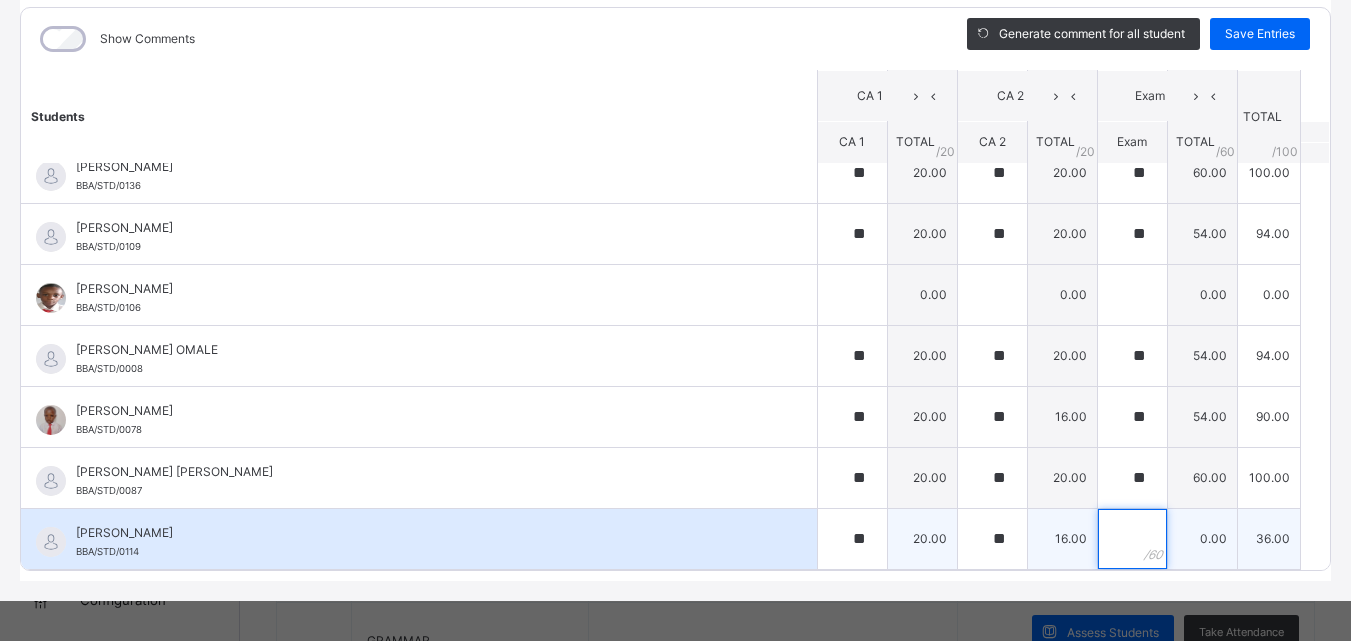 click at bounding box center (1132, 539) 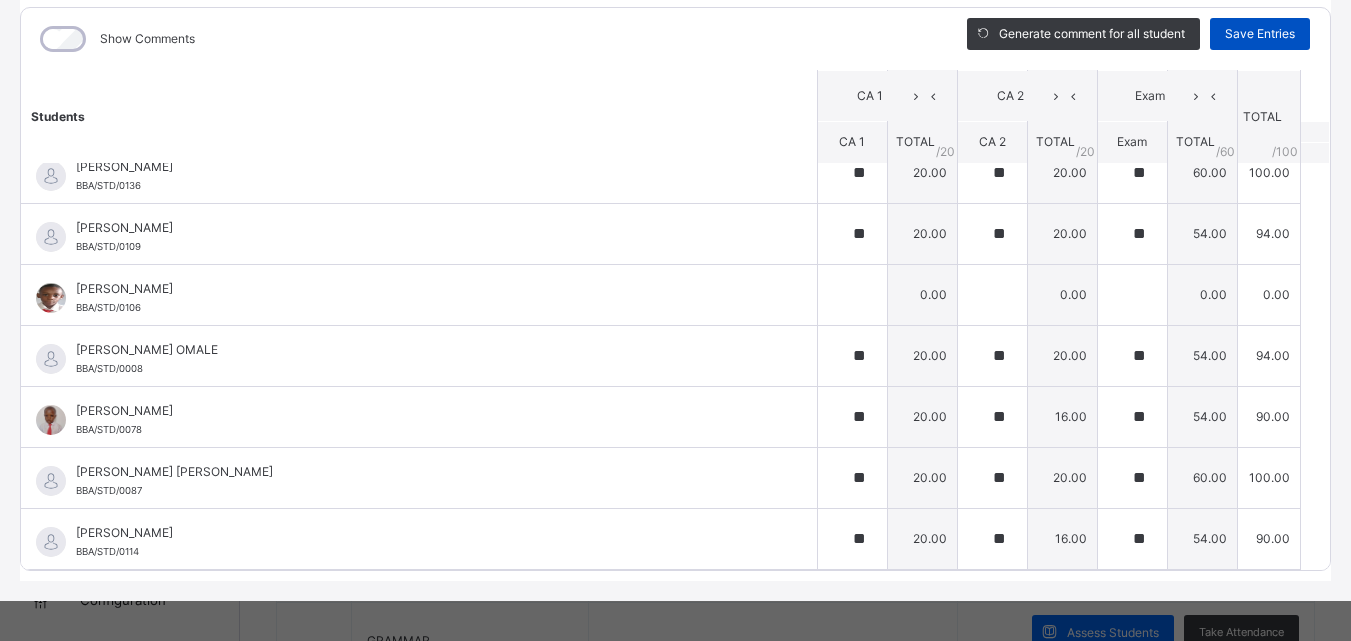 click on "Save Entries" at bounding box center (1260, 34) 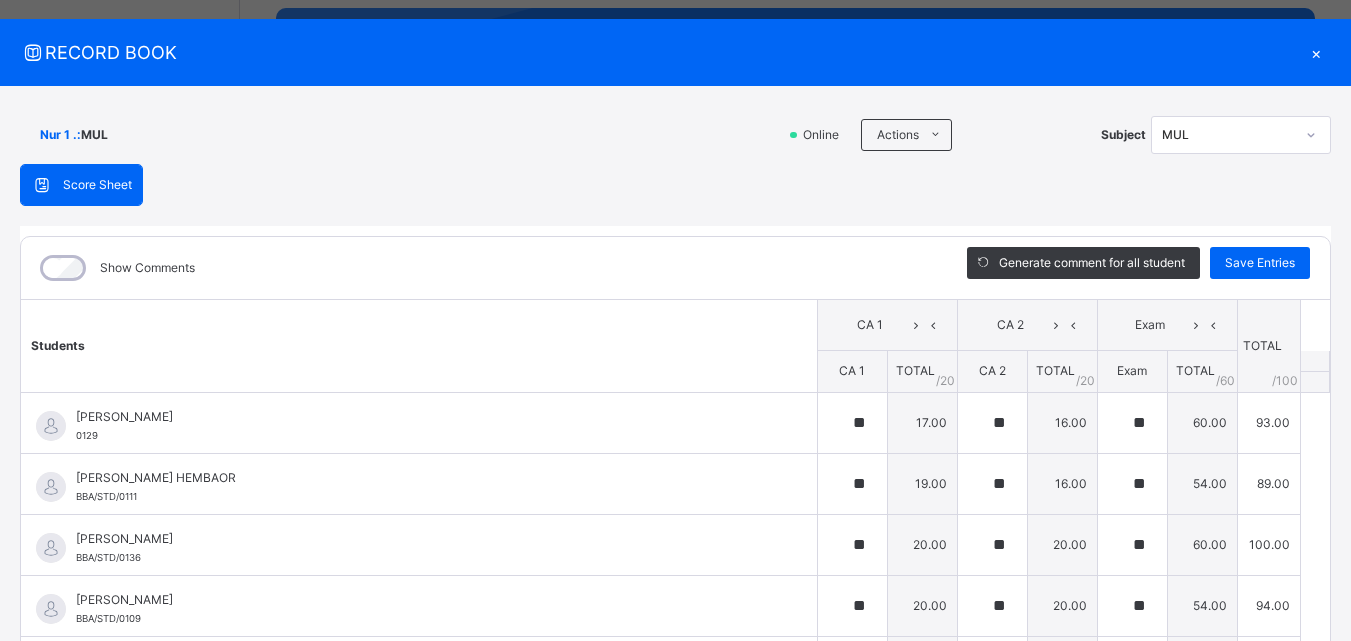 scroll, scrollTop: 28, scrollLeft: 0, axis: vertical 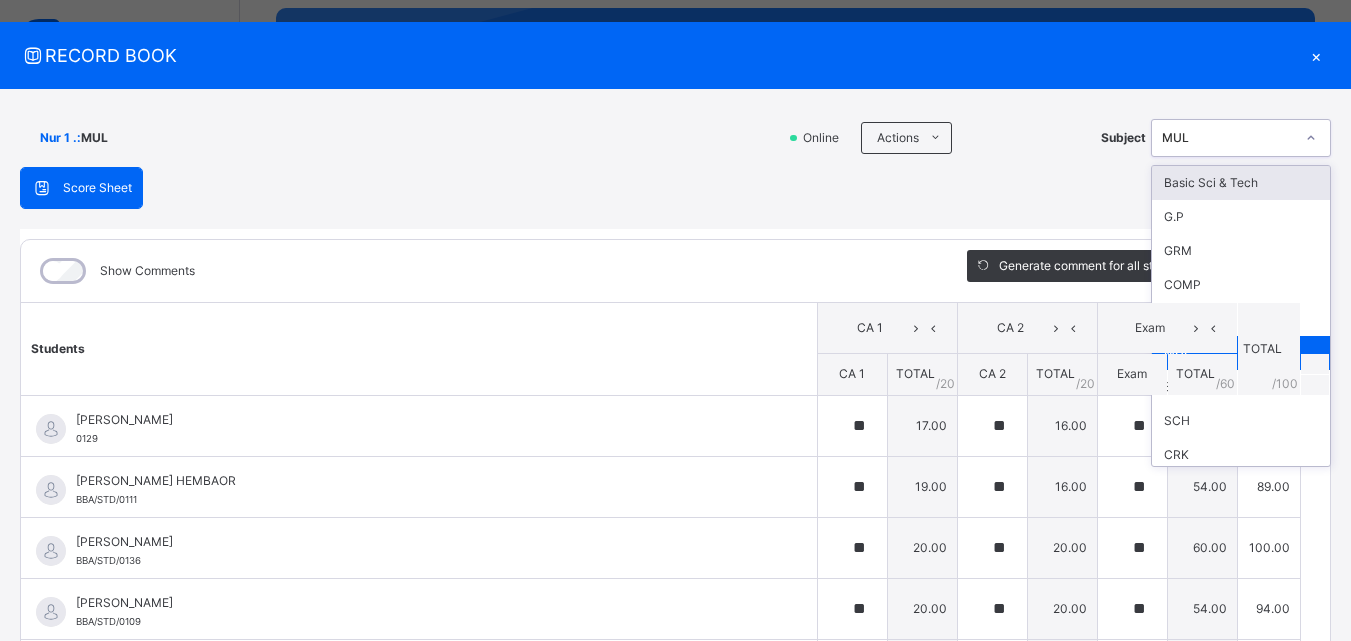 click at bounding box center [1311, 138] 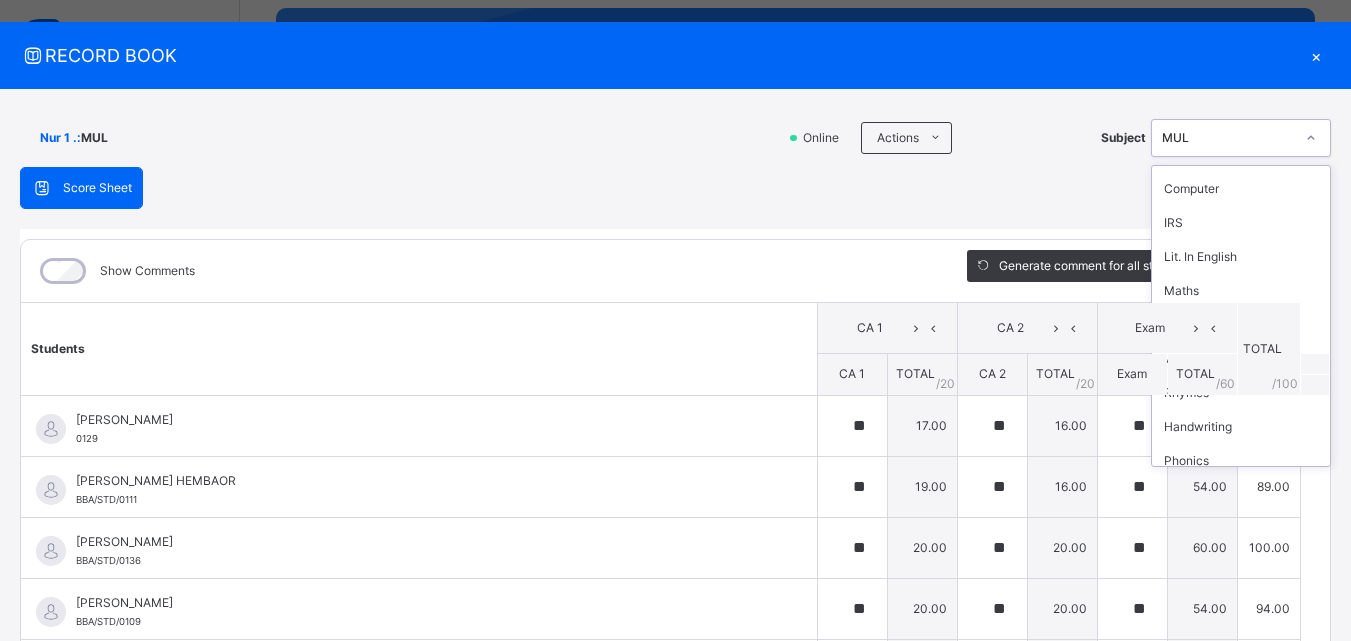 scroll, scrollTop: 319, scrollLeft: 0, axis: vertical 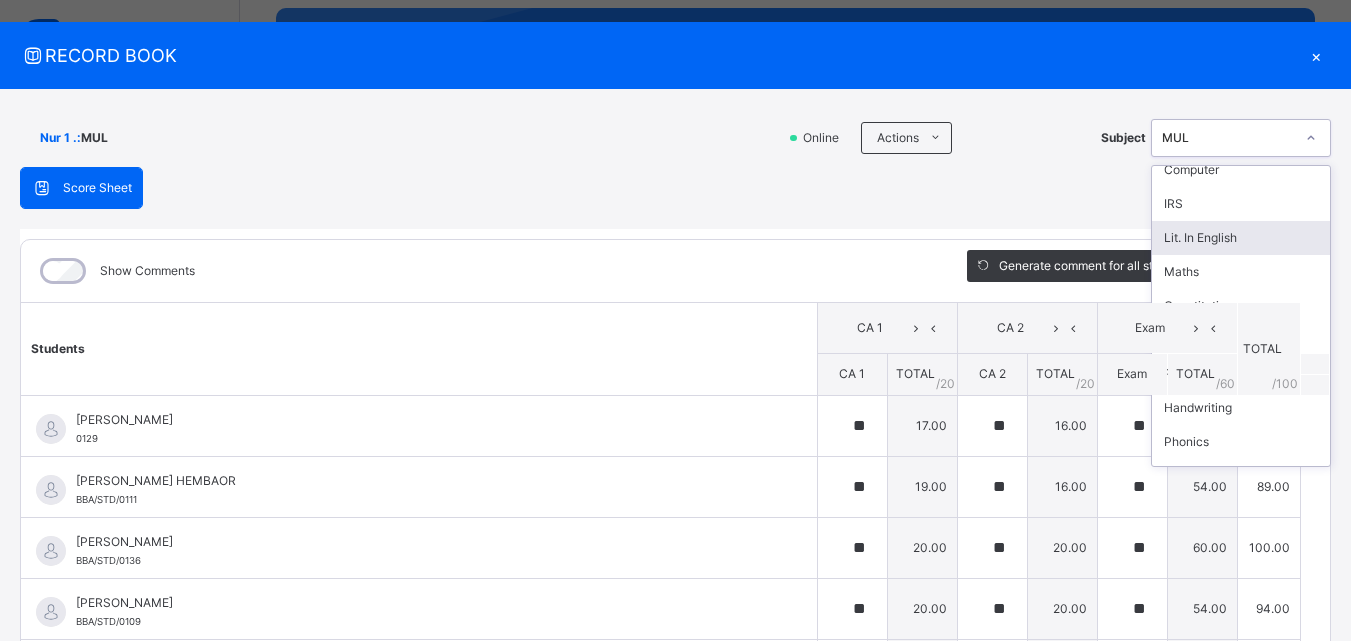 click on "Lit. In English" at bounding box center [1241, 238] 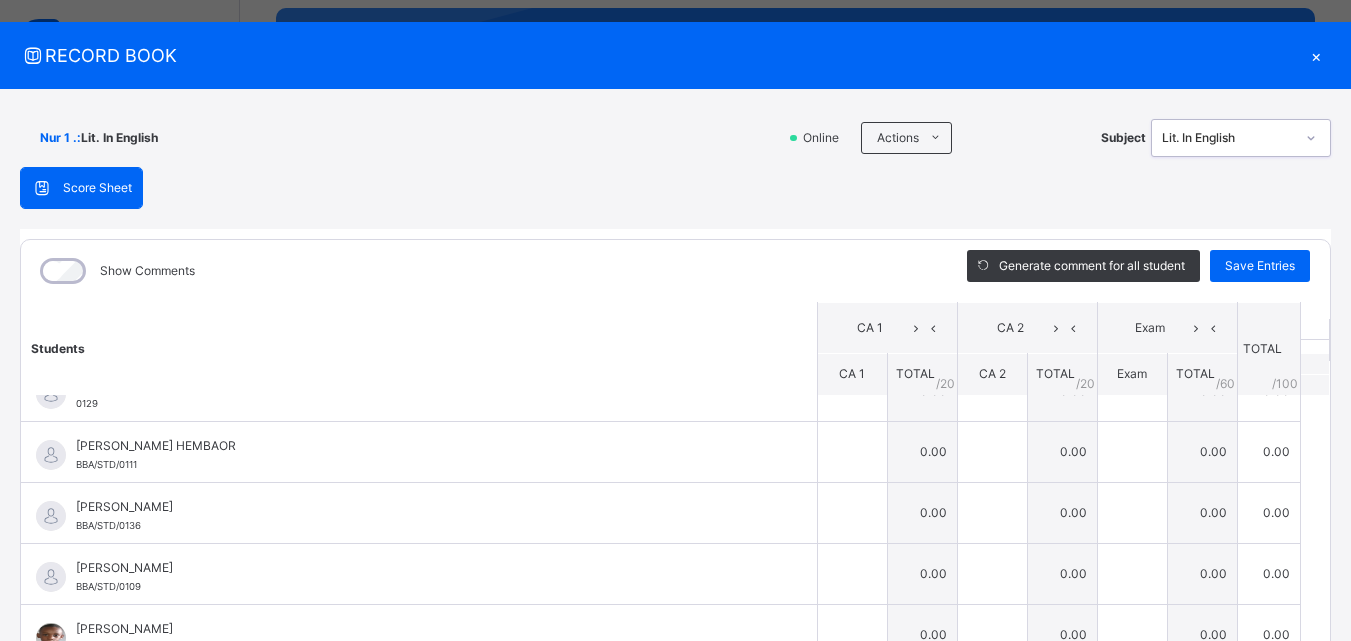 scroll, scrollTop: 0, scrollLeft: 0, axis: both 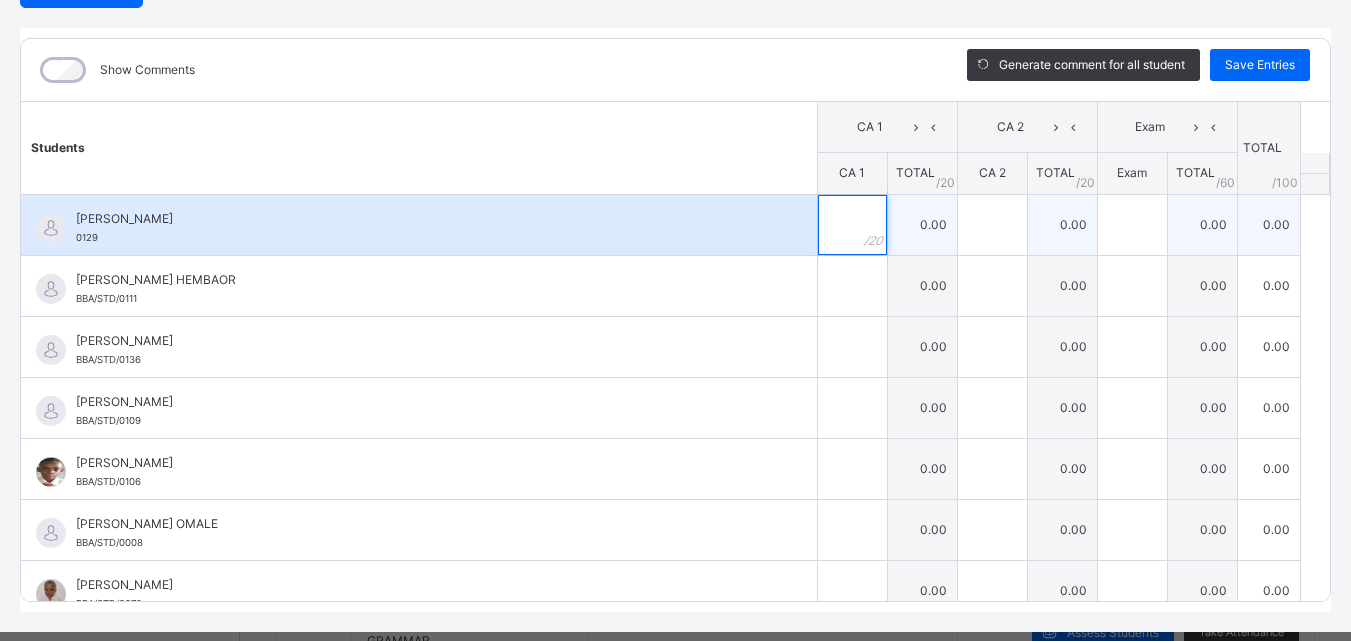 click at bounding box center (852, 225) 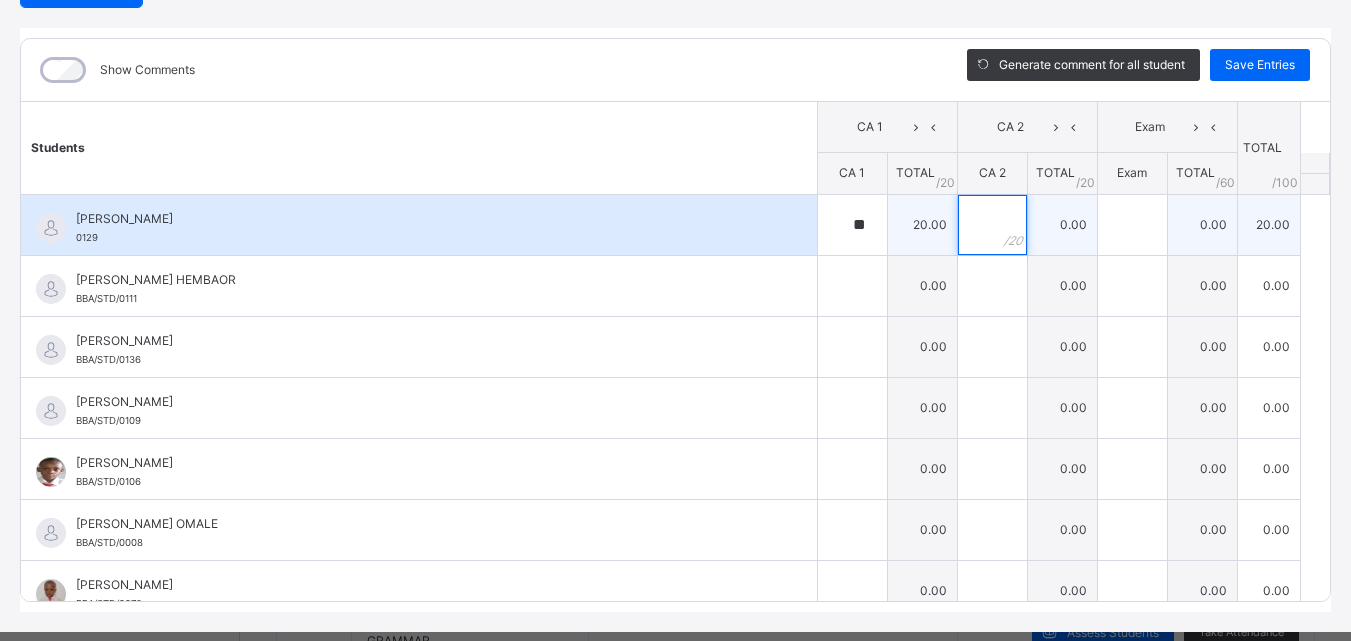 click at bounding box center (992, 225) 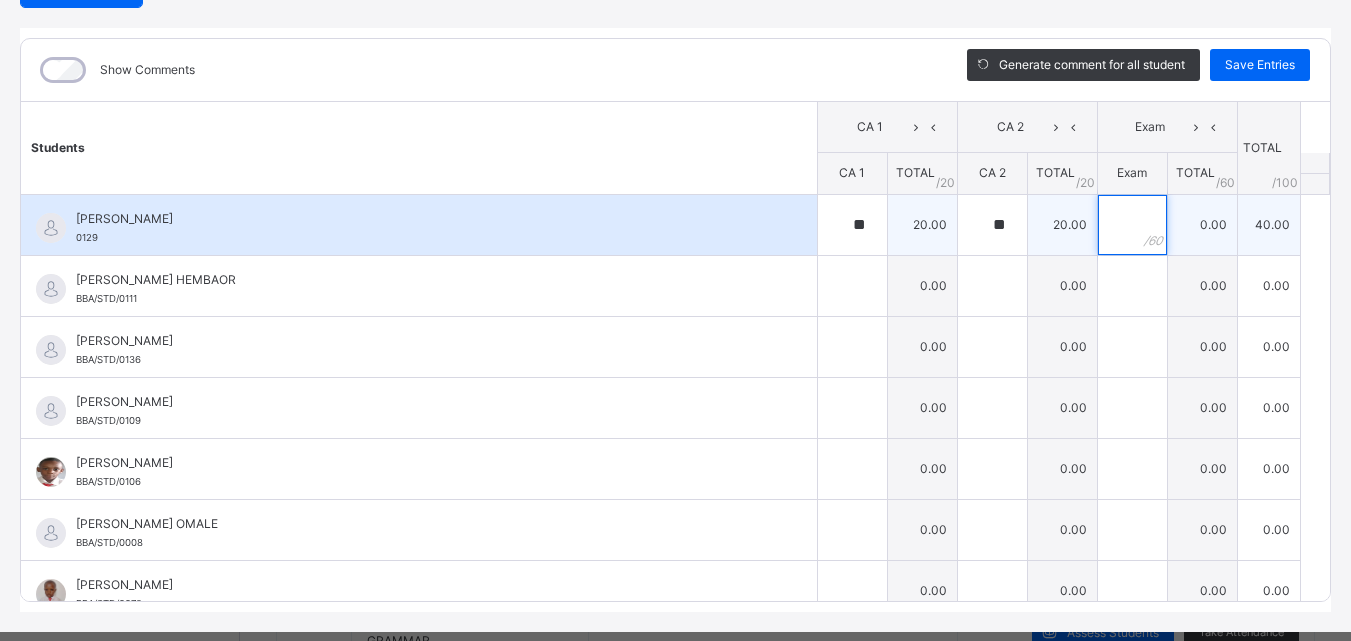 click at bounding box center (1132, 225) 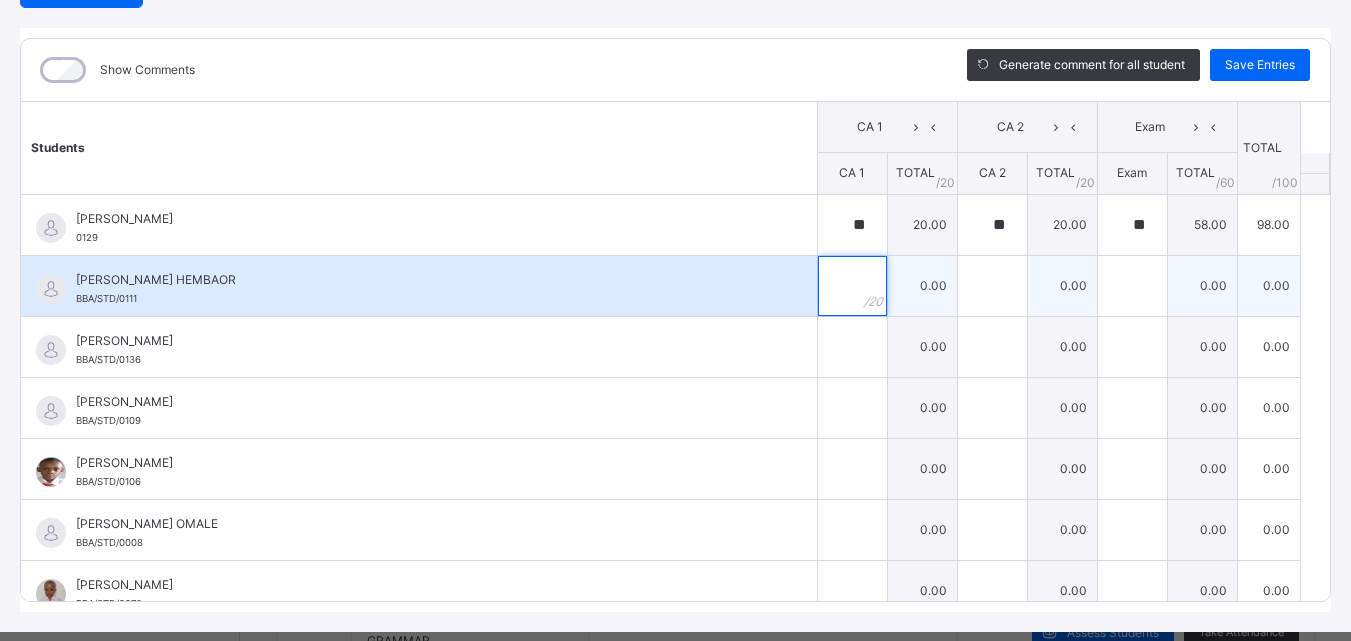 click at bounding box center [852, 286] 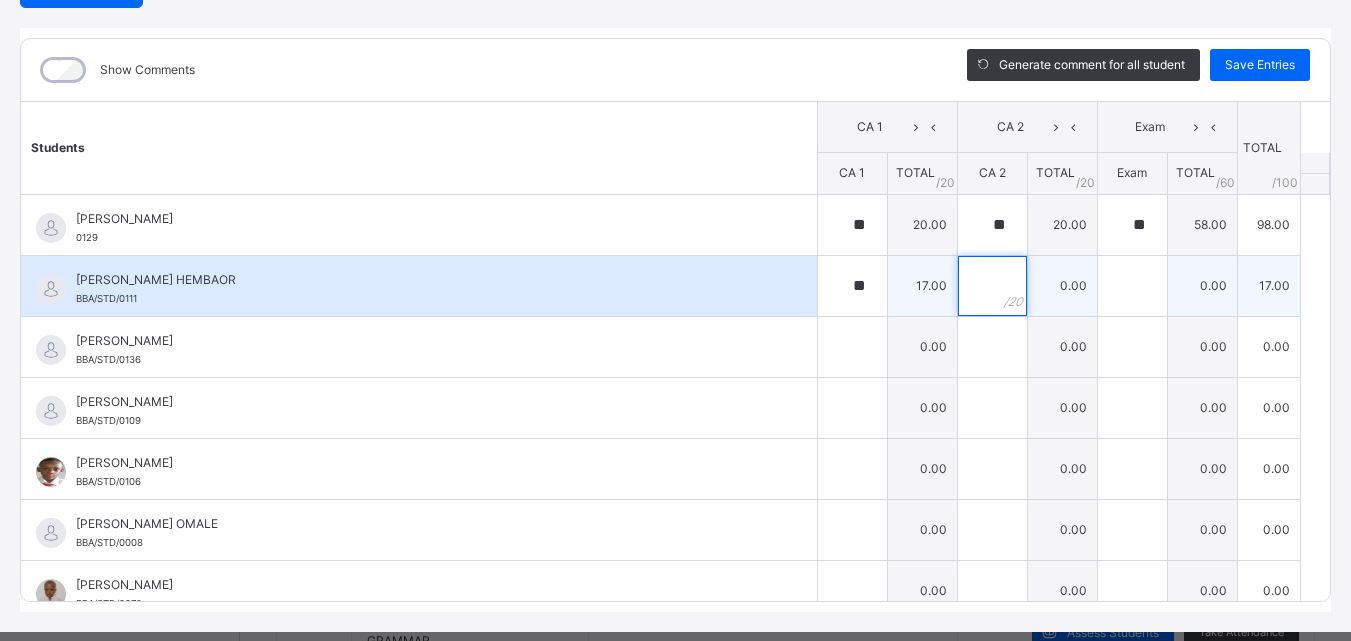 click at bounding box center (992, 286) 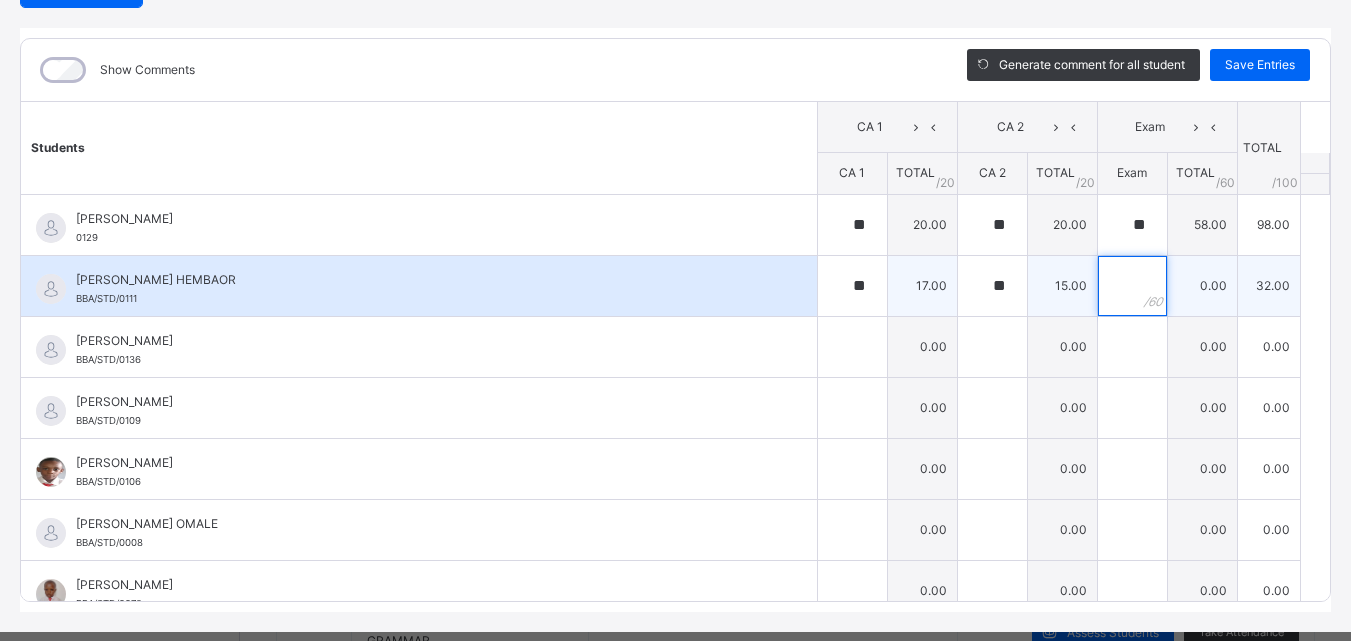 click at bounding box center [1132, 286] 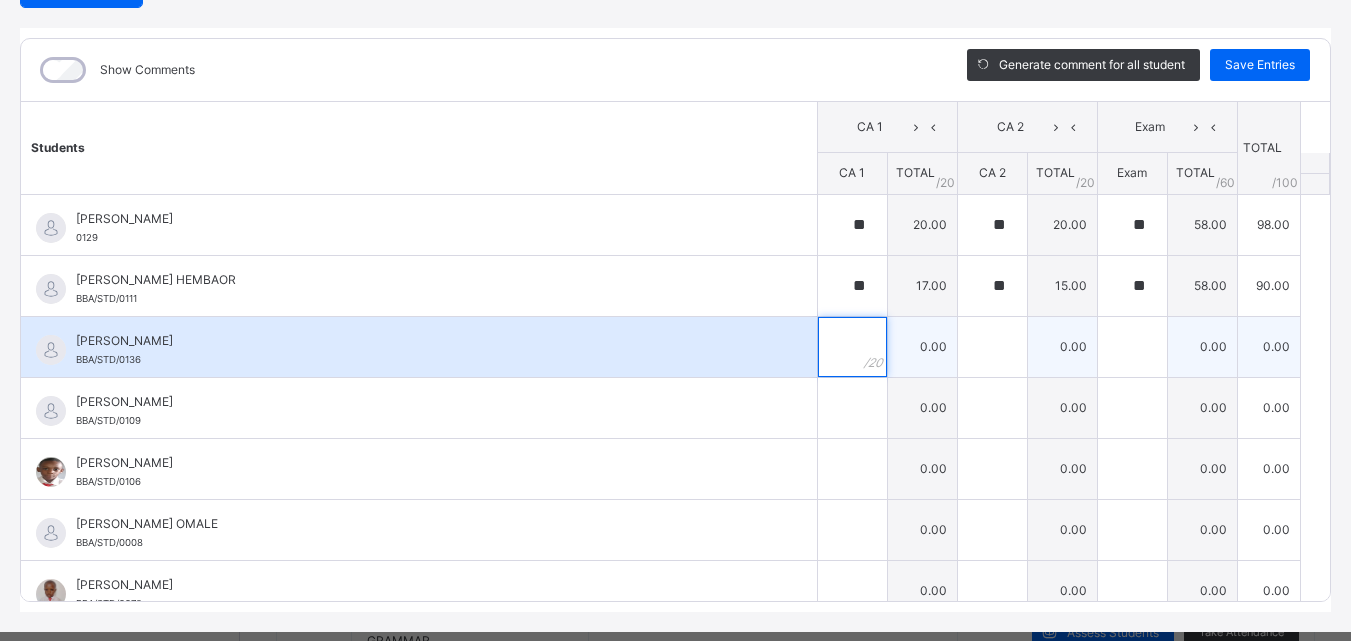 click at bounding box center [852, 347] 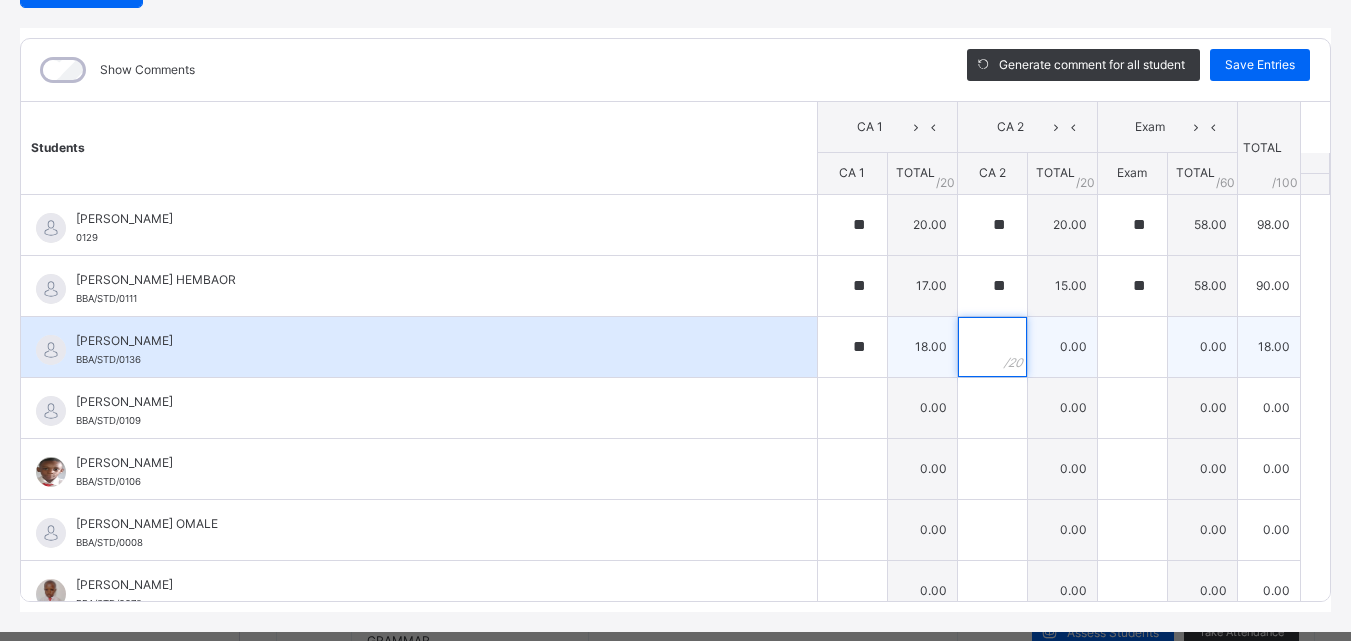 click at bounding box center (992, 347) 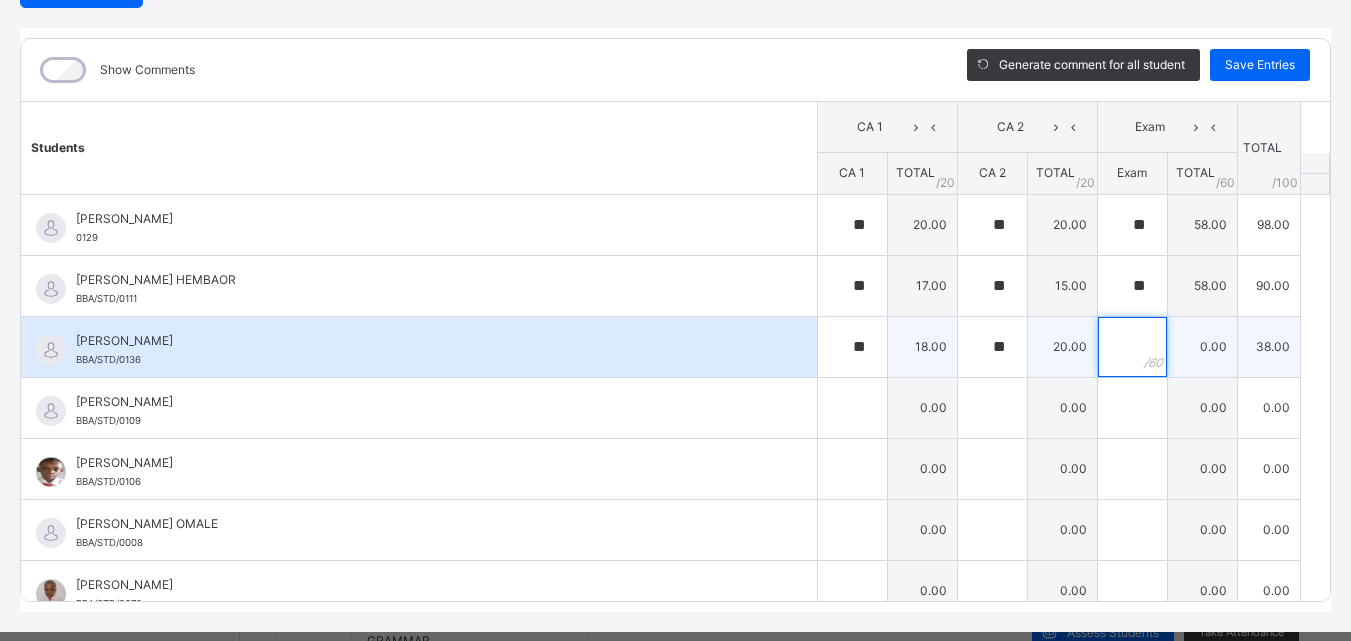 click at bounding box center [1132, 347] 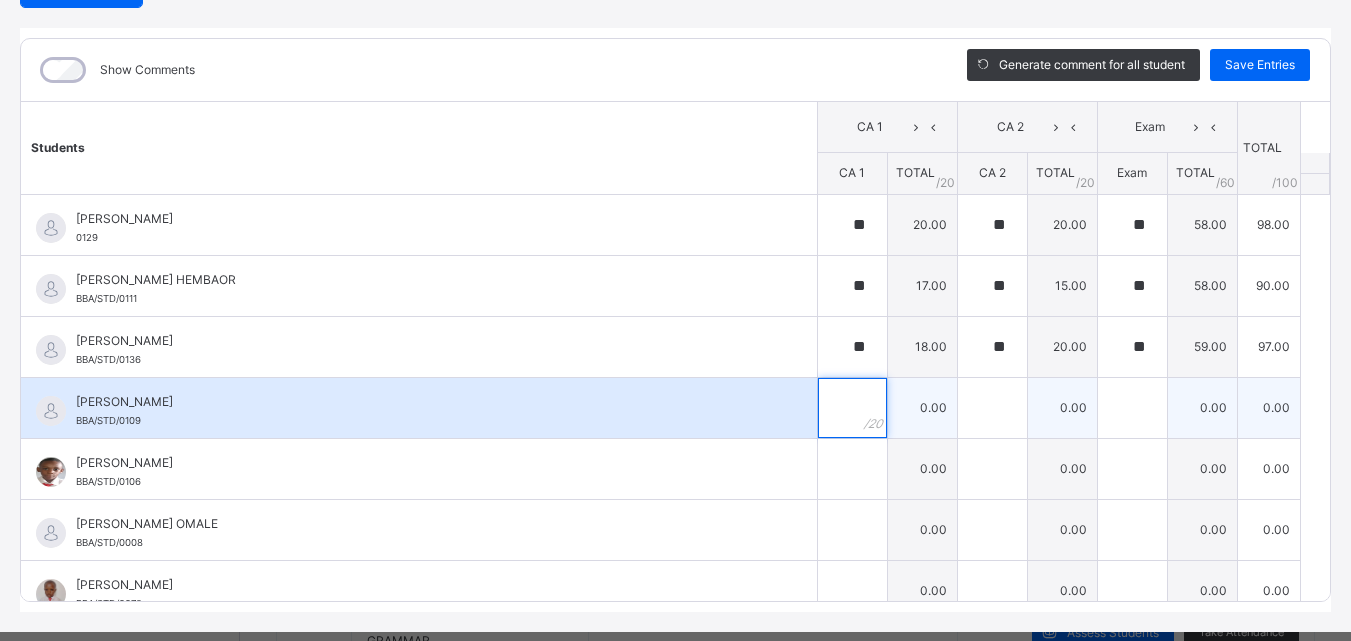 click at bounding box center (852, 408) 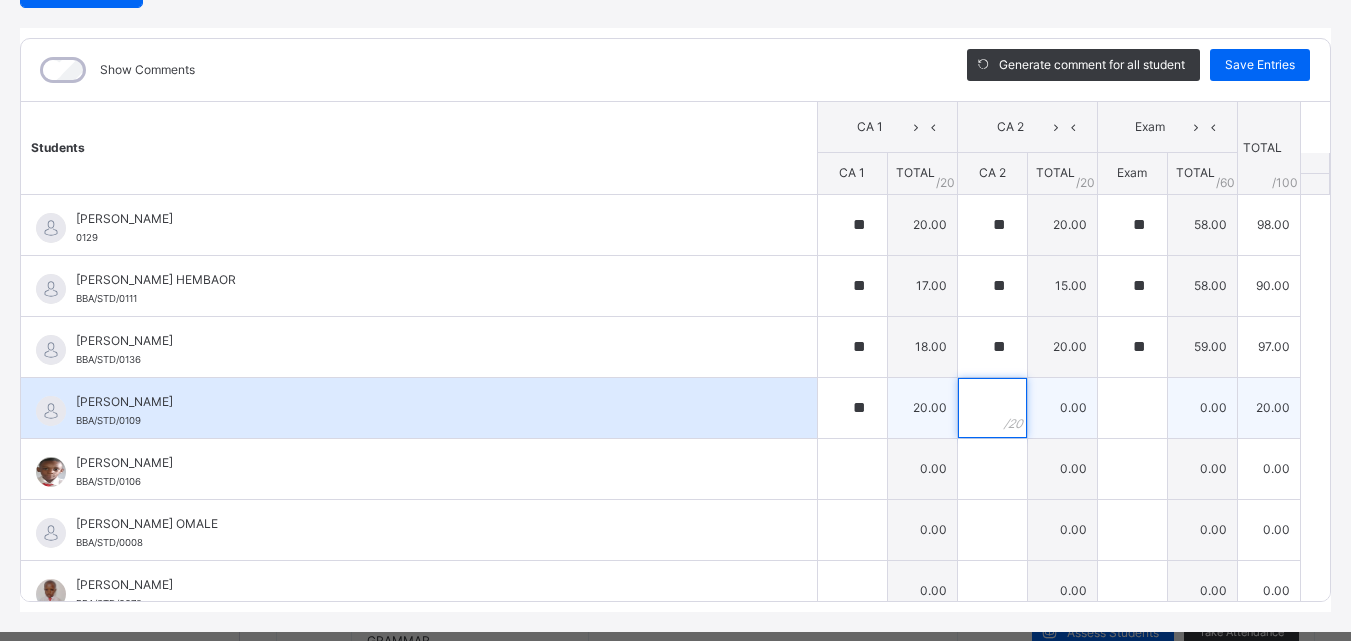 click at bounding box center [992, 408] 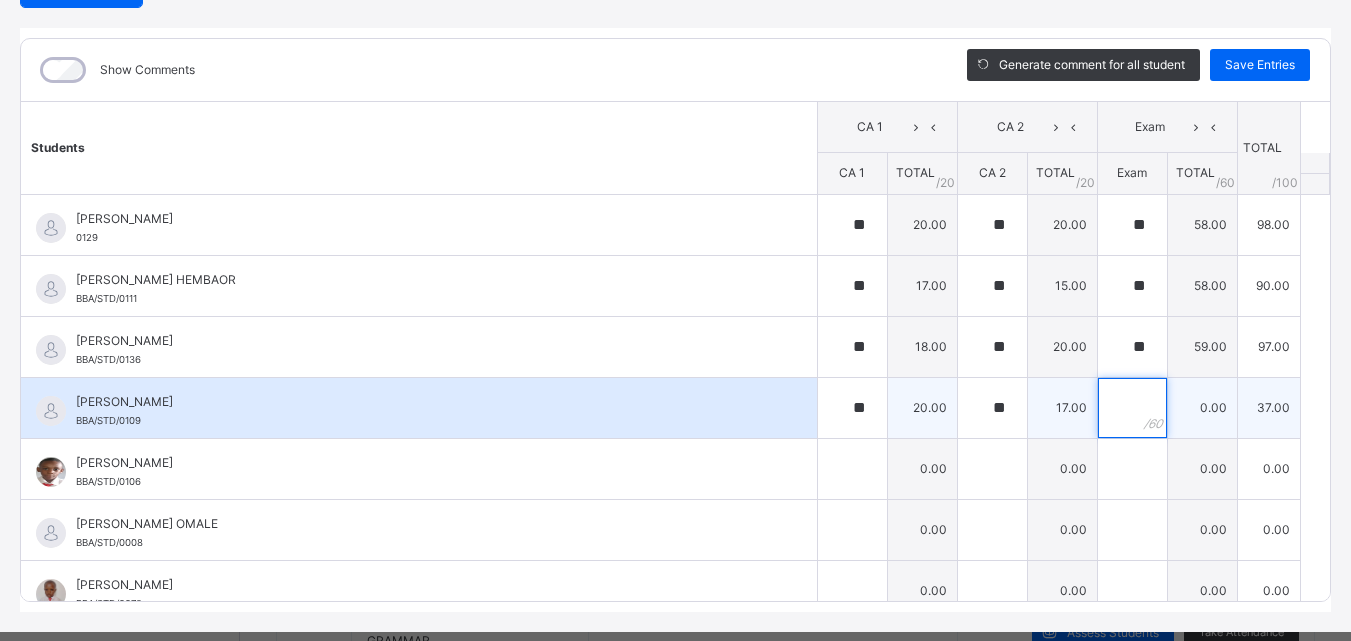 click at bounding box center [1132, 408] 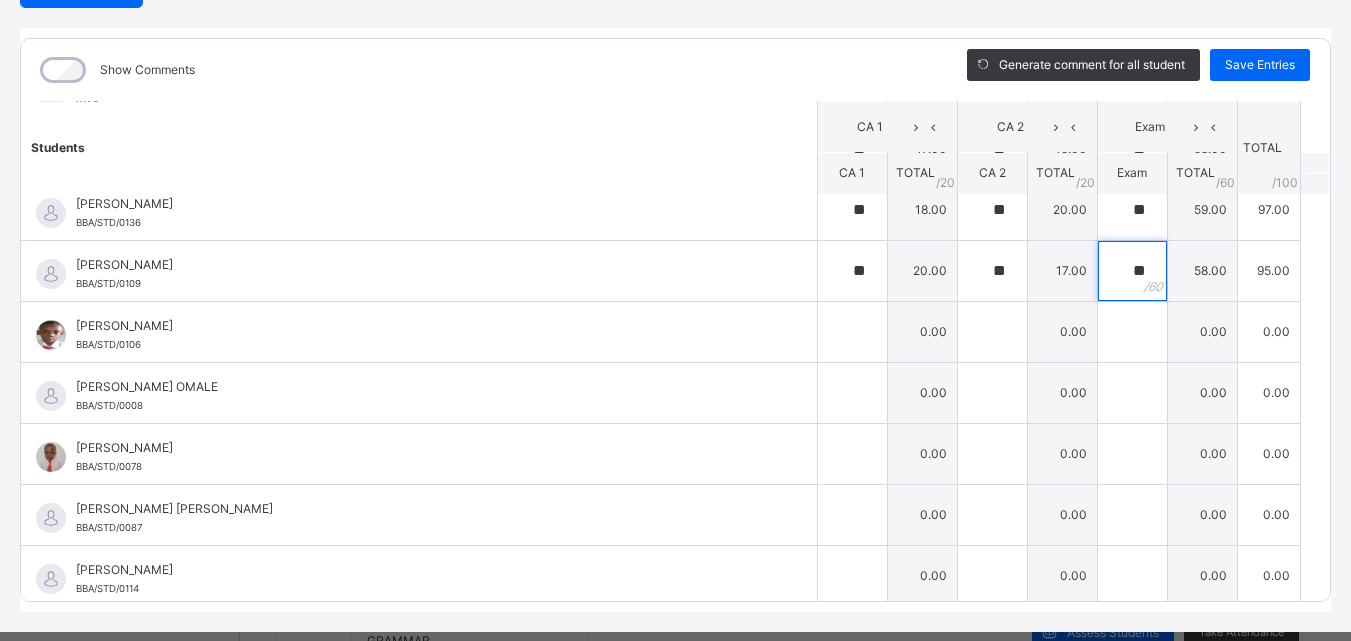 scroll, scrollTop: 139, scrollLeft: 0, axis: vertical 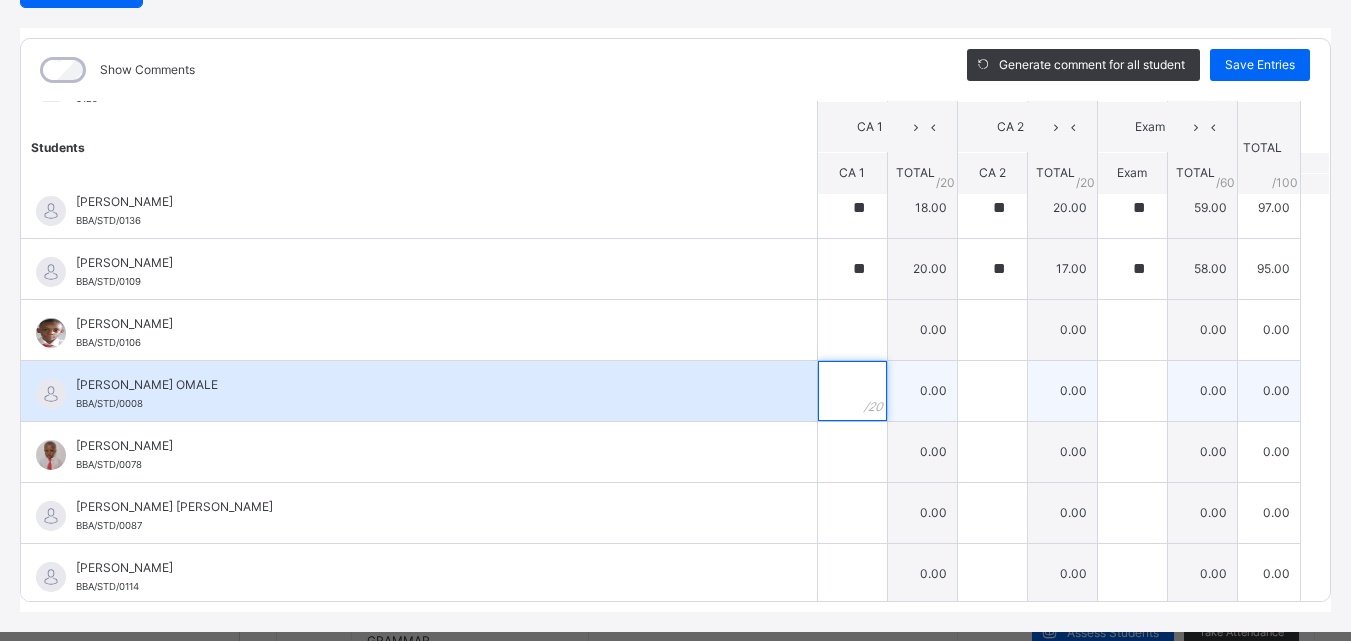 click at bounding box center [852, 391] 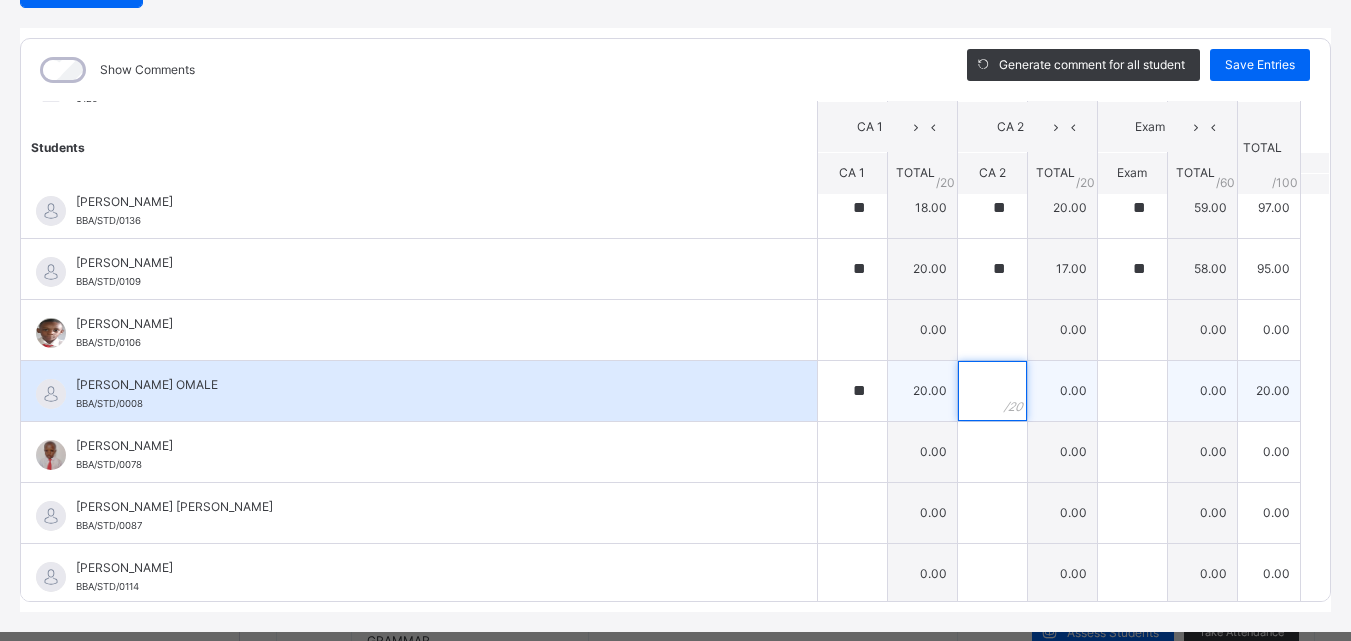 click at bounding box center (992, 391) 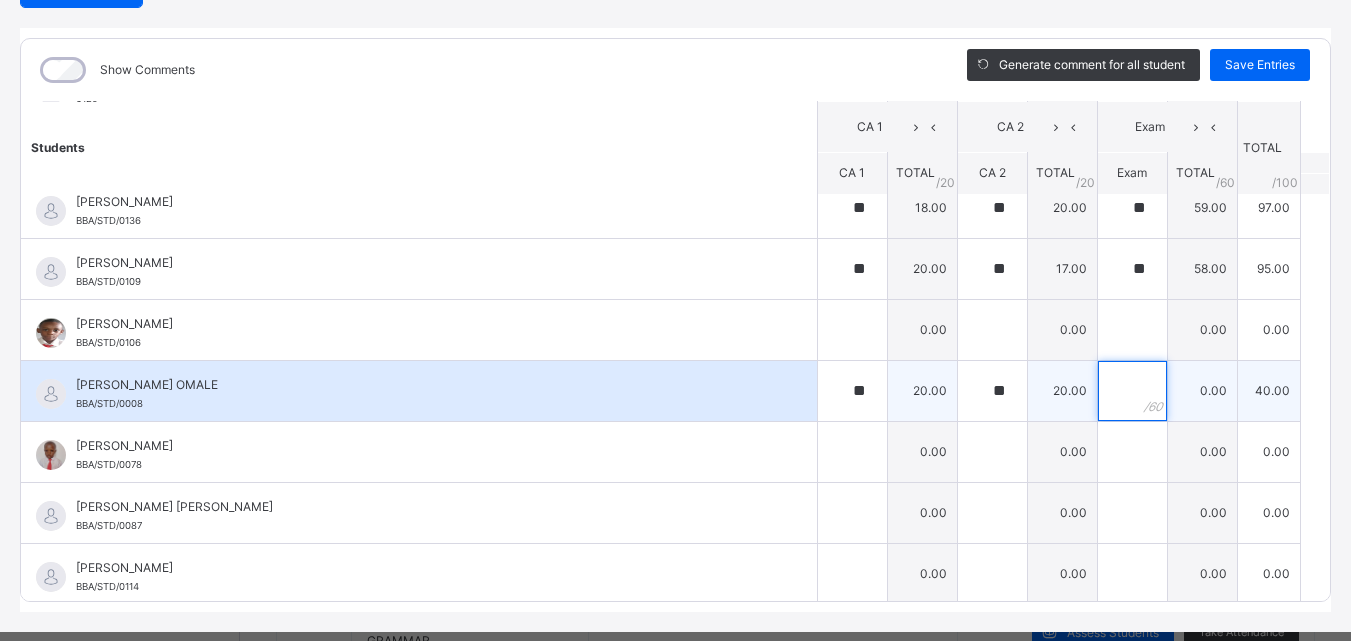 click at bounding box center [1132, 391] 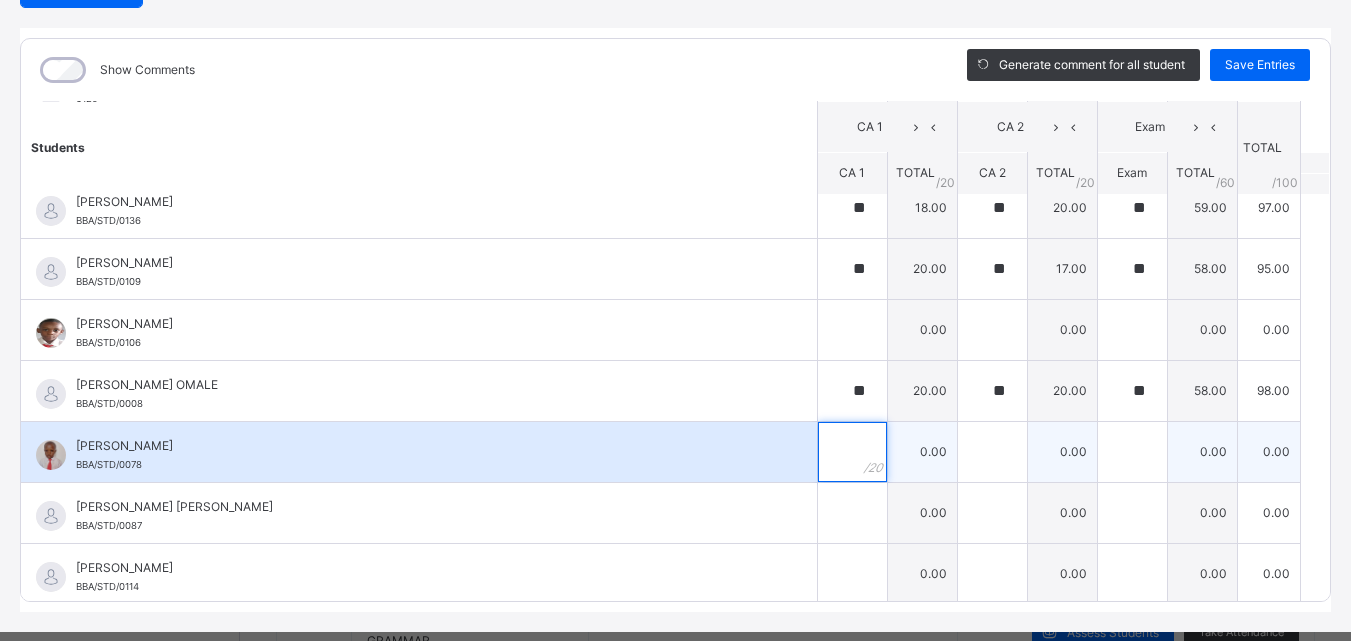 click at bounding box center (852, 452) 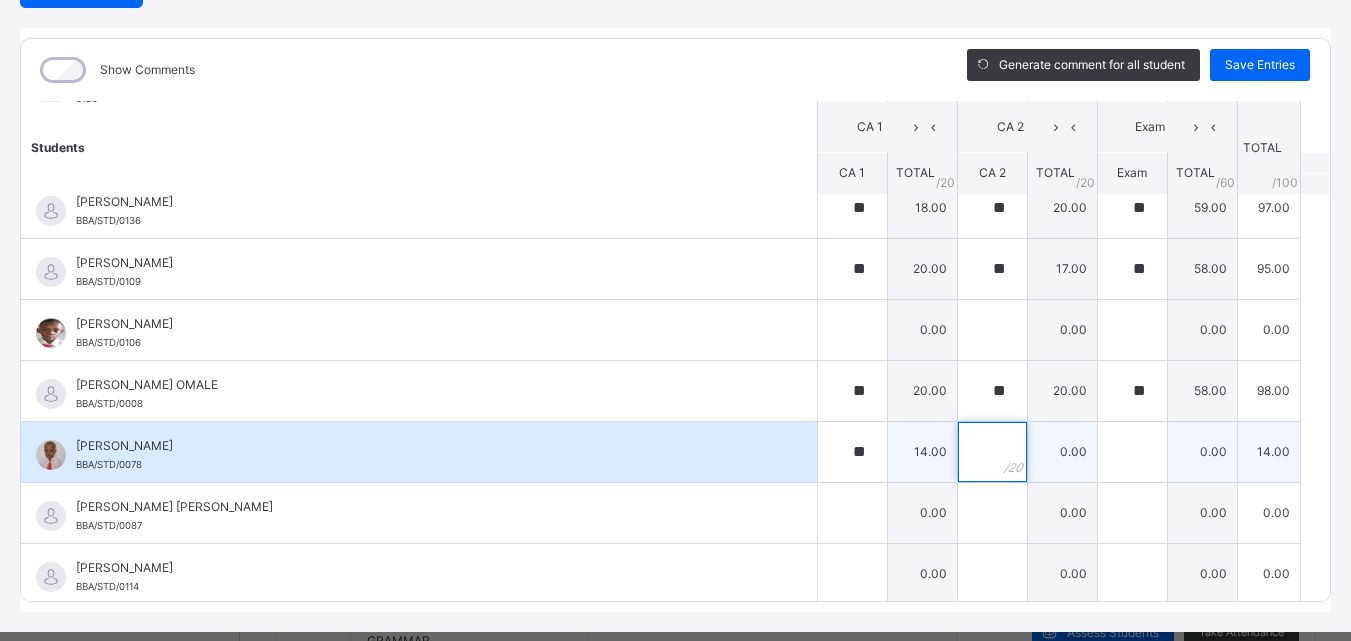 click at bounding box center [992, 452] 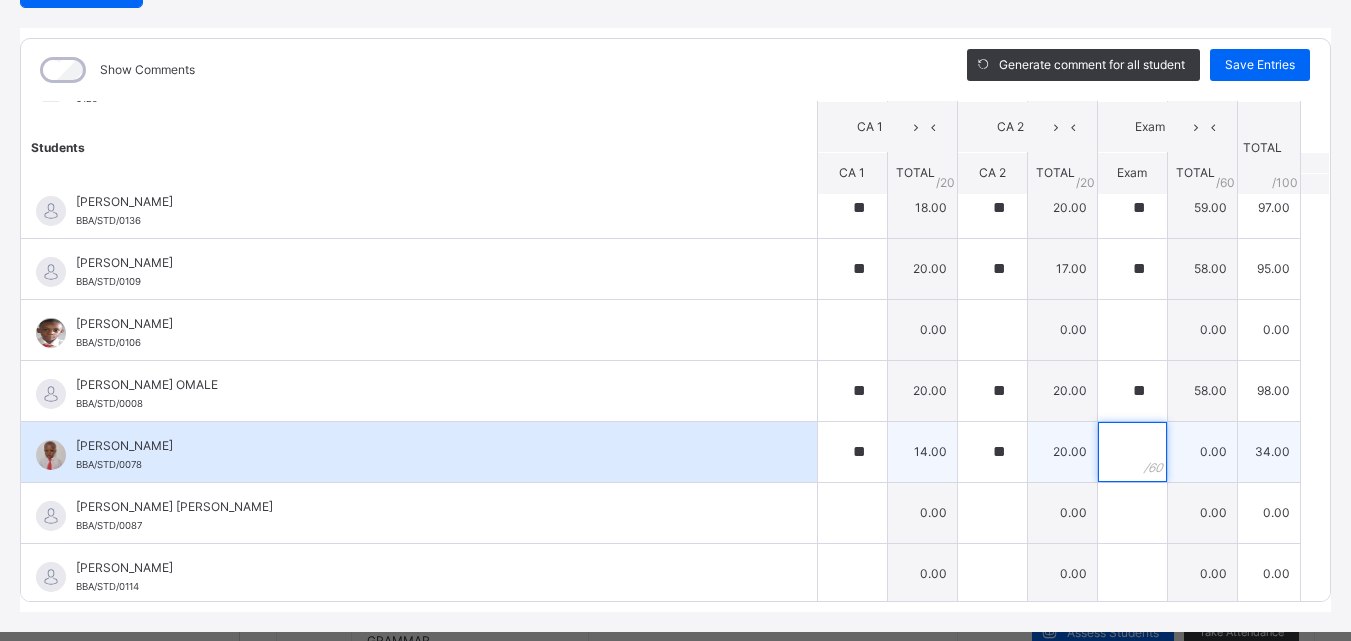 click at bounding box center [1132, 452] 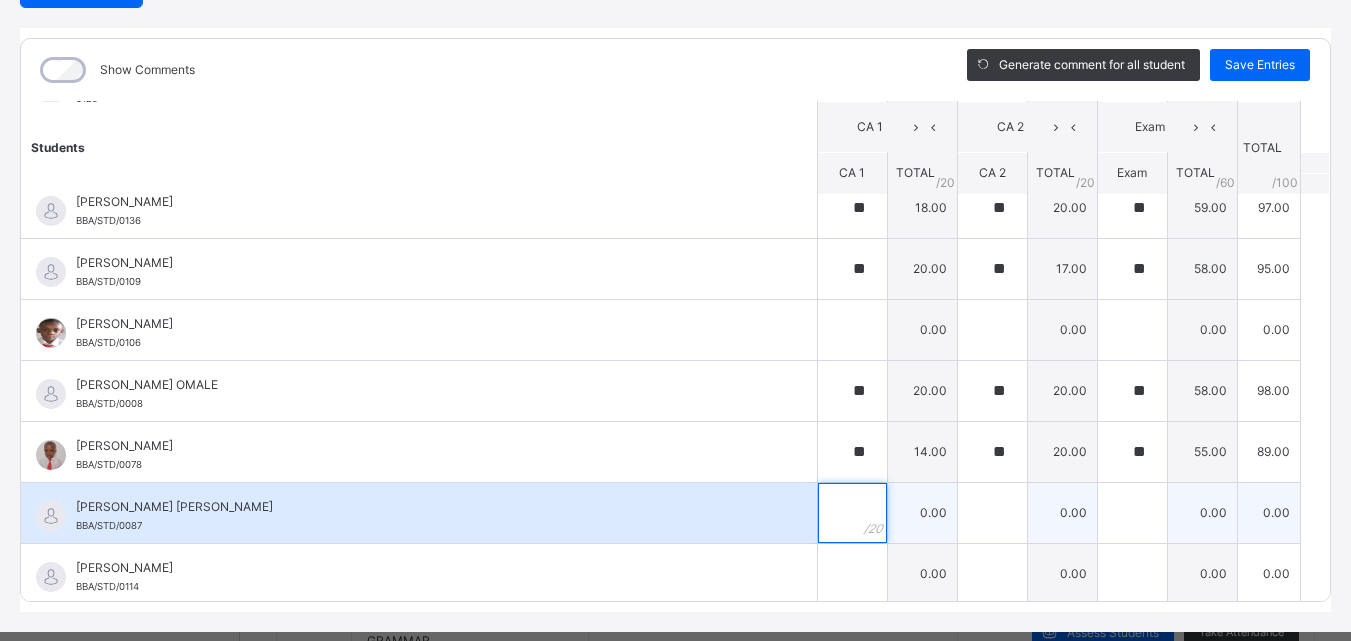 click at bounding box center [852, 513] 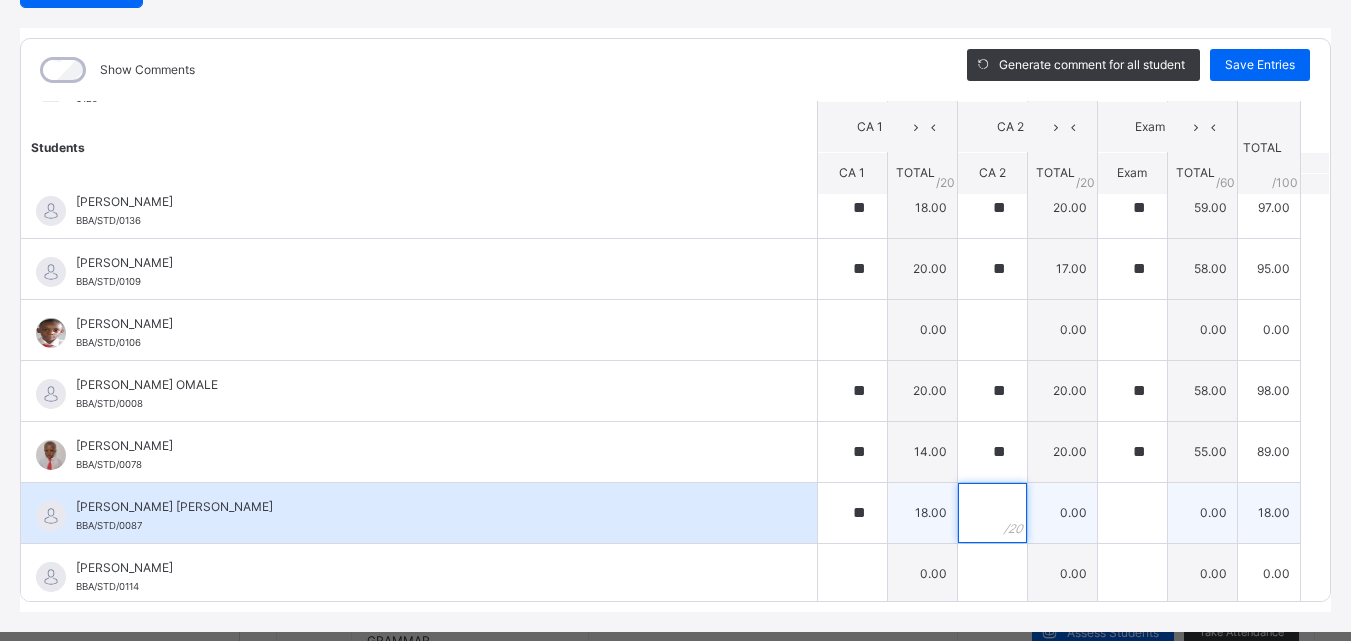 click at bounding box center (992, 513) 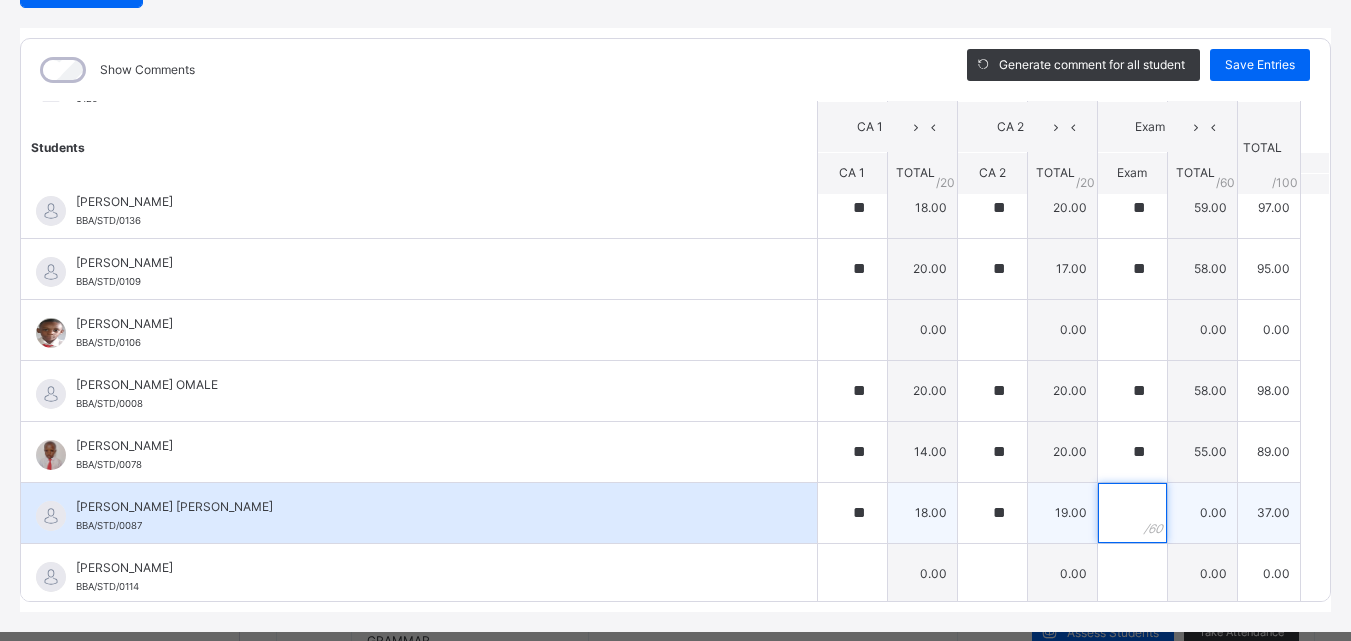 click at bounding box center (1132, 513) 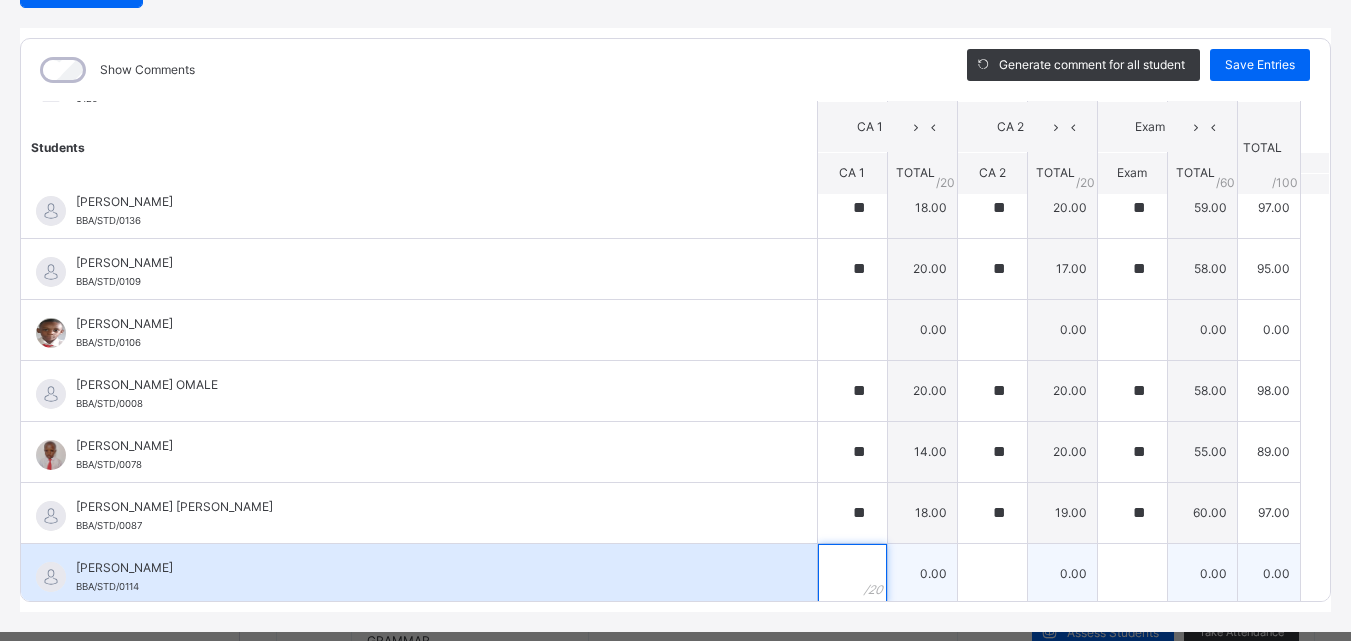 click at bounding box center (852, 574) 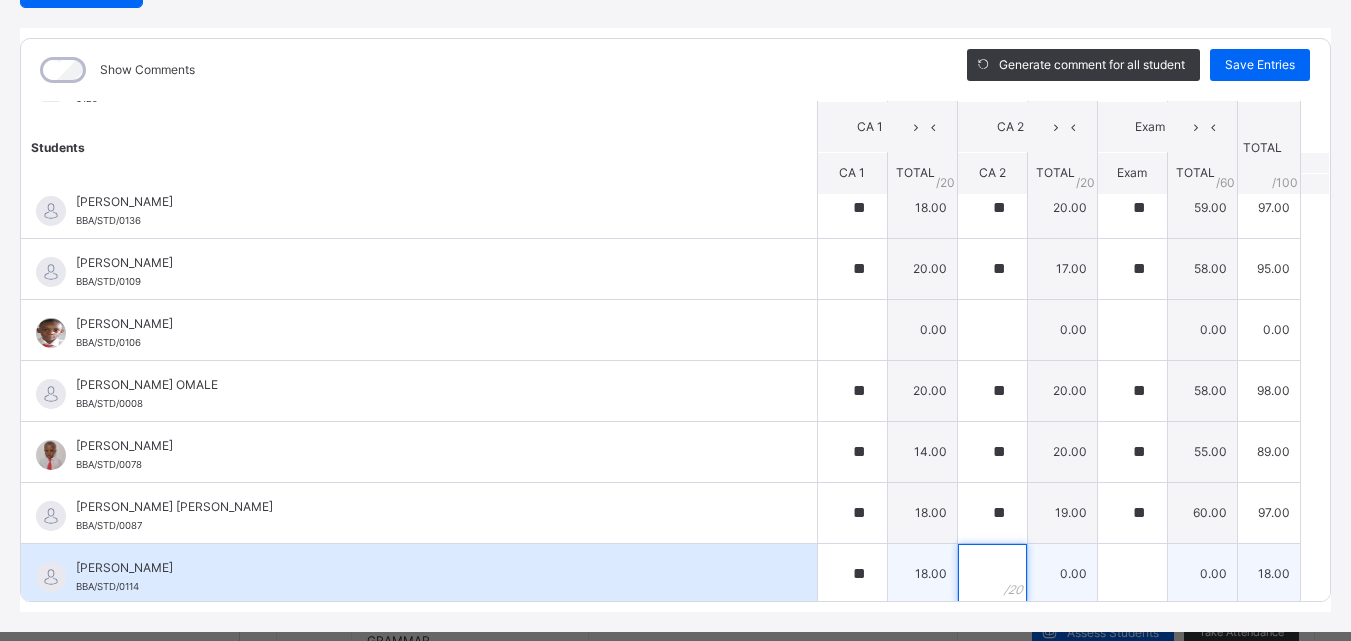 click at bounding box center [992, 574] 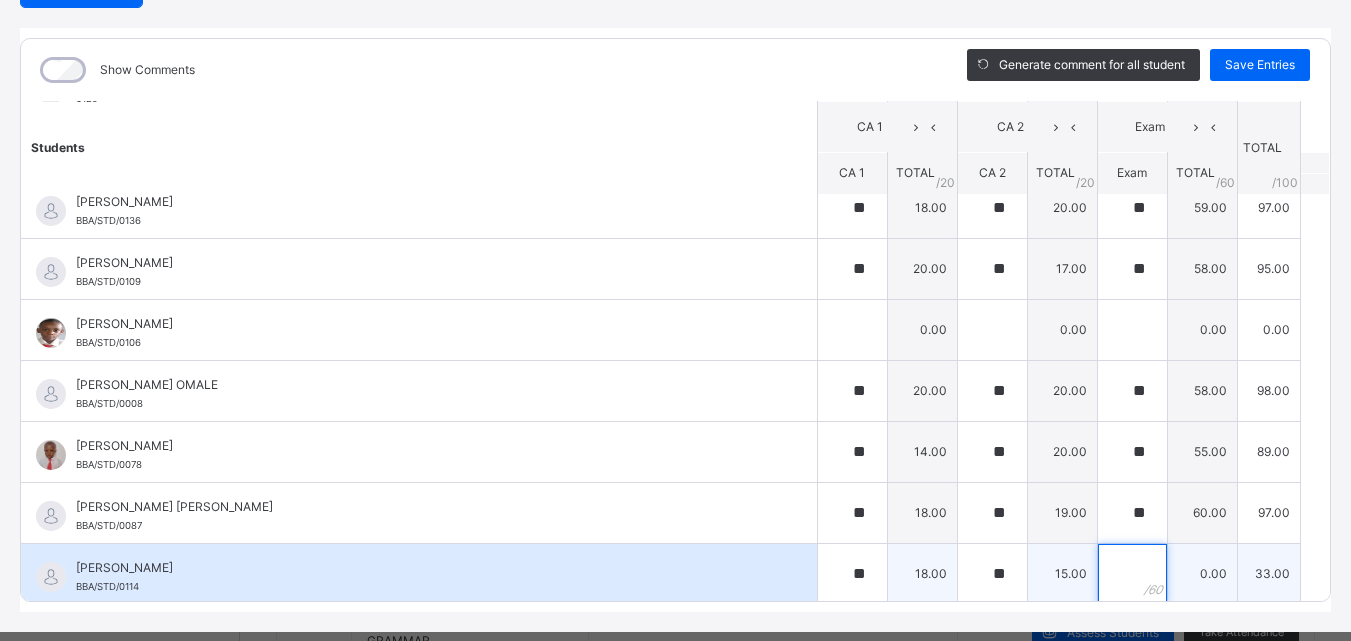 click at bounding box center [1132, 574] 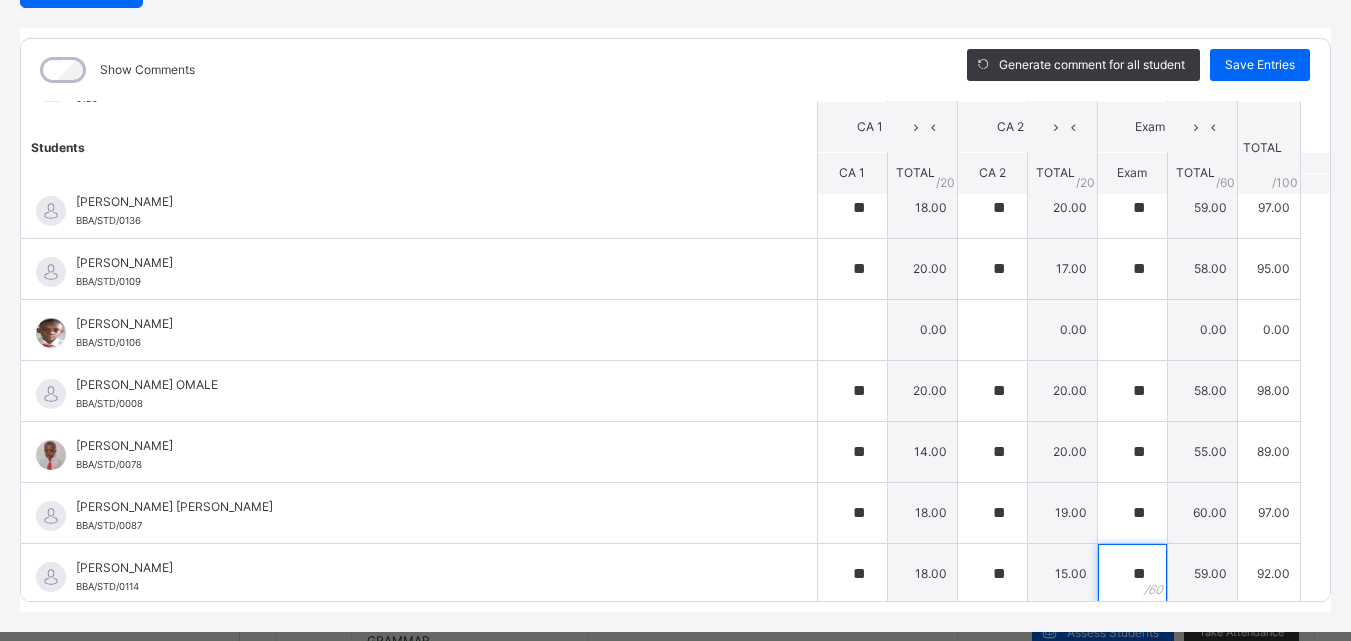 scroll, scrollTop: 143, scrollLeft: 0, axis: vertical 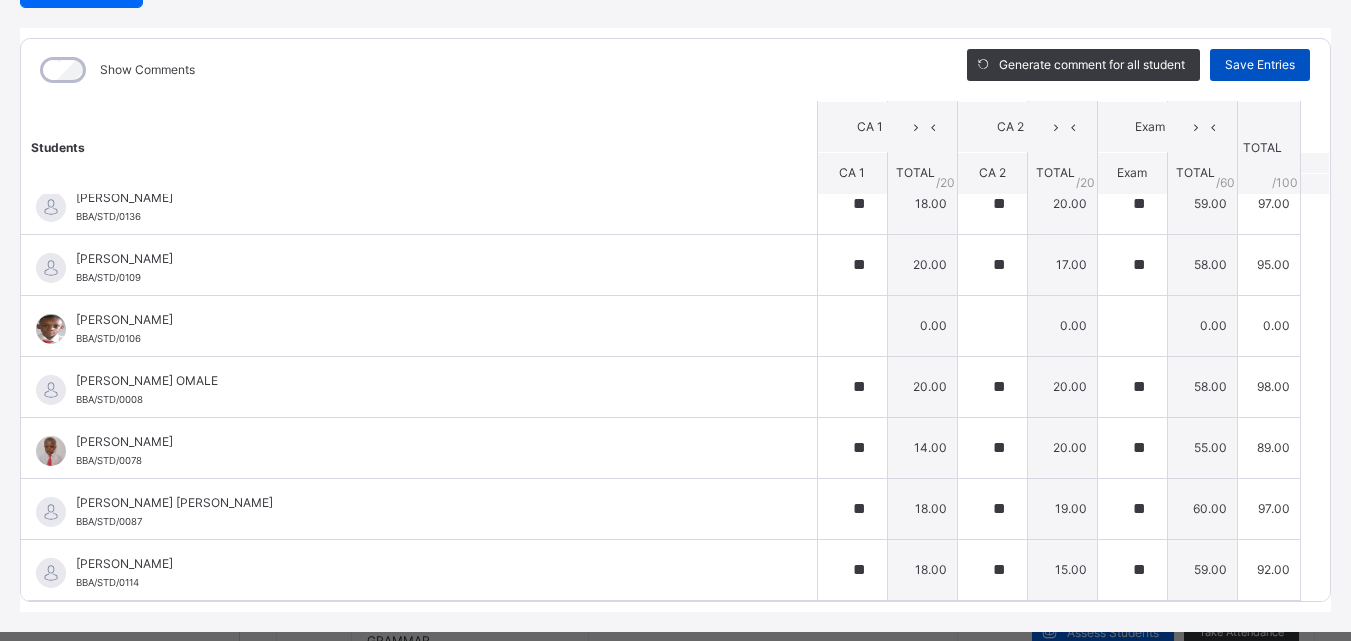 click on "Save Entries" at bounding box center (1260, 65) 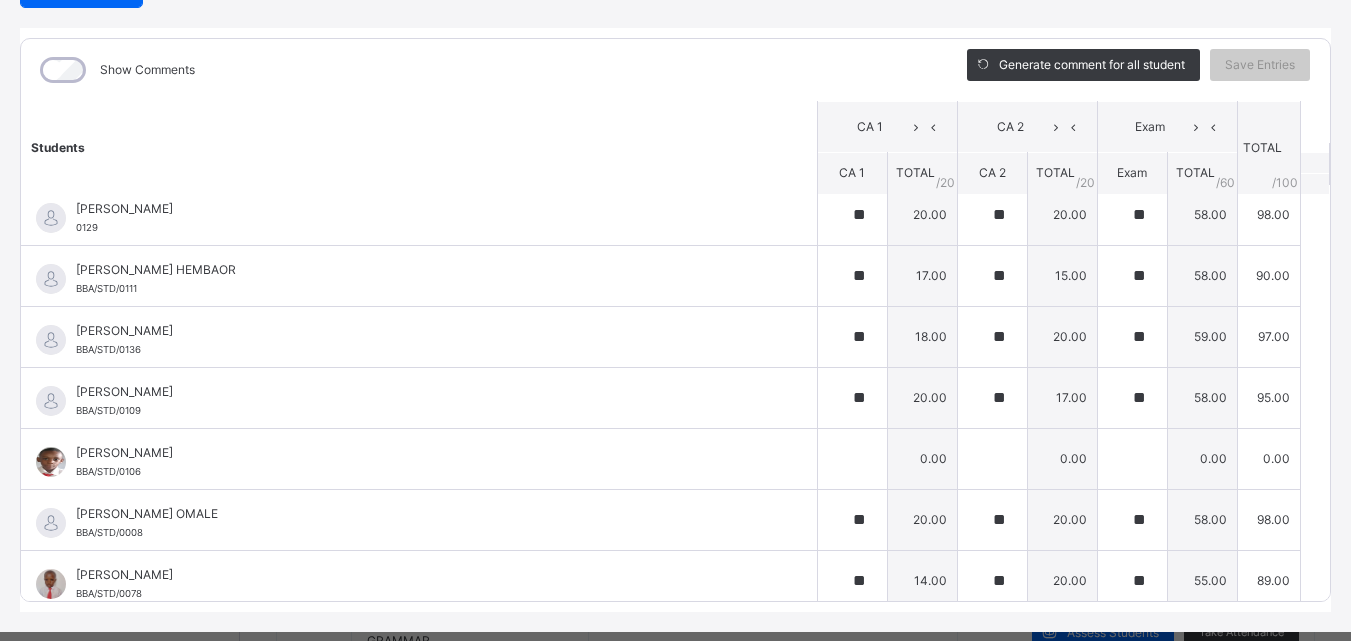 scroll, scrollTop: 0, scrollLeft: 0, axis: both 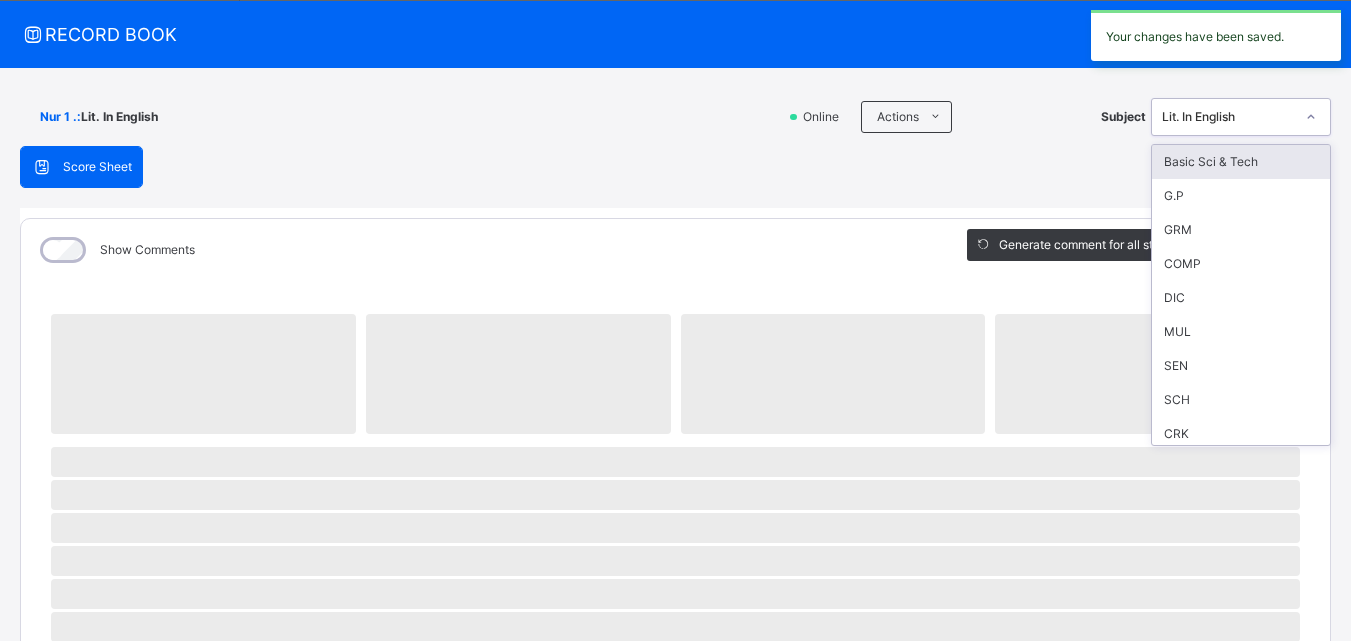 click at bounding box center (1311, 117) 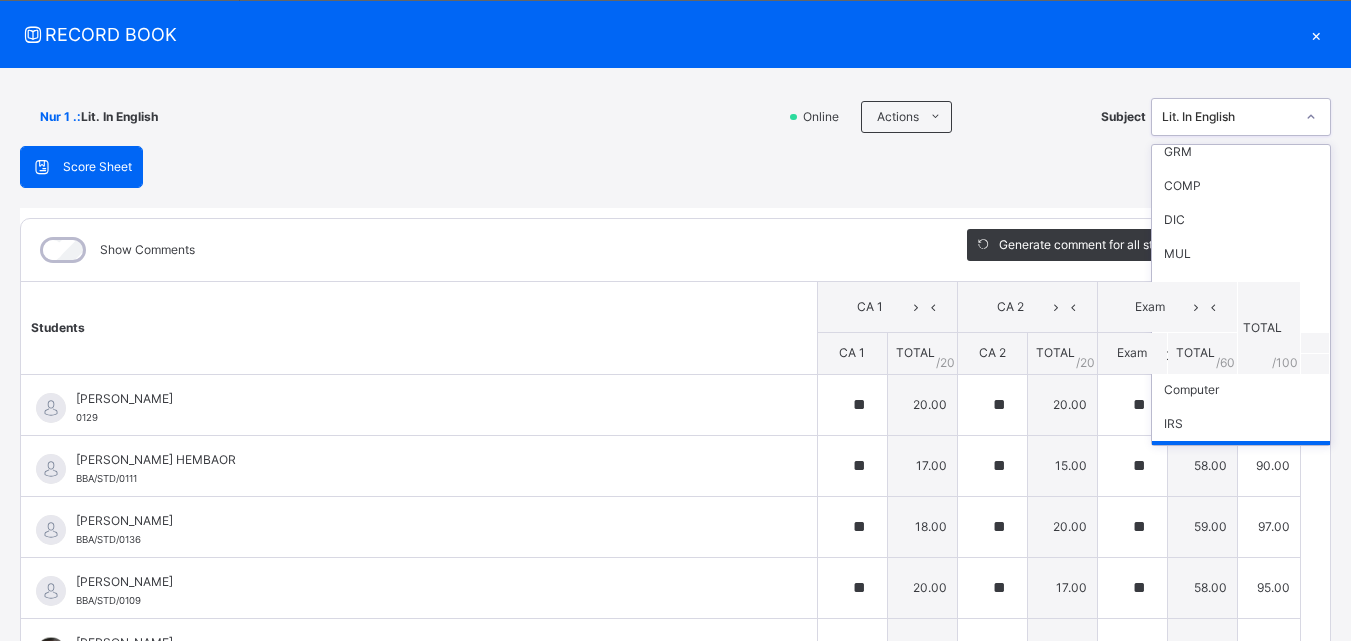 scroll, scrollTop: 84, scrollLeft: 0, axis: vertical 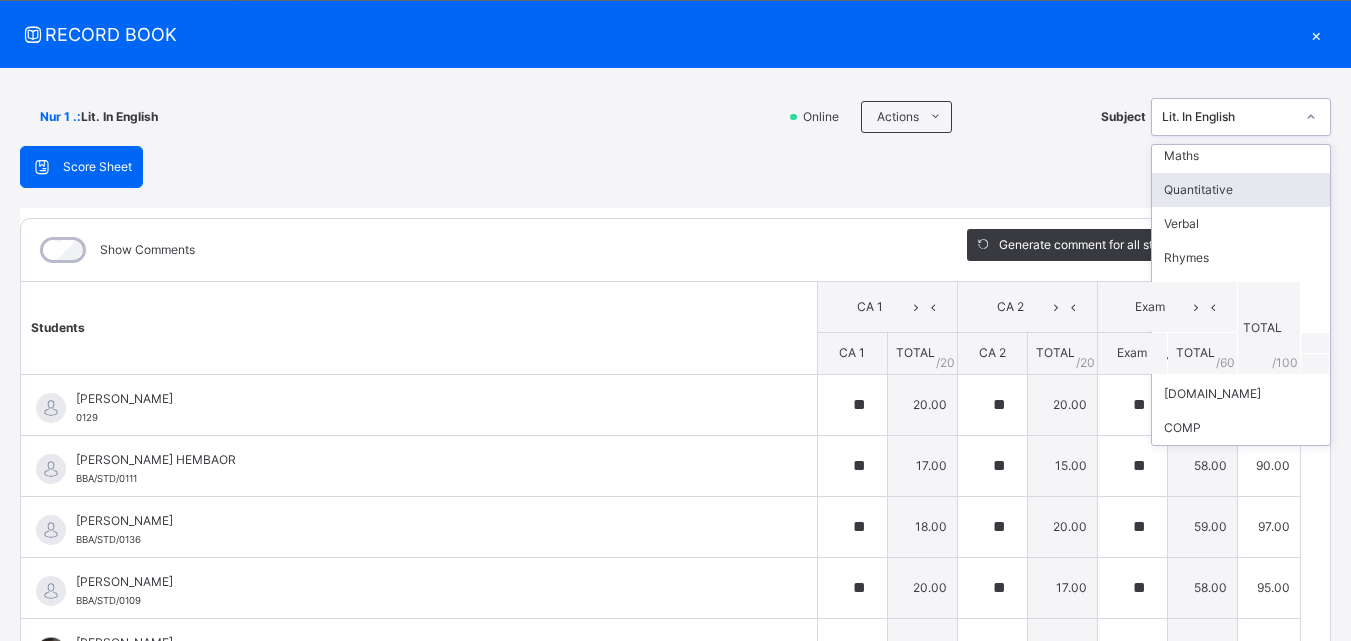 click on "Quantitative" at bounding box center (1241, 190) 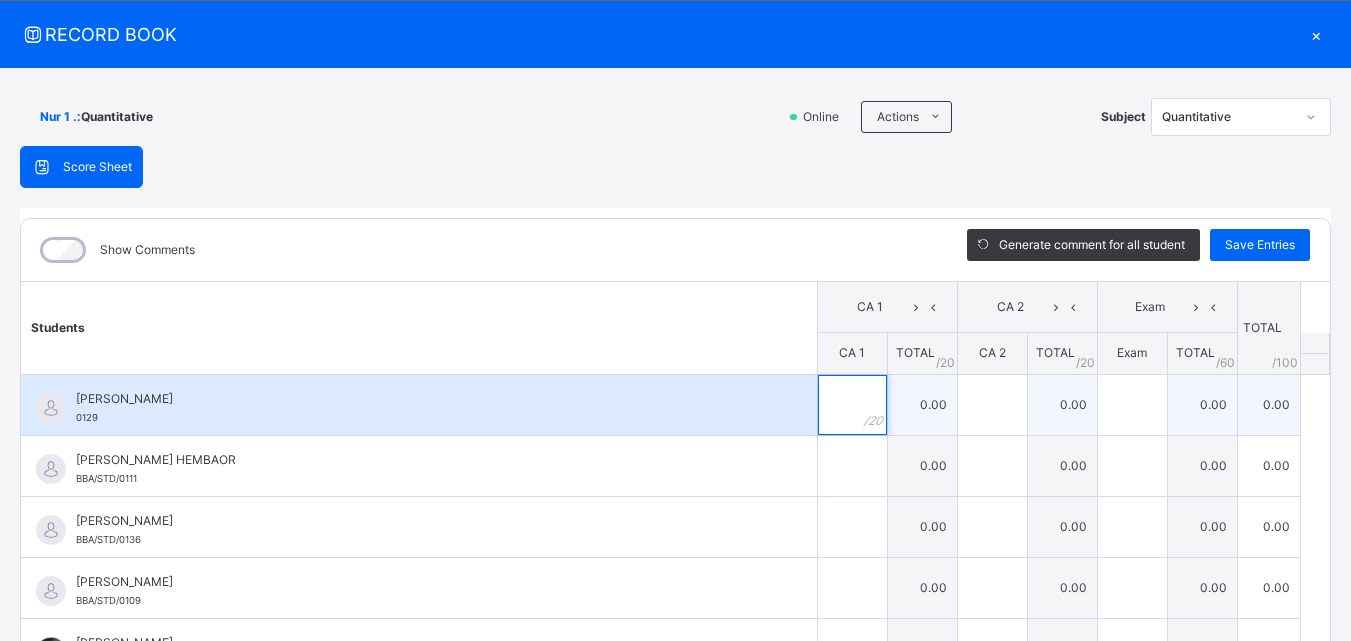 click at bounding box center (852, 405) 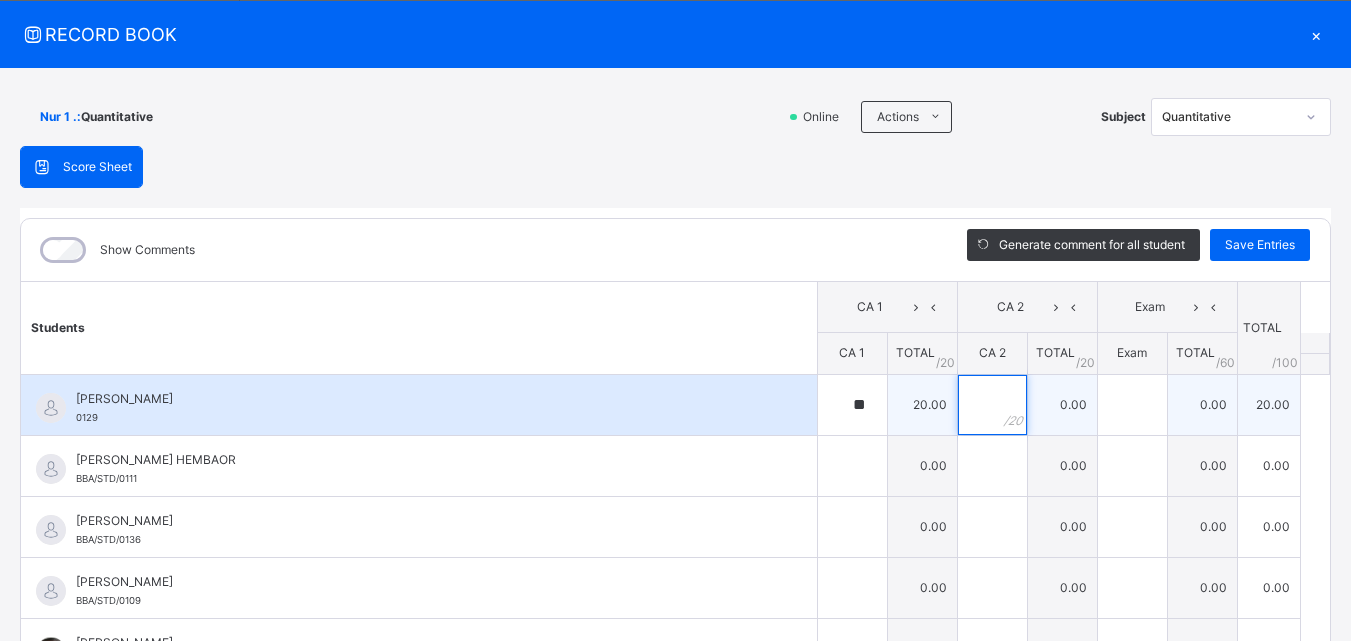click at bounding box center [992, 405] 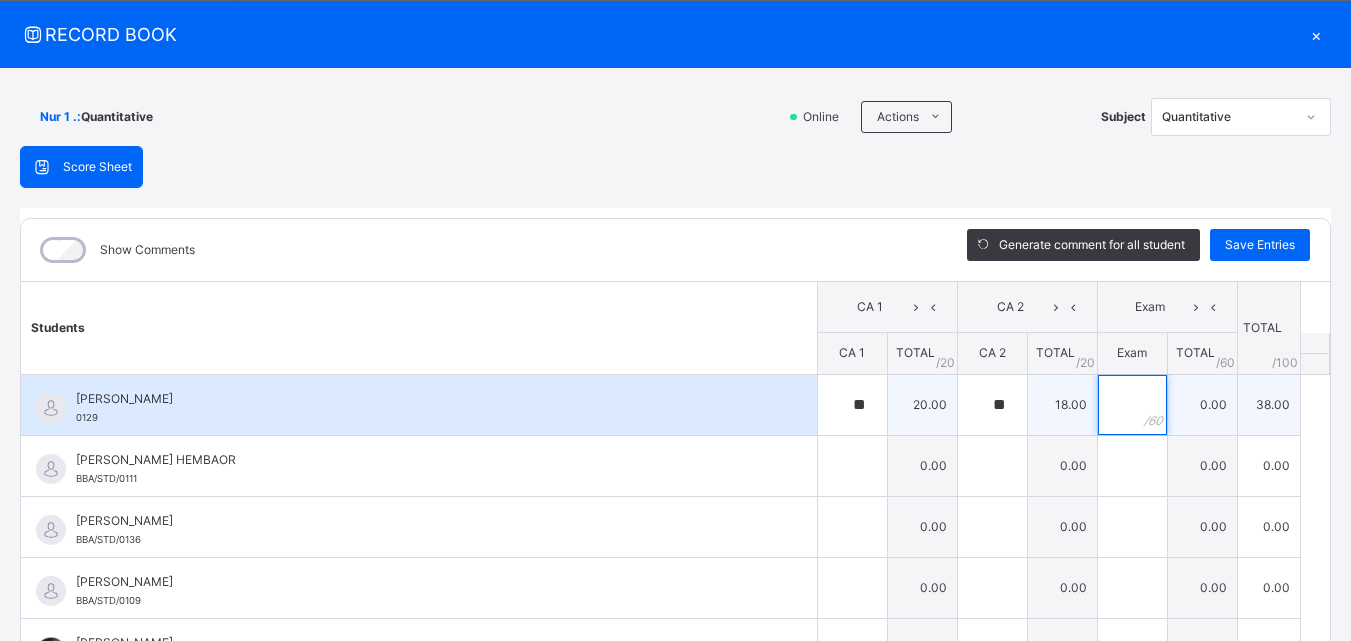 click at bounding box center [1132, 405] 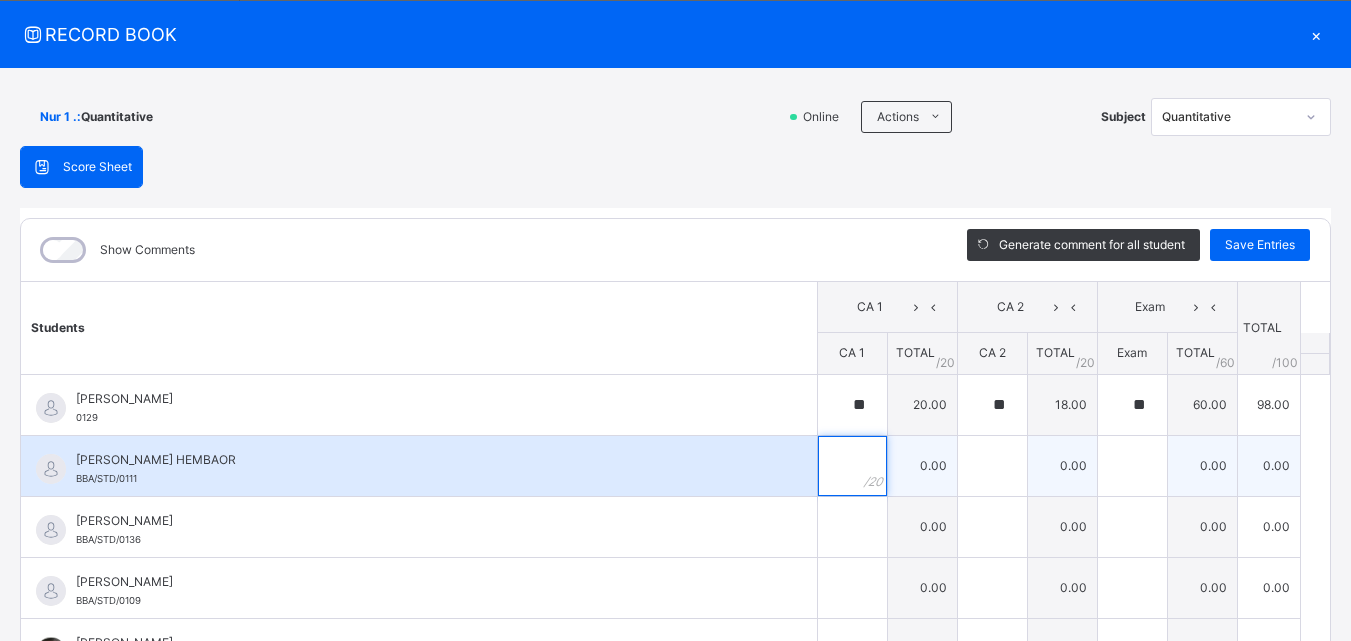 click at bounding box center (852, 466) 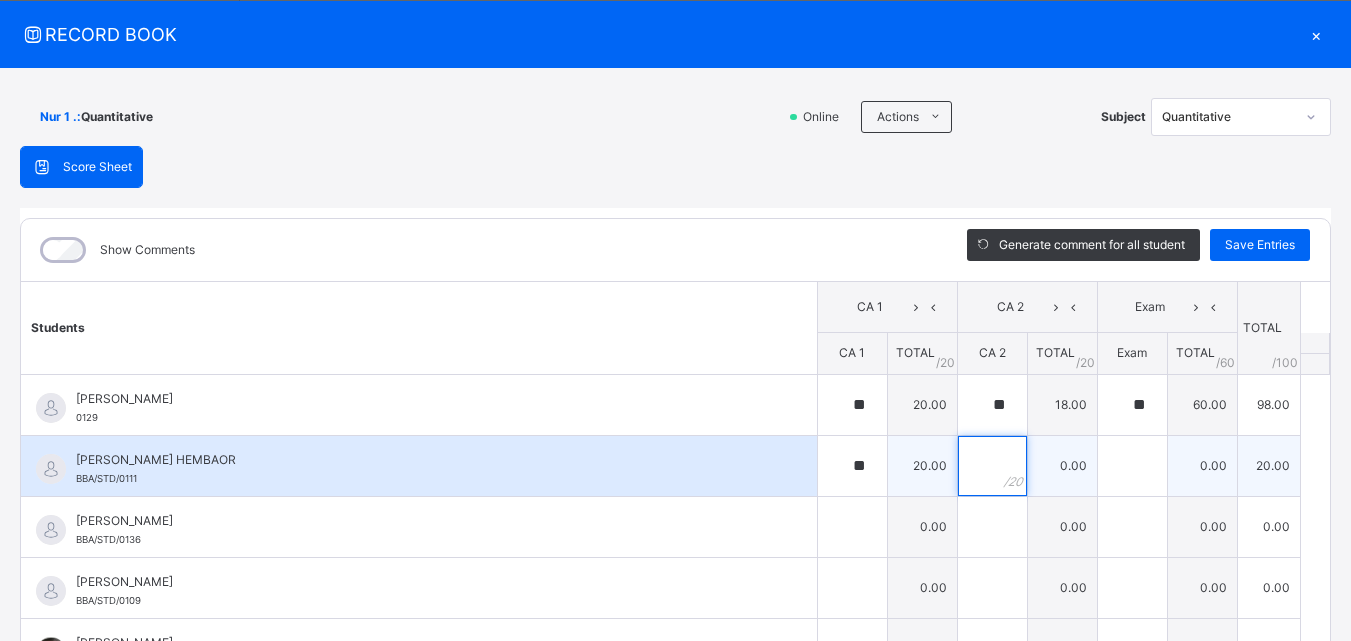 click at bounding box center [992, 466] 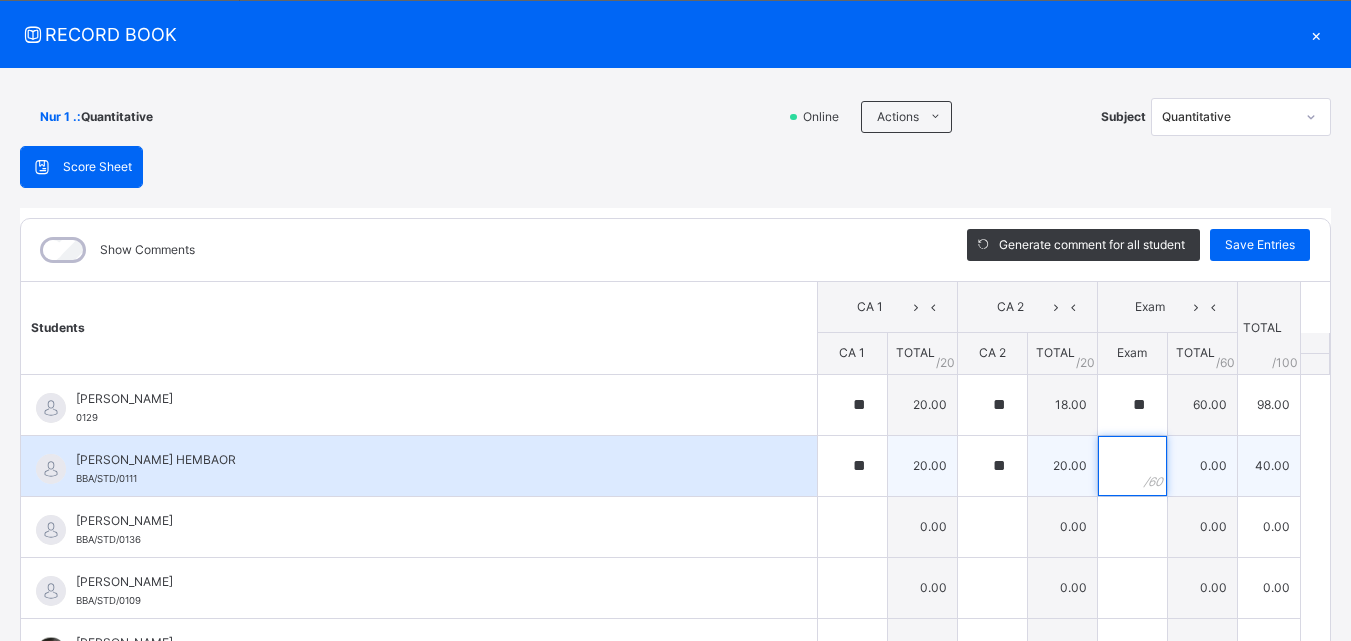 click at bounding box center (1132, 466) 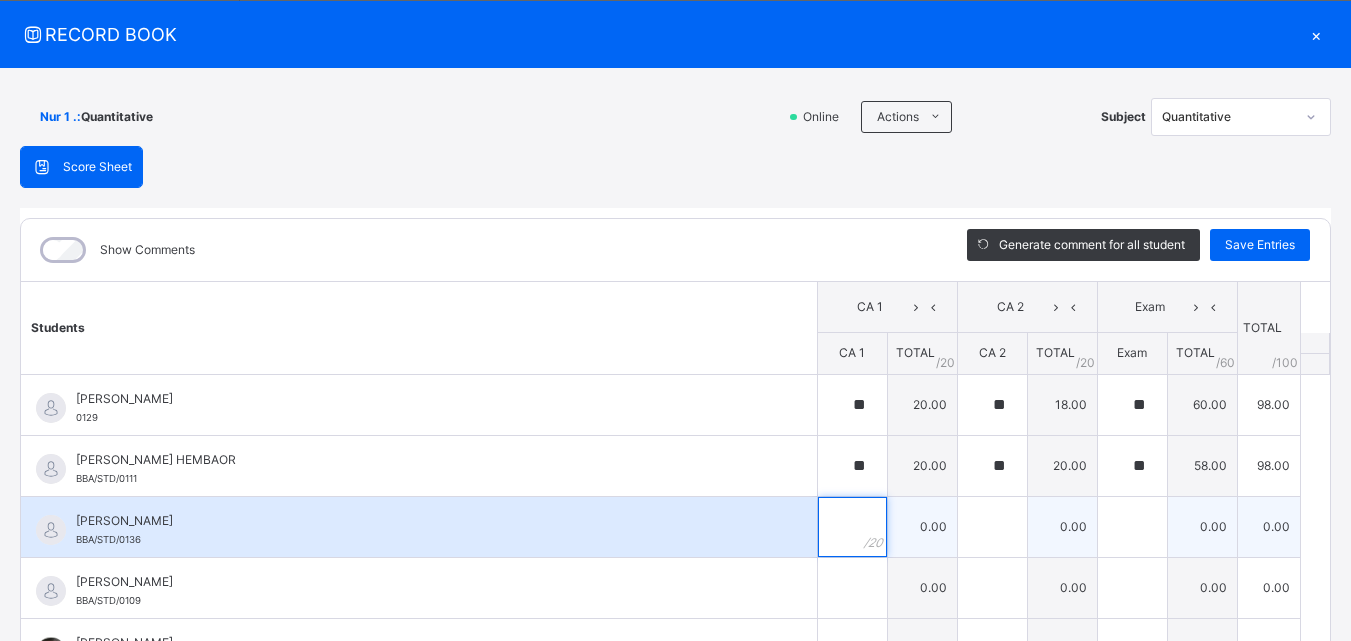 click at bounding box center [852, 527] 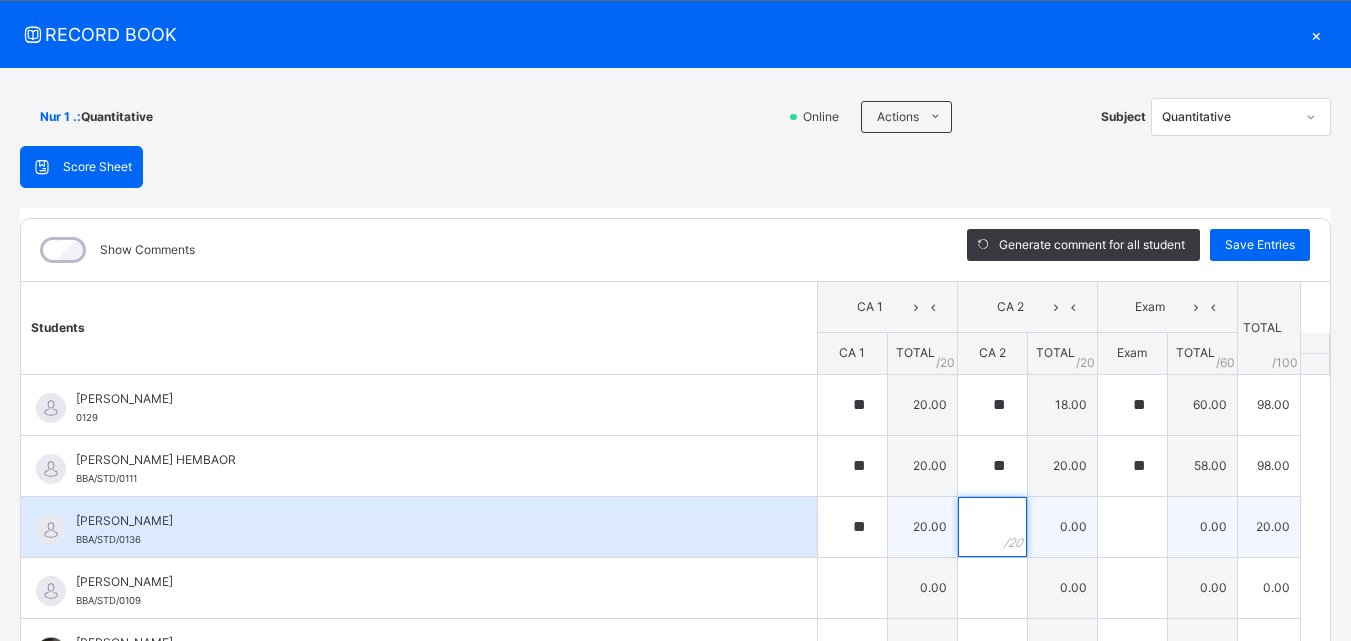 click at bounding box center [992, 527] 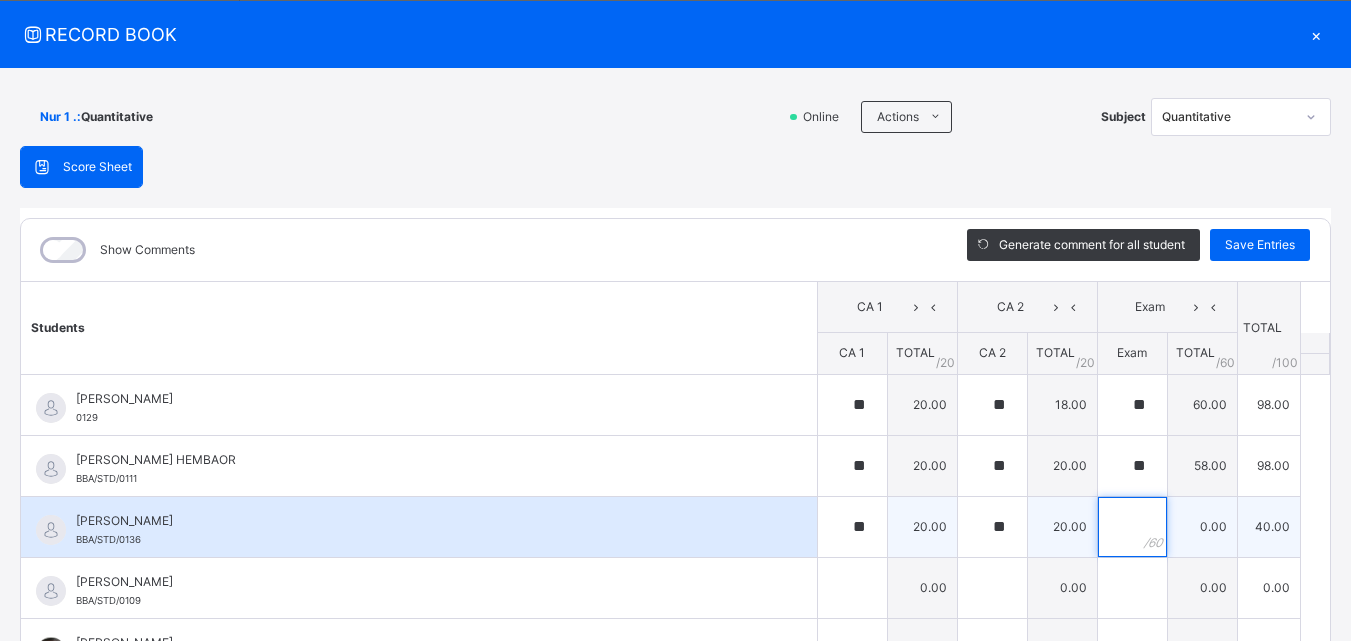 click at bounding box center [1132, 527] 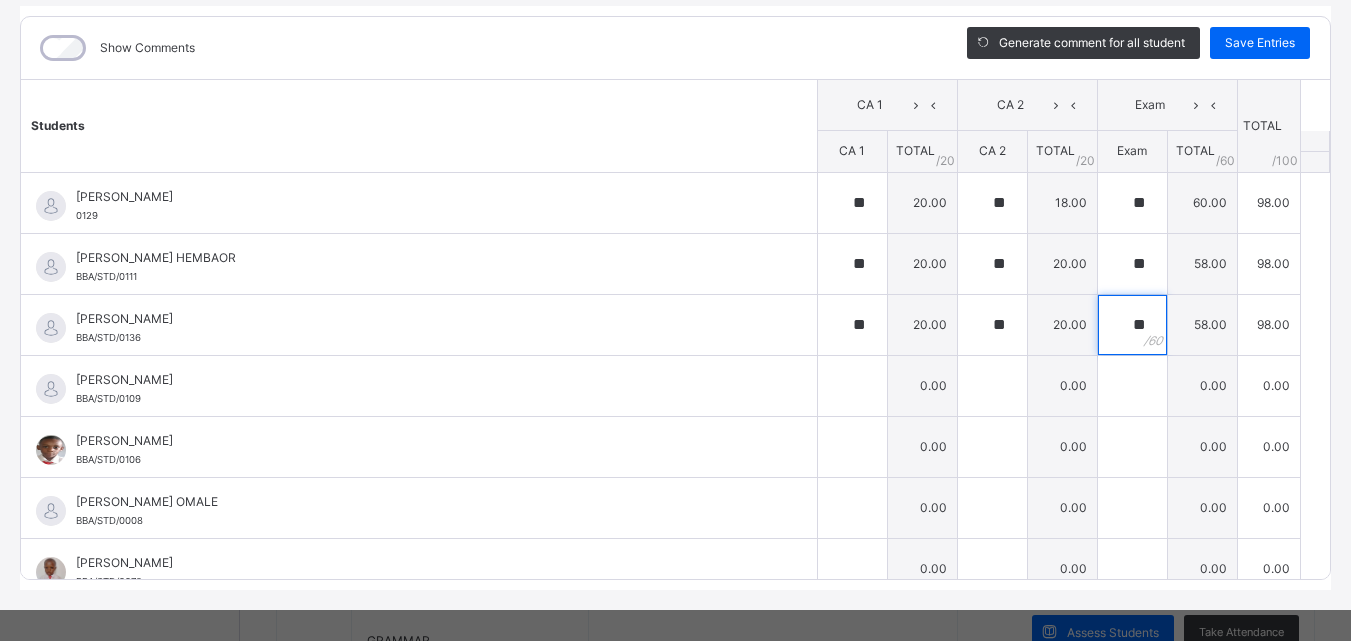 scroll, scrollTop: 270, scrollLeft: 0, axis: vertical 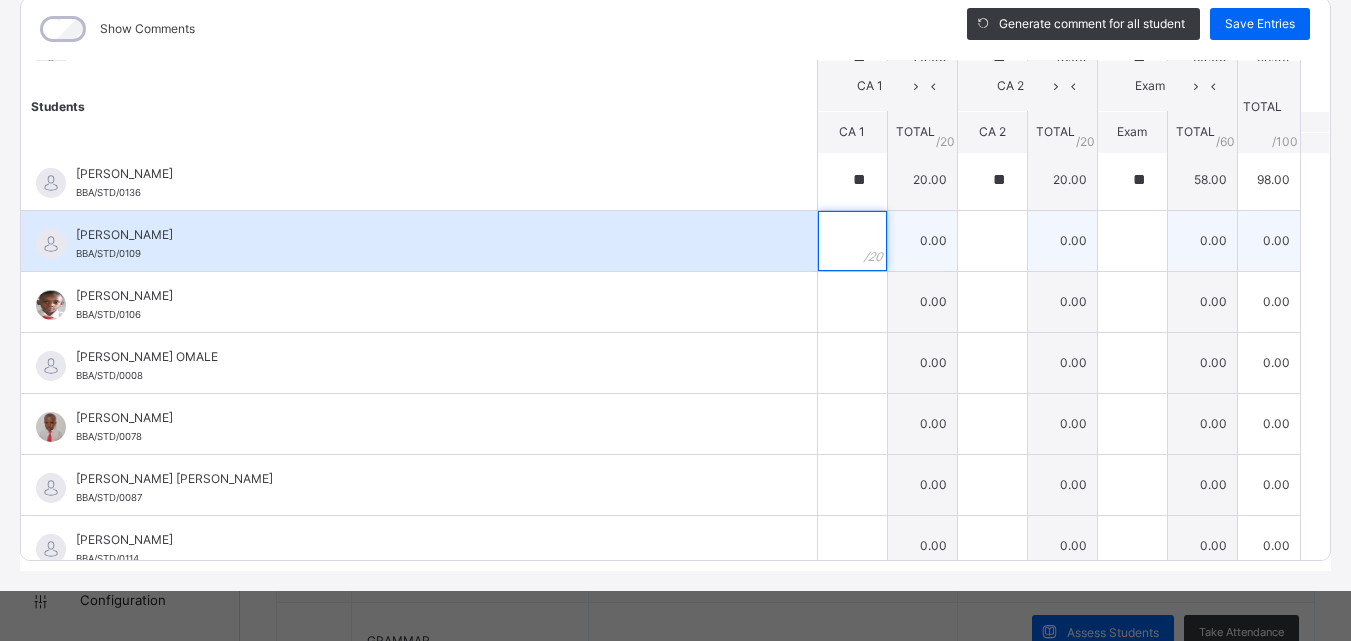 click at bounding box center (852, 241) 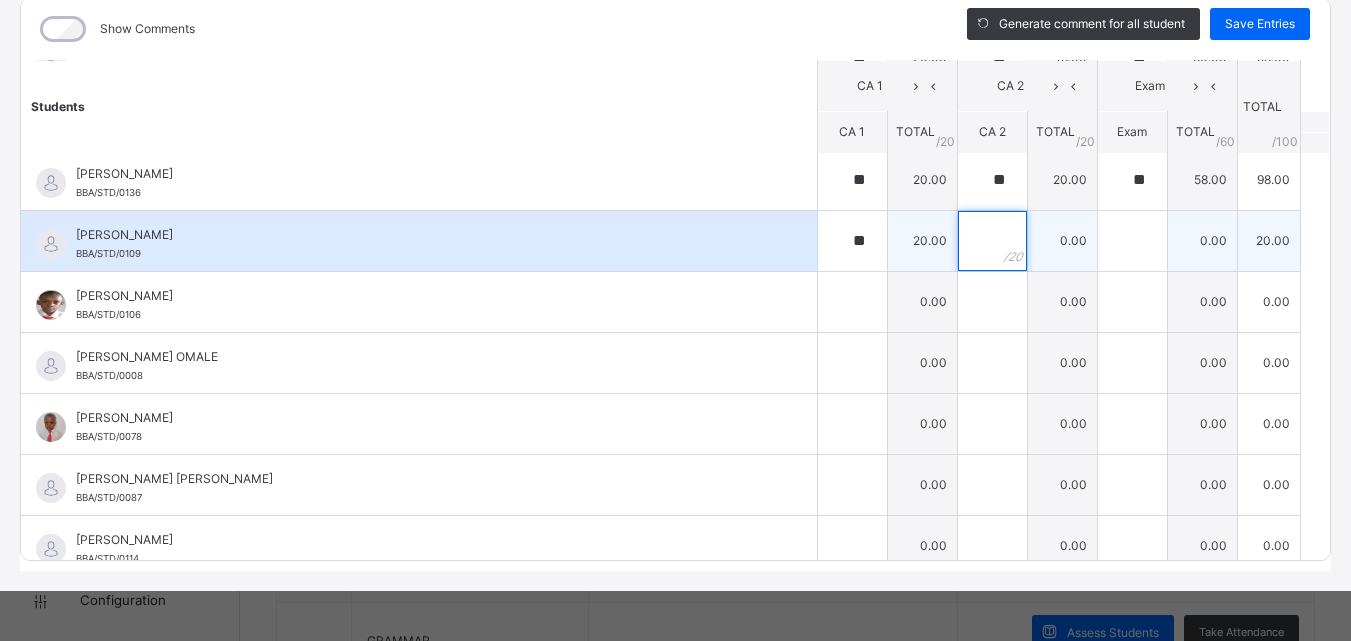 click at bounding box center [992, 241] 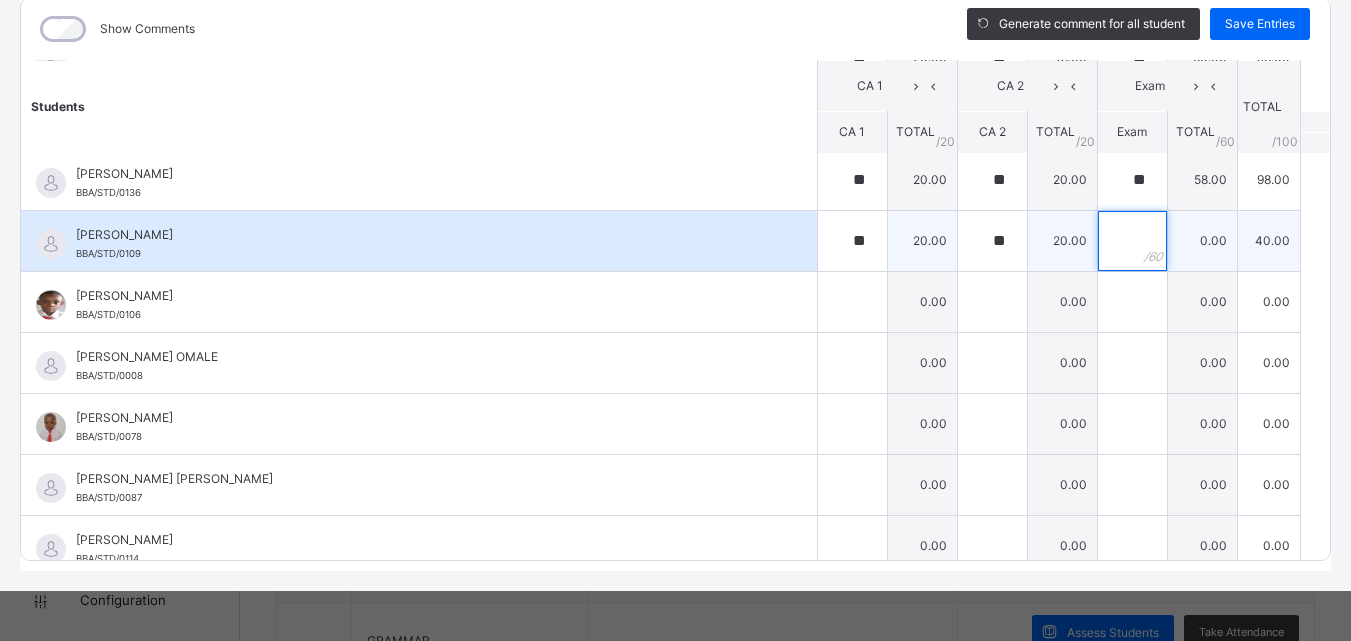 click at bounding box center [1132, 241] 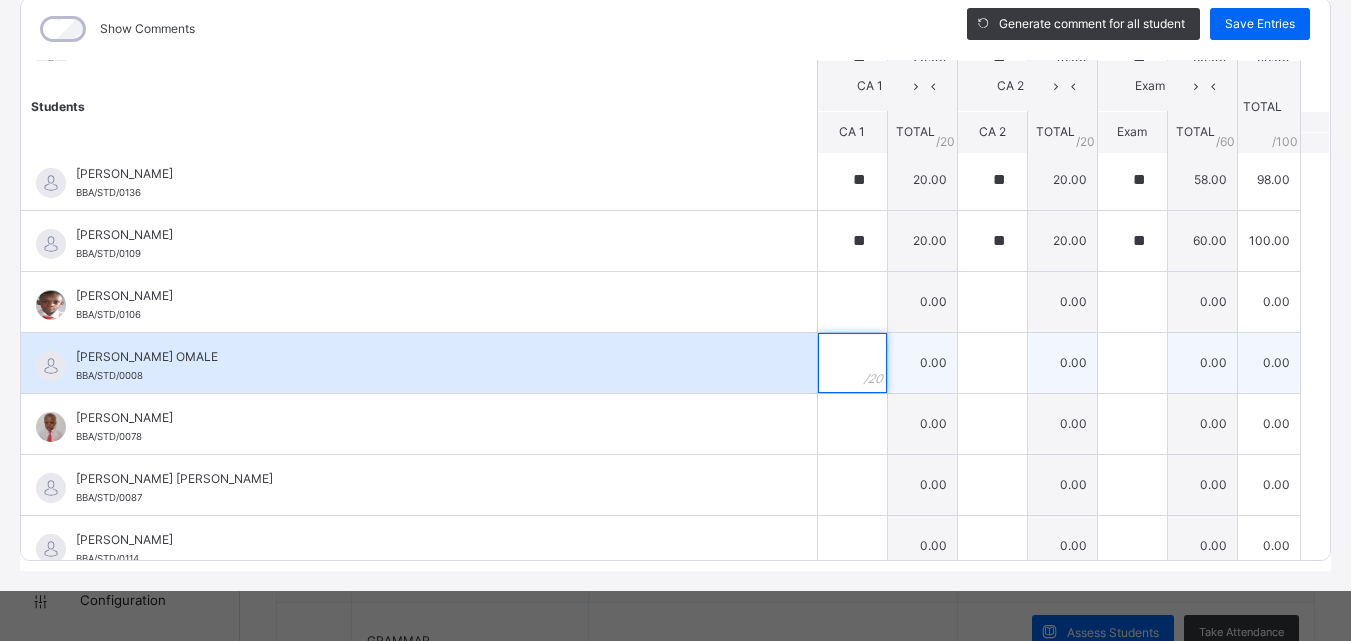 click at bounding box center [852, 363] 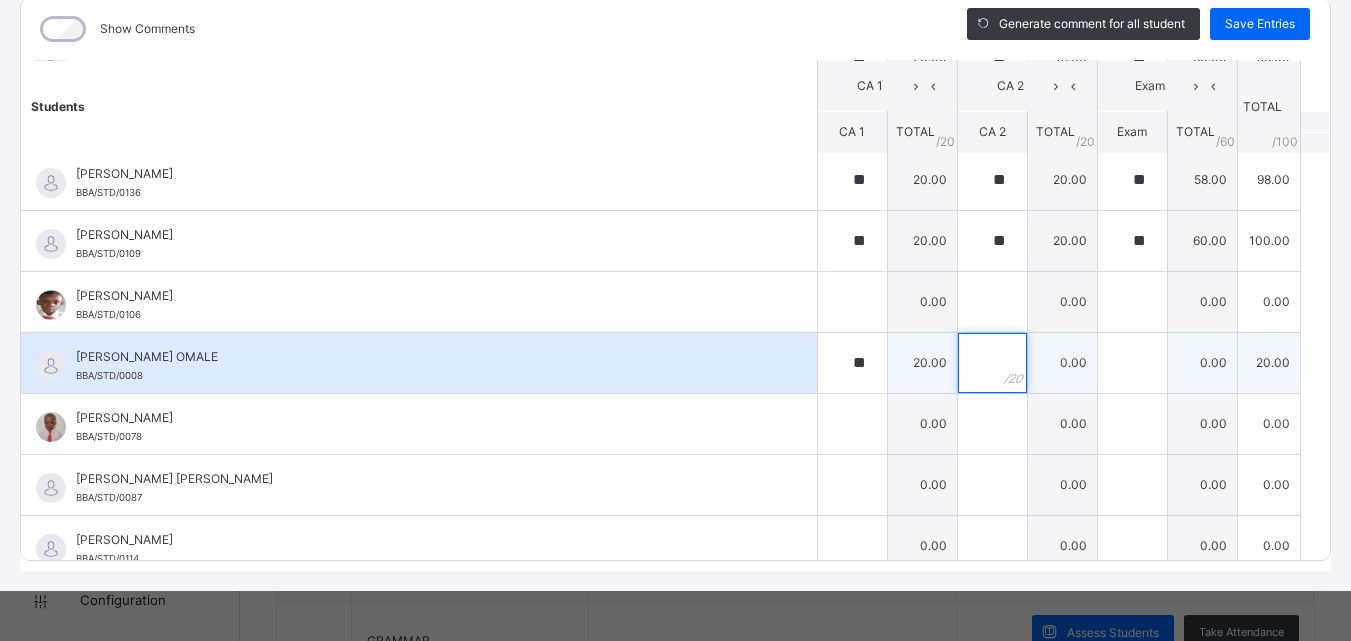click at bounding box center (992, 363) 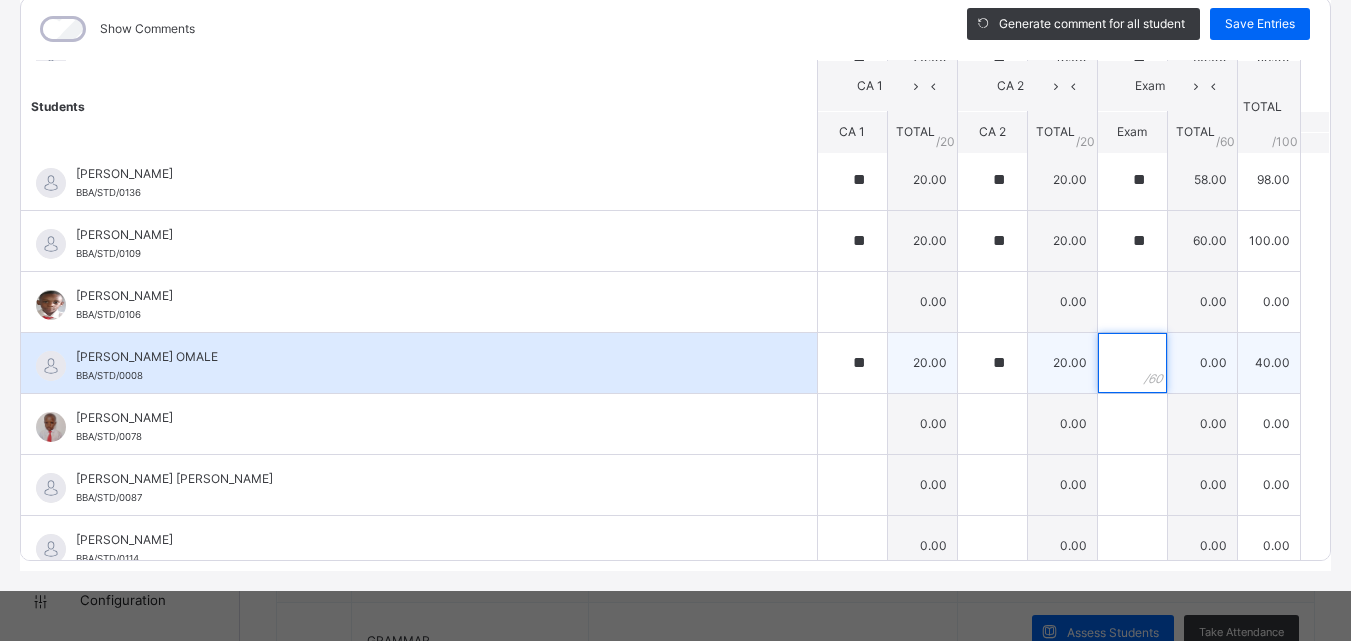 click at bounding box center [1132, 363] 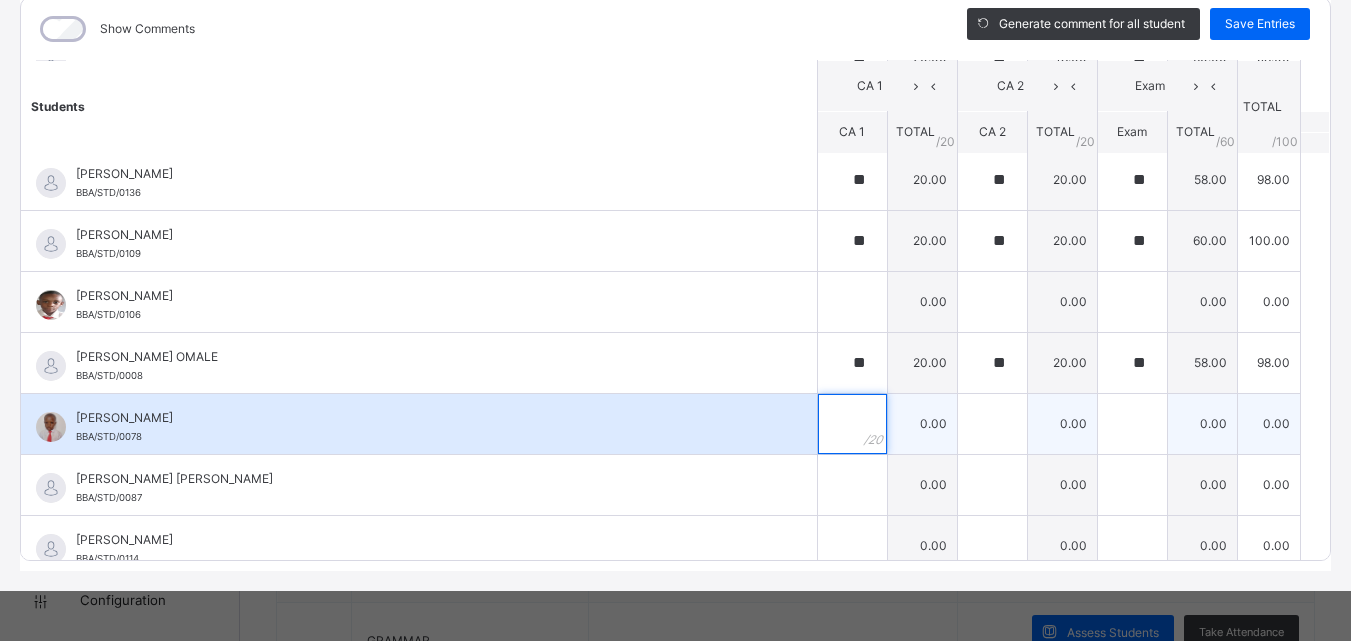 click at bounding box center [852, 424] 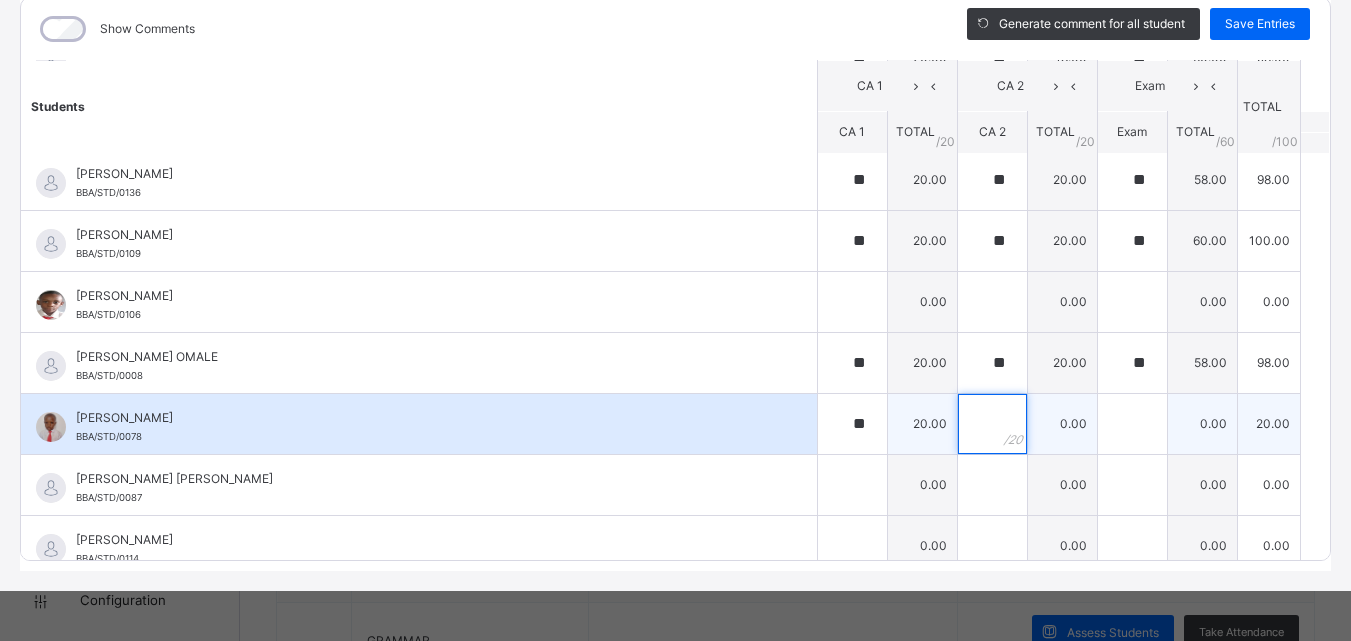click at bounding box center (992, 424) 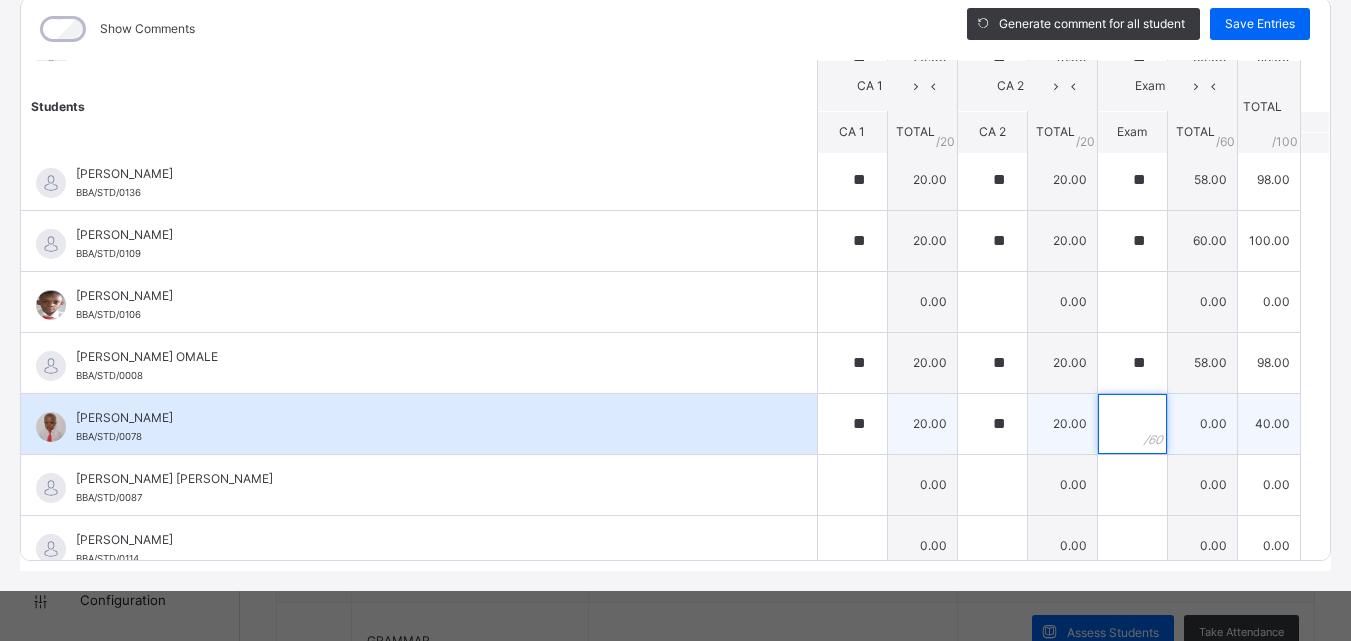click at bounding box center [1132, 424] 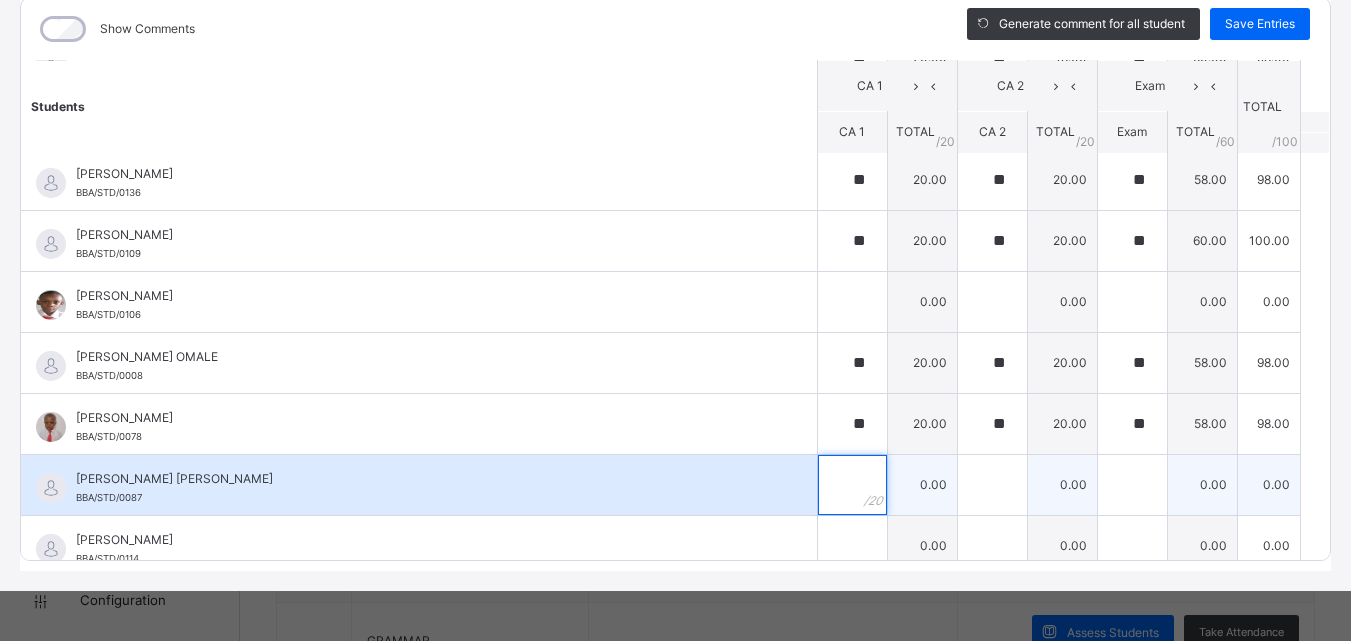 click at bounding box center [852, 485] 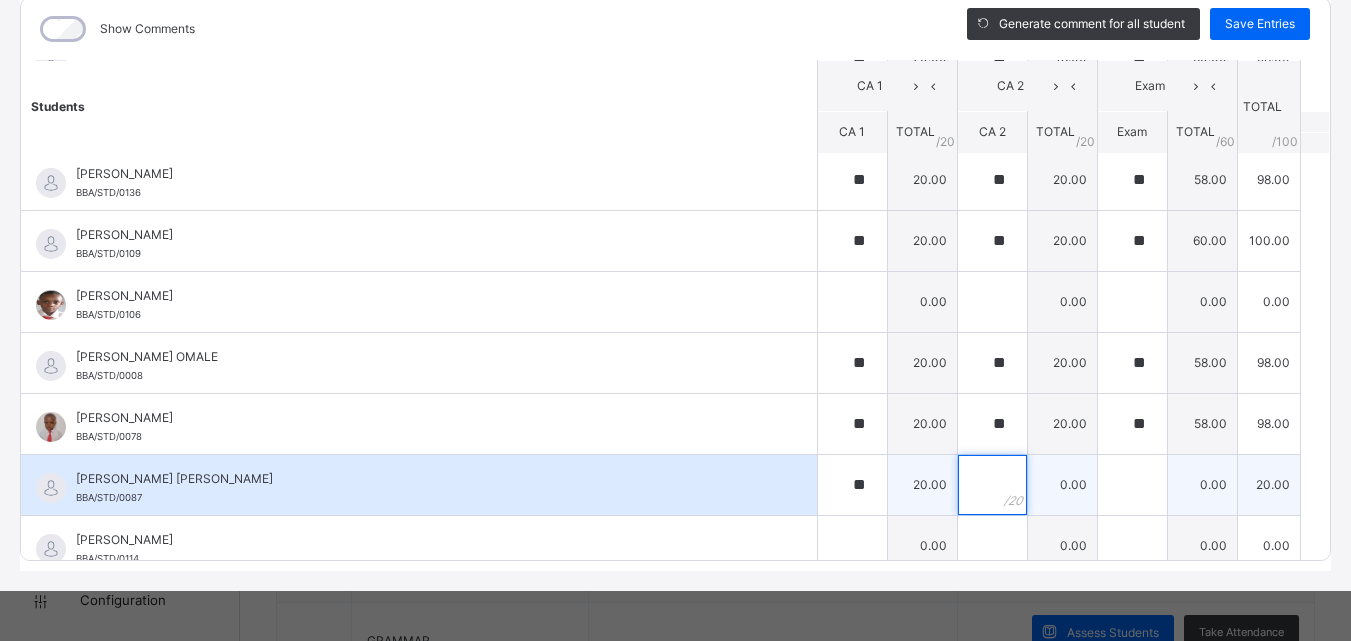 click at bounding box center (992, 485) 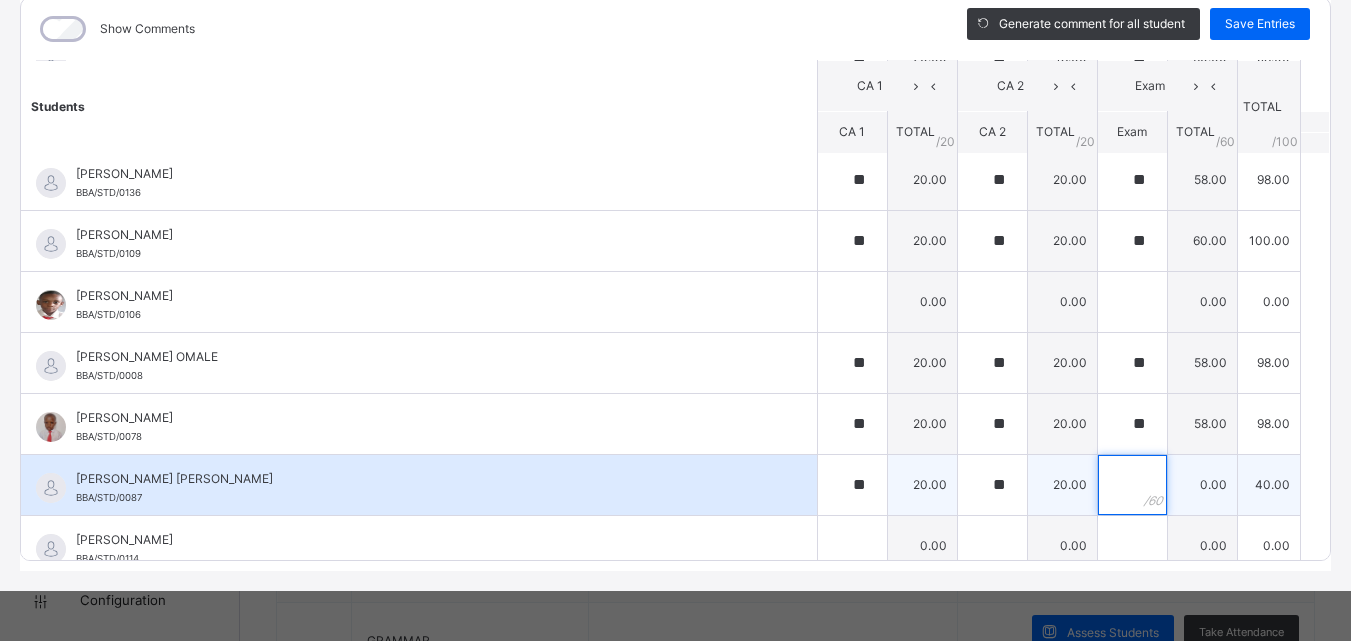 click at bounding box center (1132, 485) 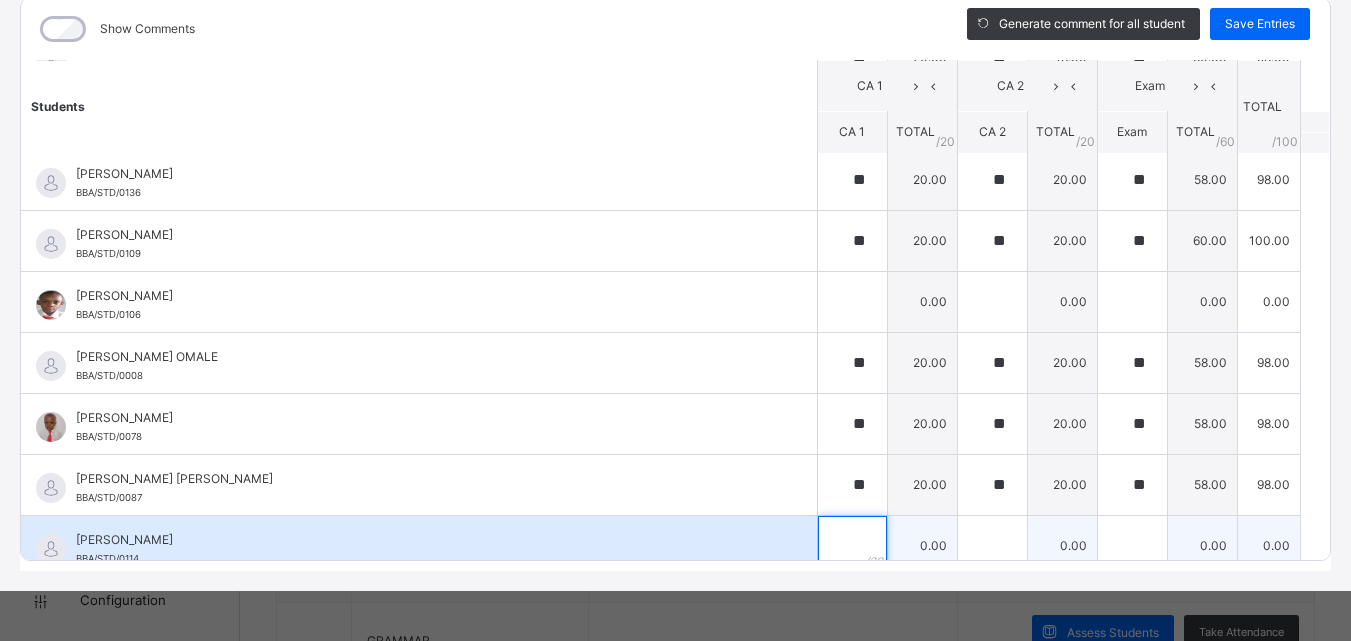 click at bounding box center [852, 546] 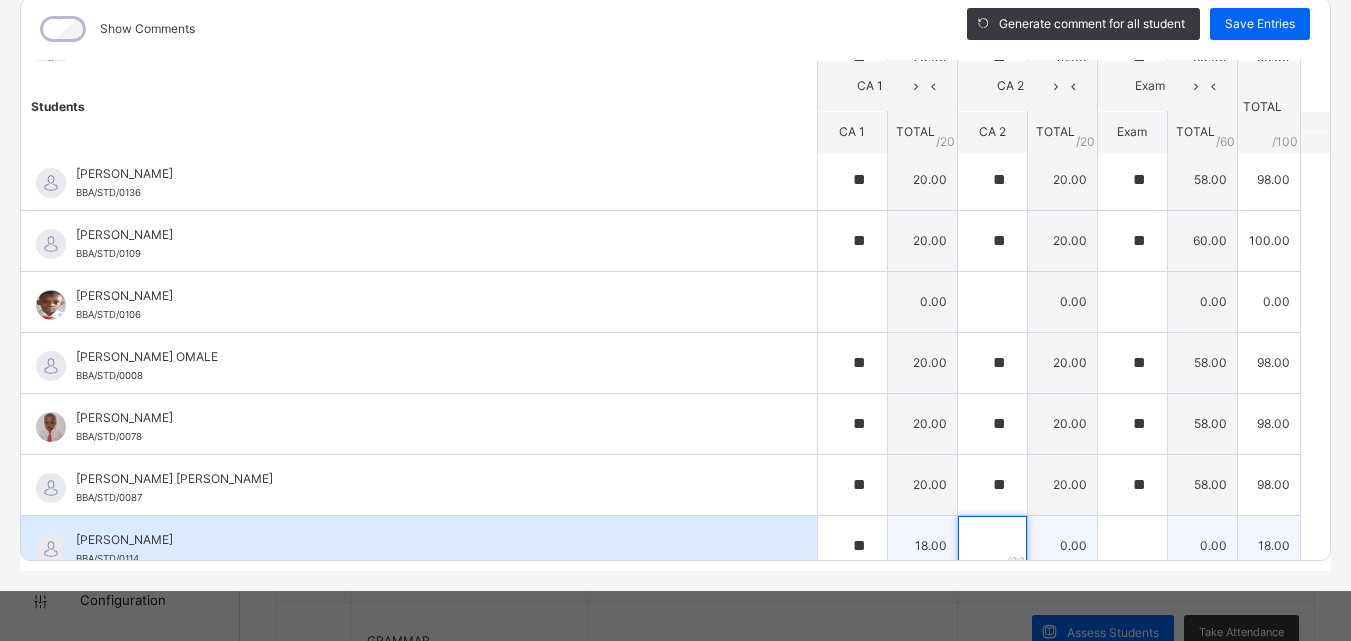 click at bounding box center [992, 546] 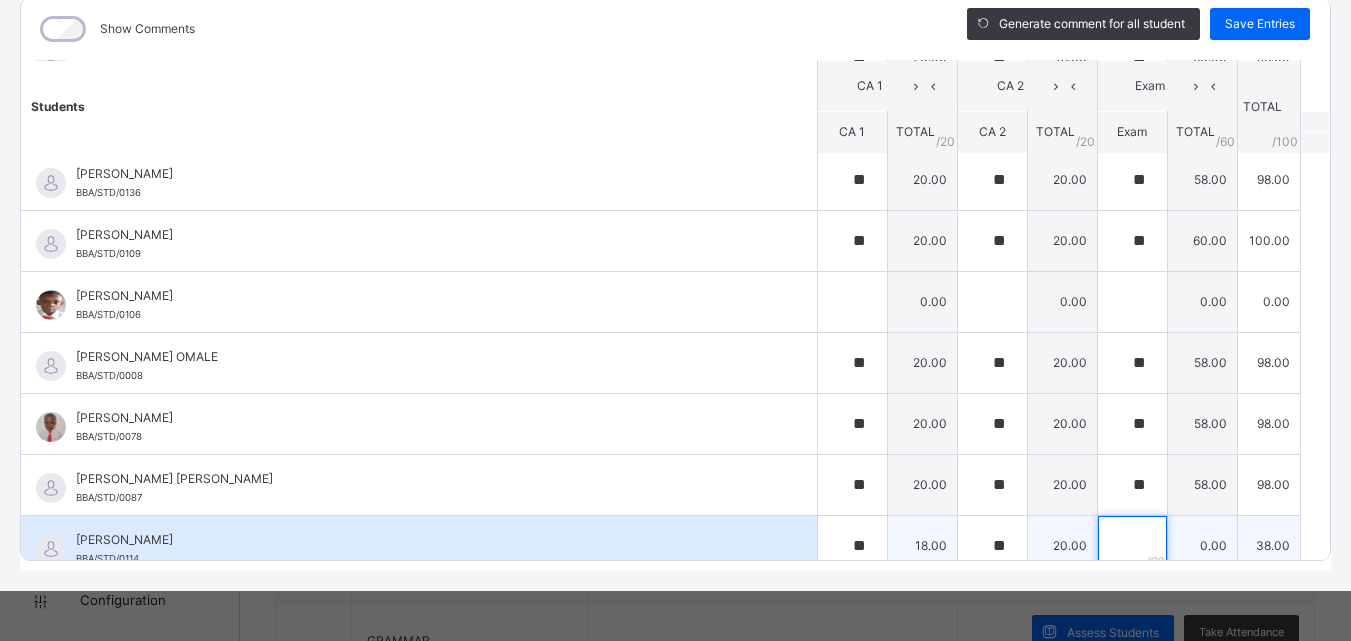 click at bounding box center (1132, 546) 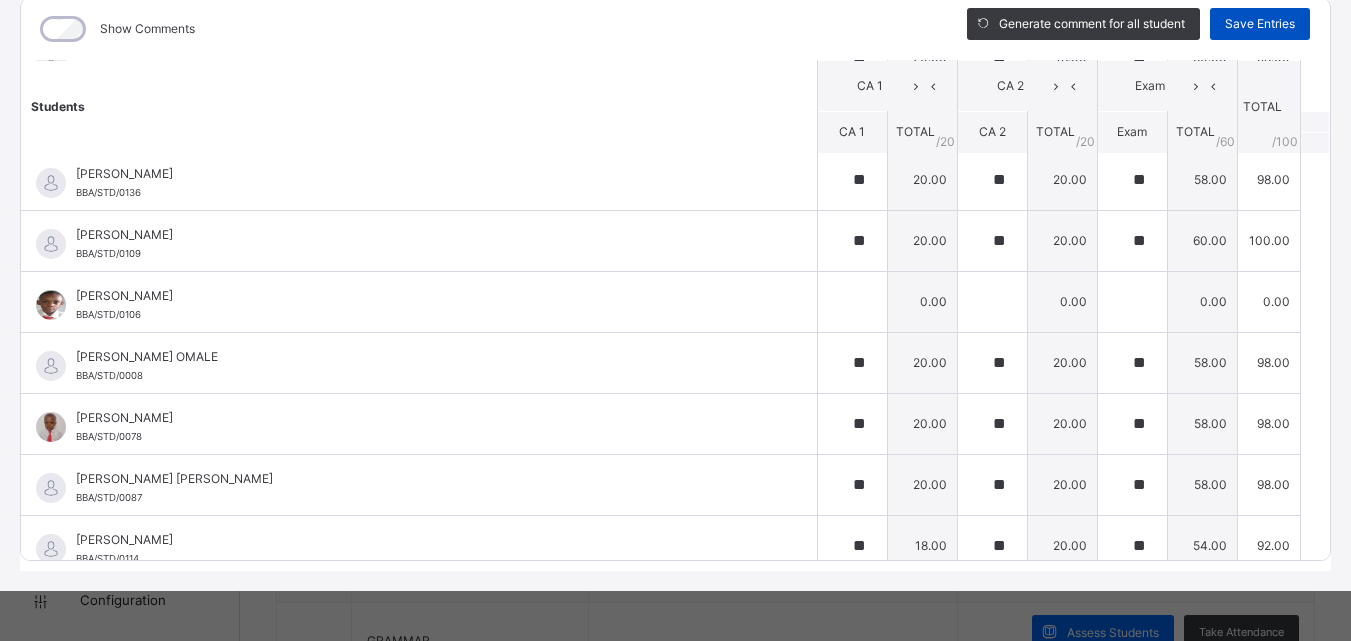 click on "Save Entries" at bounding box center (1260, 24) 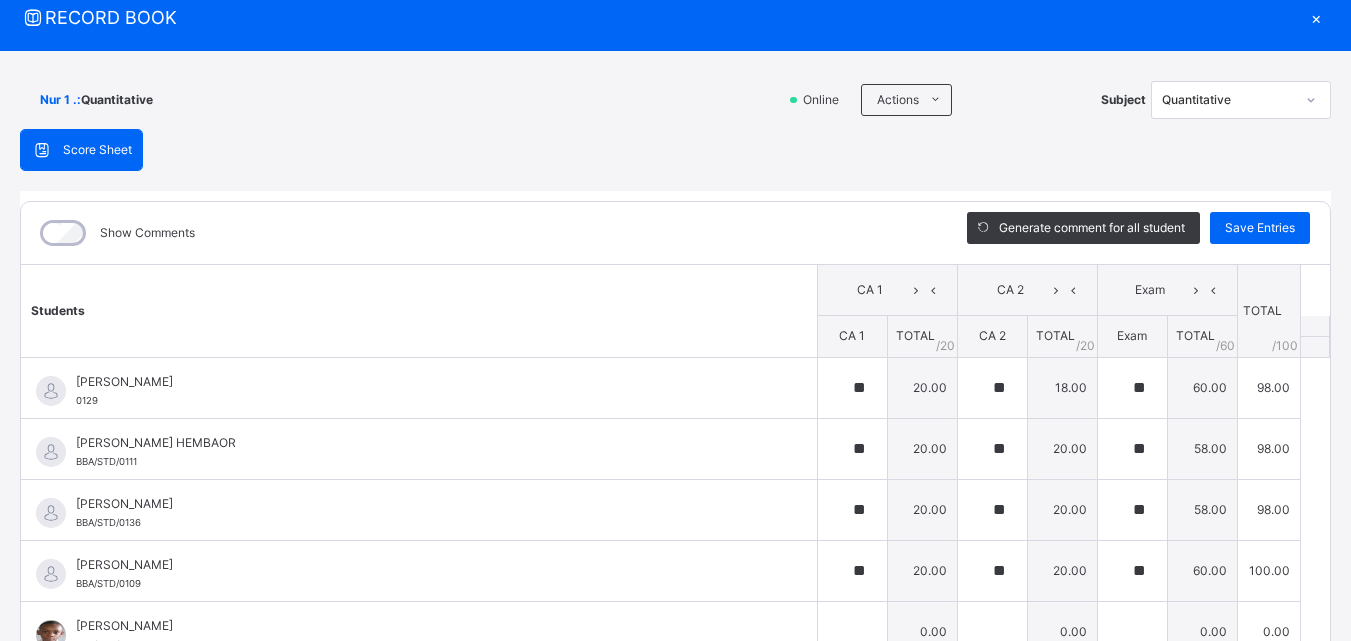 scroll, scrollTop: 54, scrollLeft: 0, axis: vertical 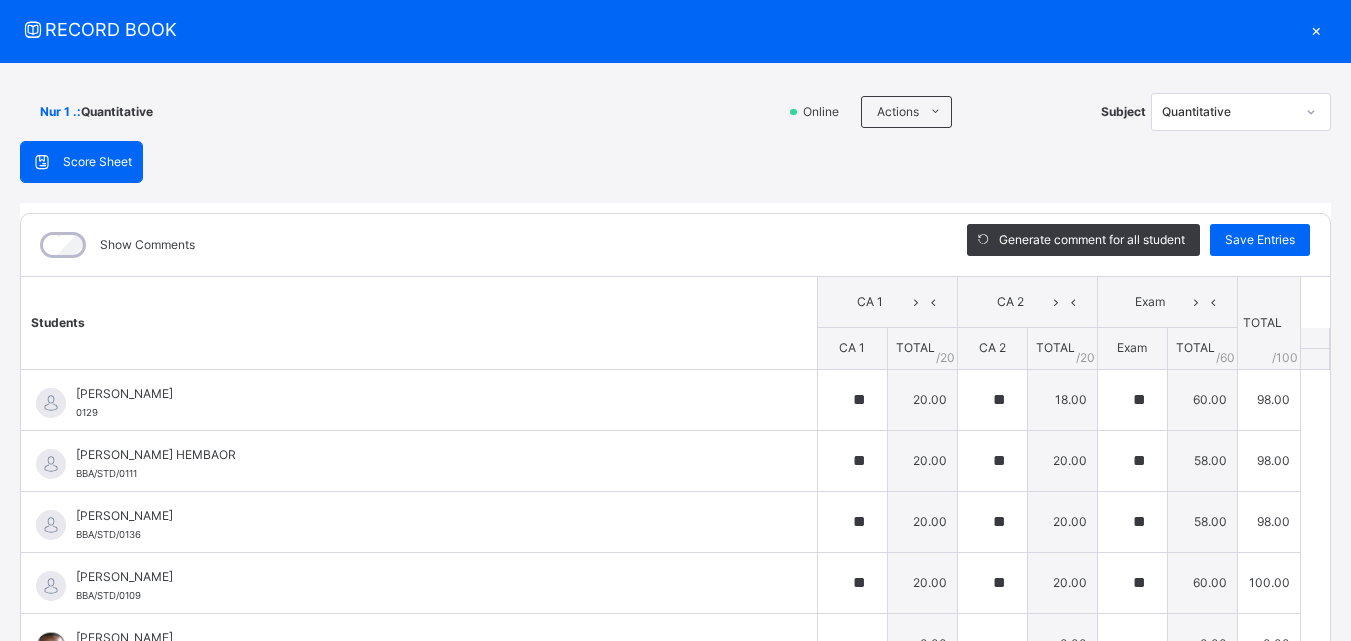 click at bounding box center (1311, 112) 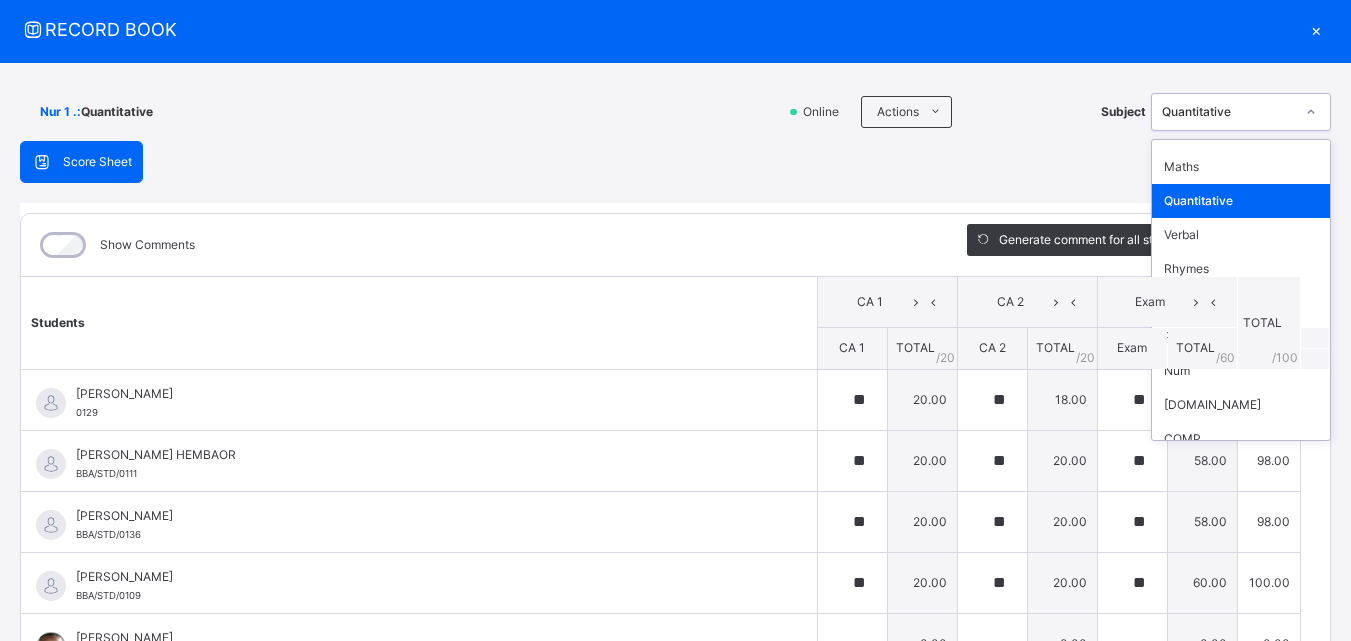 scroll, scrollTop: 414, scrollLeft: 0, axis: vertical 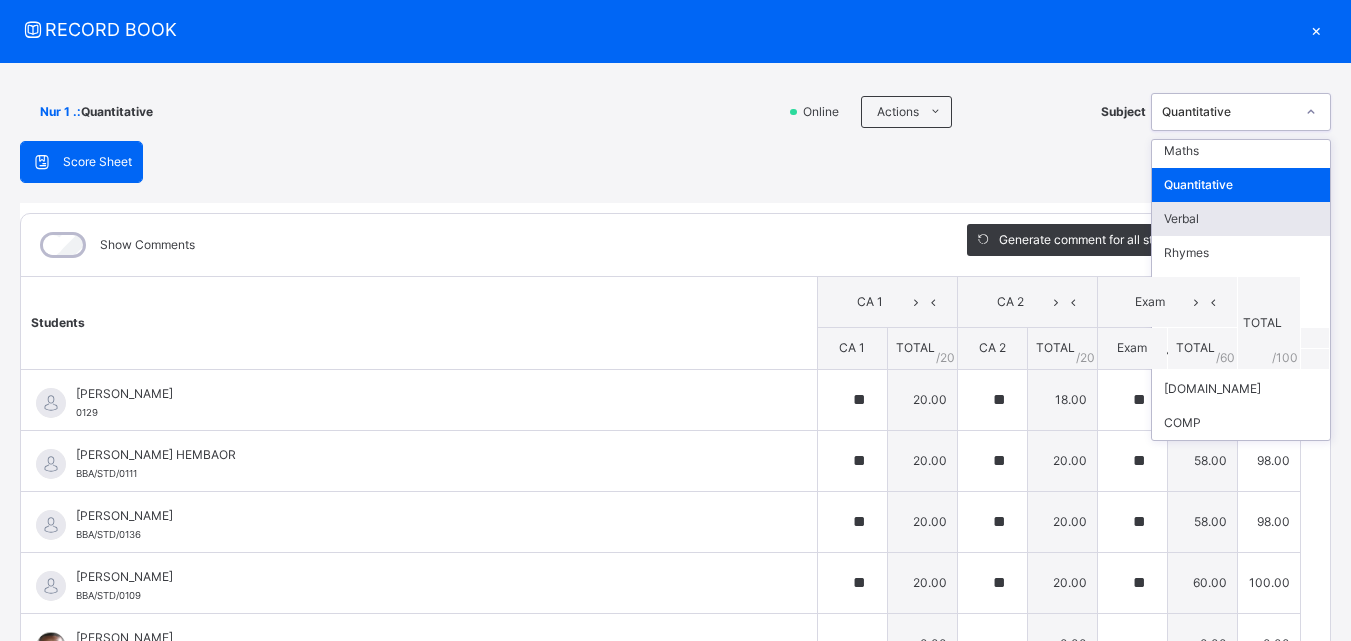 click on "Verbal" at bounding box center [1241, 219] 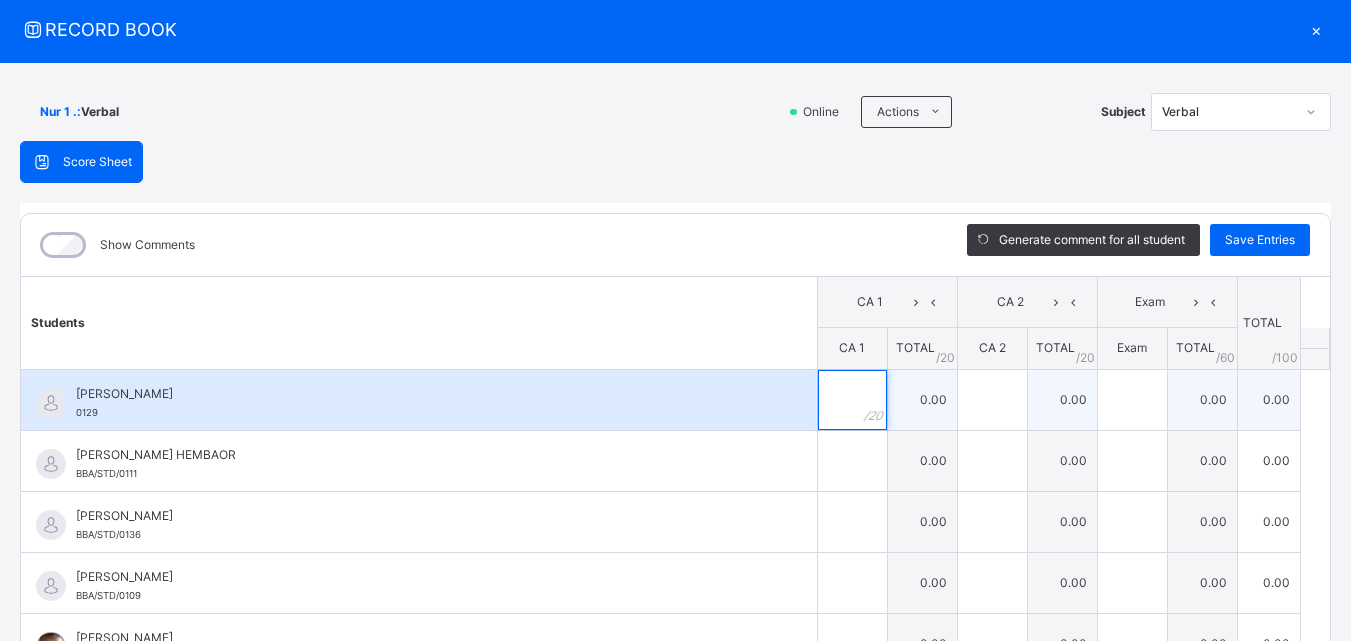 click at bounding box center [852, 400] 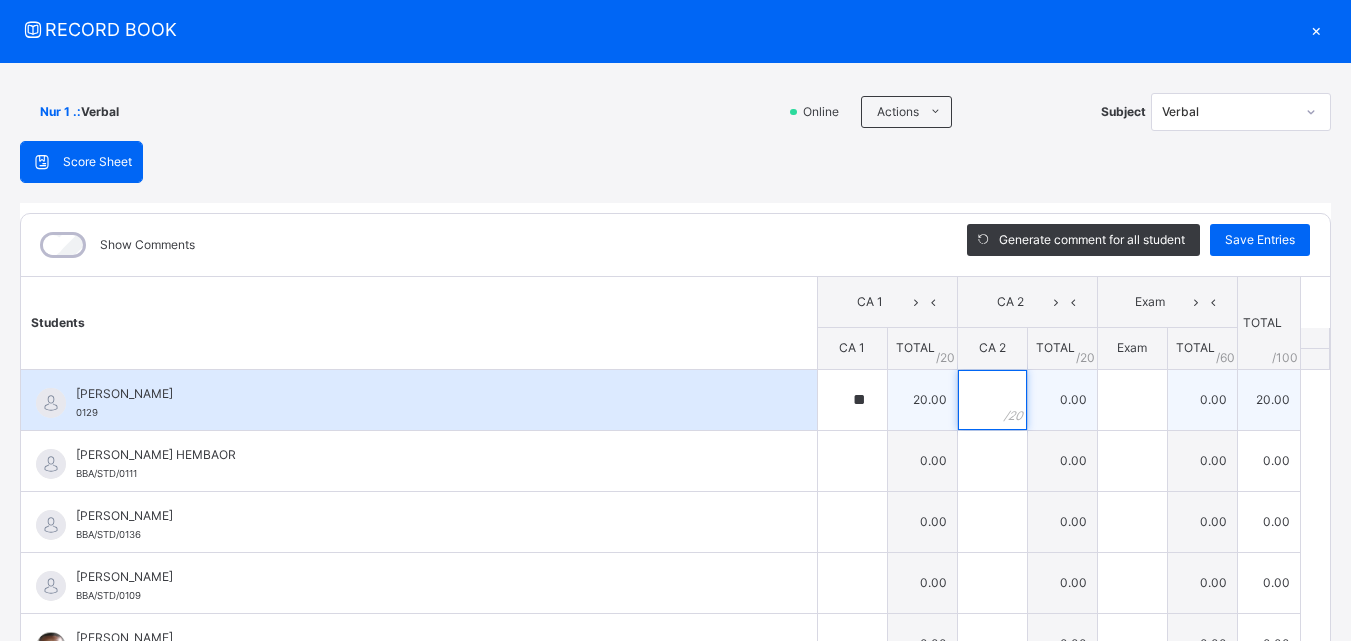 click at bounding box center [992, 400] 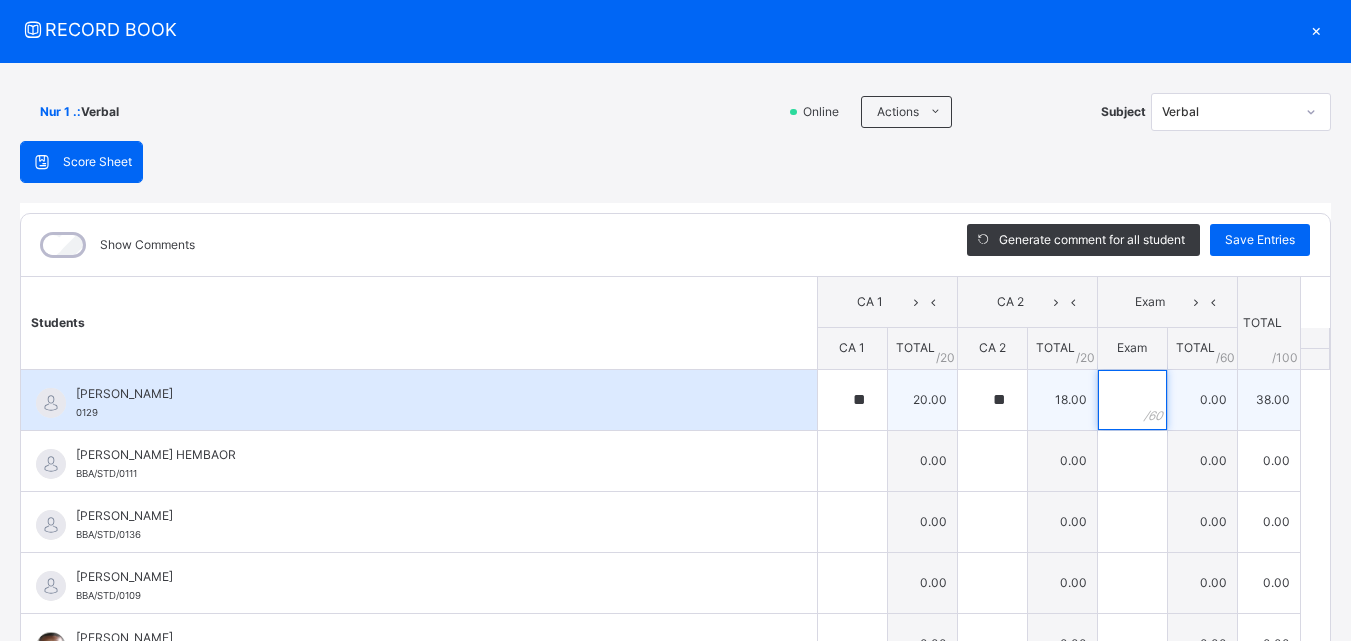click at bounding box center [1132, 400] 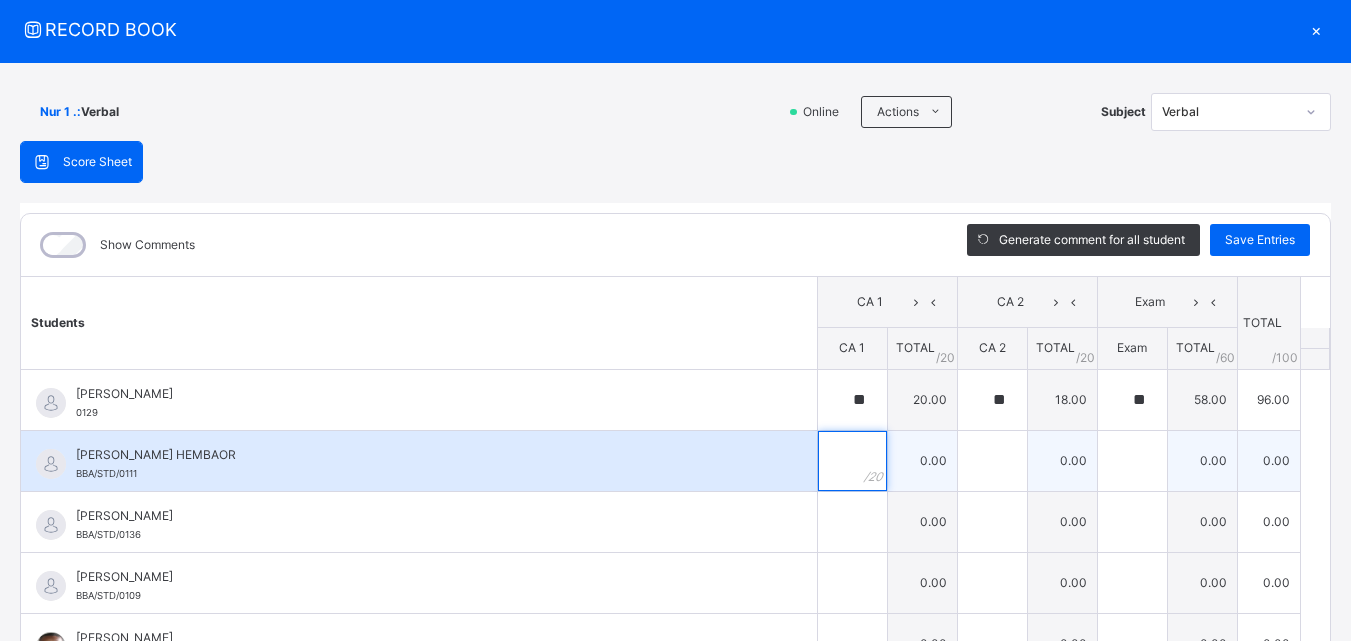 click at bounding box center (852, 461) 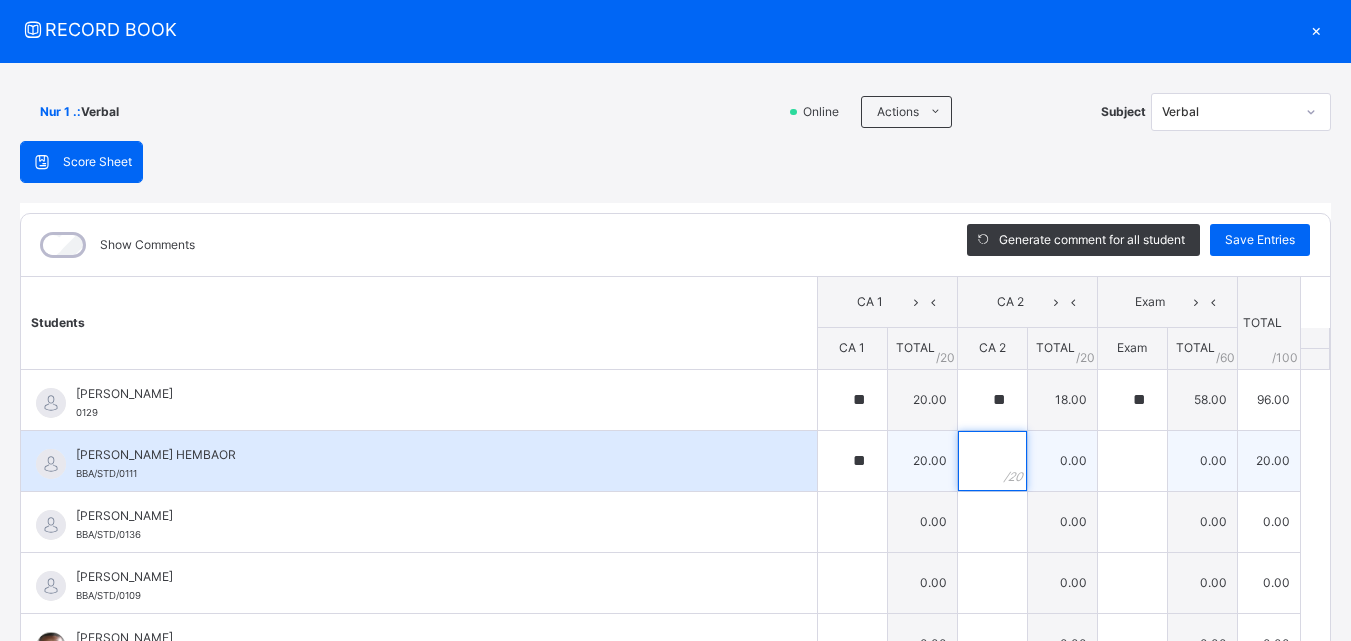 click at bounding box center [992, 461] 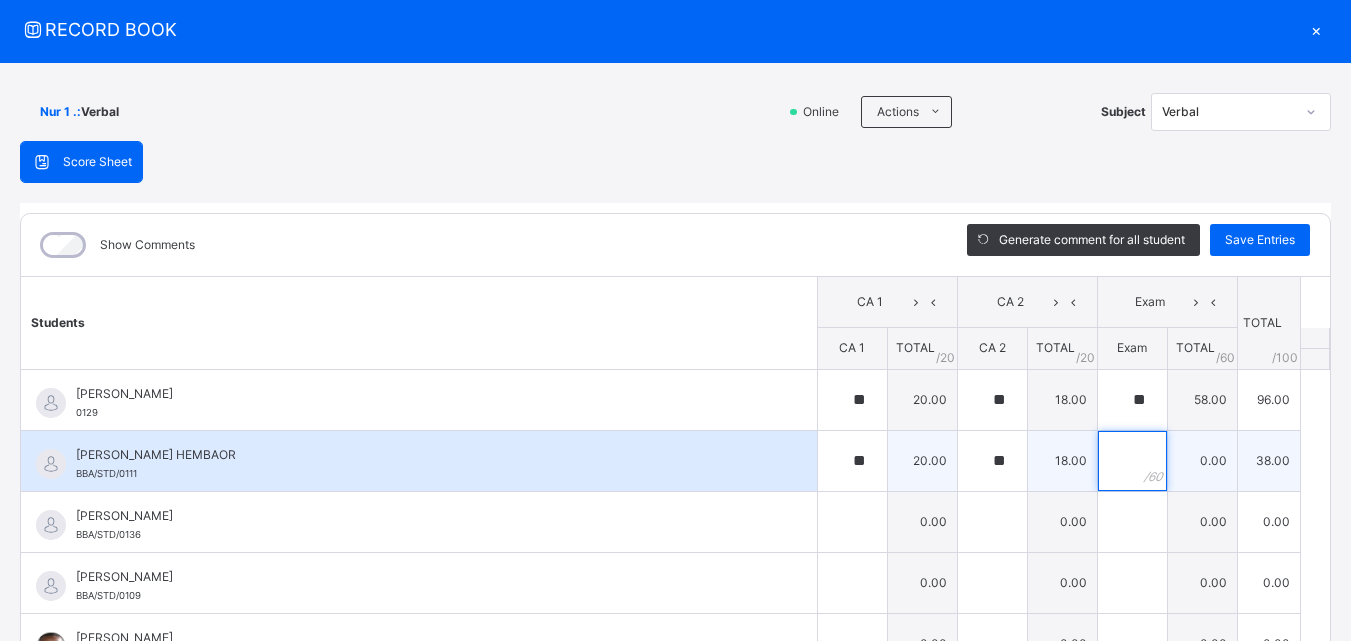click at bounding box center [1132, 461] 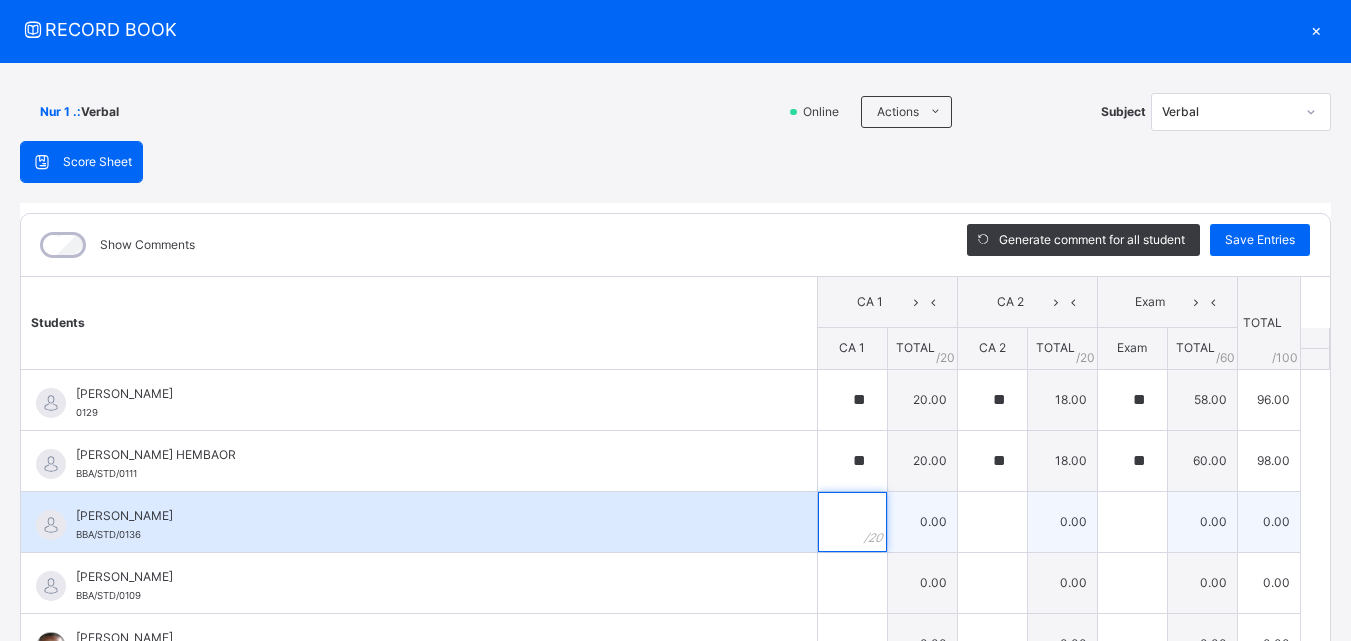 click at bounding box center [852, 522] 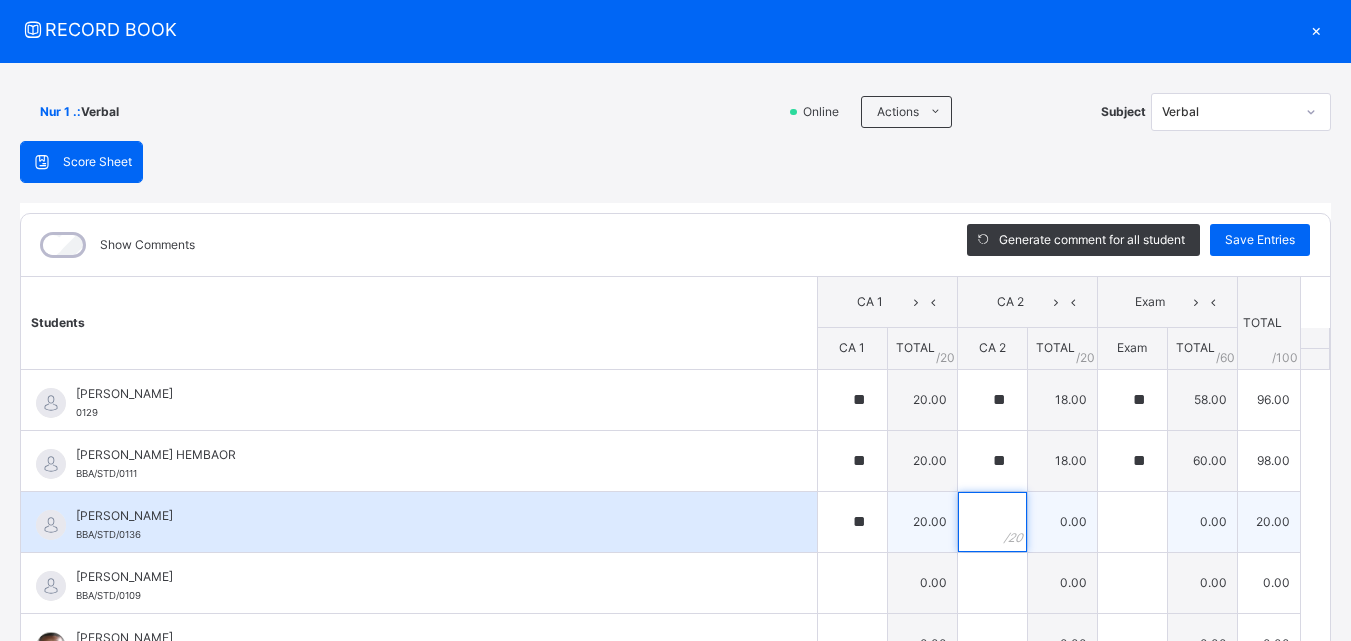 click at bounding box center (992, 522) 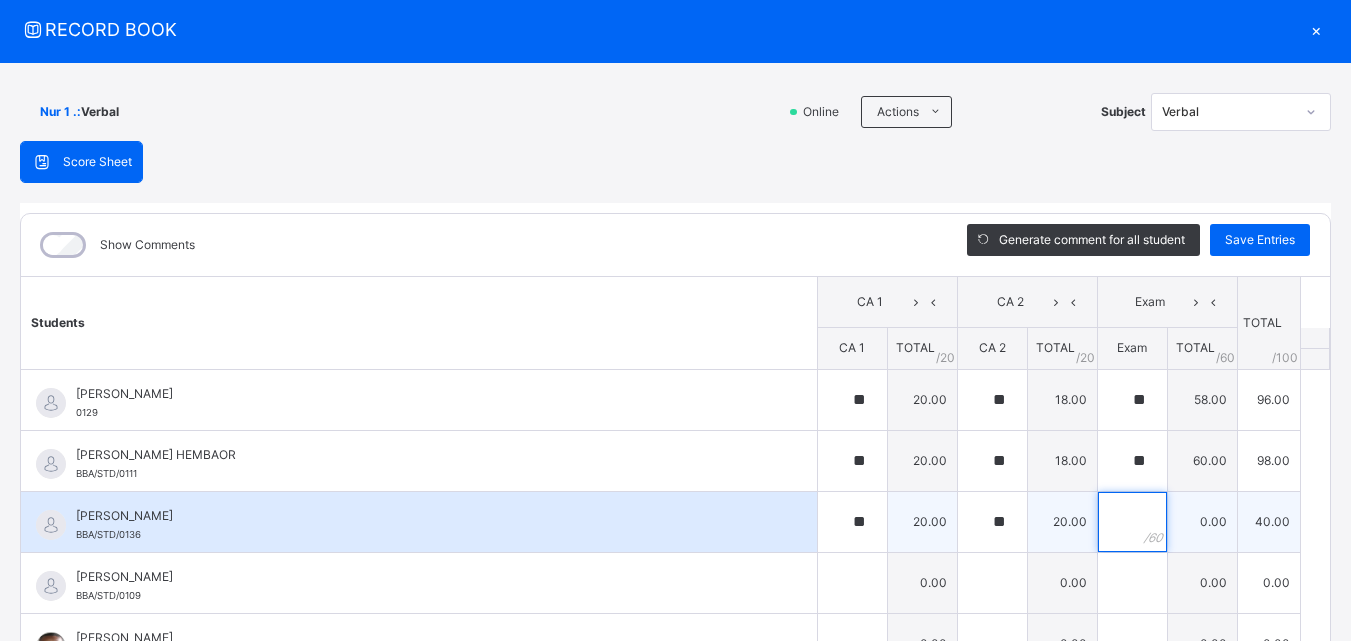 click at bounding box center (1132, 522) 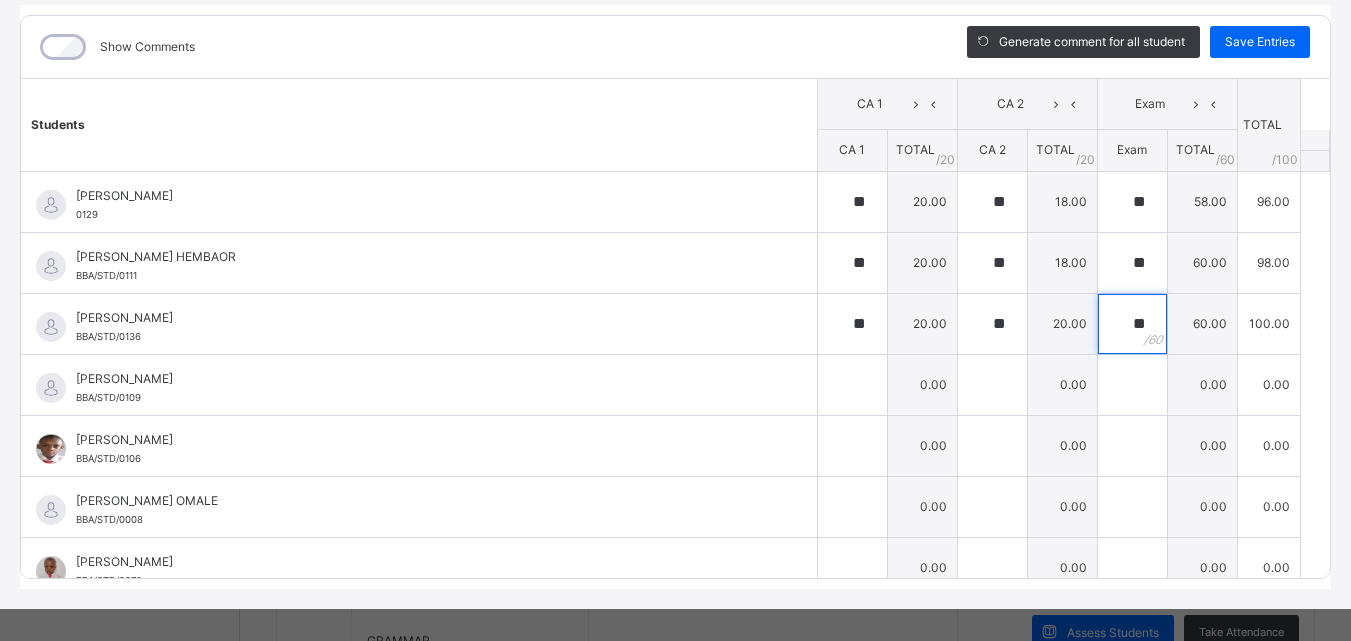 scroll, scrollTop: 270, scrollLeft: 0, axis: vertical 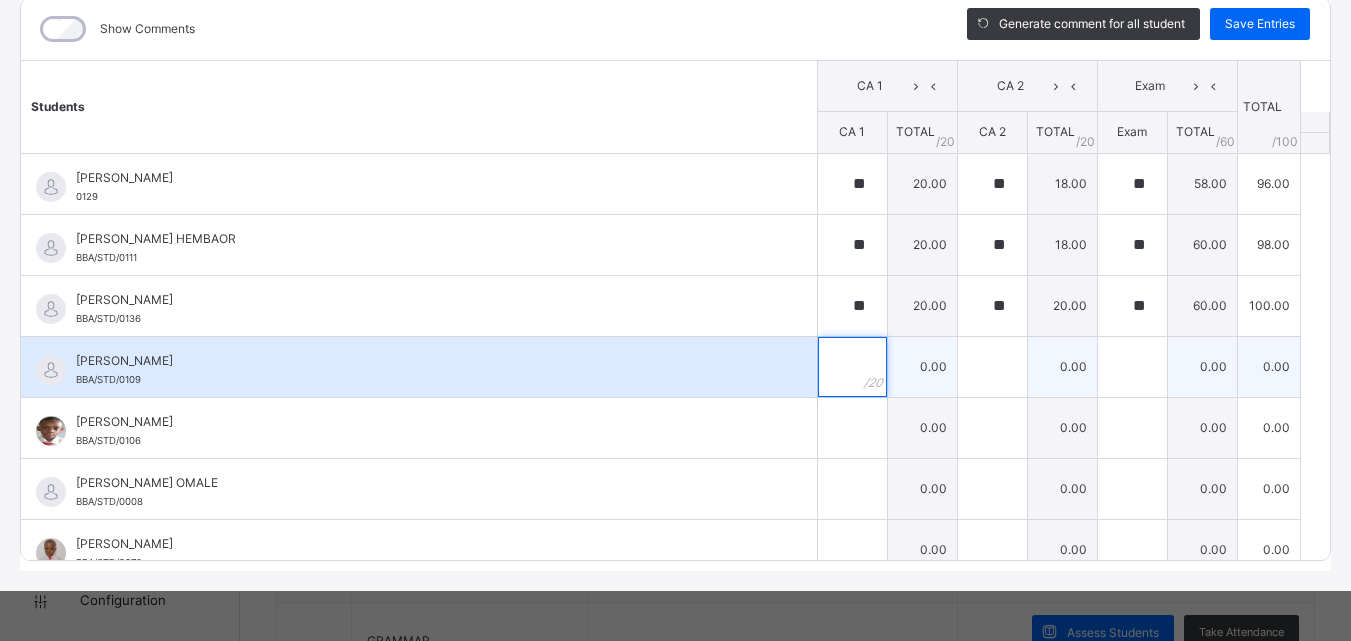 click at bounding box center (852, 367) 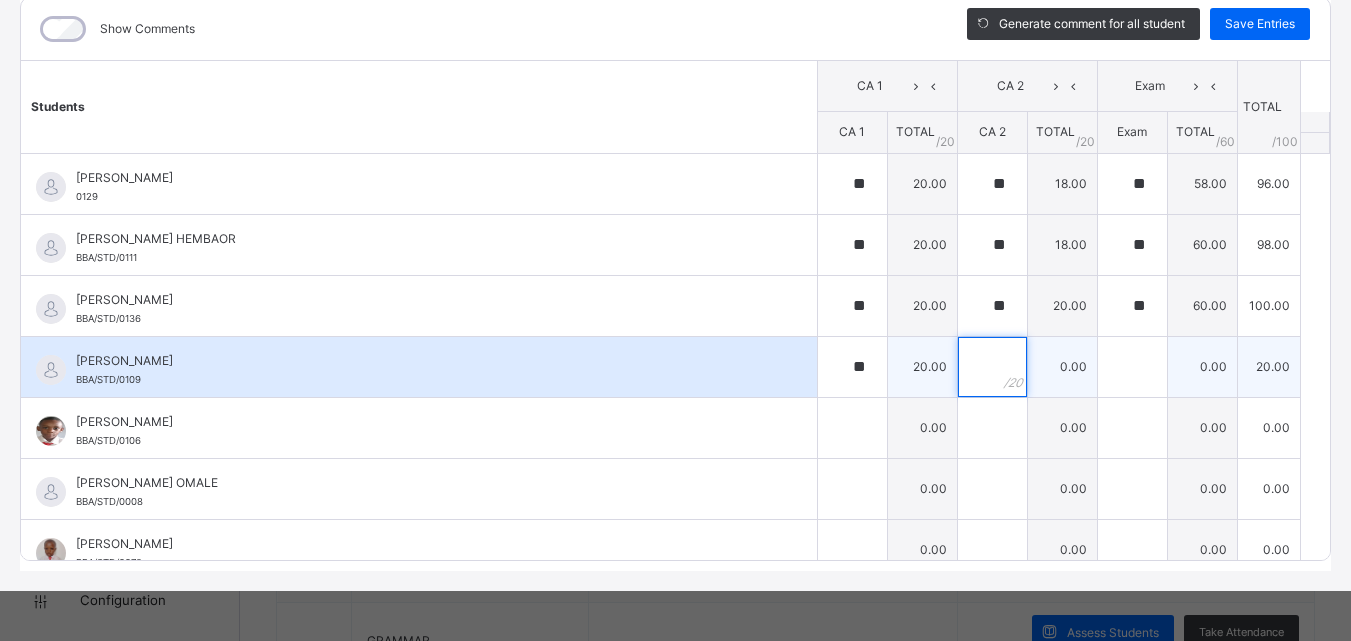 click at bounding box center [992, 367] 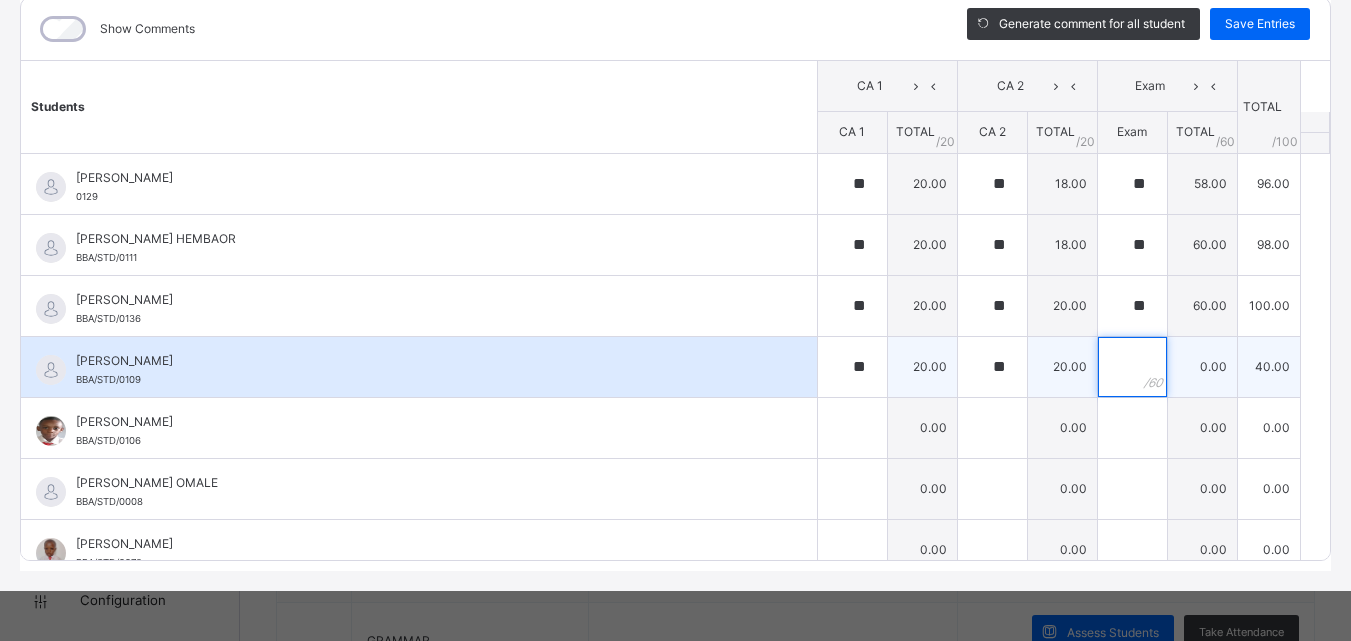 click at bounding box center [1132, 367] 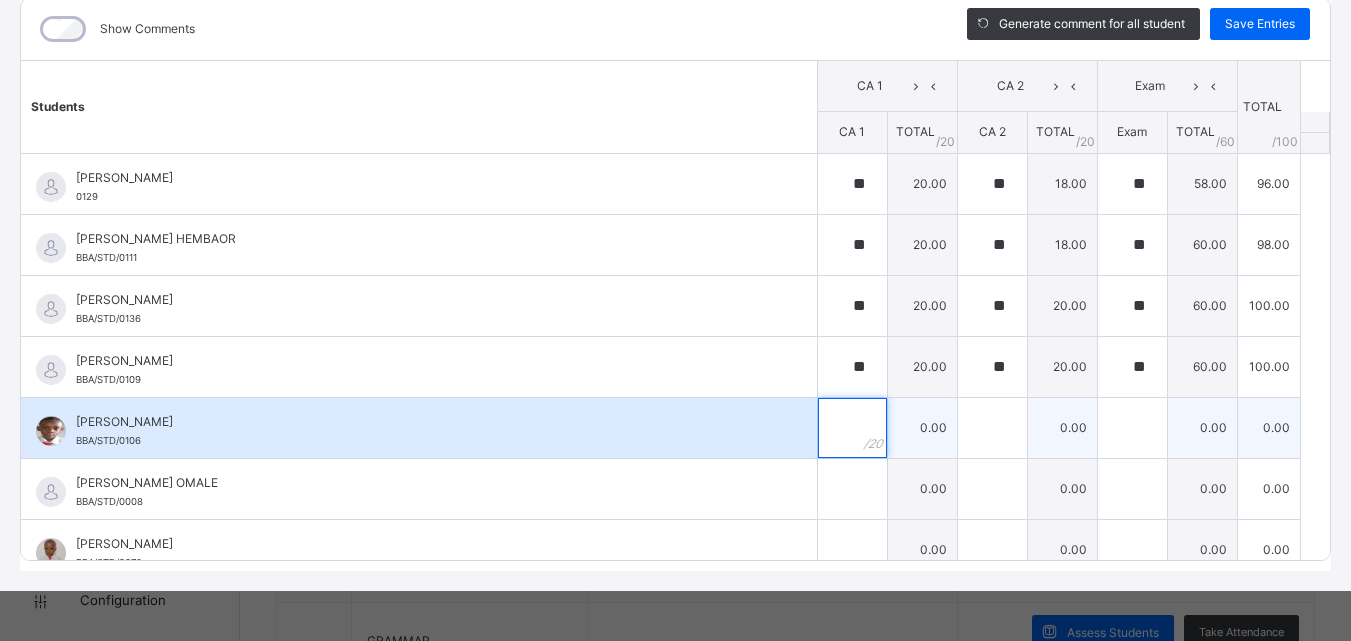 click at bounding box center [852, 428] 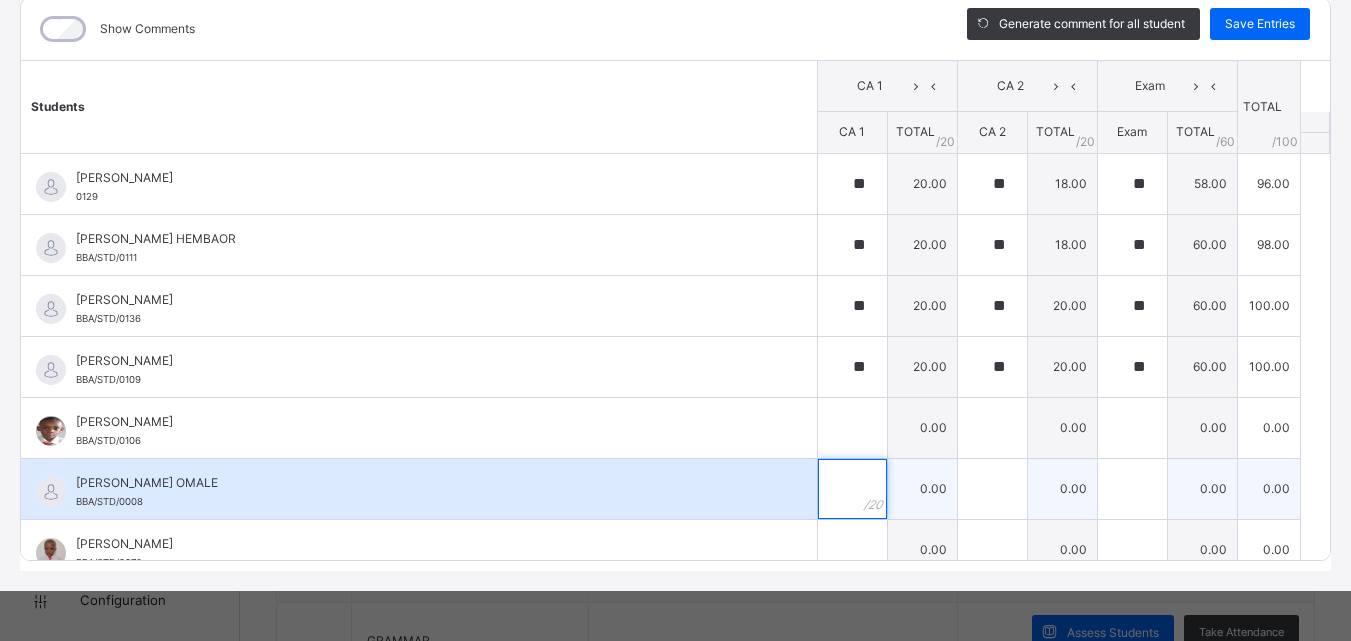click at bounding box center [852, 489] 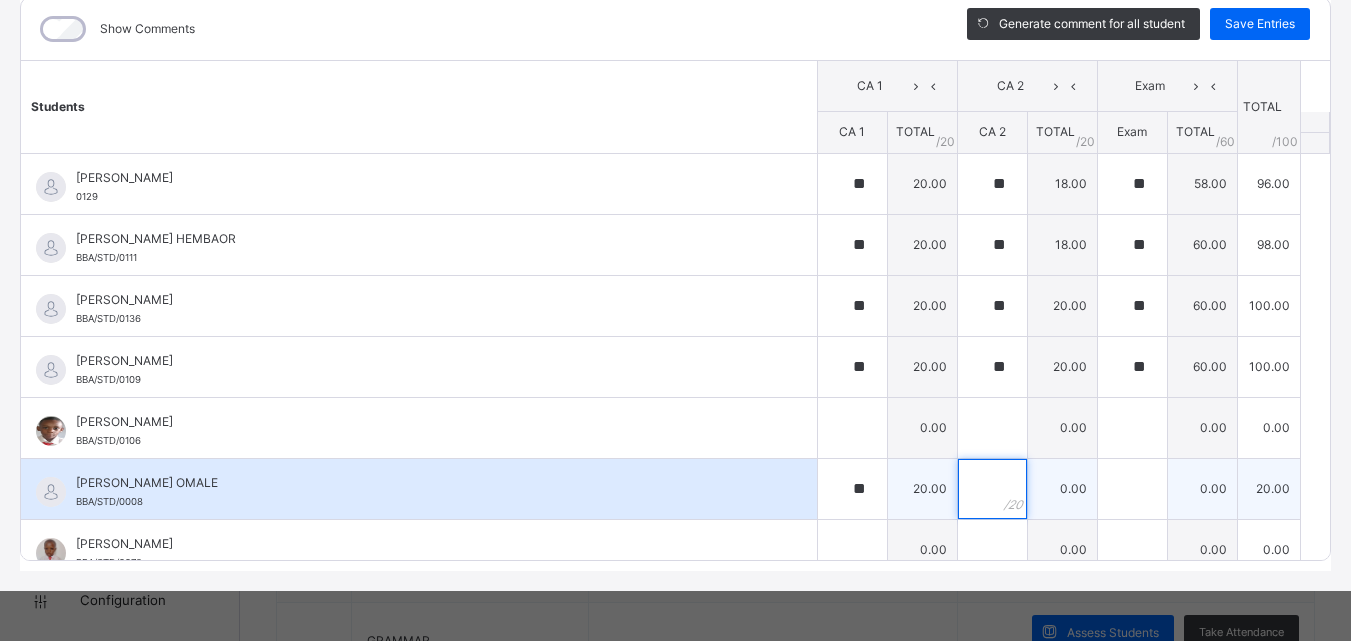 click at bounding box center [992, 489] 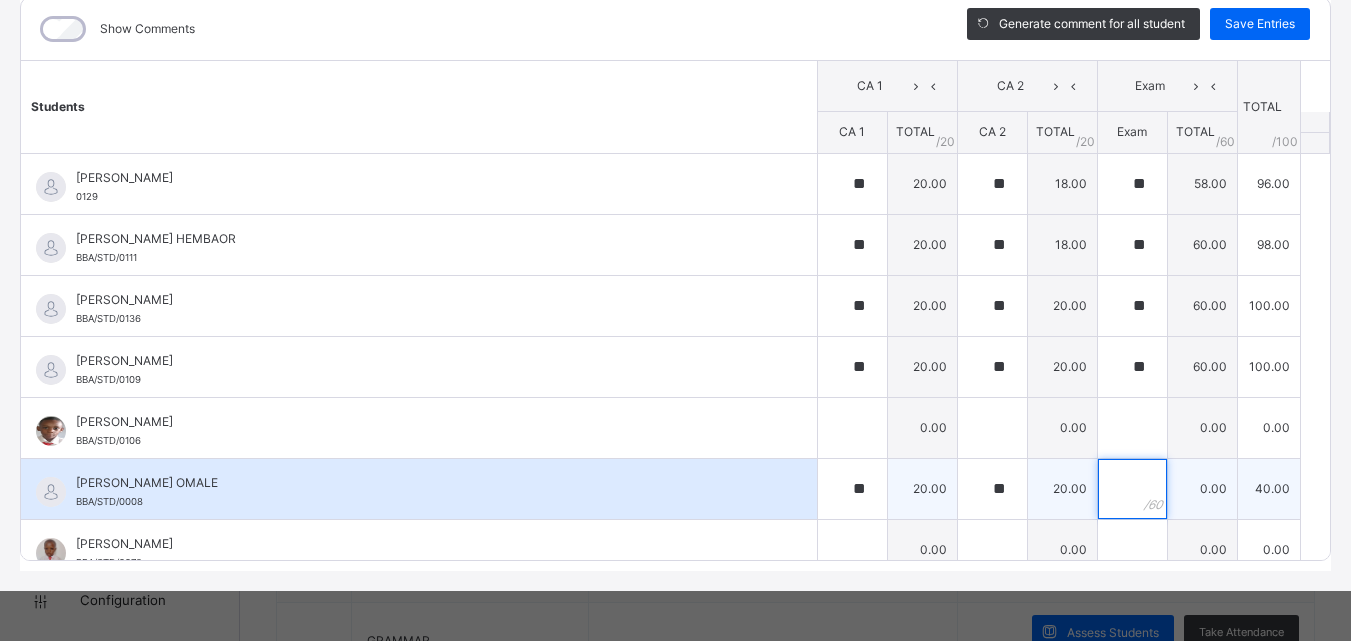 click at bounding box center [1132, 489] 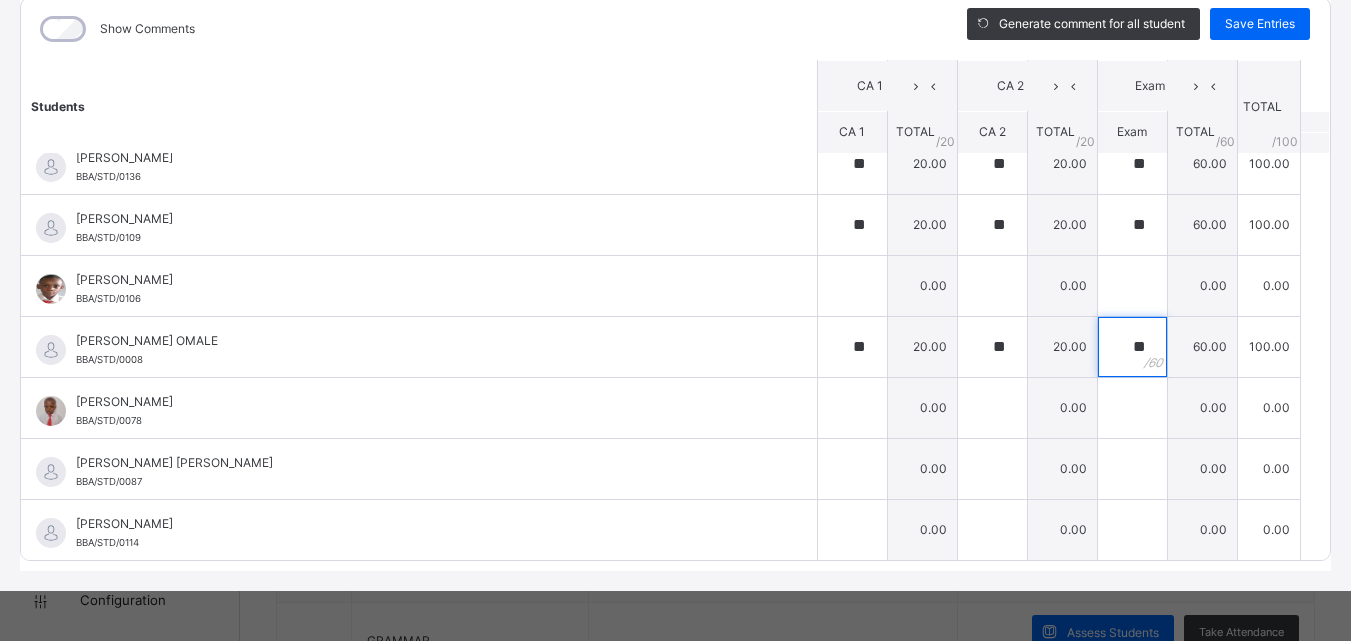 scroll, scrollTop: 143, scrollLeft: 0, axis: vertical 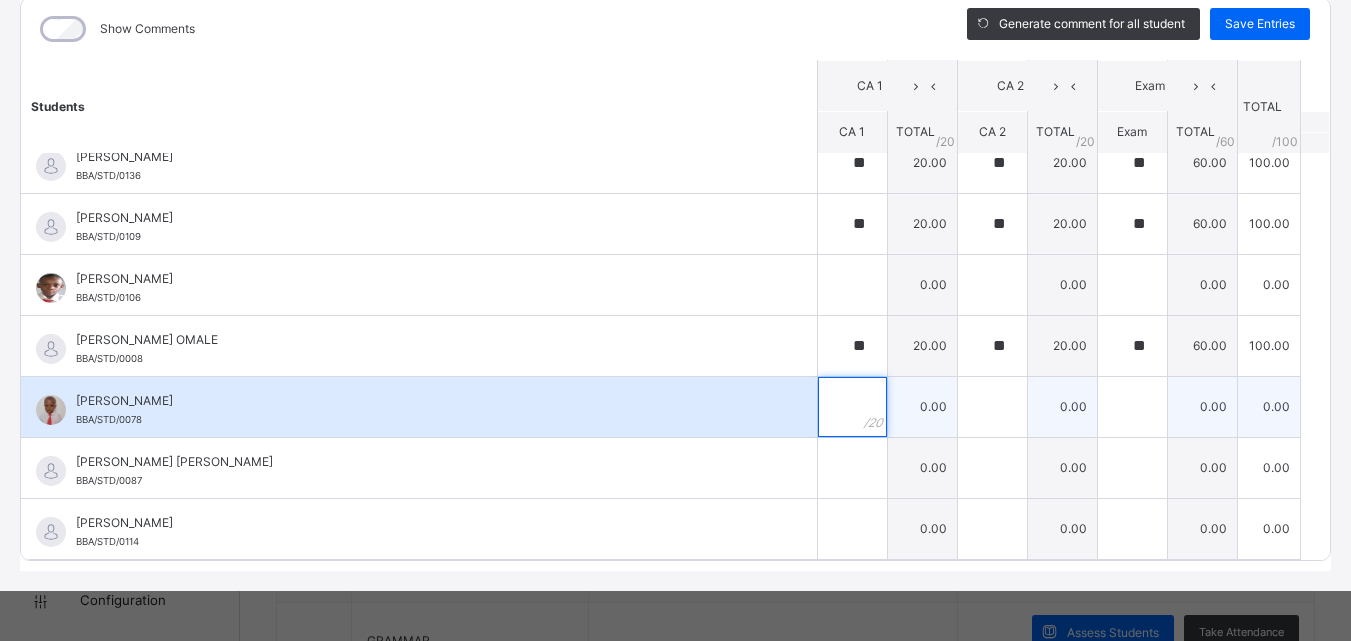 click at bounding box center (852, 407) 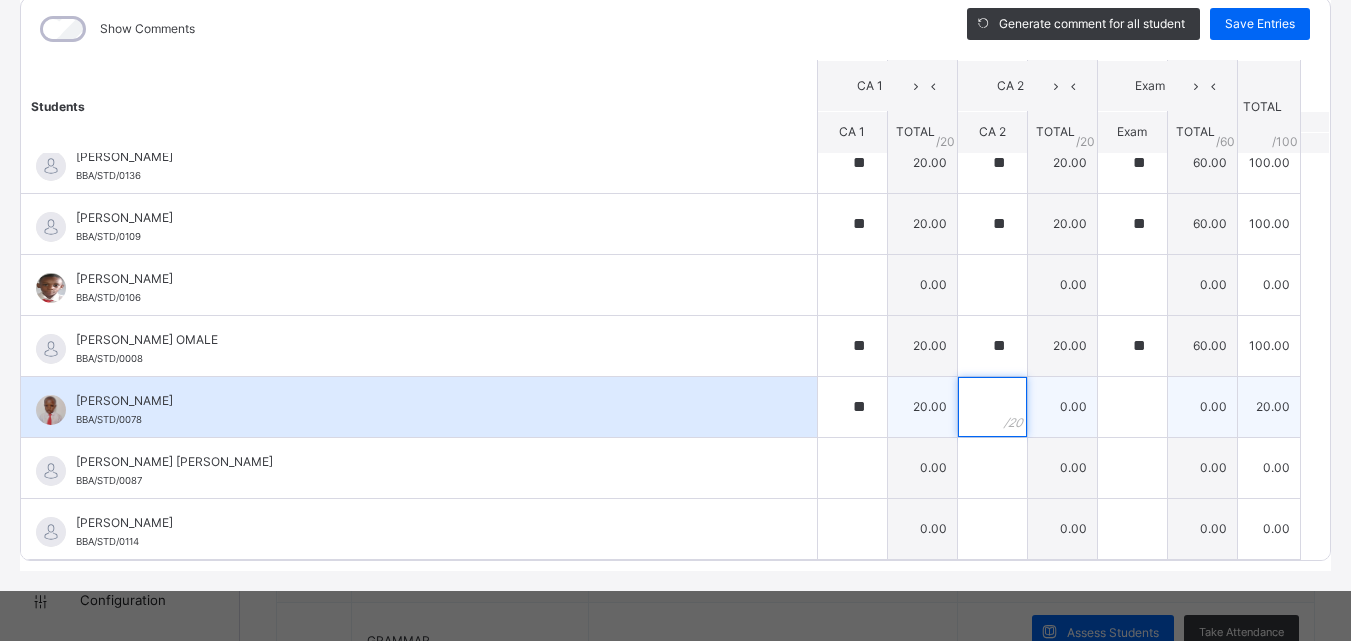 click at bounding box center (992, 407) 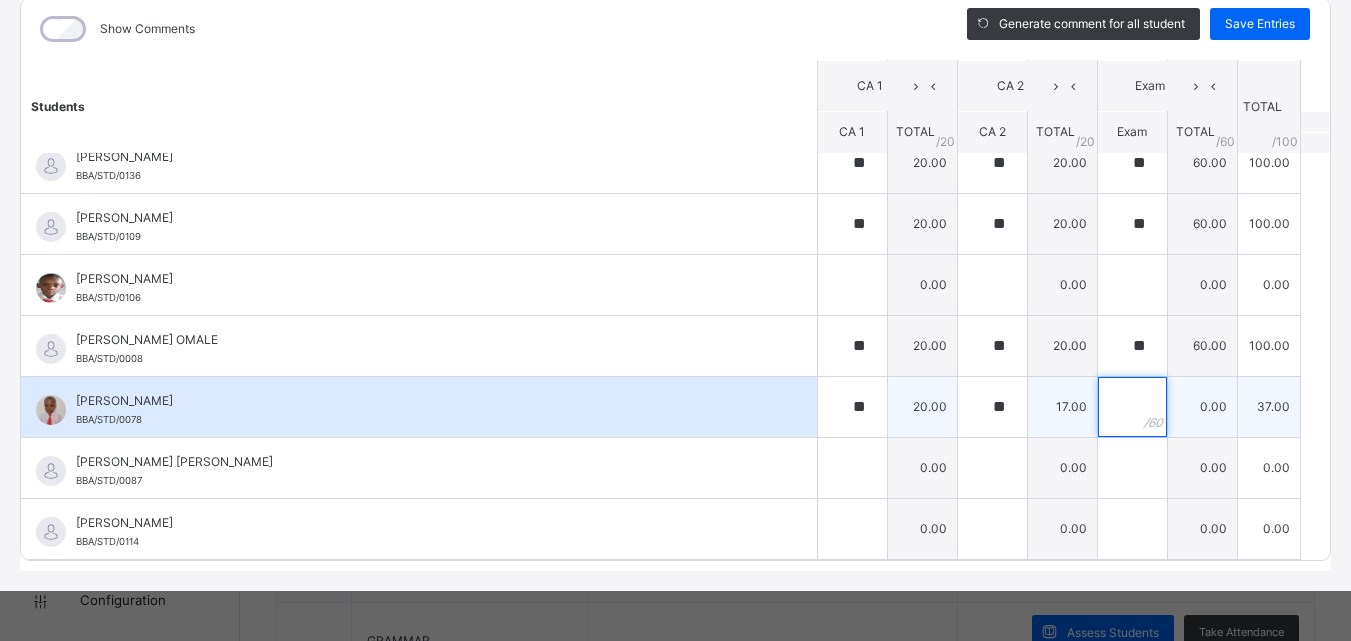 click at bounding box center (1132, 407) 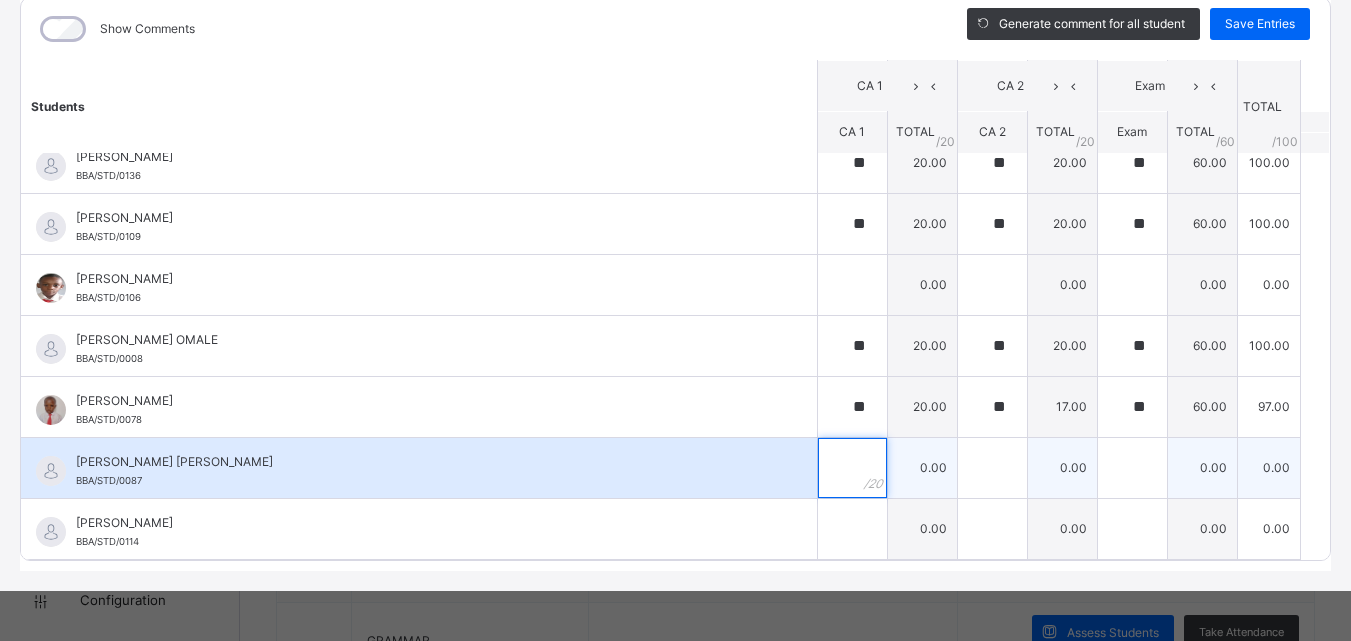 click at bounding box center [852, 468] 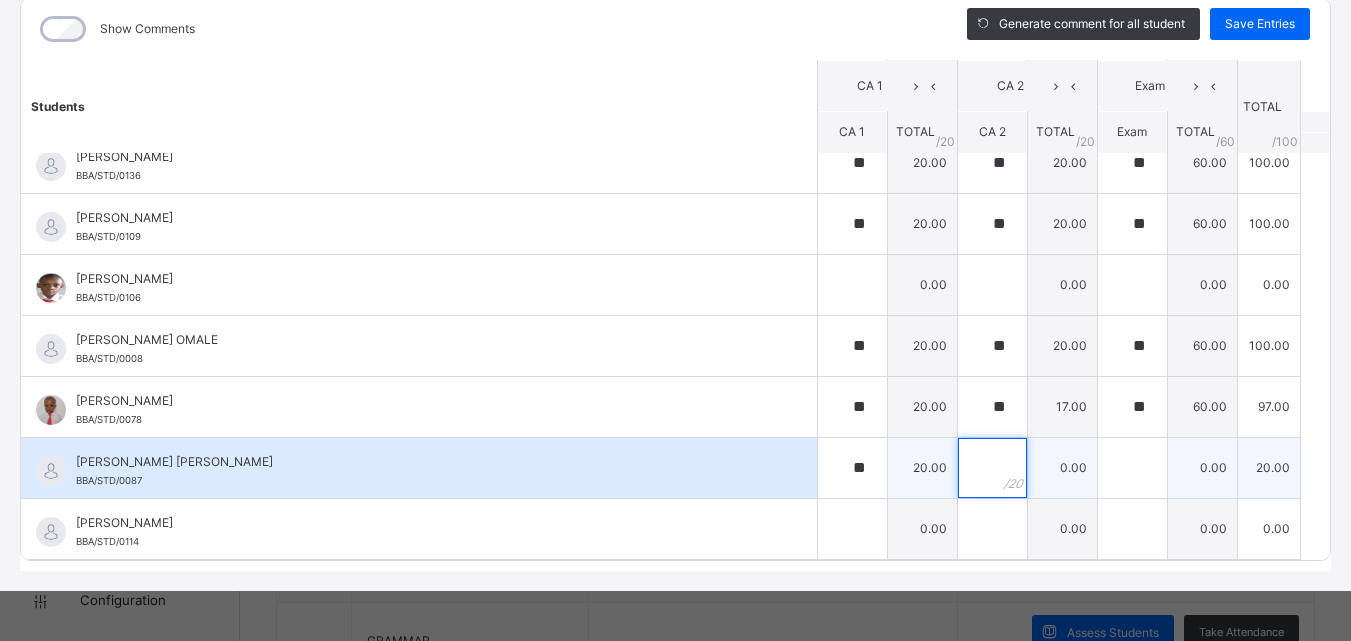 click at bounding box center [992, 468] 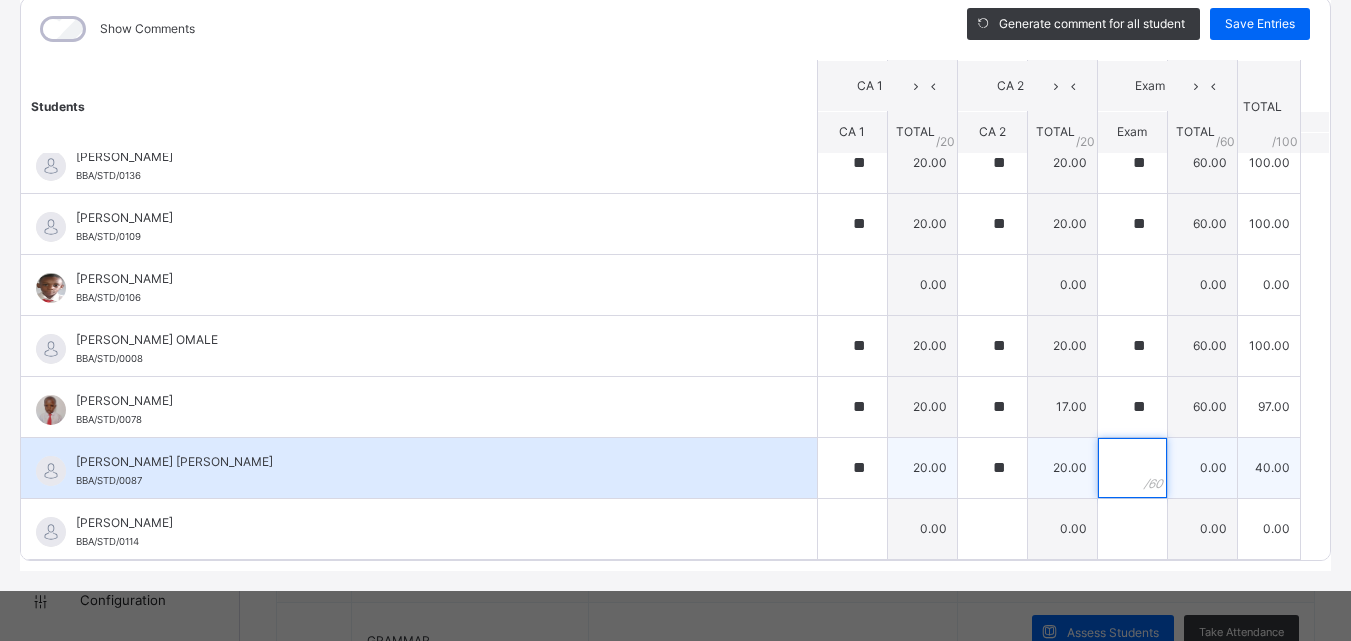 click at bounding box center (1132, 468) 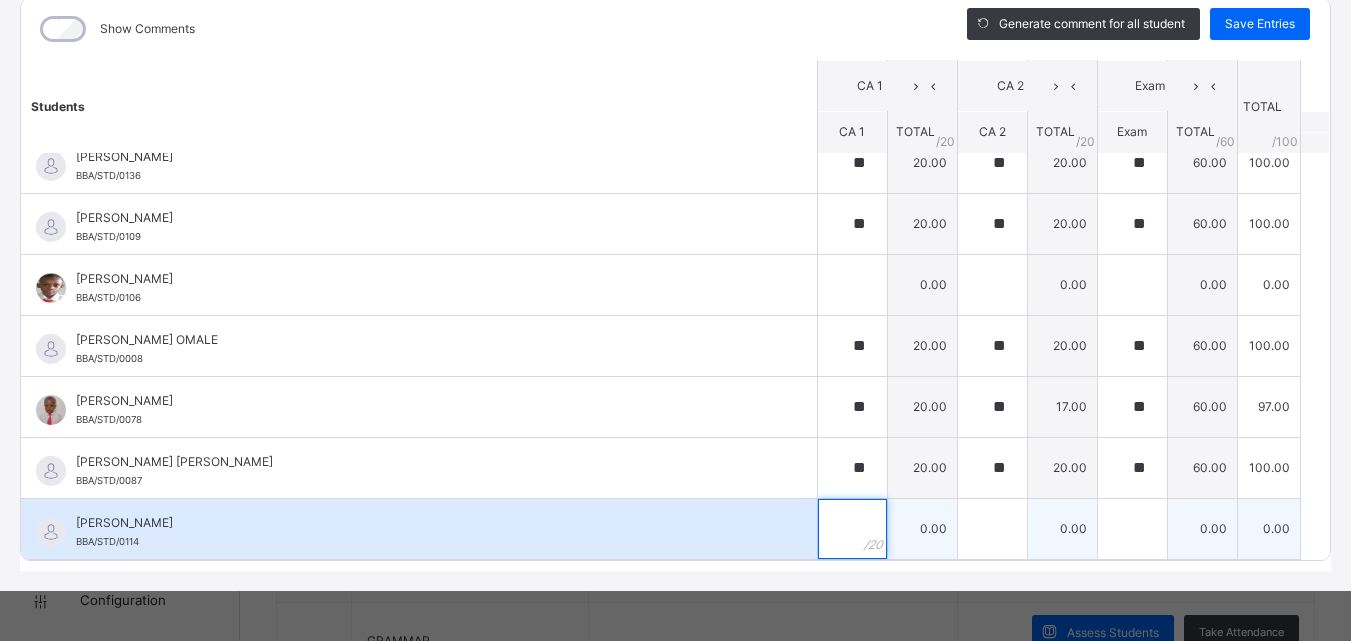 click at bounding box center (852, 529) 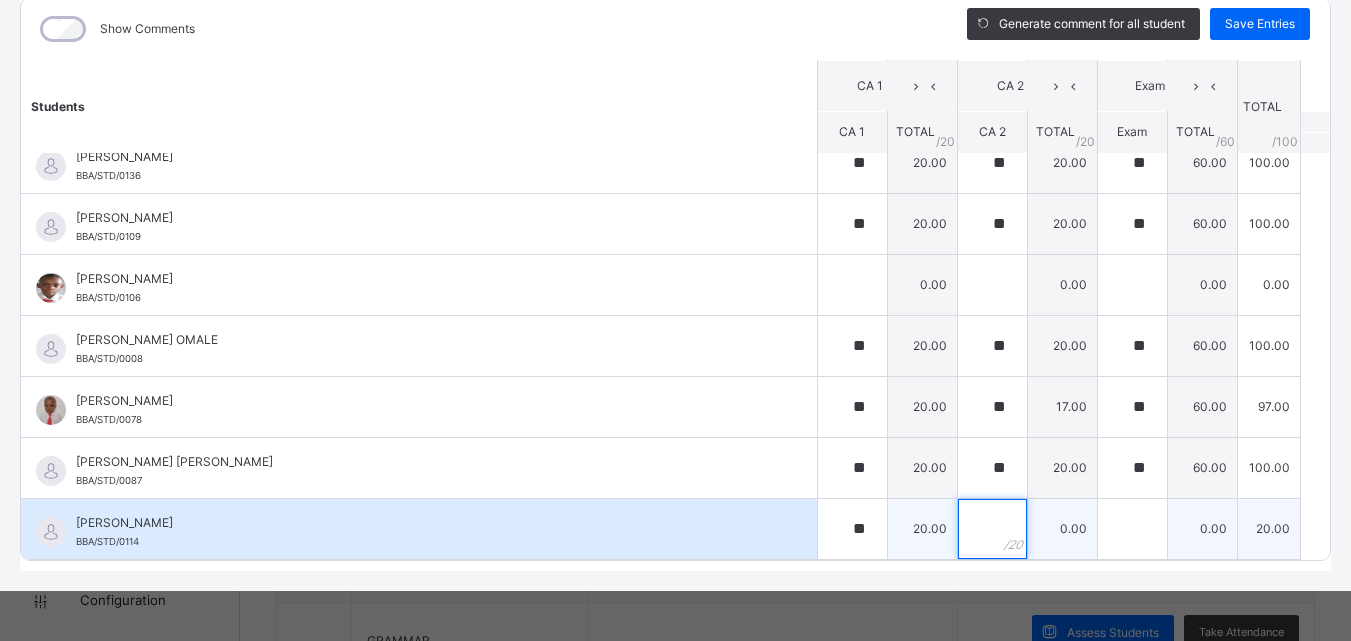 click at bounding box center (992, 529) 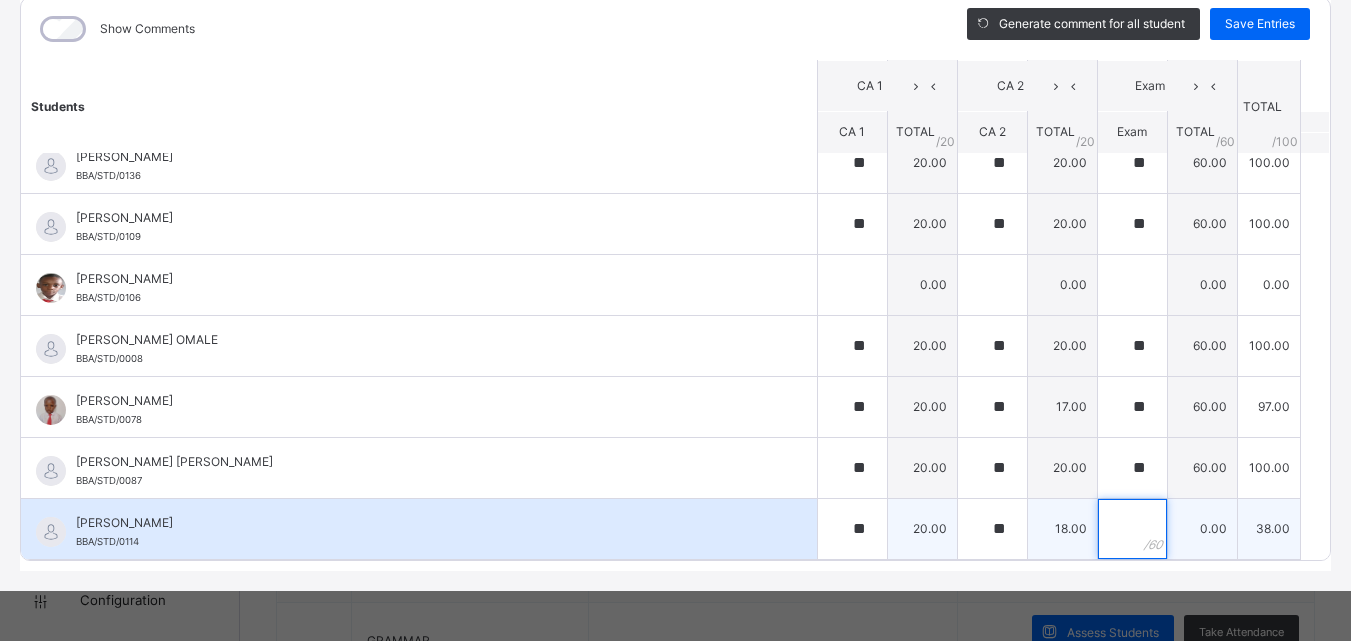 click at bounding box center (1132, 529) 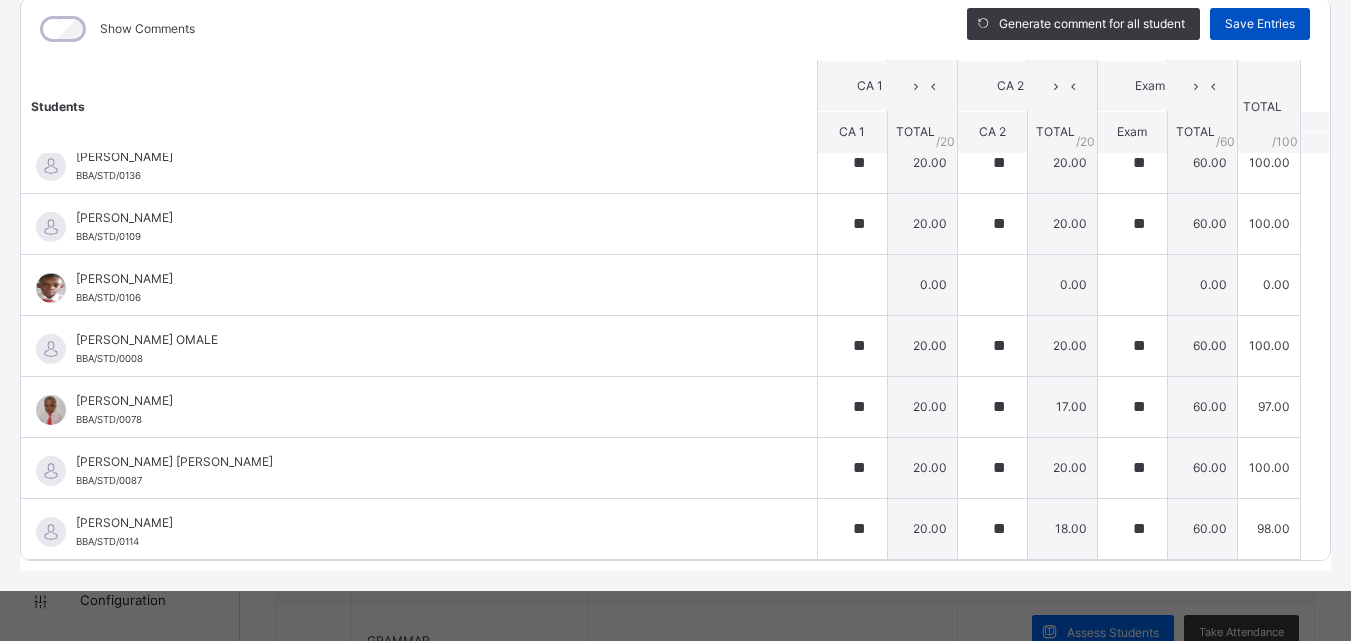 click on "Save Entries" at bounding box center (1260, 24) 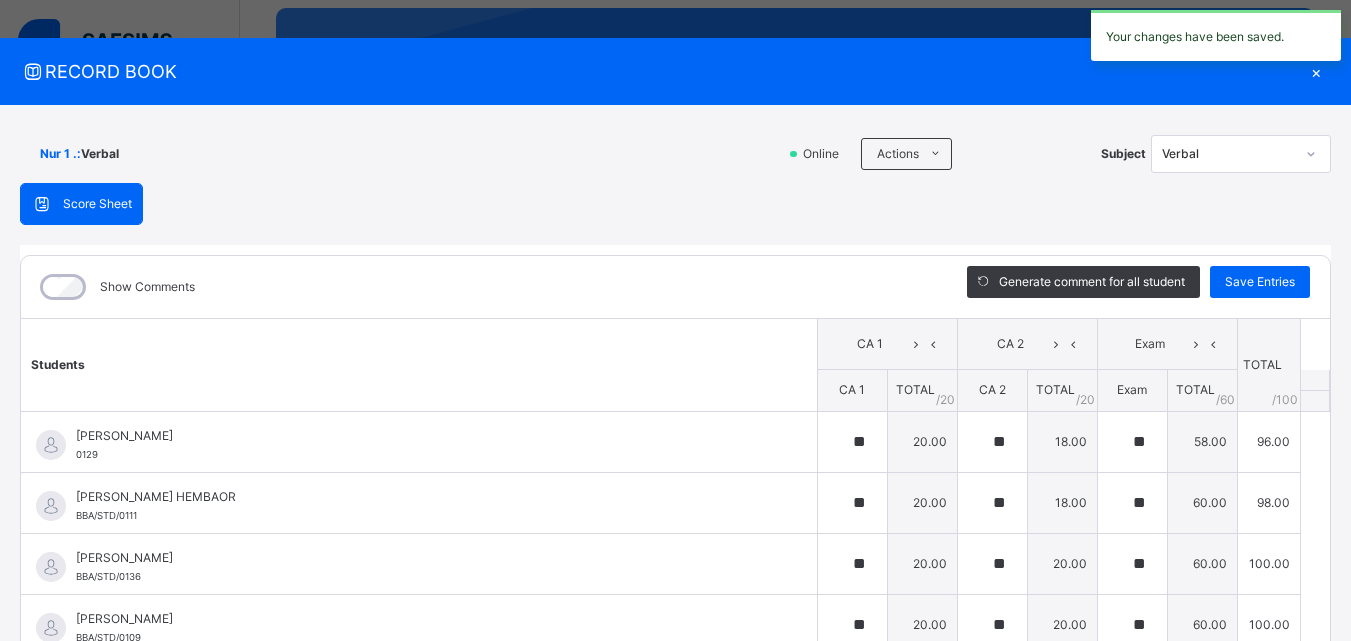 scroll, scrollTop: 10, scrollLeft: 0, axis: vertical 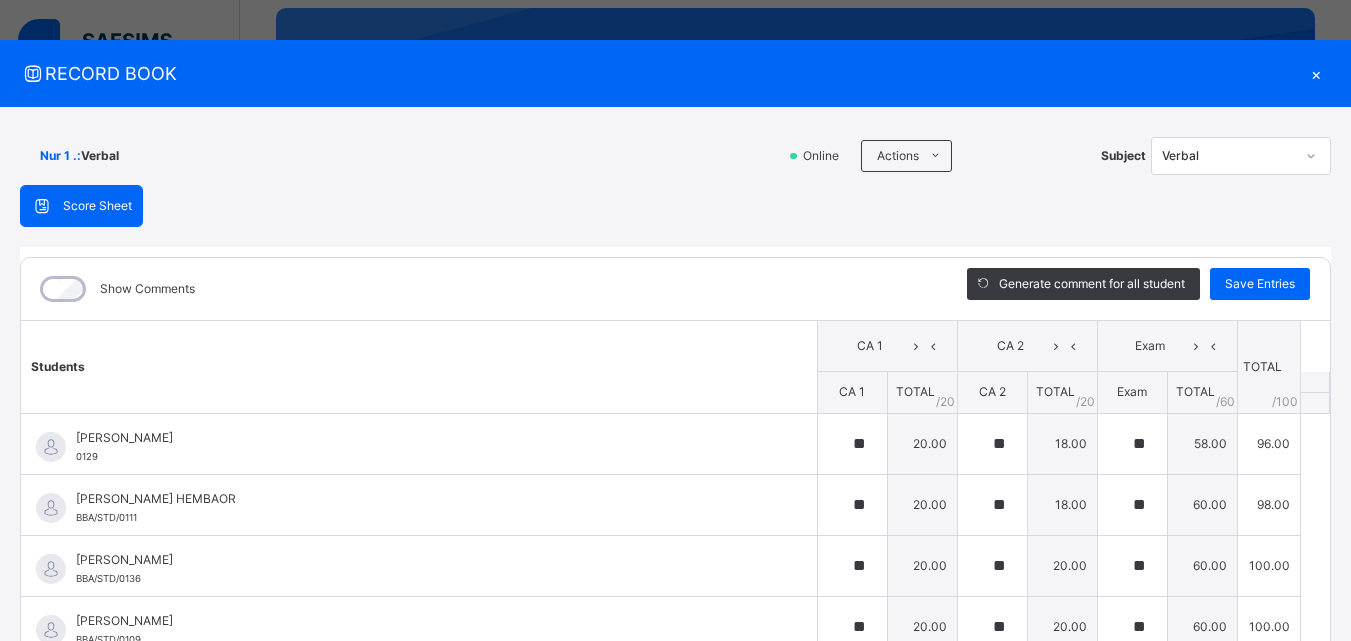 click at bounding box center (1311, 156) 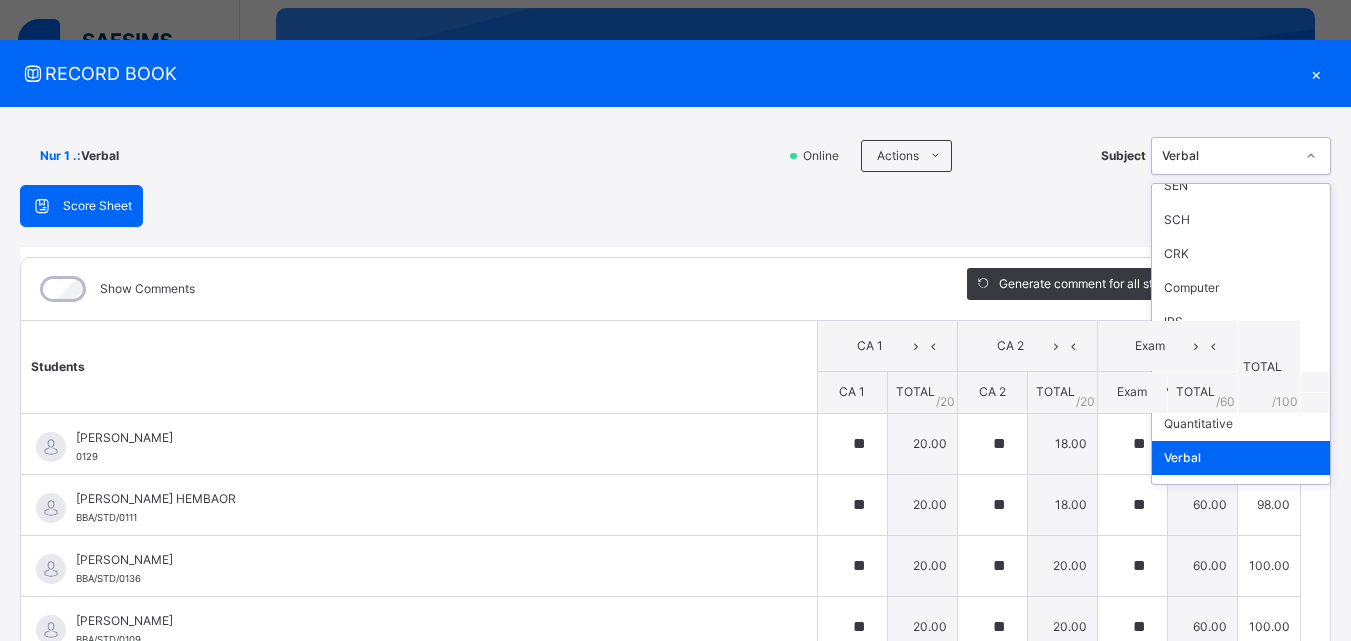 scroll, scrollTop: 241, scrollLeft: 0, axis: vertical 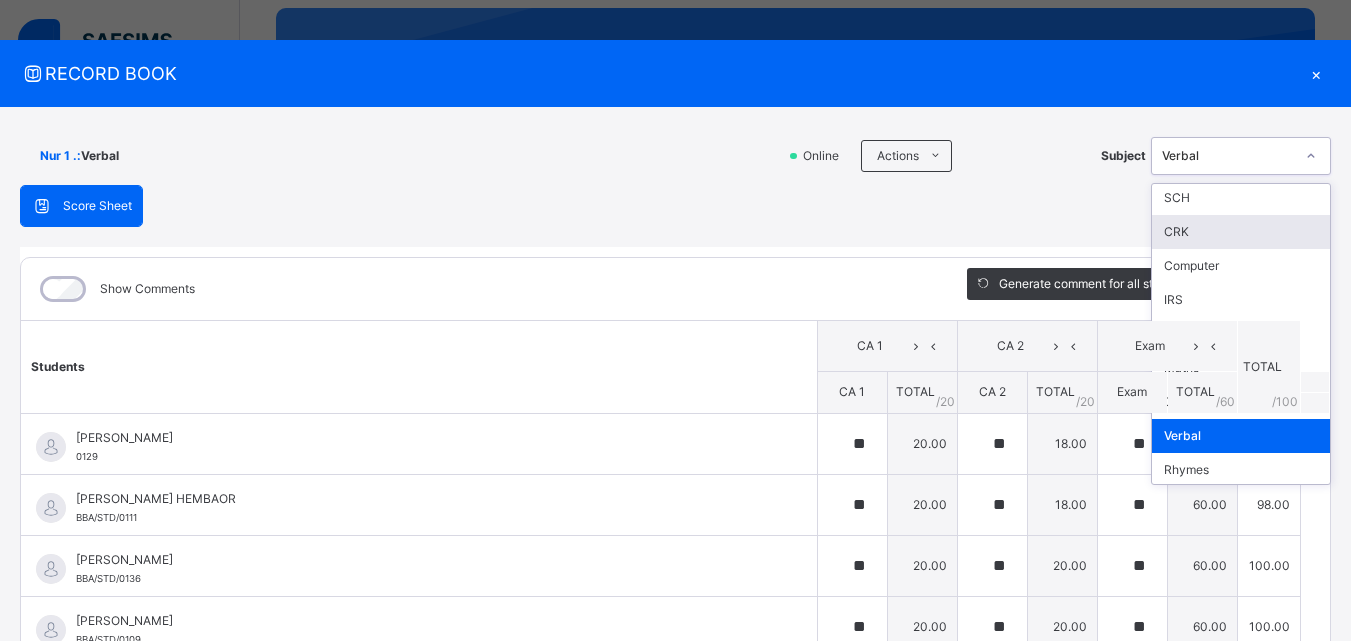 click on "CRK" at bounding box center (1241, 232) 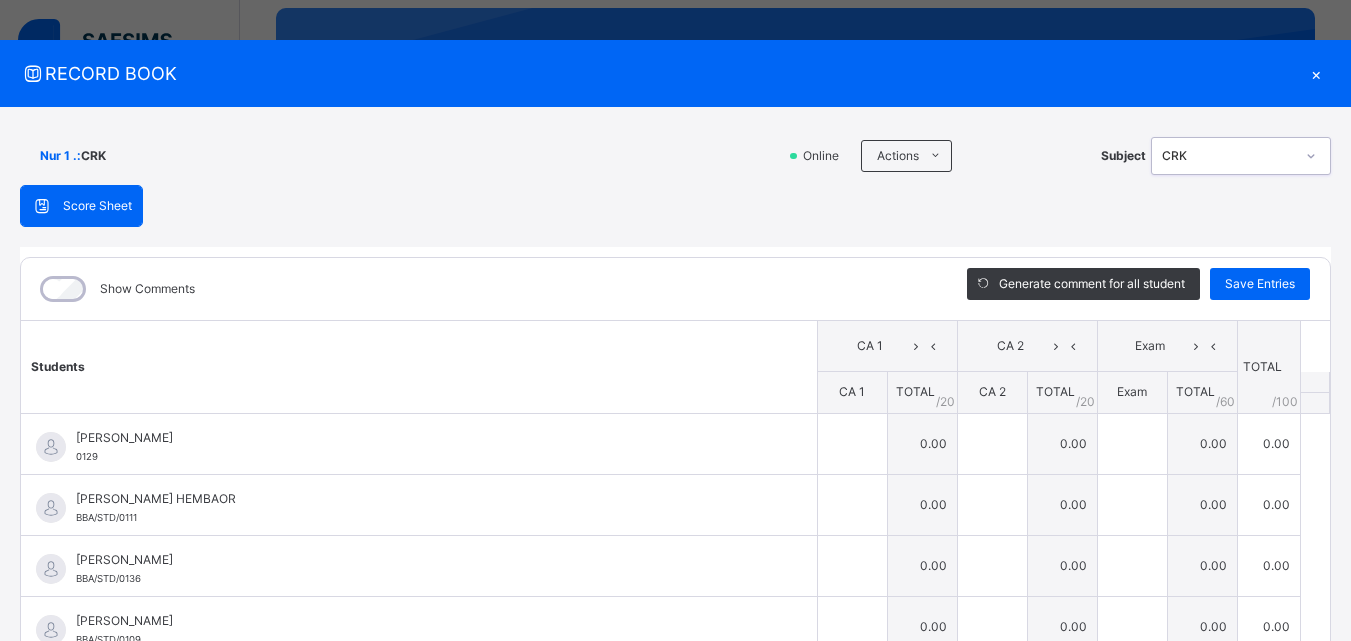 click on "CRK" at bounding box center (1228, 156) 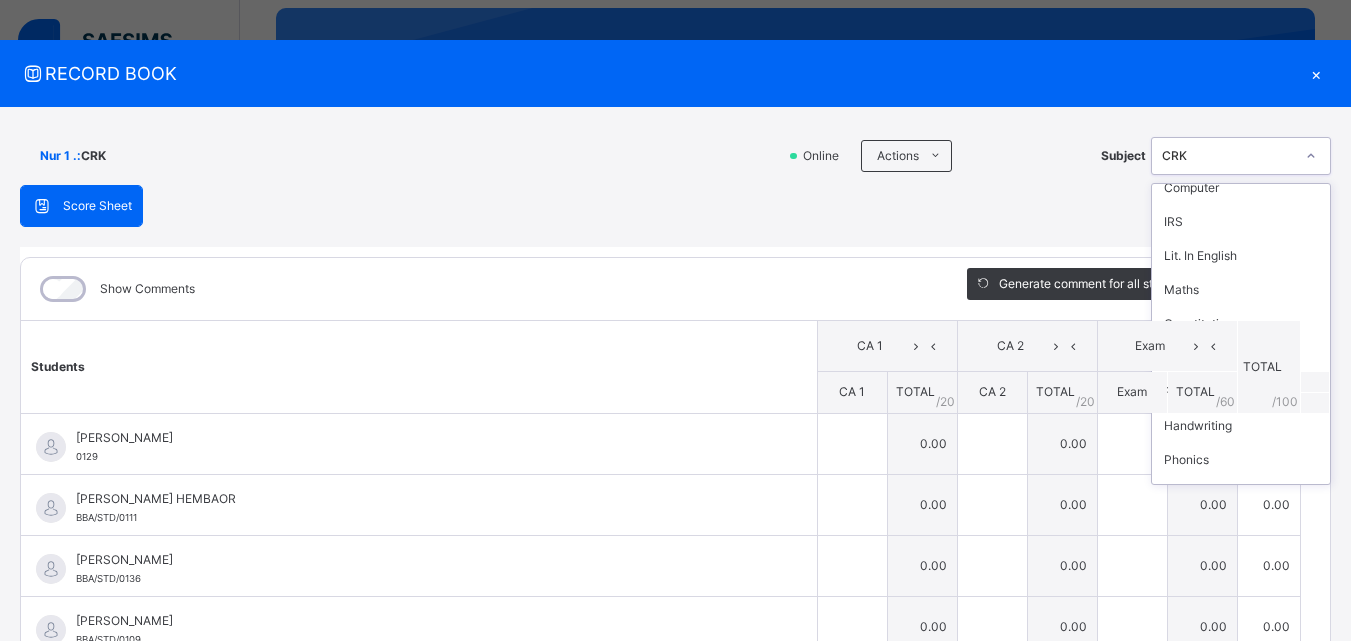 scroll, scrollTop: 322, scrollLeft: 0, axis: vertical 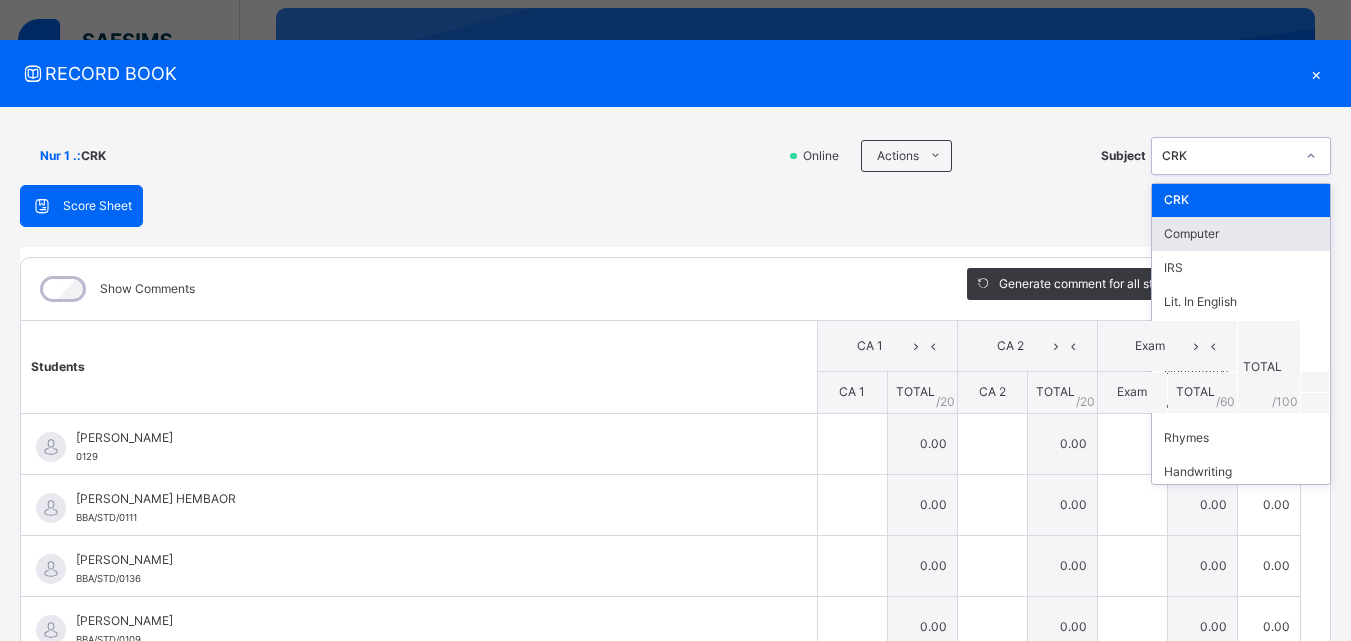 click on "Computer" at bounding box center (1241, 234) 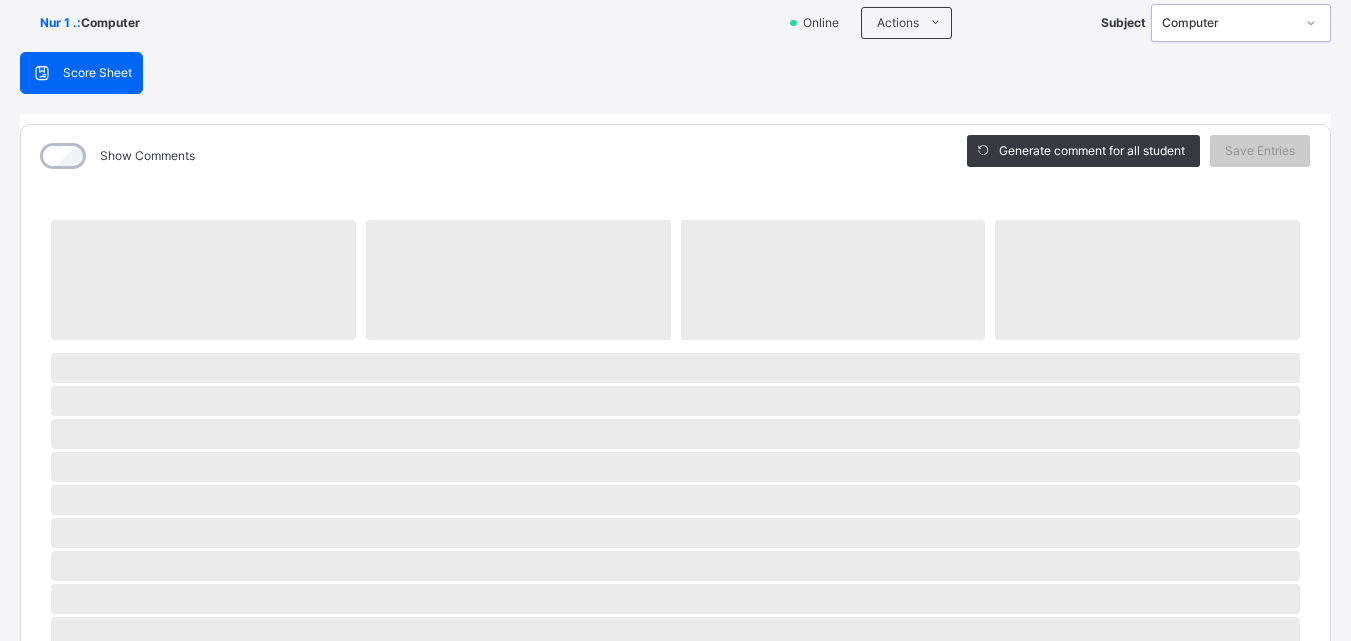scroll, scrollTop: 158, scrollLeft: 0, axis: vertical 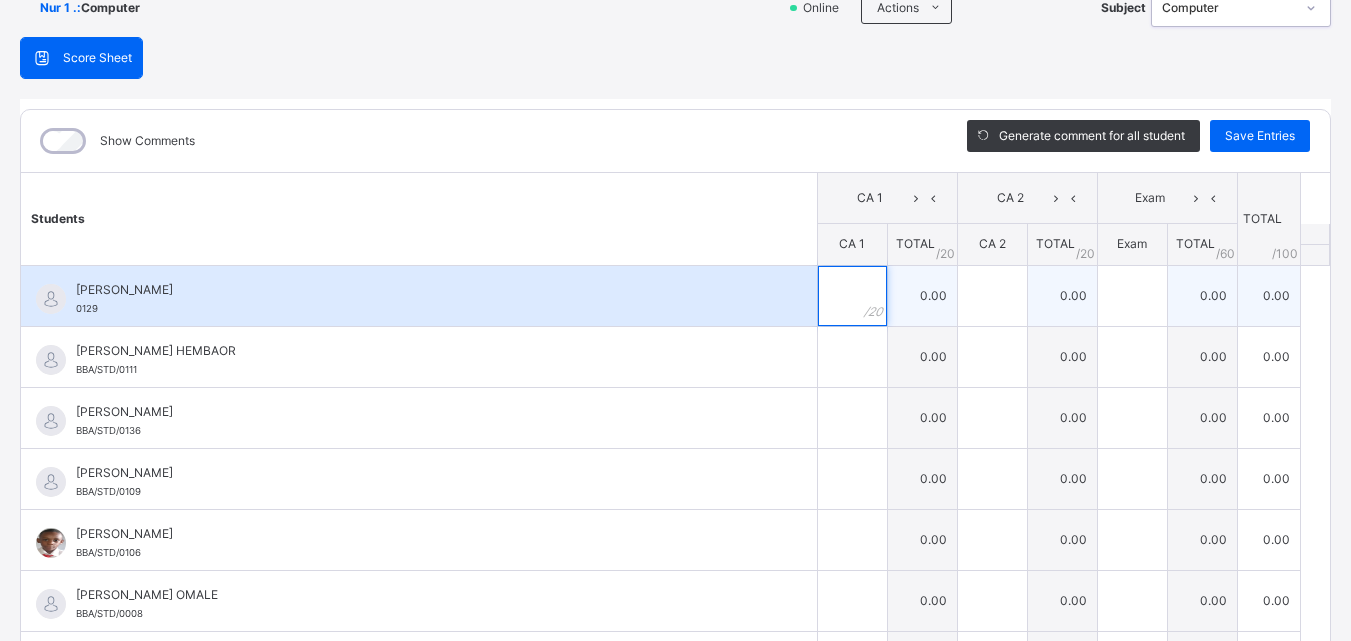 click at bounding box center [852, 296] 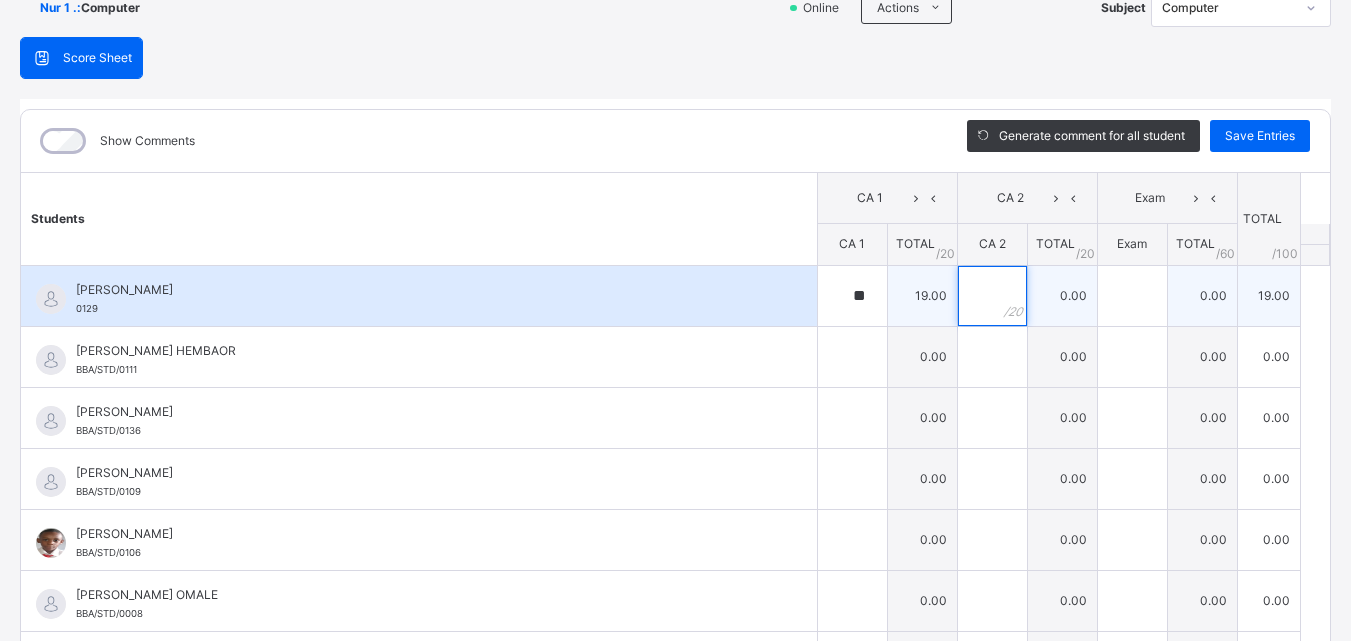 click at bounding box center [992, 296] 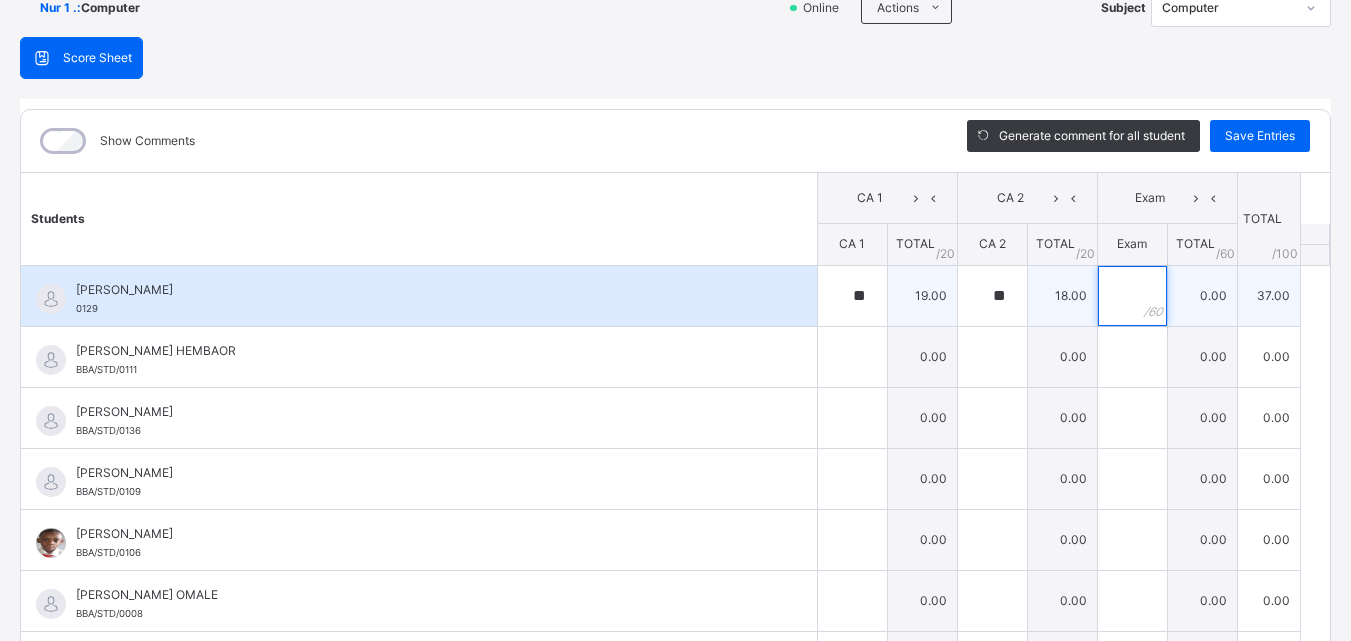 click at bounding box center [1132, 296] 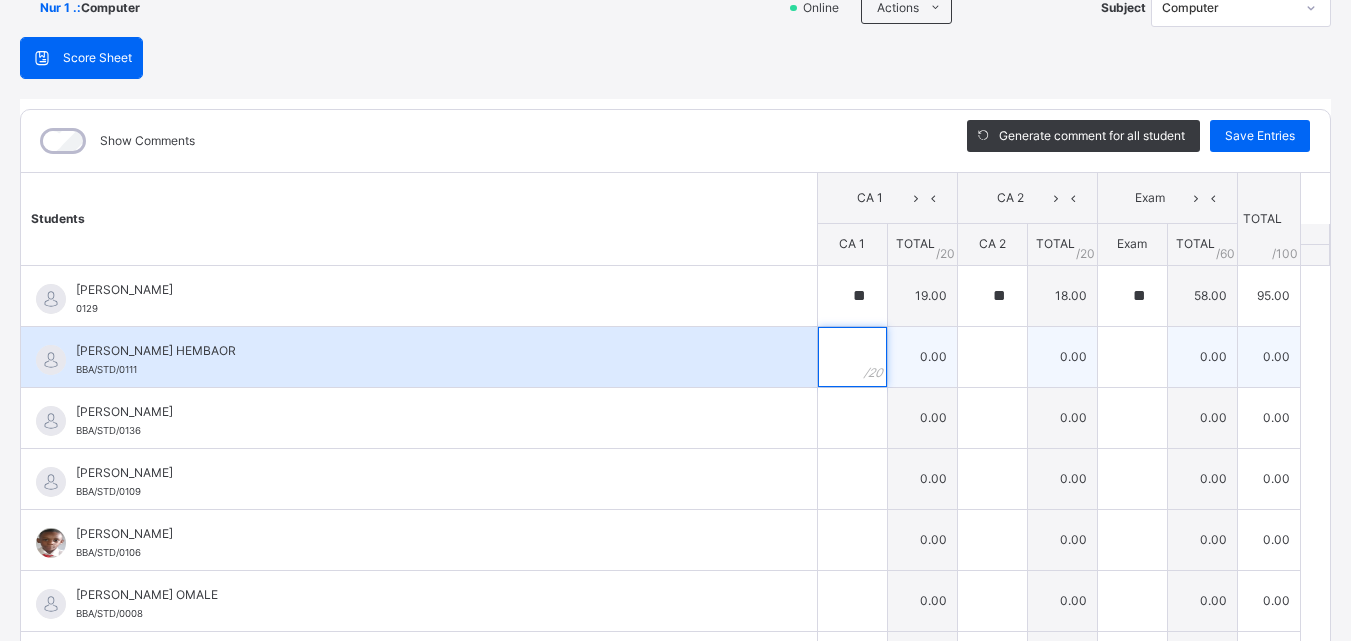 click at bounding box center [852, 357] 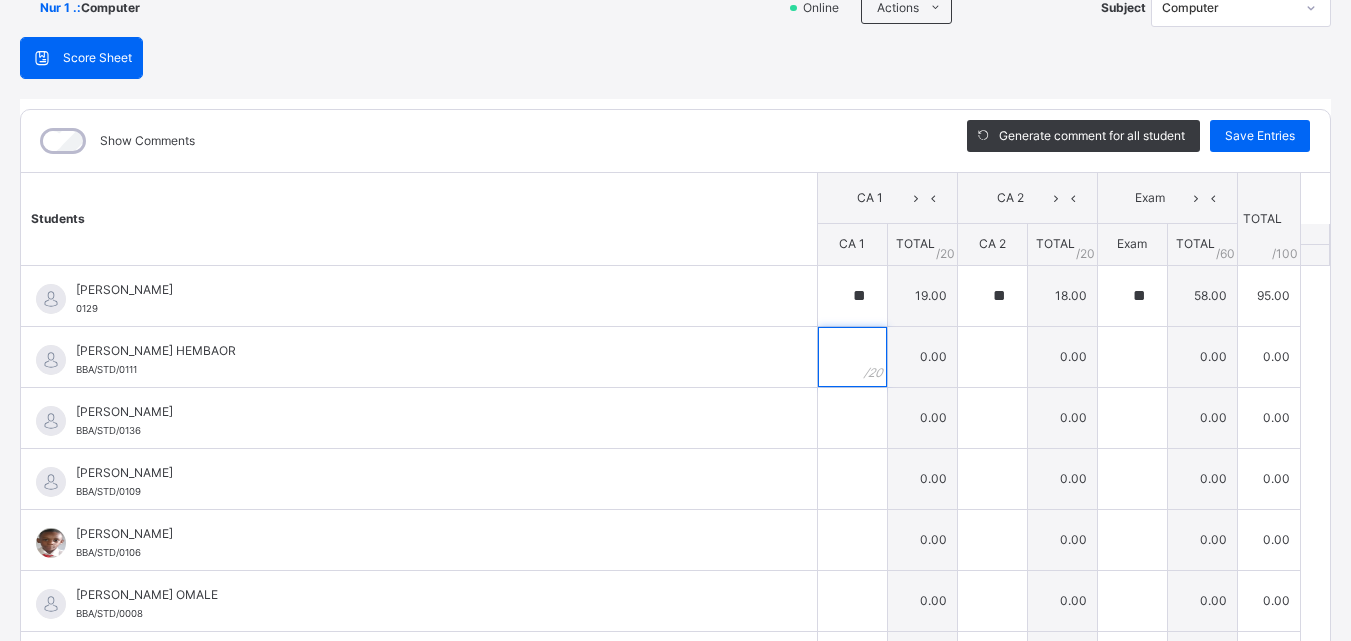 scroll, scrollTop: 1280, scrollLeft: 0, axis: vertical 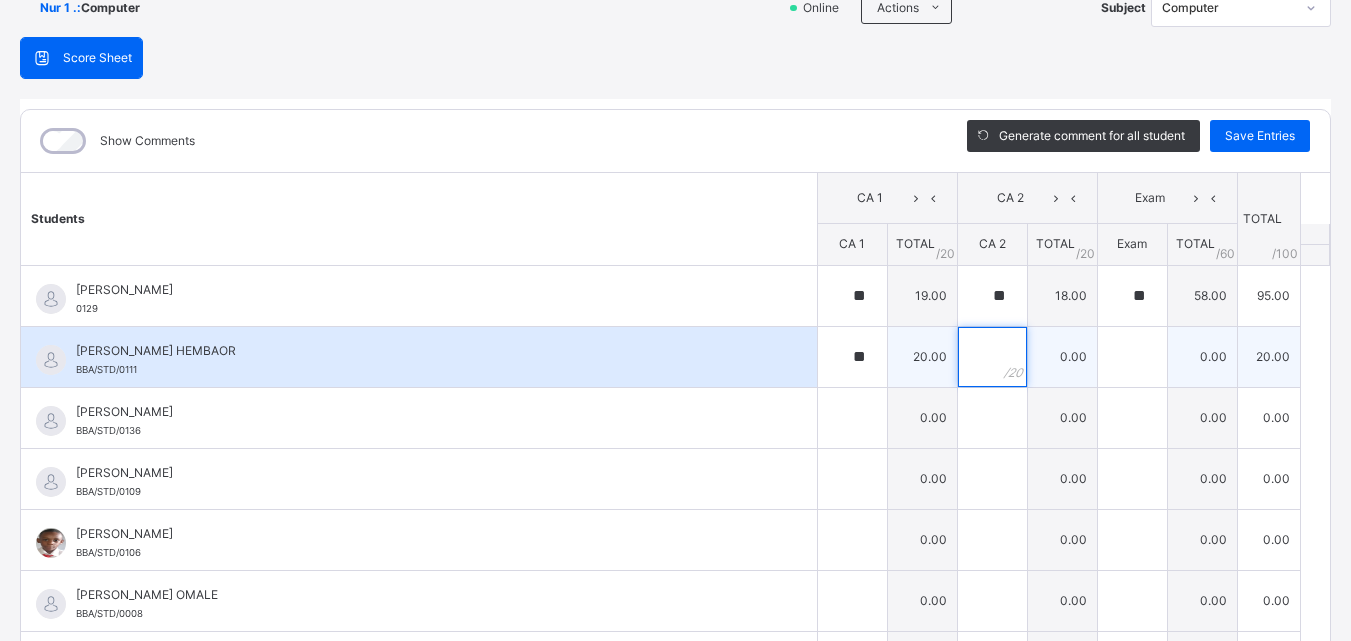 click at bounding box center (992, 357) 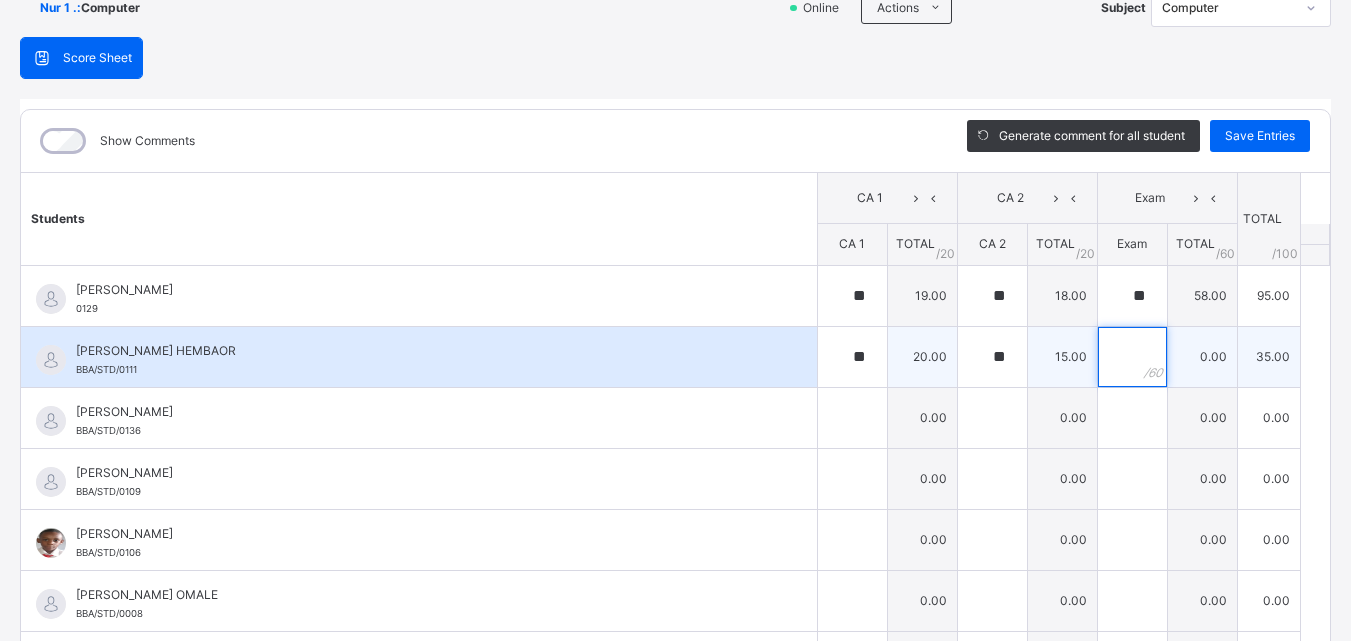 click at bounding box center [1132, 357] 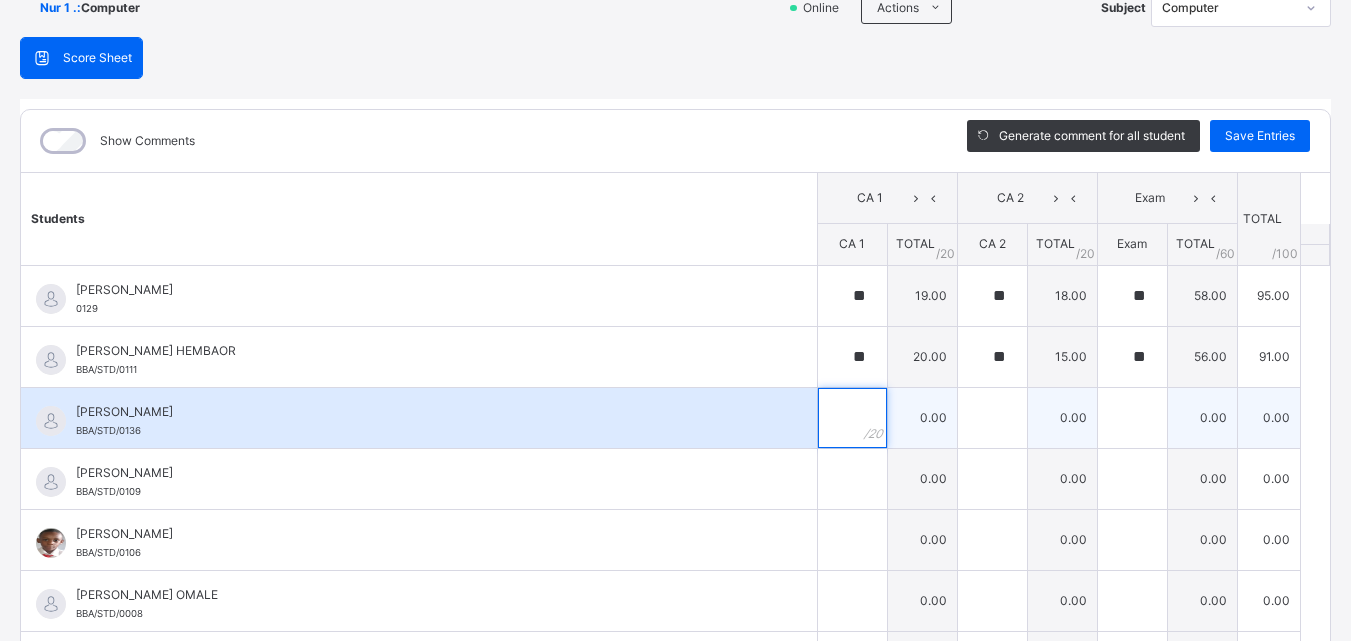 click at bounding box center [852, 418] 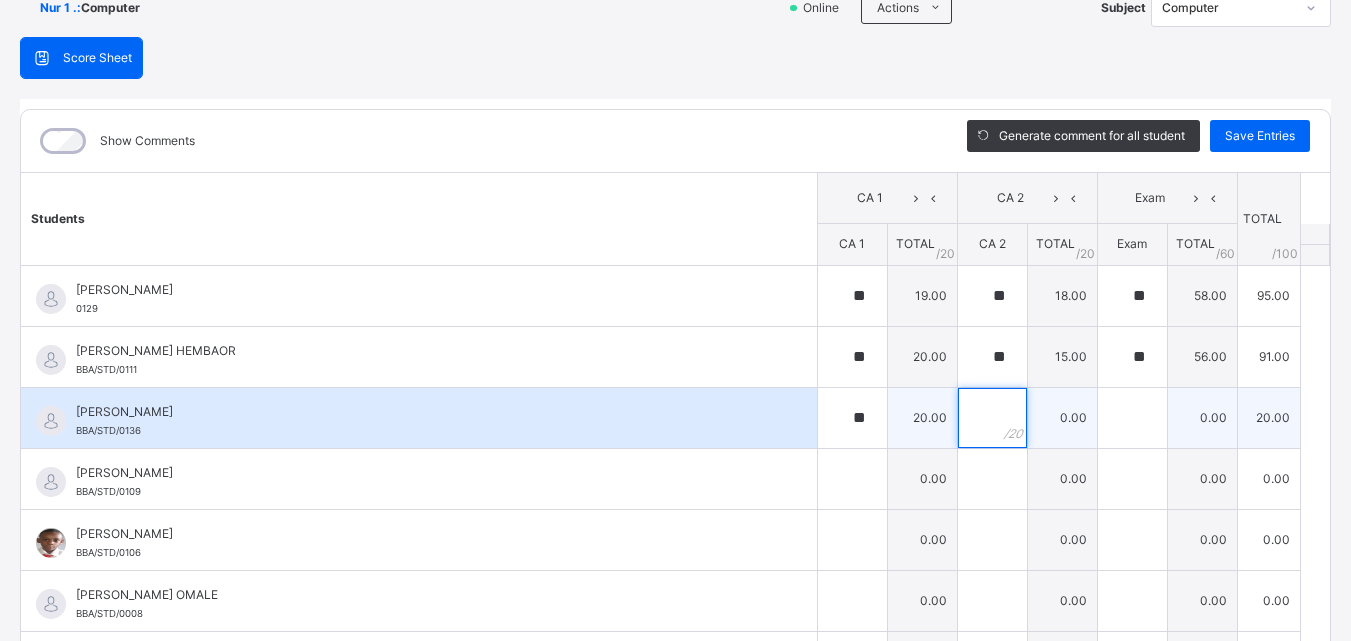 click at bounding box center [992, 418] 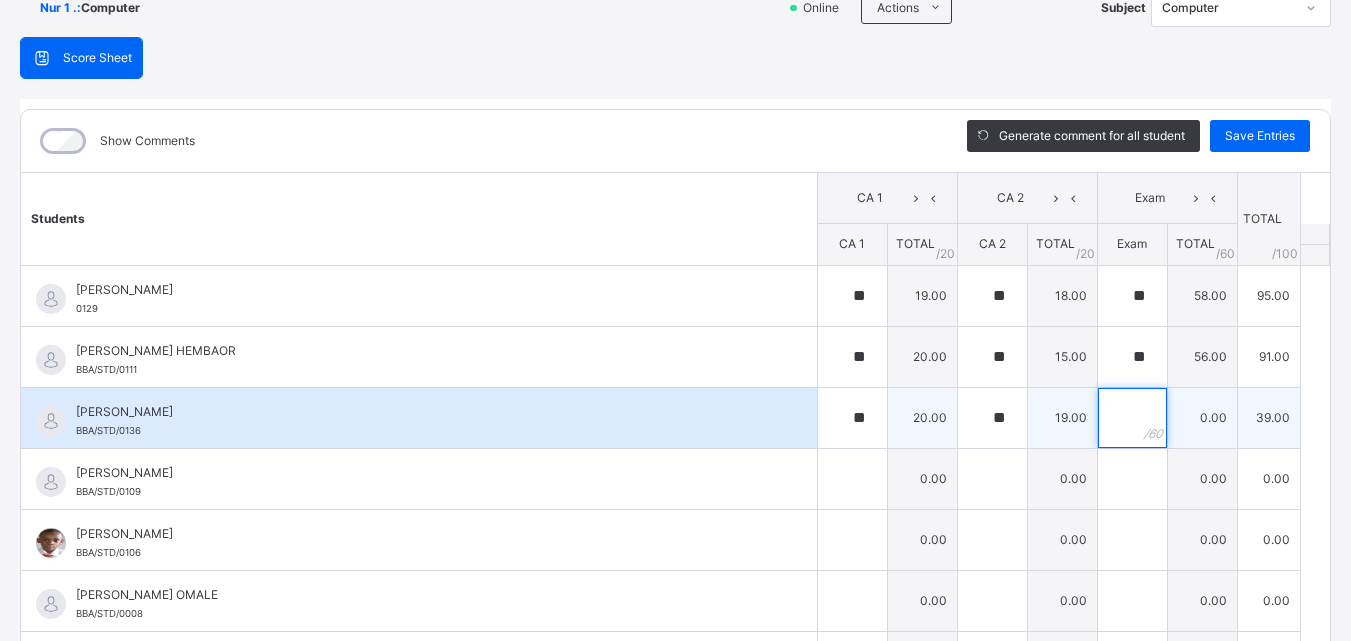 click at bounding box center [1132, 418] 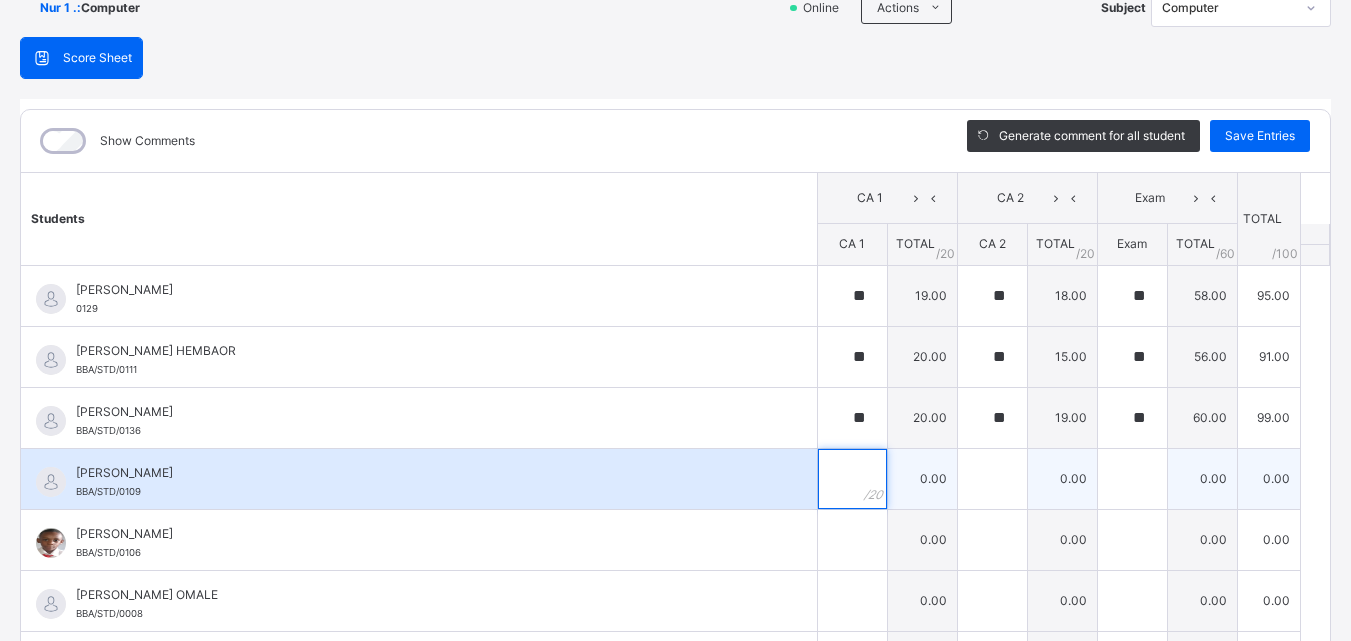 click at bounding box center (852, 479) 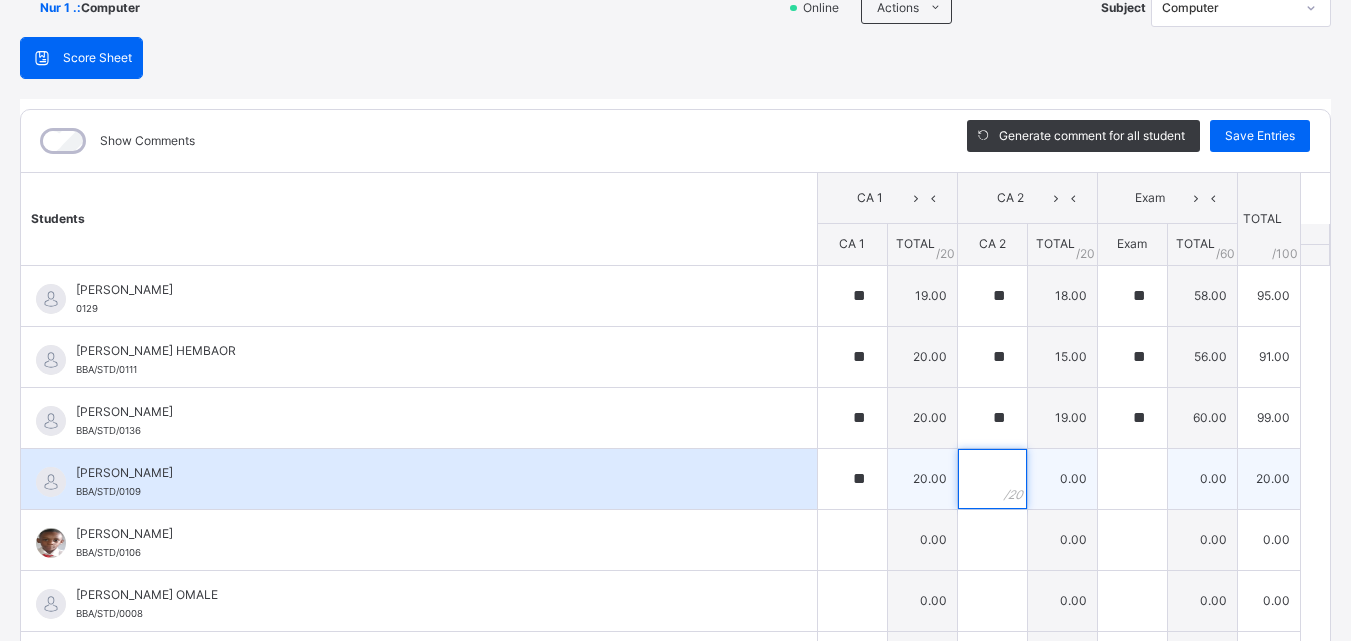 click at bounding box center (992, 479) 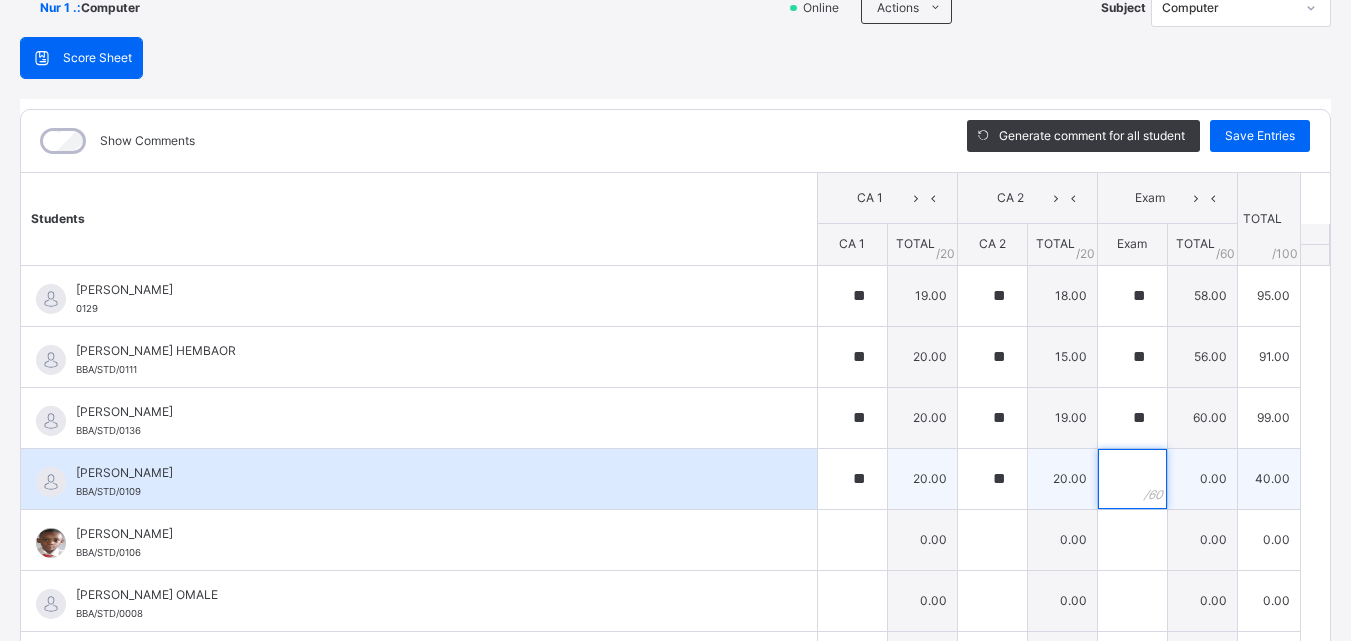 click at bounding box center [1132, 479] 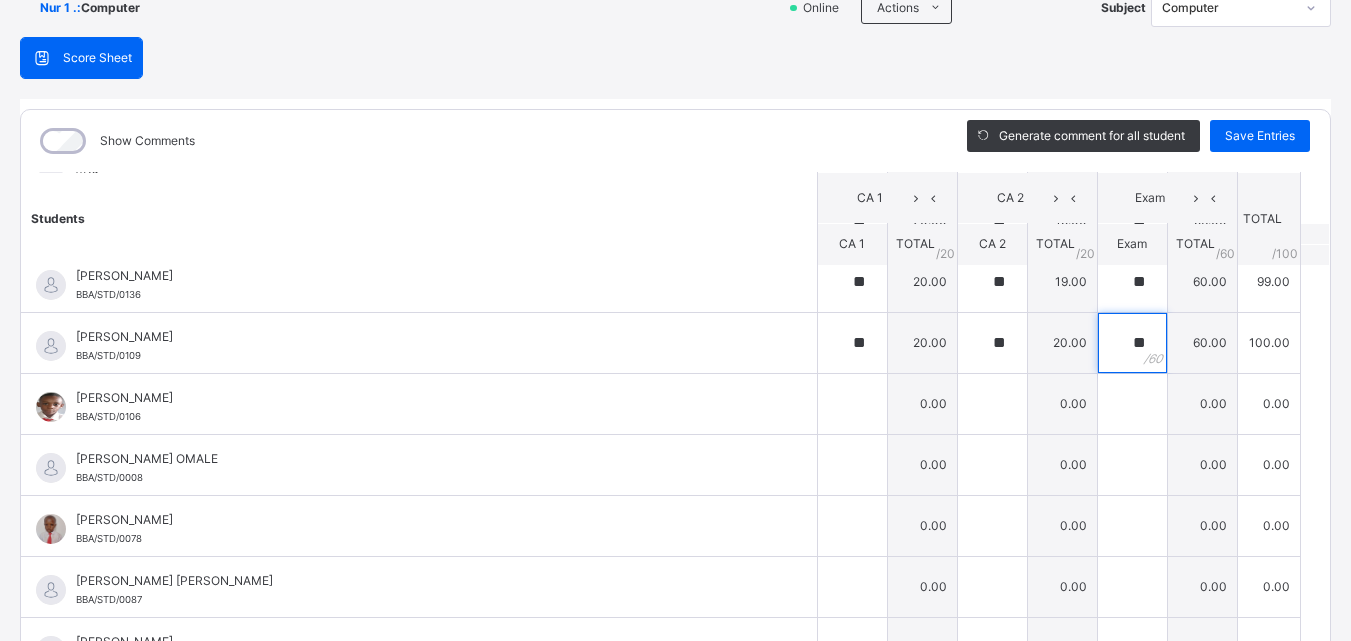 scroll, scrollTop: 143, scrollLeft: 0, axis: vertical 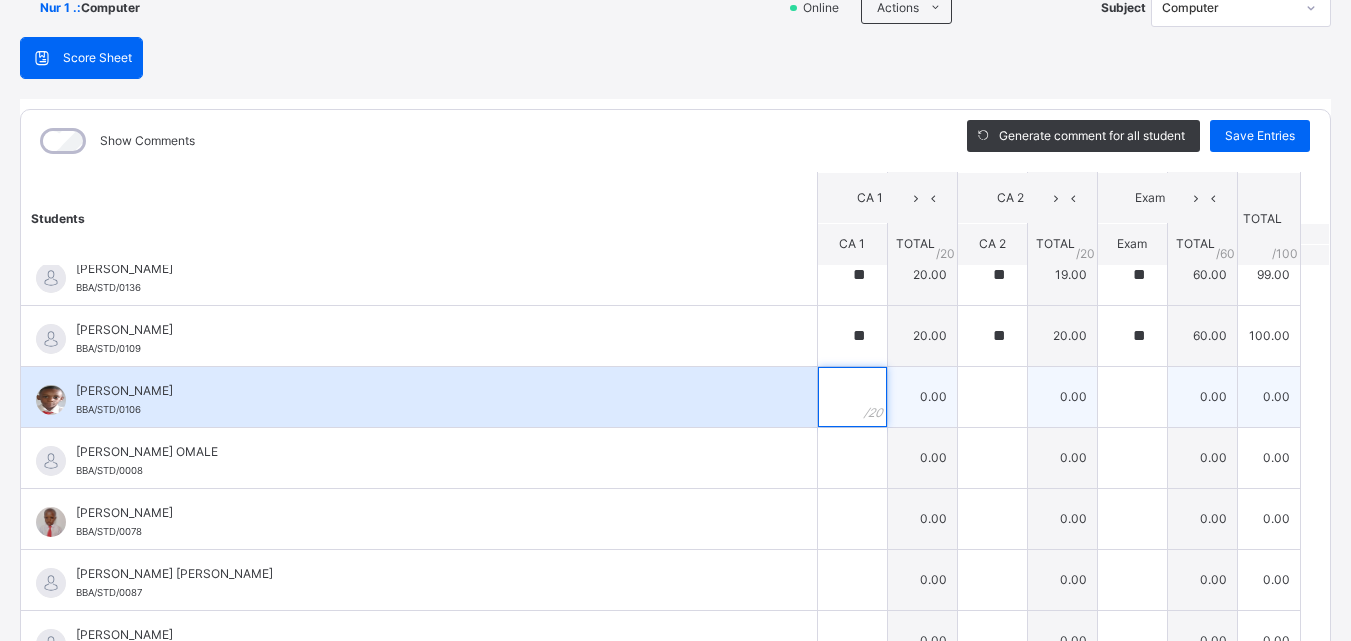 click at bounding box center (852, 397) 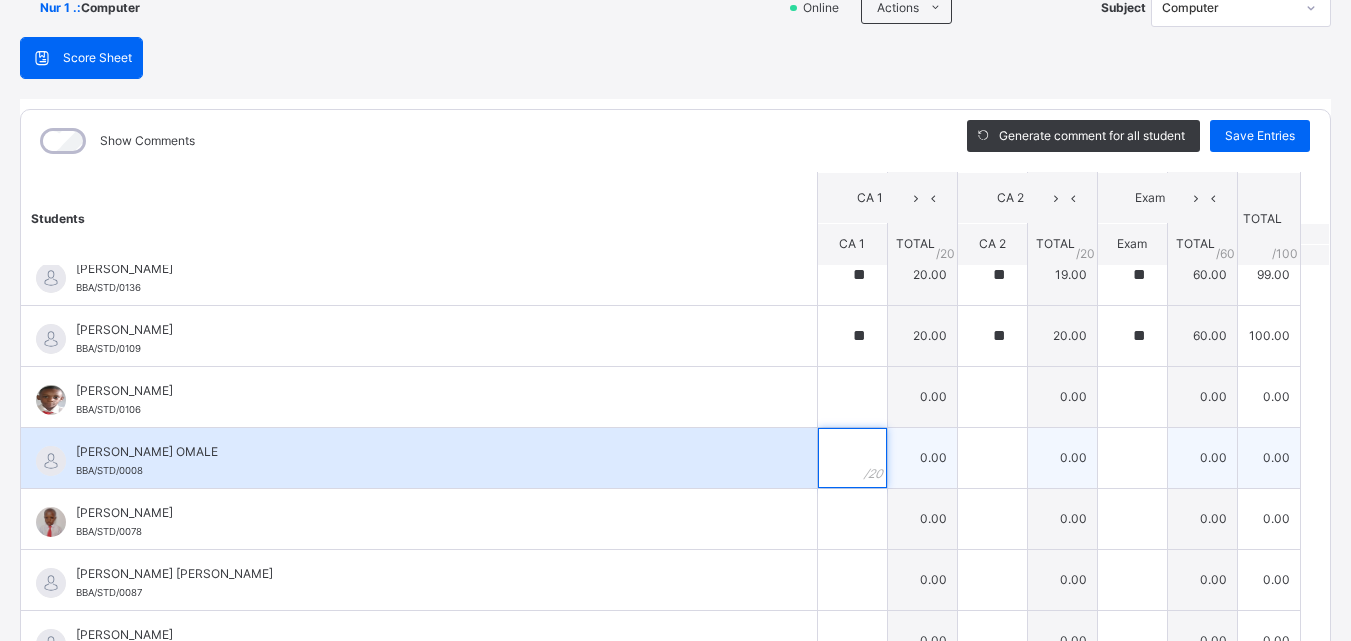 click at bounding box center [852, 458] 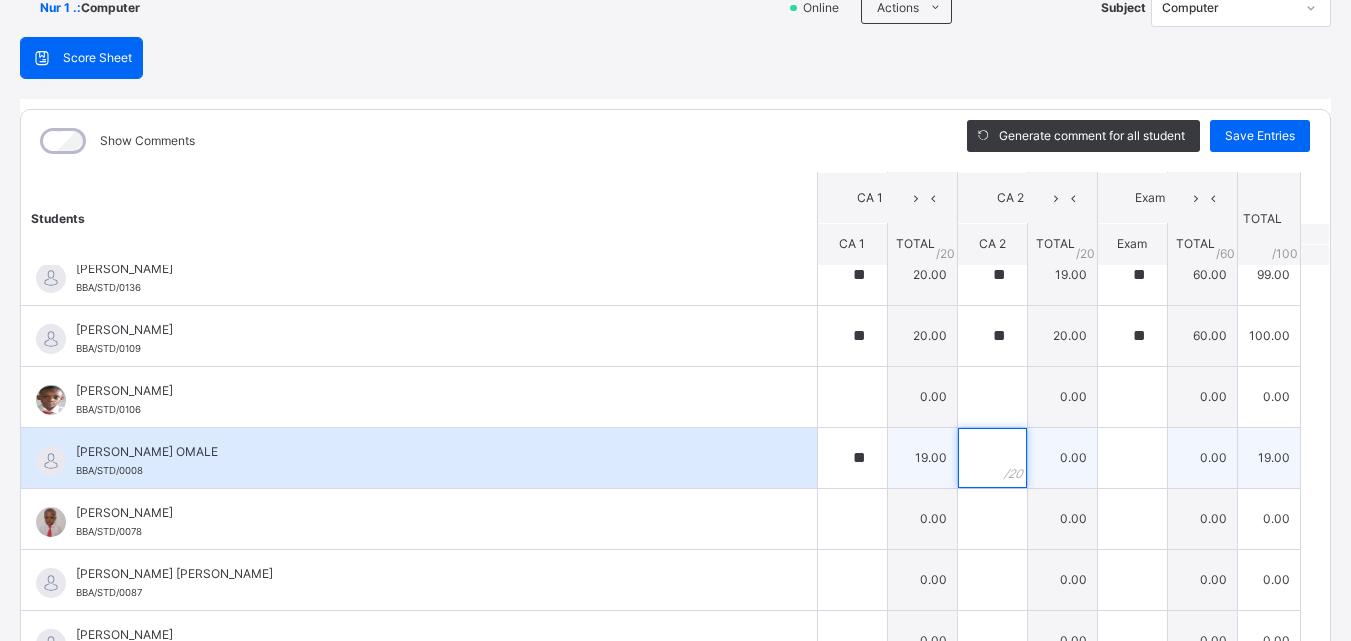 click at bounding box center [992, 458] 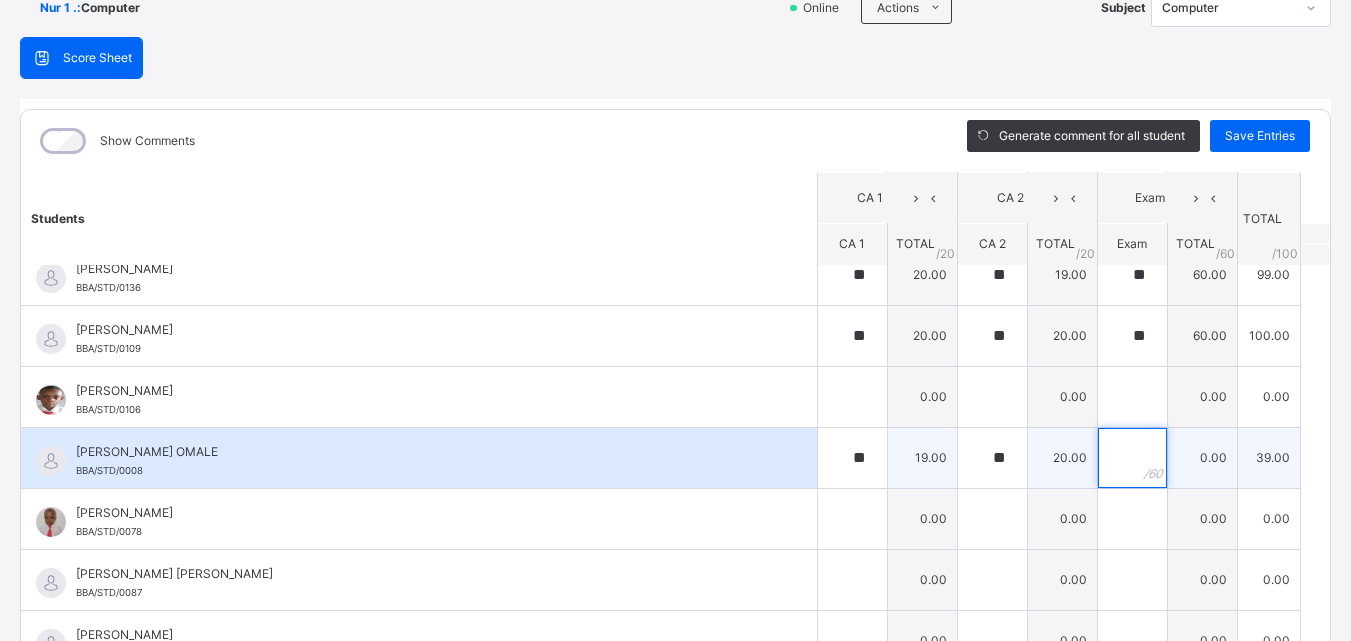 click at bounding box center (1132, 458) 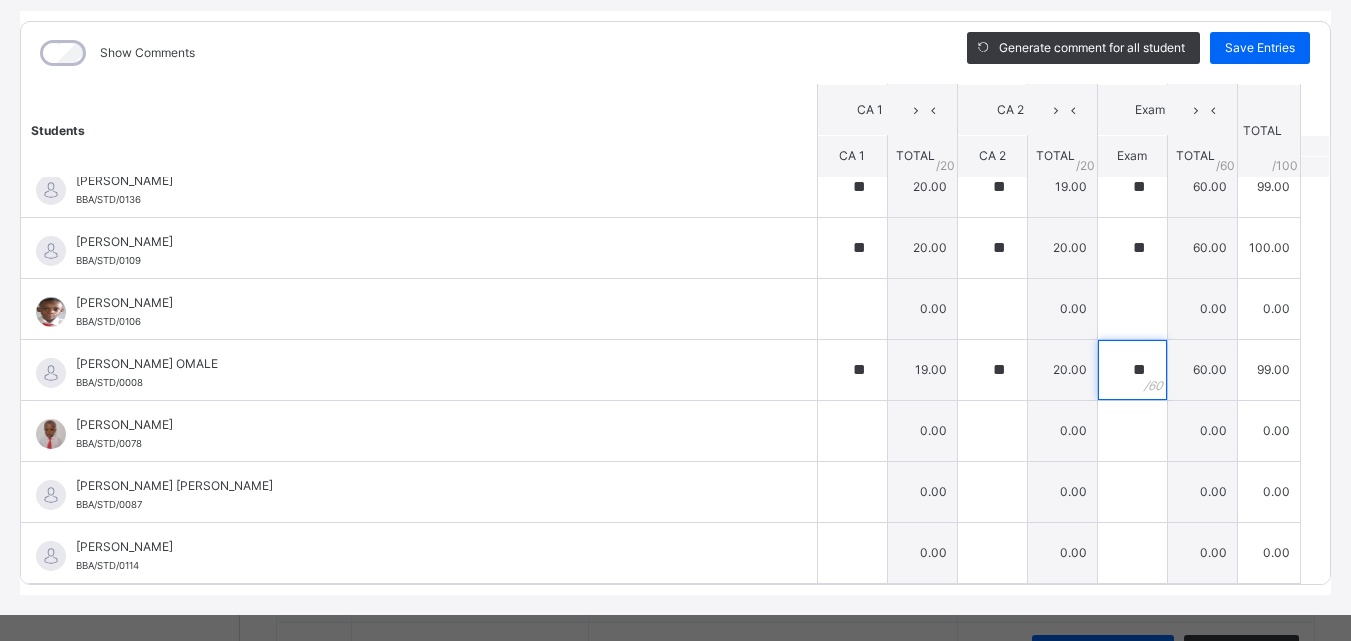 scroll, scrollTop: 270, scrollLeft: 0, axis: vertical 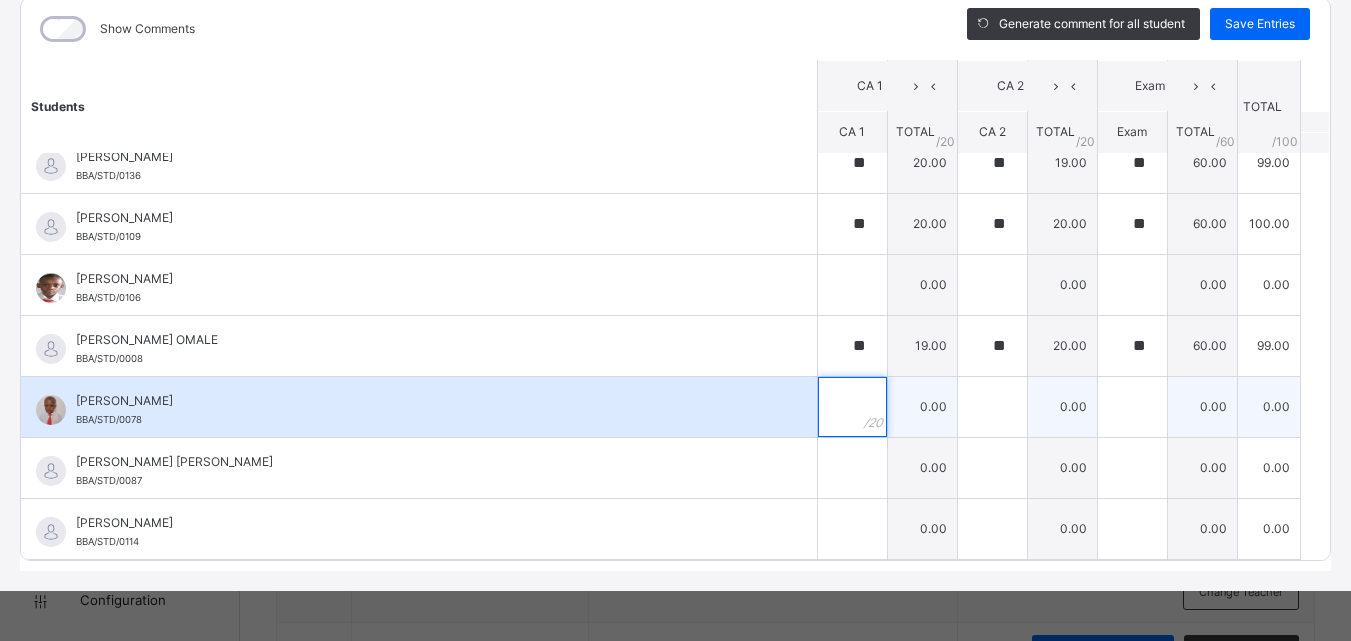 click at bounding box center (852, 407) 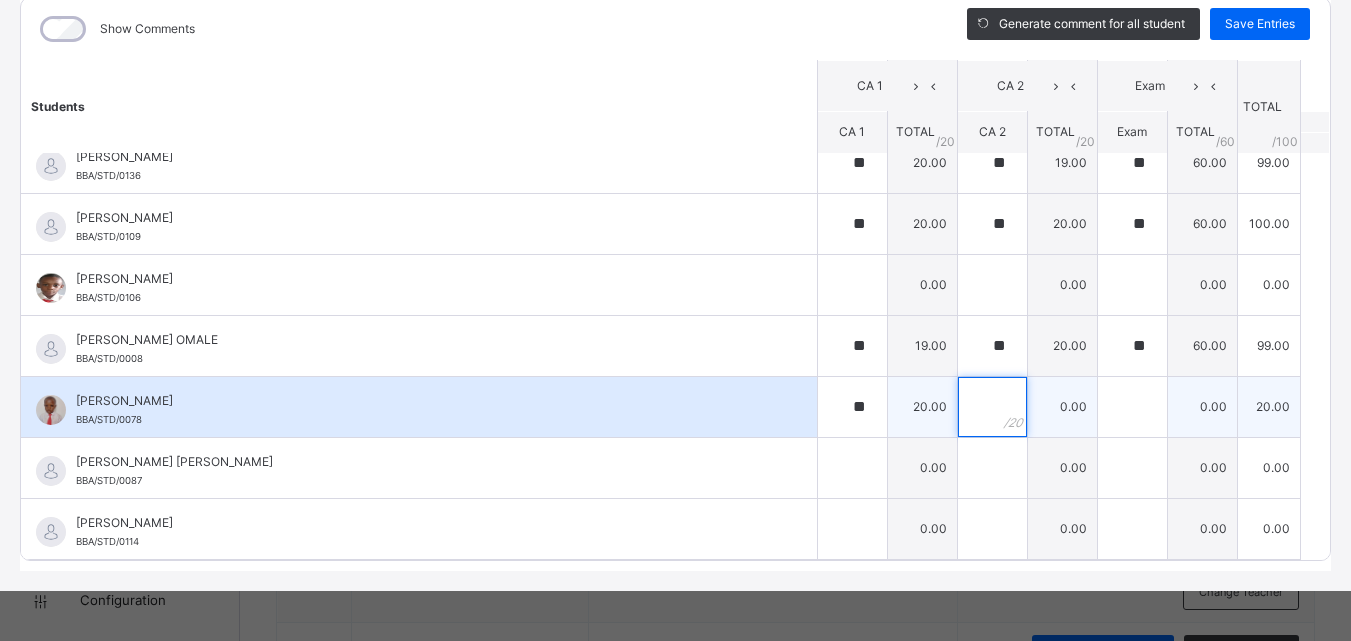 click at bounding box center (992, 407) 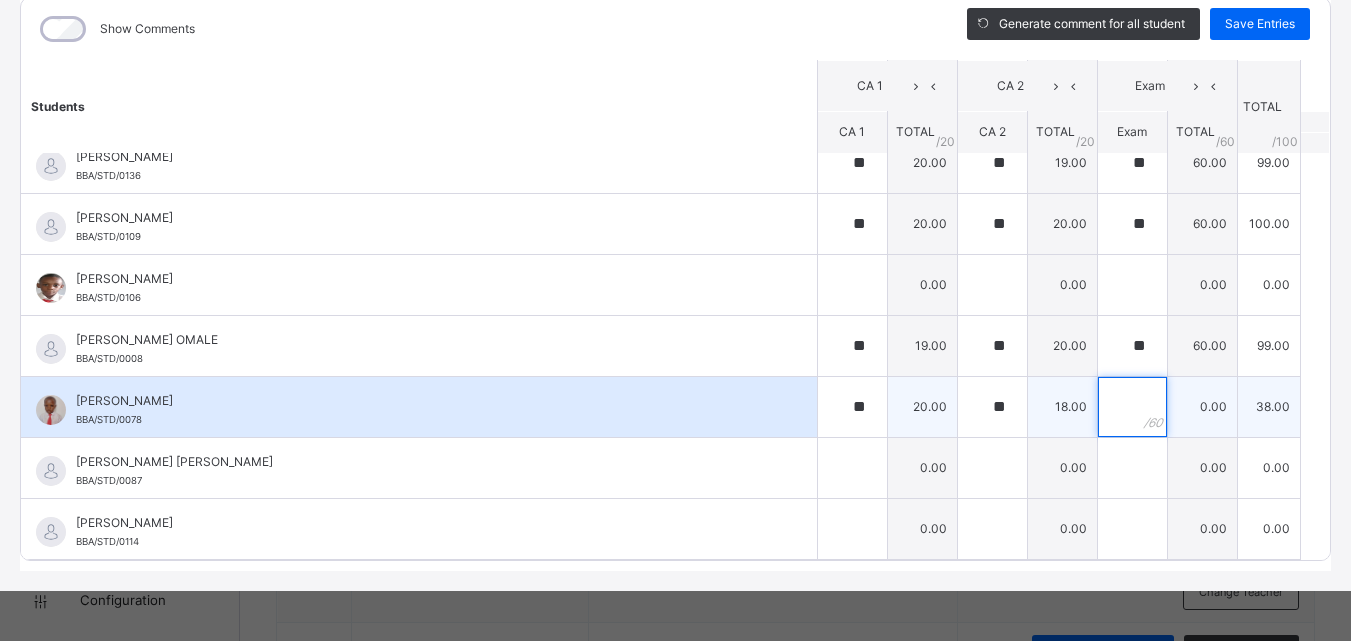 click at bounding box center [1132, 407] 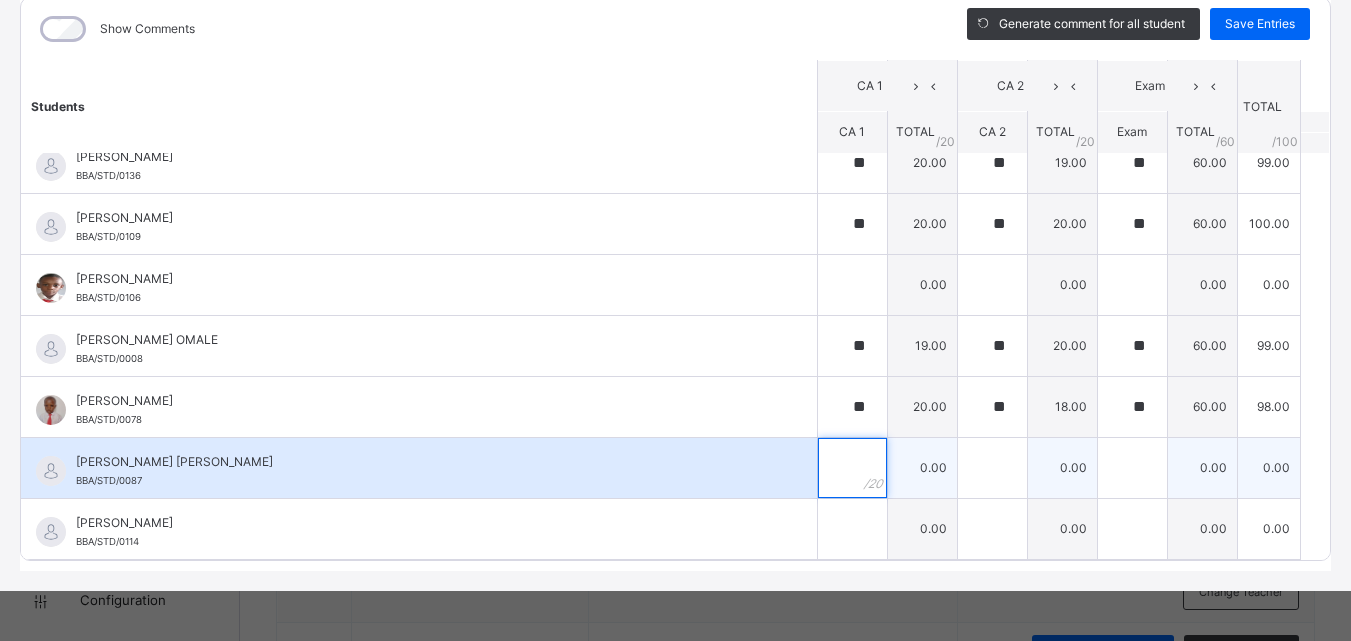 click at bounding box center (852, 468) 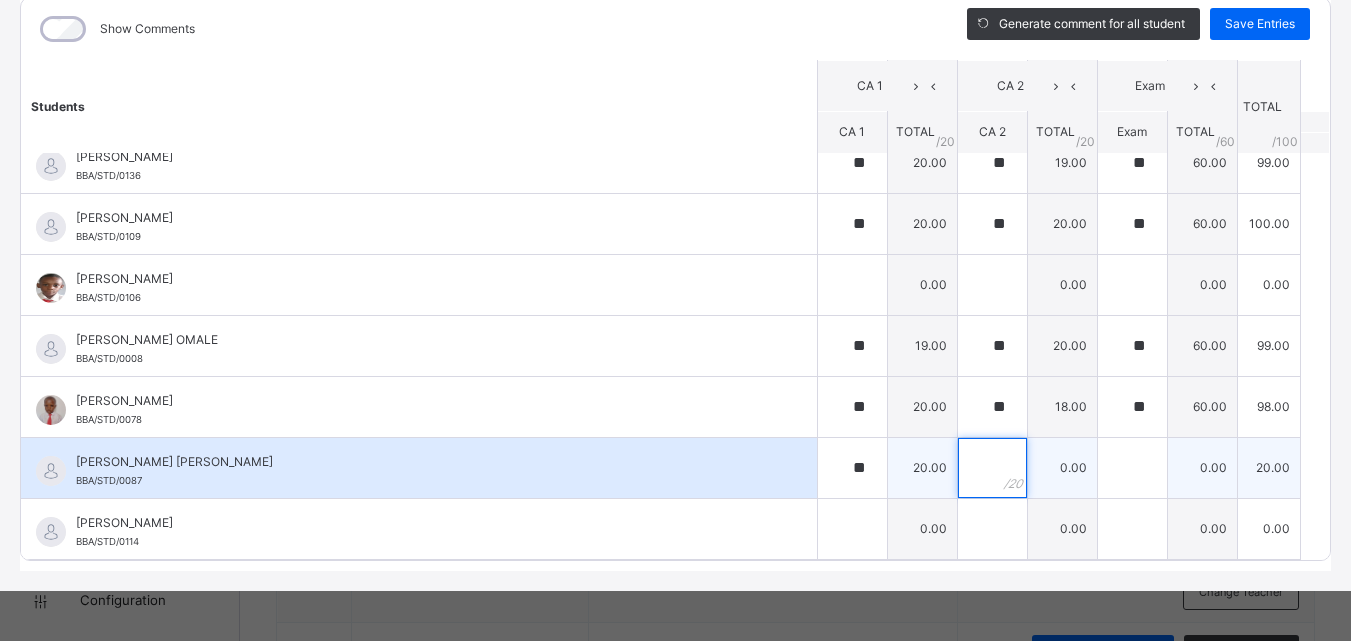 click at bounding box center (992, 468) 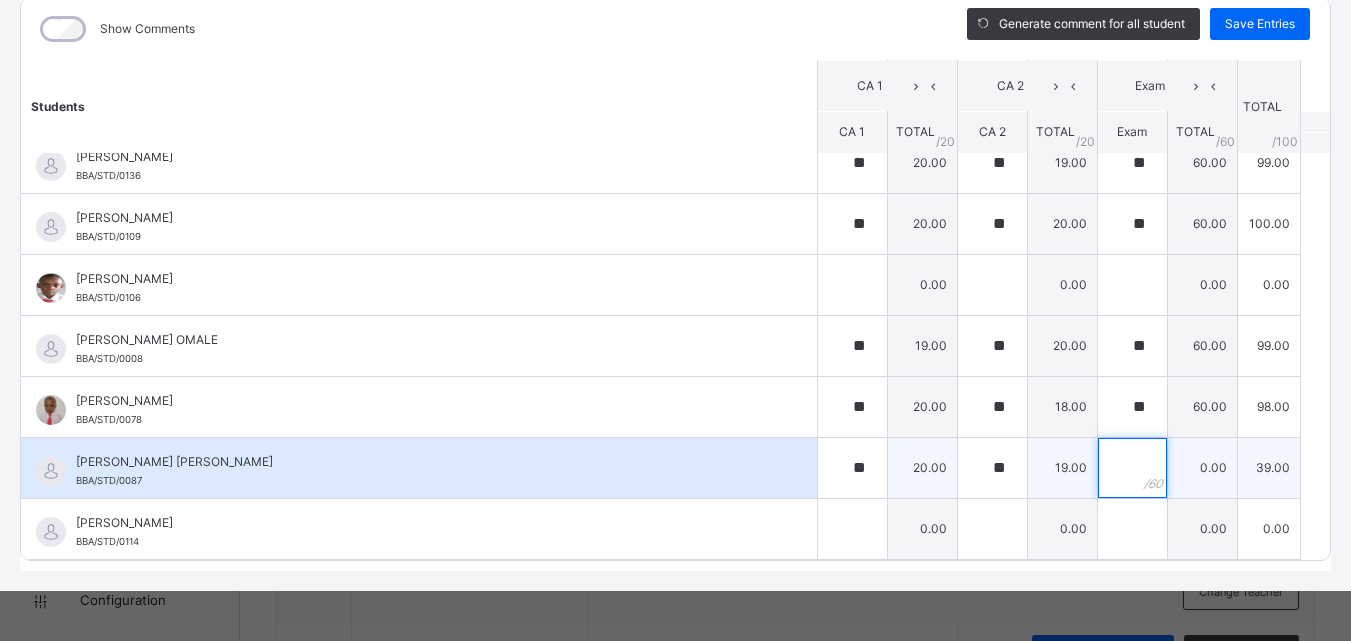 click at bounding box center [1132, 468] 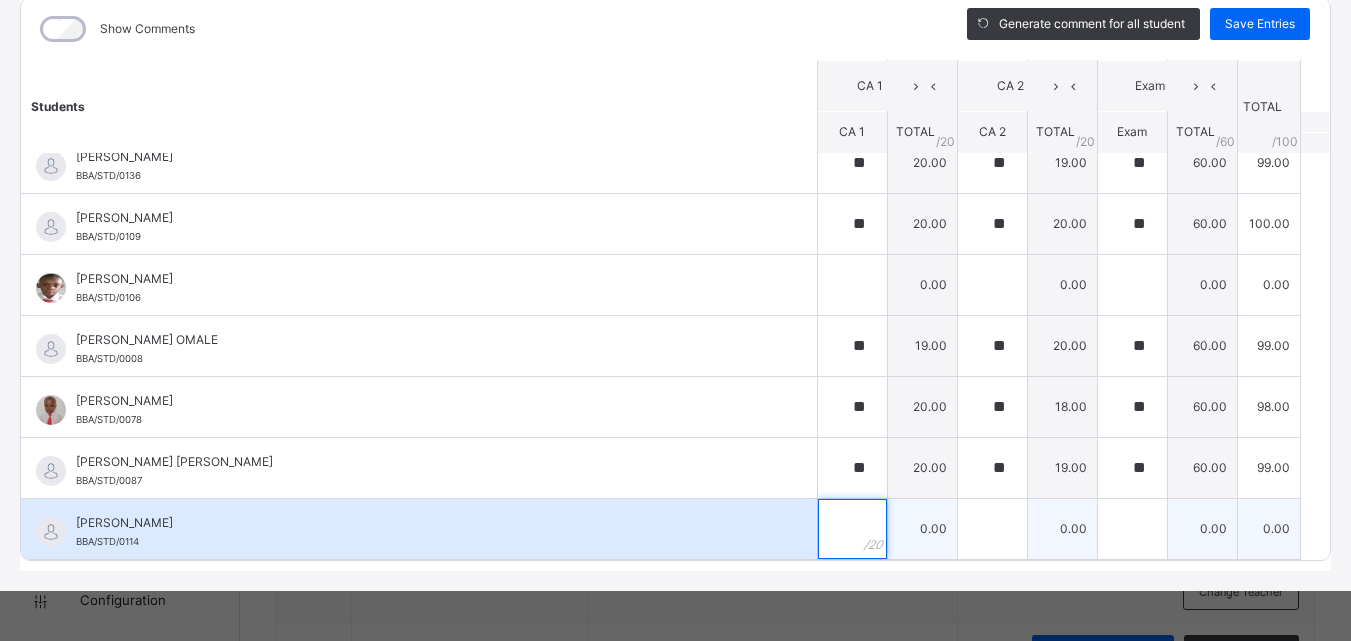 click at bounding box center [852, 529] 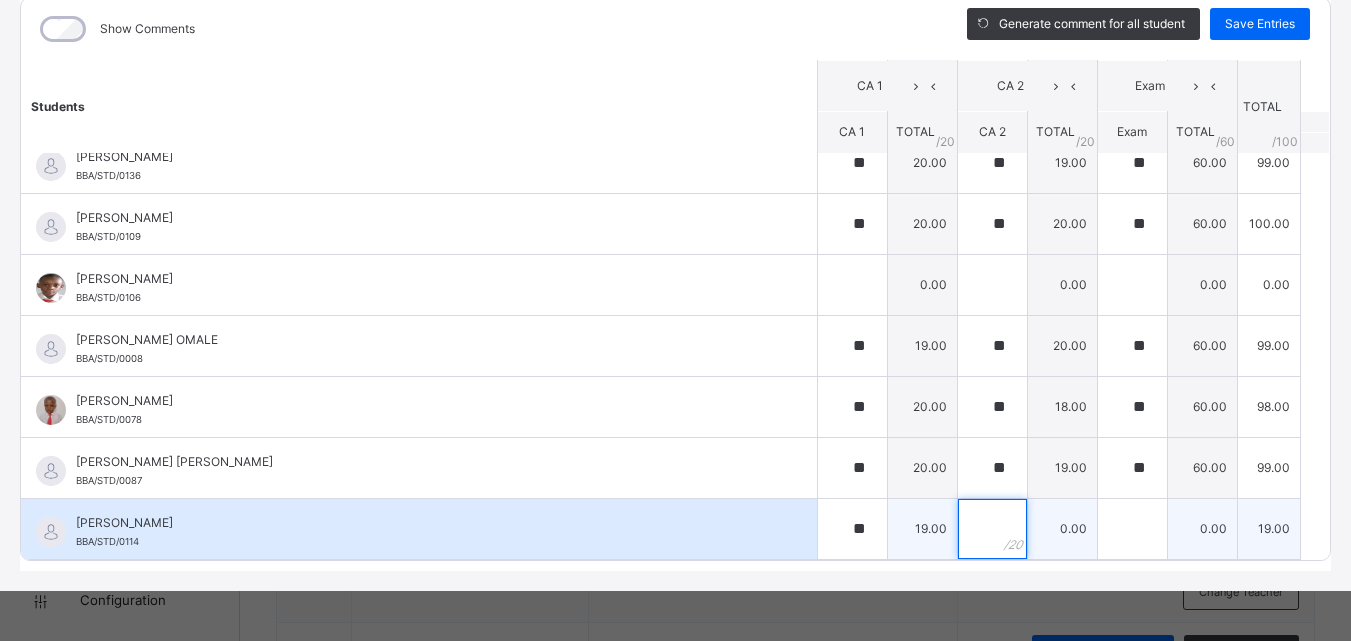 click at bounding box center (992, 529) 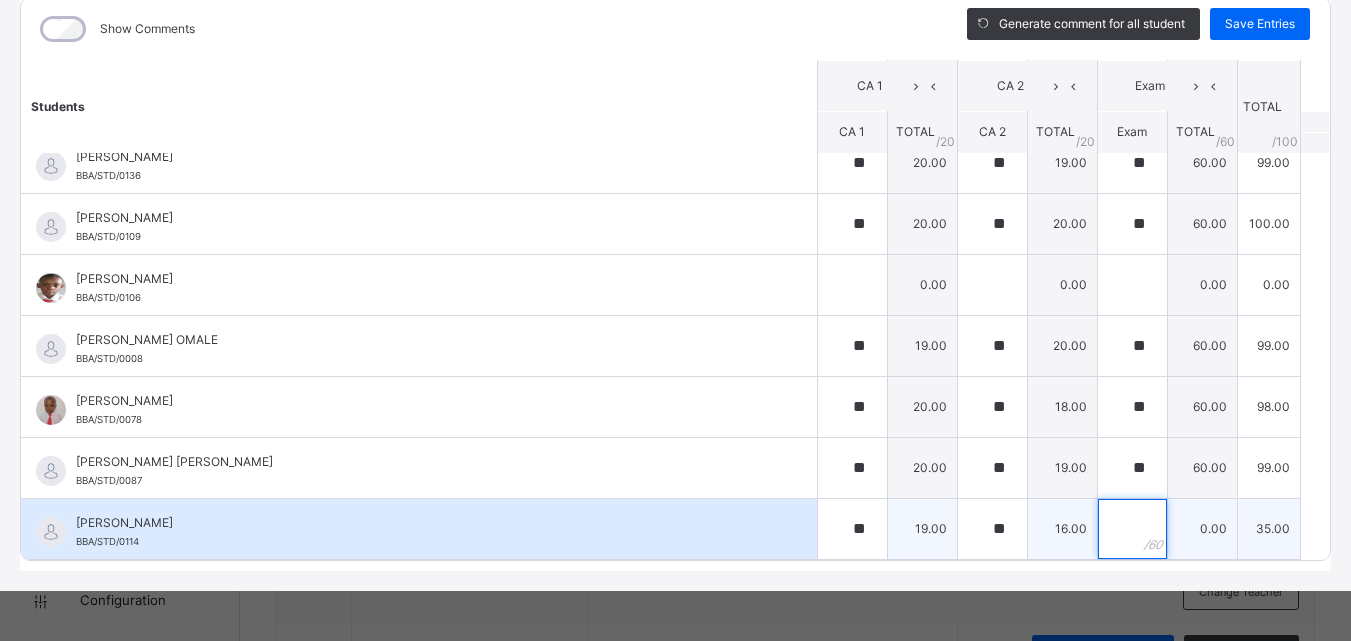 click at bounding box center [1132, 529] 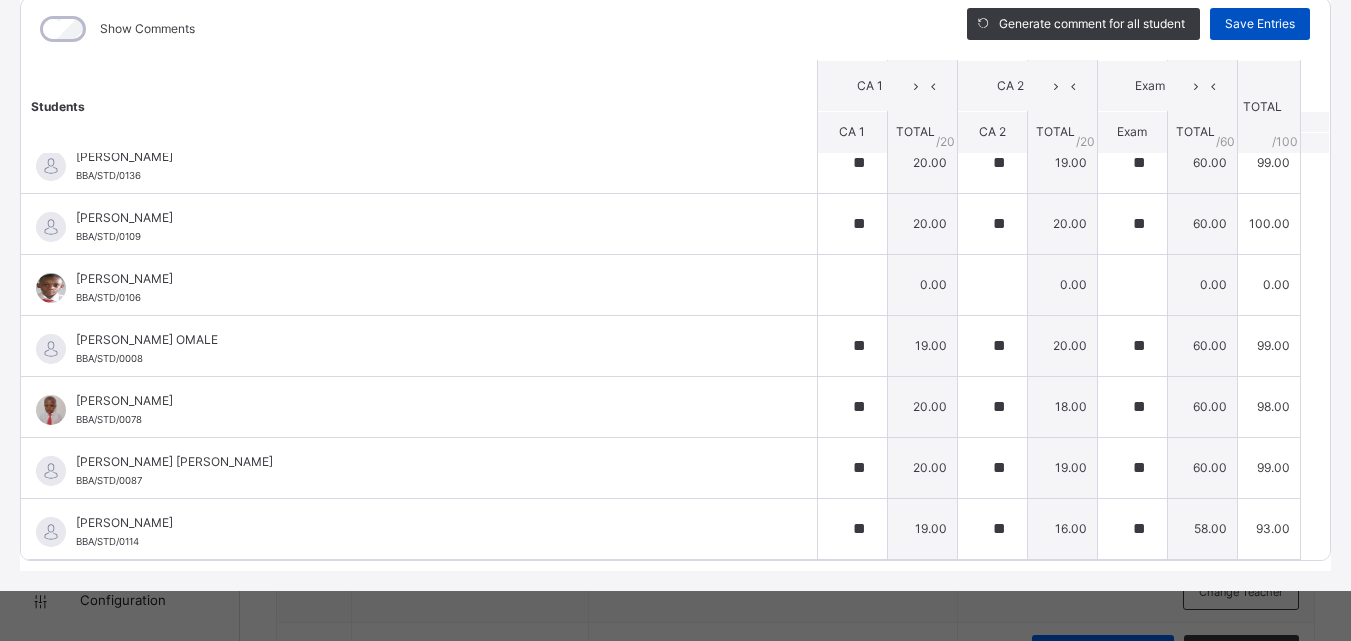 click on "Save Entries" at bounding box center (1260, 24) 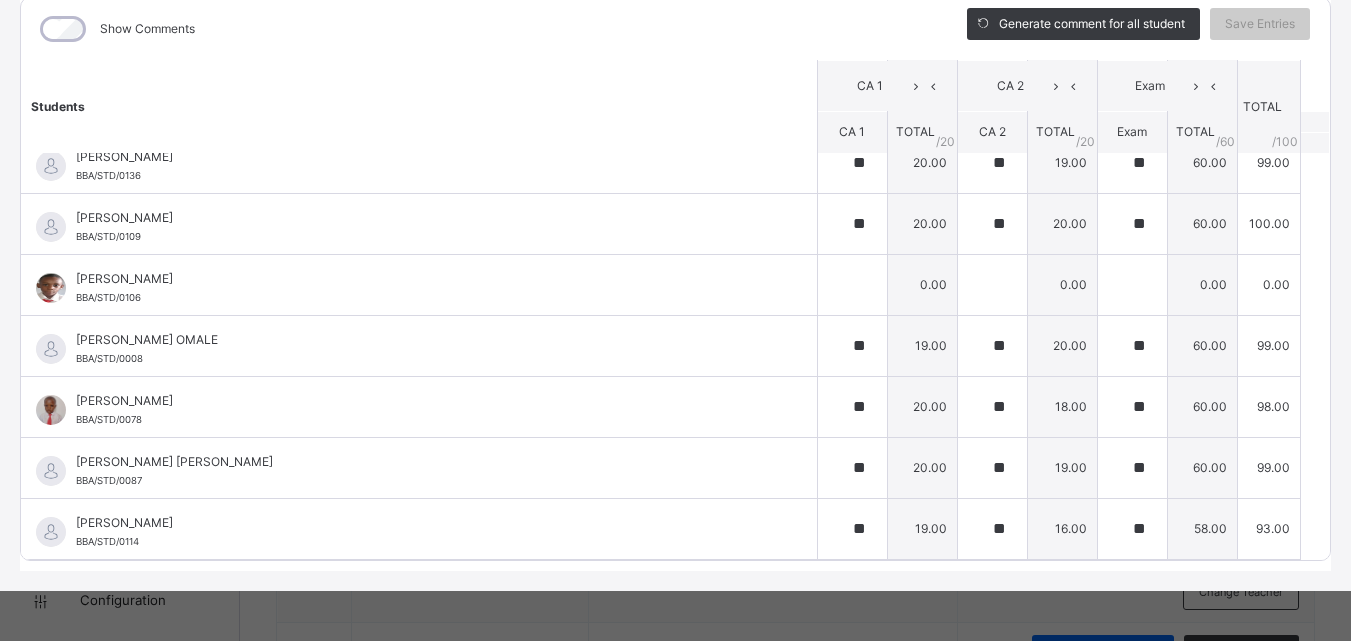scroll, scrollTop: 103, scrollLeft: 0, axis: vertical 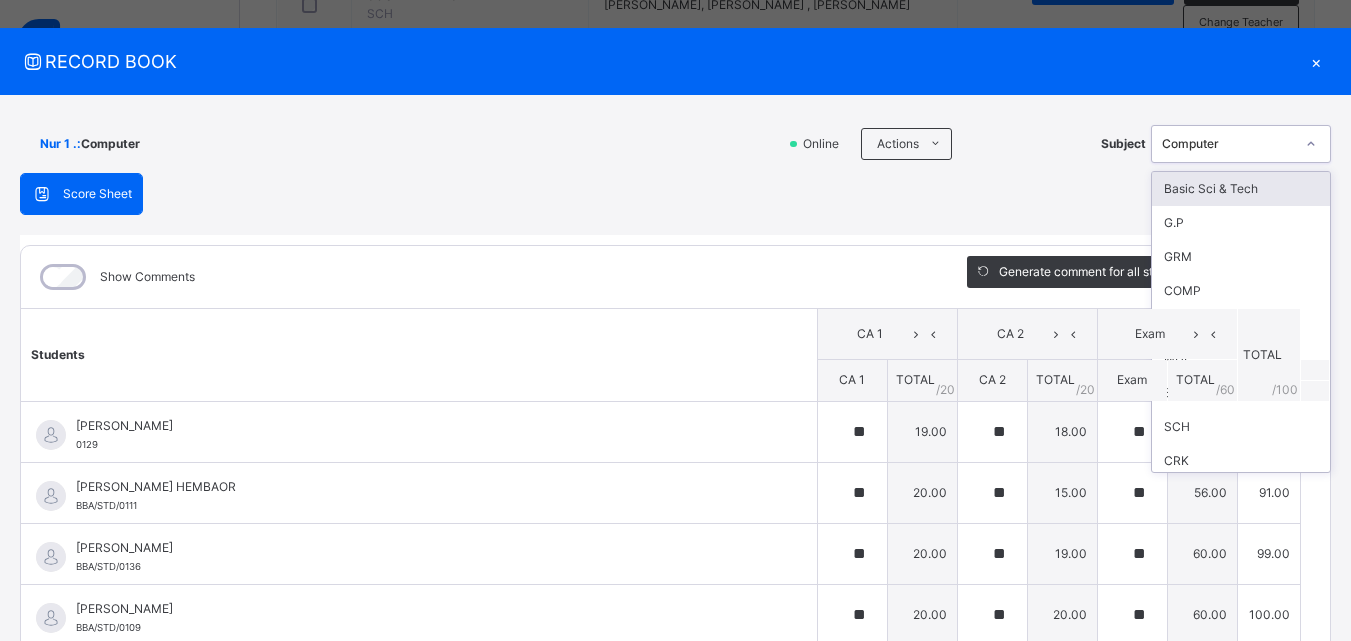 click at bounding box center [1311, 144] 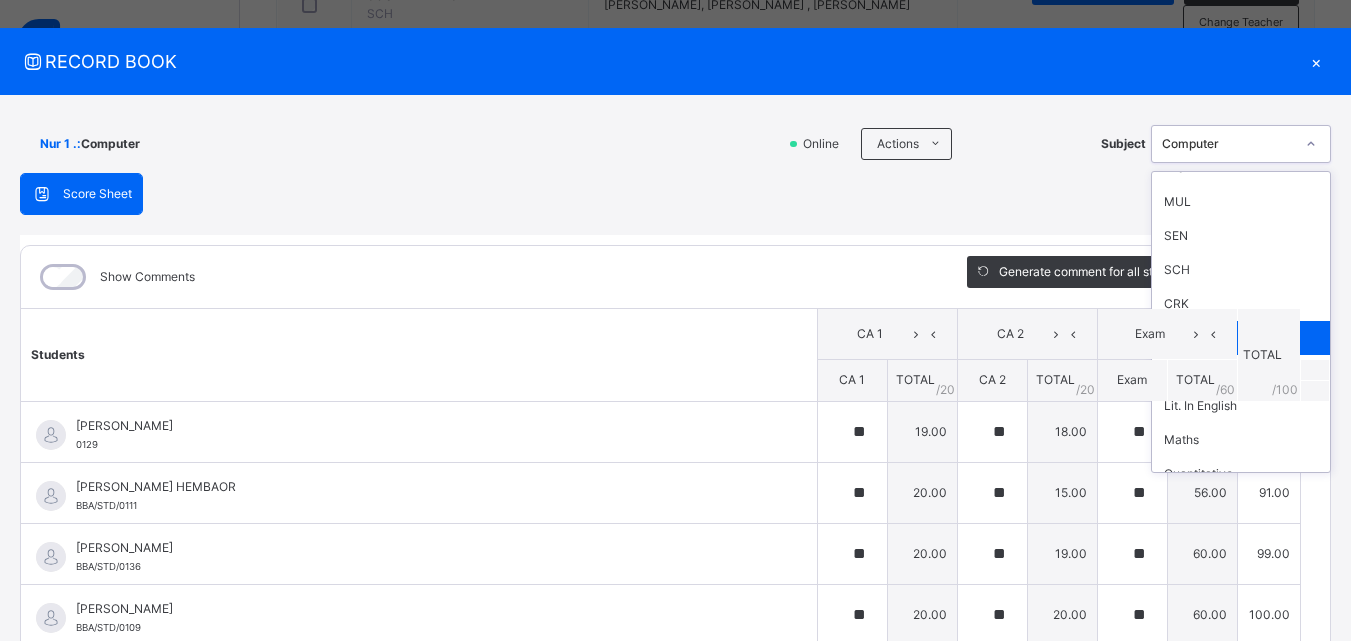 scroll, scrollTop: 165, scrollLeft: 0, axis: vertical 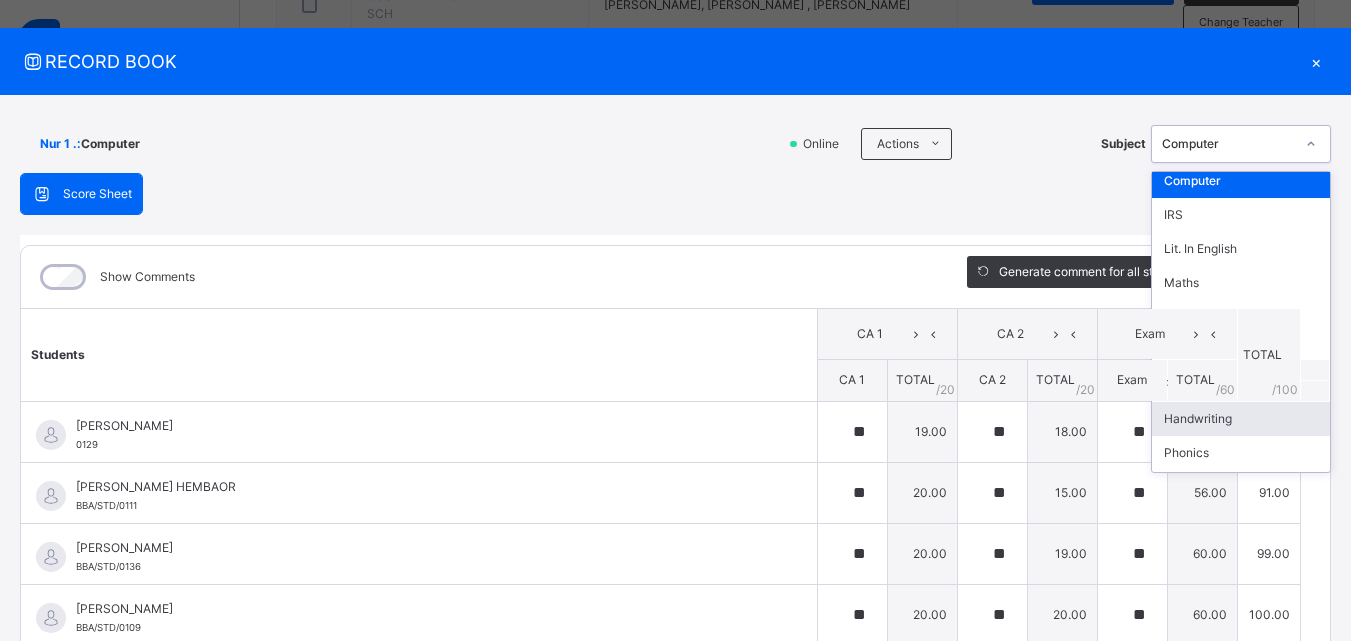 click on "Handwriting" at bounding box center (1241, 419) 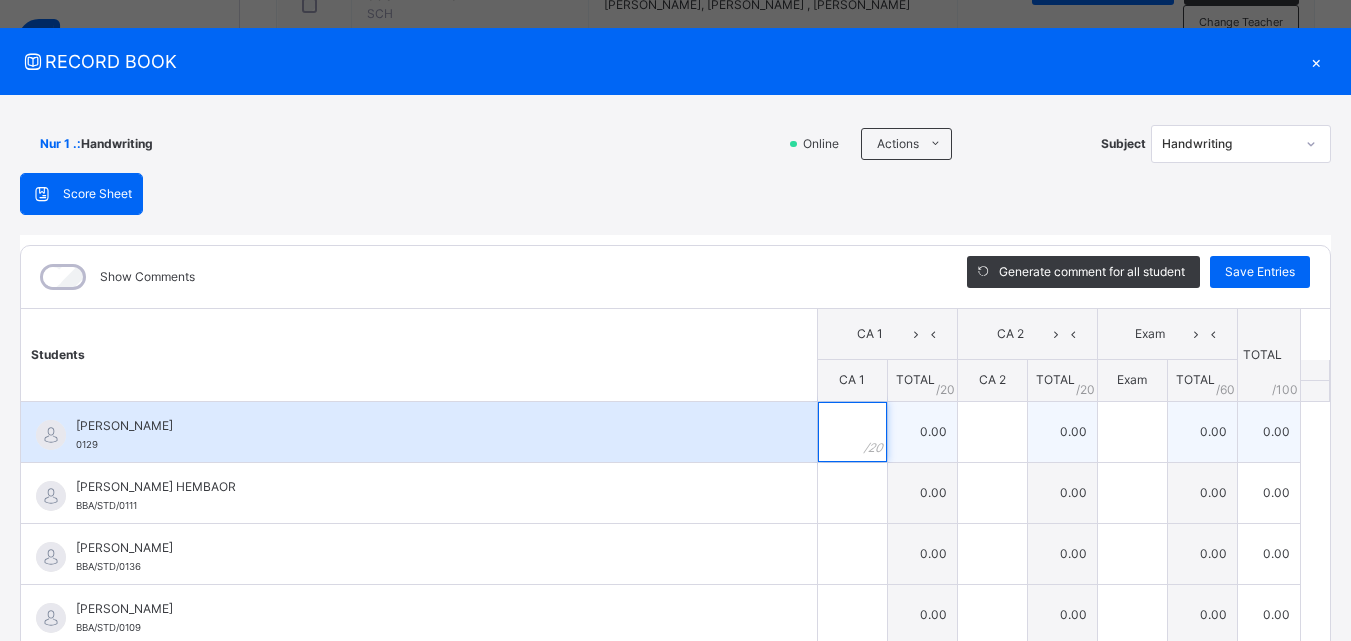 click at bounding box center (852, 432) 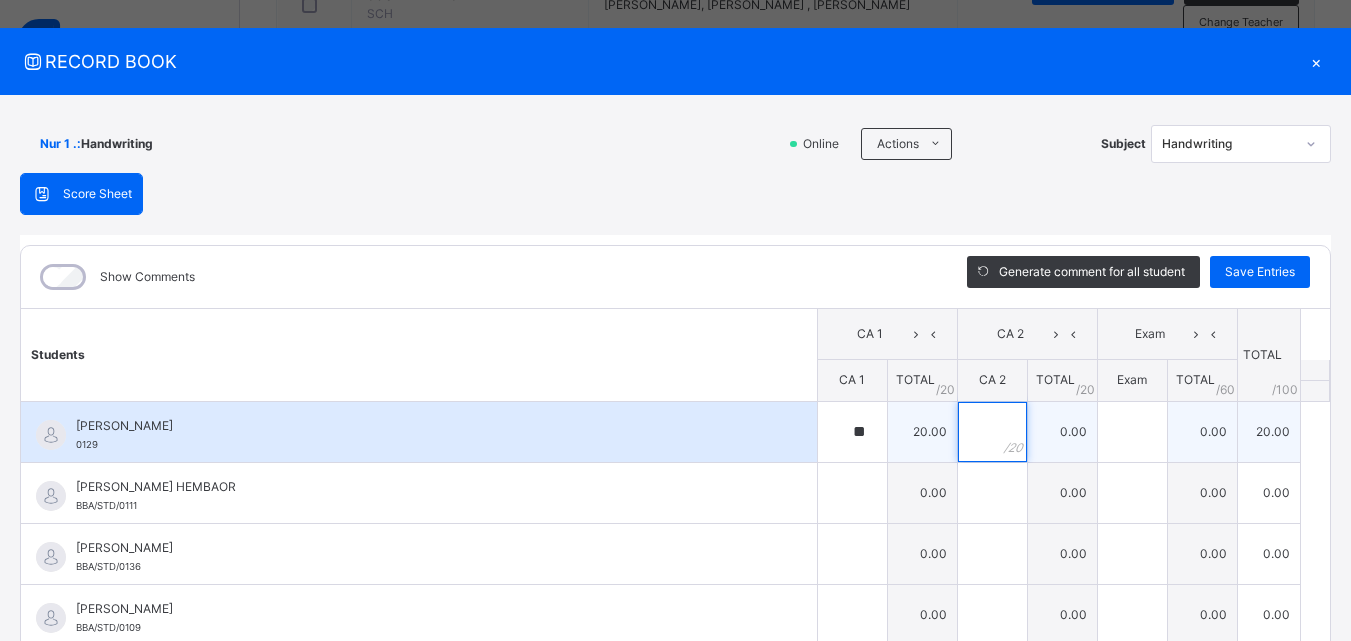 click at bounding box center (992, 432) 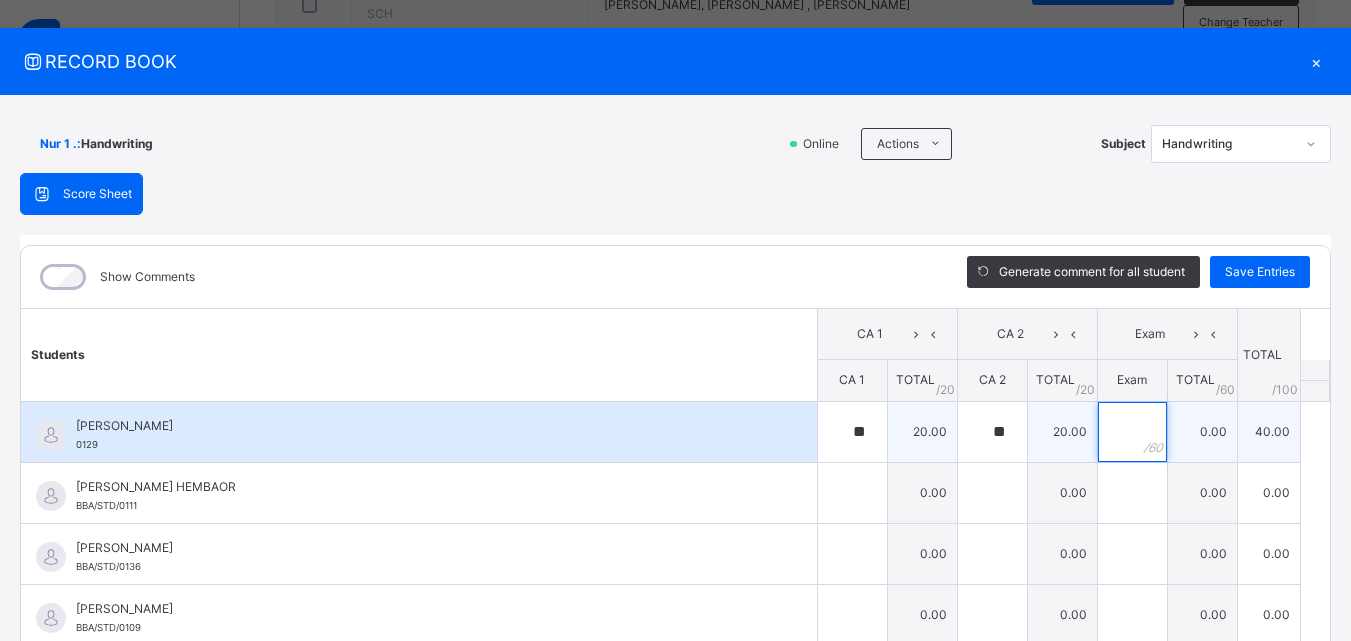 click at bounding box center [1132, 432] 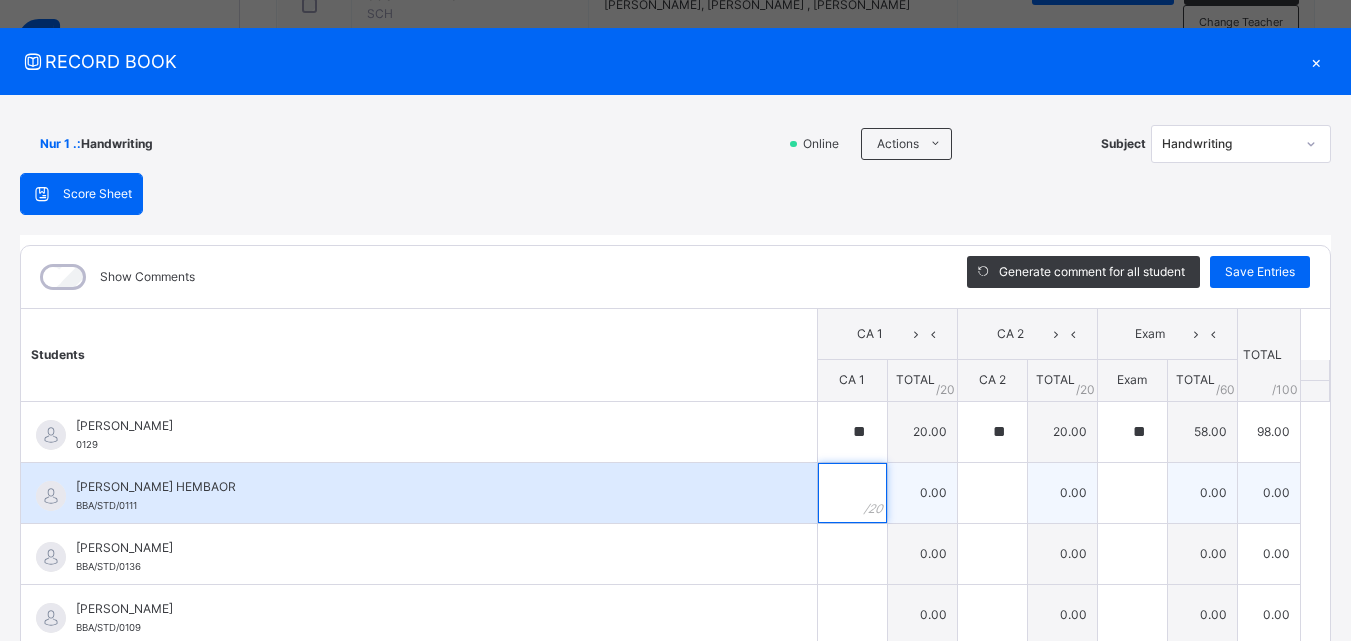 click at bounding box center [852, 493] 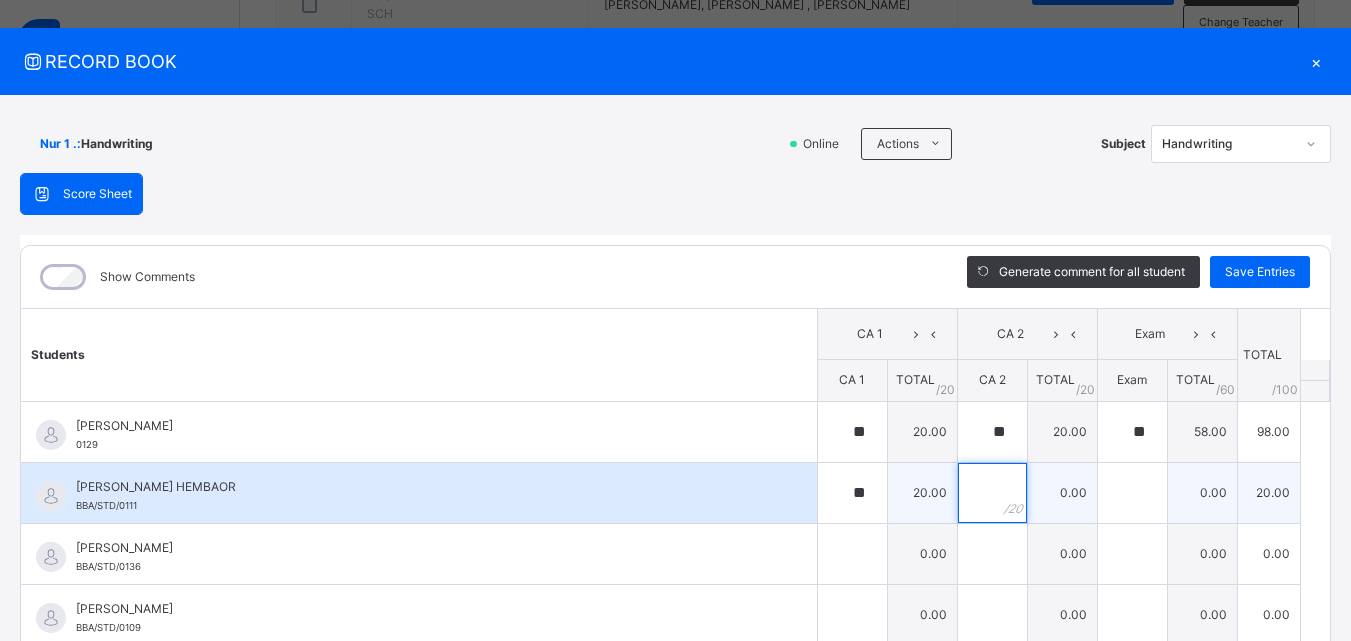 click at bounding box center [992, 493] 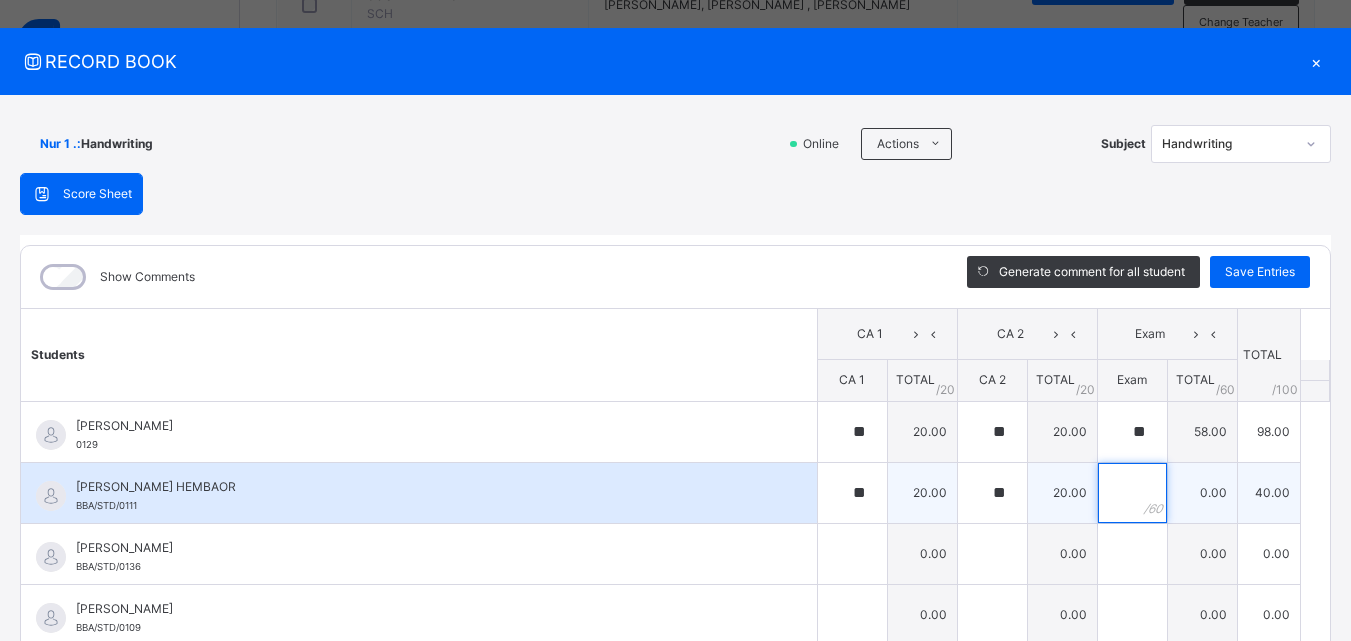 click at bounding box center [1132, 493] 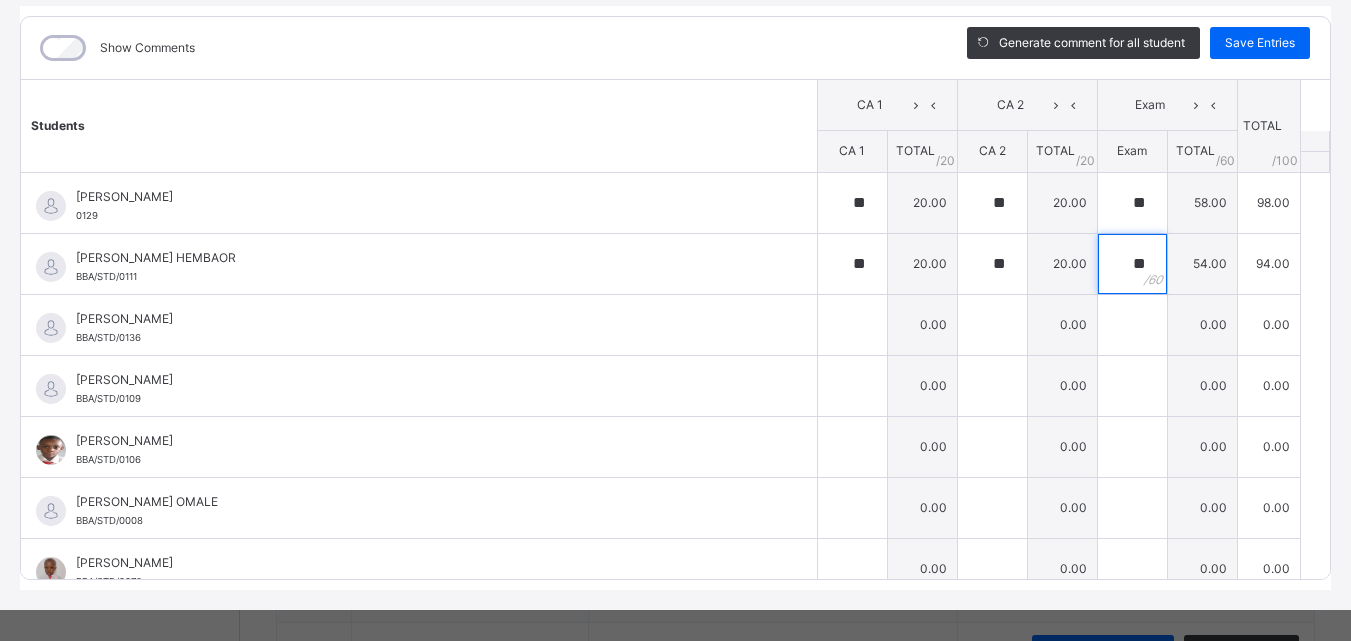 scroll, scrollTop: 270, scrollLeft: 0, axis: vertical 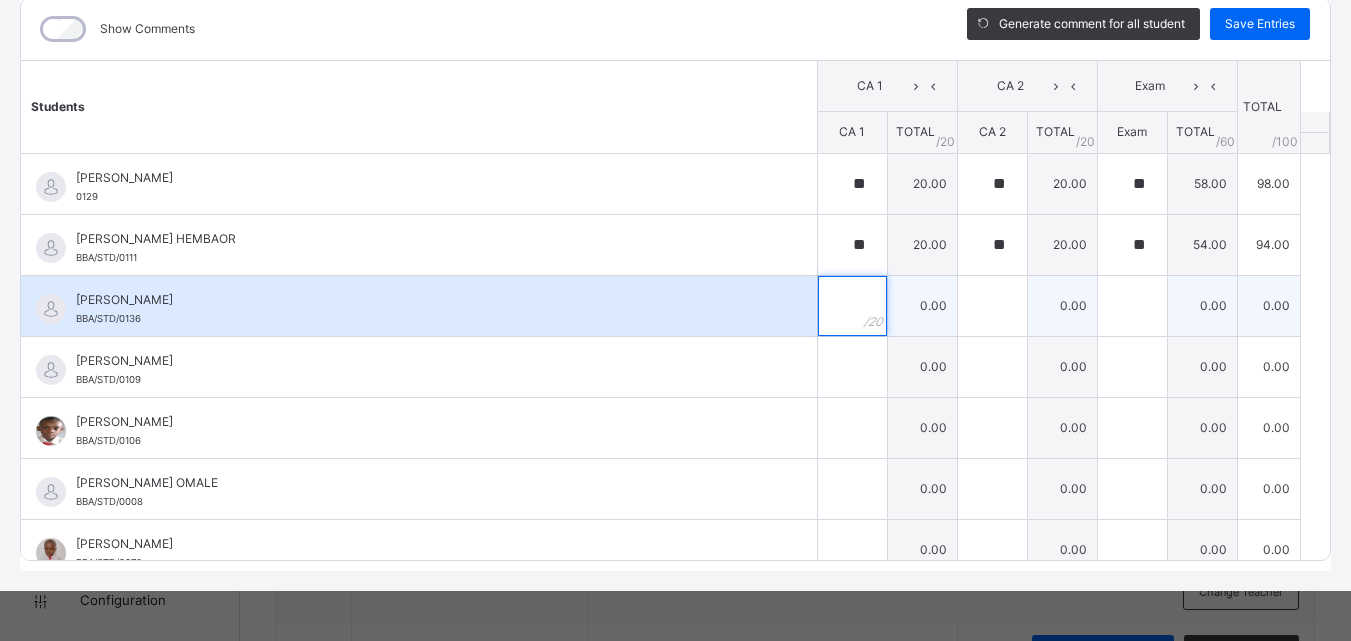 click at bounding box center [852, 306] 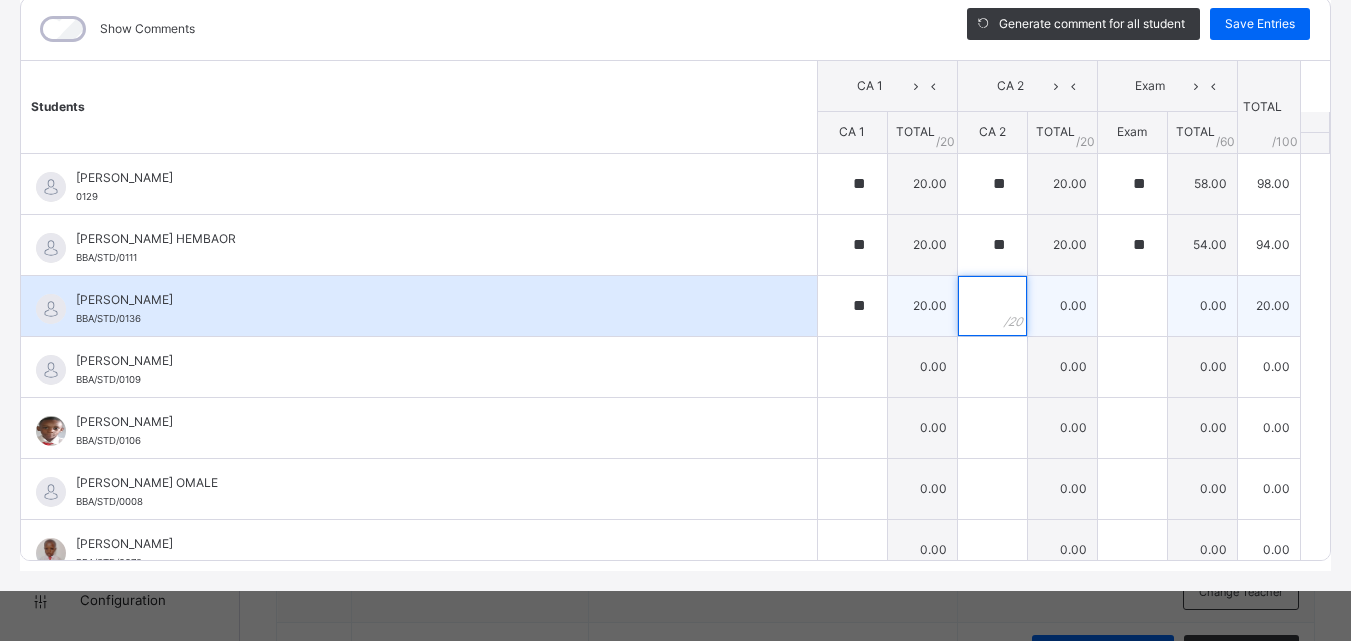 click at bounding box center [992, 306] 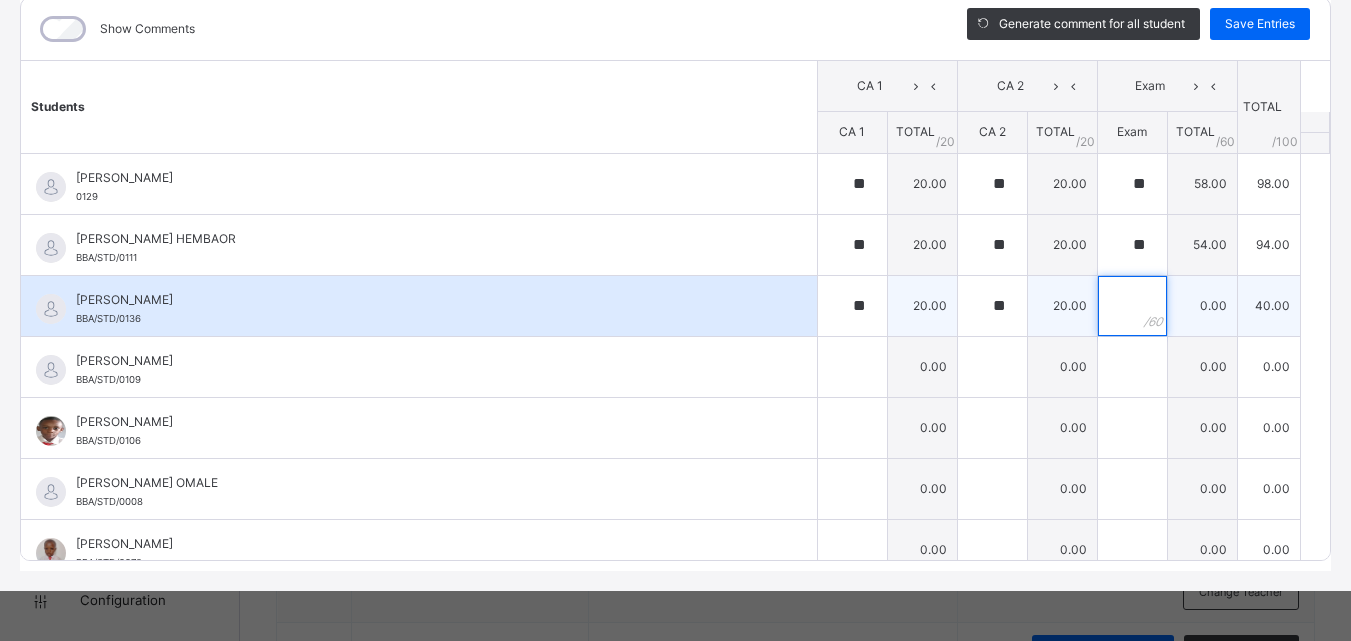 click at bounding box center (1132, 306) 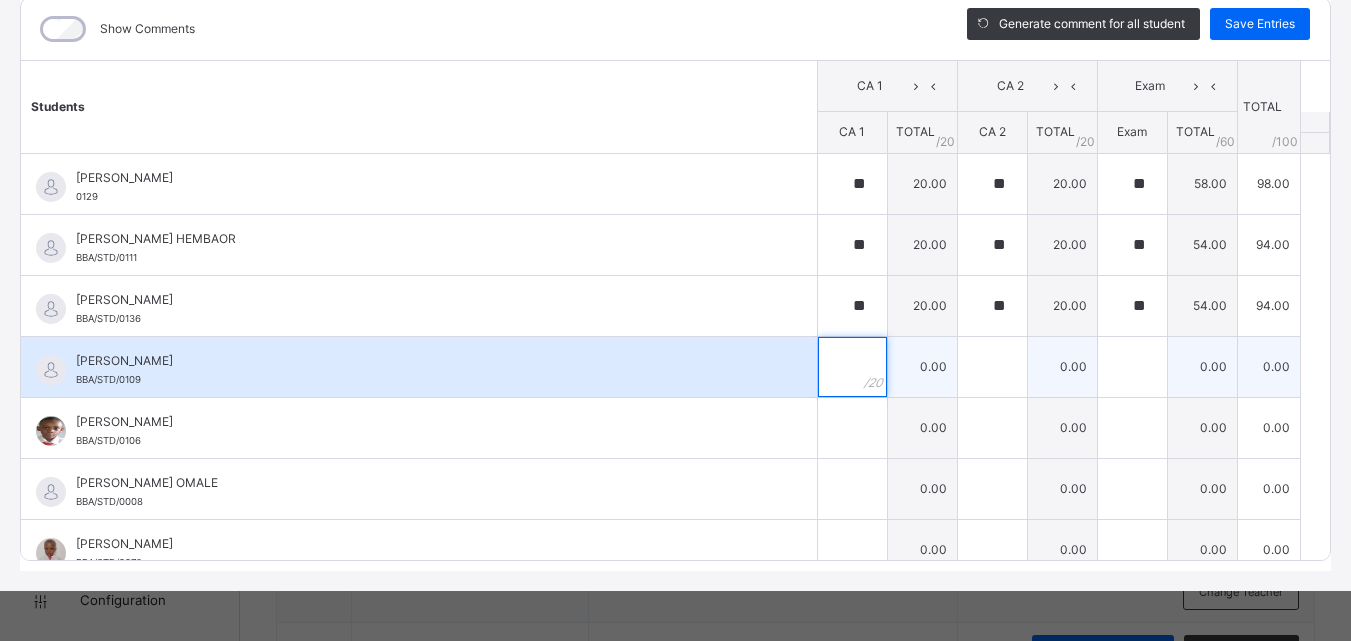 click at bounding box center (852, 367) 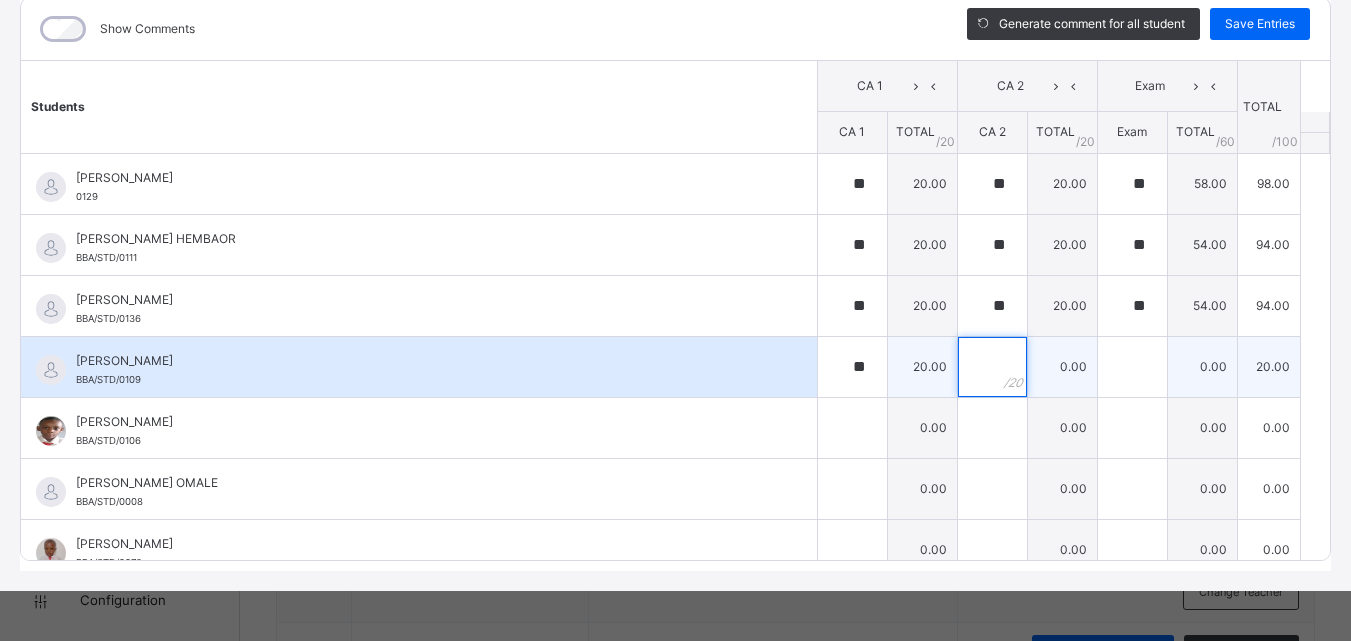 click at bounding box center [992, 367] 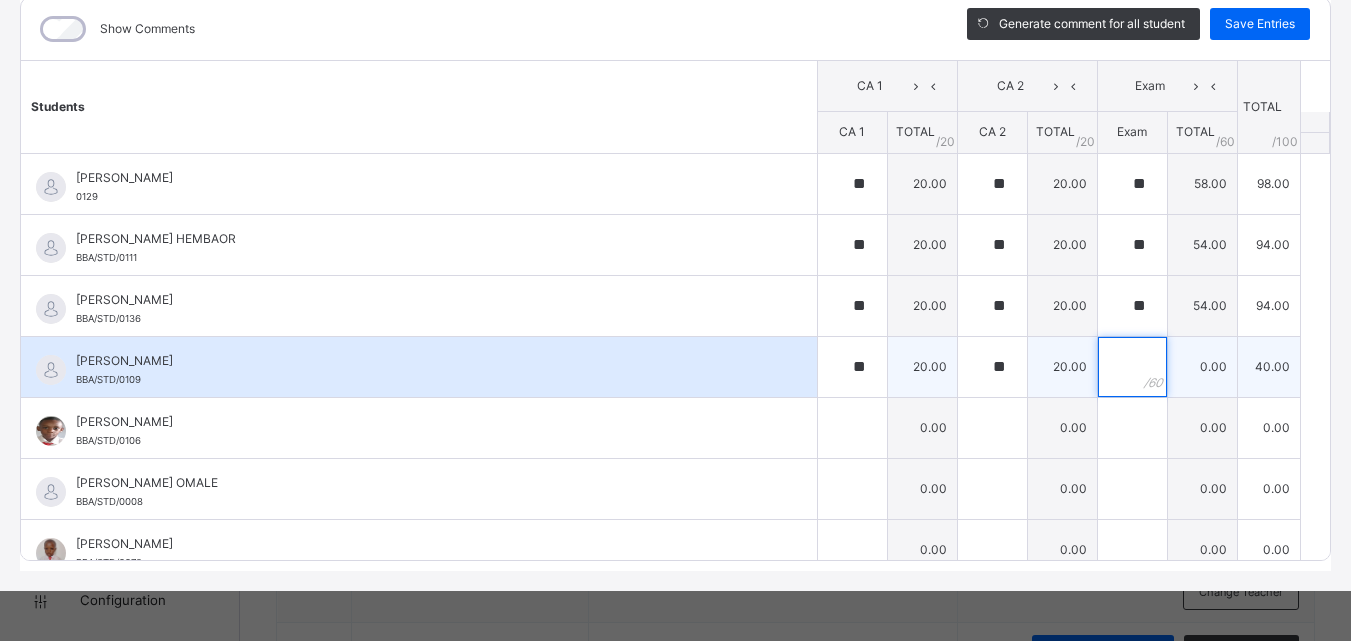 click at bounding box center [1132, 367] 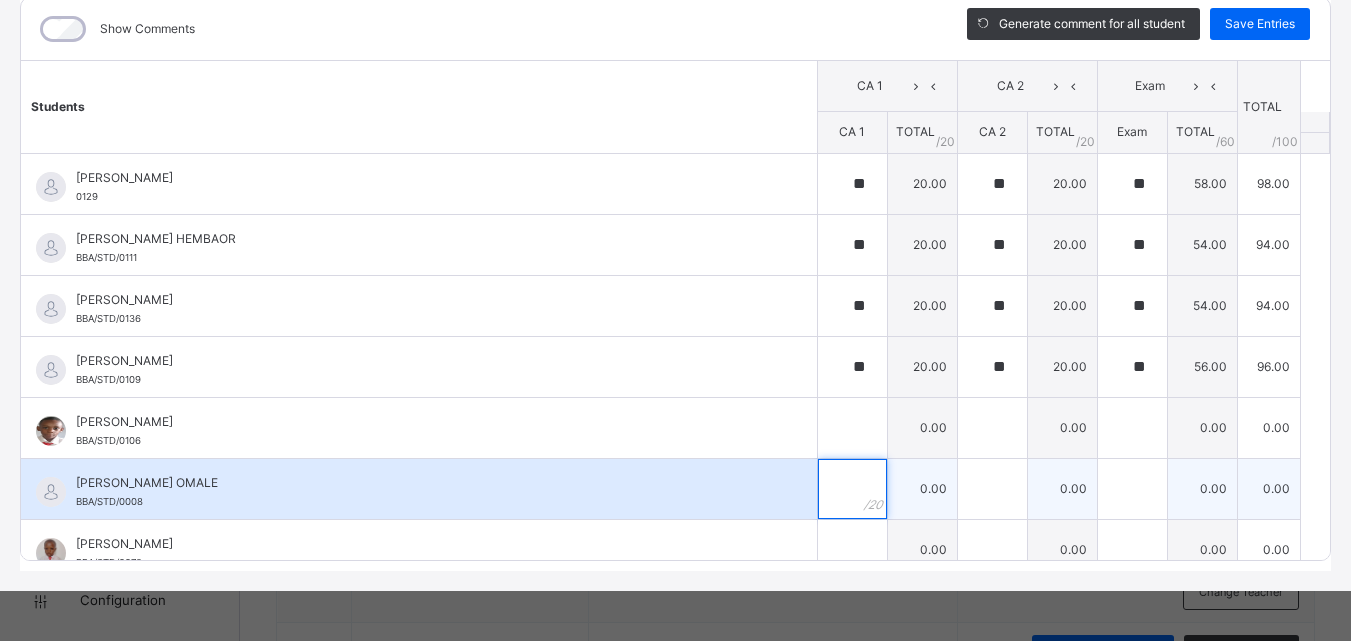 click at bounding box center (852, 489) 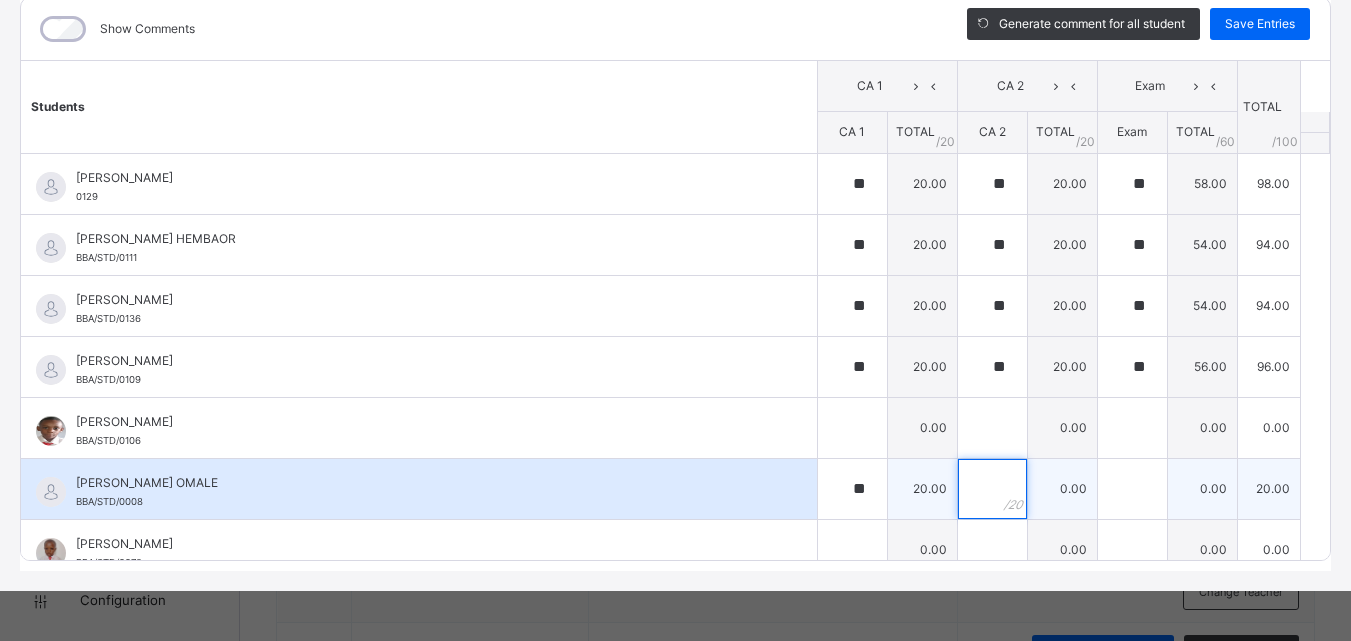 click at bounding box center (992, 489) 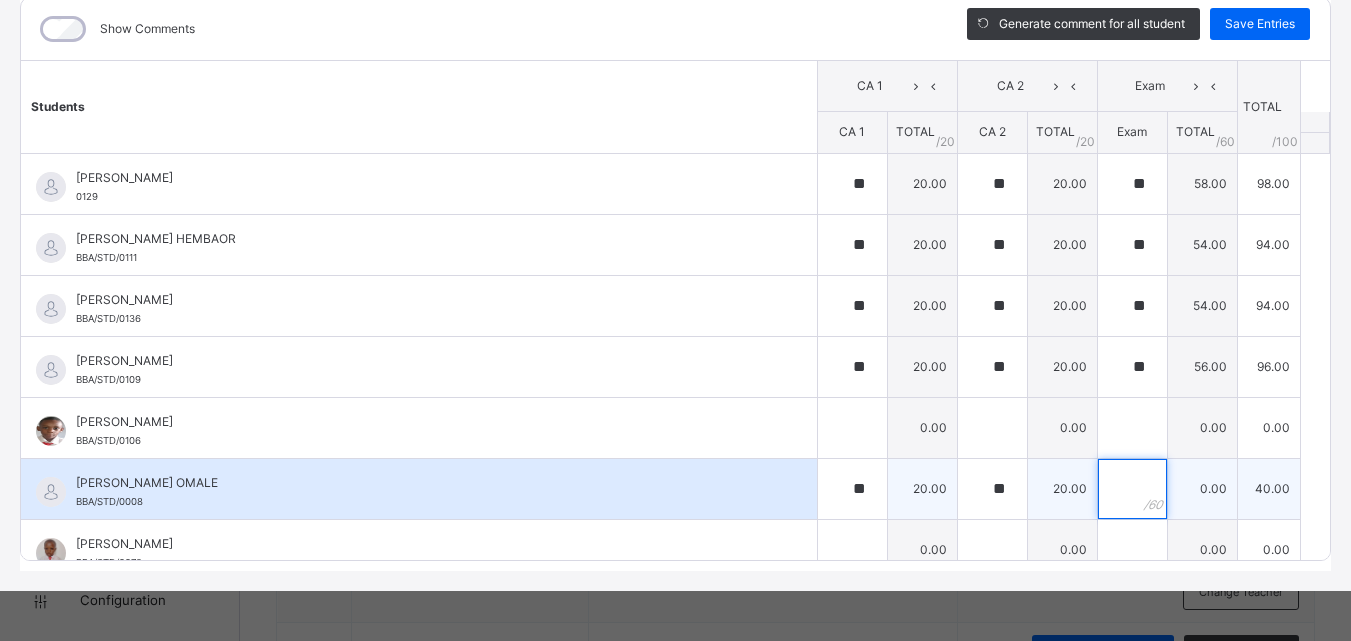 click at bounding box center [1132, 489] 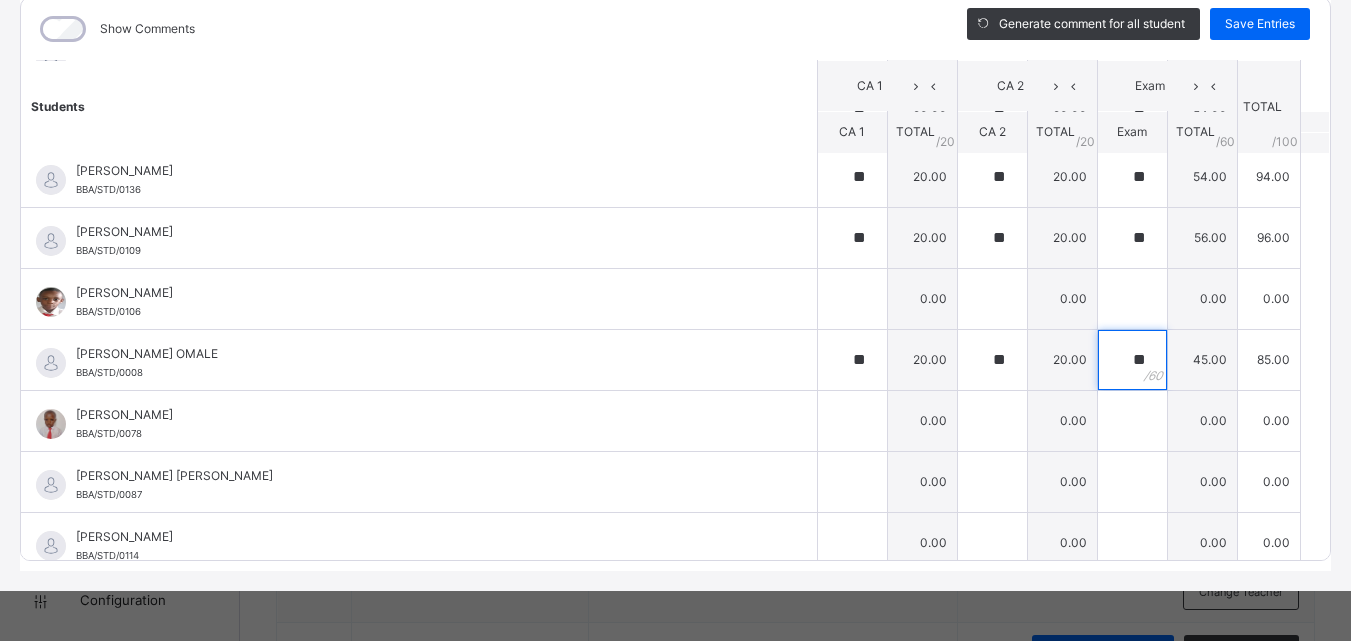 scroll, scrollTop: 143, scrollLeft: 0, axis: vertical 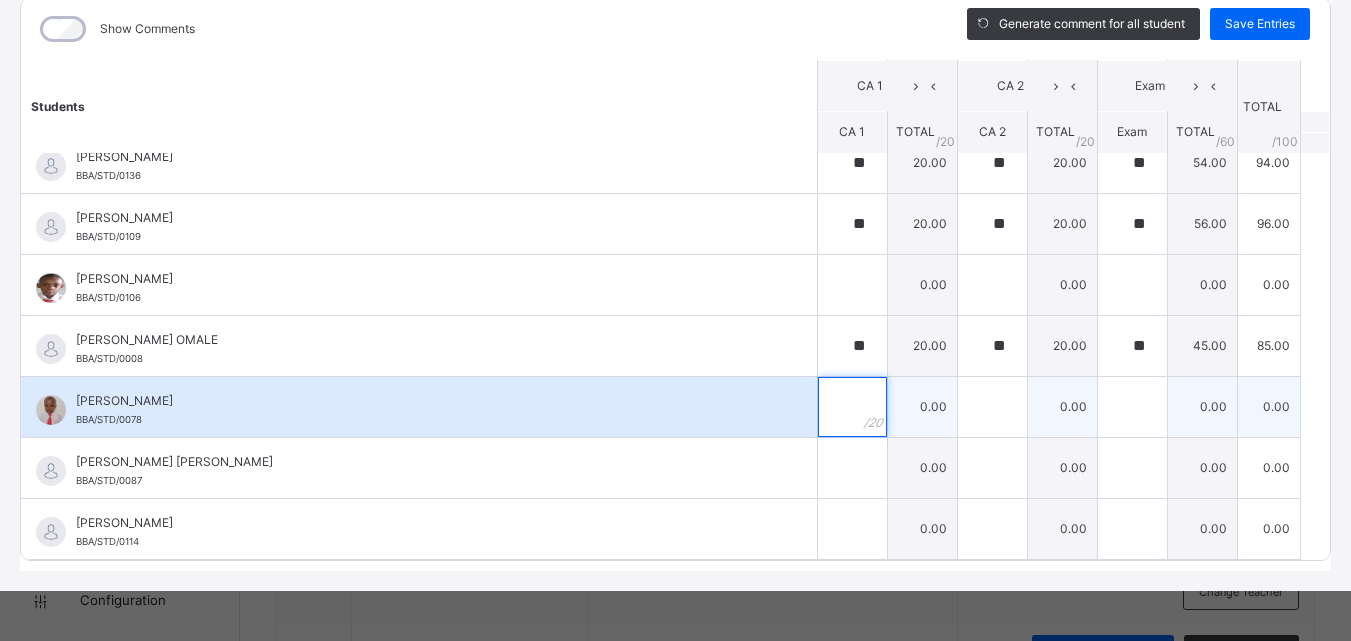 click at bounding box center [852, 407] 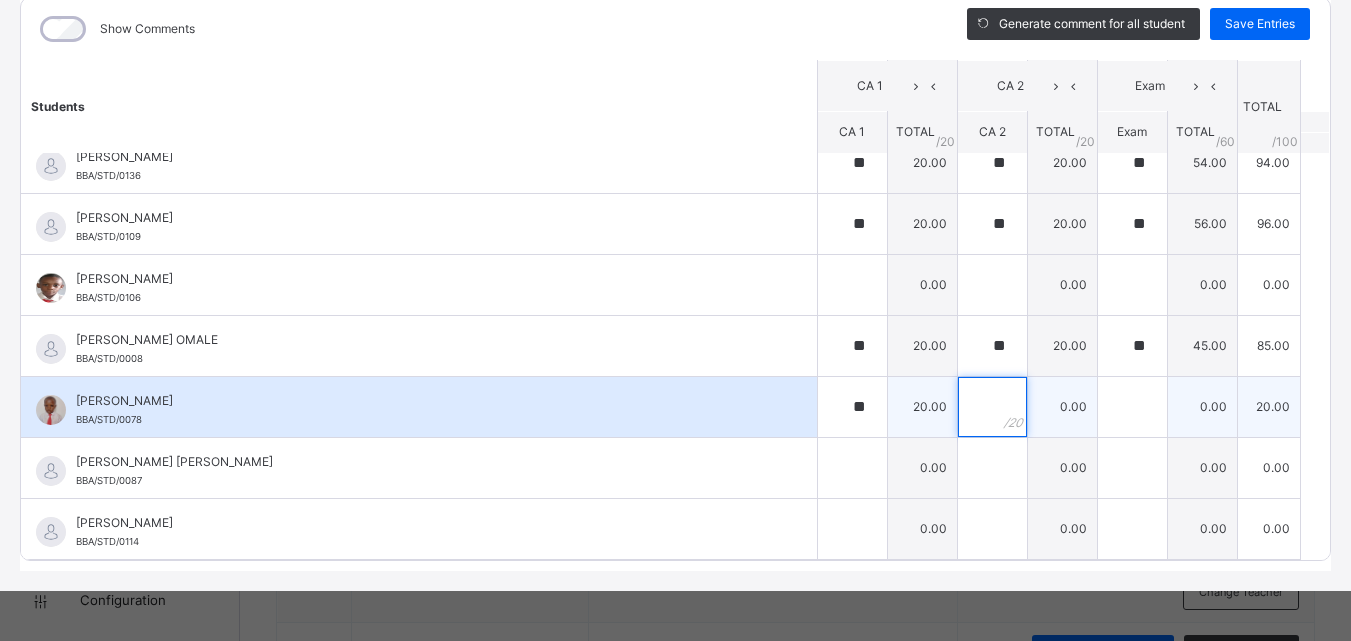 click at bounding box center [992, 407] 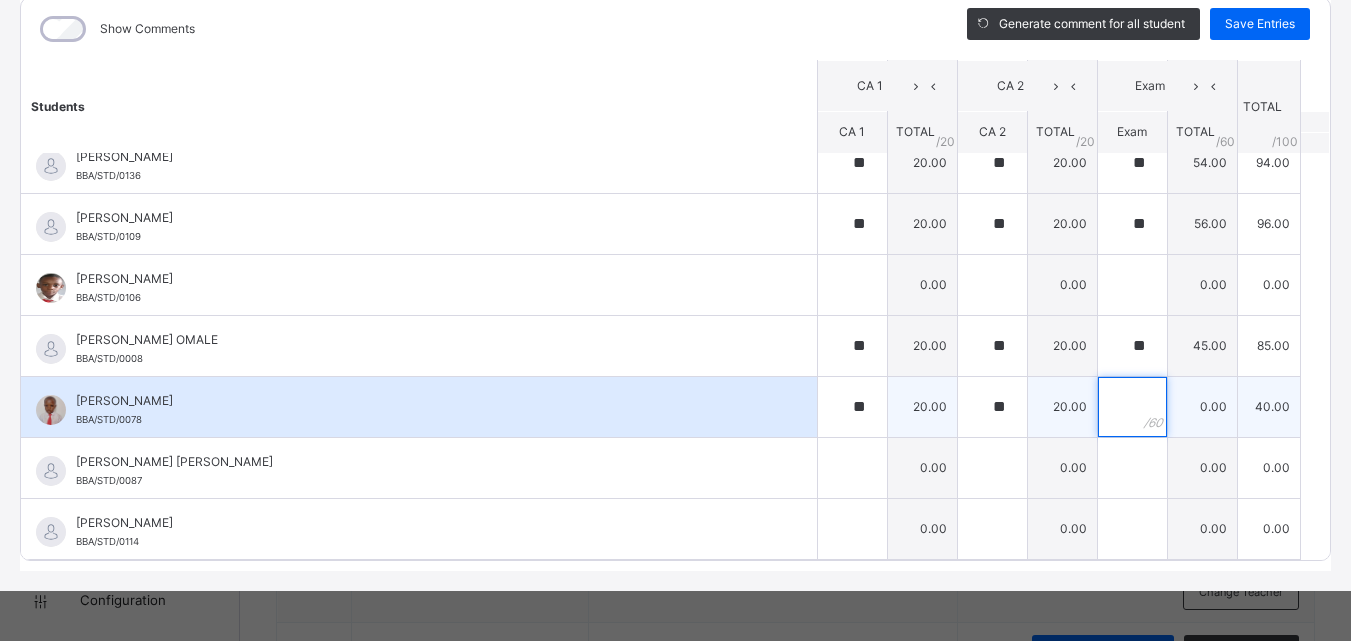click at bounding box center (1132, 407) 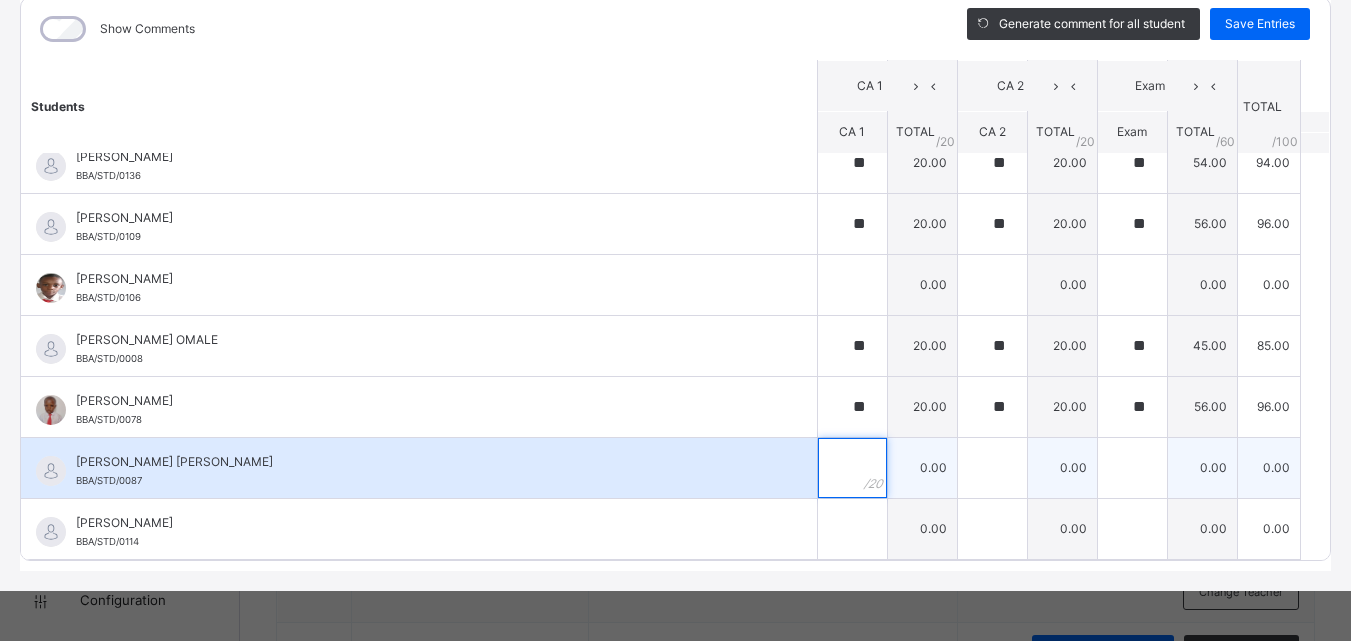 click at bounding box center [852, 468] 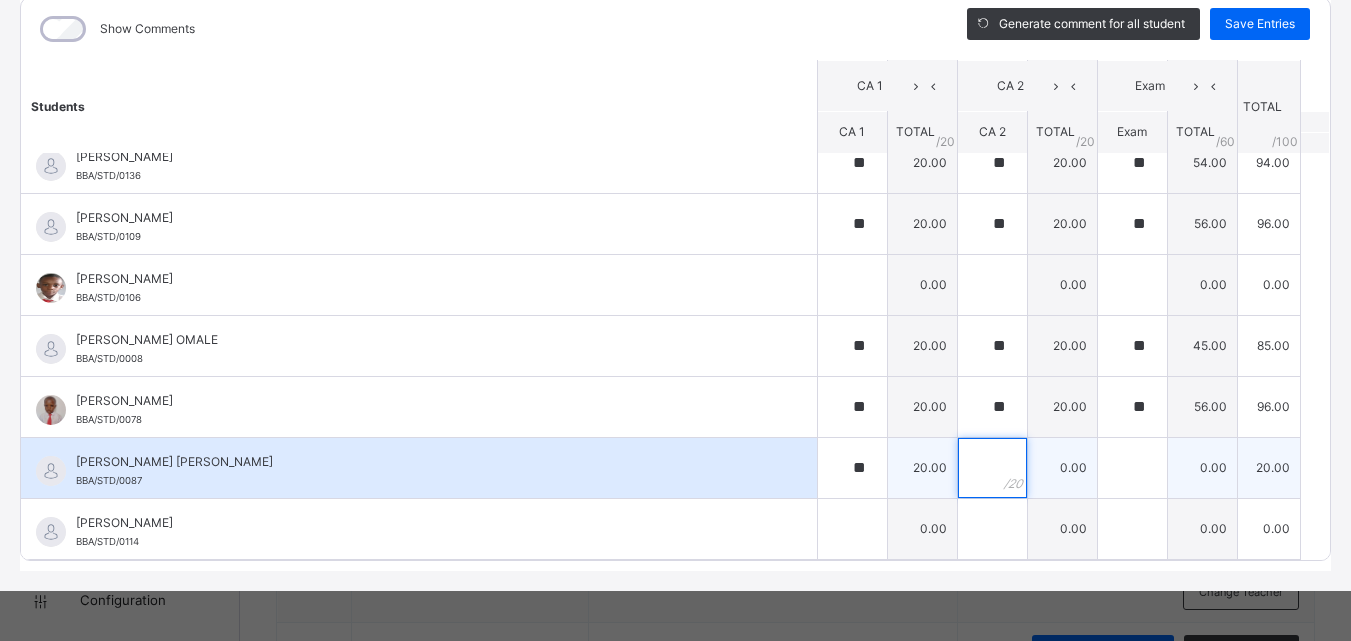 click at bounding box center (992, 468) 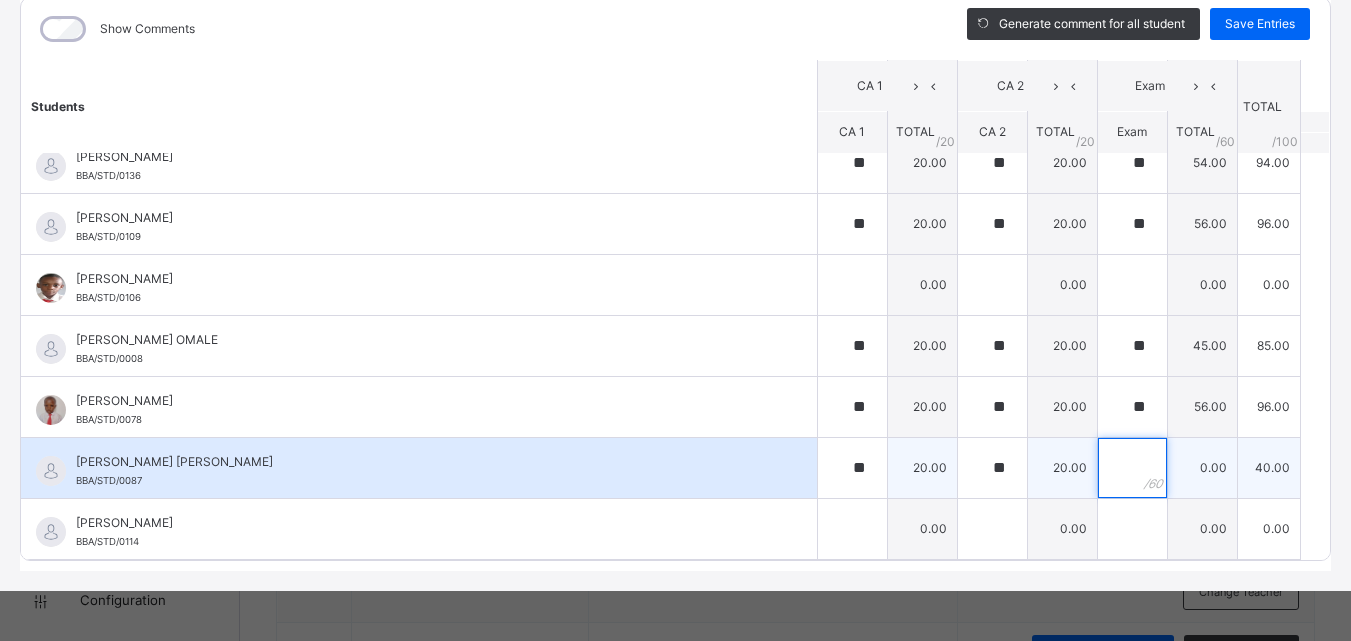 click at bounding box center (1132, 468) 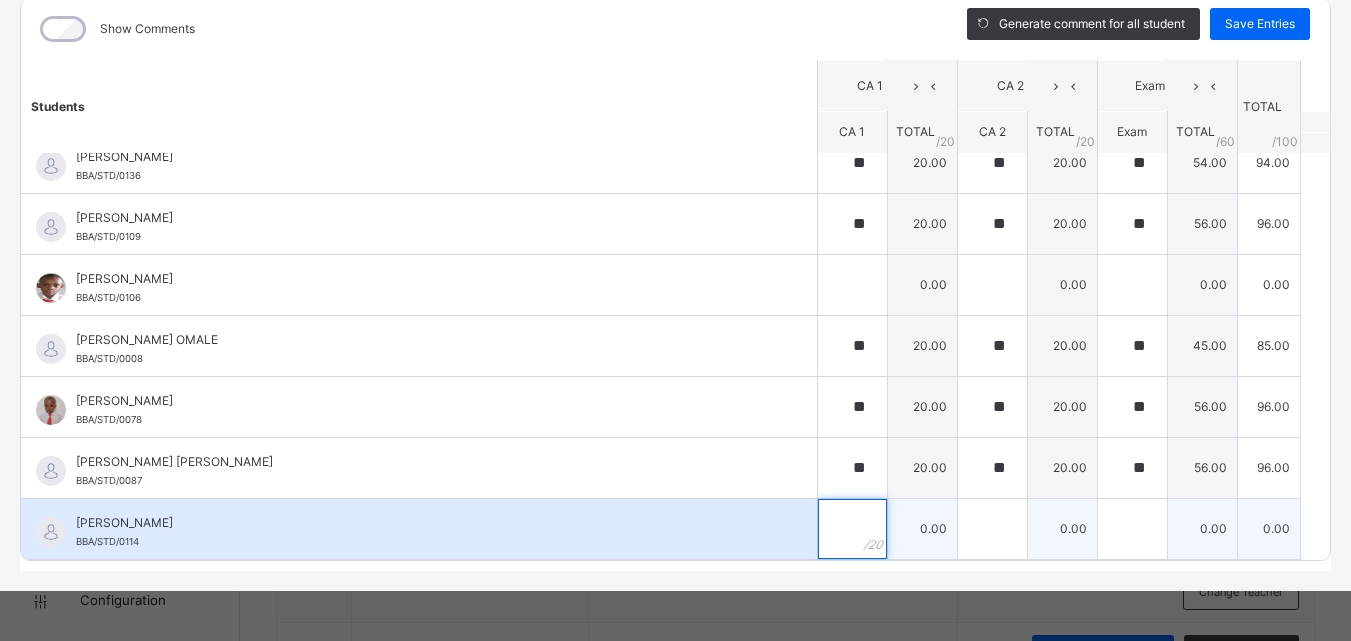 click at bounding box center (852, 529) 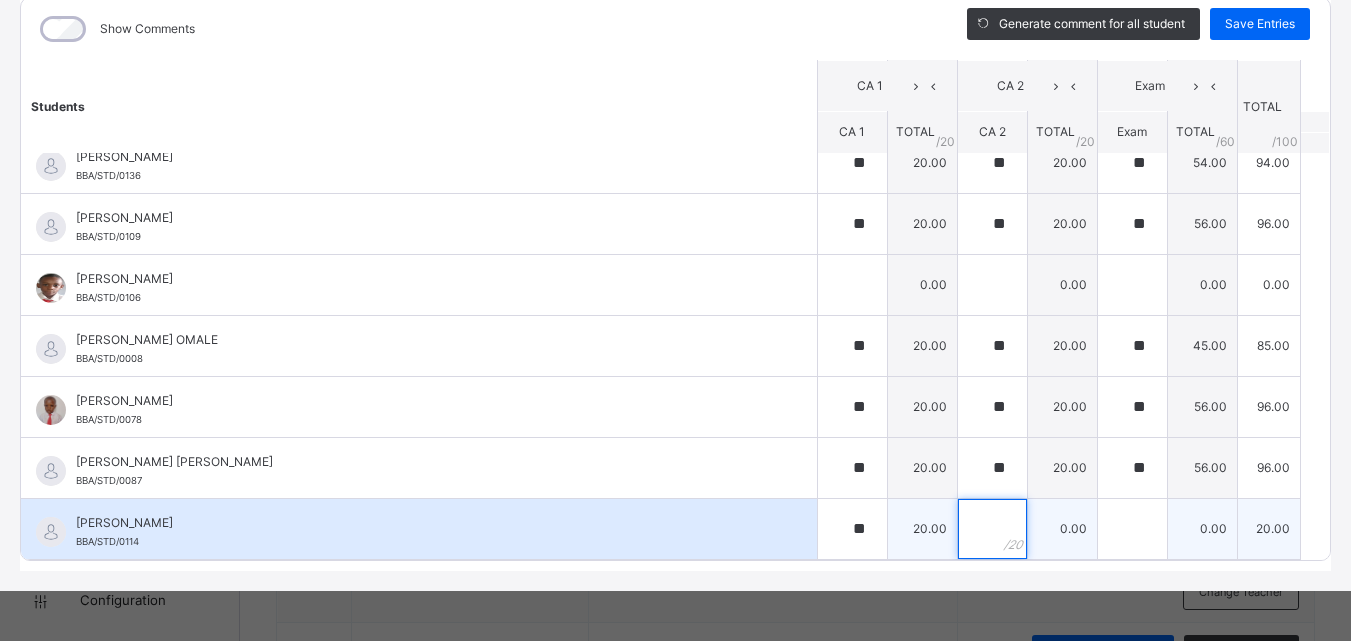click at bounding box center (992, 529) 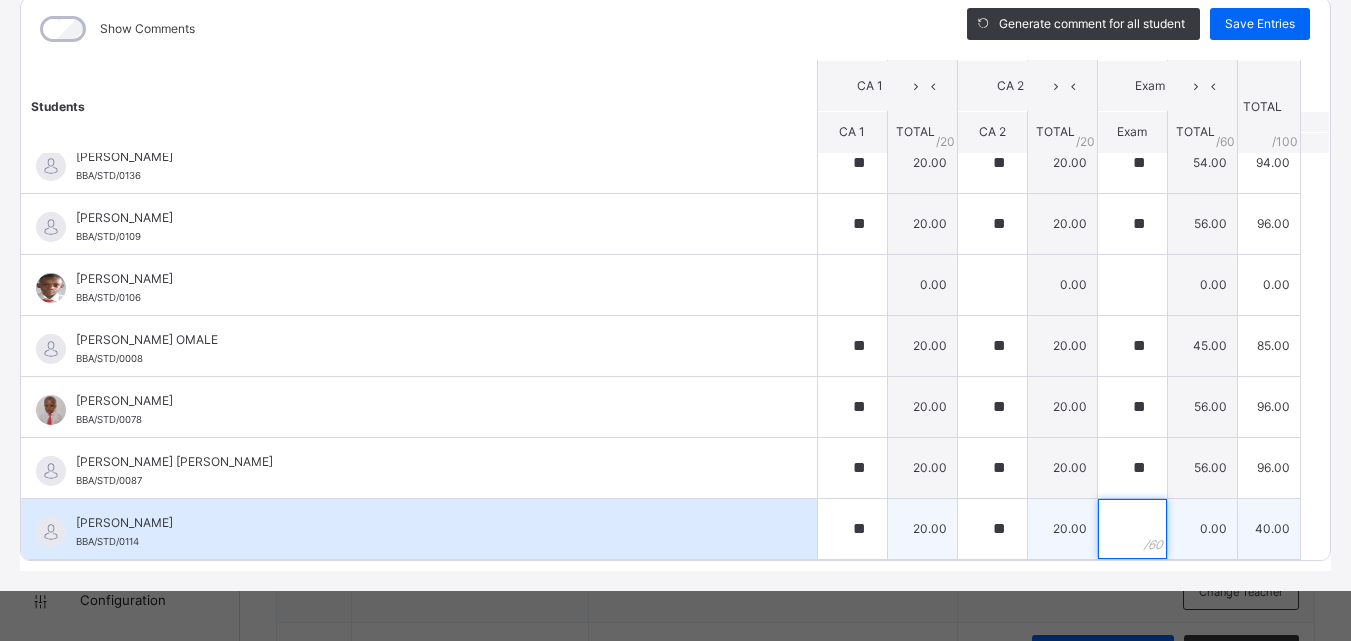 click at bounding box center [1132, 529] 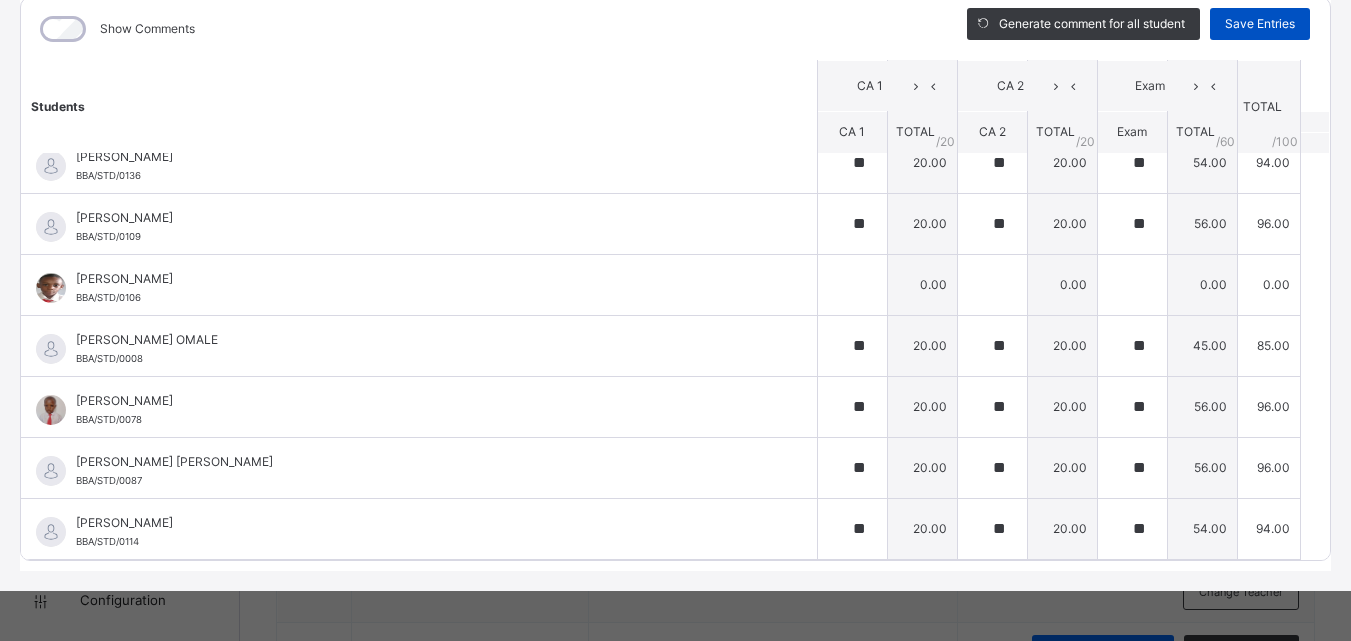 click on "Save Entries" at bounding box center [1260, 24] 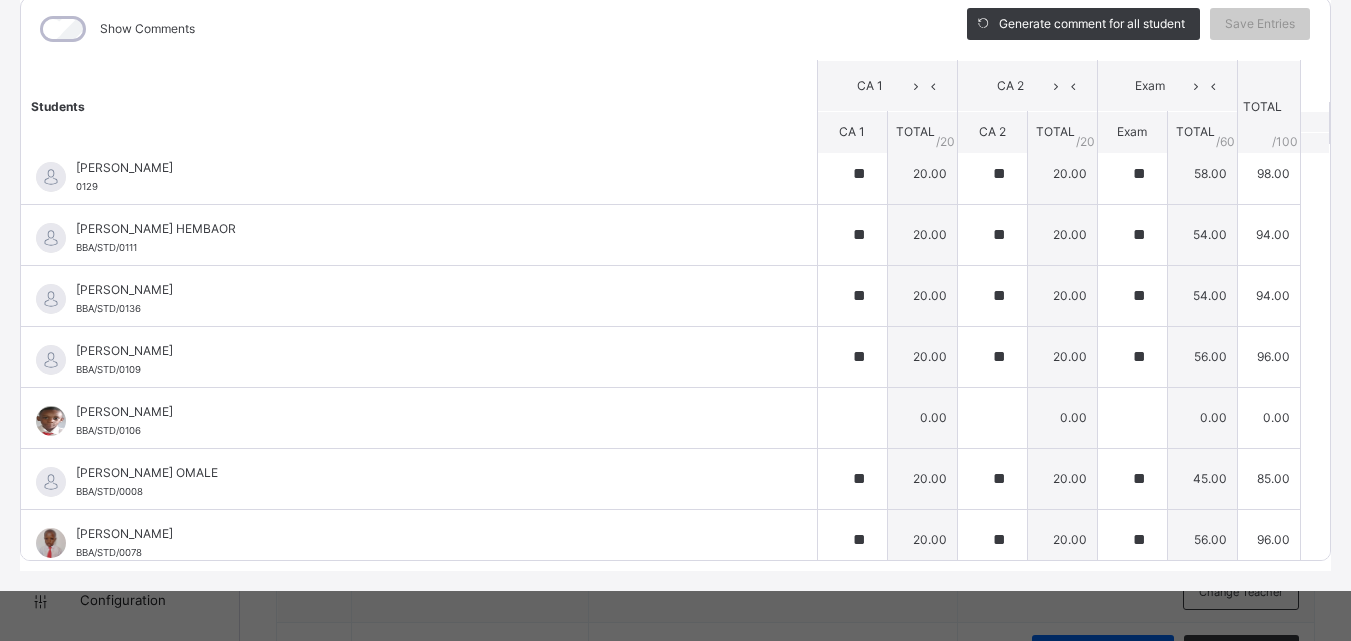 scroll, scrollTop: 0, scrollLeft: 0, axis: both 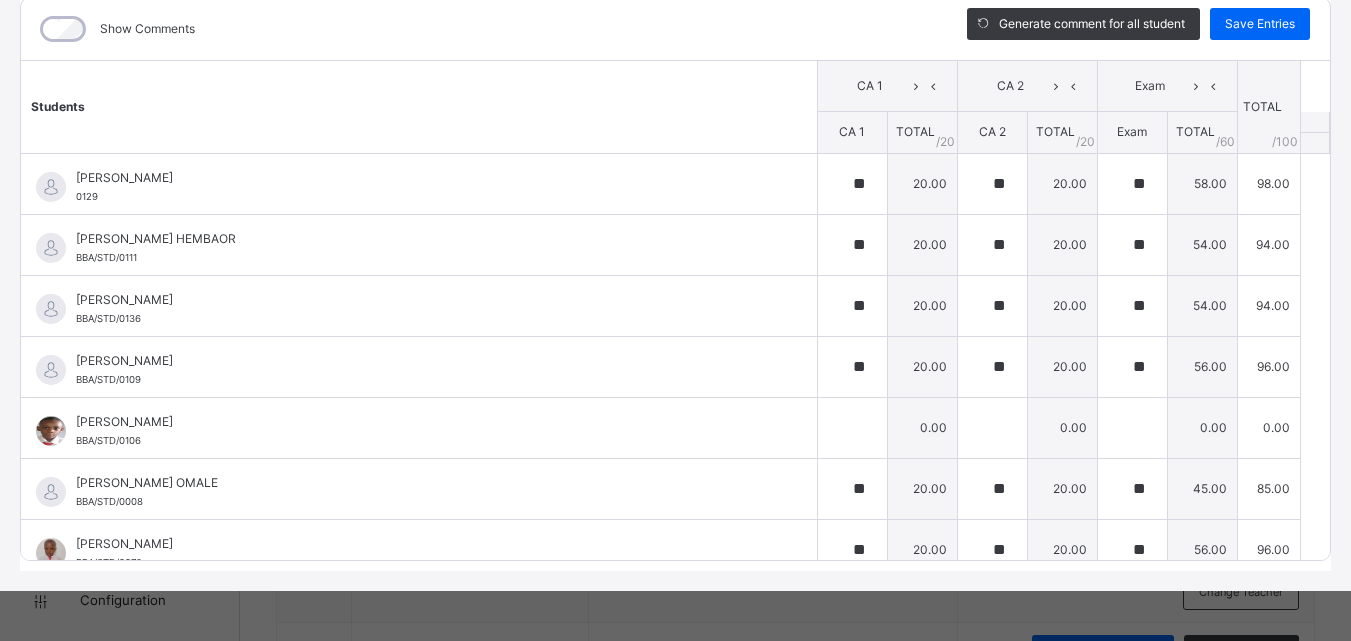 click on "Students CA 1 CA 2 Exam TOTAL /100 Comment CA 1 TOTAL / 20 CA 2 TOTAL / 20 Exam TOTAL / 60 [PERSON_NAME] 0129 [PERSON_NAME] 0129 ** 20.00 ** 20.00 ** 58.00 98.00 Generate comment 0 / 250   ×   Subject Teacher’s Comment Generate and see in full the comment developed by the AI with an option to regenerate the comment [PERSON_NAME]   0129   Total 98.00  / 100.00 [PERSON_NAME] Bot   Regenerate     Use this comment   [PERSON_NAME] HEMBAOR BBA/STD/0111 [PERSON_NAME] HEMBAOR BBA/STD/0111 ** 20.00 ** 20.00 ** 54.00 94.00 Generate comment 0 / 250   ×   Subject Teacher’s Comment Generate and see in full the comment developed by the AI with an option to regenerate the comment JS [PERSON_NAME] HEMBAOR   BBA/STD/0111   Total 94.00  / 100.00 [PERSON_NAME] Bot   Regenerate     Use this comment   [PERSON_NAME] BBA/STD/0136 [PERSON_NAME] BBA/STD/0136 ** 20.00 ** 20.00 ** 54.00 94.00 Generate comment 0 / 250   ×   Subject Teacher’s Comment JS [PERSON_NAME]   BBA/STD/0136   Total 94.00  / 100.00" at bounding box center [675, 381] 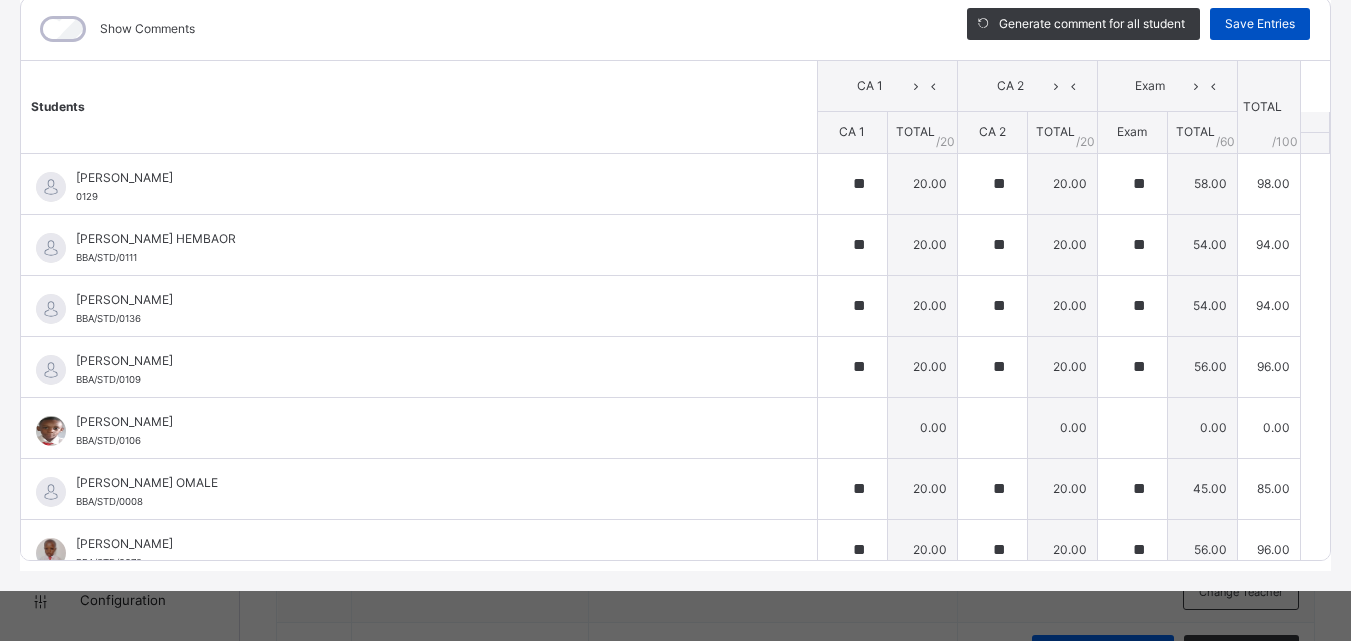 click on "Save Entries" at bounding box center (1260, 24) 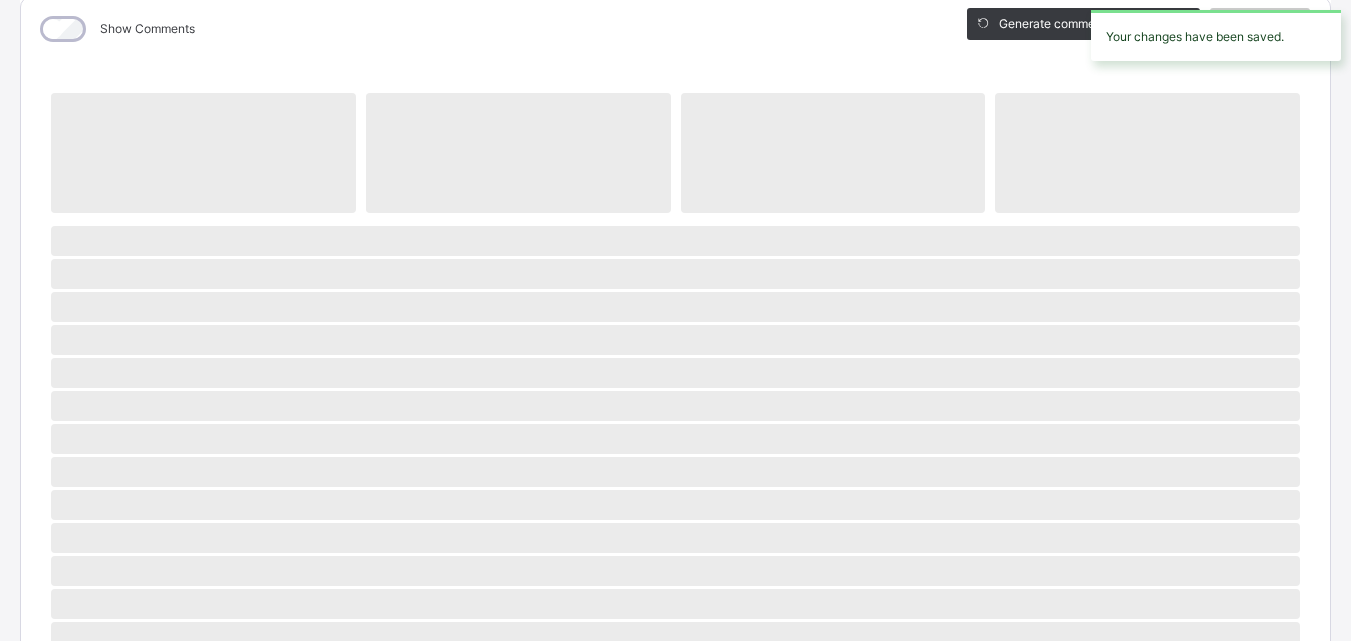 scroll, scrollTop: 2, scrollLeft: 0, axis: vertical 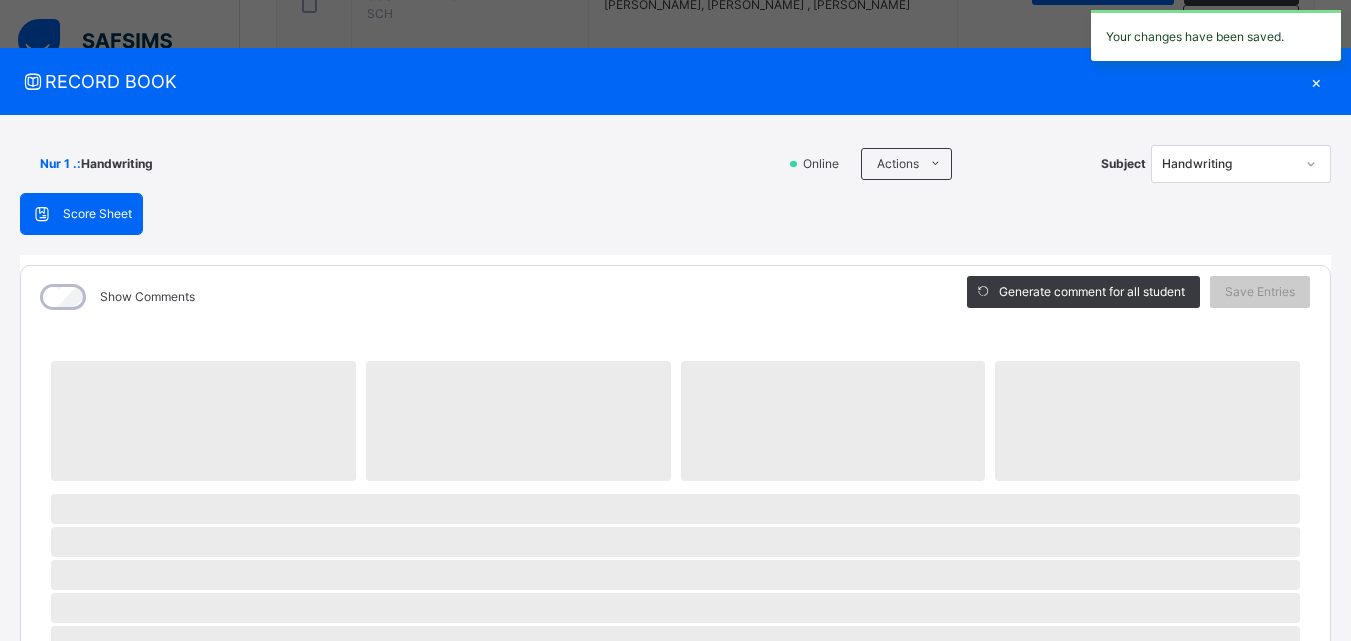 click at bounding box center (1311, 164) 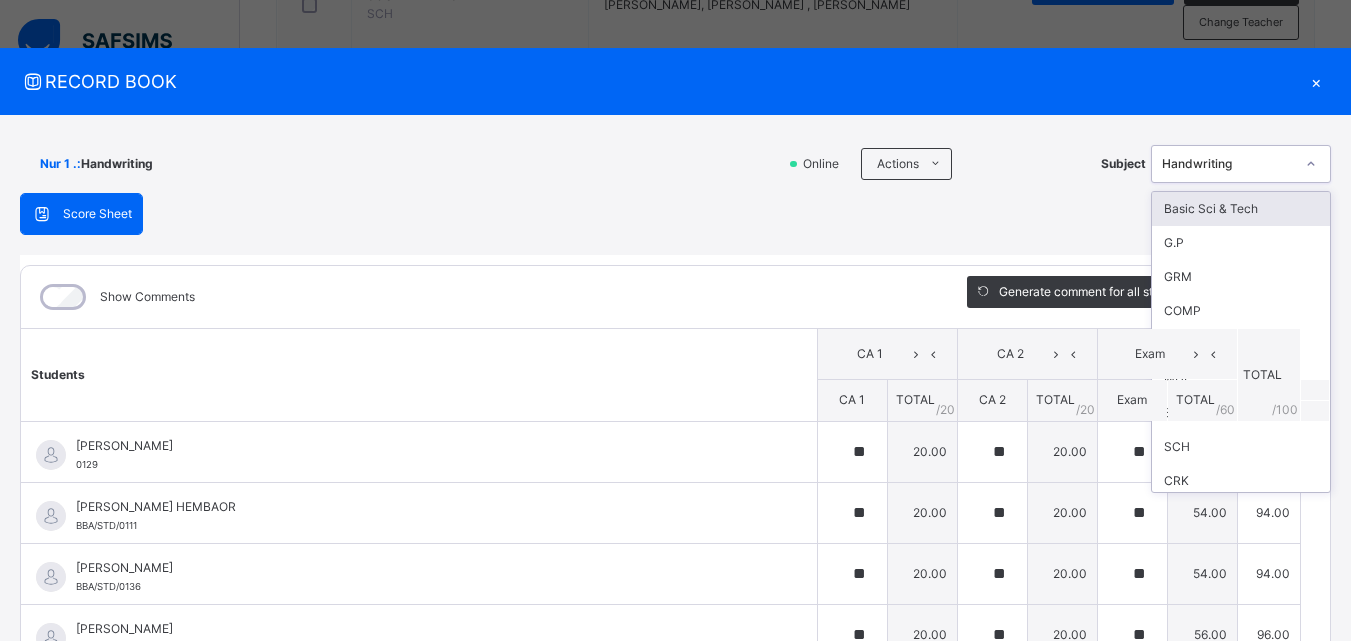 click at bounding box center [1311, 164] 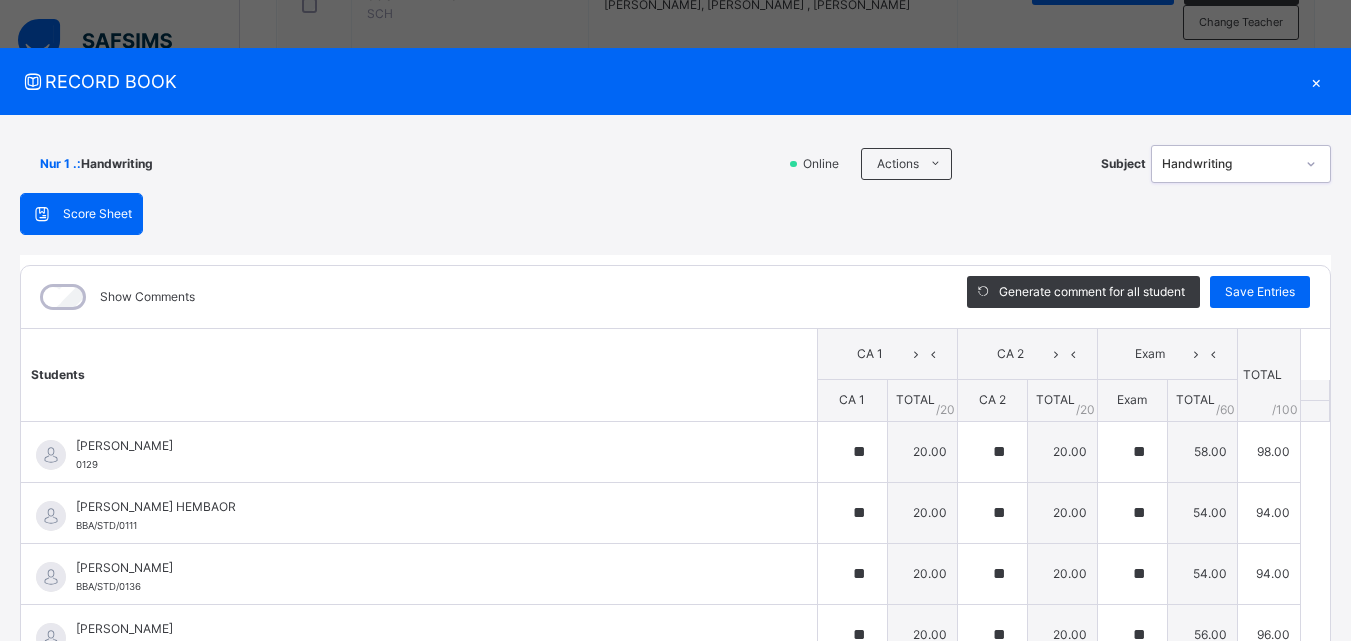 click at bounding box center (1311, 164) 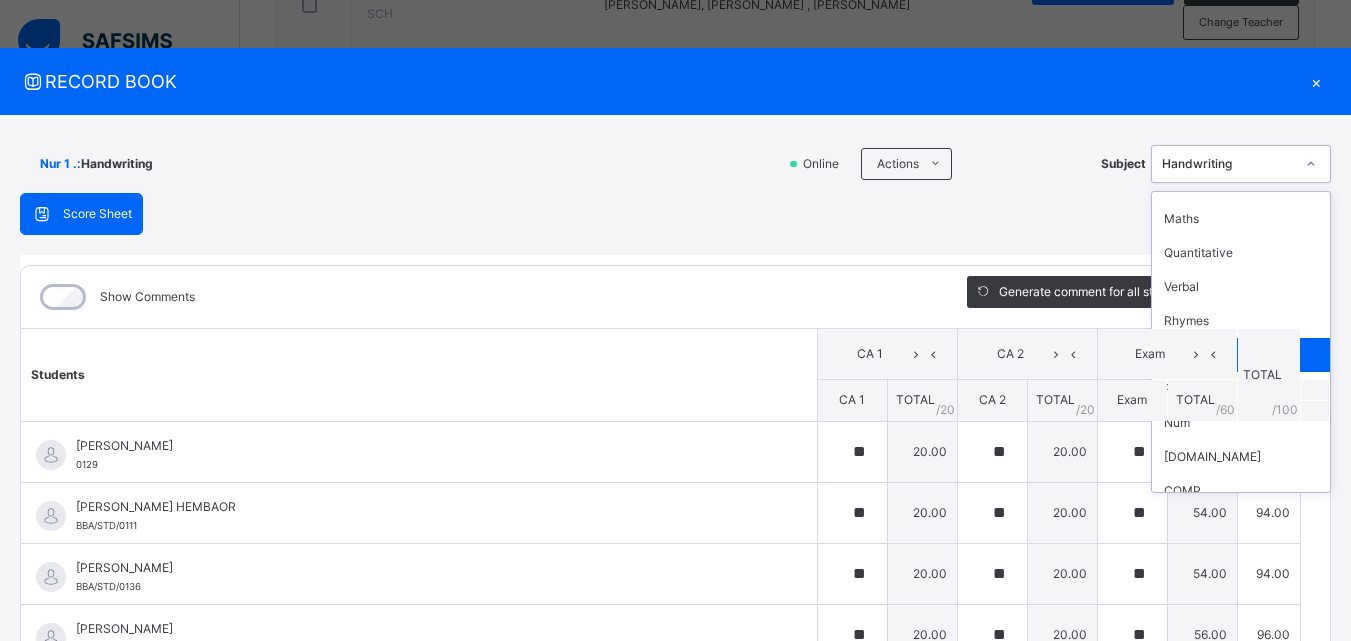 scroll, scrollTop: 414, scrollLeft: 0, axis: vertical 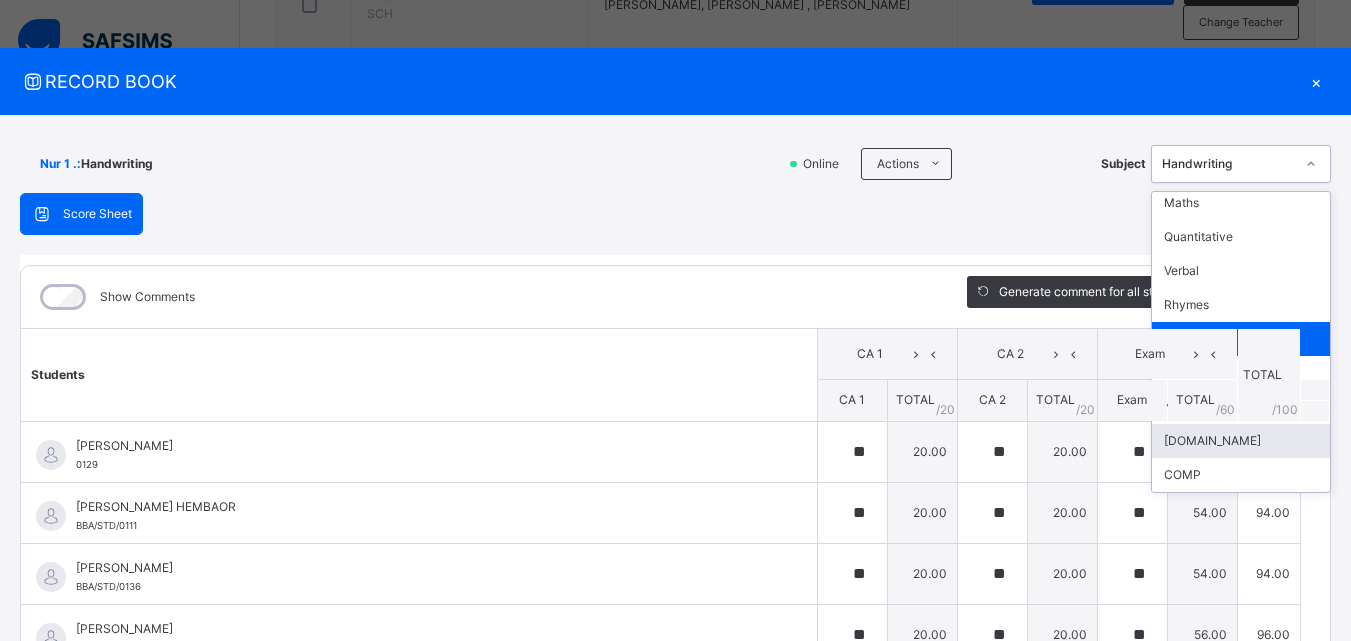 click on "[DOMAIN_NAME]" at bounding box center (1241, 441) 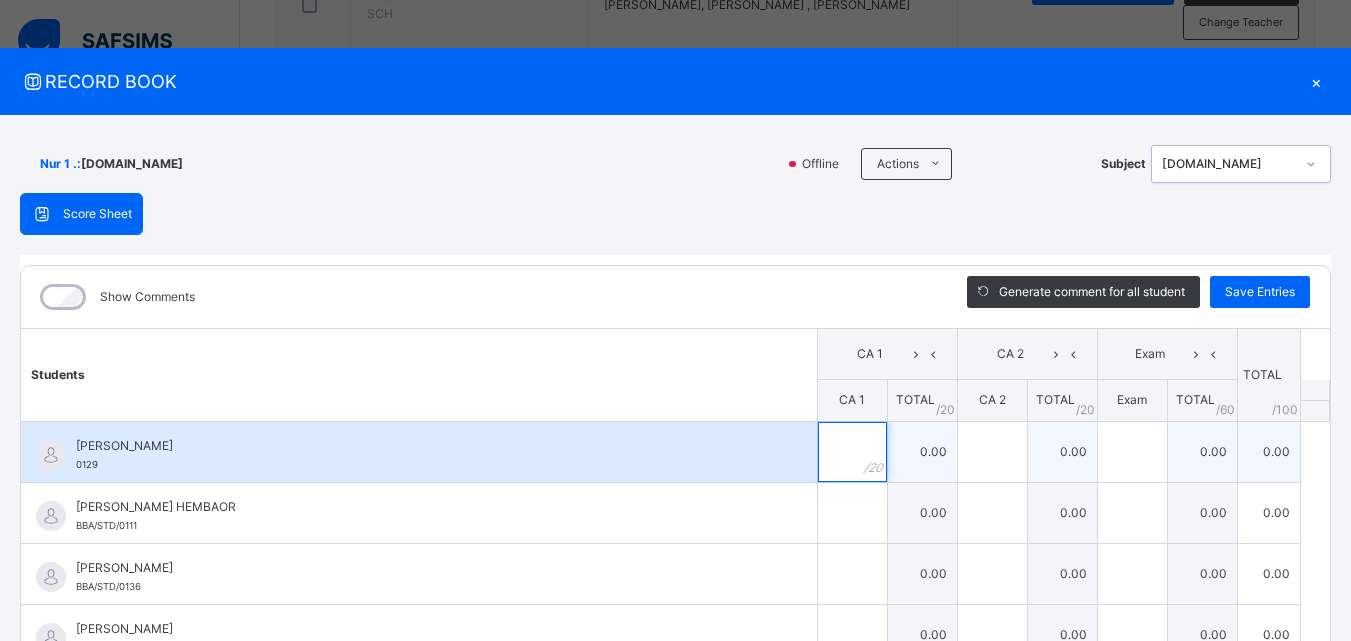 click at bounding box center (852, 452) 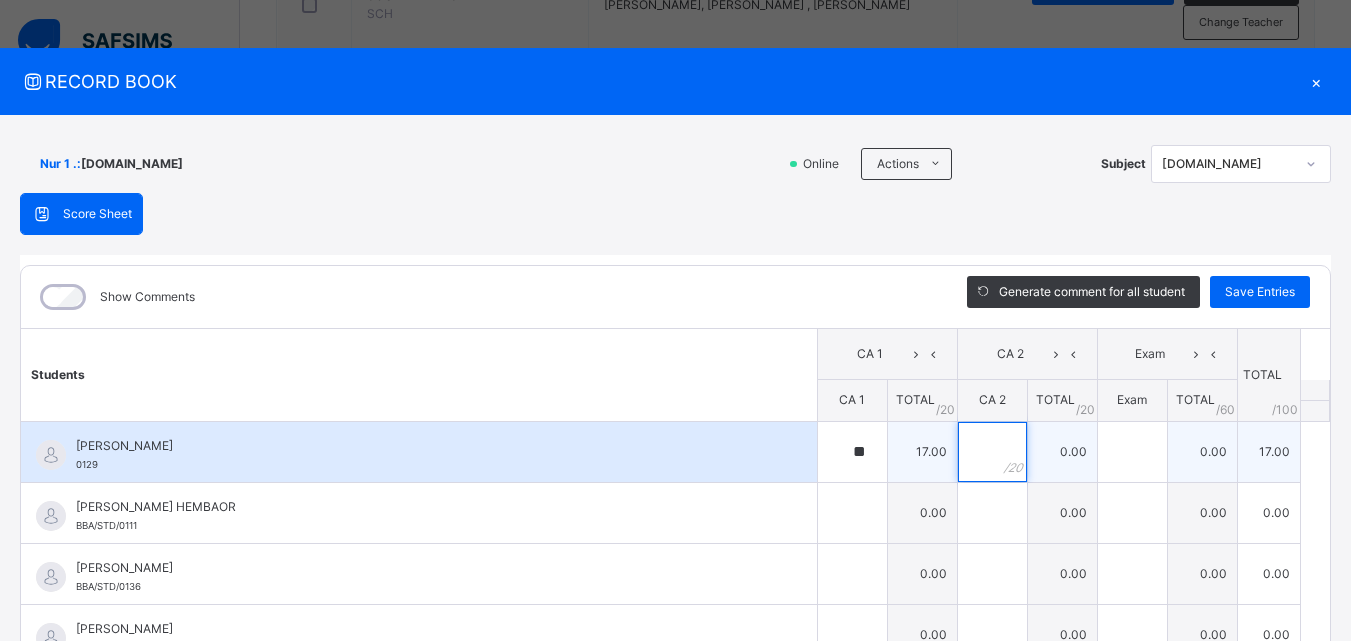 click at bounding box center [992, 452] 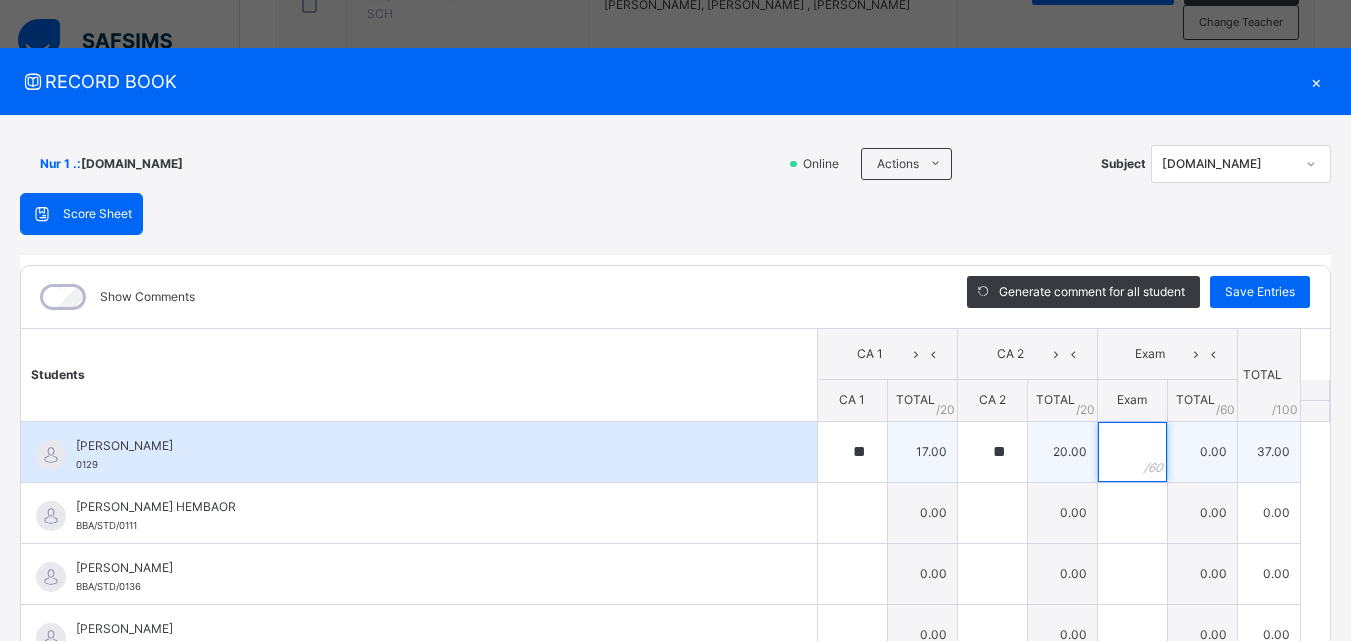 click at bounding box center (1132, 452) 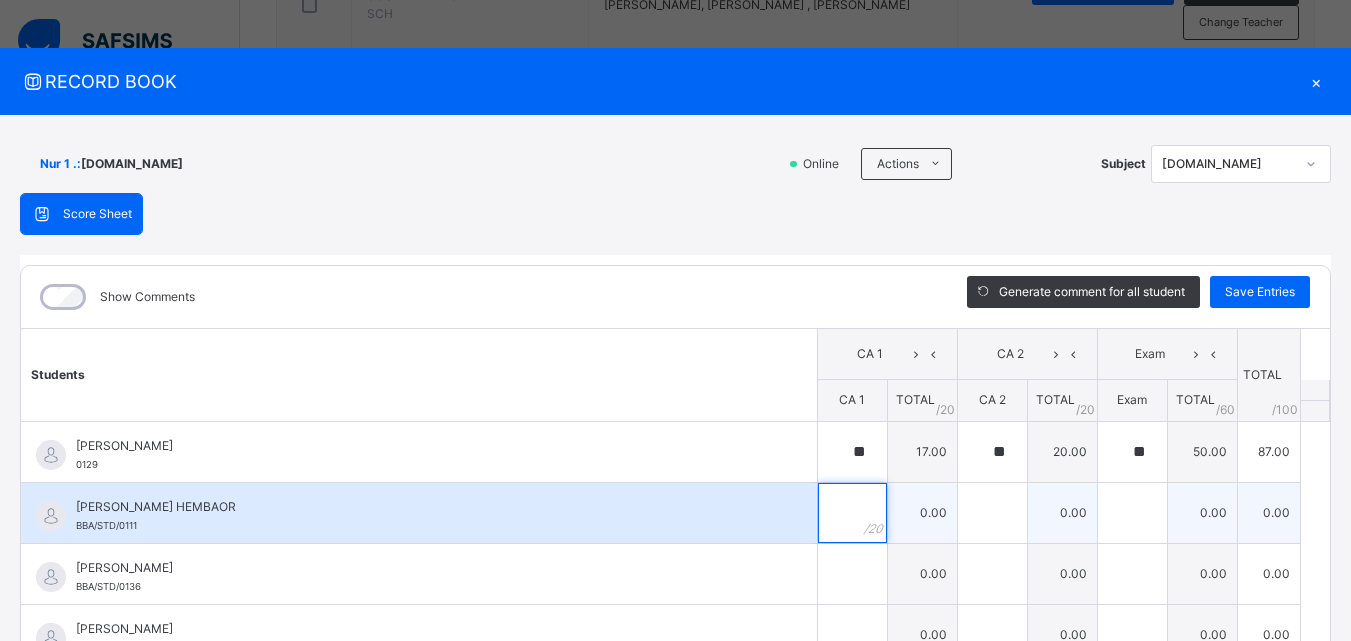 click at bounding box center (852, 513) 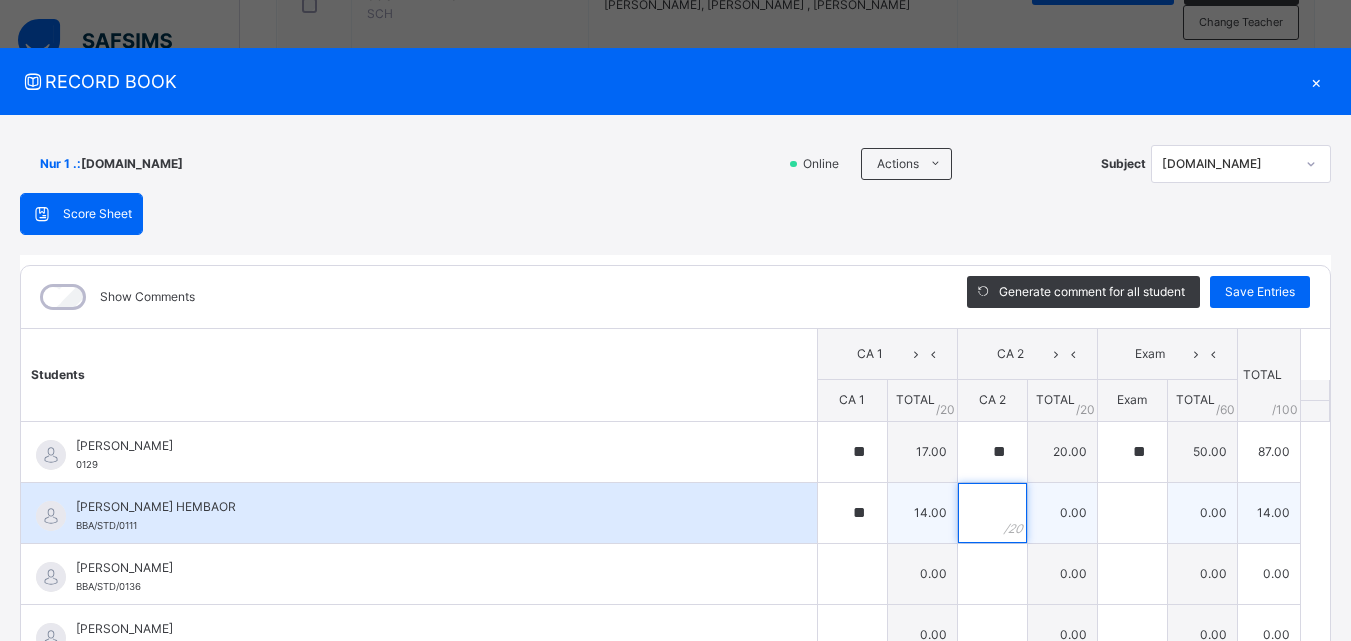 click at bounding box center [992, 513] 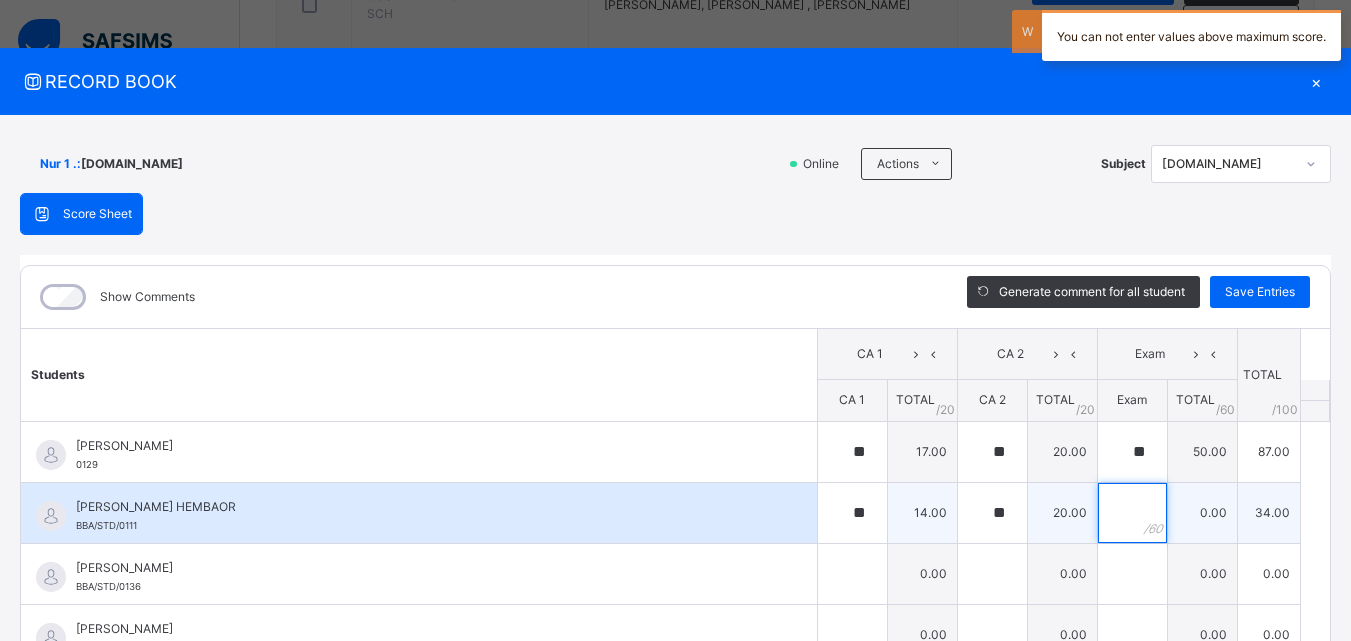 click at bounding box center (1132, 513) 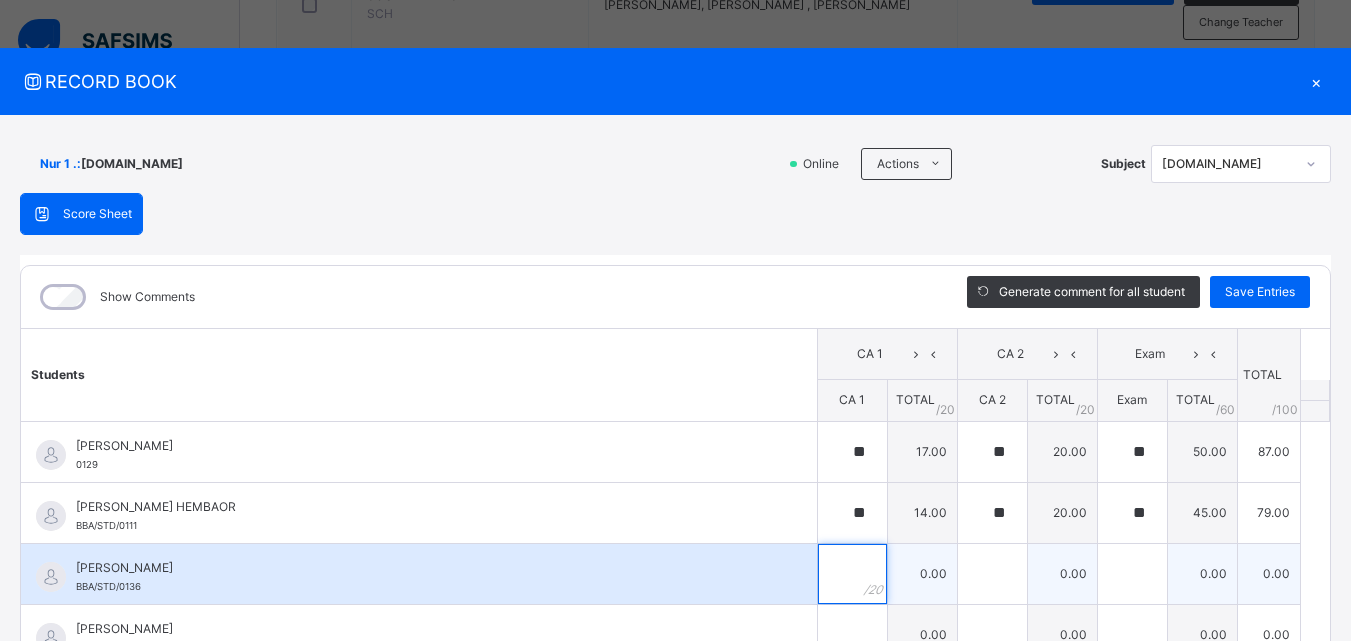 click at bounding box center [852, 574] 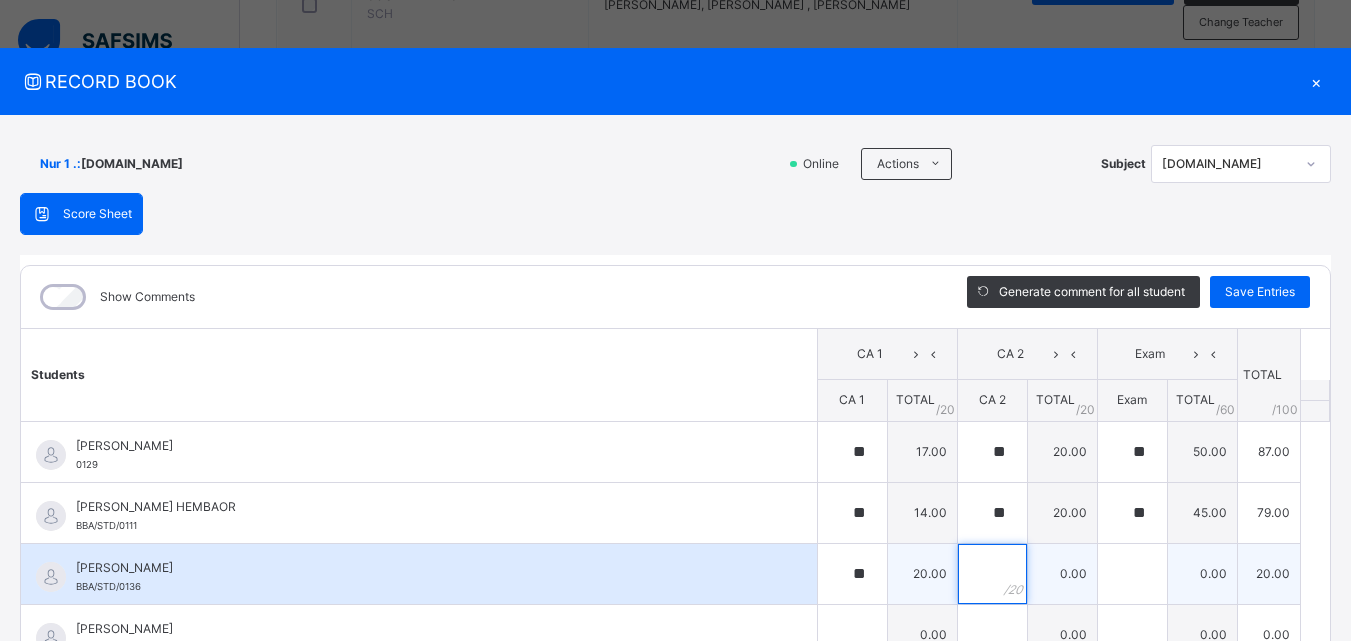 click at bounding box center [992, 574] 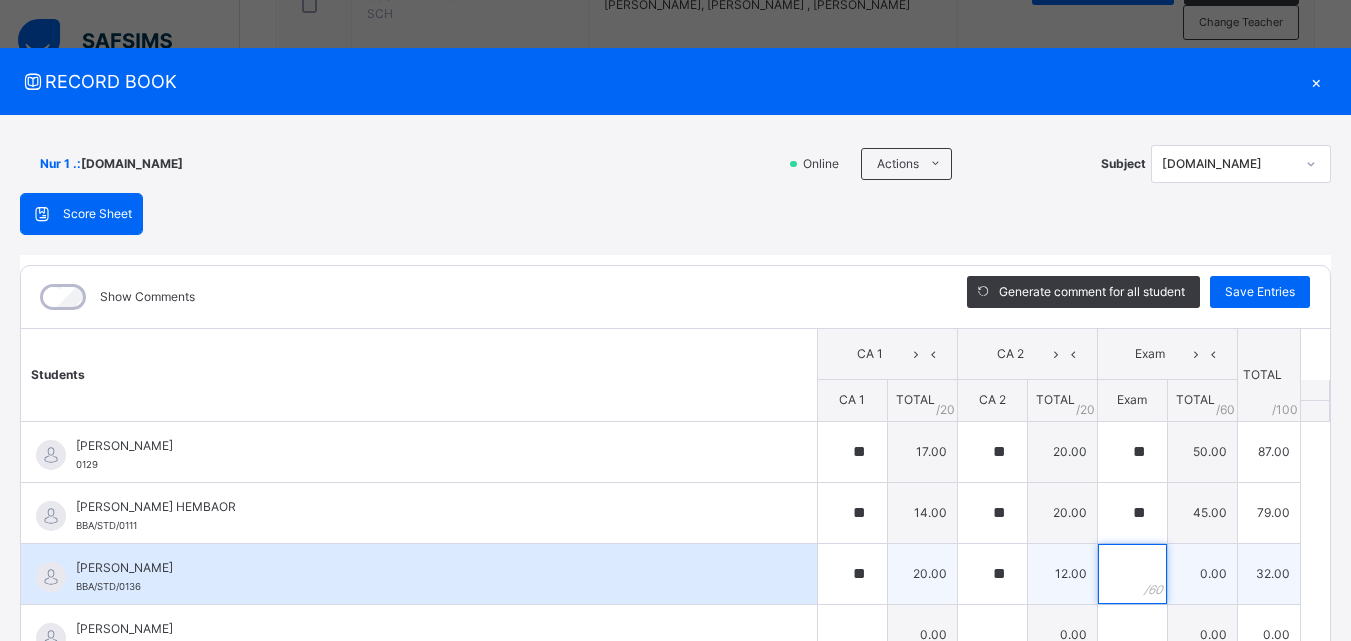 click at bounding box center [1132, 574] 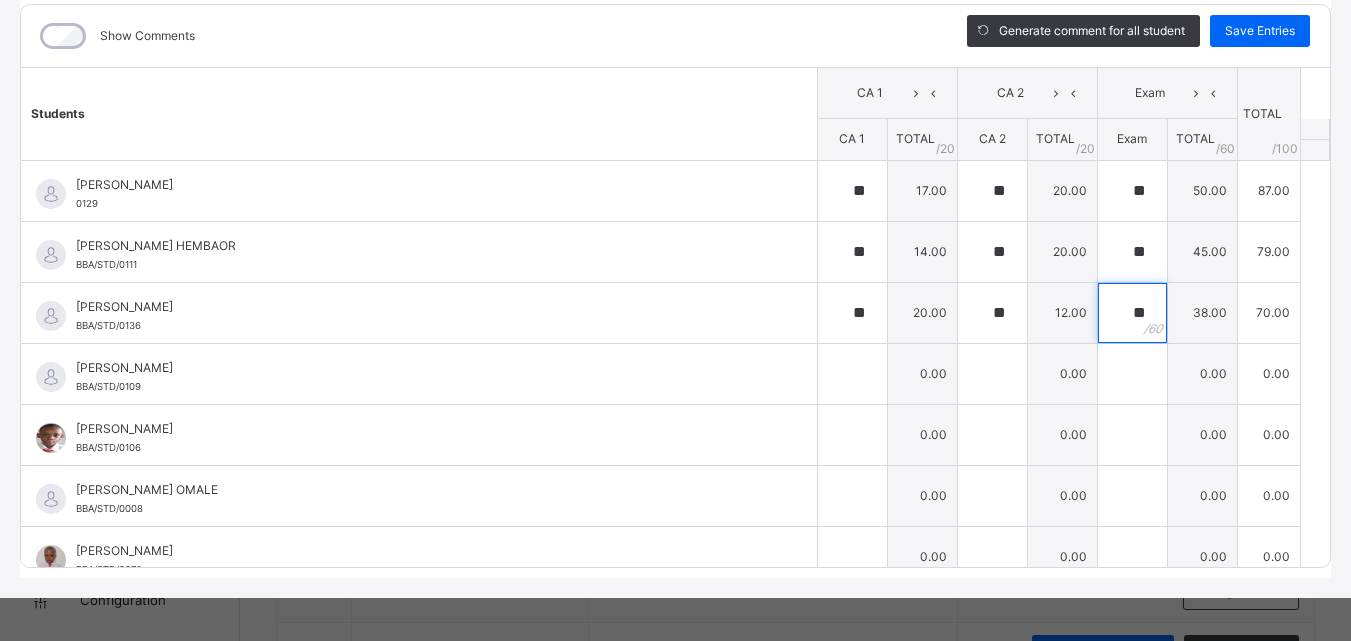 scroll, scrollTop: 270, scrollLeft: 0, axis: vertical 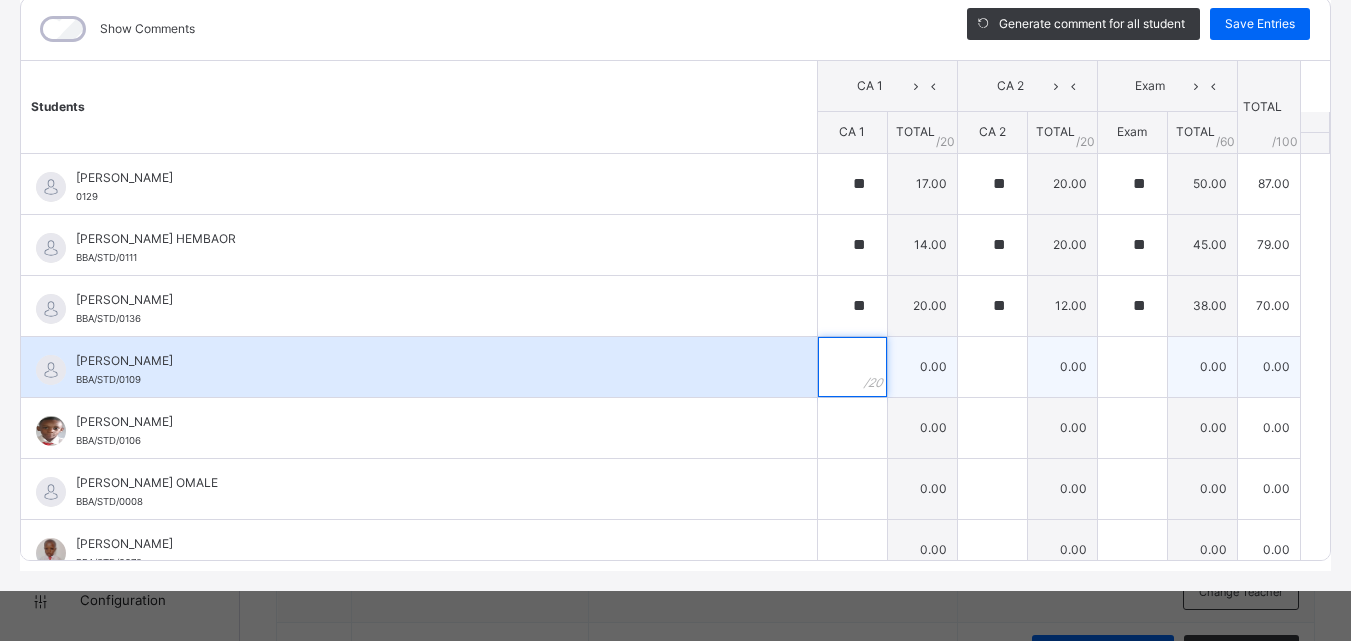 click at bounding box center [852, 367] 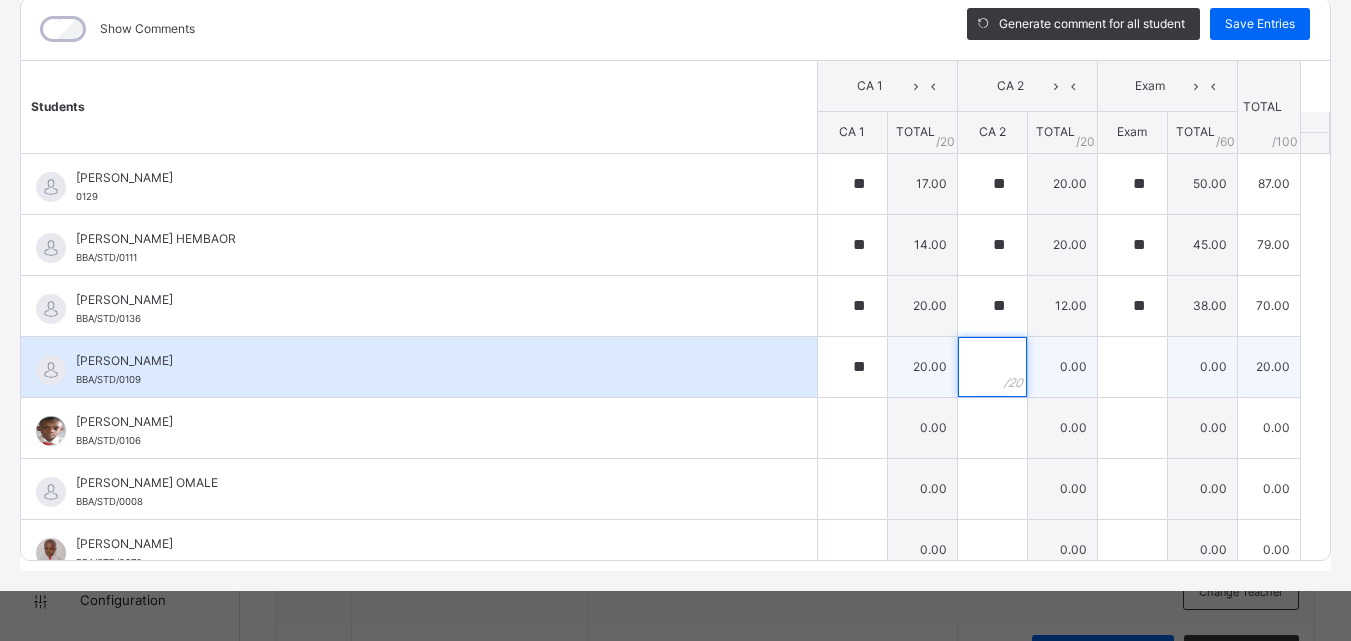 click at bounding box center (992, 367) 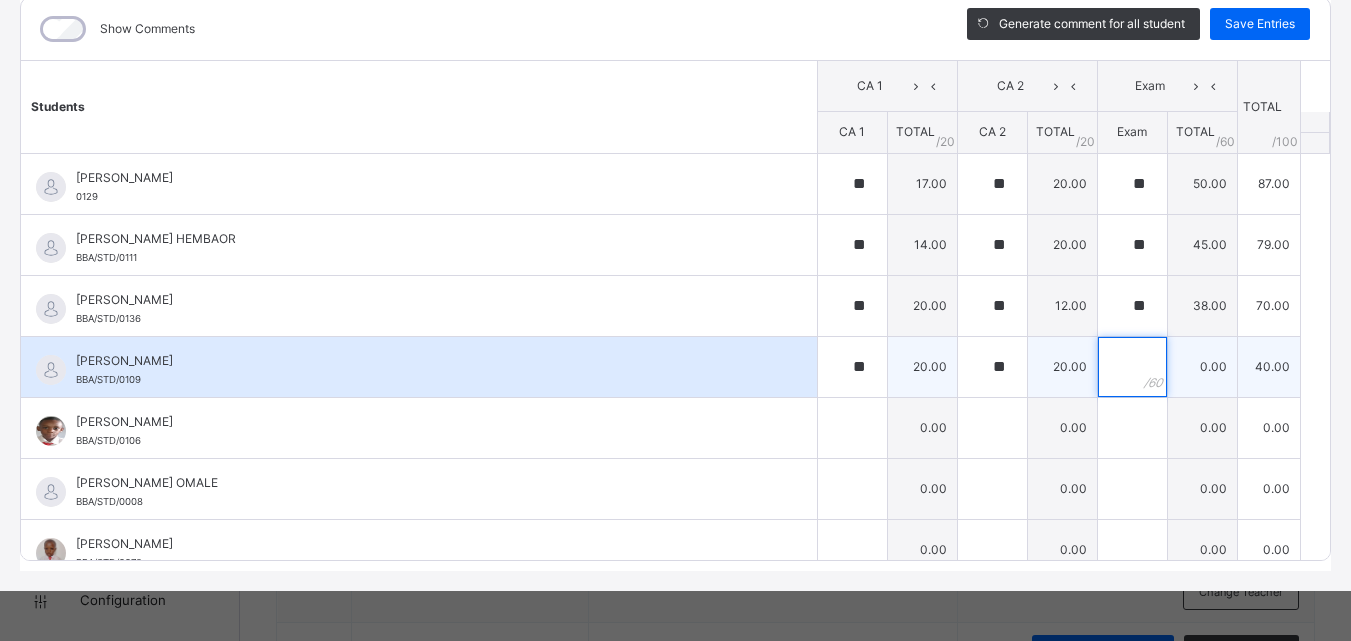 click at bounding box center [1132, 367] 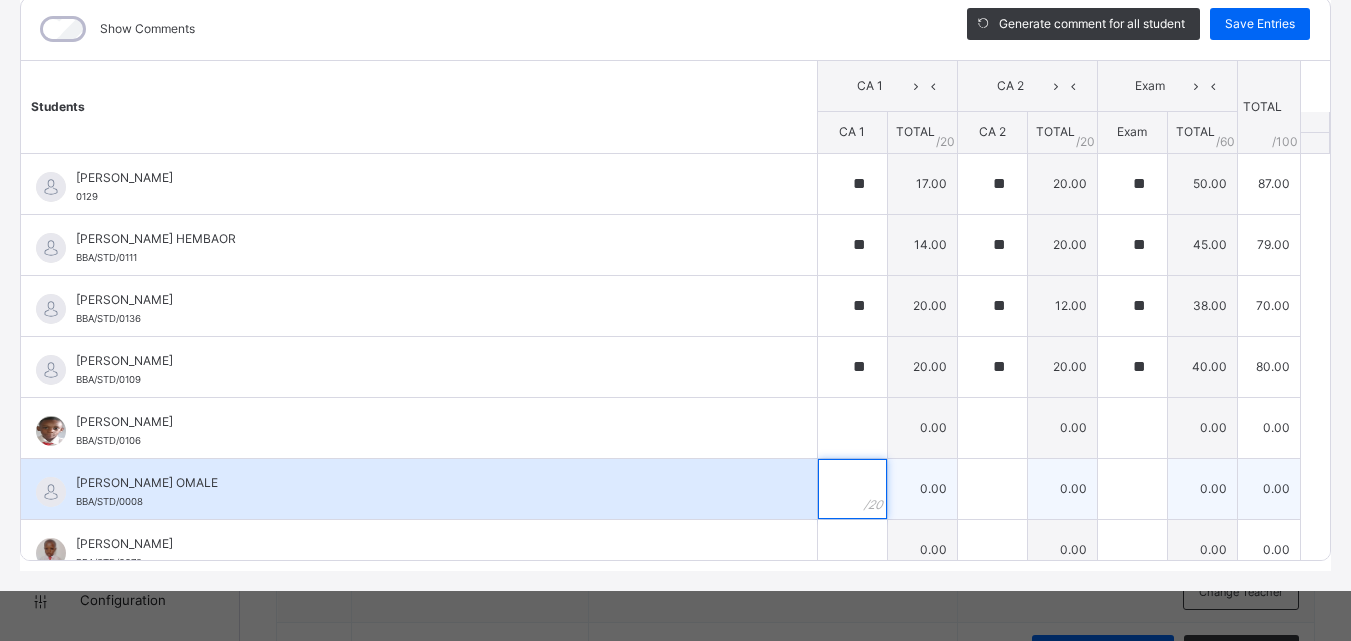 click at bounding box center (852, 489) 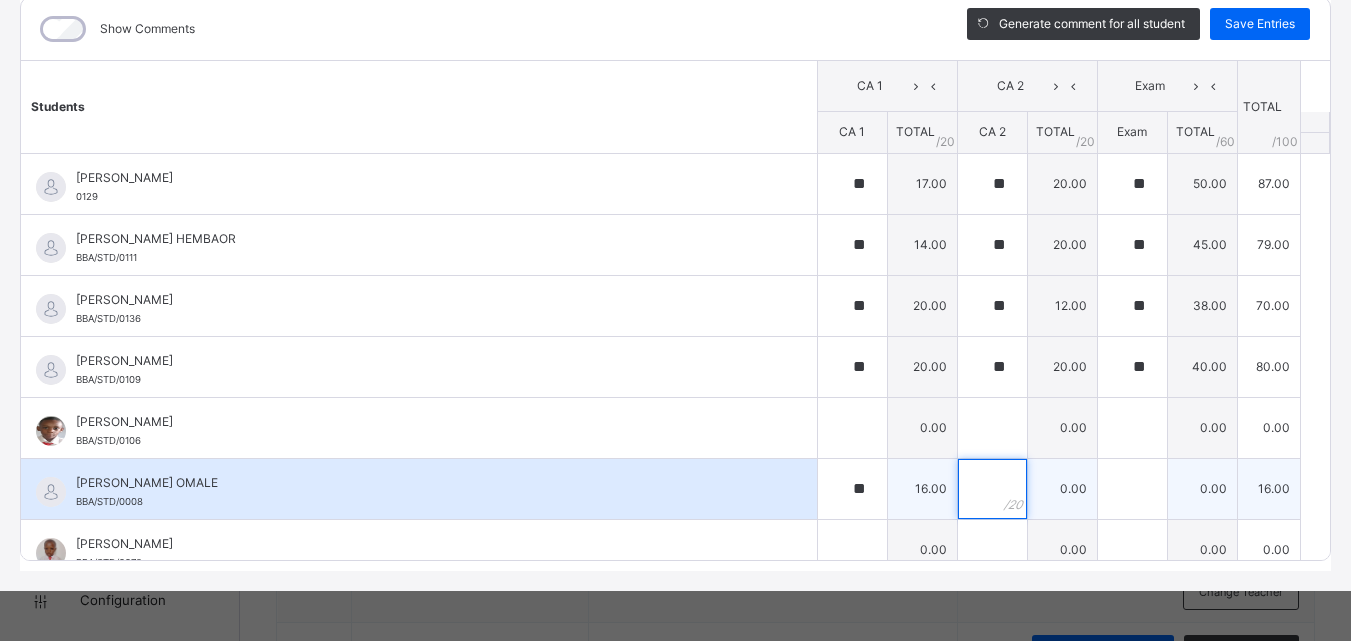 click at bounding box center [992, 489] 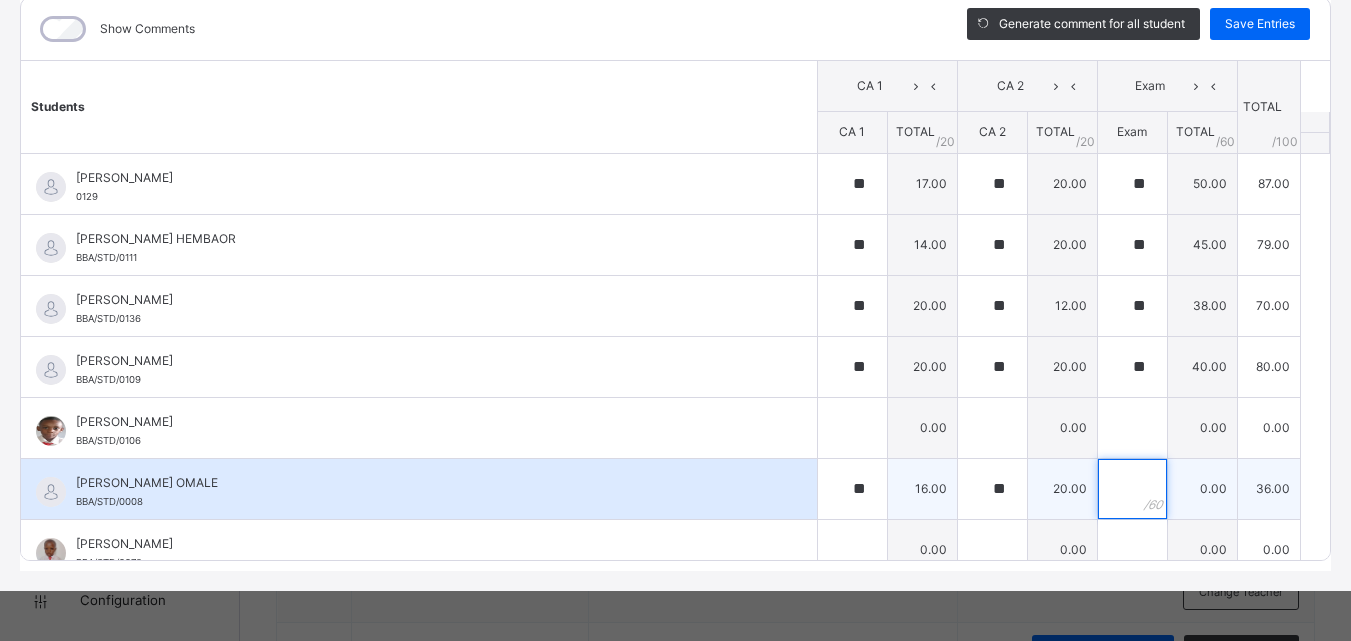 click at bounding box center (1132, 489) 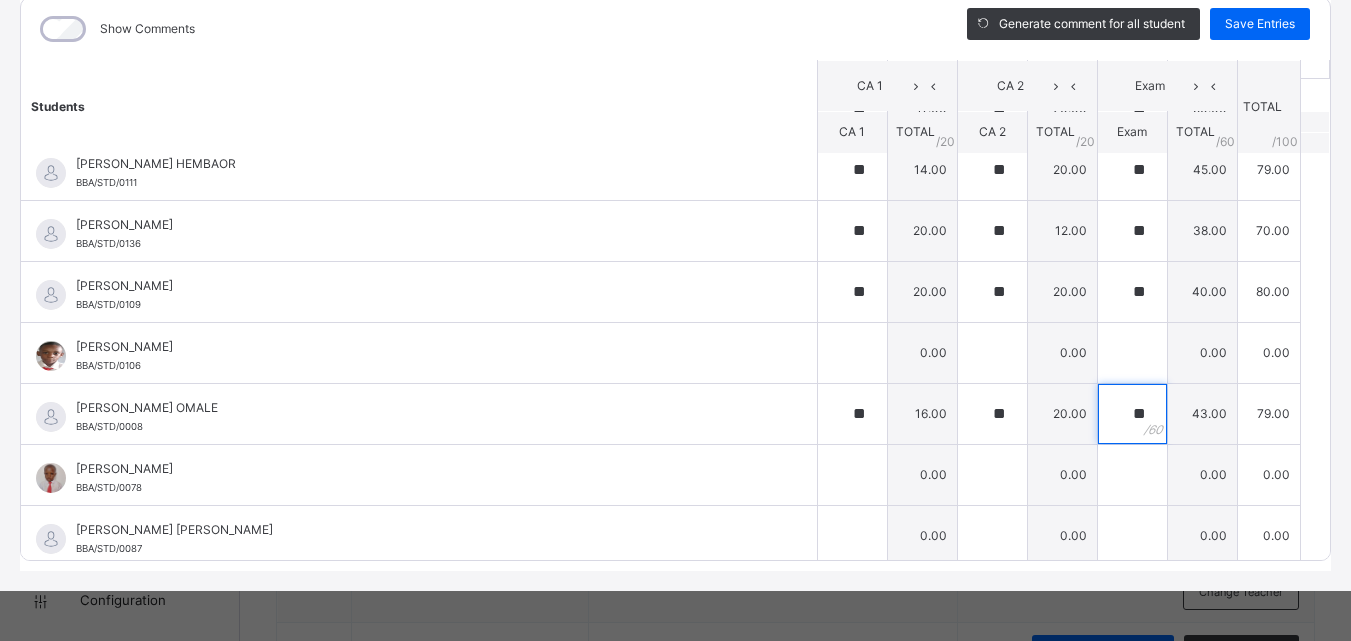 scroll, scrollTop: 143, scrollLeft: 0, axis: vertical 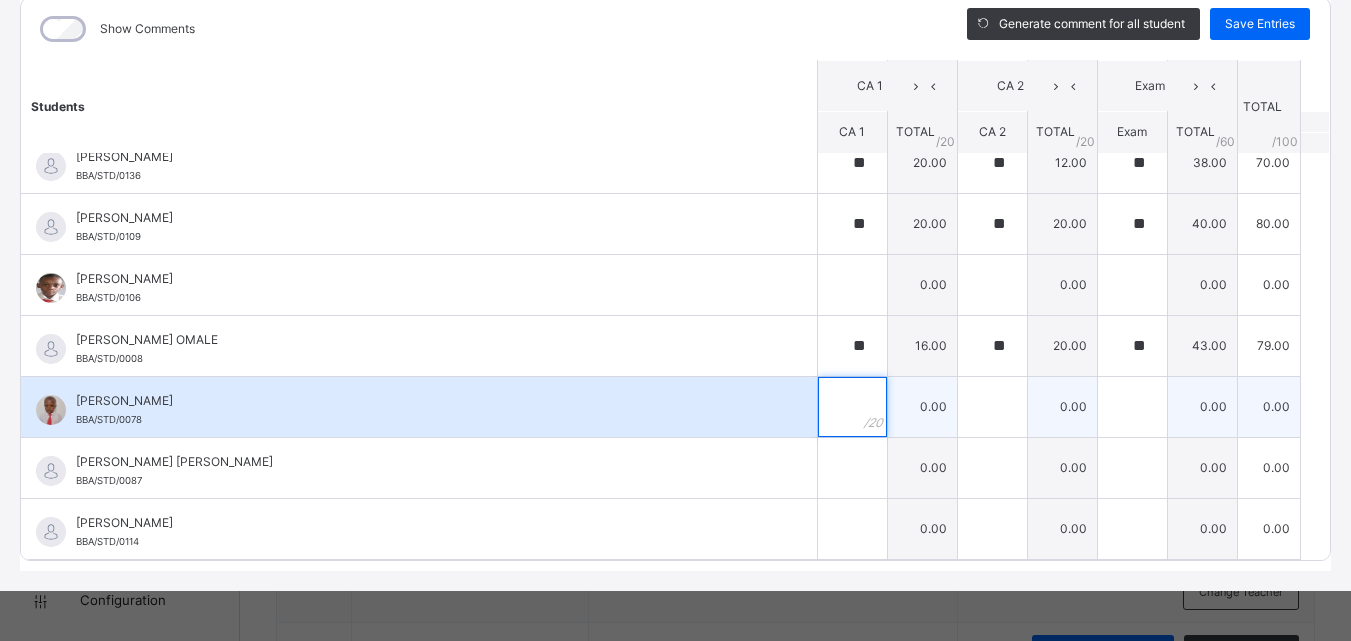 click at bounding box center [852, 407] 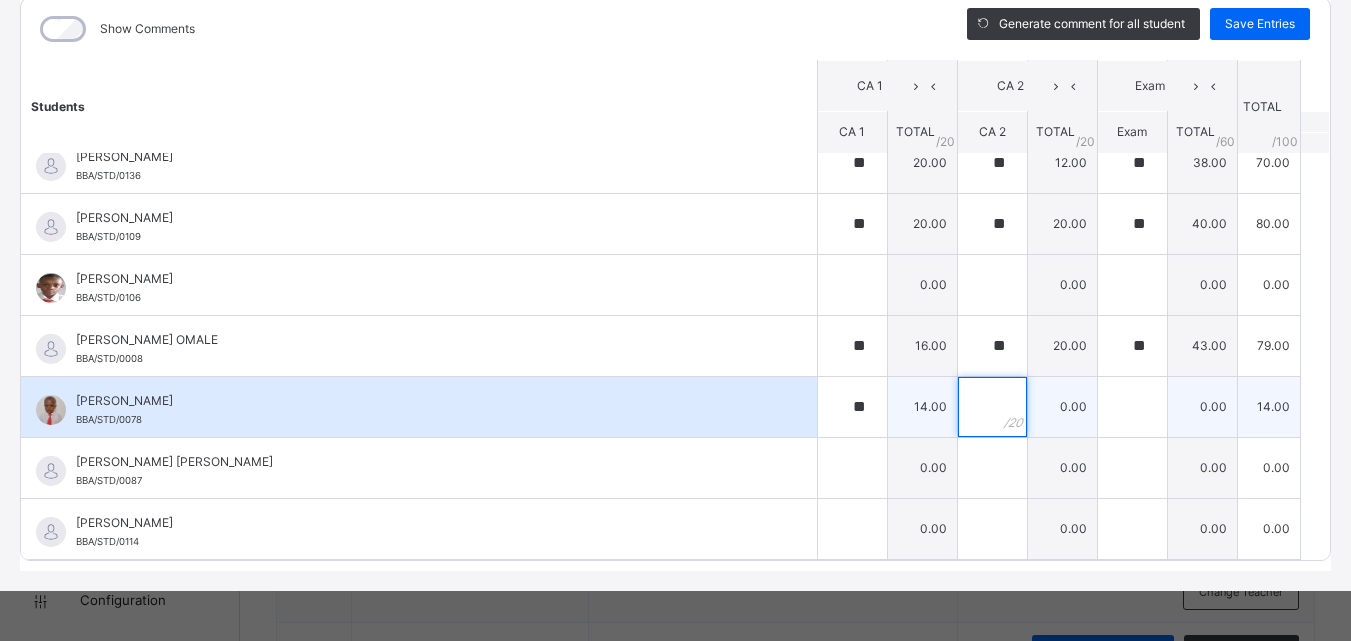 click at bounding box center (992, 407) 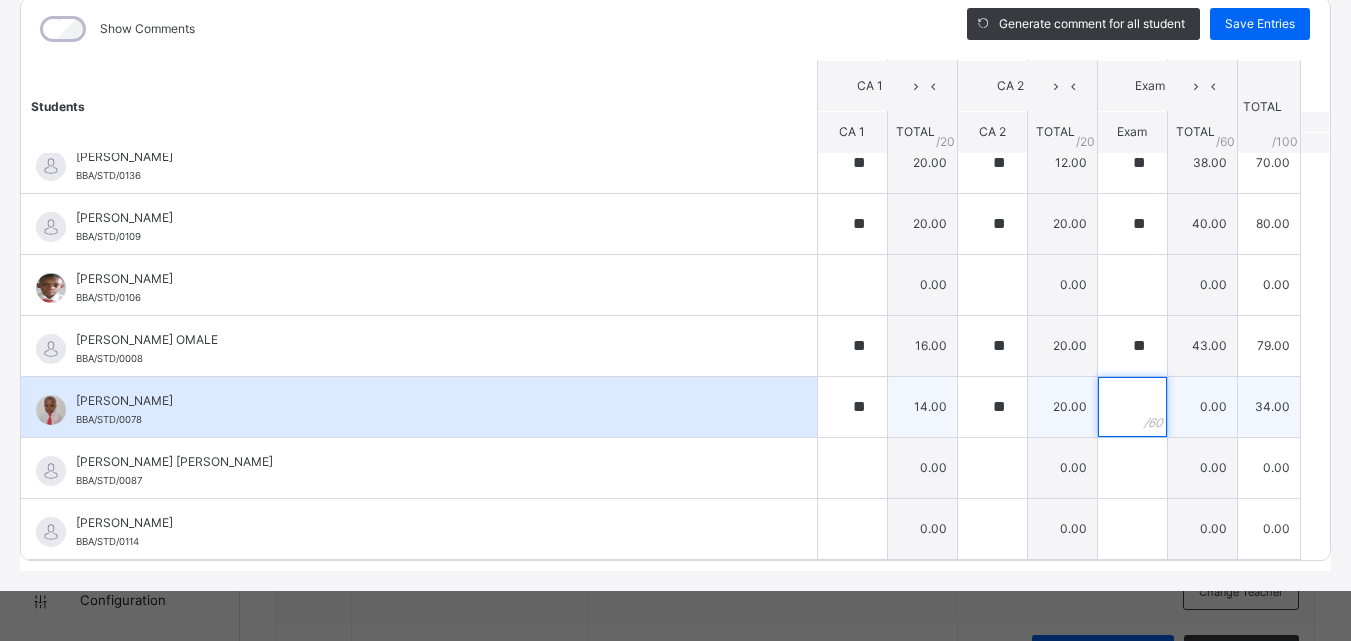click at bounding box center (1132, 407) 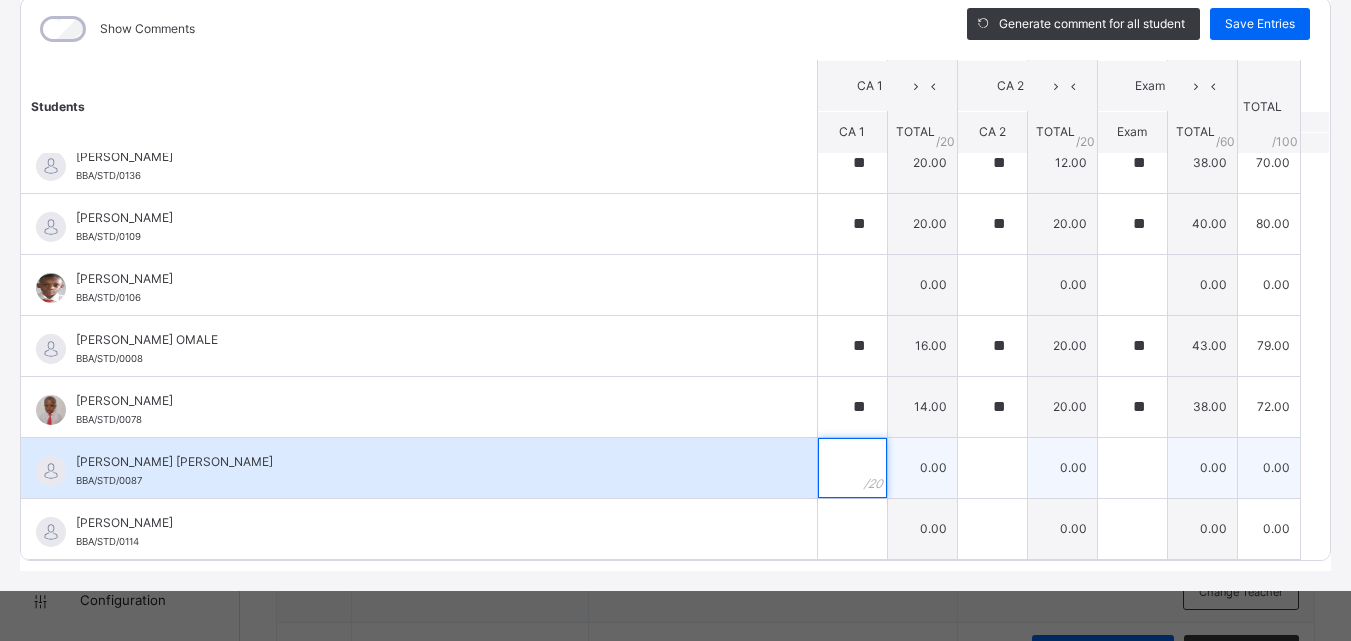 click at bounding box center (852, 468) 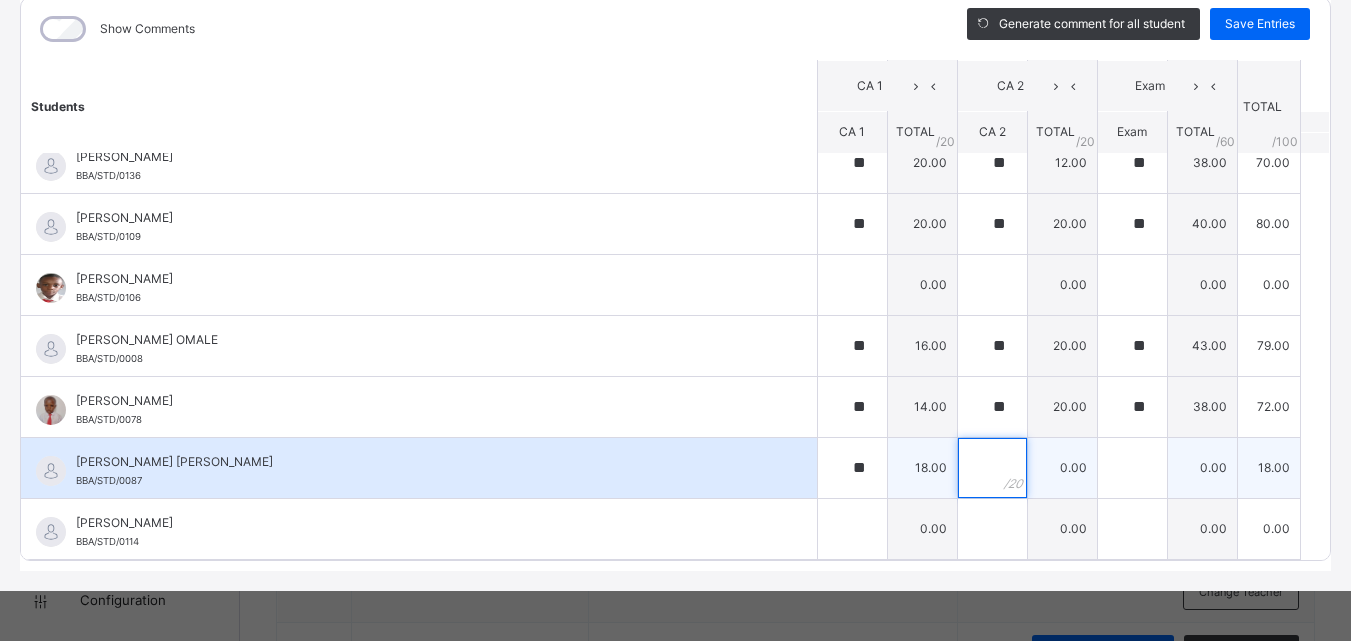 click at bounding box center (992, 468) 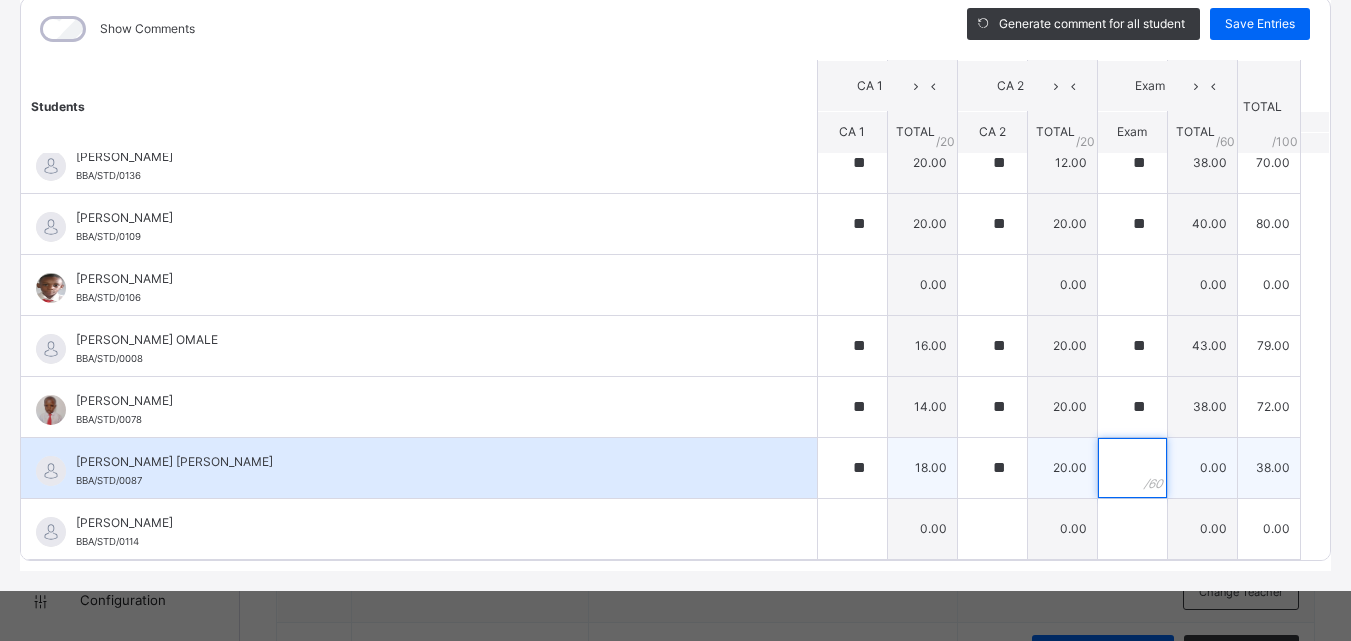 click at bounding box center (1132, 468) 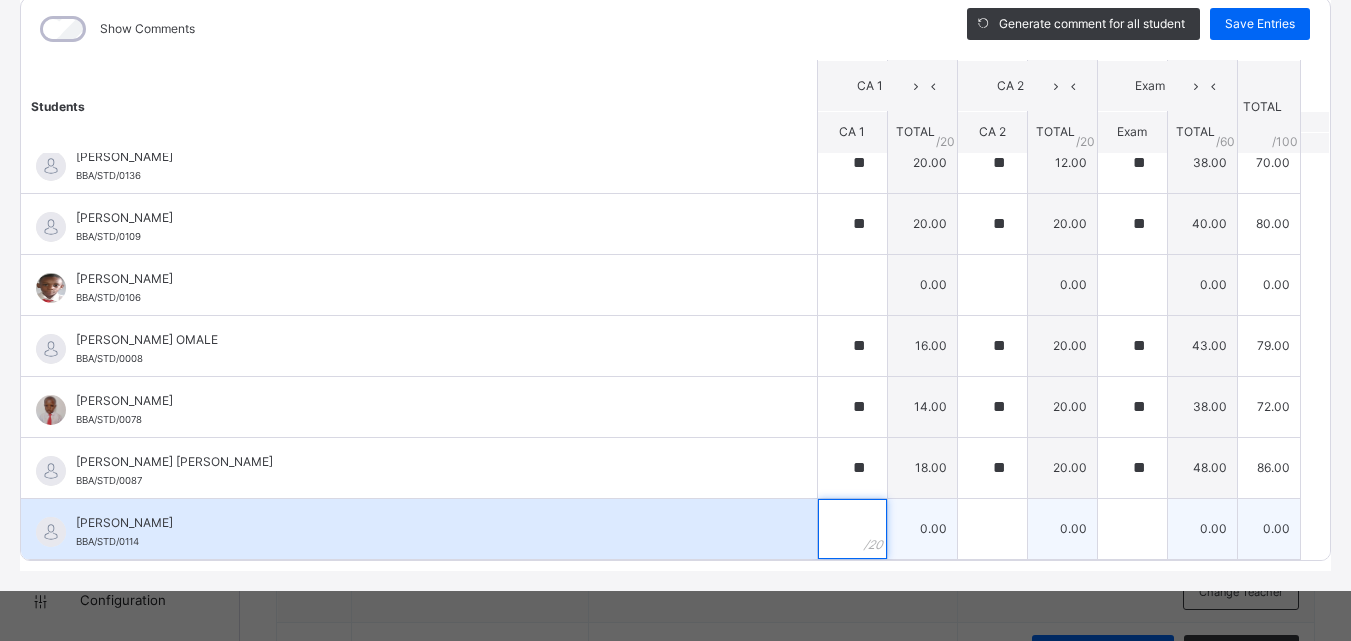 click at bounding box center (852, 529) 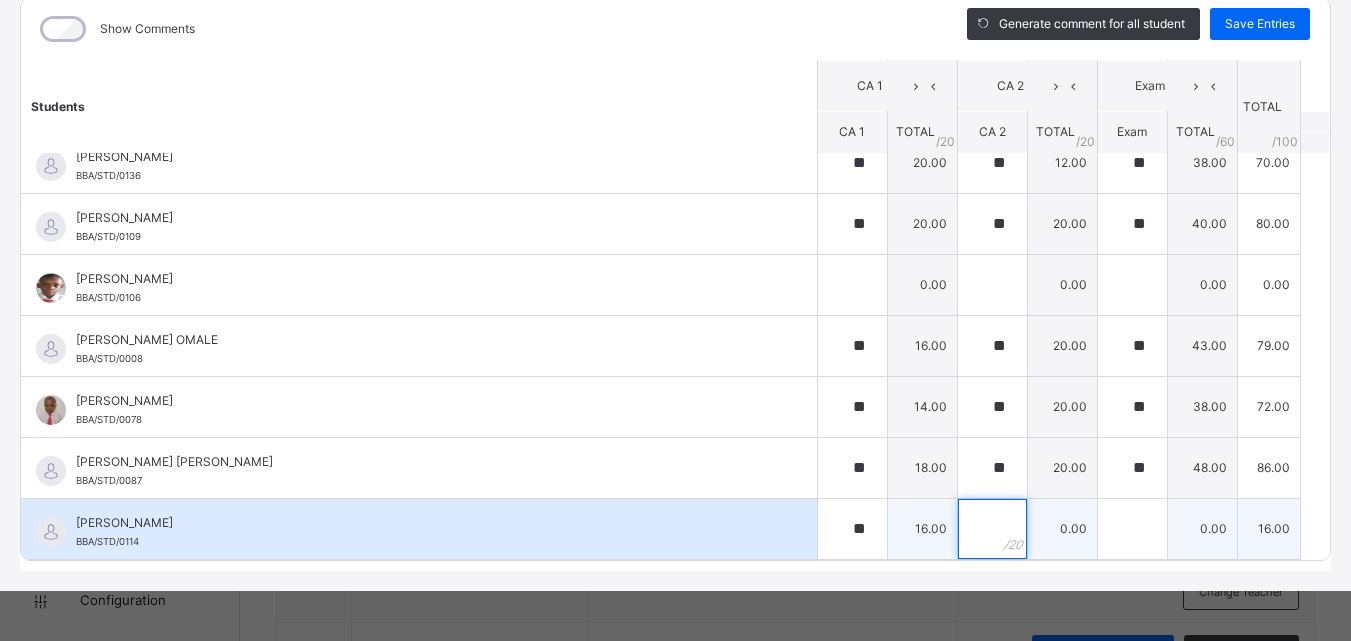 click at bounding box center (992, 529) 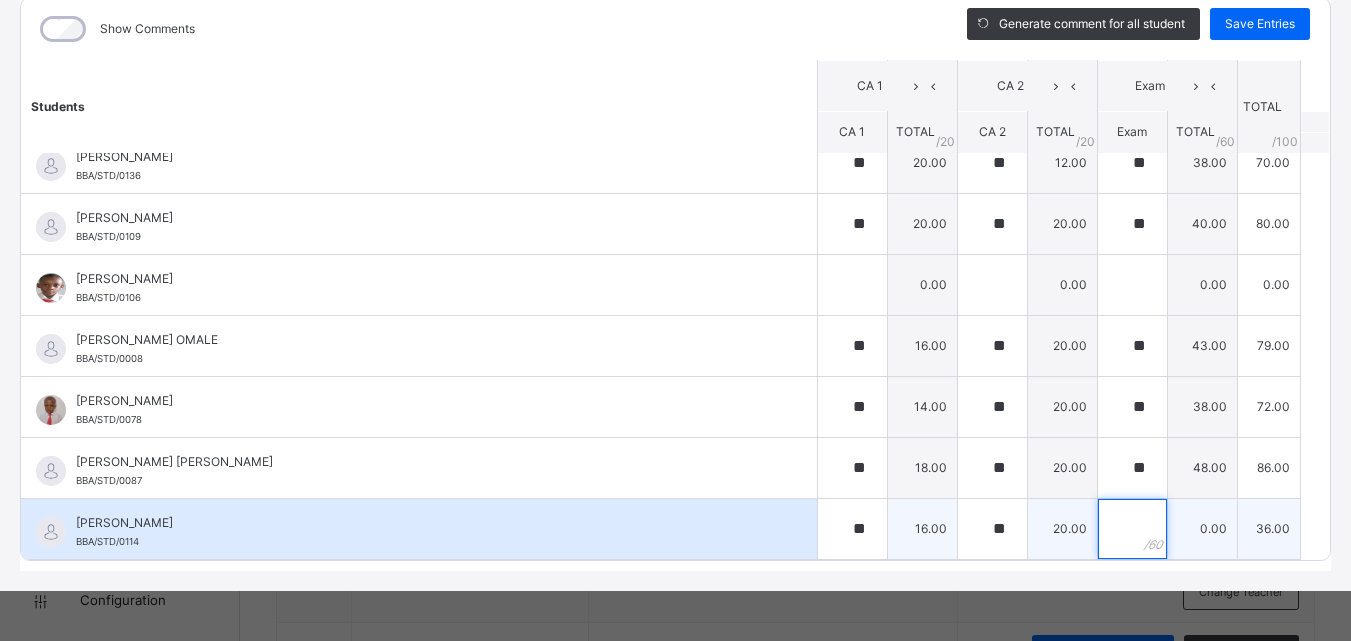 click at bounding box center [1132, 529] 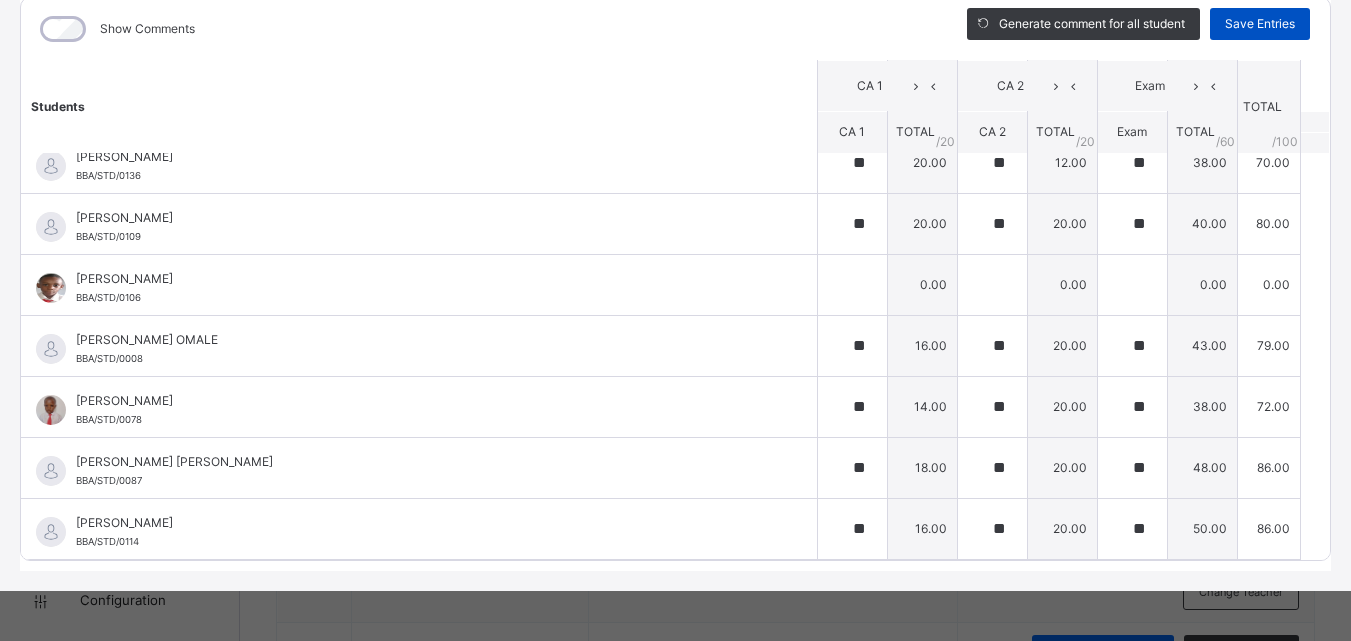 click on "Save Entries" at bounding box center [1260, 24] 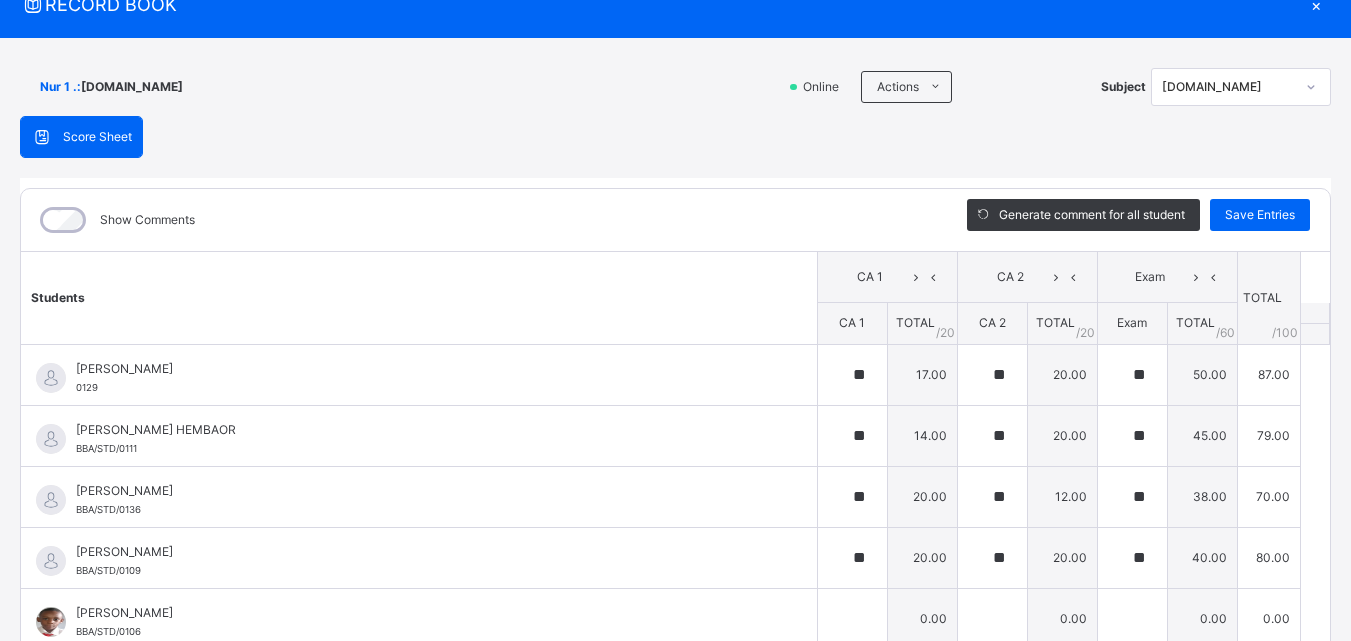 scroll, scrollTop: 59, scrollLeft: 0, axis: vertical 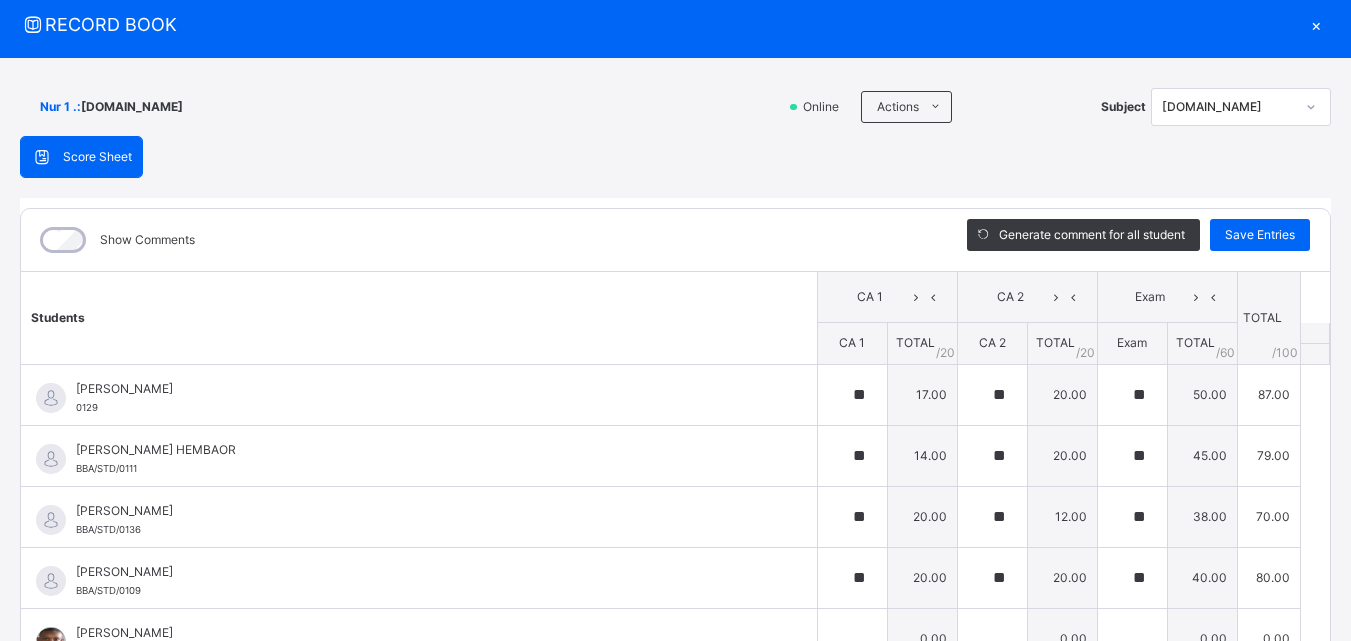 click 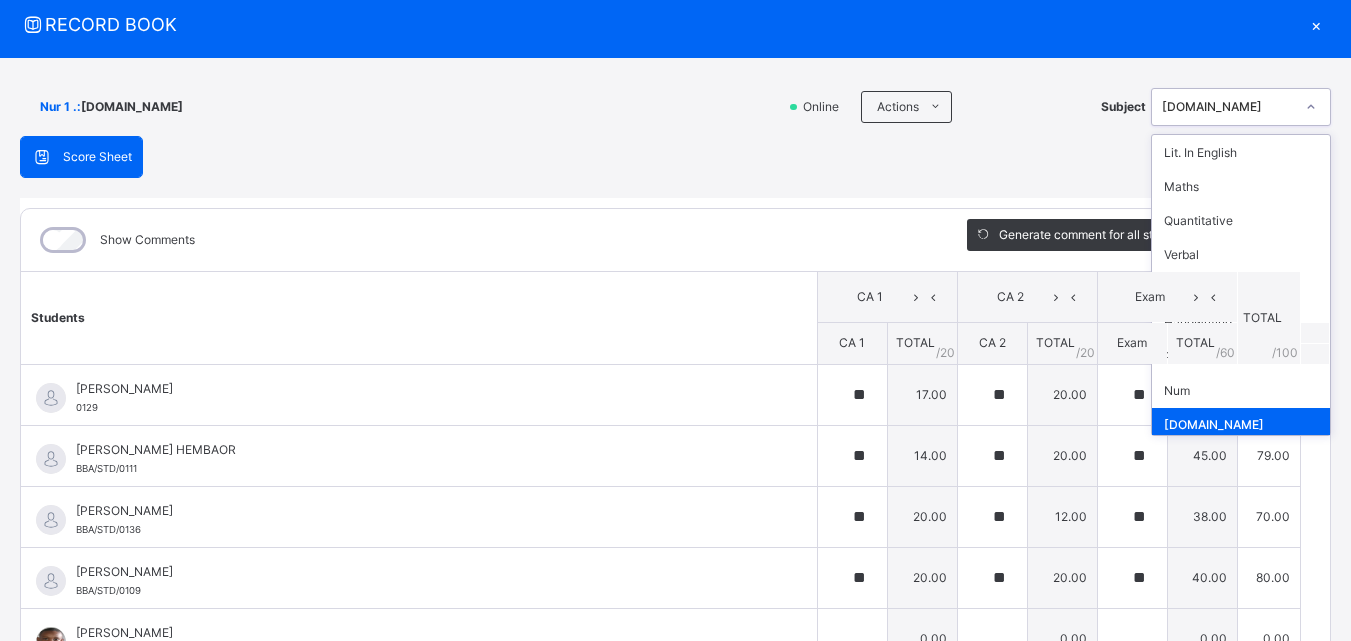 scroll, scrollTop: 414, scrollLeft: 0, axis: vertical 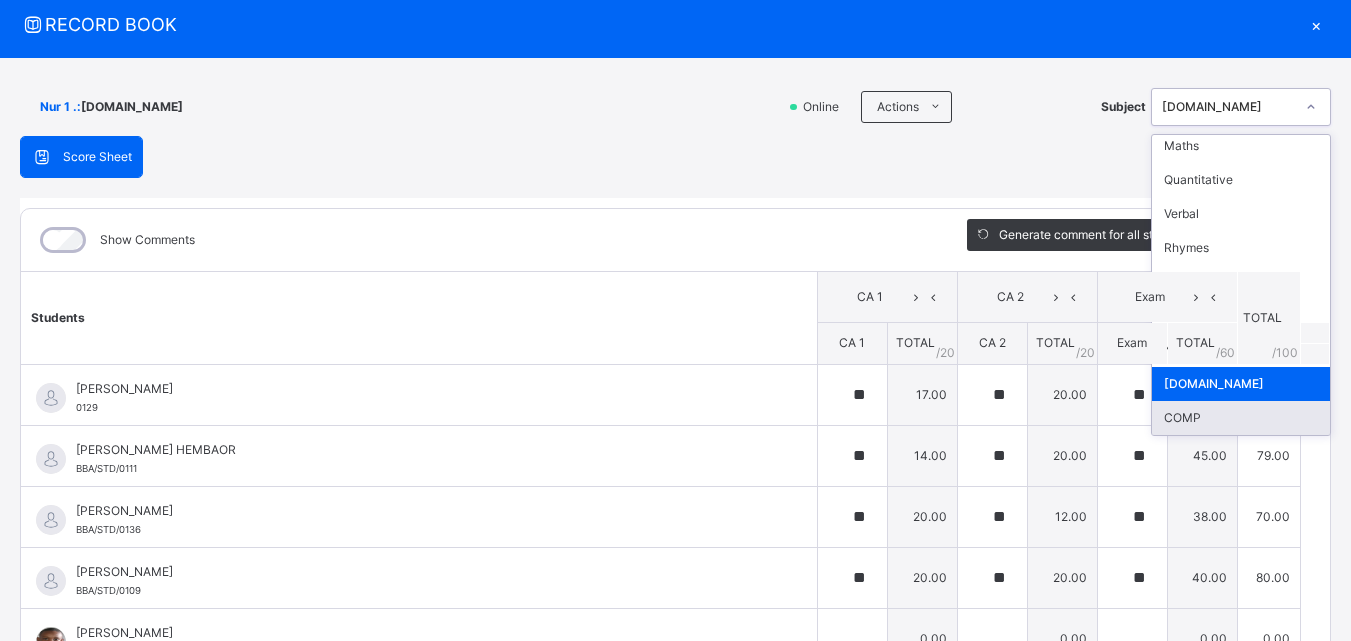 click on "COMP" at bounding box center (1241, 418) 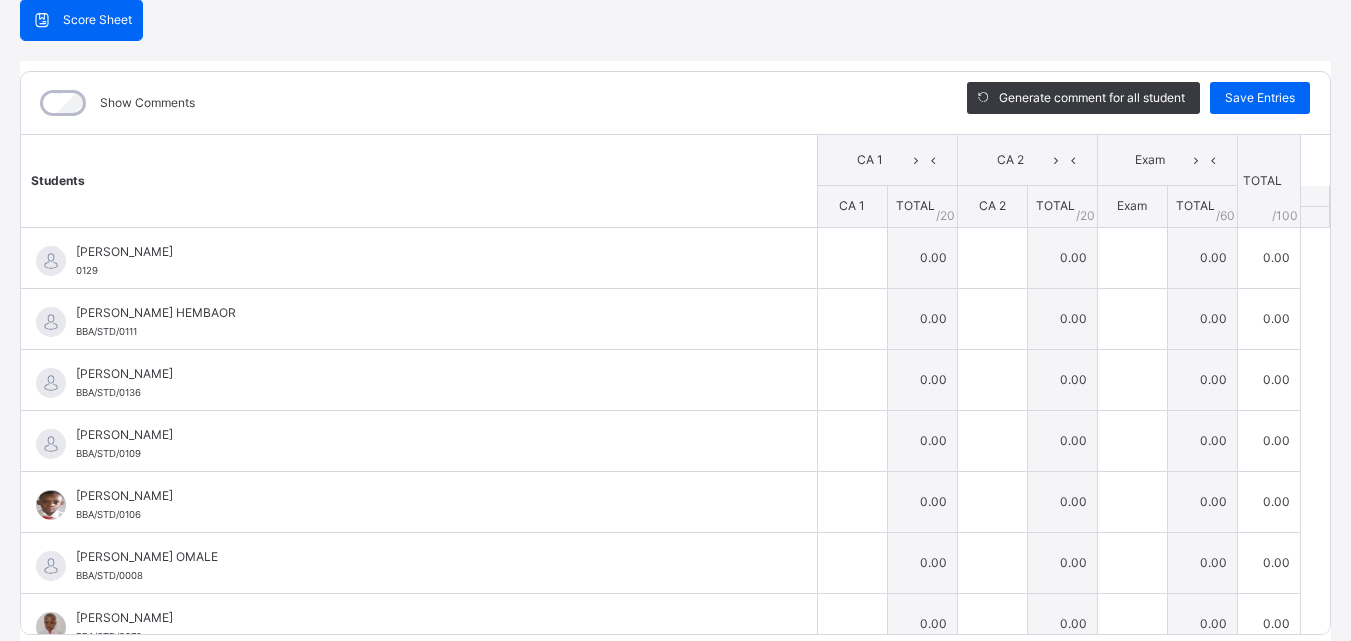 scroll, scrollTop: 200, scrollLeft: 0, axis: vertical 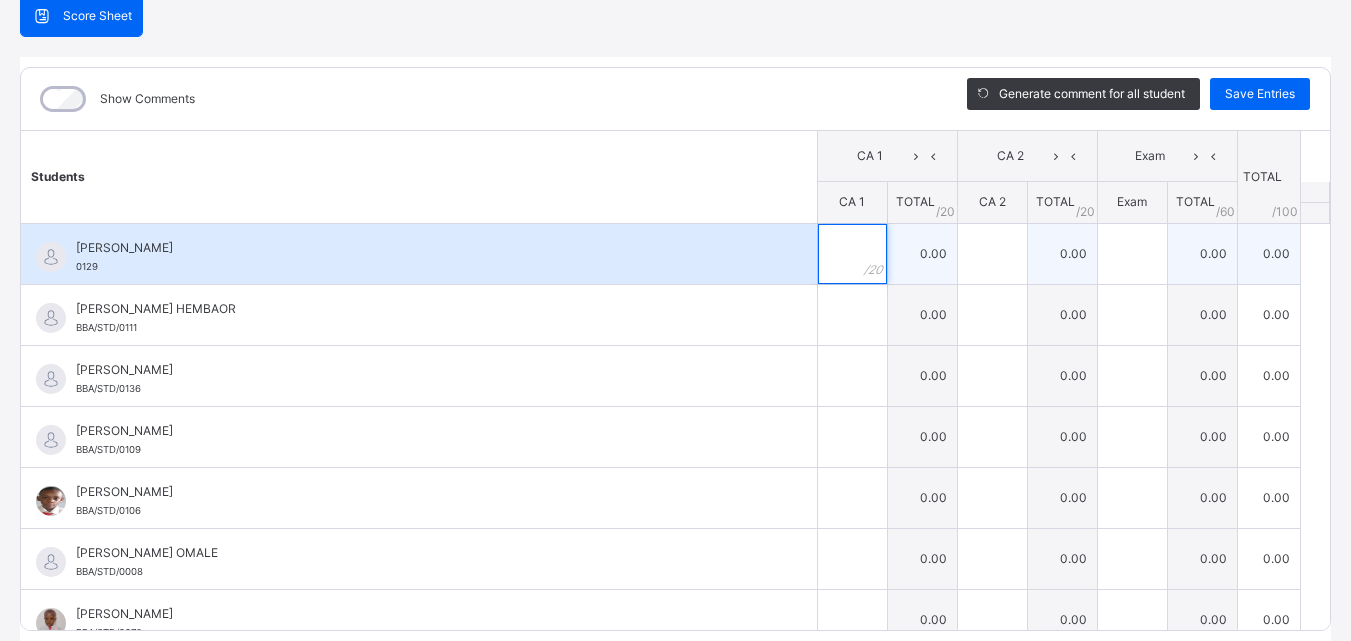 click at bounding box center [852, 254] 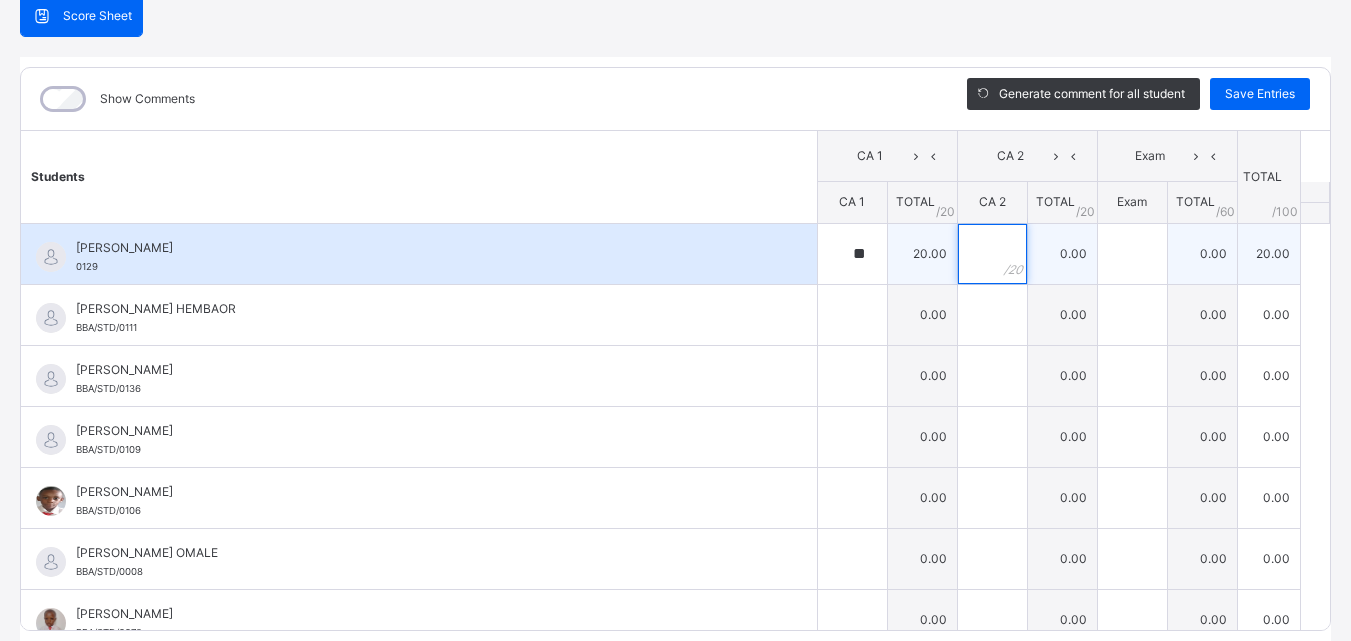 click at bounding box center (992, 254) 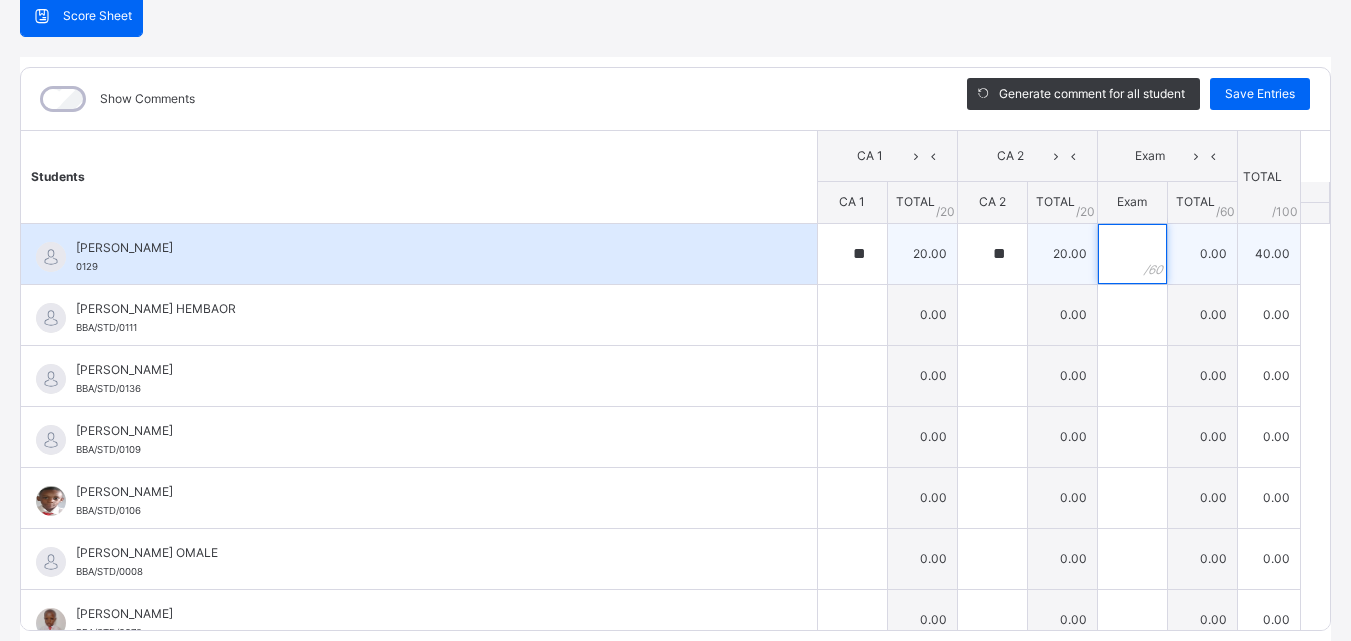 click at bounding box center (1132, 254) 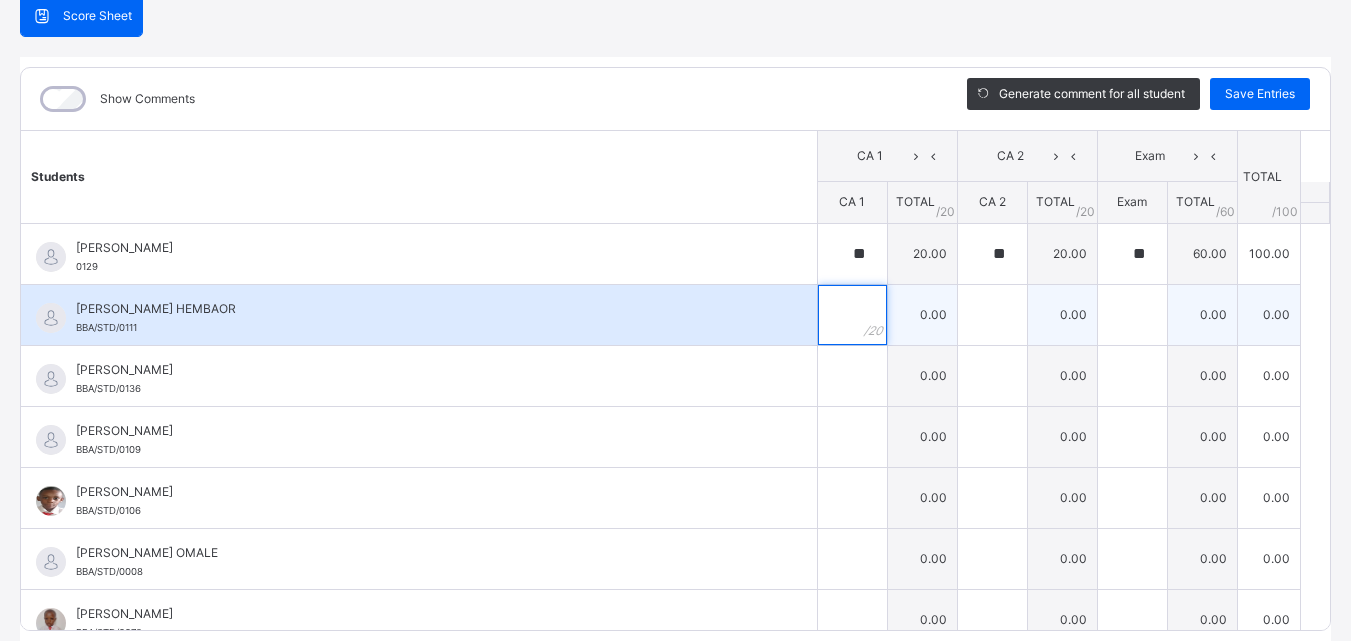 click at bounding box center (852, 315) 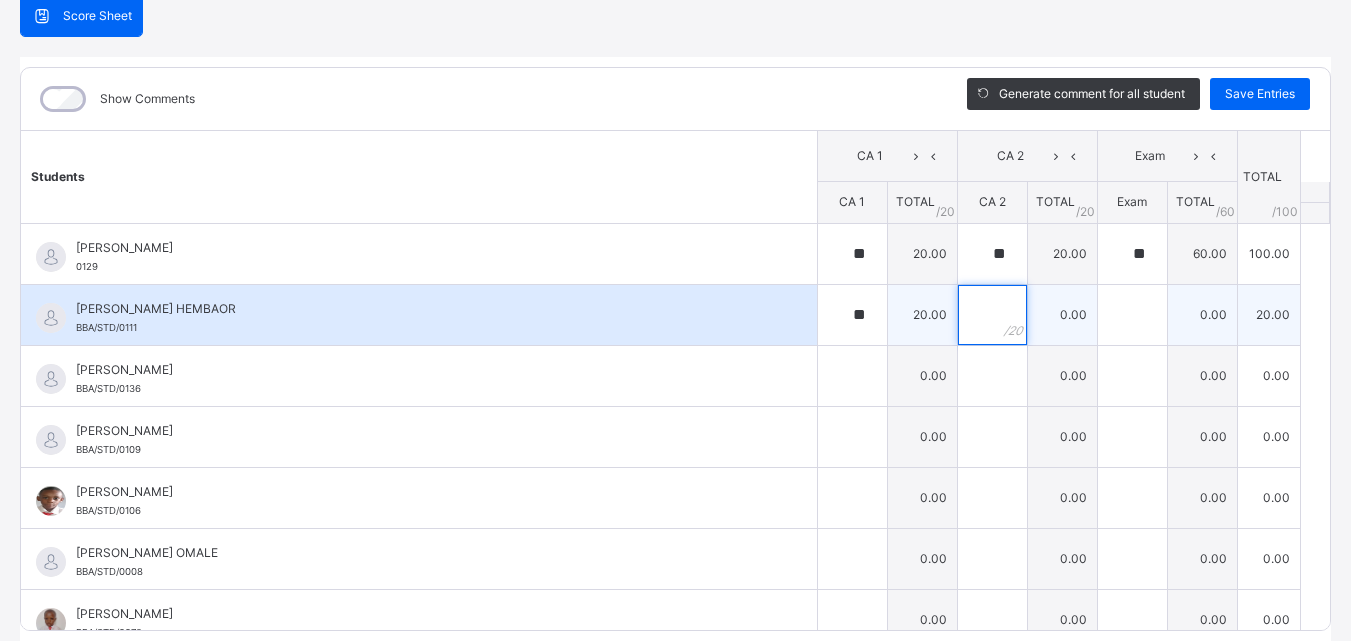 click at bounding box center (992, 315) 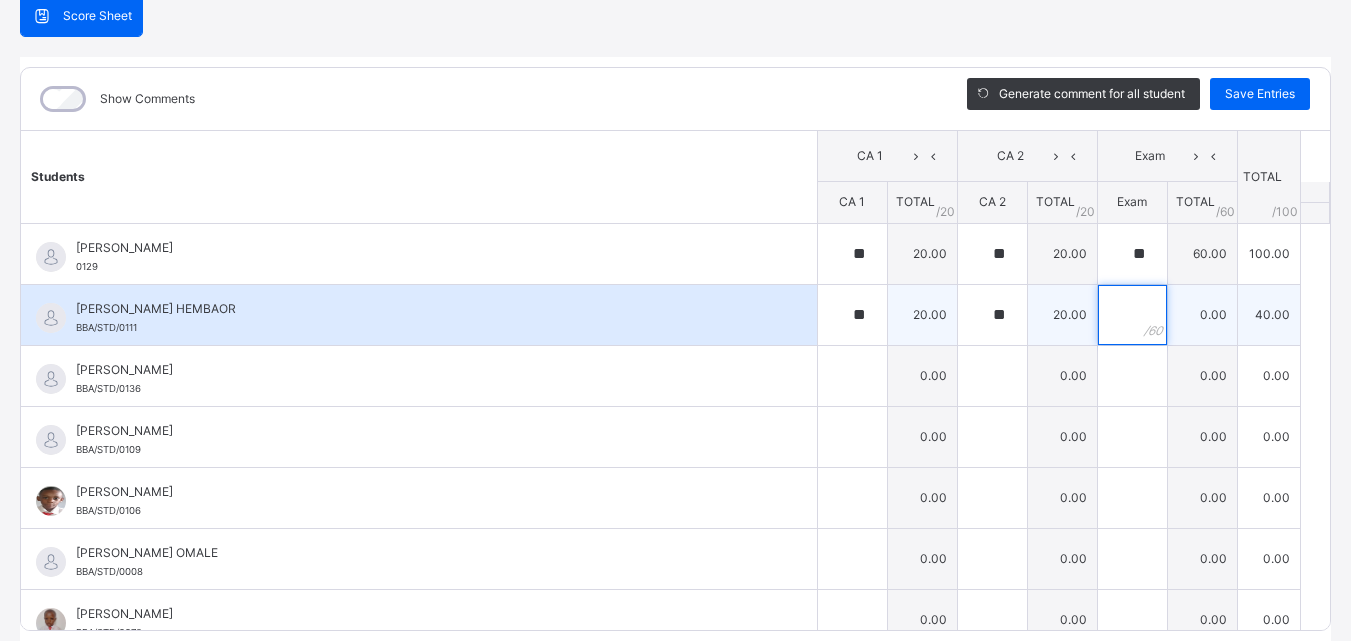 click at bounding box center (1132, 315) 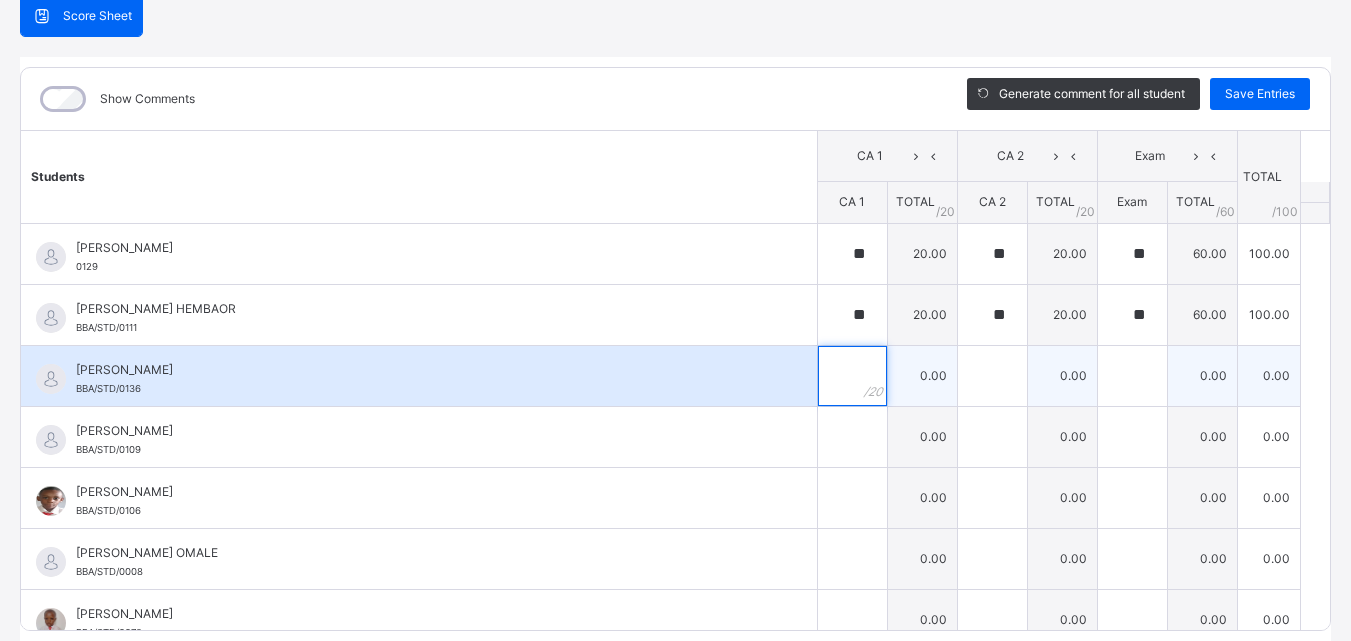 click at bounding box center [852, 376] 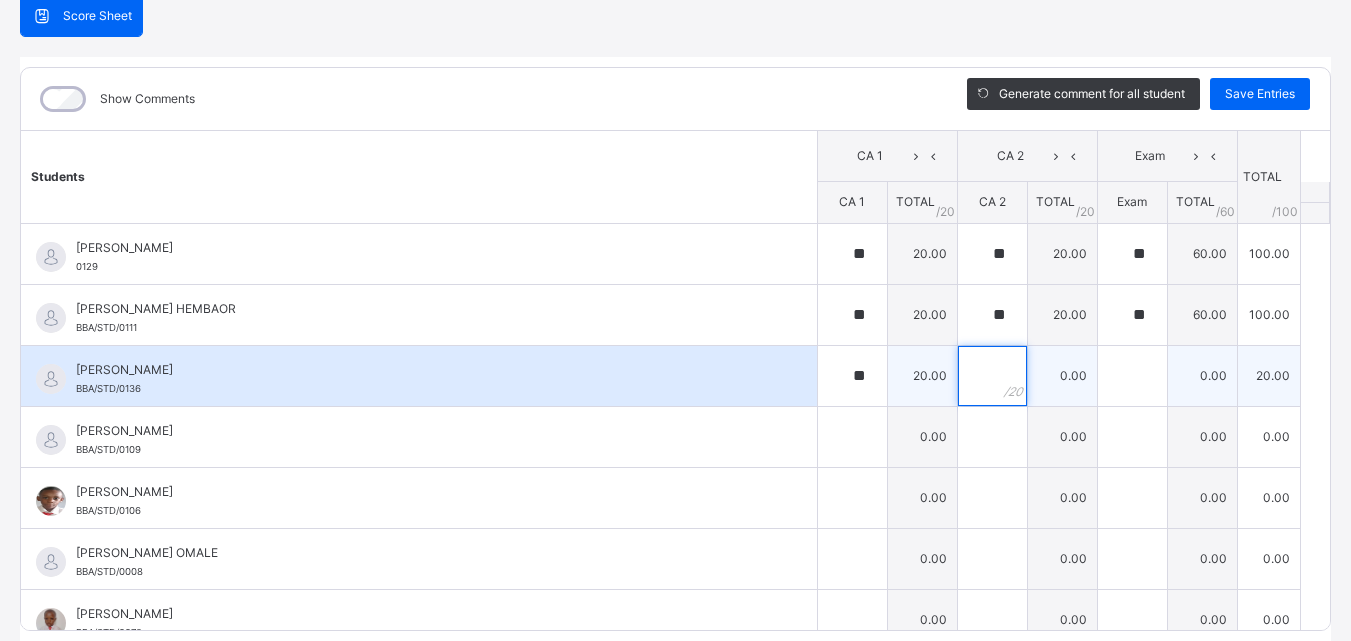 click at bounding box center [992, 376] 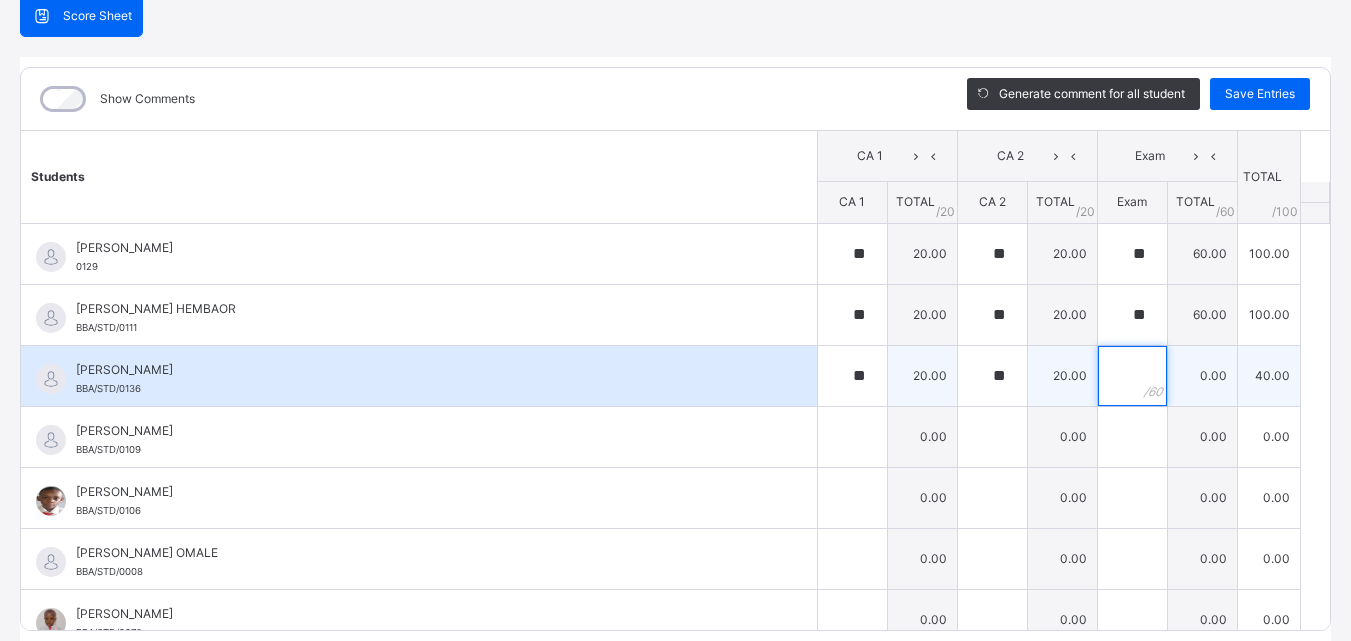 click at bounding box center [1132, 376] 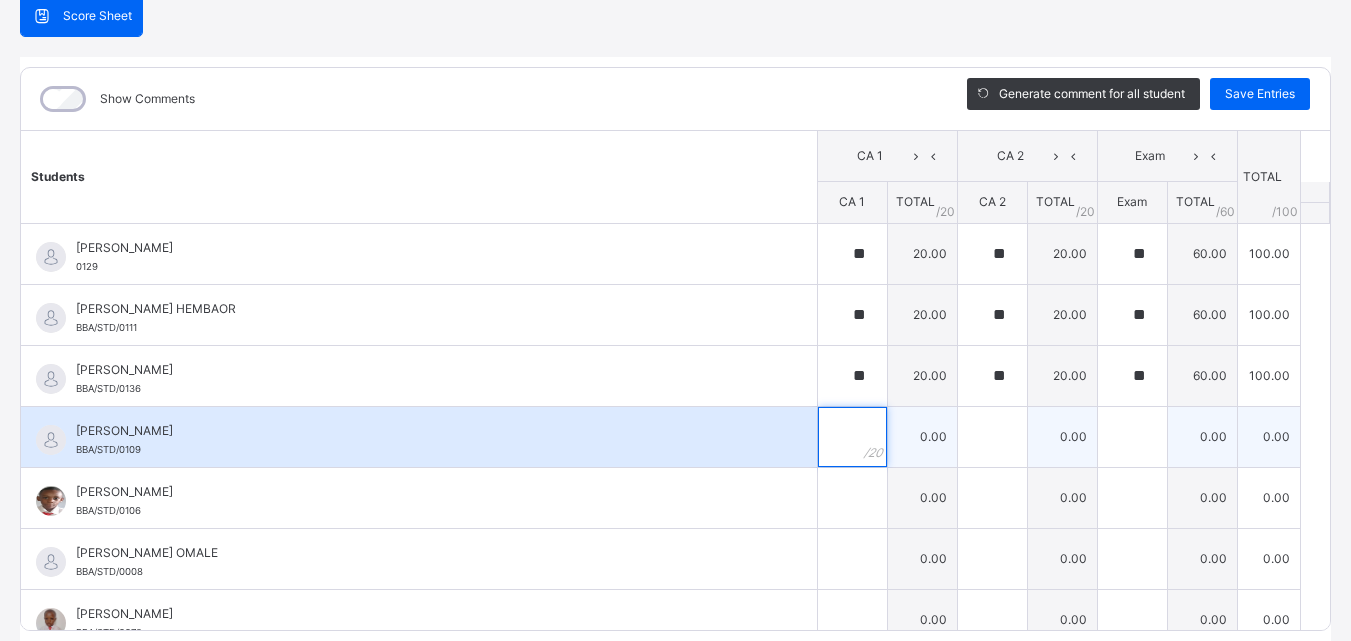 click at bounding box center (852, 437) 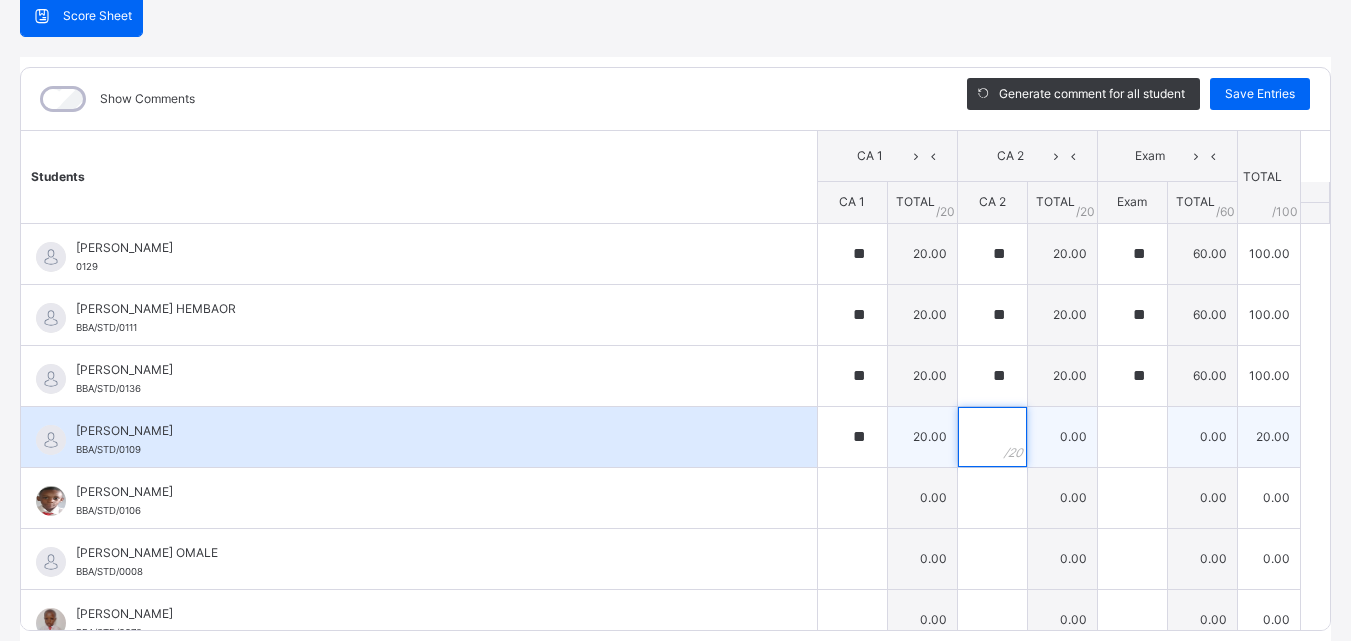 click at bounding box center [992, 437] 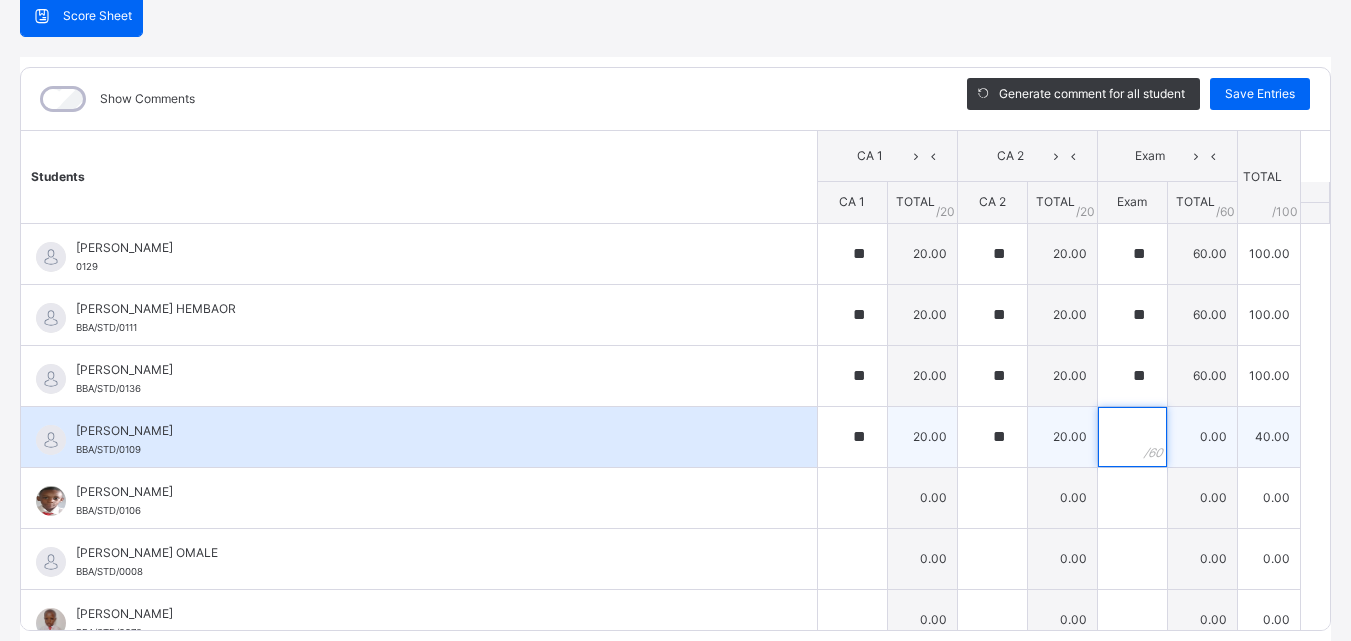 click at bounding box center (1132, 437) 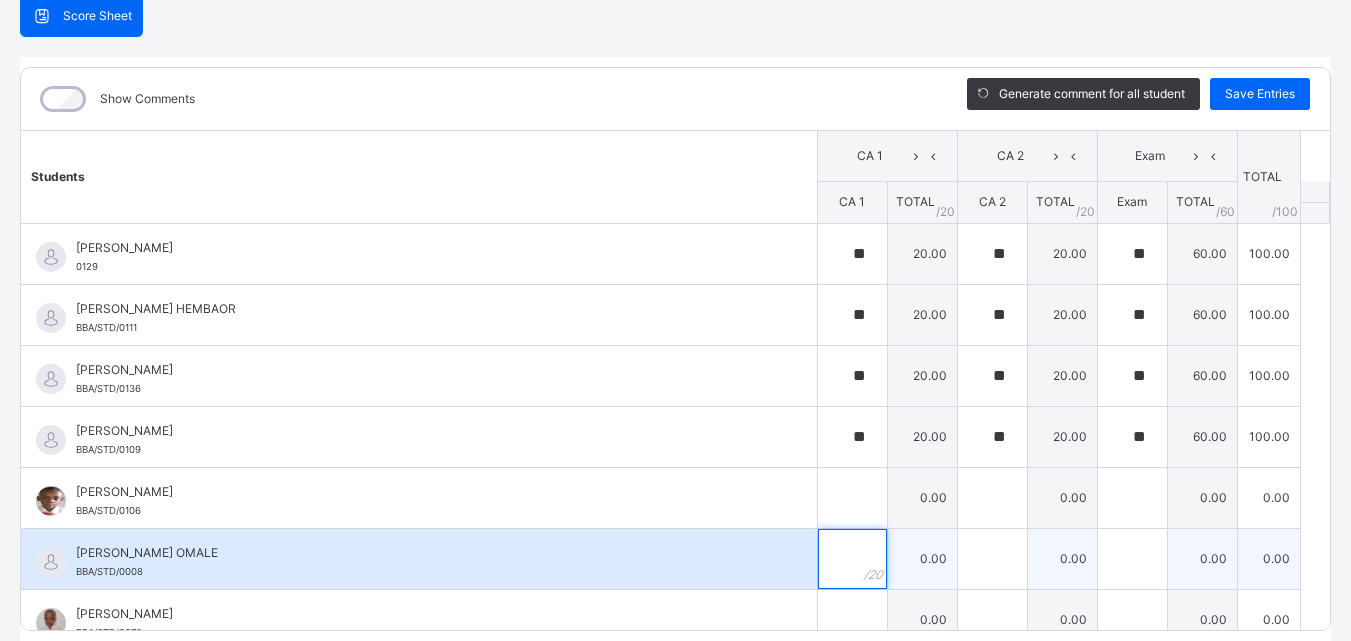 click at bounding box center (852, 559) 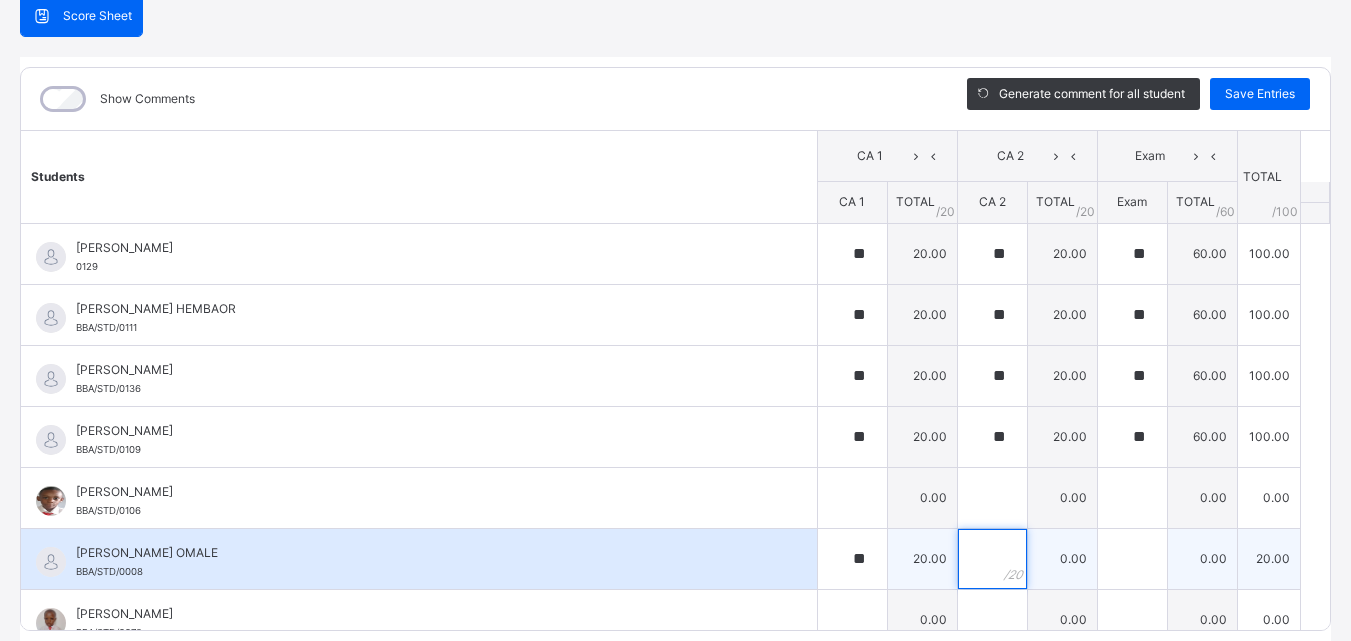 click at bounding box center (992, 559) 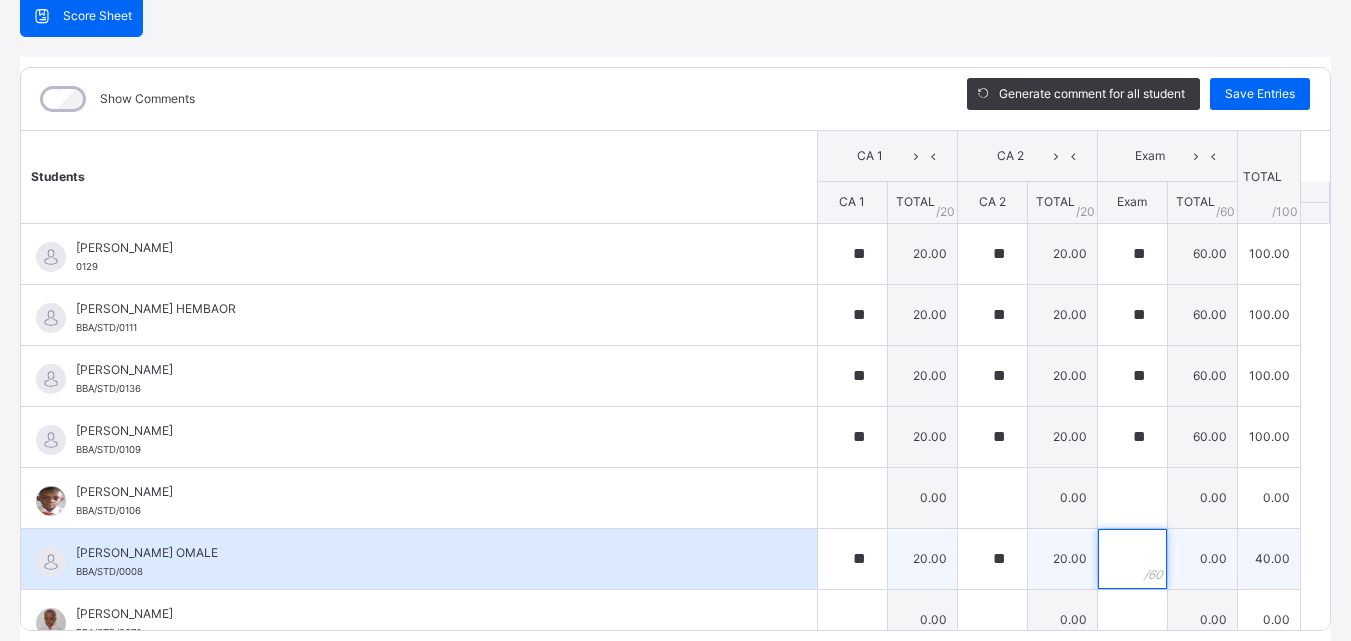click at bounding box center (1132, 559) 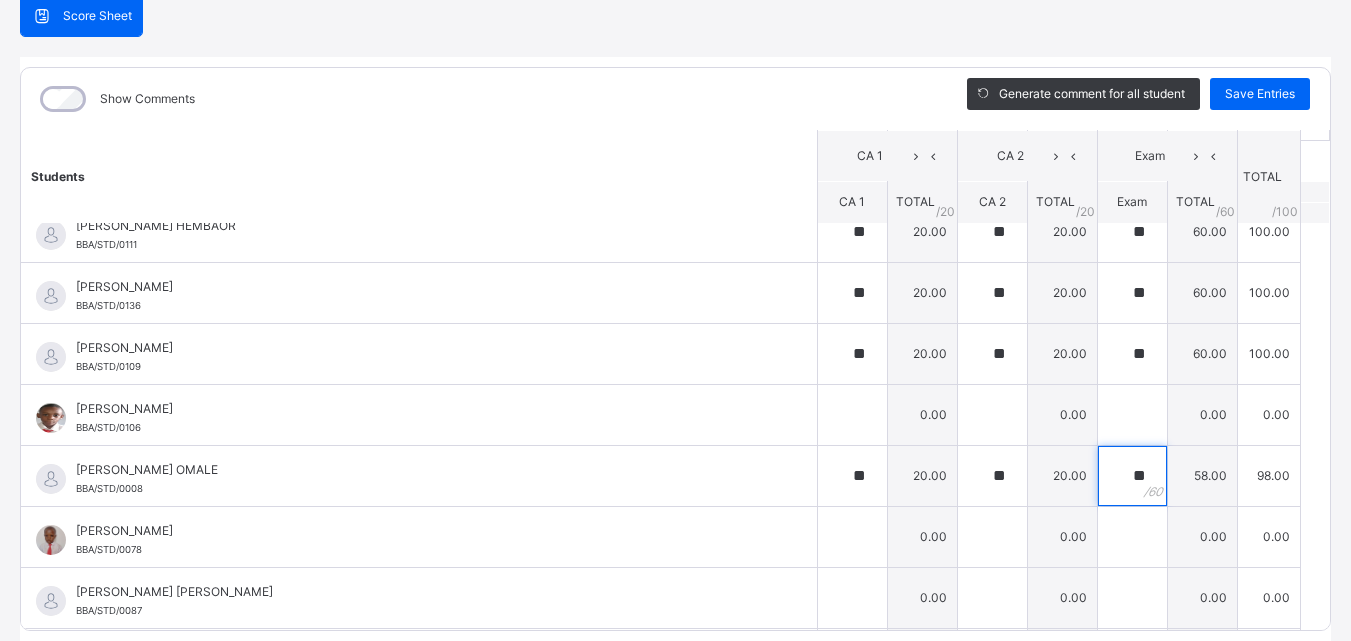 scroll, scrollTop: 143, scrollLeft: 0, axis: vertical 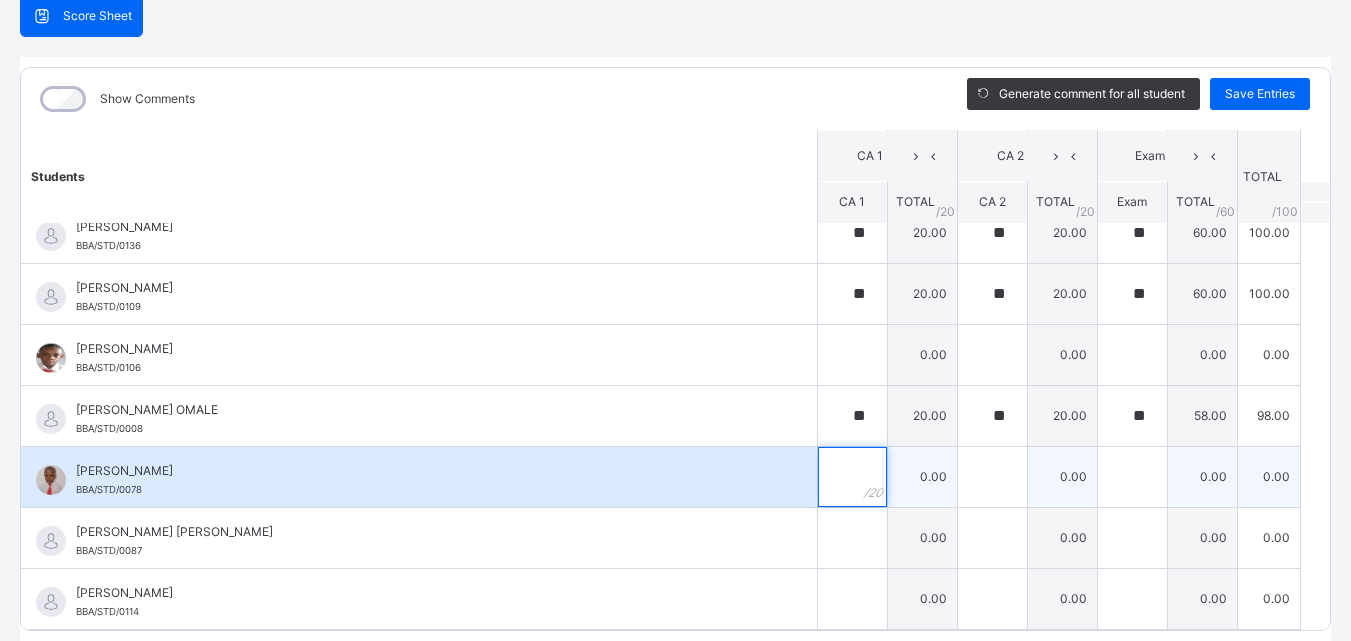 click at bounding box center [852, 477] 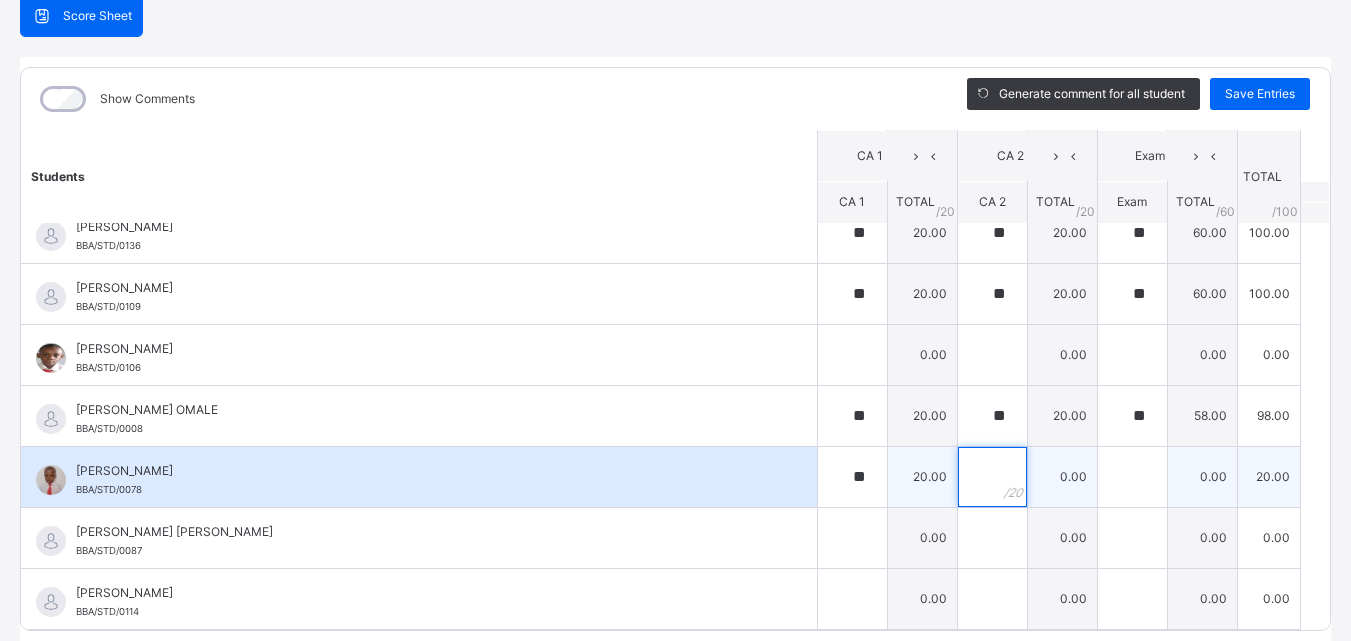 click at bounding box center [992, 477] 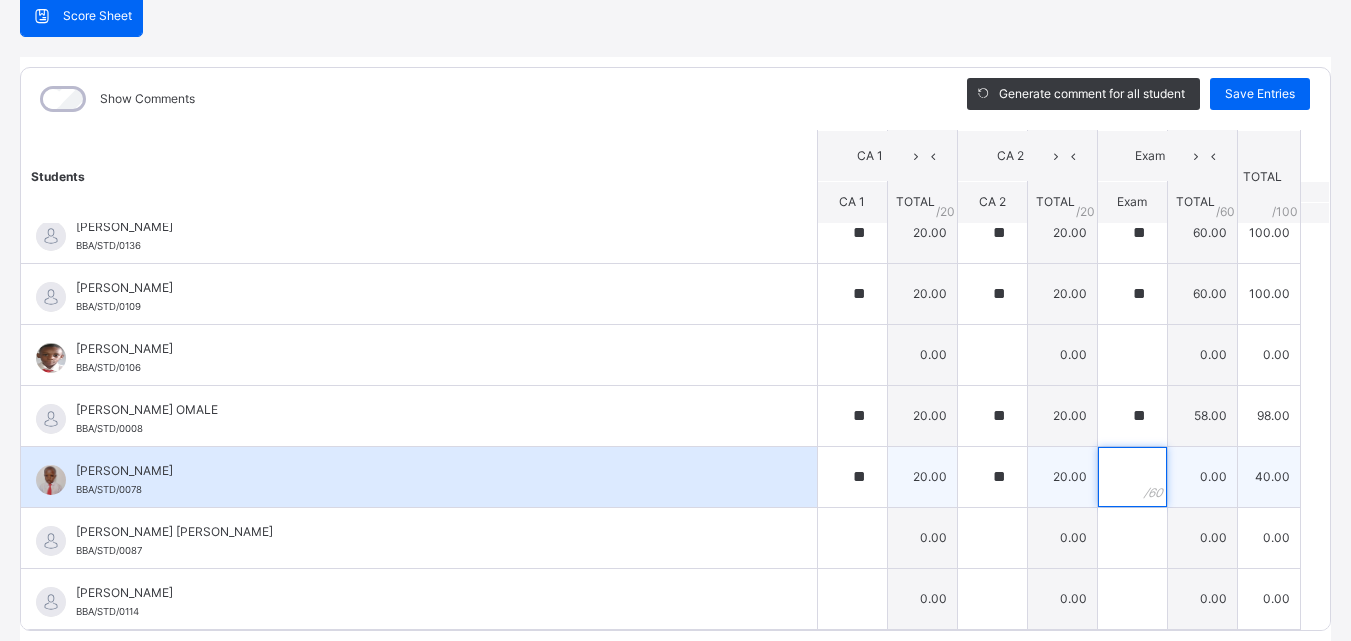 click at bounding box center [1132, 477] 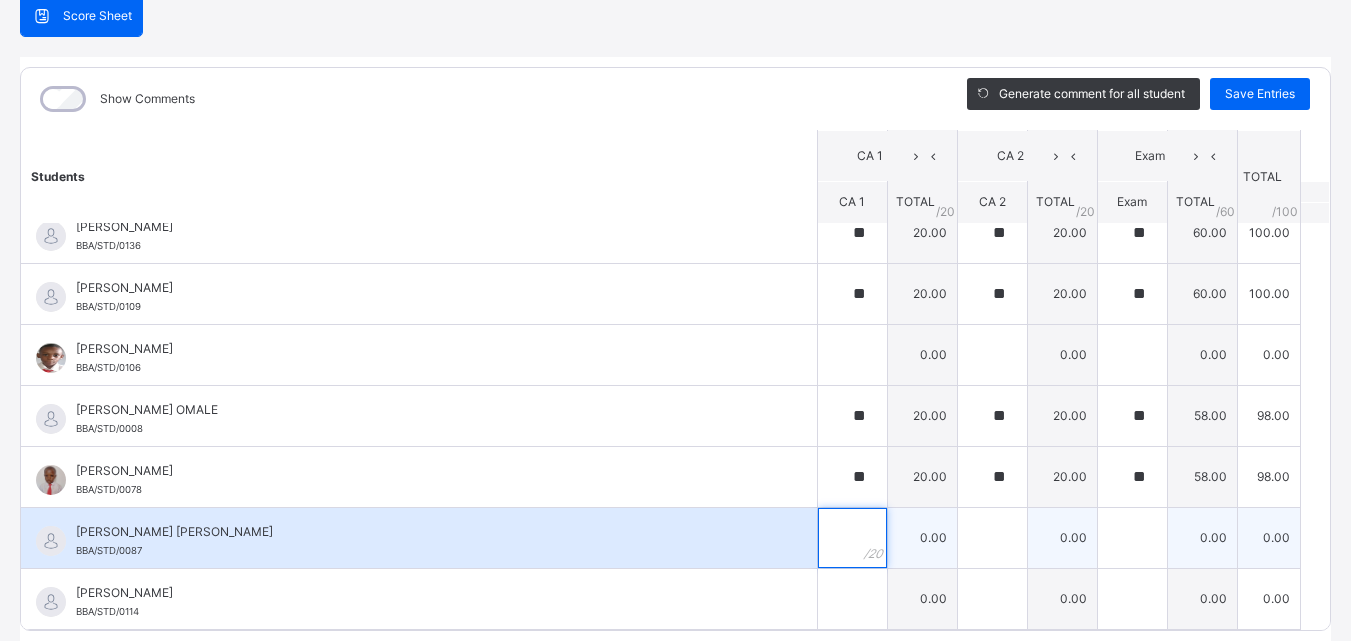 click at bounding box center (852, 538) 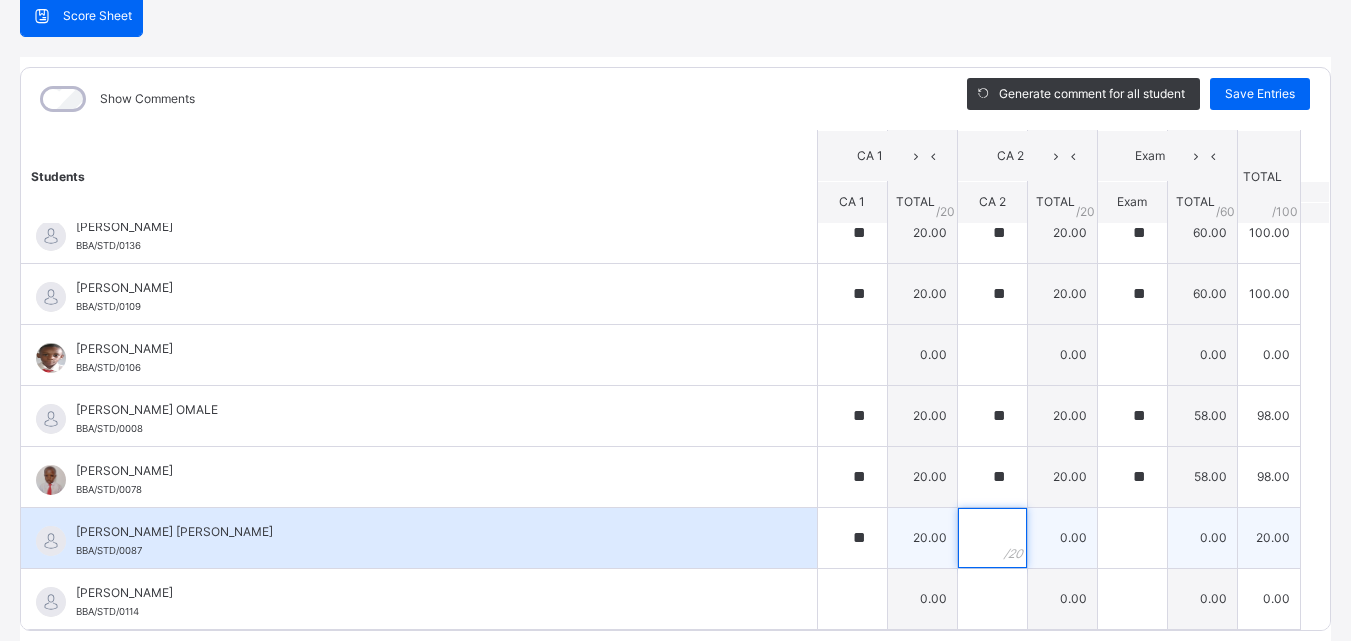 click at bounding box center [992, 538] 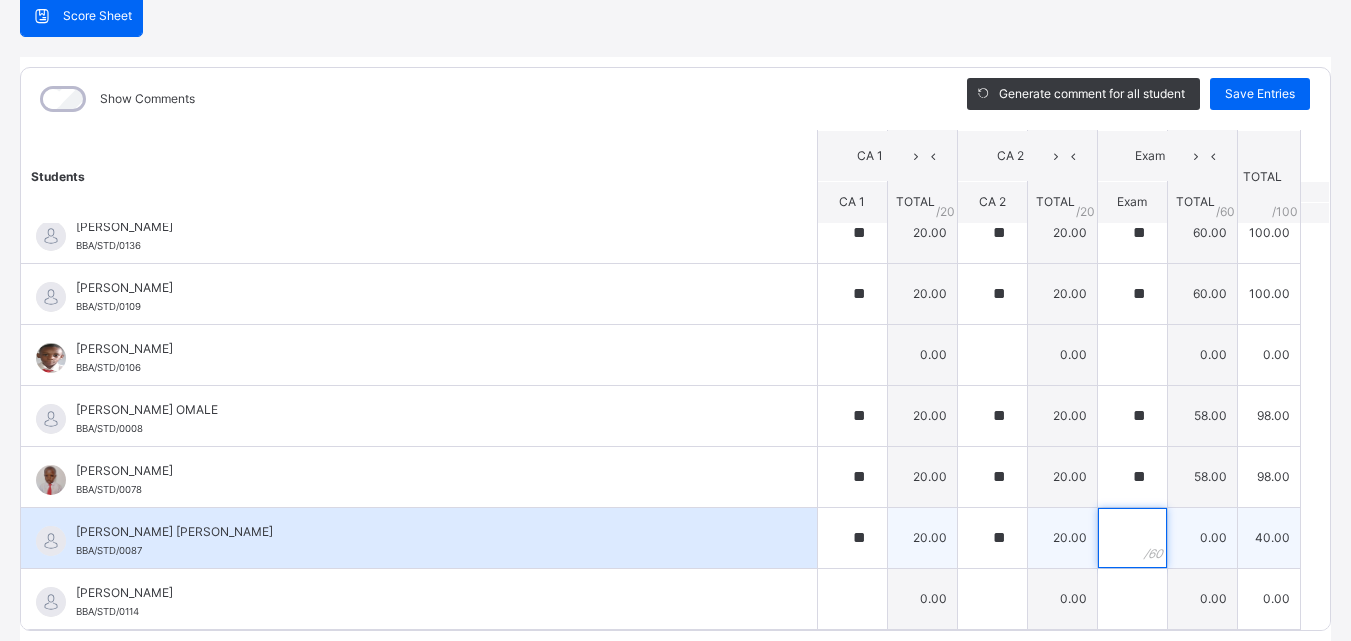 click at bounding box center [1132, 538] 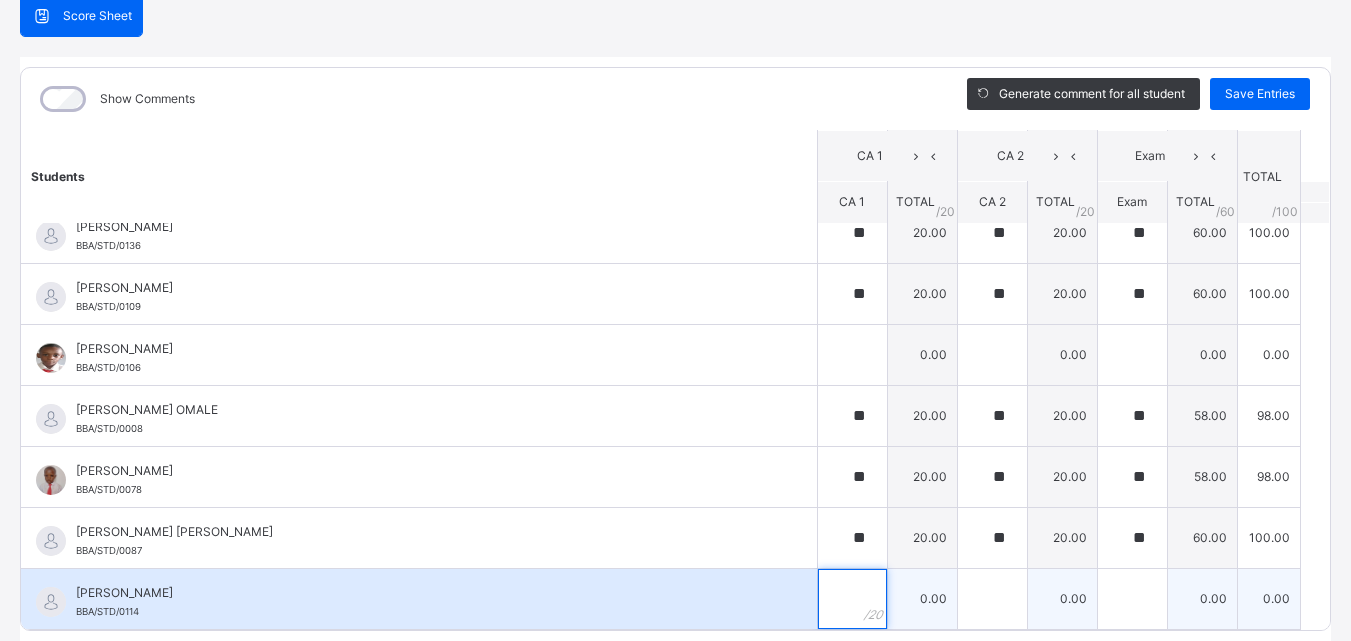 click at bounding box center (852, 599) 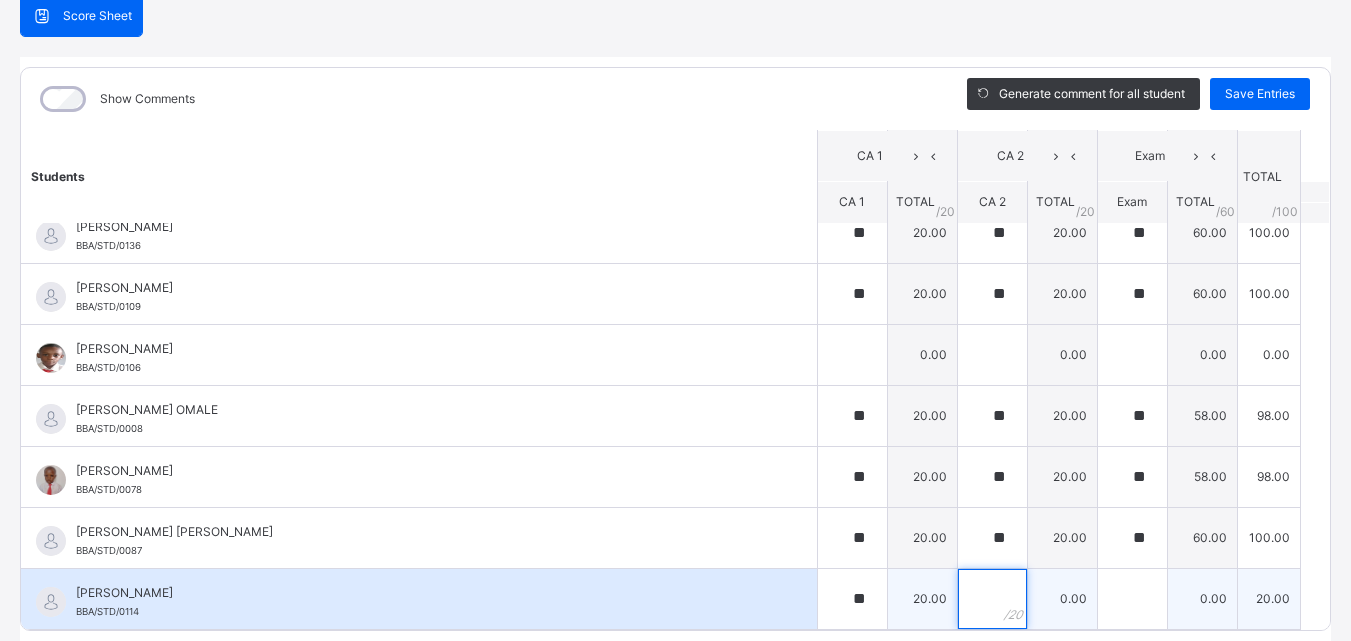 click at bounding box center (992, 599) 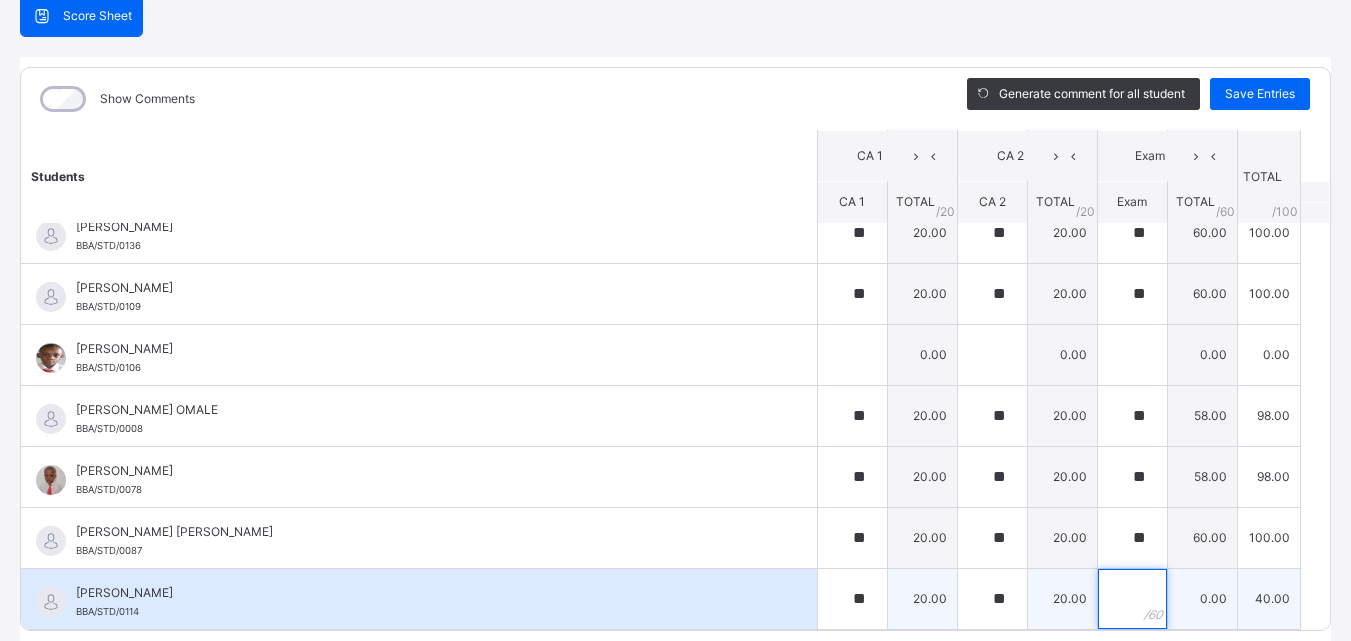 click at bounding box center (1132, 599) 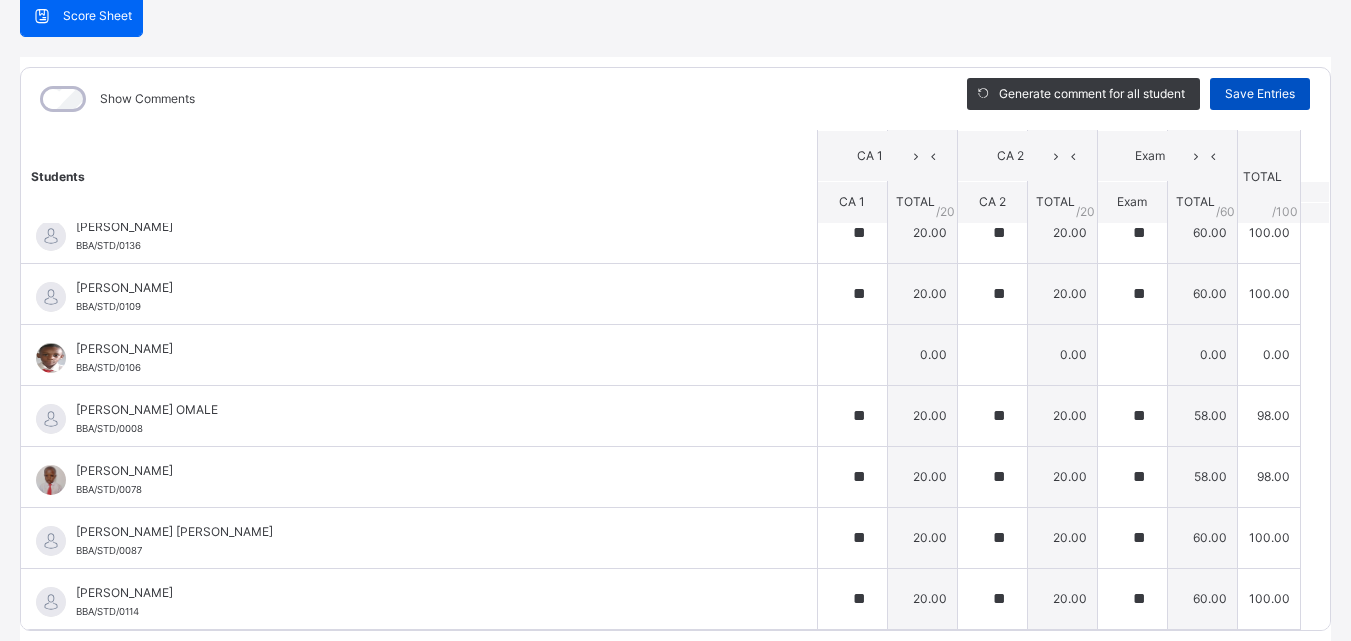 click on "Save Entries" at bounding box center (1260, 94) 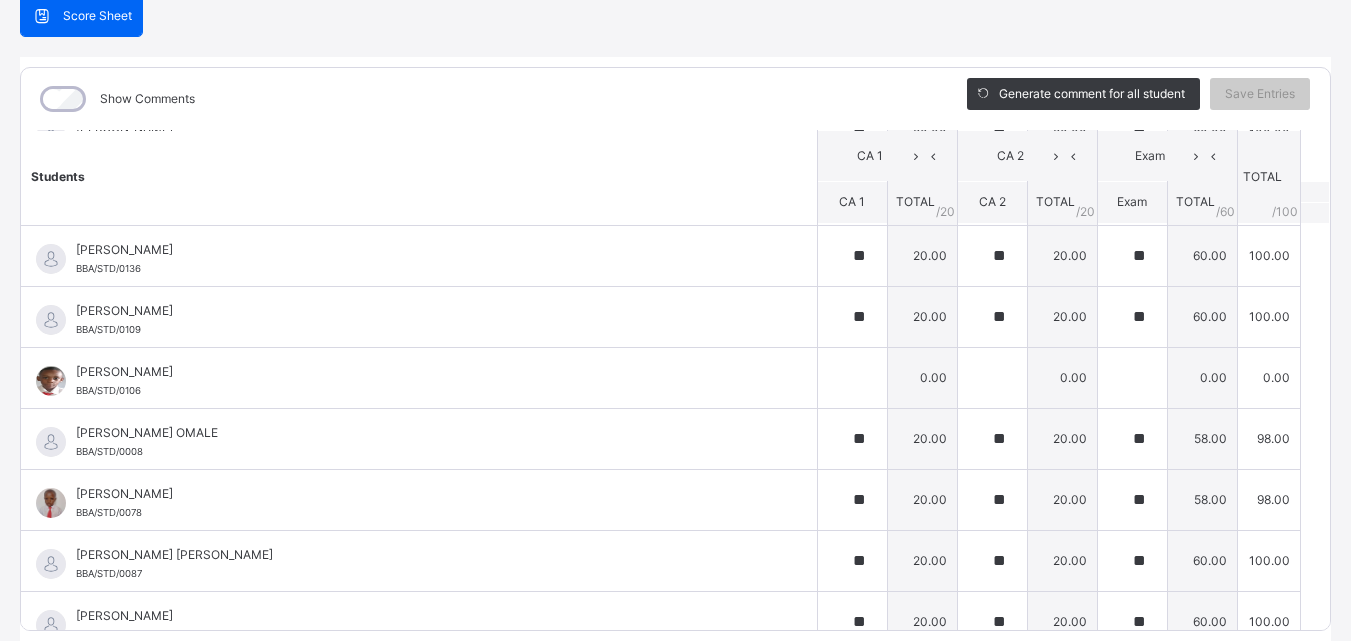 scroll, scrollTop: 0, scrollLeft: 0, axis: both 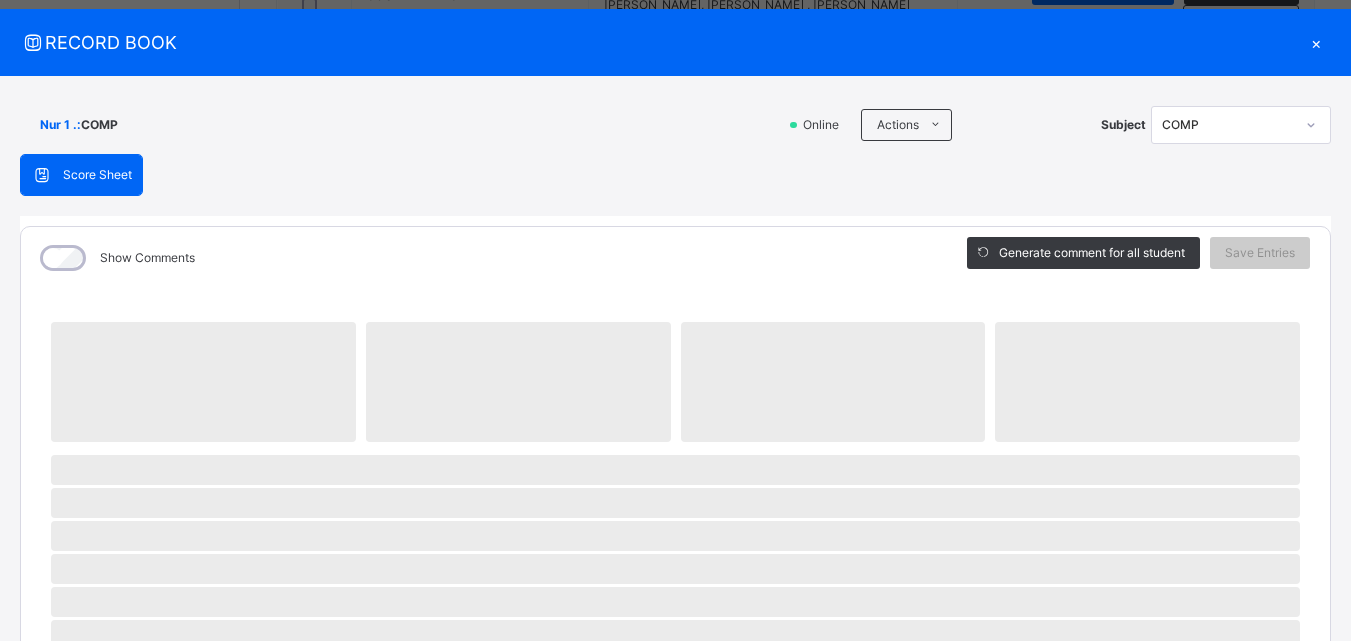 click 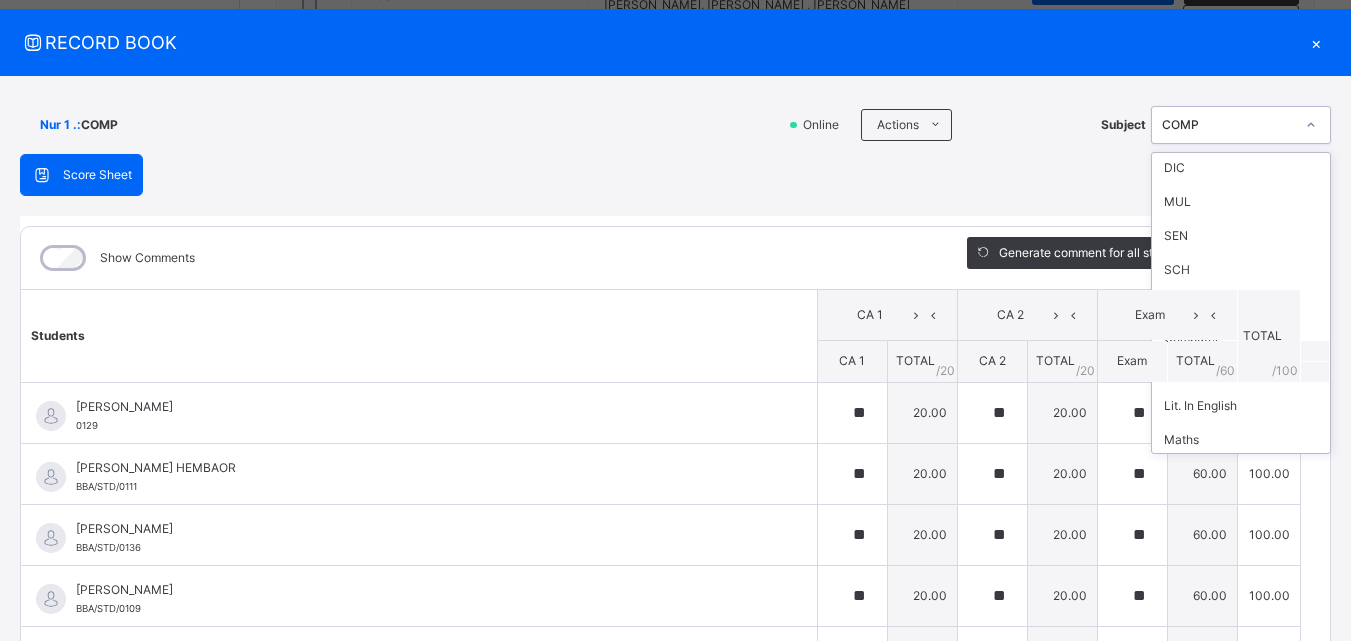 scroll, scrollTop: 149, scrollLeft: 0, axis: vertical 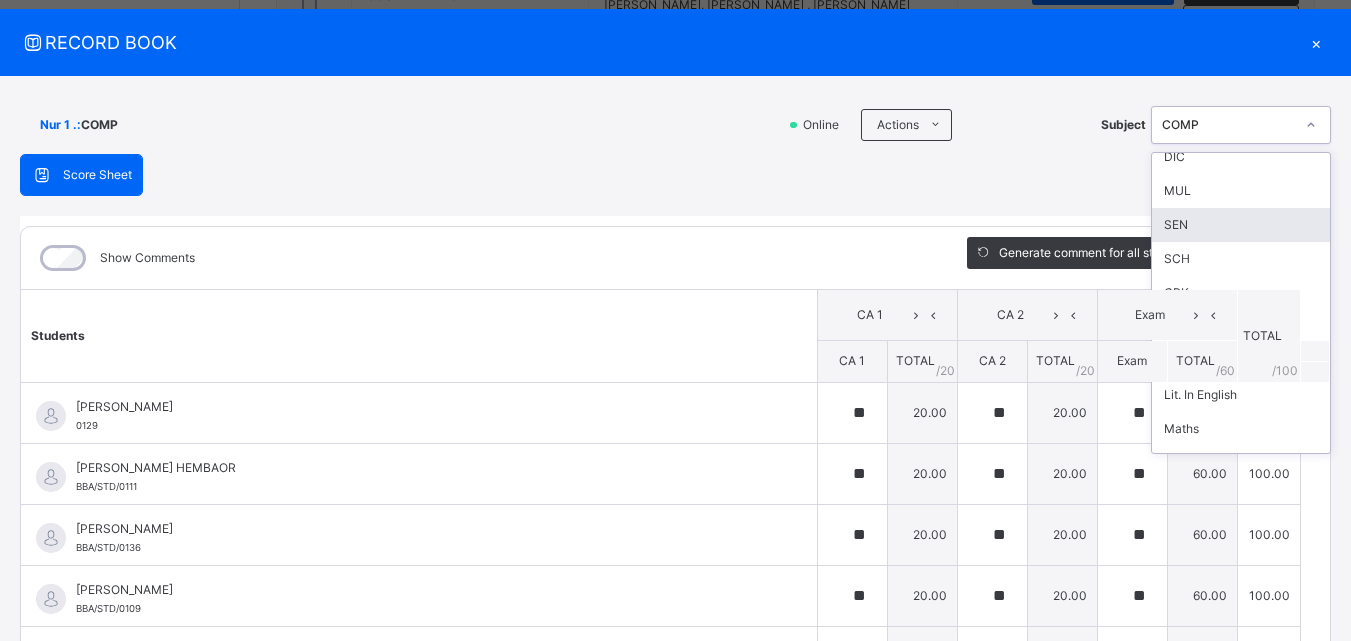 click on "SEN" at bounding box center [1241, 225] 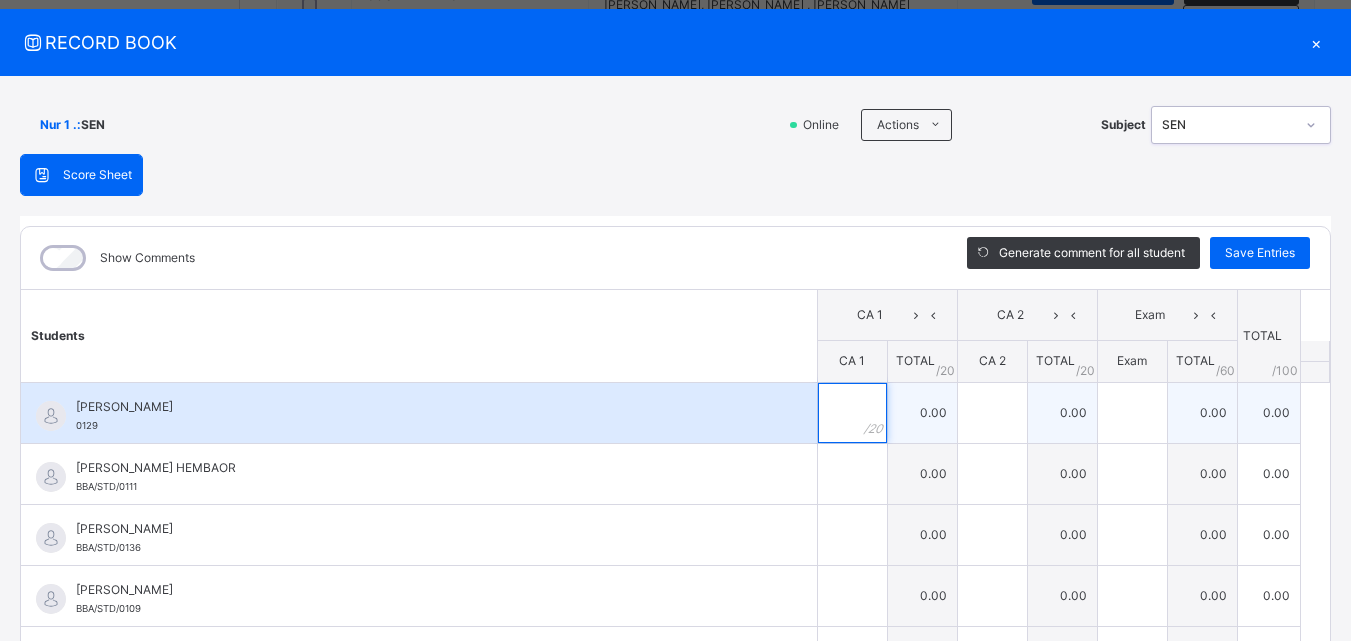 click at bounding box center (852, 413) 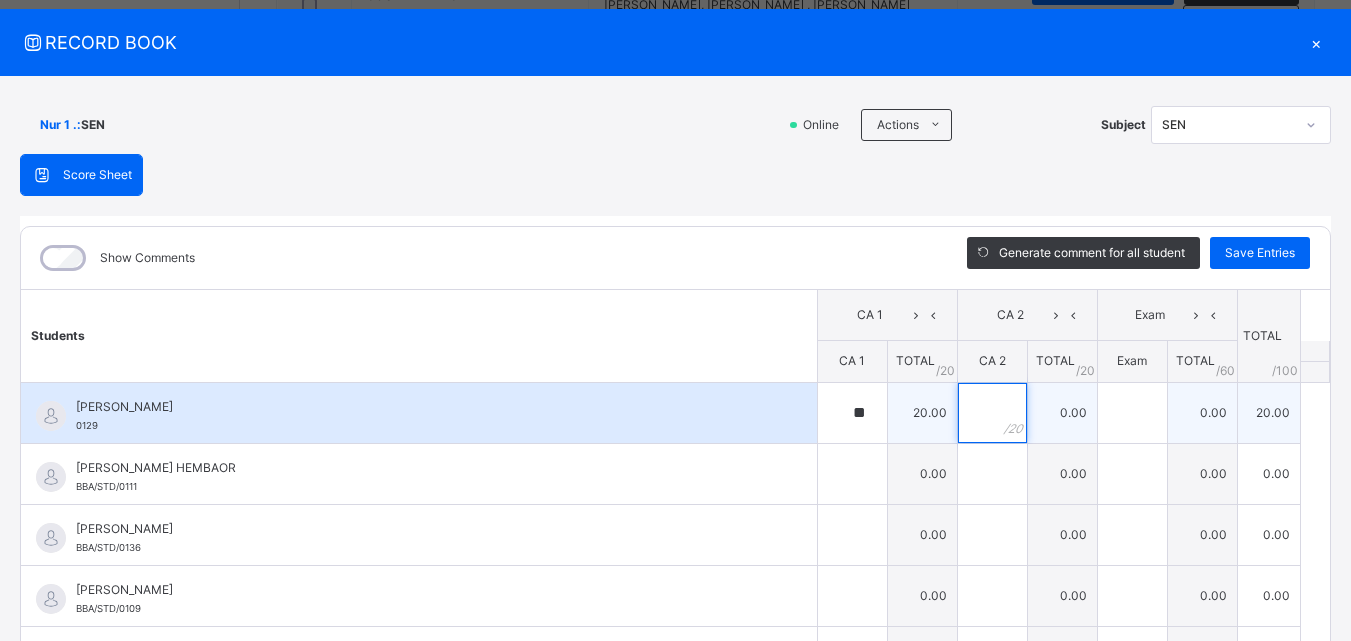 click at bounding box center (992, 413) 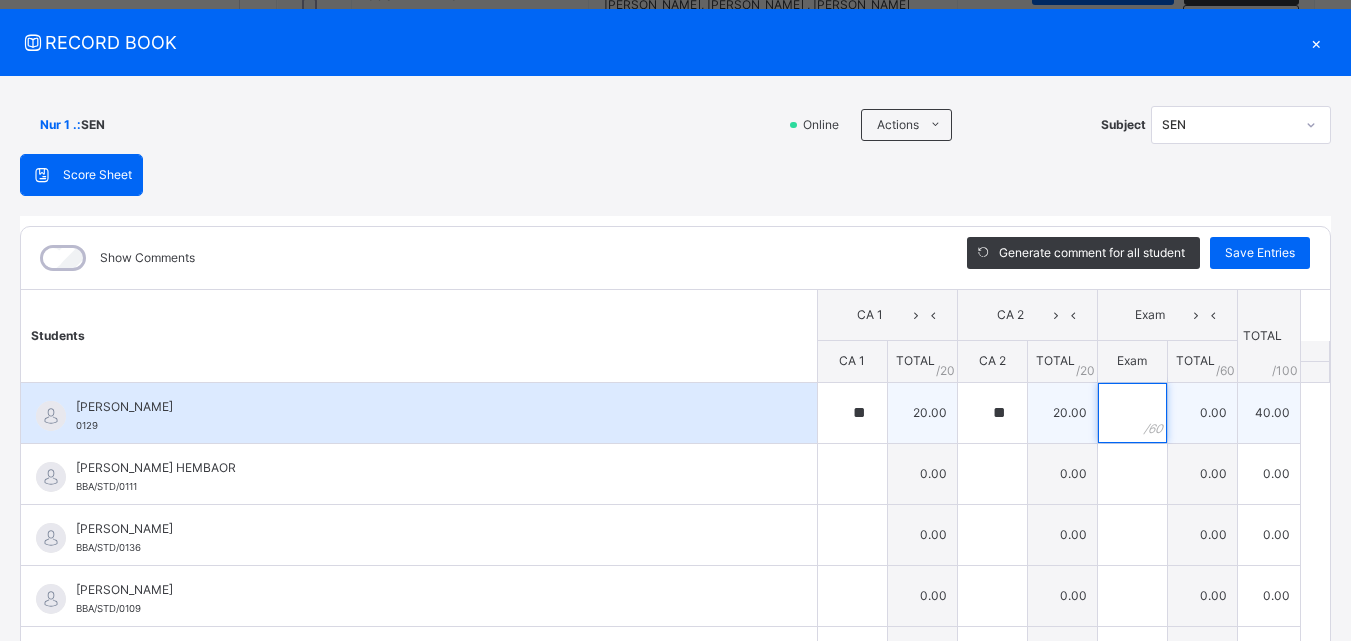 click at bounding box center (1132, 413) 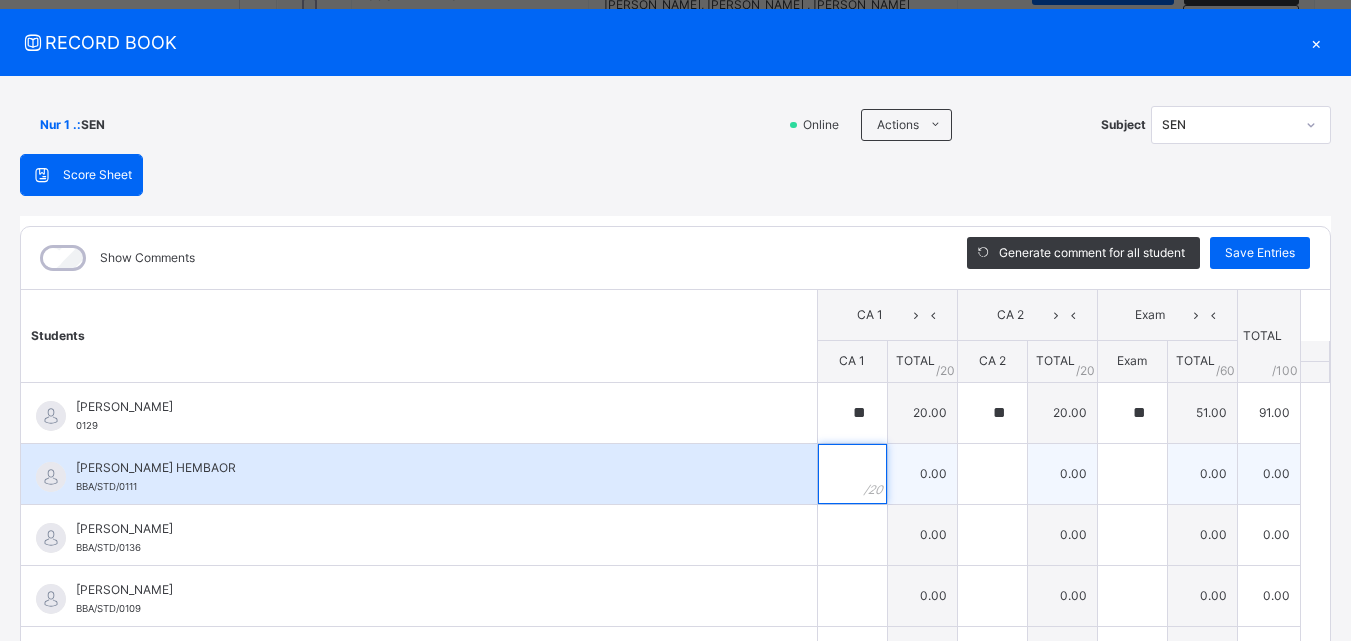 click at bounding box center (852, 474) 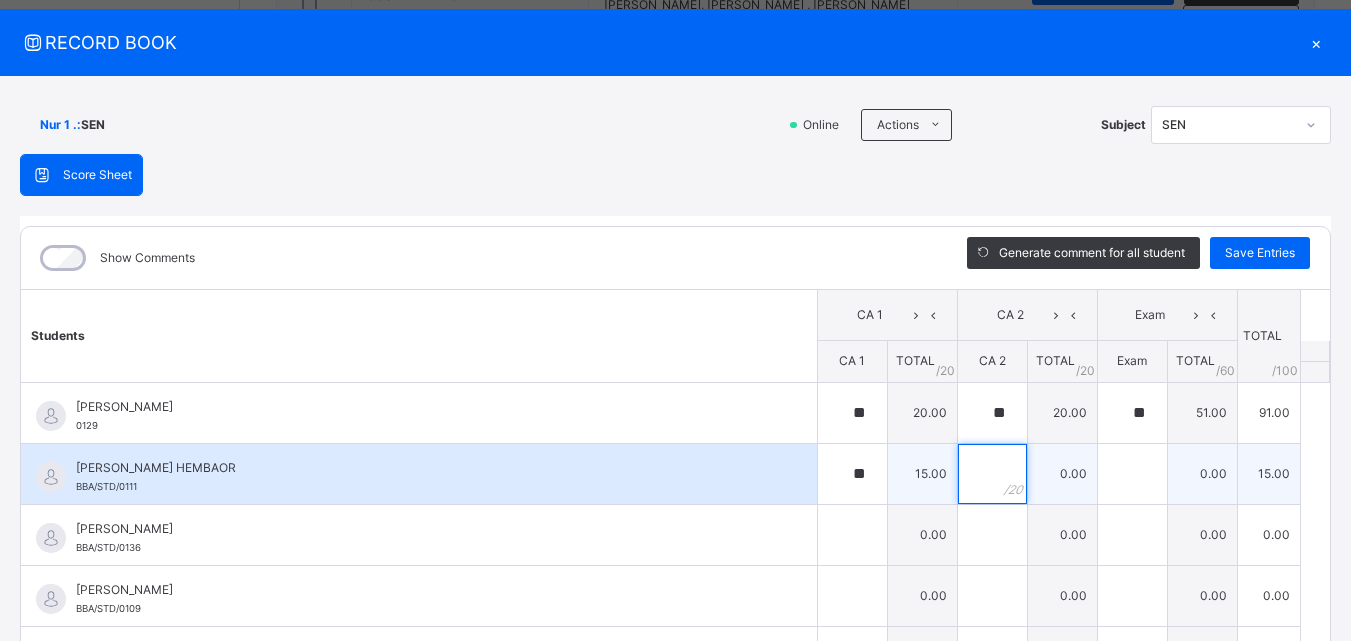 click at bounding box center (992, 474) 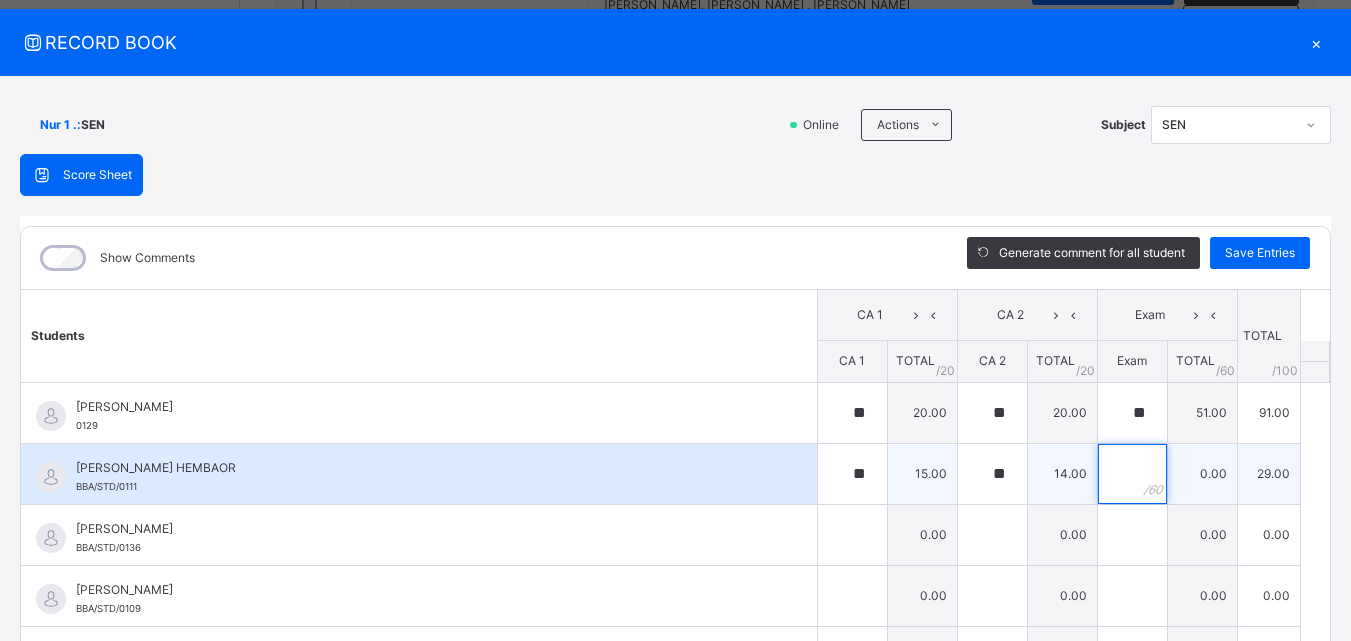 click at bounding box center [1132, 474] 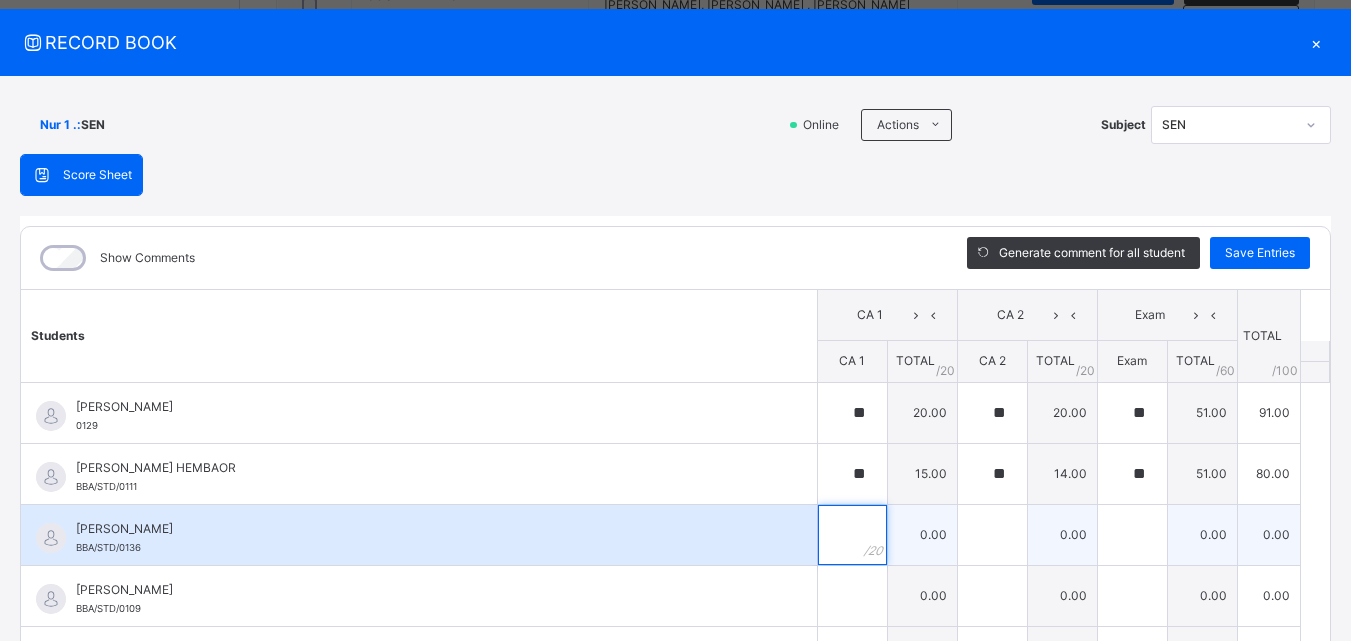 click at bounding box center [852, 535] 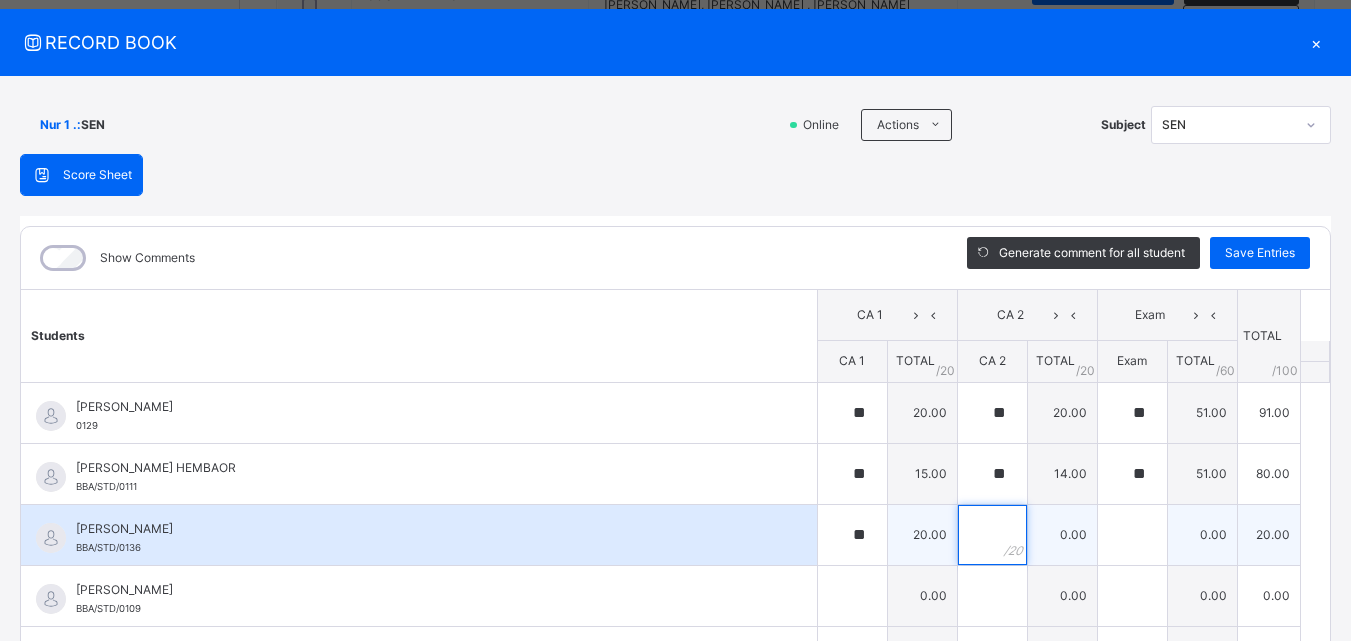 click at bounding box center [992, 535] 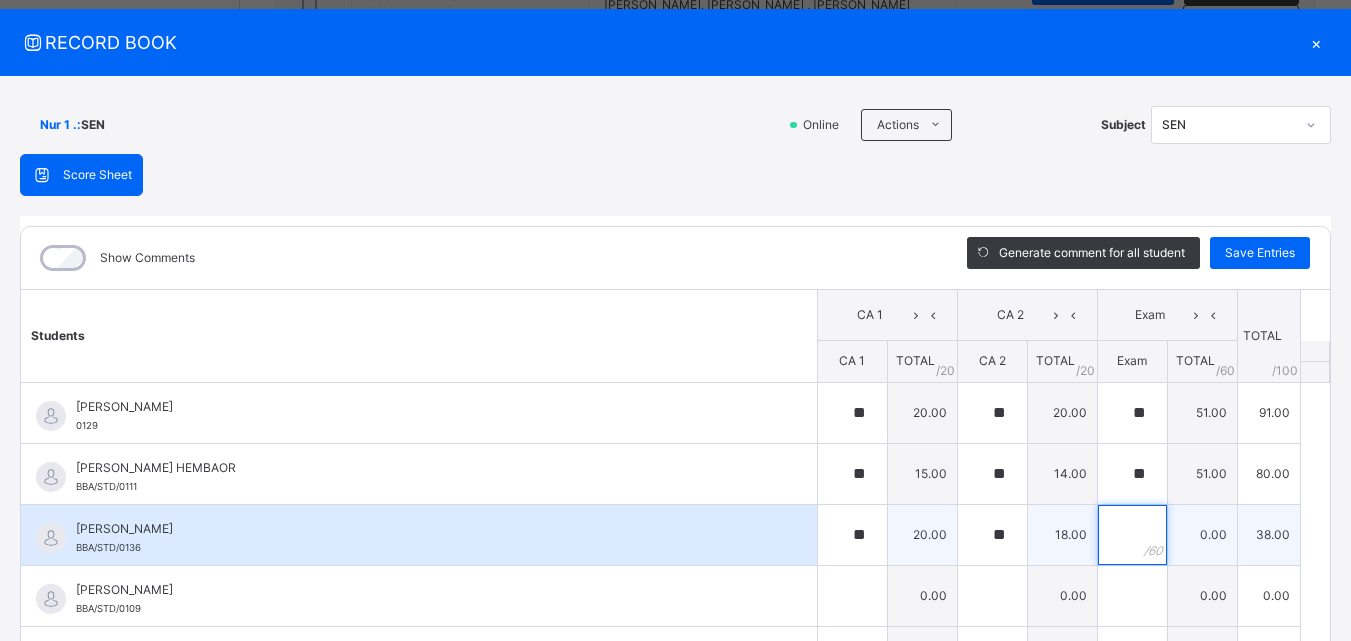 click at bounding box center [1132, 535] 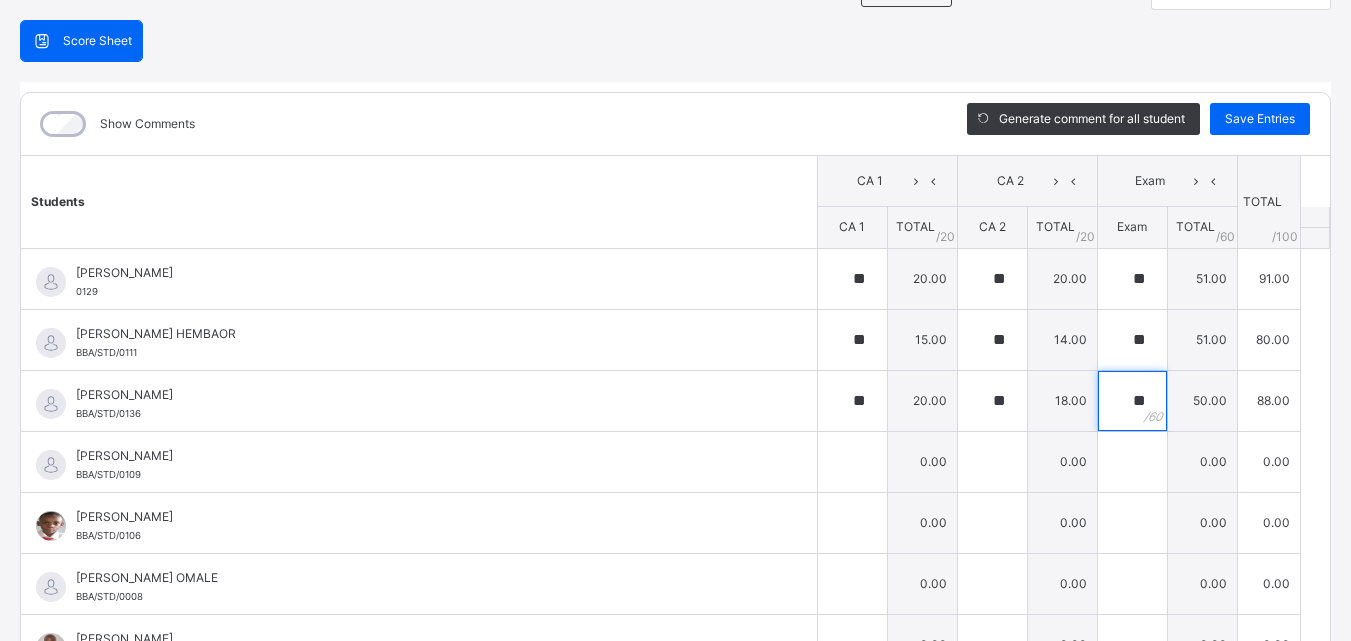 scroll, scrollTop: 202, scrollLeft: 0, axis: vertical 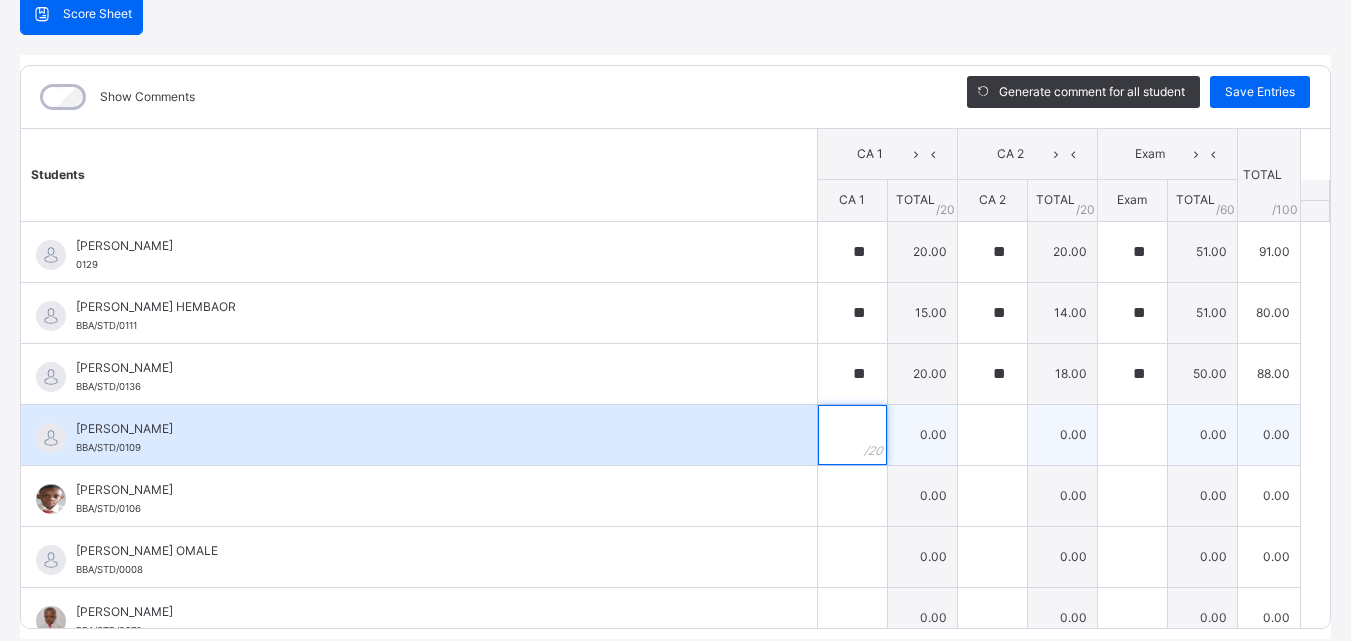 click at bounding box center (852, 435) 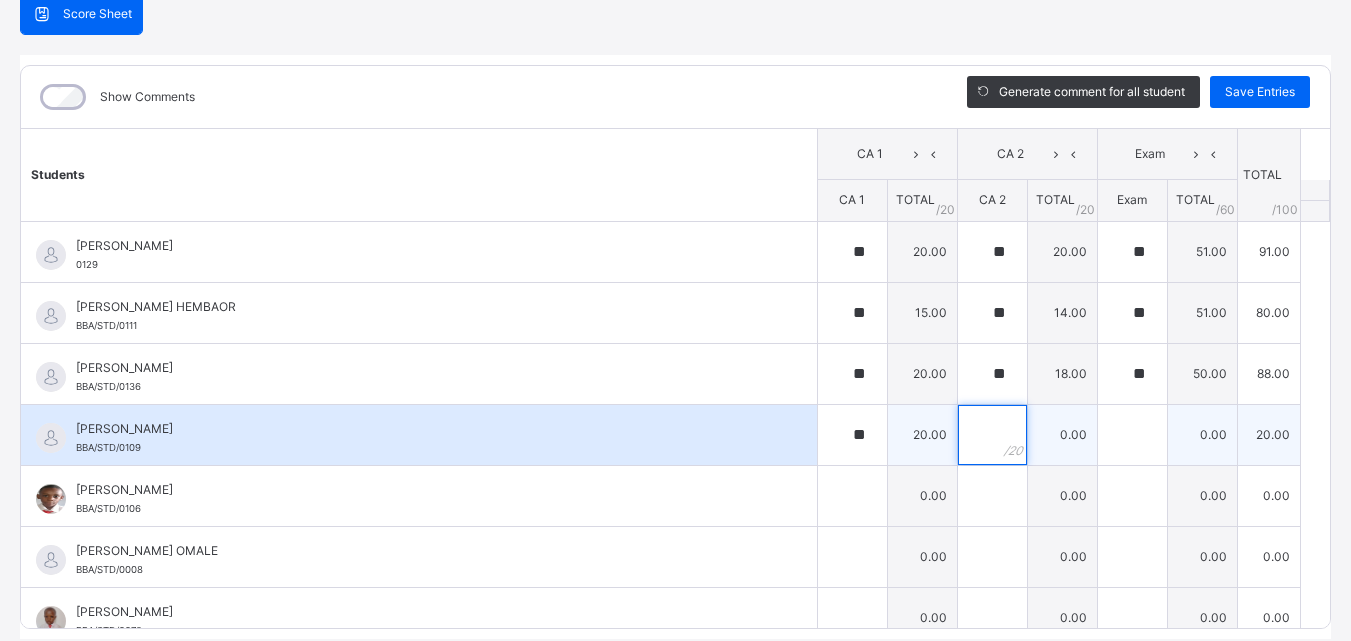 click at bounding box center (992, 435) 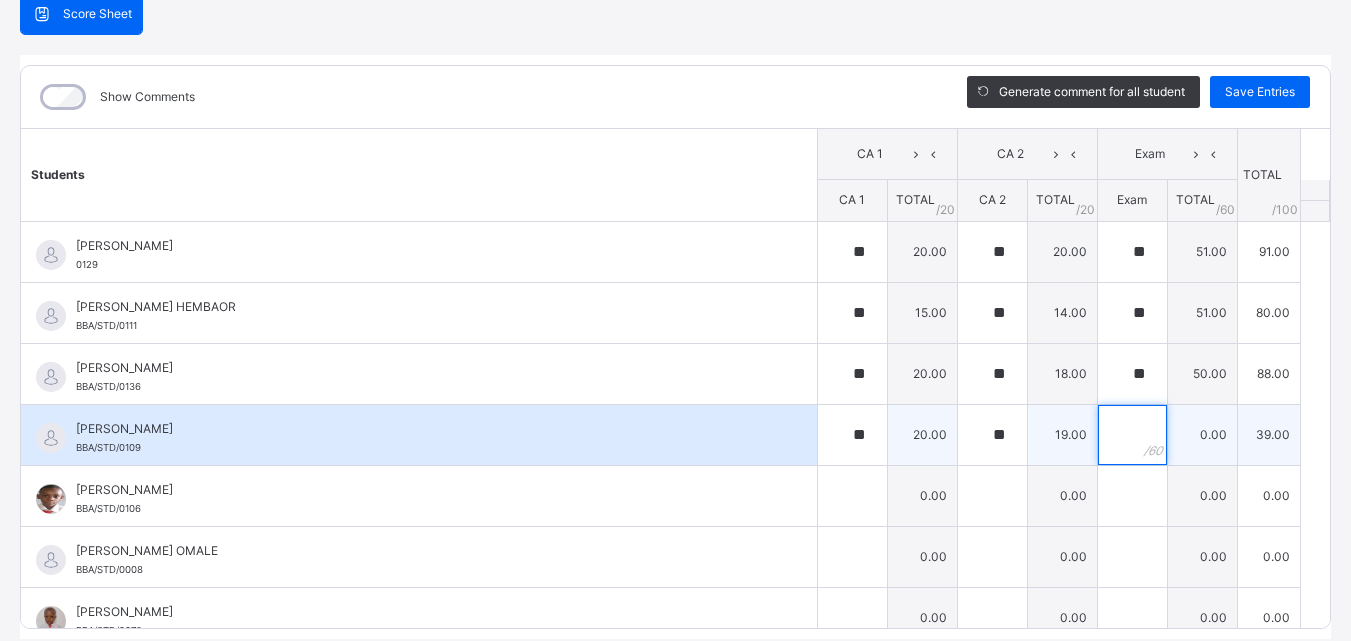 click at bounding box center (1132, 435) 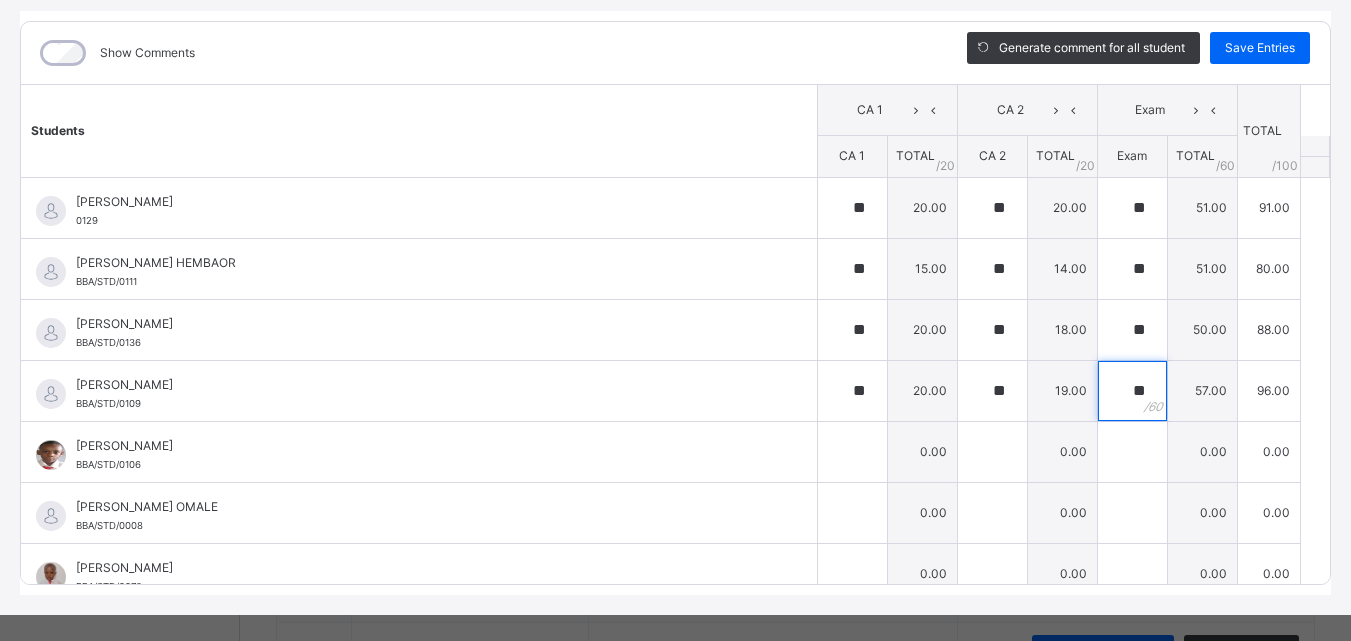 scroll, scrollTop: 270, scrollLeft: 0, axis: vertical 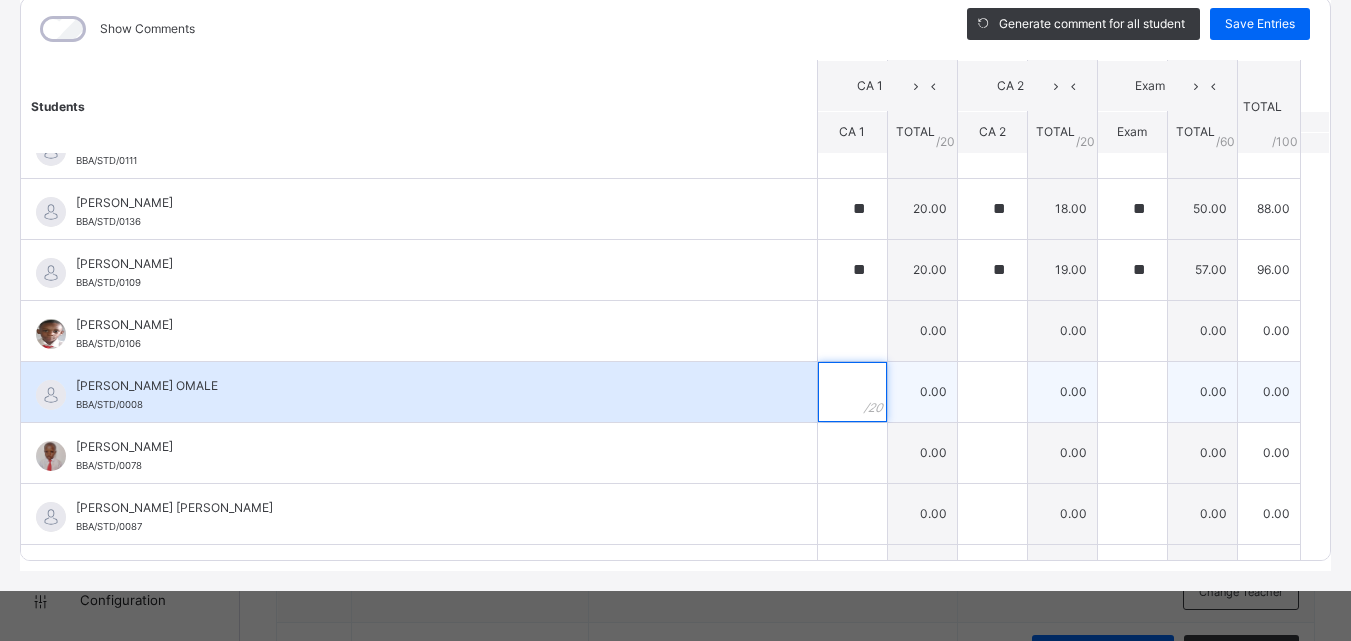 click at bounding box center (852, 392) 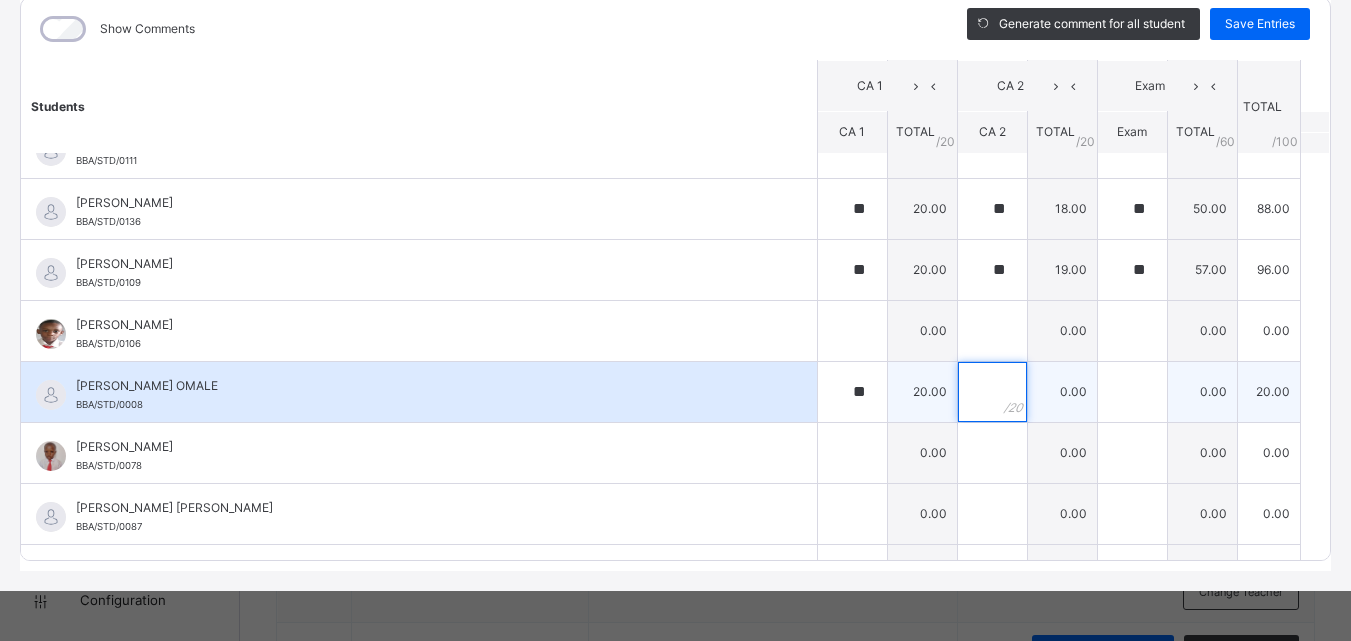 click at bounding box center [992, 392] 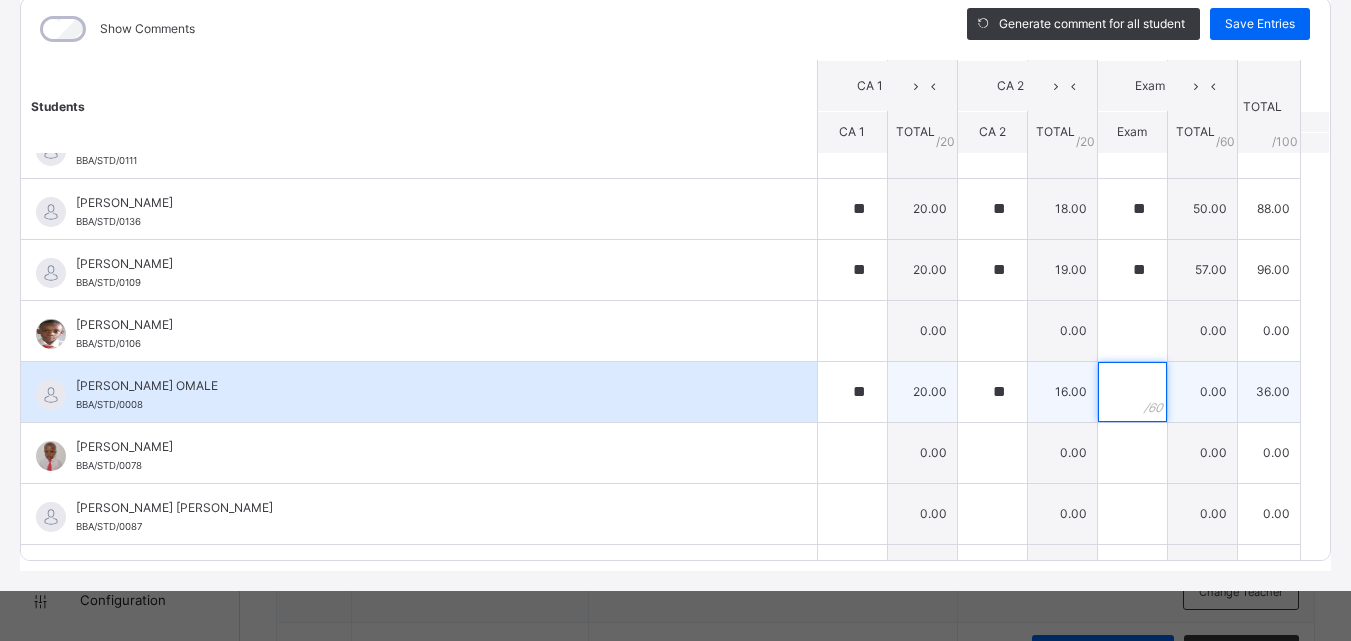 click at bounding box center [1132, 392] 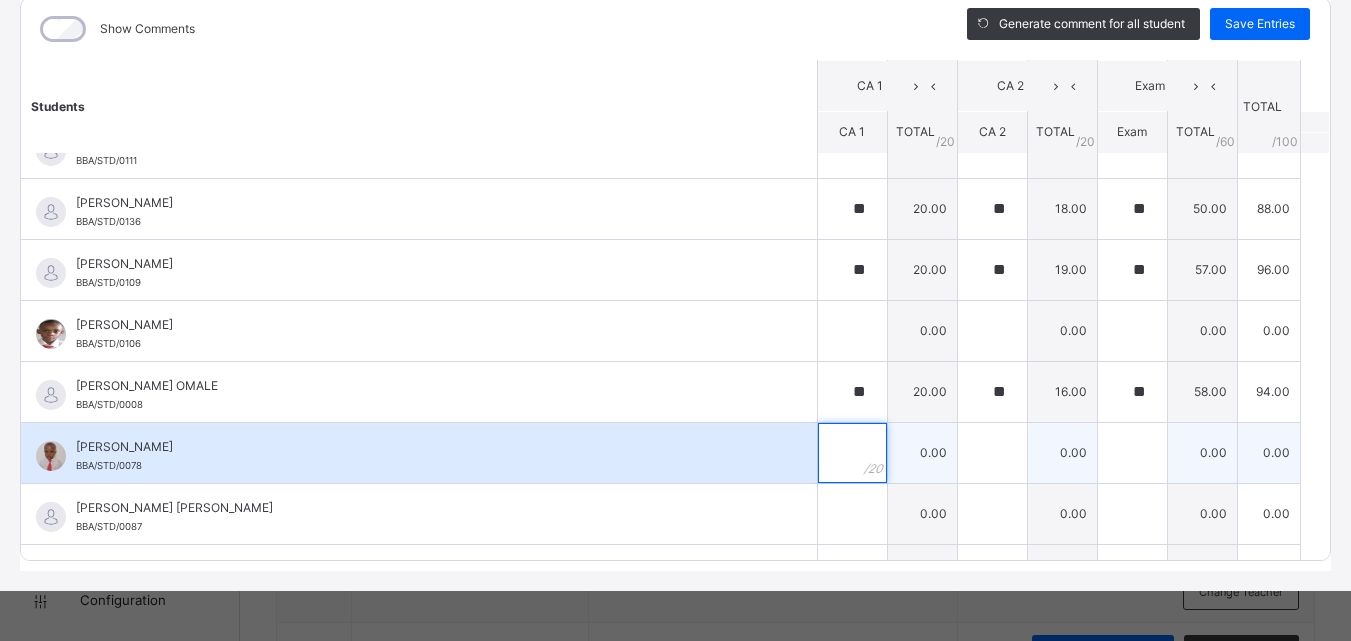 click at bounding box center [852, 453] 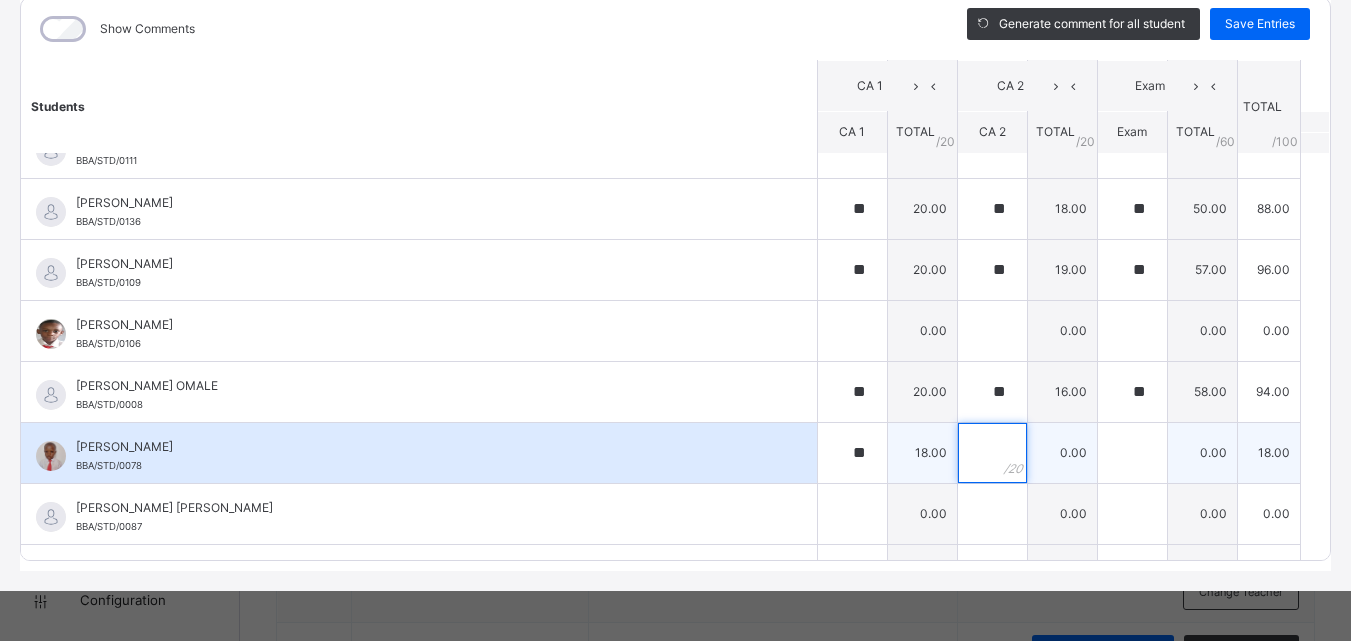 click at bounding box center (992, 453) 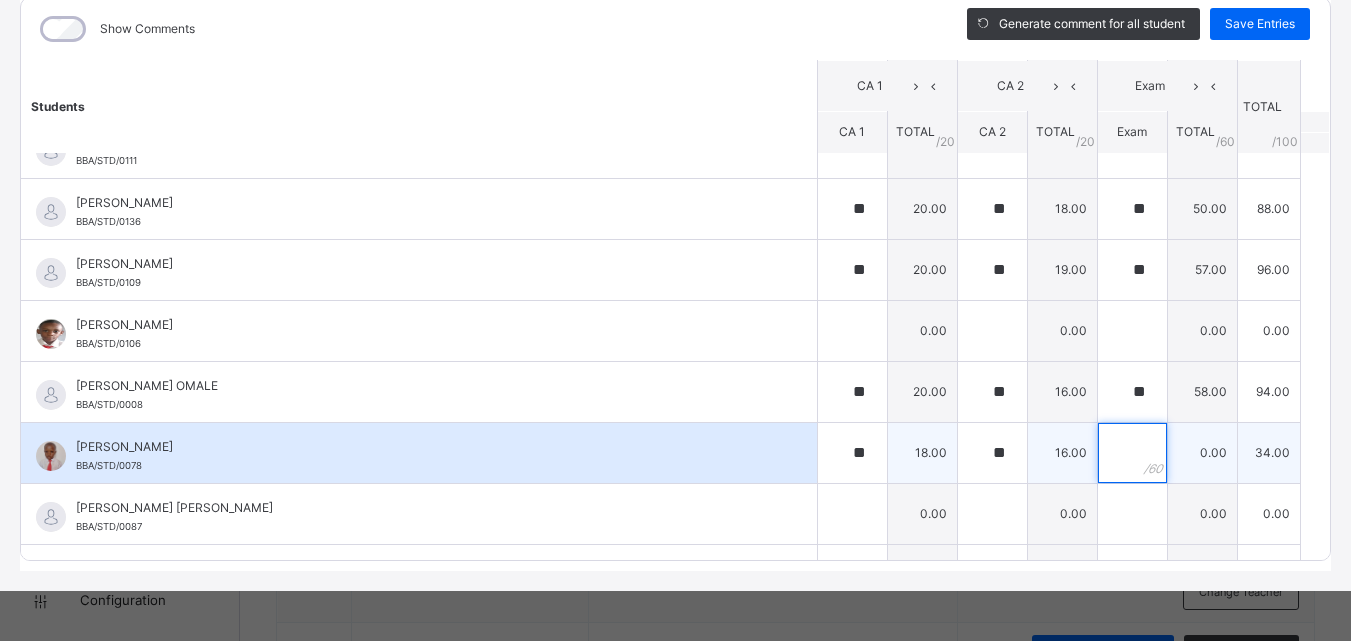 click at bounding box center (1132, 453) 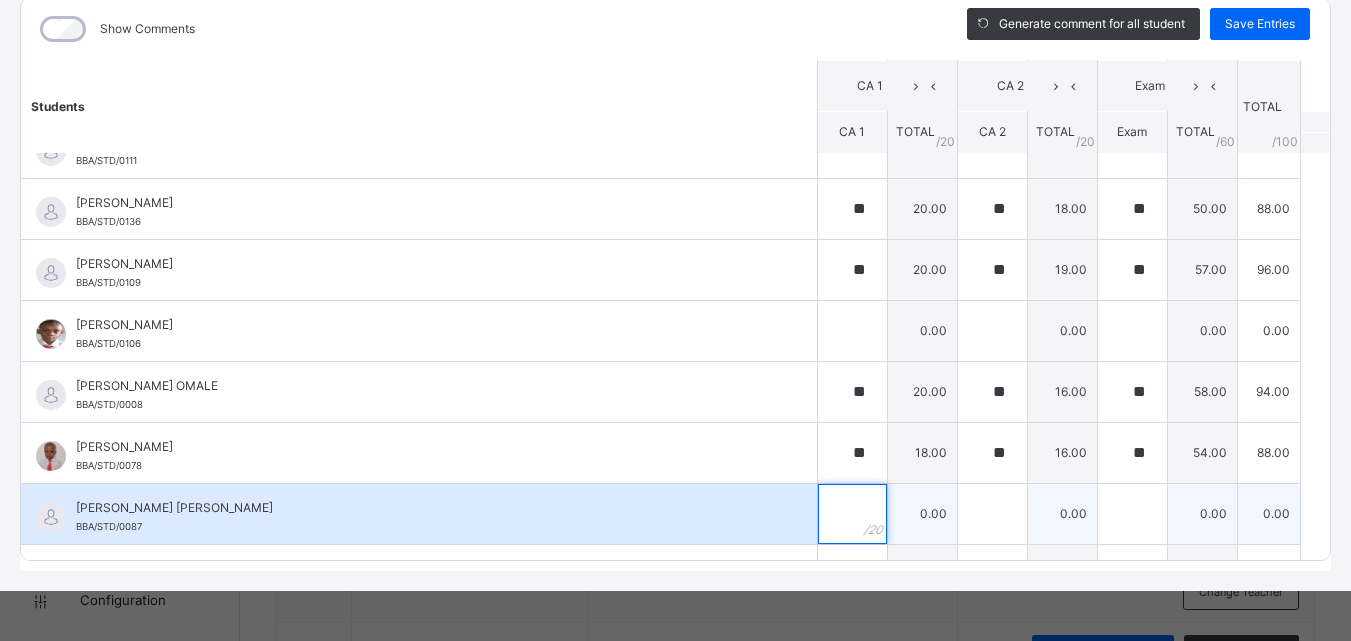 click at bounding box center (852, 514) 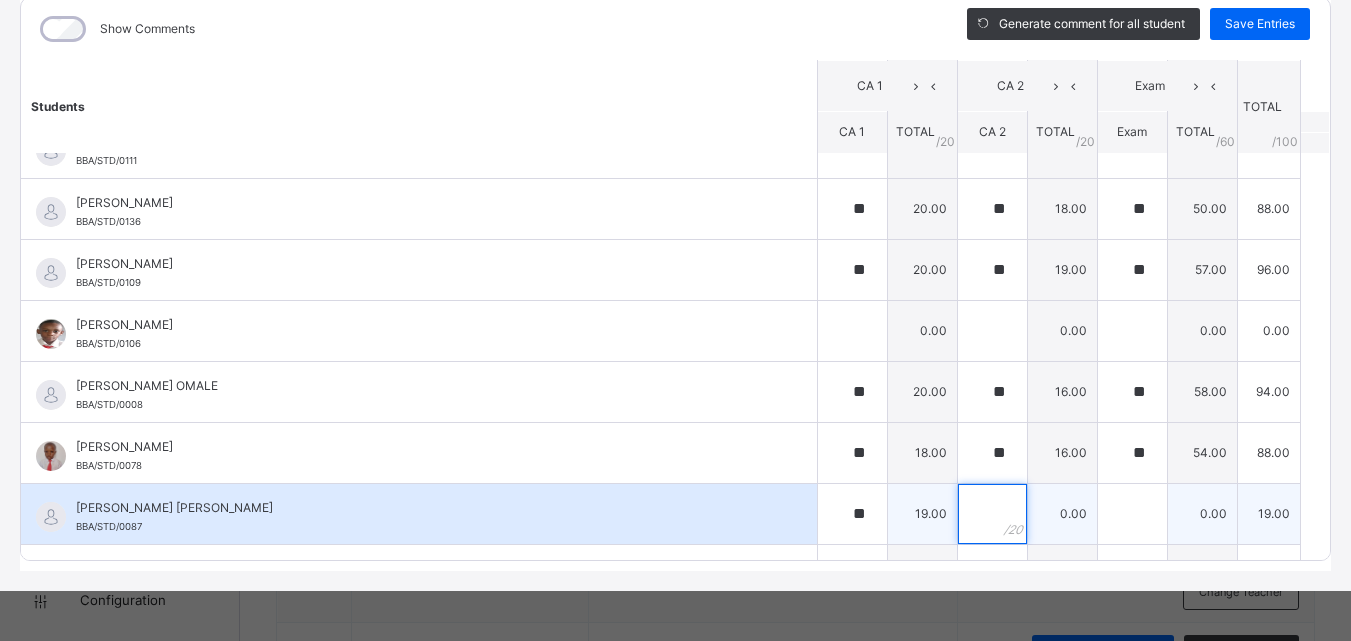click at bounding box center (992, 514) 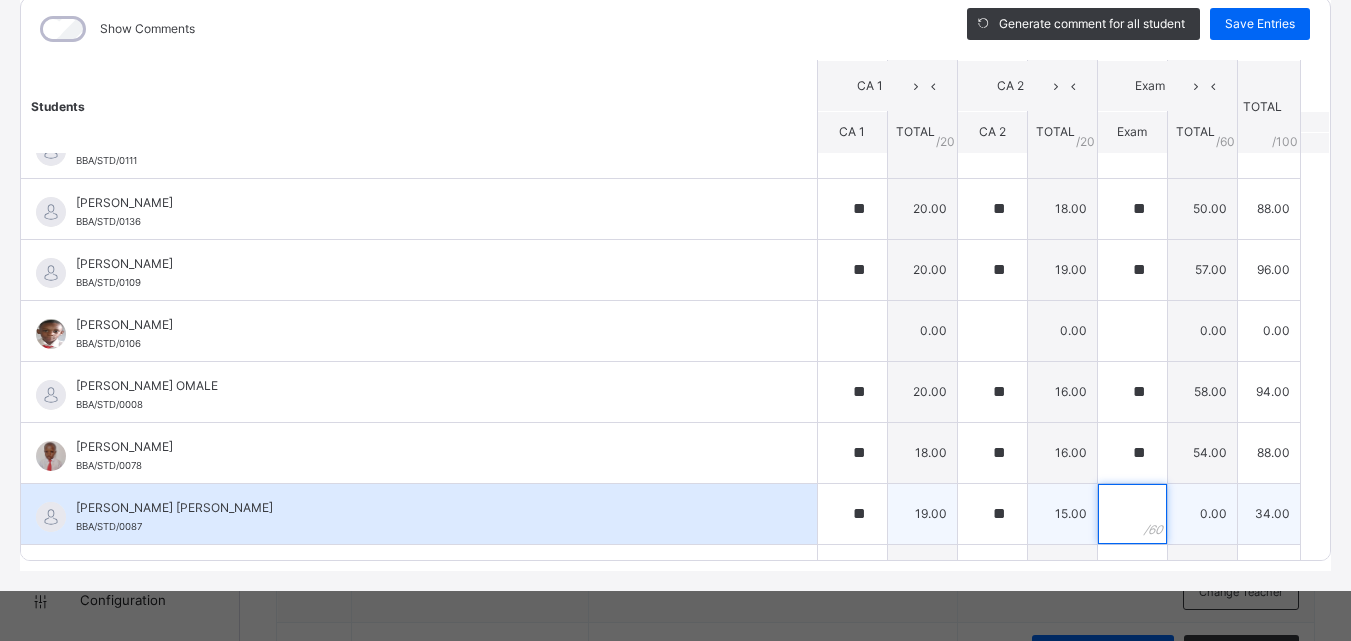 click at bounding box center (1132, 514) 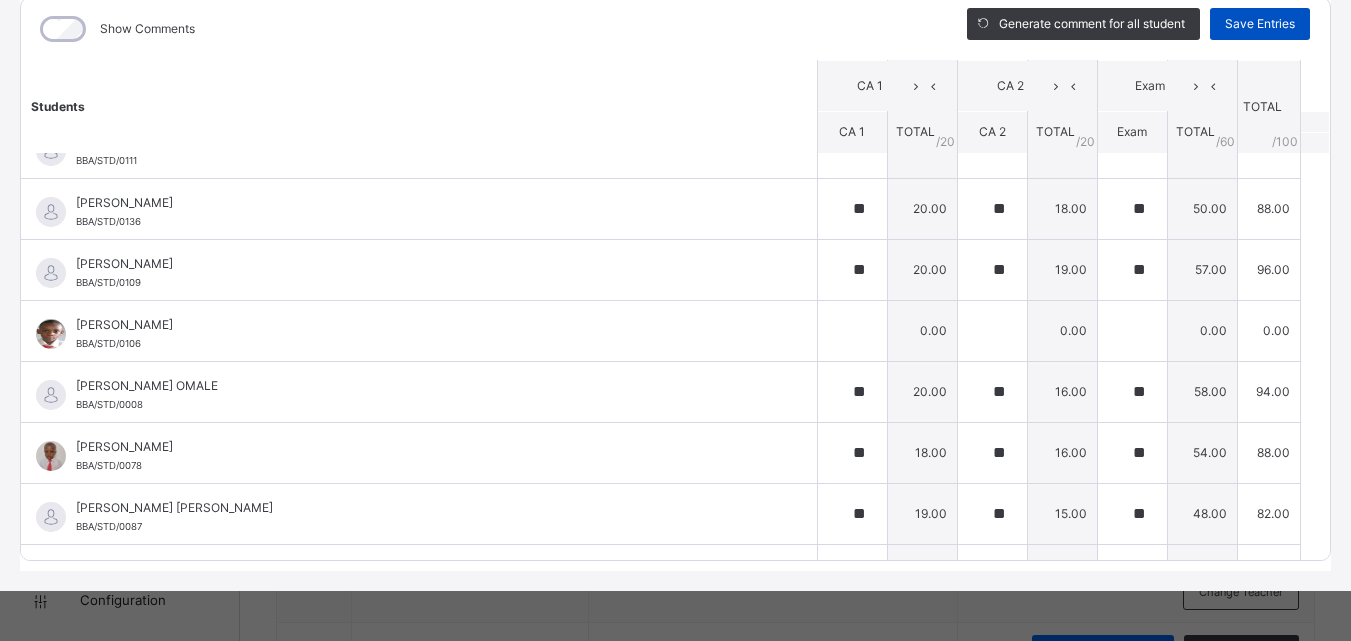 click on "Save Entries" at bounding box center (1260, 24) 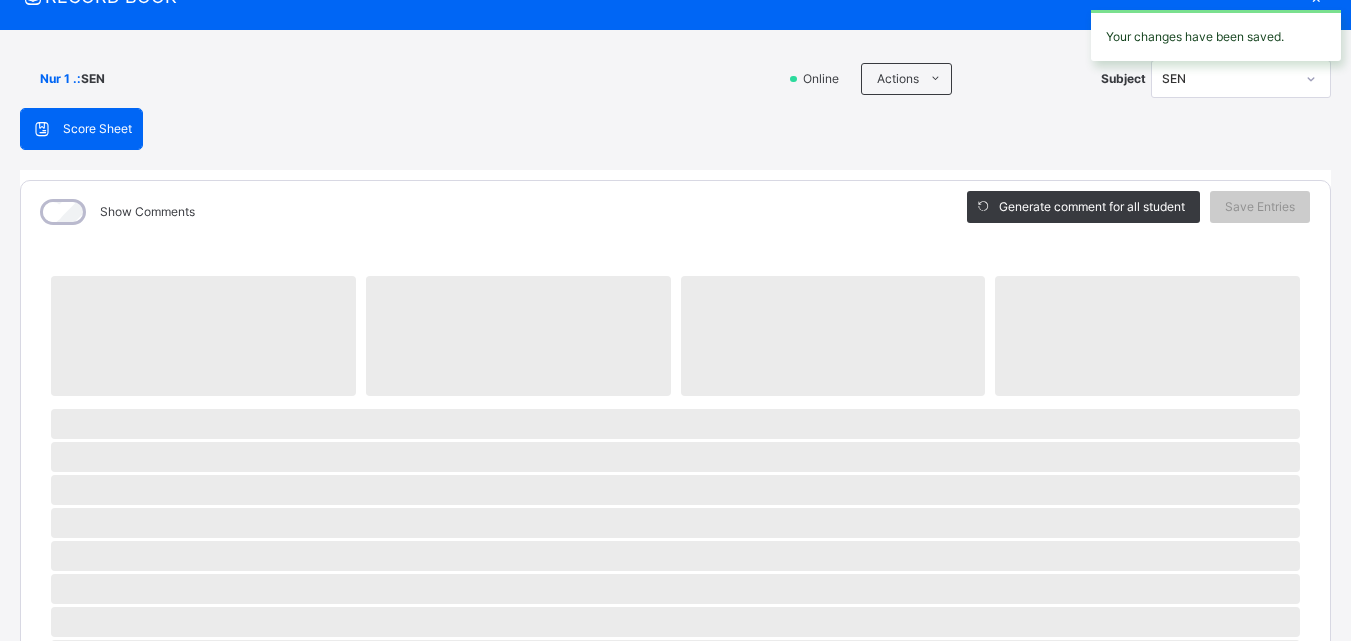 scroll, scrollTop: 56, scrollLeft: 0, axis: vertical 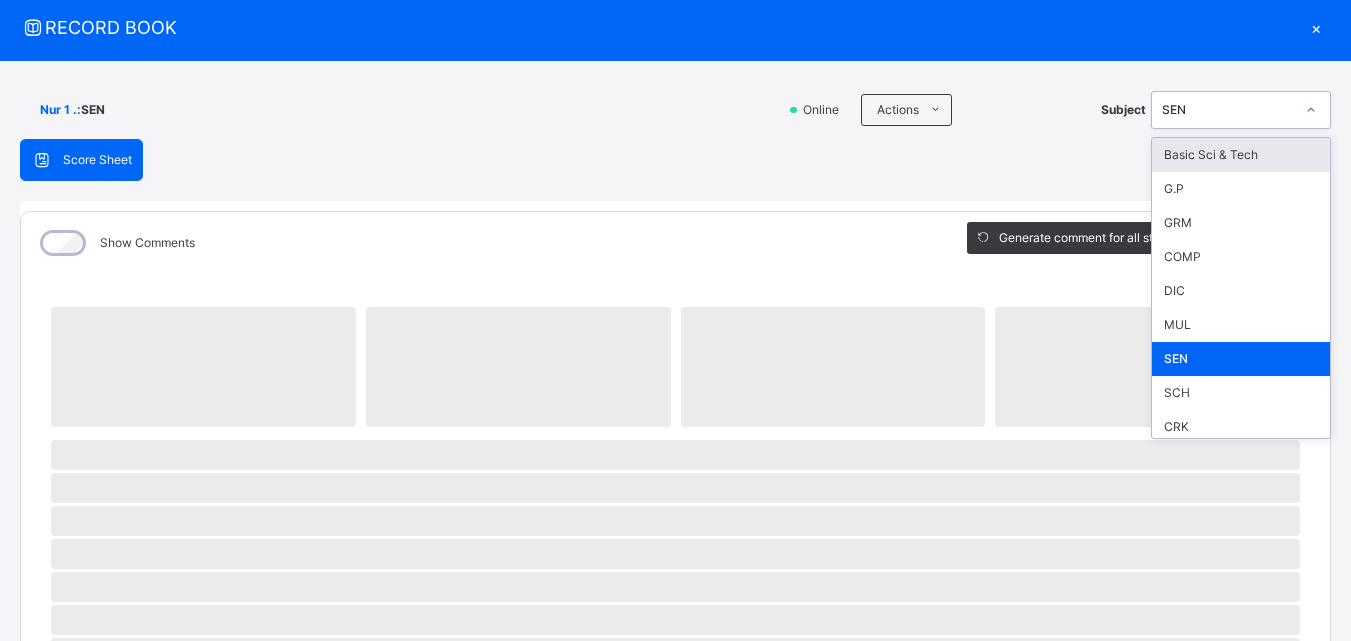 click 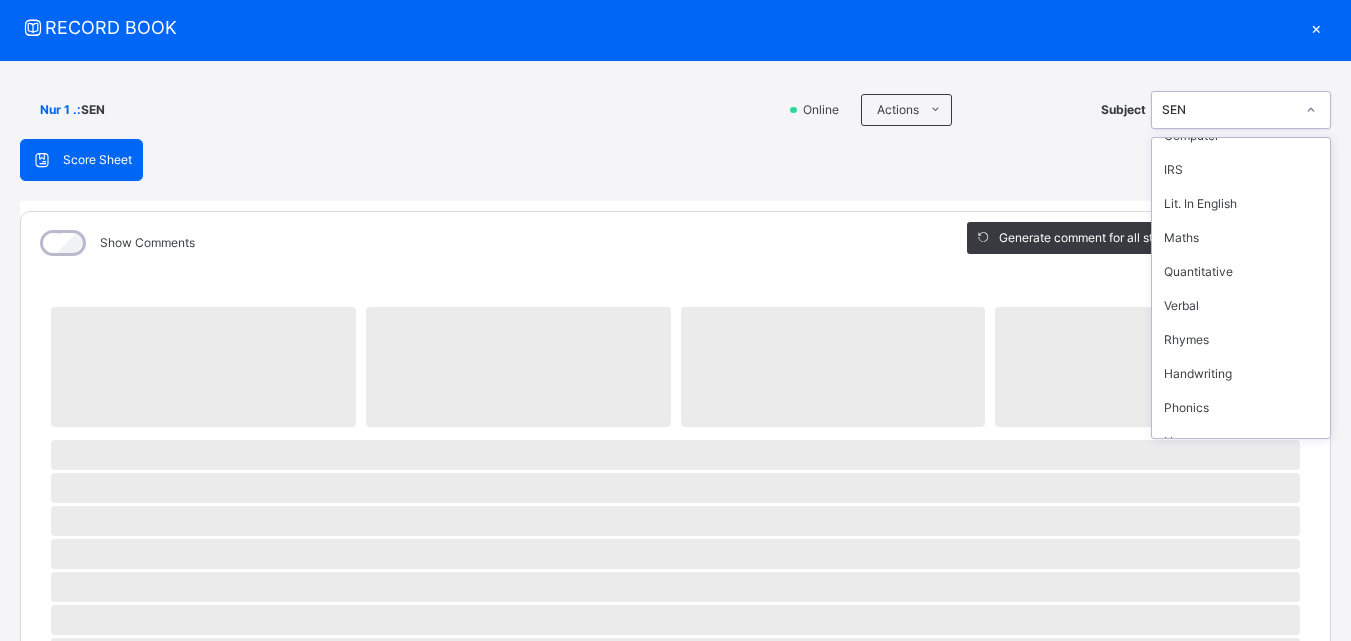scroll, scrollTop: 336, scrollLeft: 0, axis: vertical 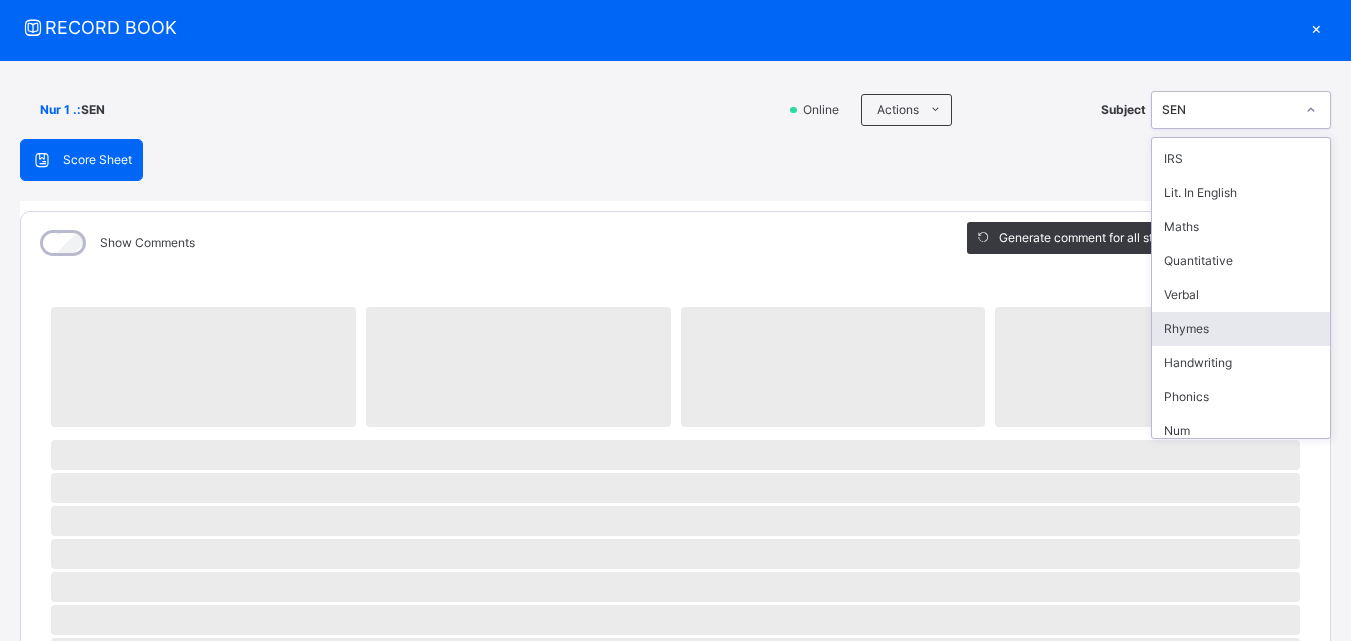 click on "Rhymes" at bounding box center [1241, 329] 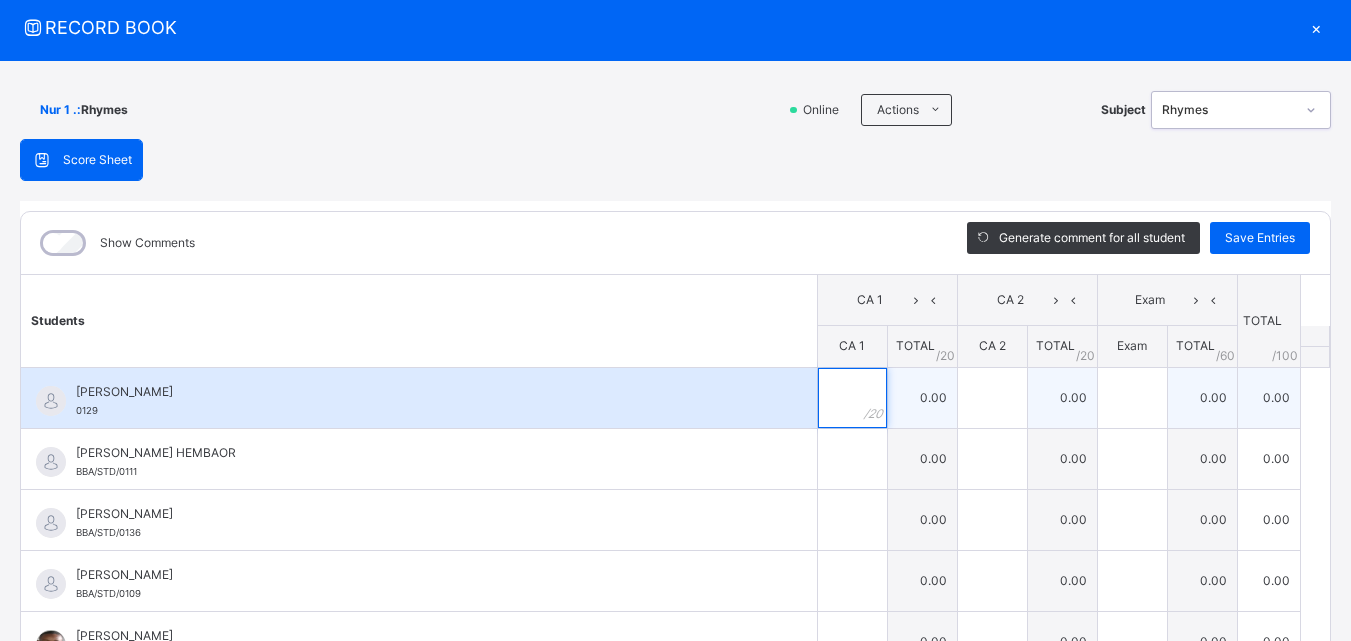 click at bounding box center [852, 398] 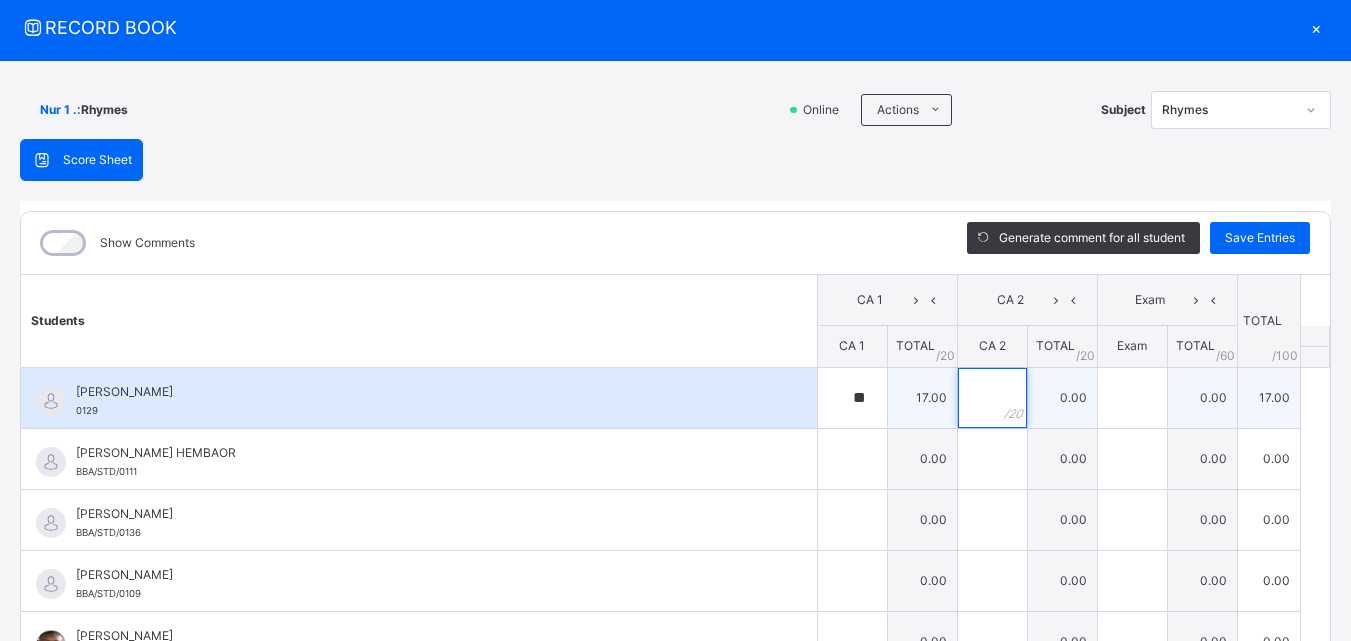 click at bounding box center (992, 398) 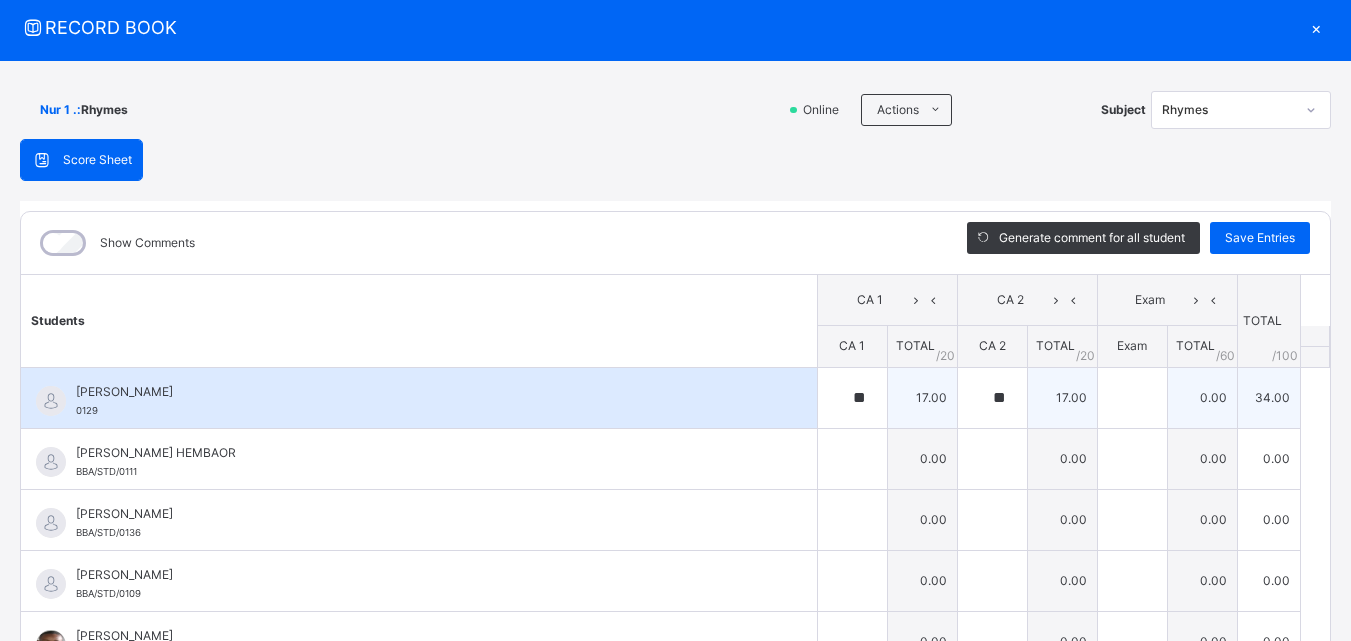 drag, startPoint x: 1148, startPoint y: 407, endPoint x: 1131, endPoint y: 406, distance: 17.029387 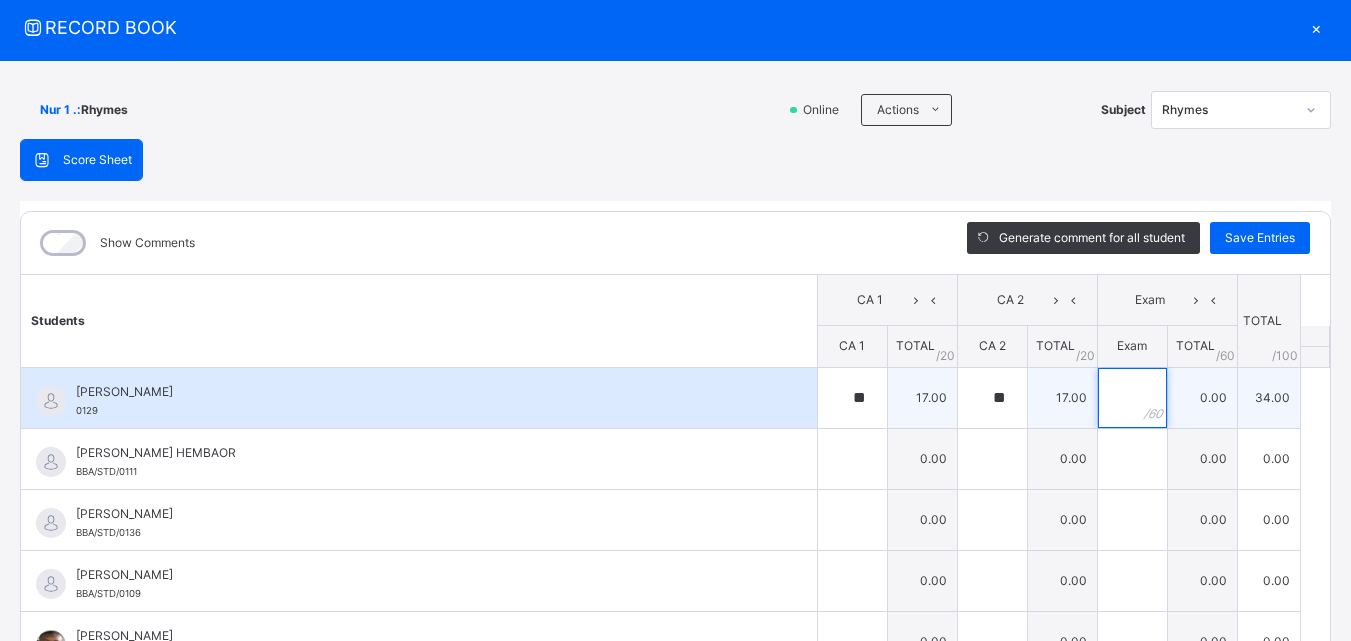 click at bounding box center (1132, 398) 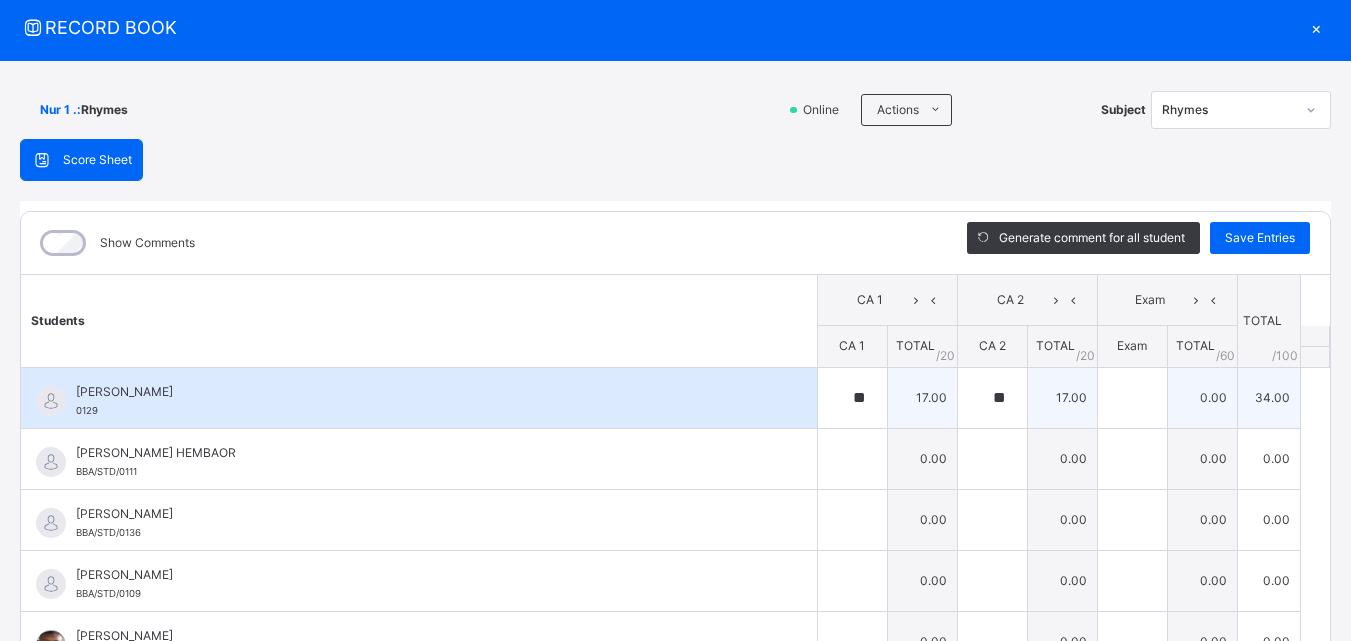 click at bounding box center (1132, 398) 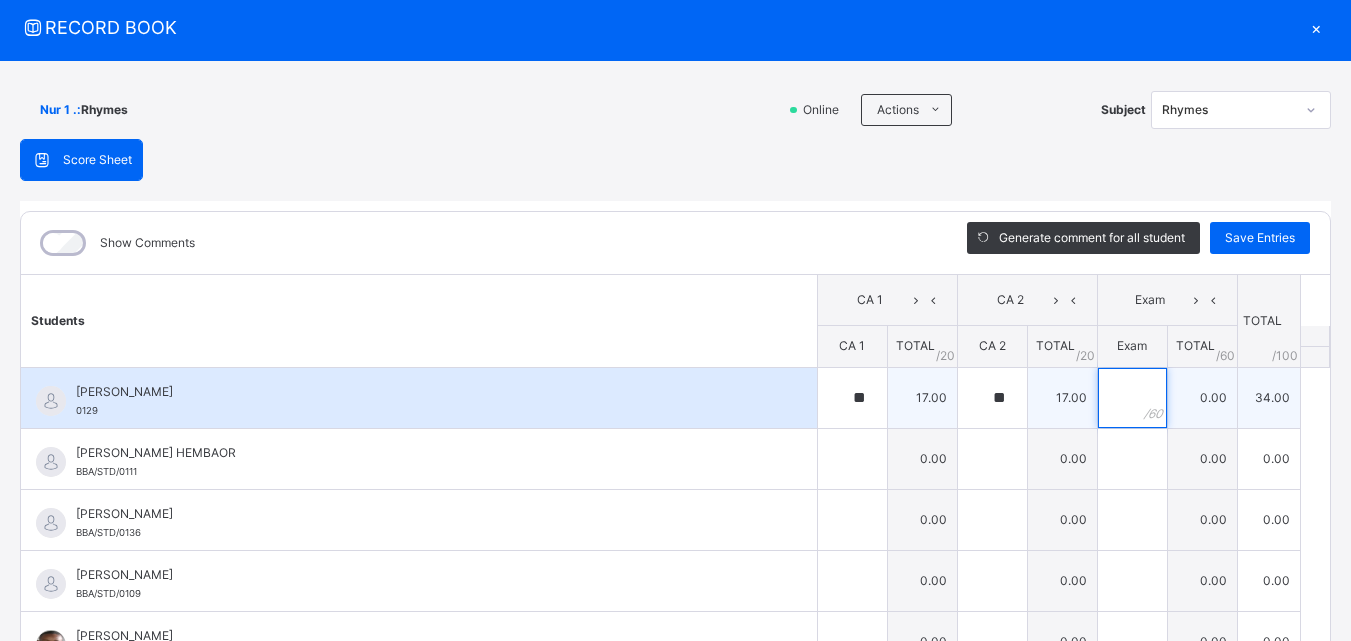 click at bounding box center [1132, 398] 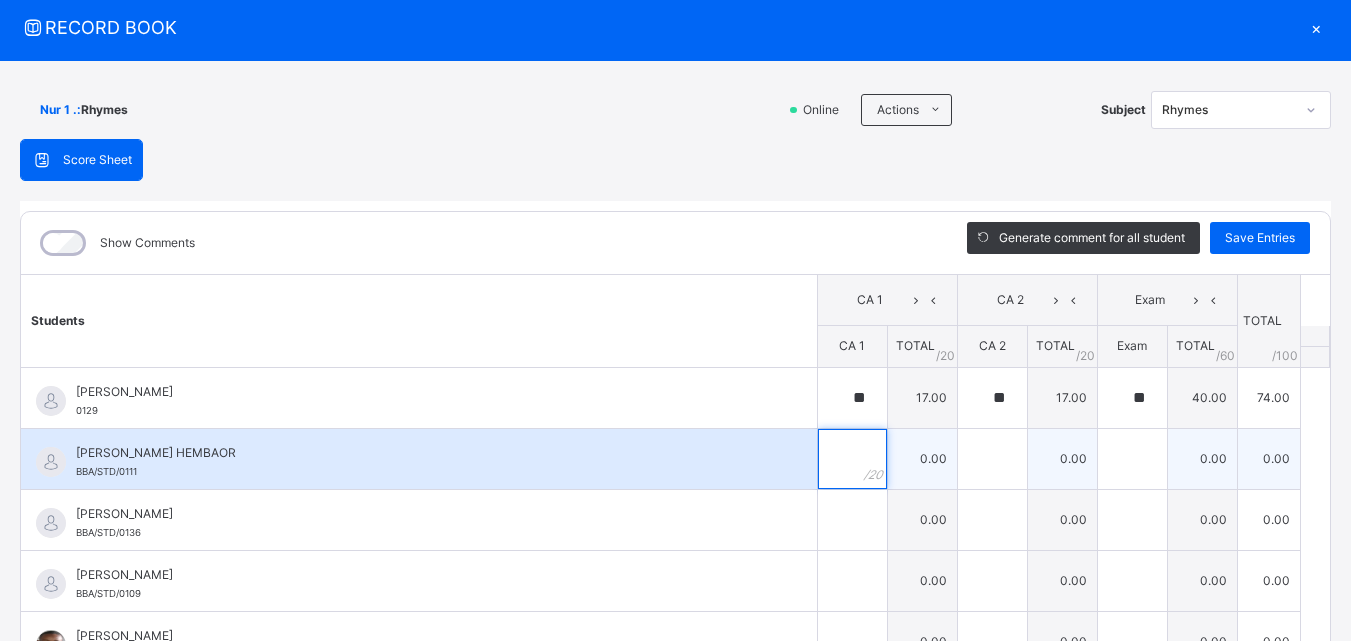 click at bounding box center [852, 459] 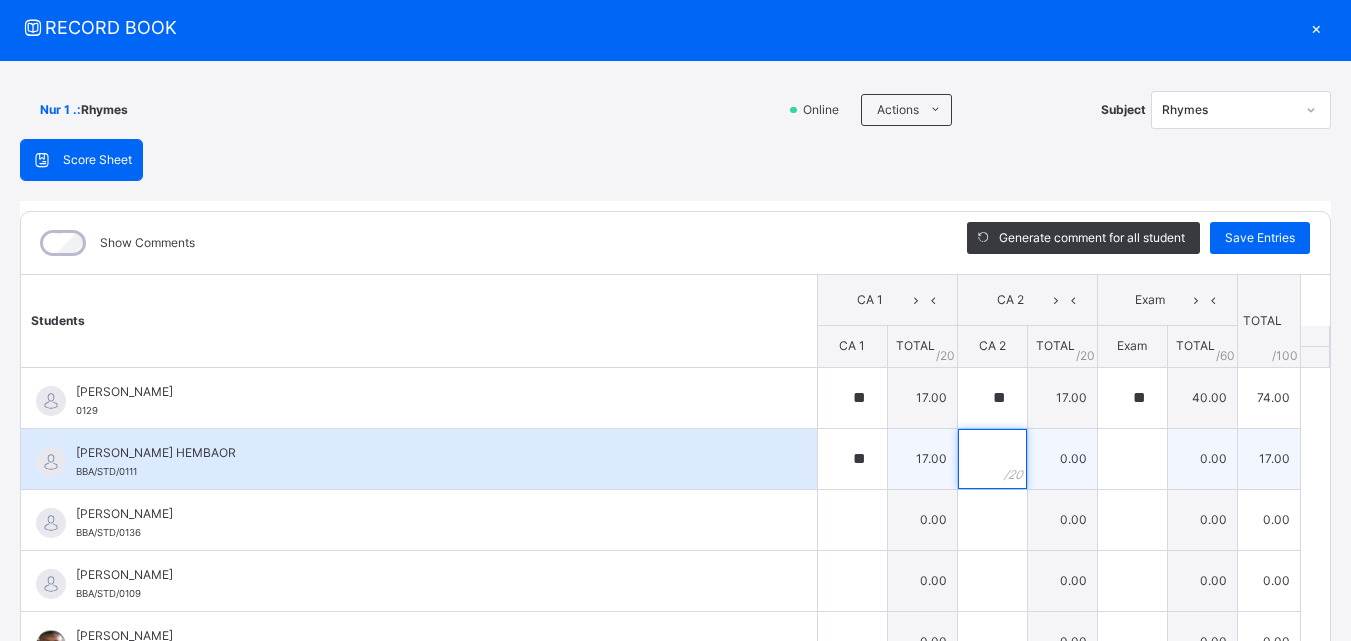 click at bounding box center [992, 459] 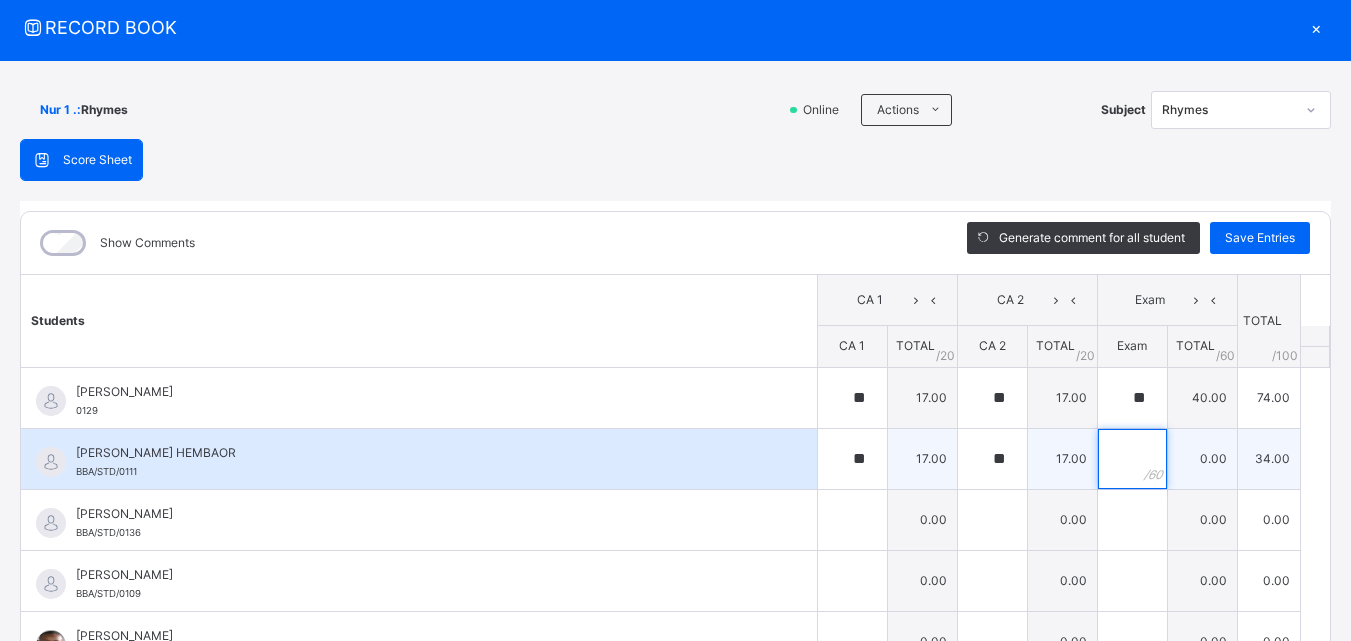 click at bounding box center [1132, 459] 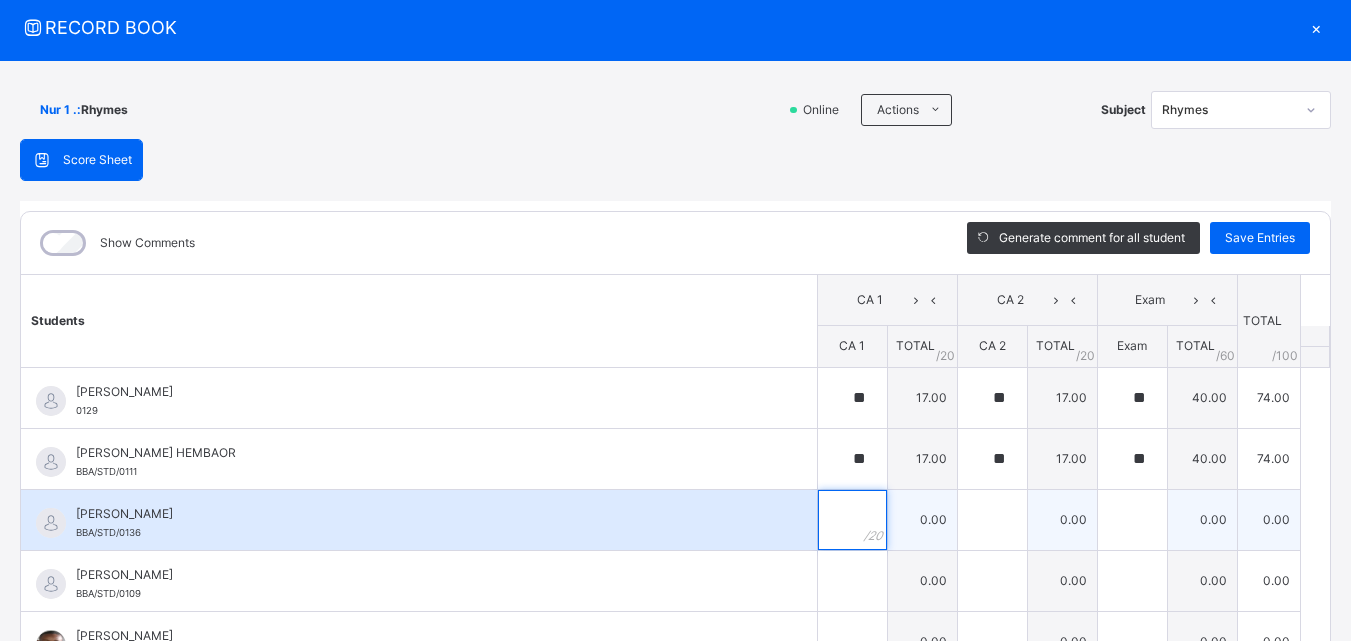 click at bounding box center [852, 520] 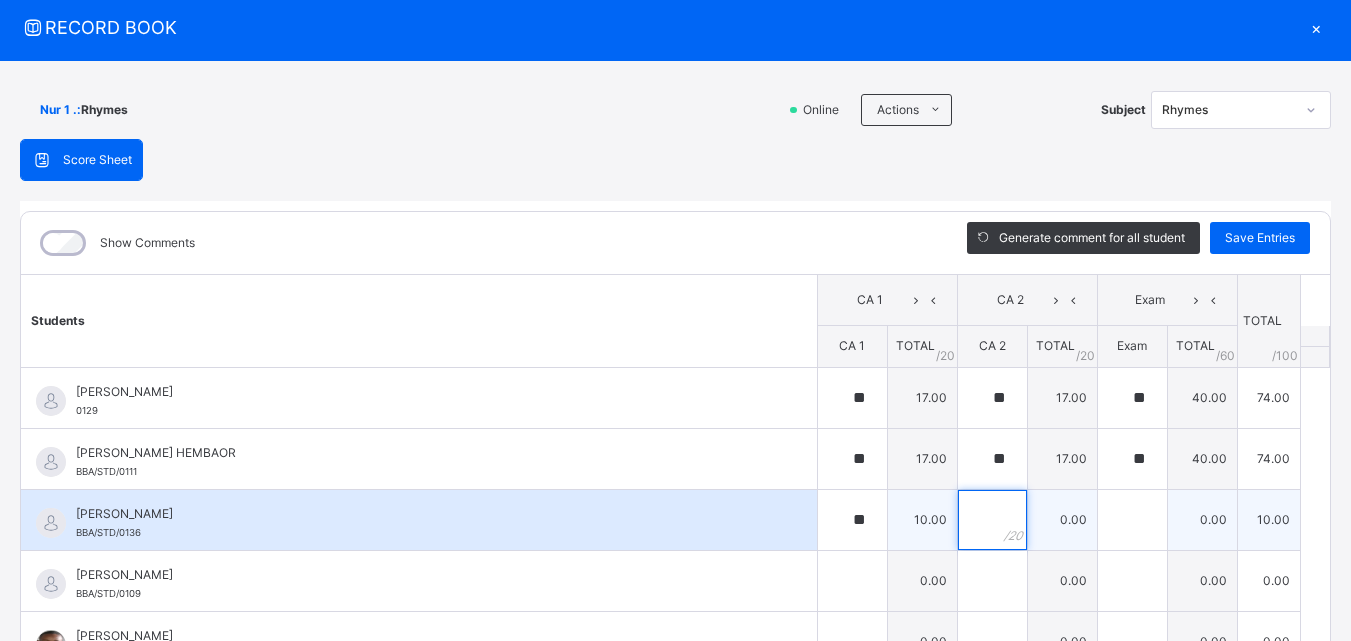 click at bounding box center [992, 520] 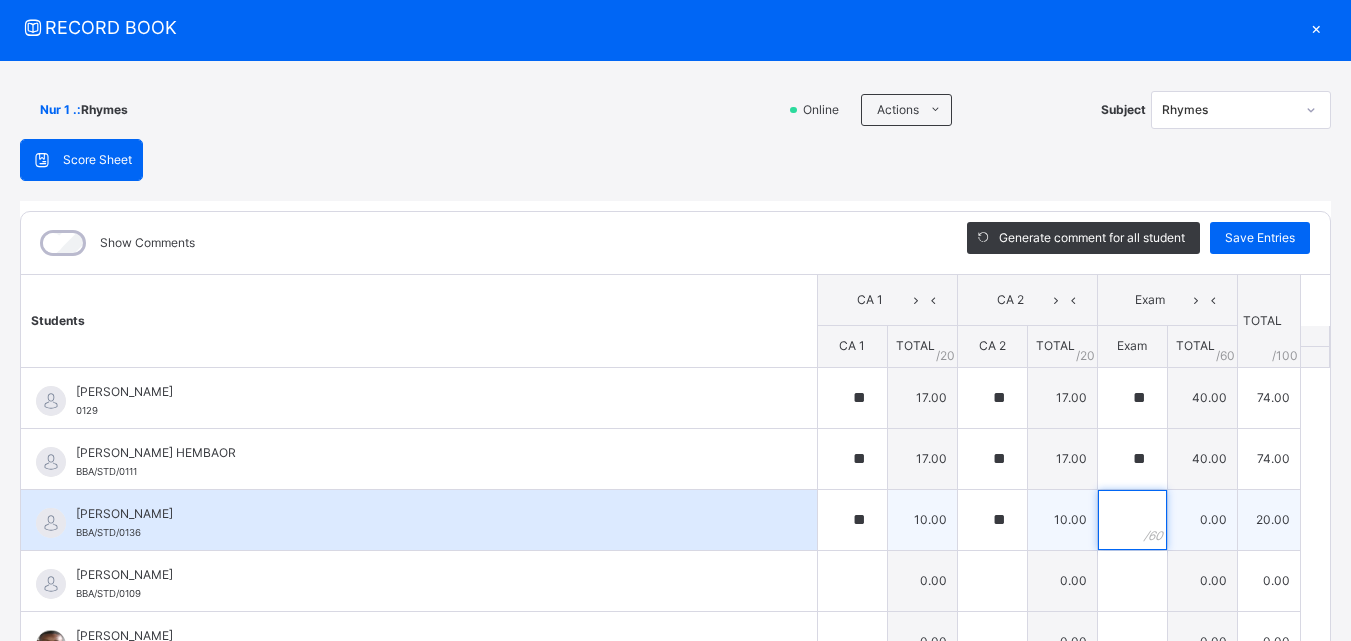 click at bounding box center (1132, 520) 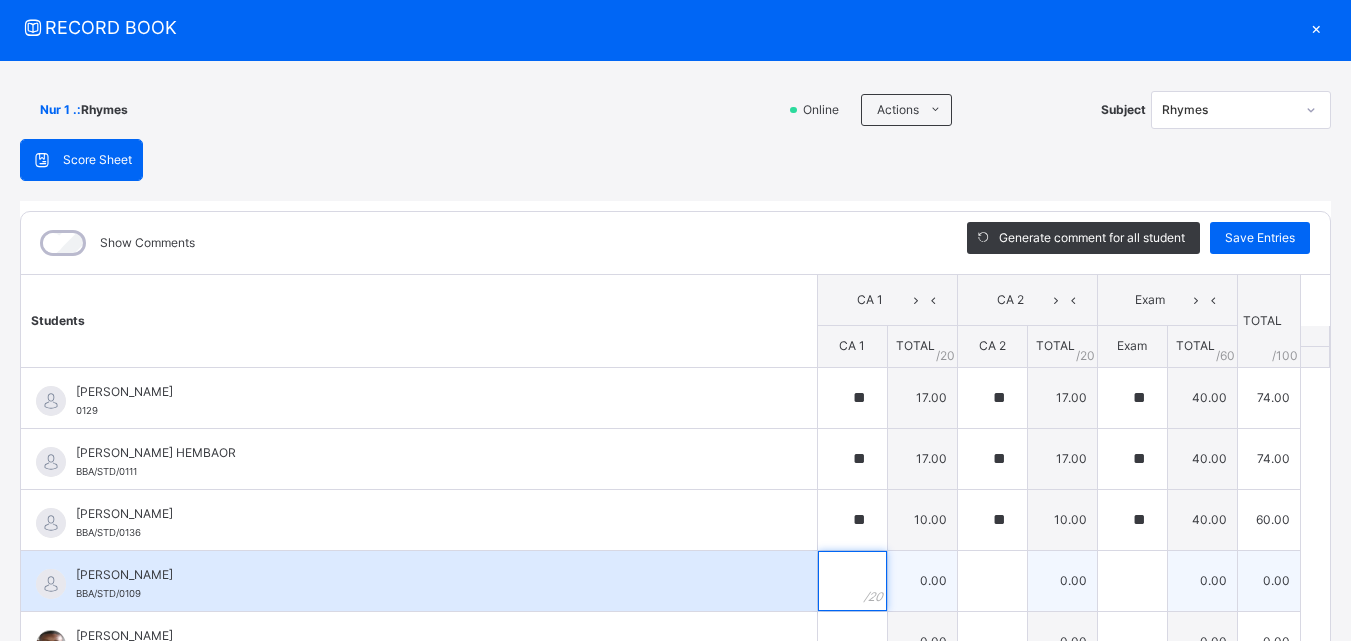 click at bounding box center [852, 581] 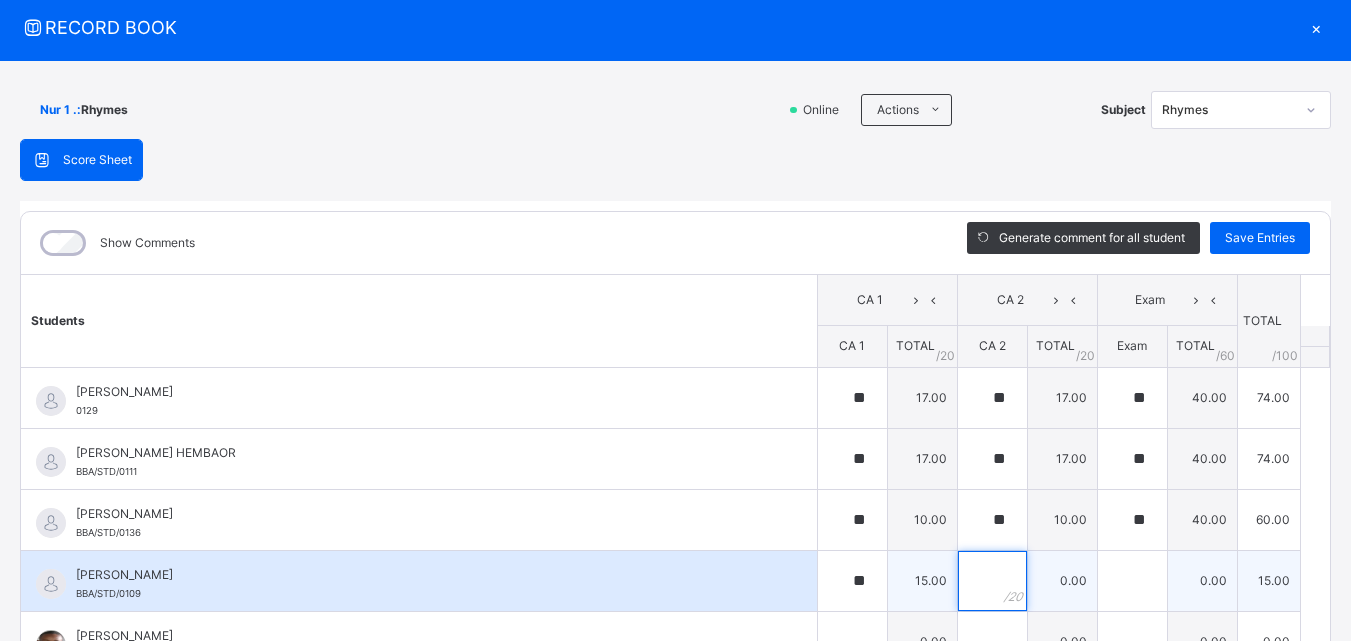 click at bounding box center (992, 581) 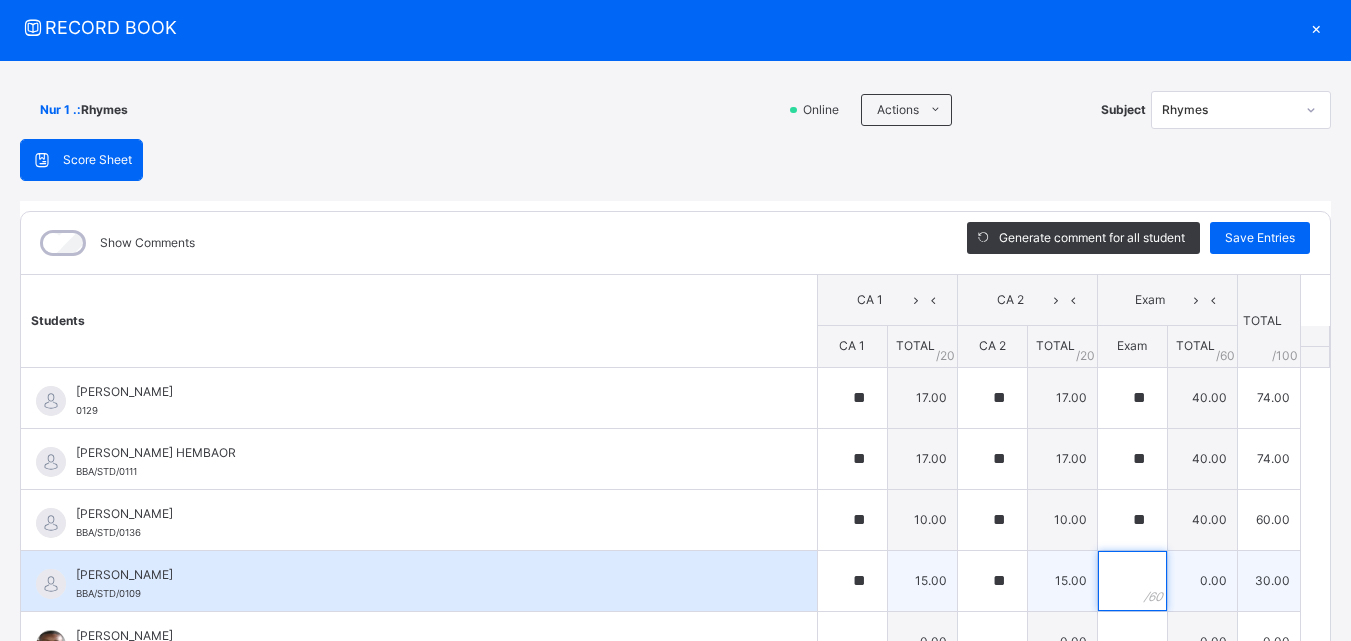 click at bounding box center (1132, 581) 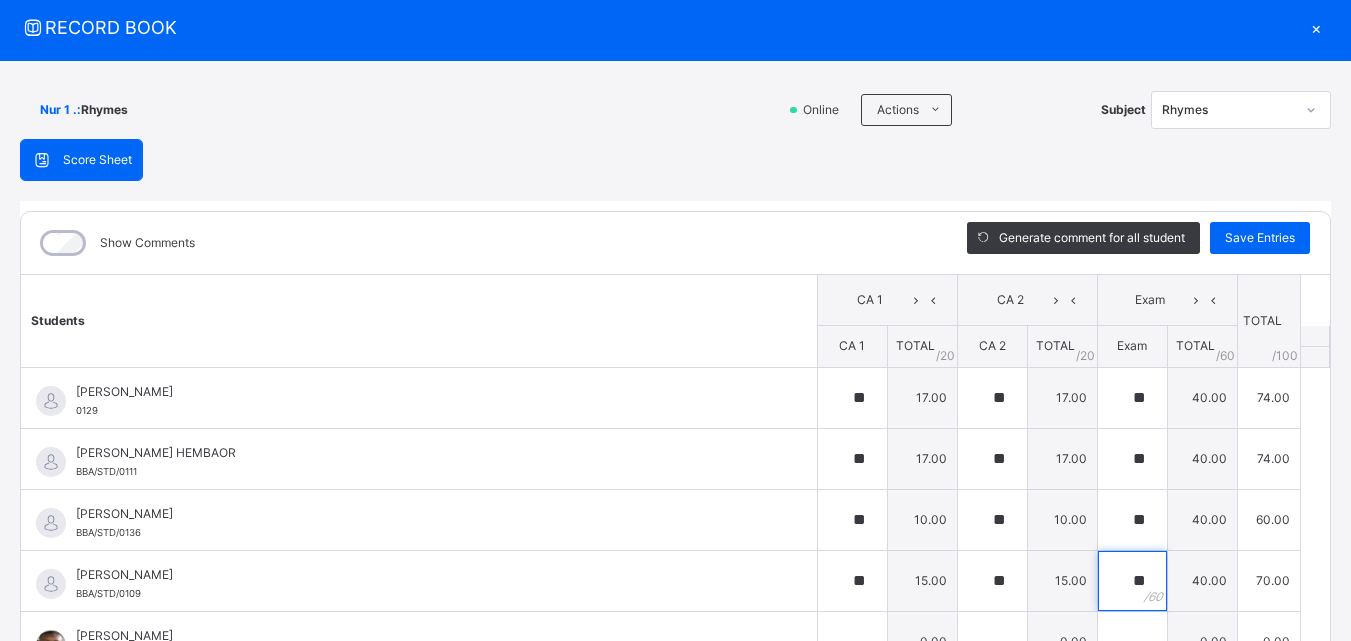 scroll, scrollTop: 1756, scrollLeft: 0, axis: vertical 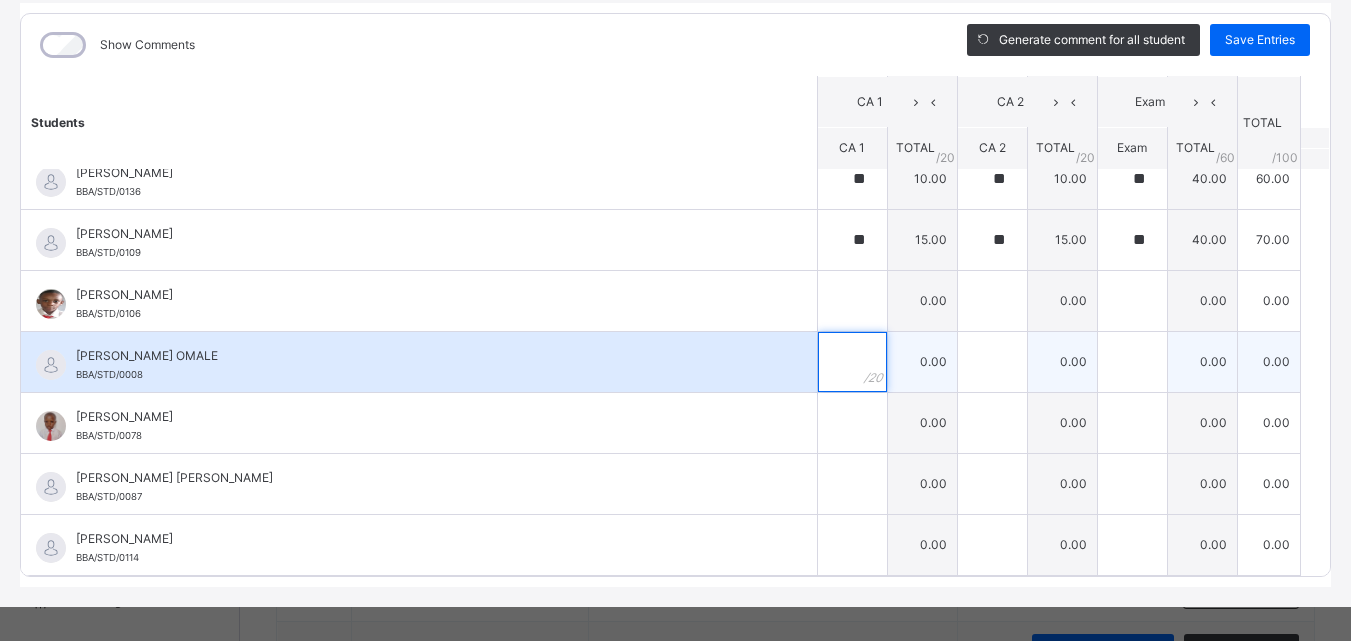 click at bounding box center (852, 362) 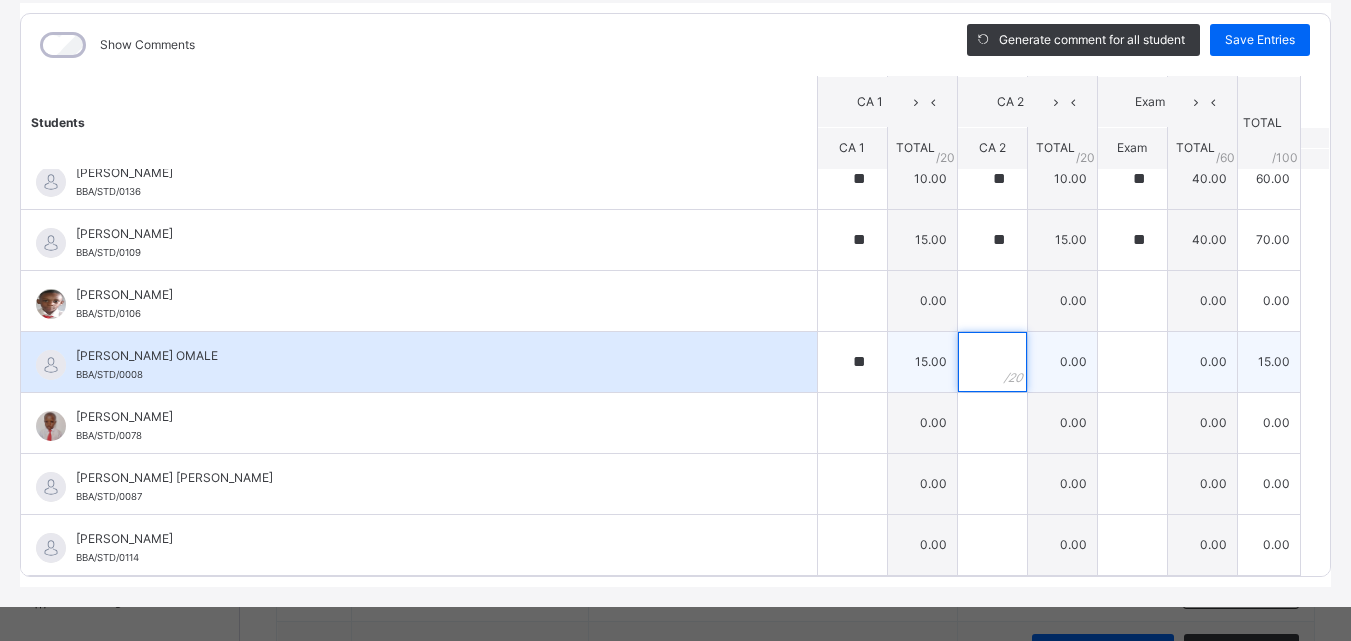click at bounding box center (992, 362) 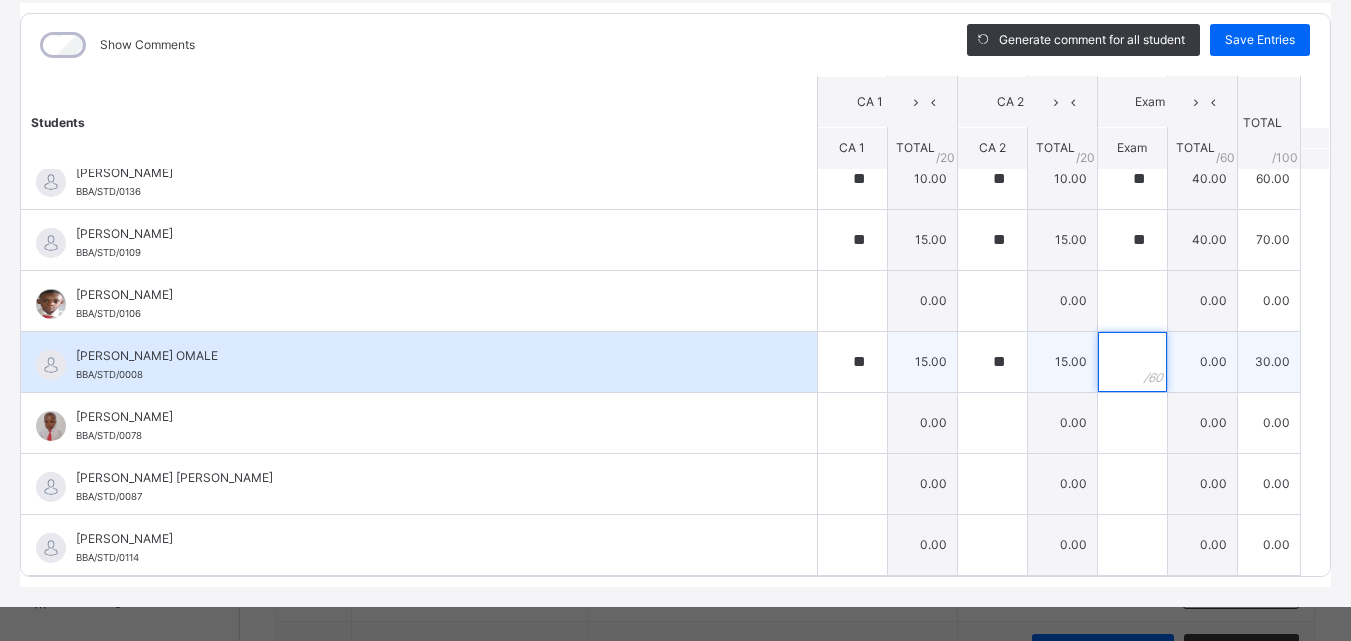 click at bounding box center (1132, 362) 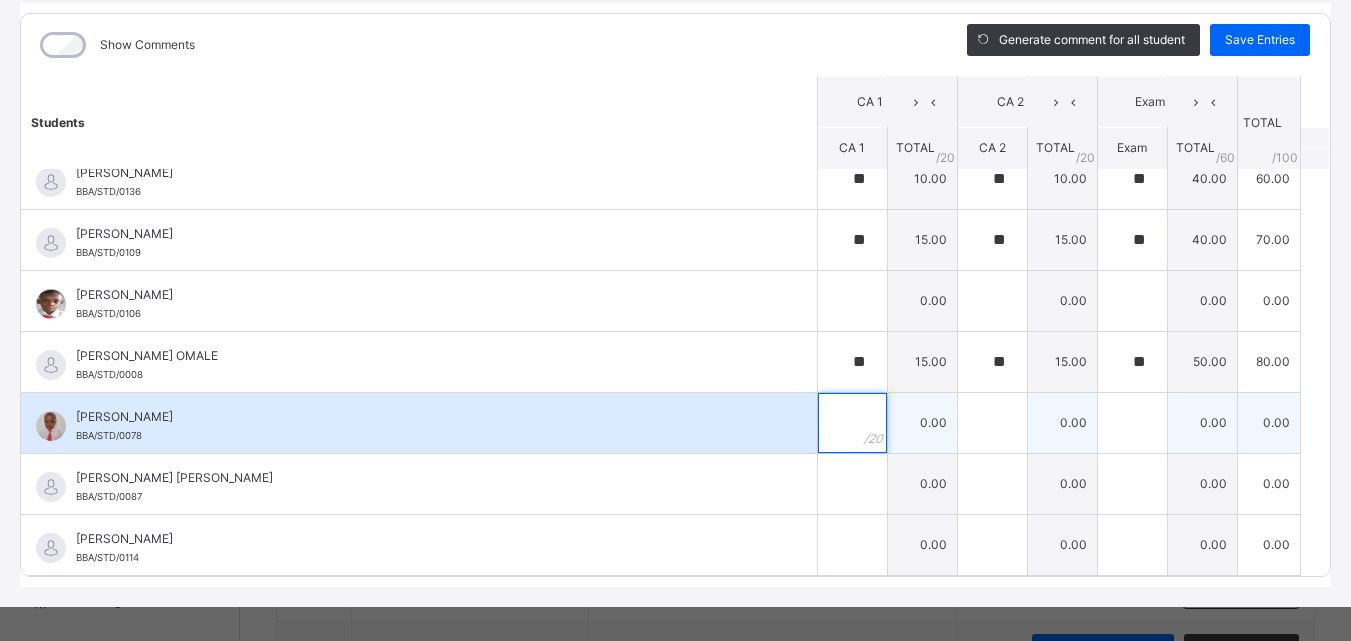 click at bounding box center [852, 423] 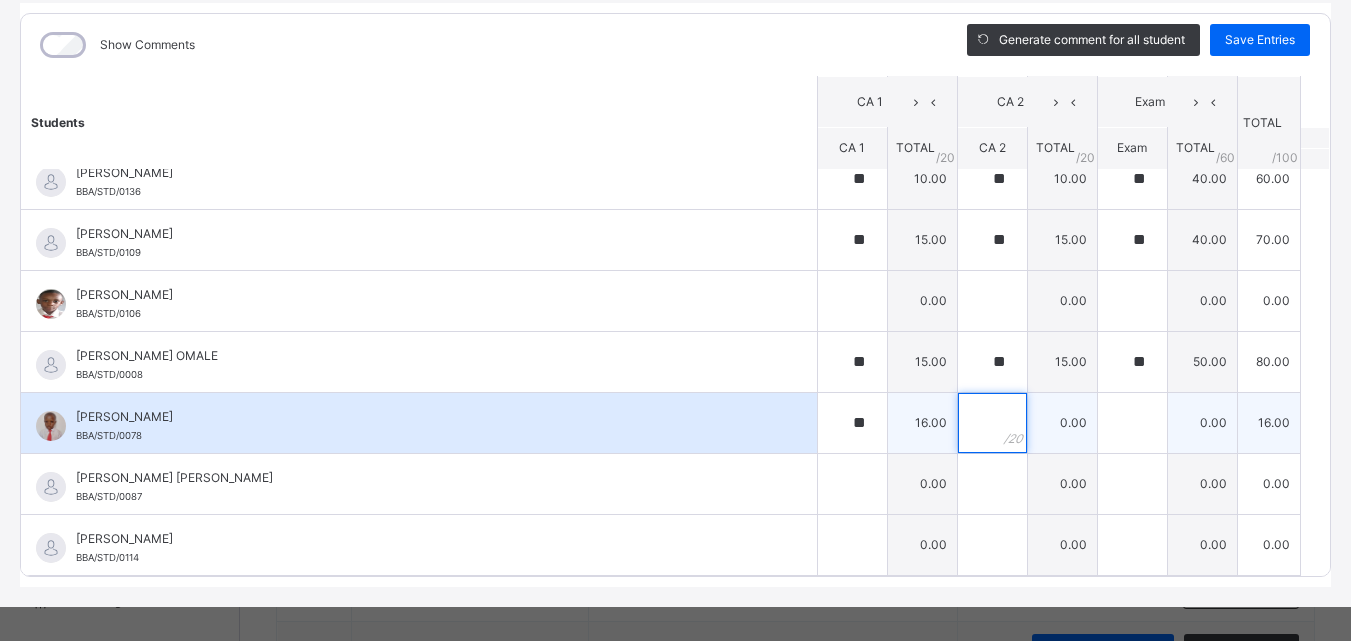 click at bounding box center (992, 423) 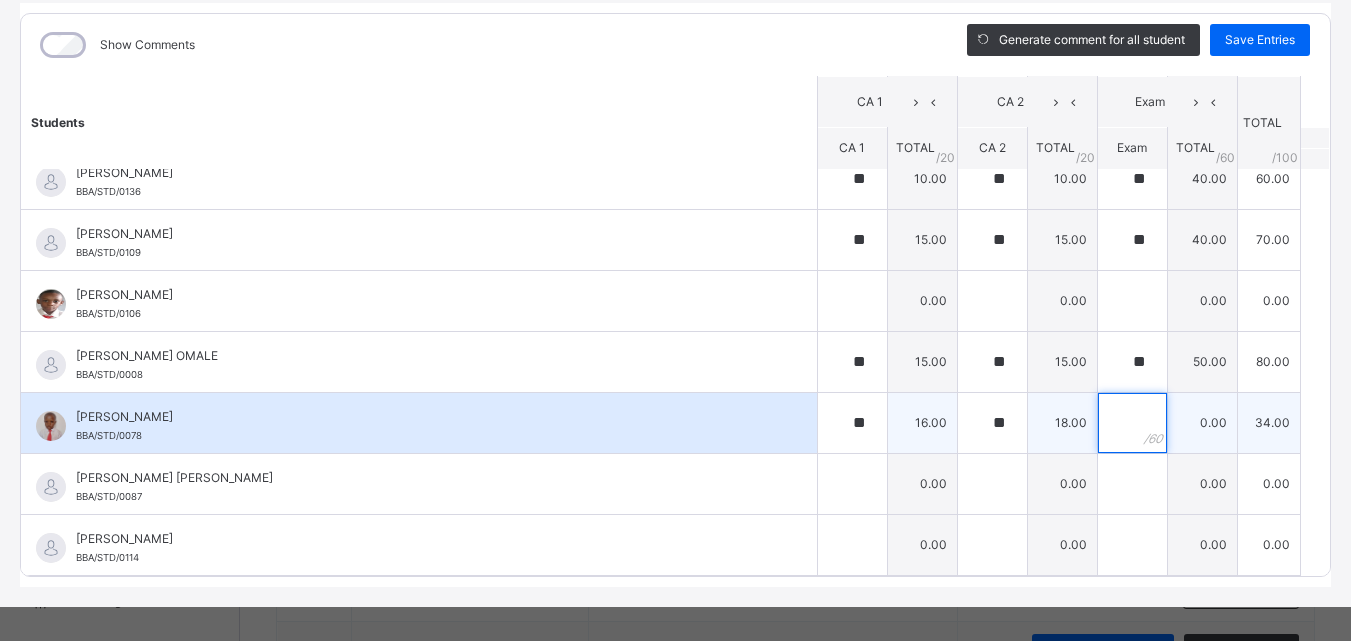 click at bounding box center (1132, 423) 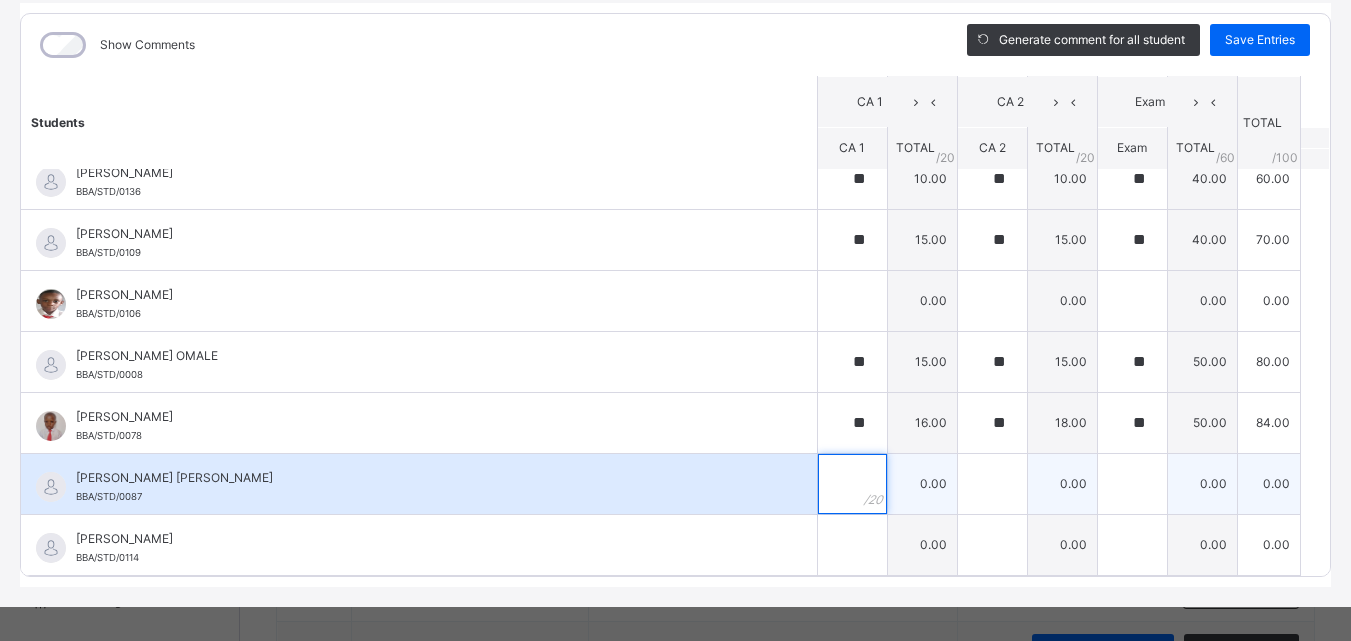 click at bounding box center [852, 484] 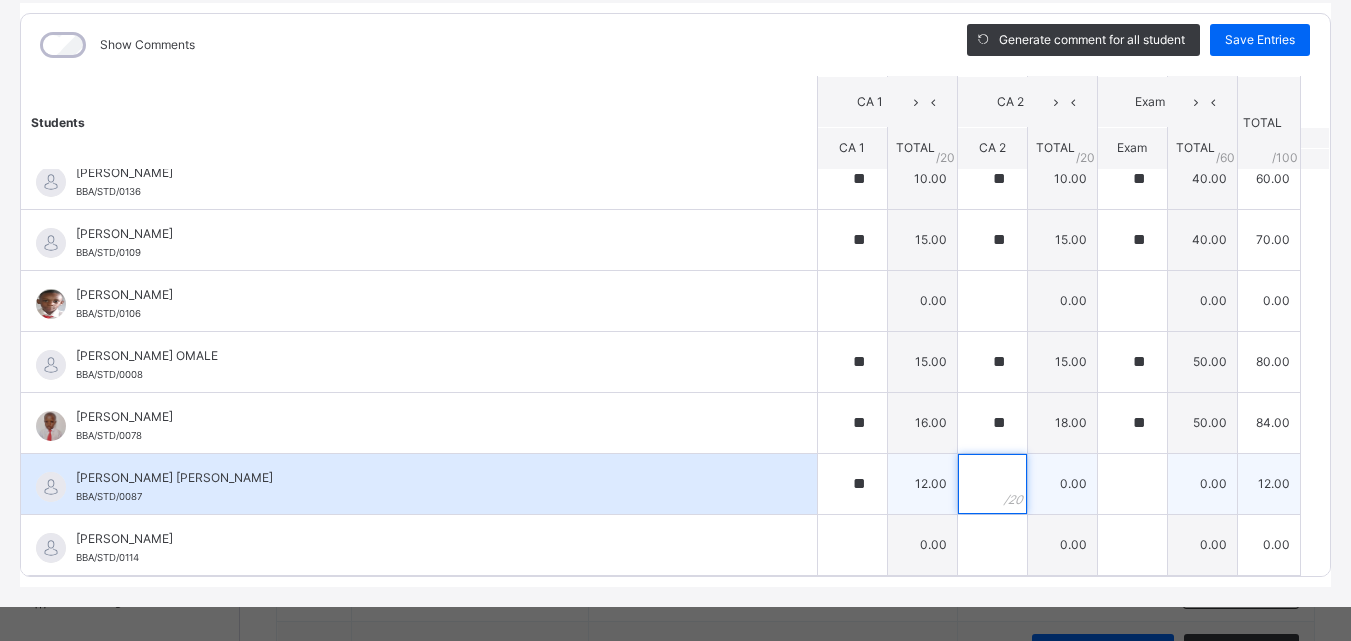 click at bounding box center [992, 484] 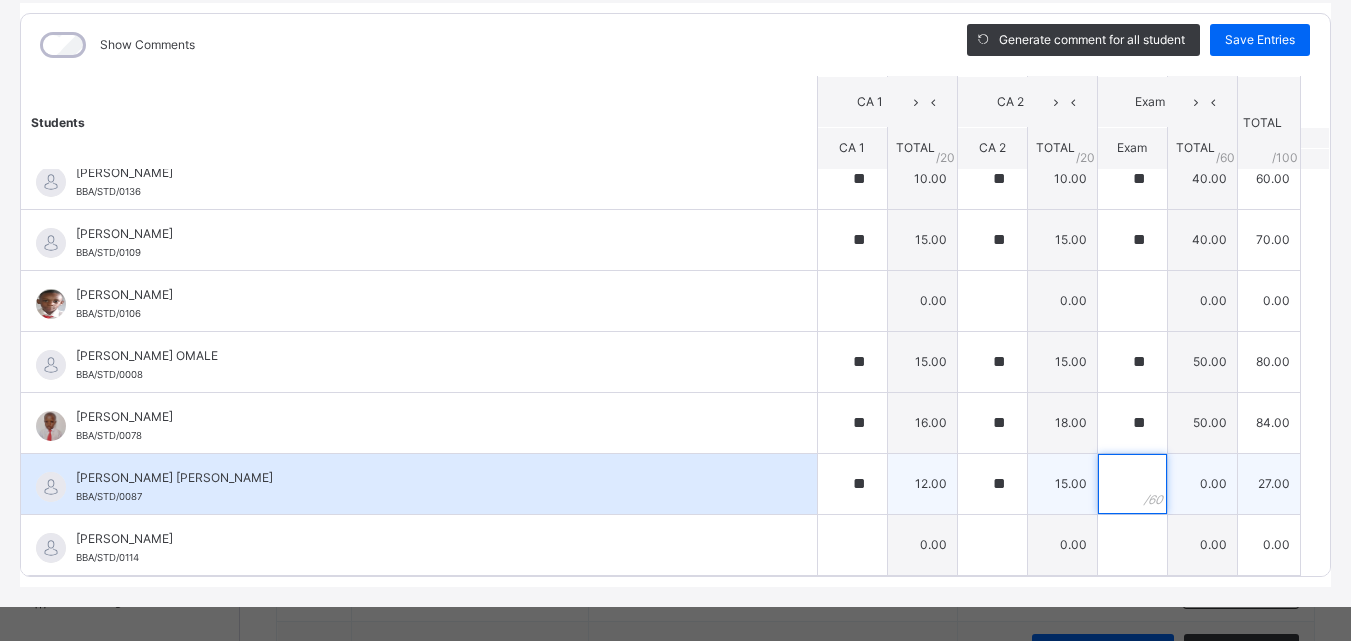 click at bounding box center (1132, 484) 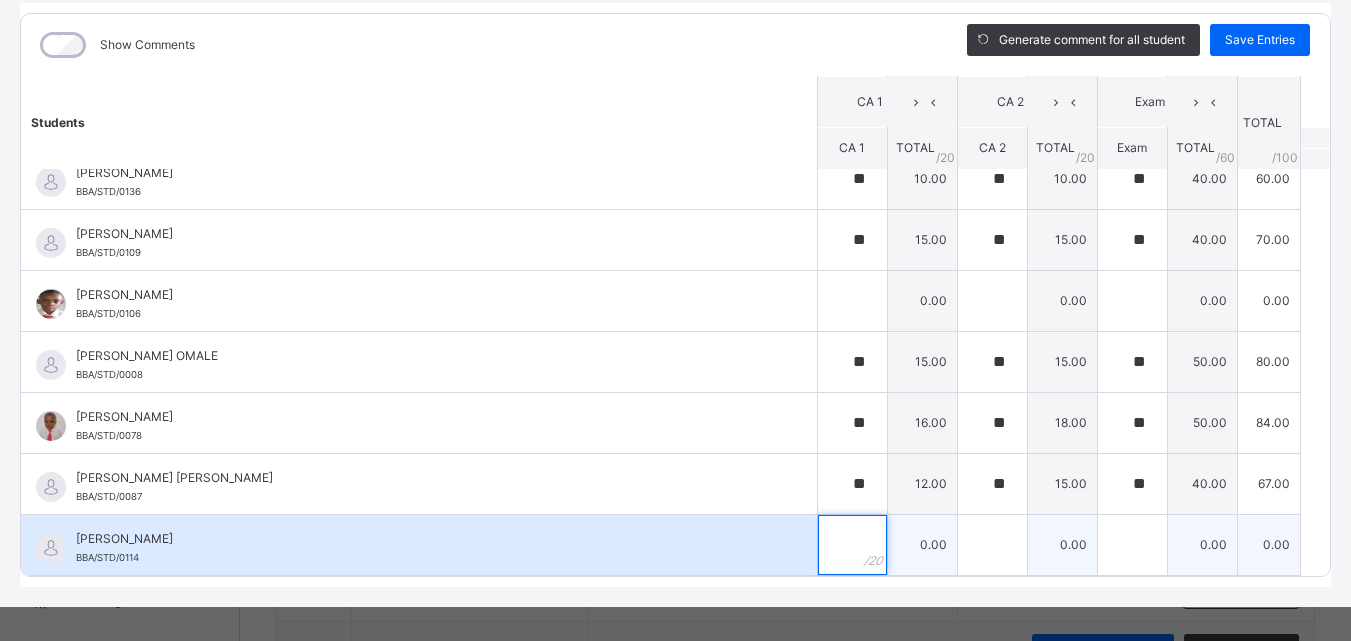 click at bounding box center (852, 545) 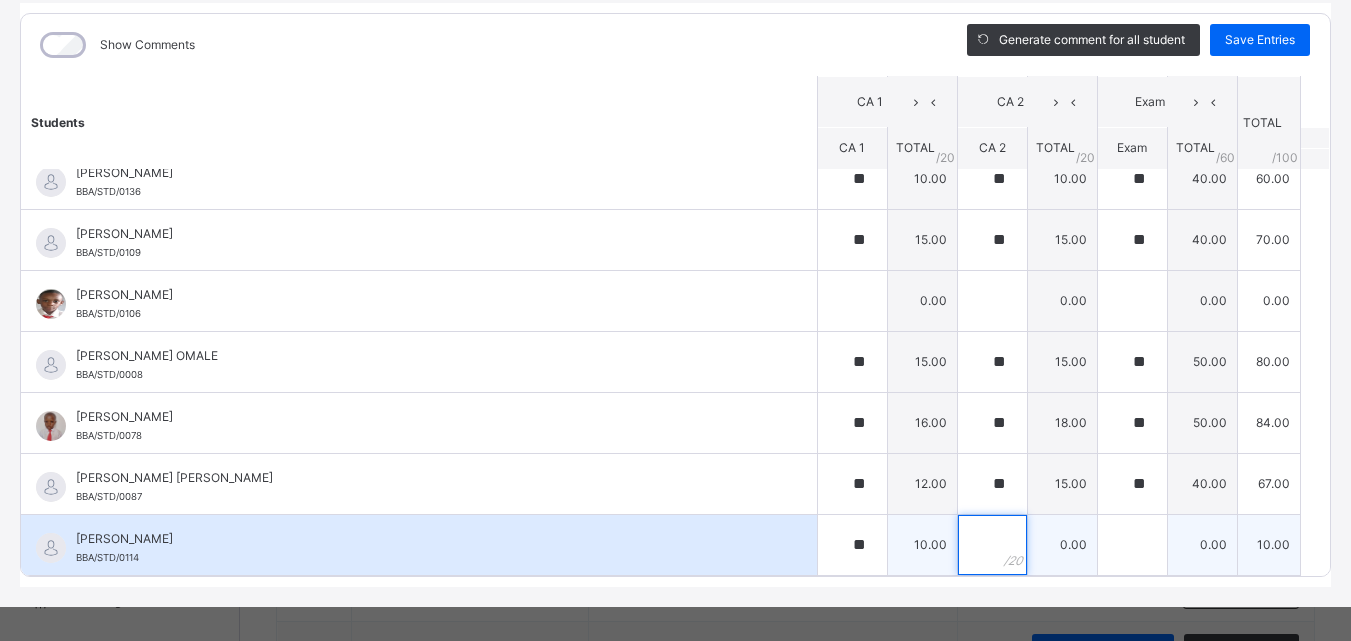 click at bounding box center (992, 545) 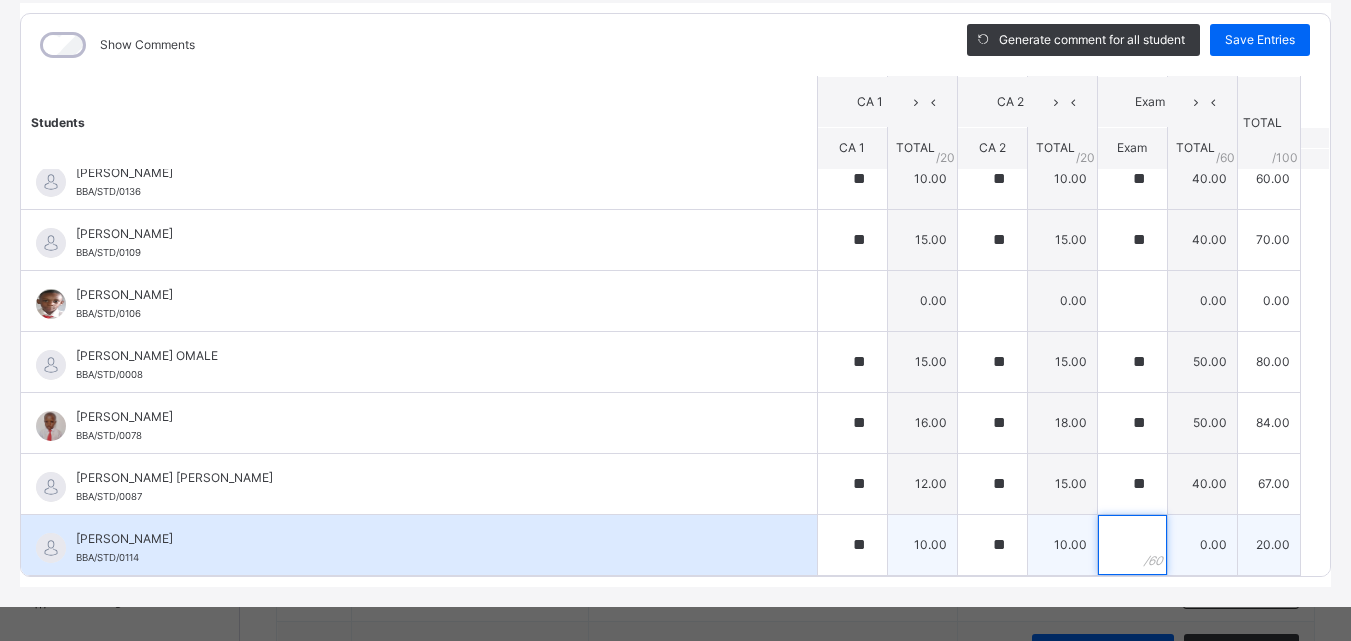 click at bounding box center (1132, 545) 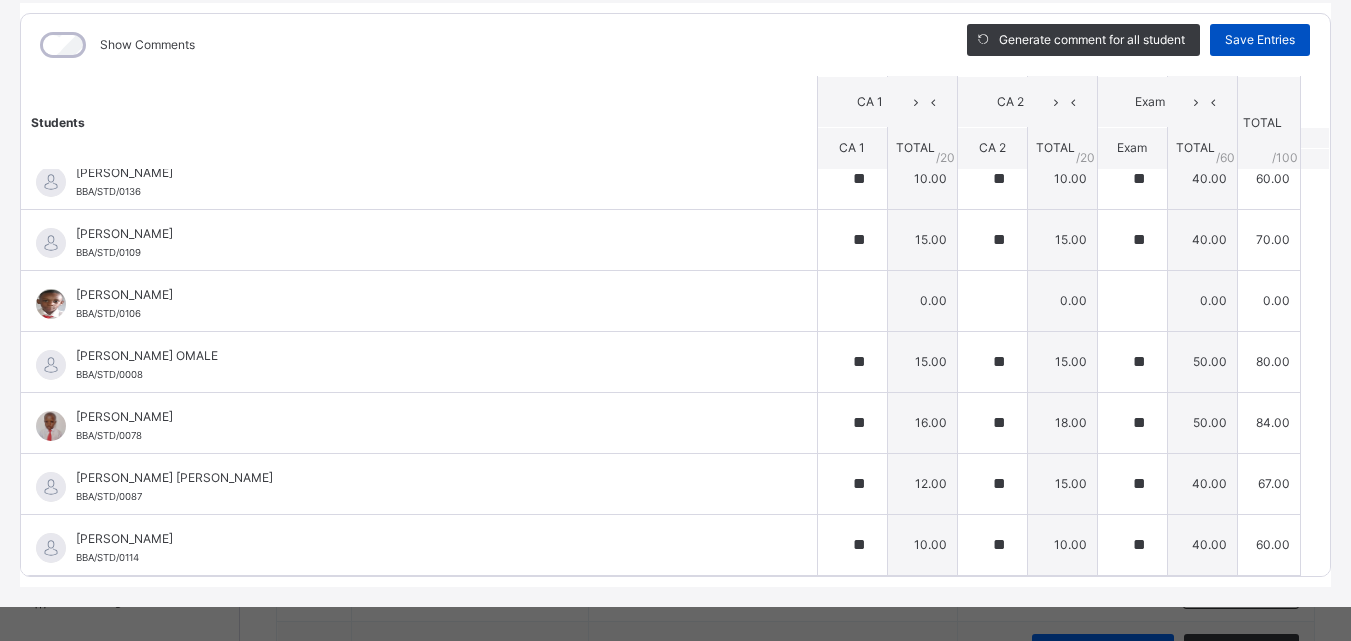 click on "Save Entries" at bounding box center [1260, 40] 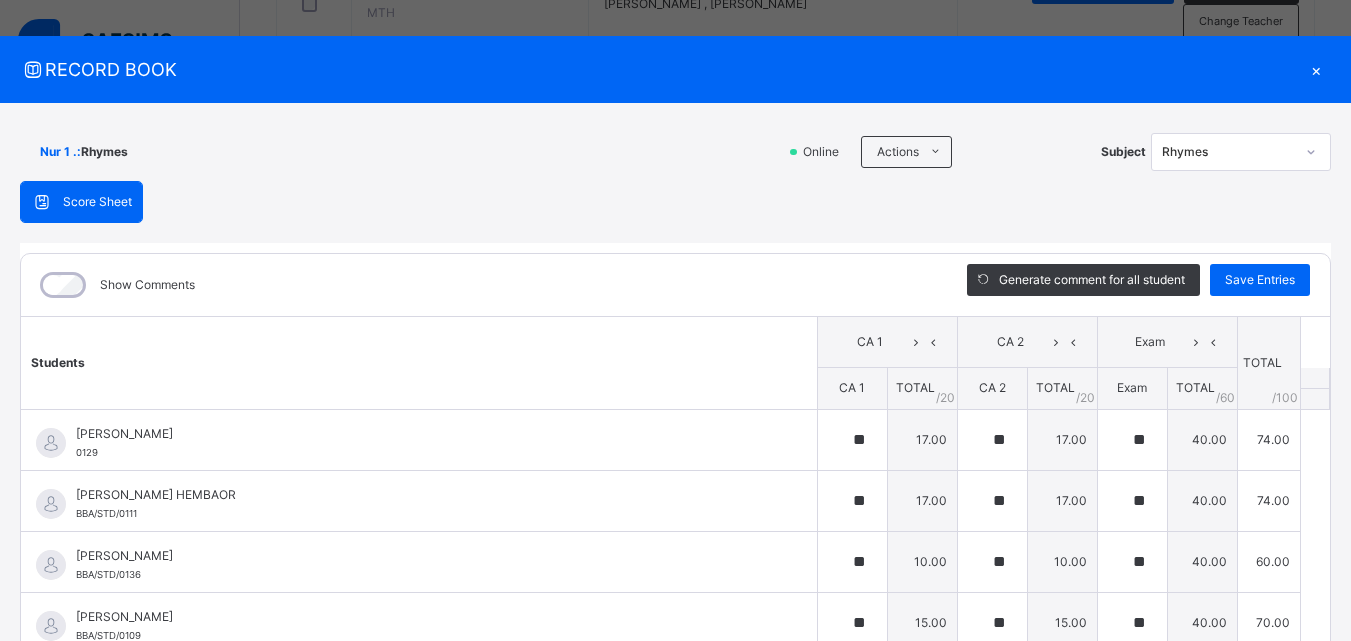 scroll, scrollTop: 0, scrollLeft: 0, axis: both 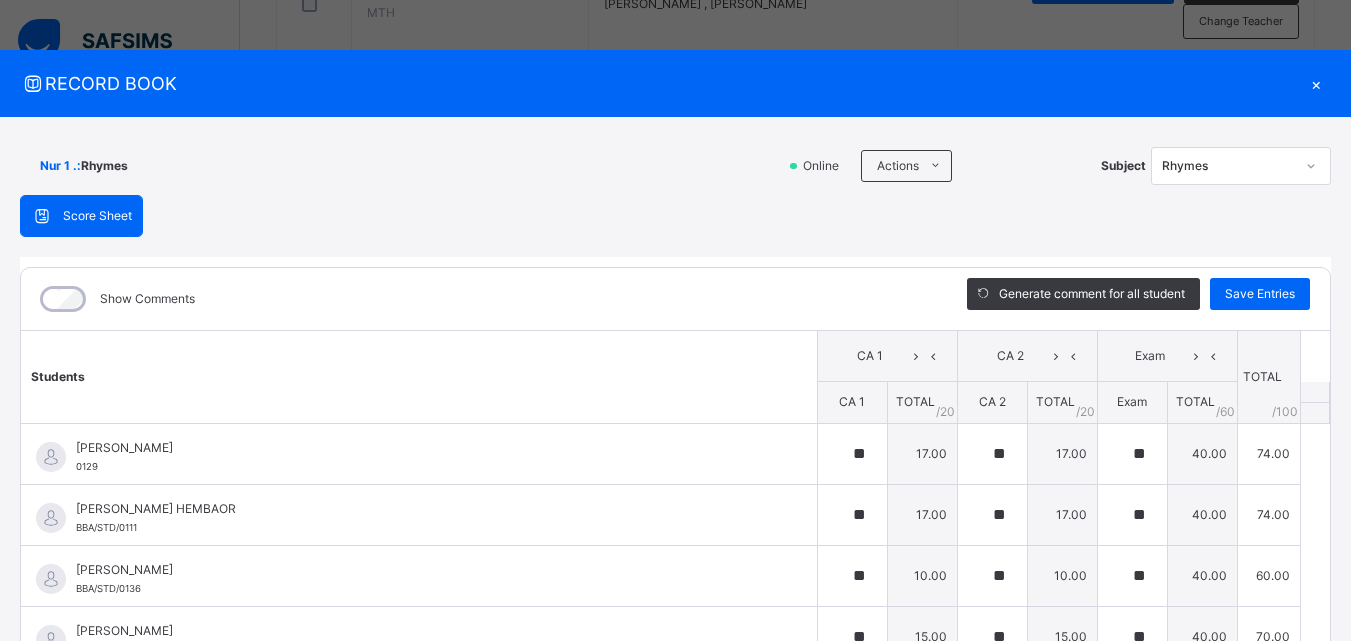 click on "×" at bounding box center (1316, 83) 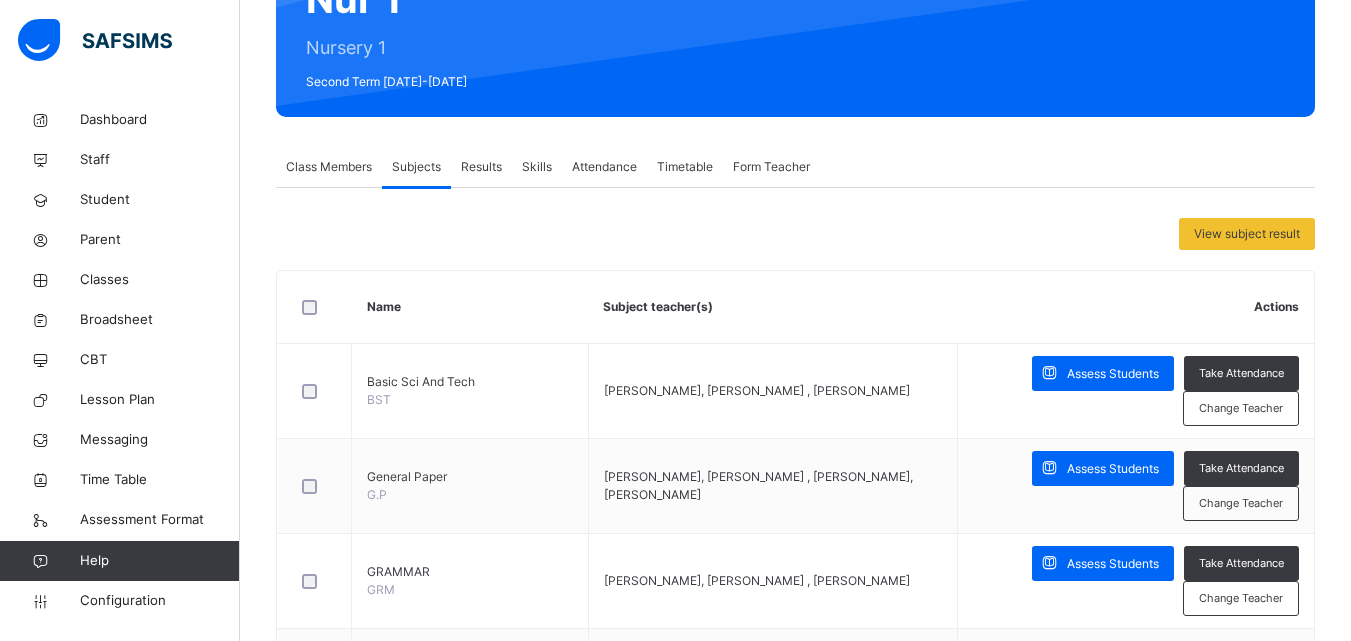 scroll, scrollTop: 225, scrollLeft: 0, axis: vertical 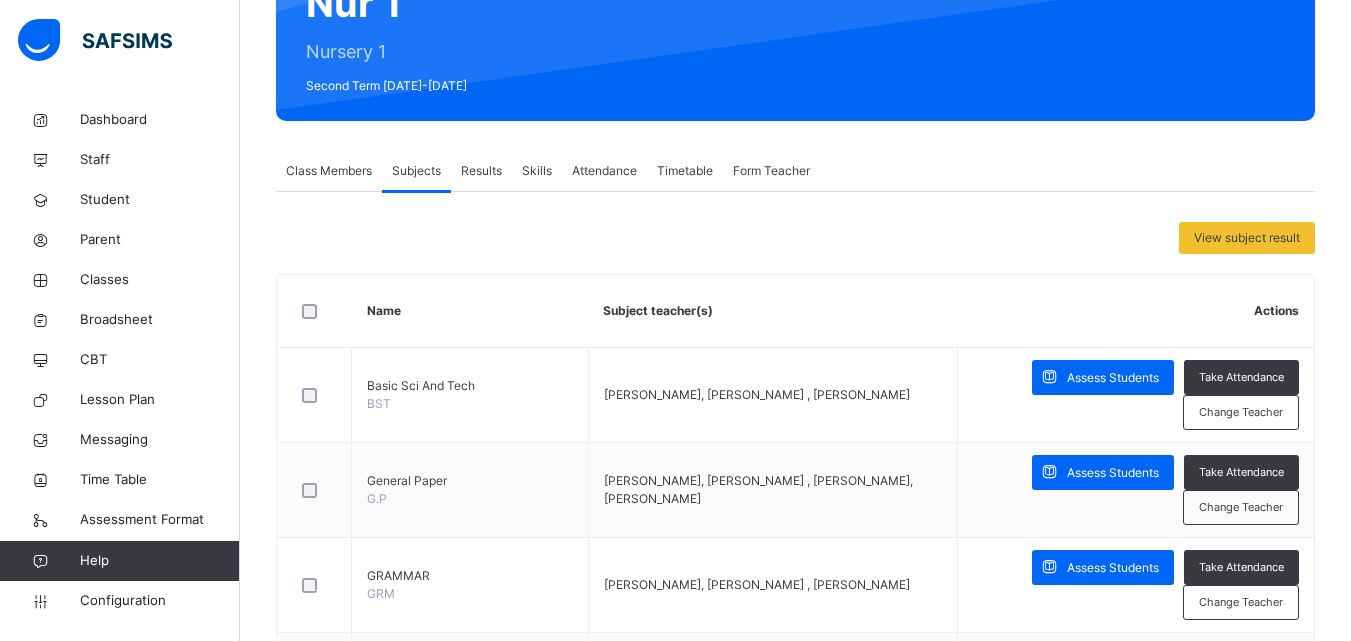 click on "Results" at bounding box center (481, 171) 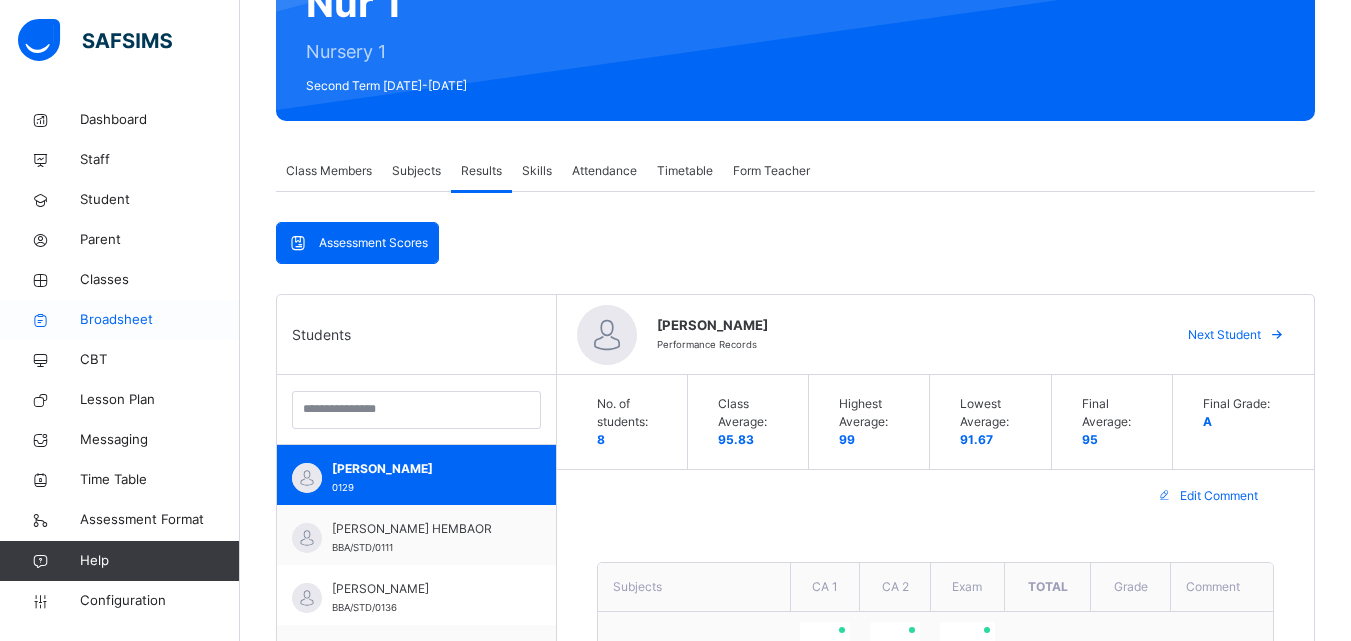 click on "Broadsheet" at bounding box center (160, 320) 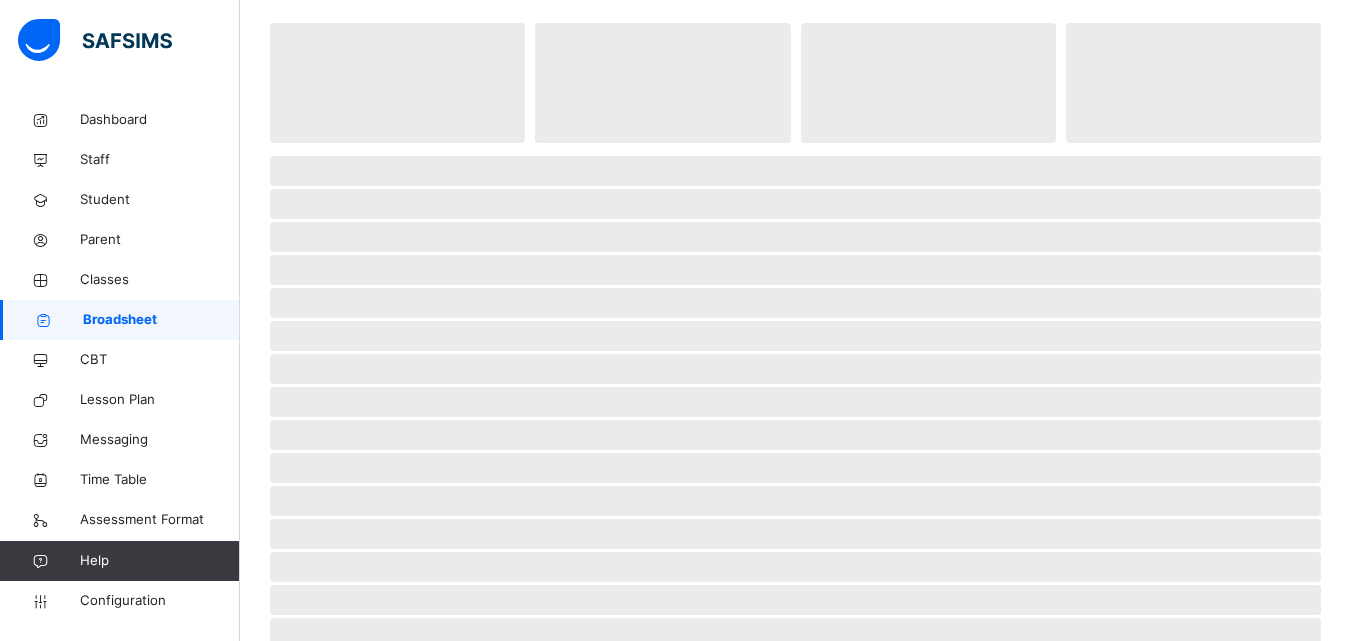 scroll, scrollTop: 0, scrollLeft: 0, axis: both 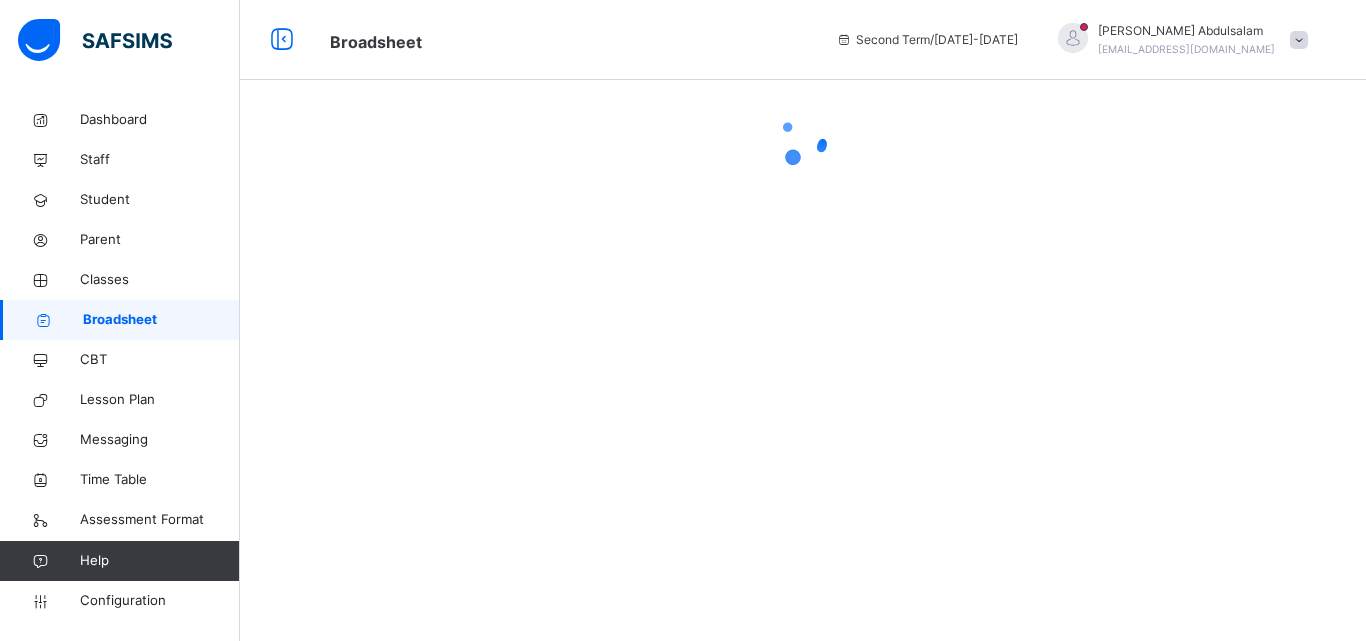 drag, startPoint x: 1361, startPoint y: 182, endPoint x: 1349, endPoint y: 66, distance: 116.61904 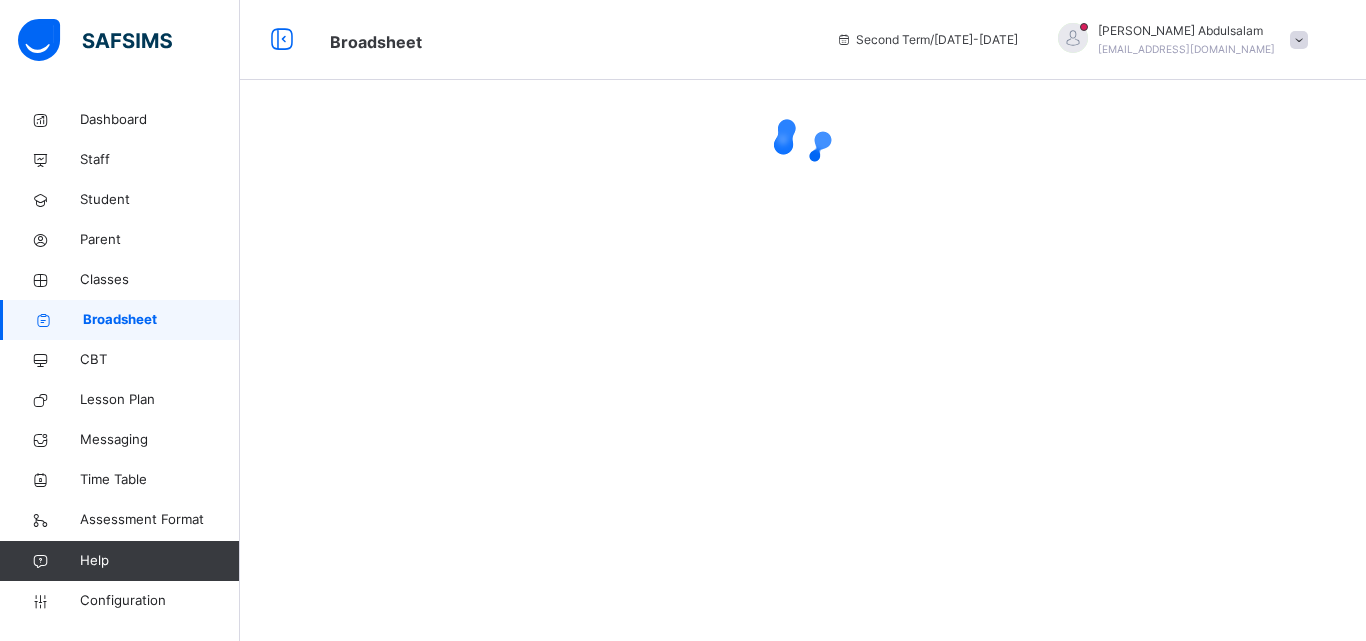 click on "Broadsheet     Second Term  /  [DATE]-[DATE]   [PERSON_NAME] [EMAIL_ADDRESS][DOMAIN_NAME] Dashboard Staff Student Parent Classes Broadsheet CBT Lesson Plan Messaging Time Table Assessment Format   Help   Configuration Onboarding Great job! You have finished setting up all essential configurations. Our wizard which has lots of in-built templates will continue to guide you through with the academic configurations. Academic Configuration Steps Continue × Idle Mode Due to inactivity you would be logged out to the system in the next   15mins , click the "Resume" button to keep working or the "Log me out" button to log out of the system. Log me out Resume   Limited   Sorry, you have reached the limit on the total count of student for the  plan you are currently subscribed to, please upgrade your plan to continue  [Name_of_plan]    NGN200,000.00       /term   Upgrade plan     Total student count     101 - 250 students Close and go back   made by     Flexisaf       Welcome to     Safsims     Next   Skip" at bounding box center (683, 320) 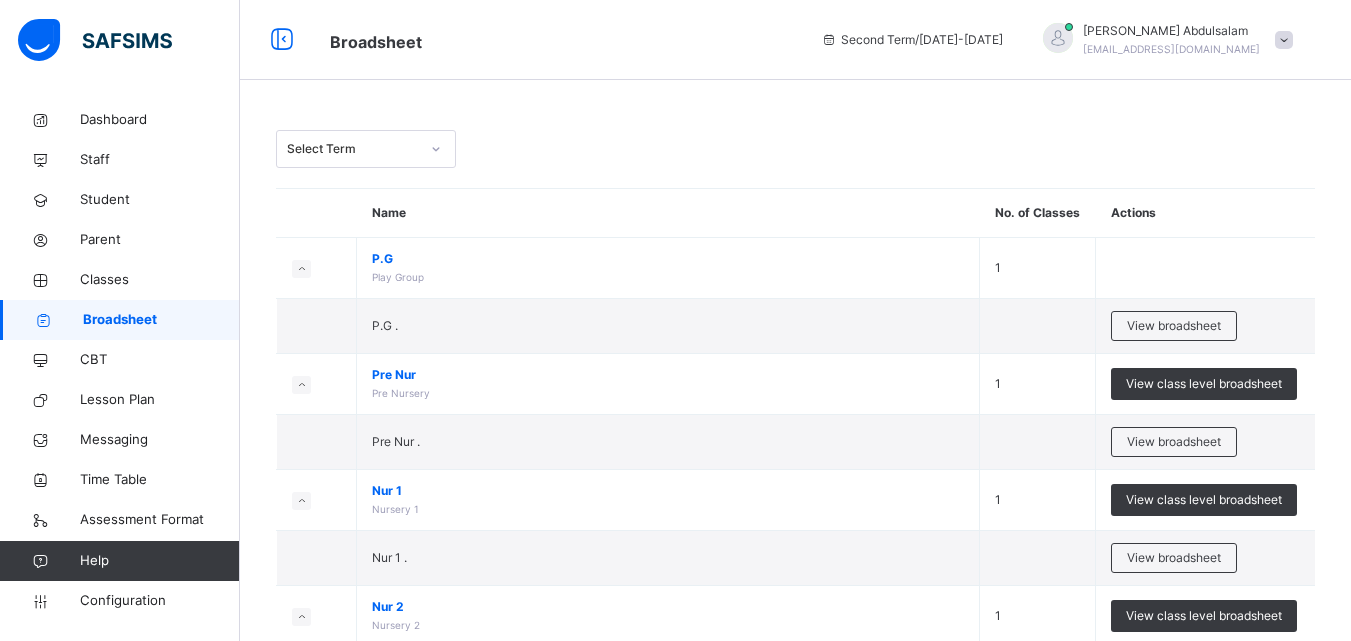 click on "Select Term" at bounding box center (353, 149) 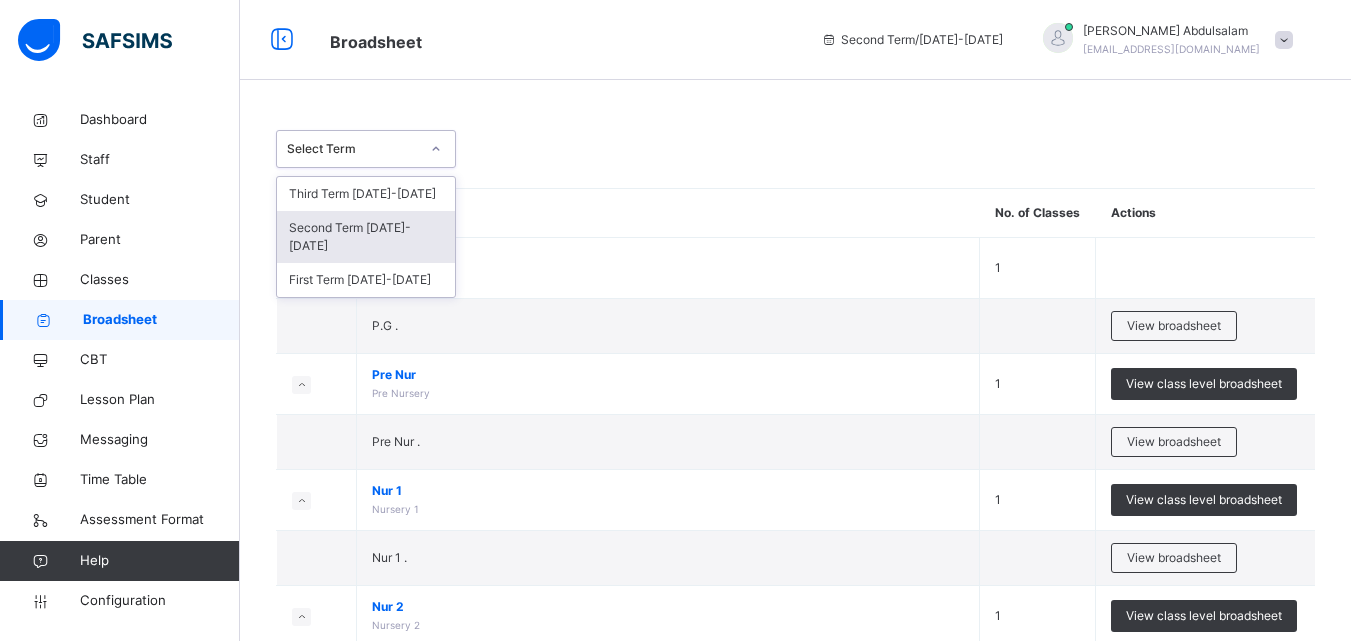 click on "Second Term [DATE]-[DATE]" at bounding box center [366, 237] 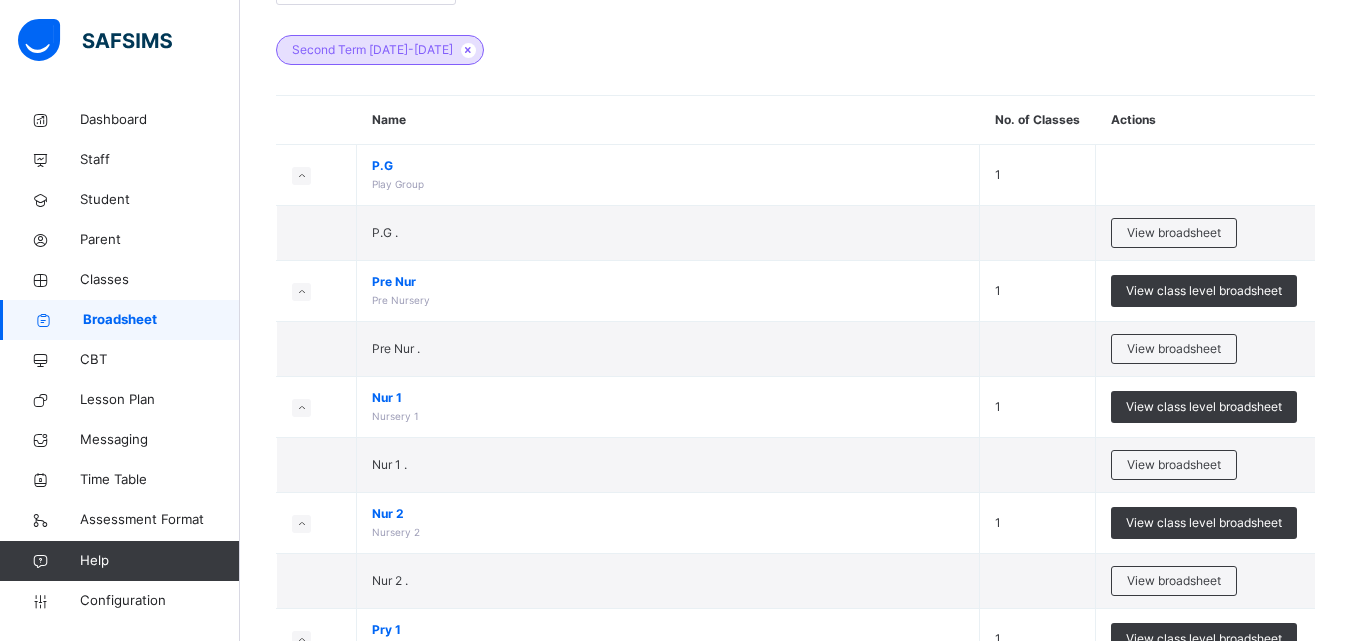 scroll, scrollTop: 184, scrollLeft: 0, axis: vertical 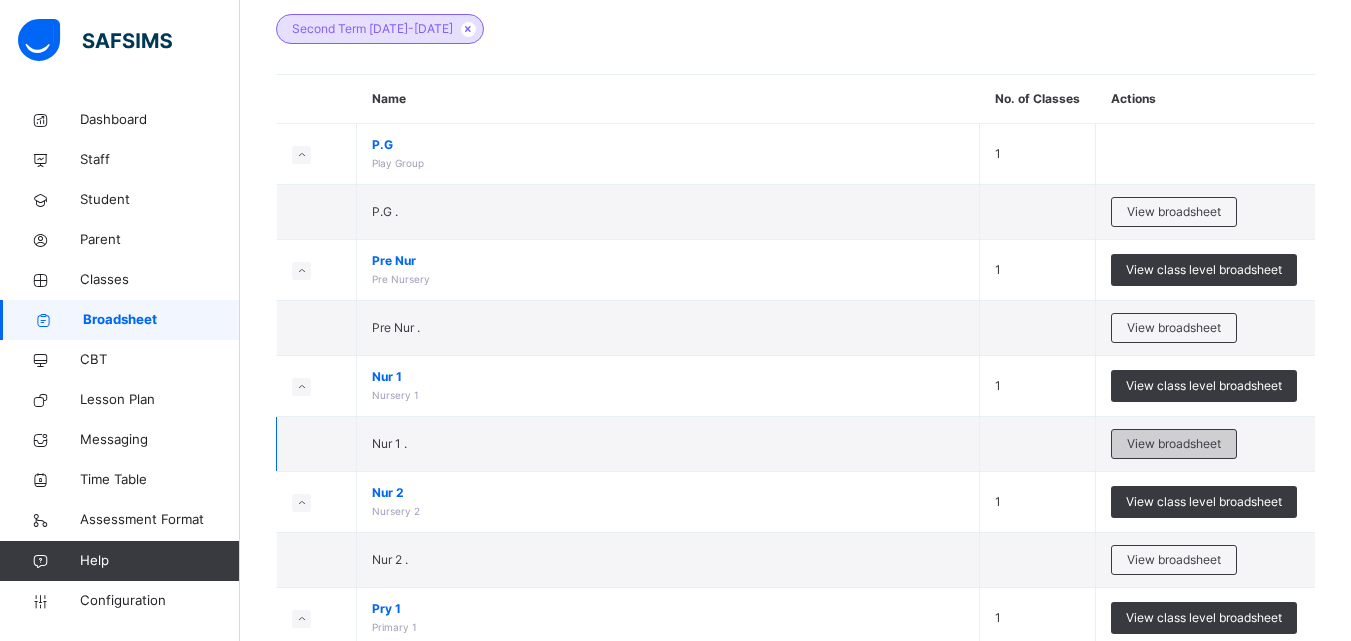 click on "View broadsheet" at bounding box center [1174, 444] 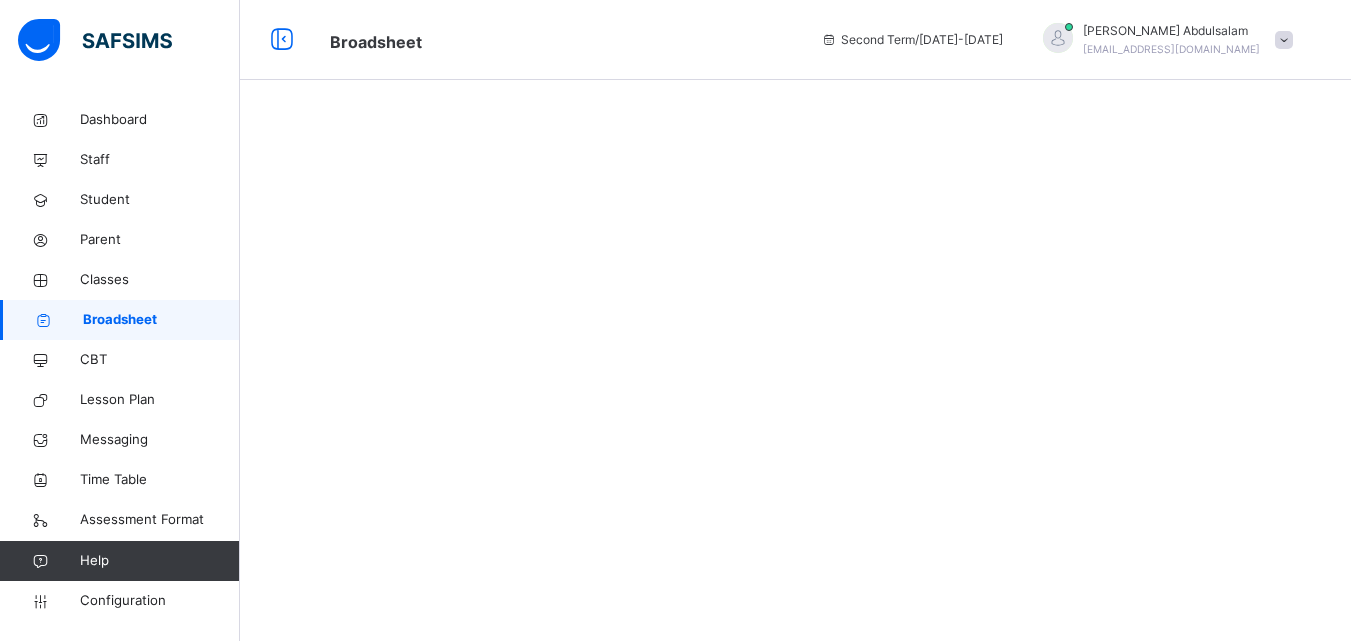scroll, scrollTop: 0, scrollLeft: 0, axis: both 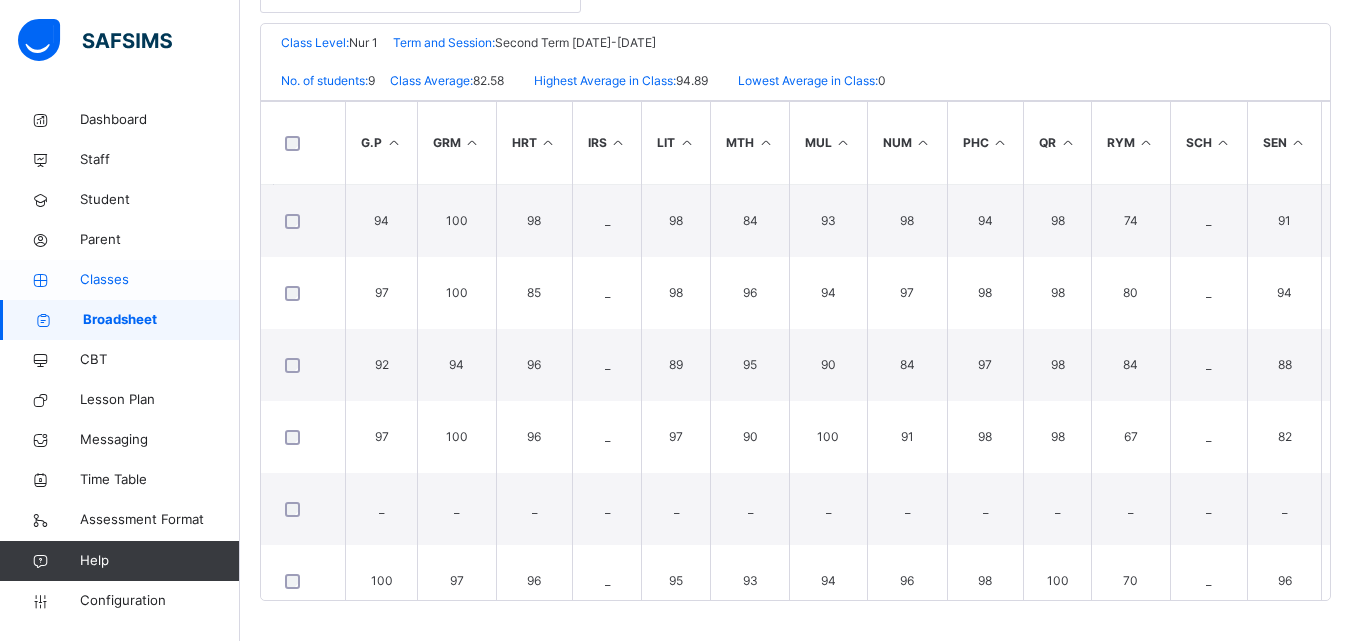 click on "Classes" at bounding box center (160, 280) 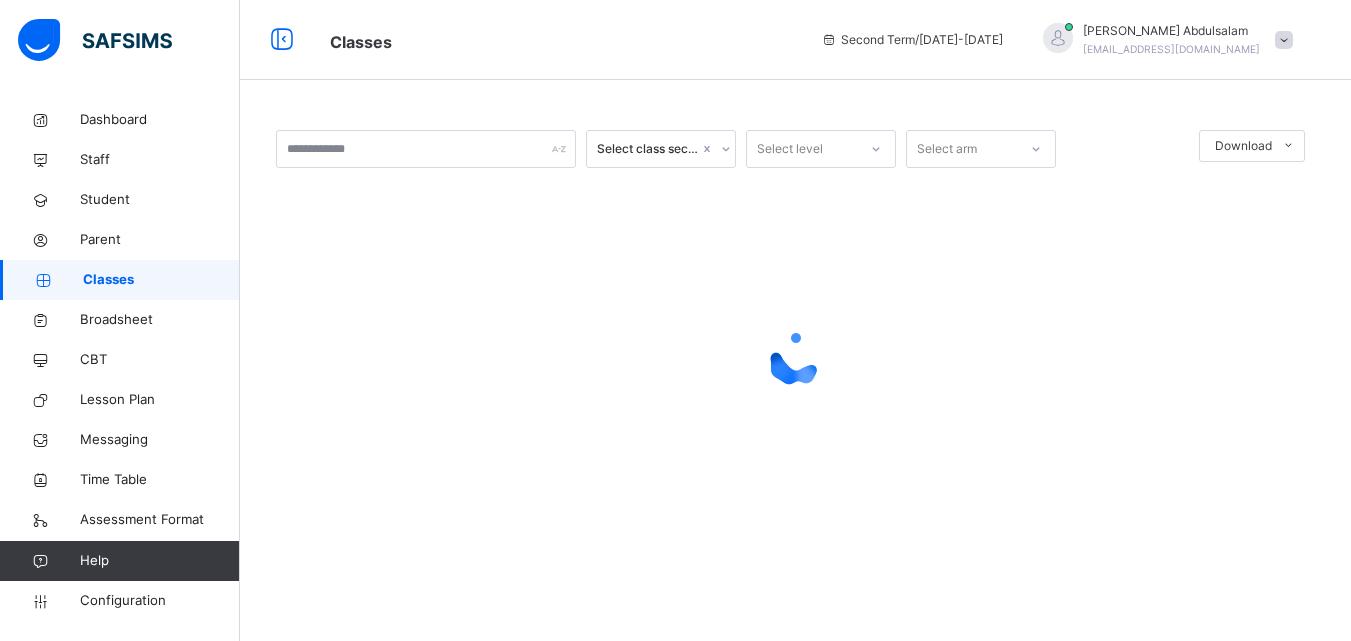 scroll, scrollTop: 0, scrollLeft: 0, axis: both 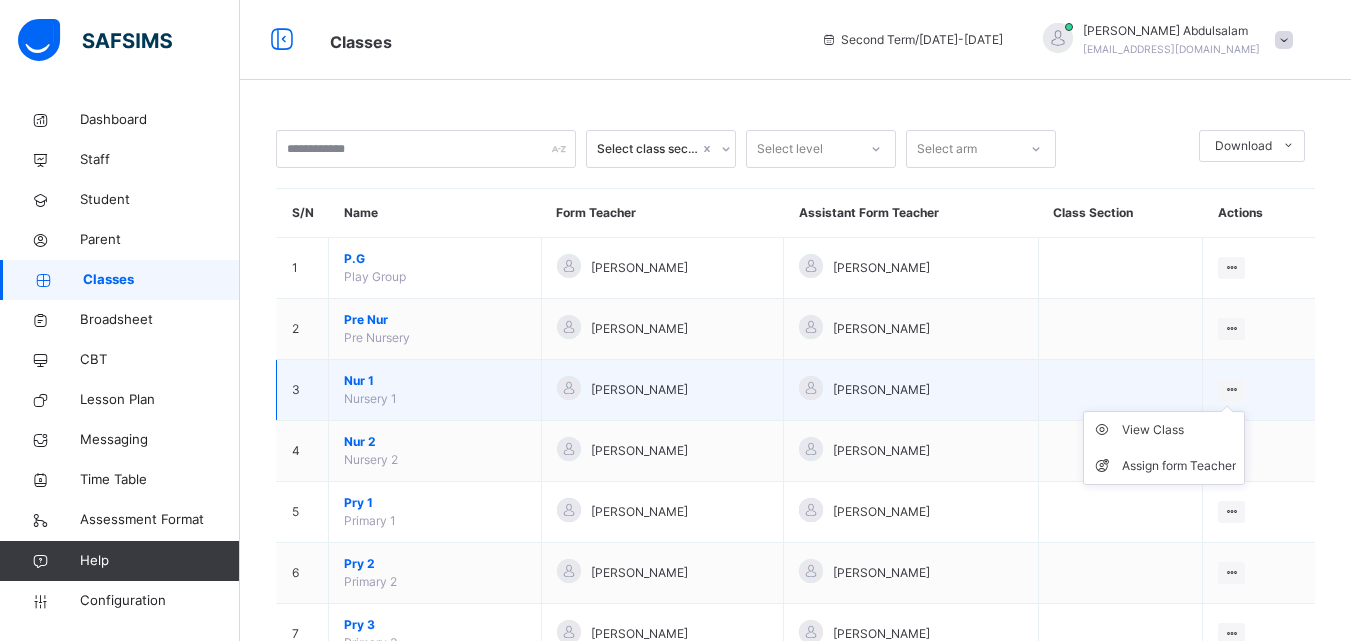 click on "View Class Assign form Teacher" at bounding box center [1164, 448] 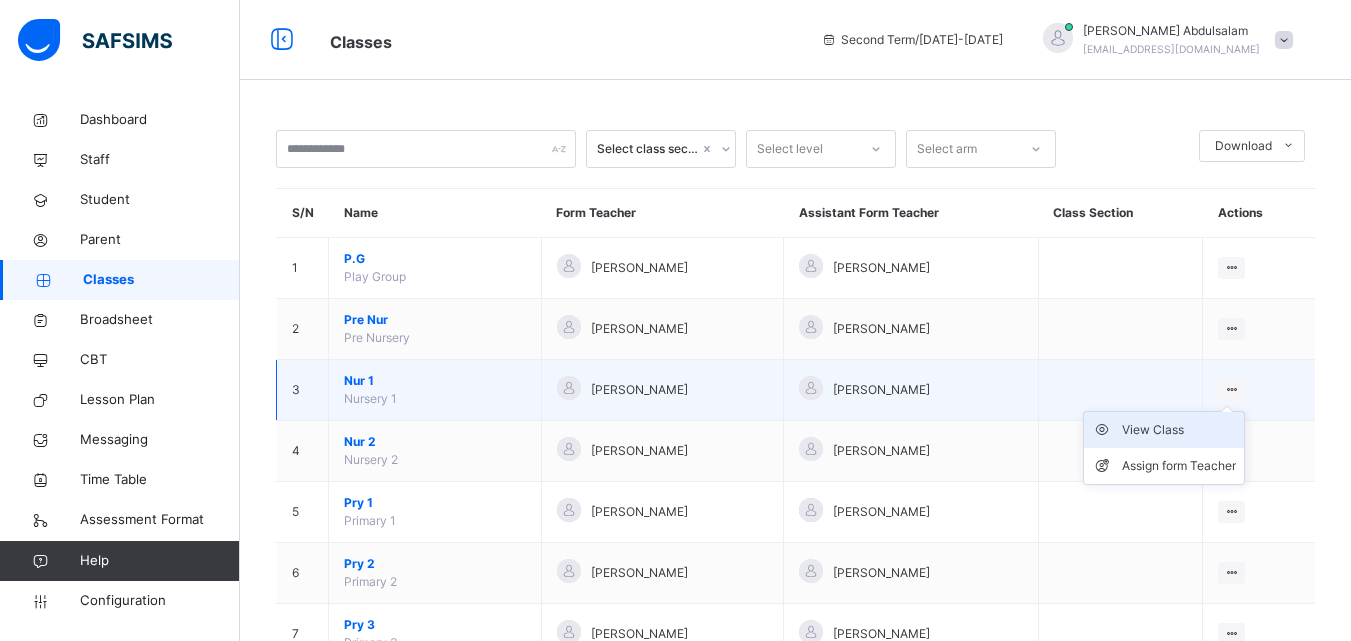 click on "View Class" at bounding box center [1179, 430] 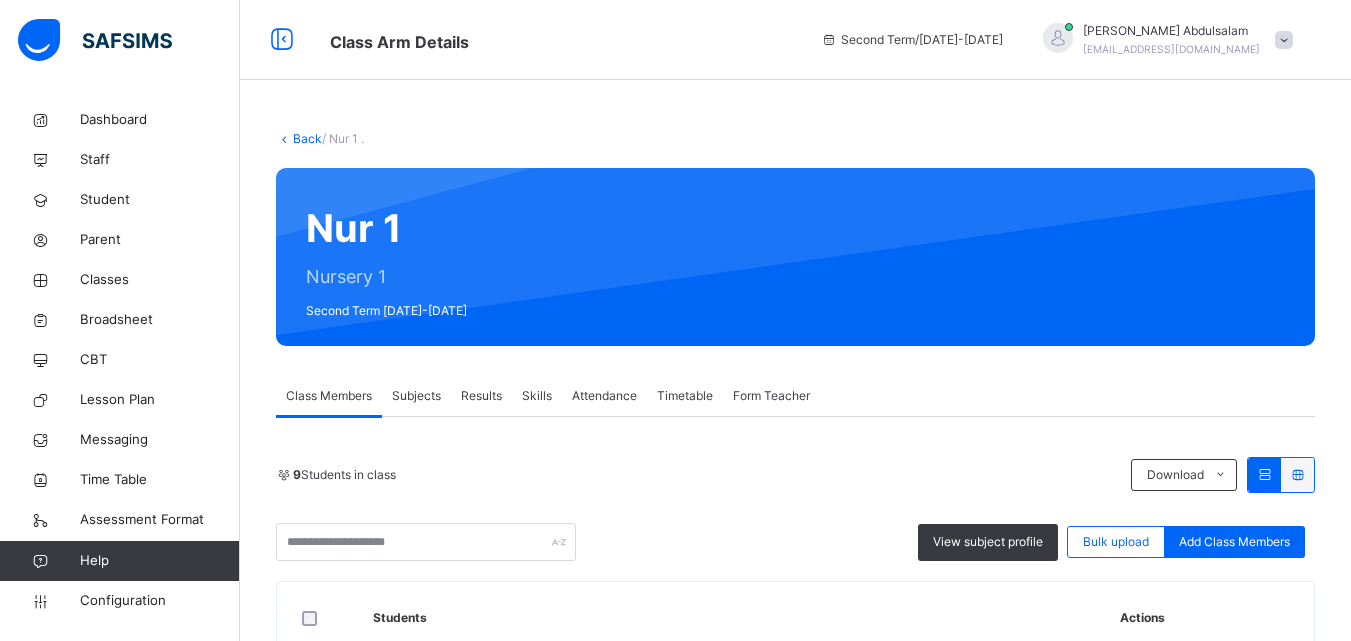 click on "Subjects" at bounding box center [416, 396] 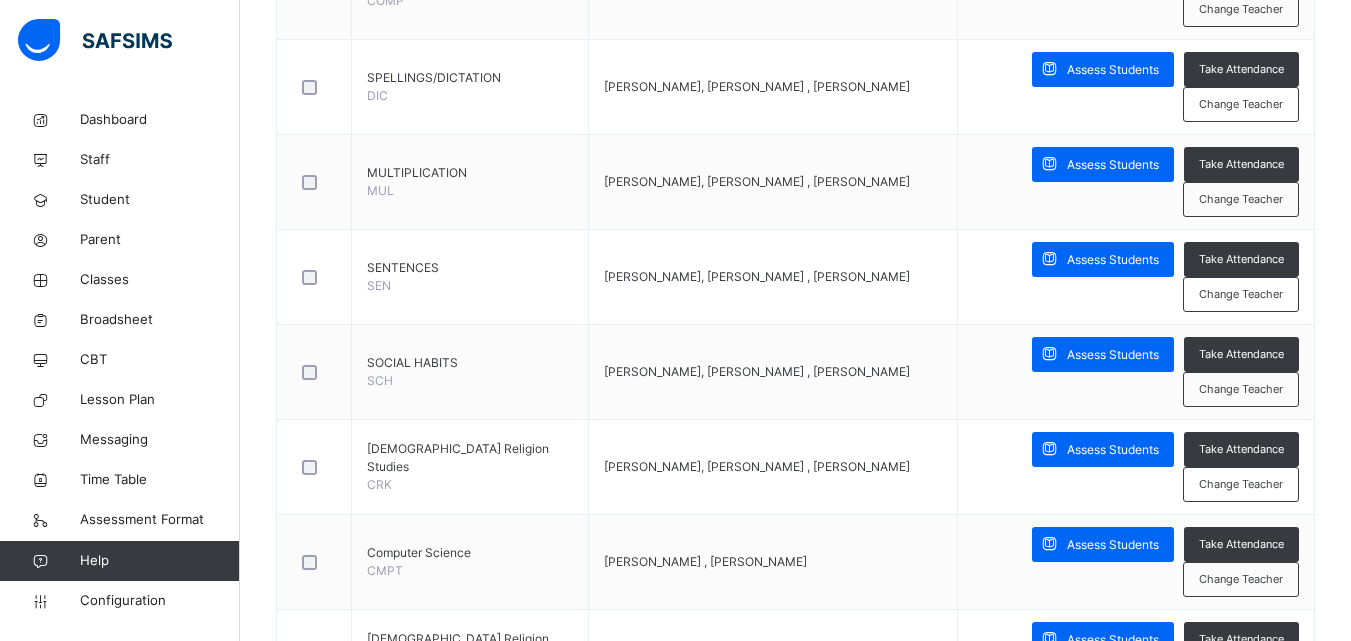 scroll, scrollTop: 943, scrollLeft: 0, axis: vertical 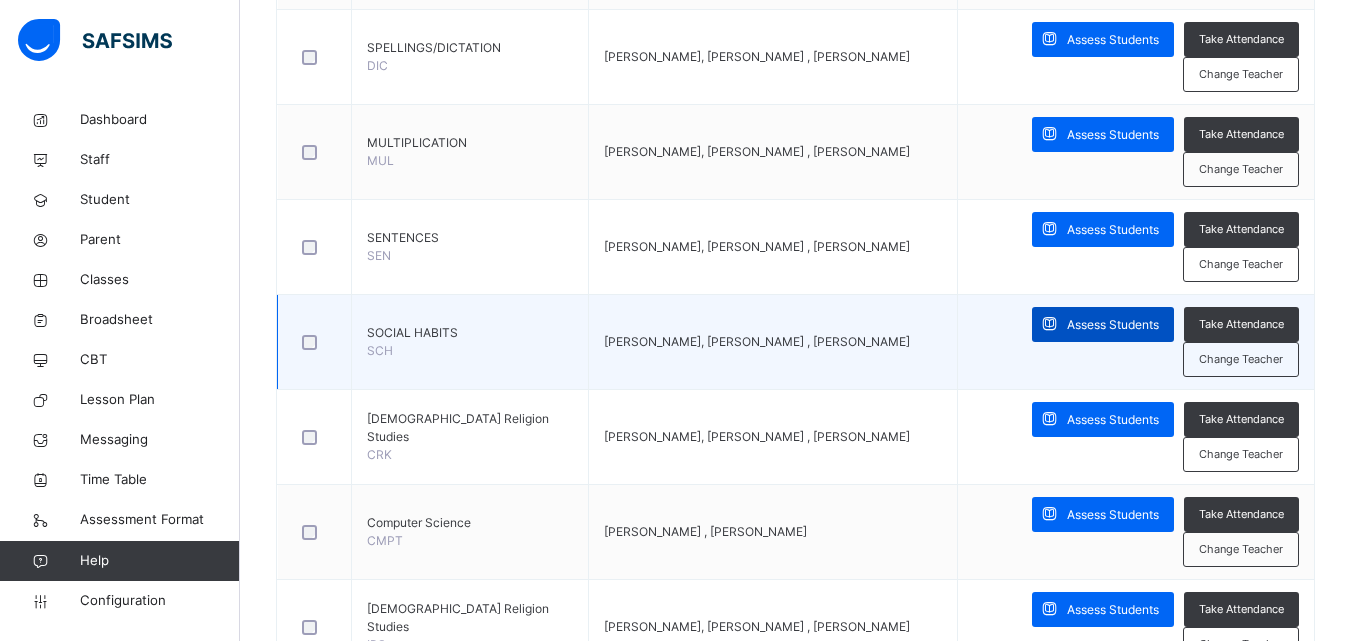 click on "Assess Students" at bounding box center (1113, 325) 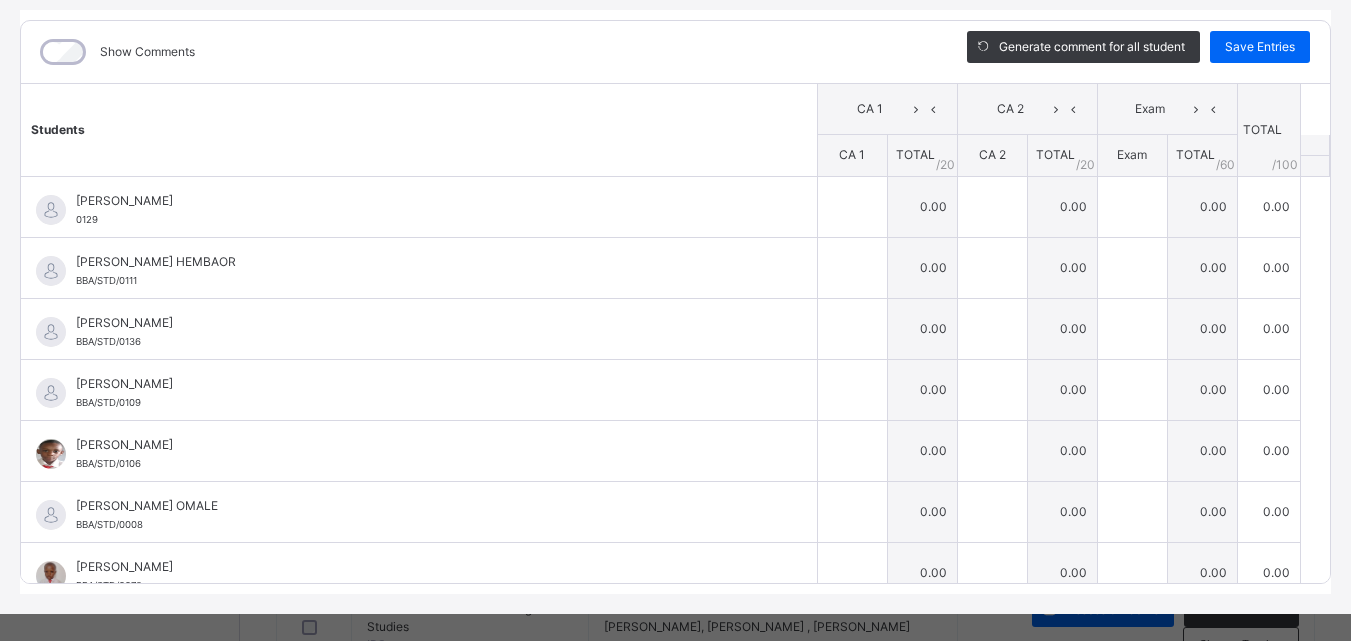 scroll, scrollTop: 255, scrollLeft: 0, axis: vertical 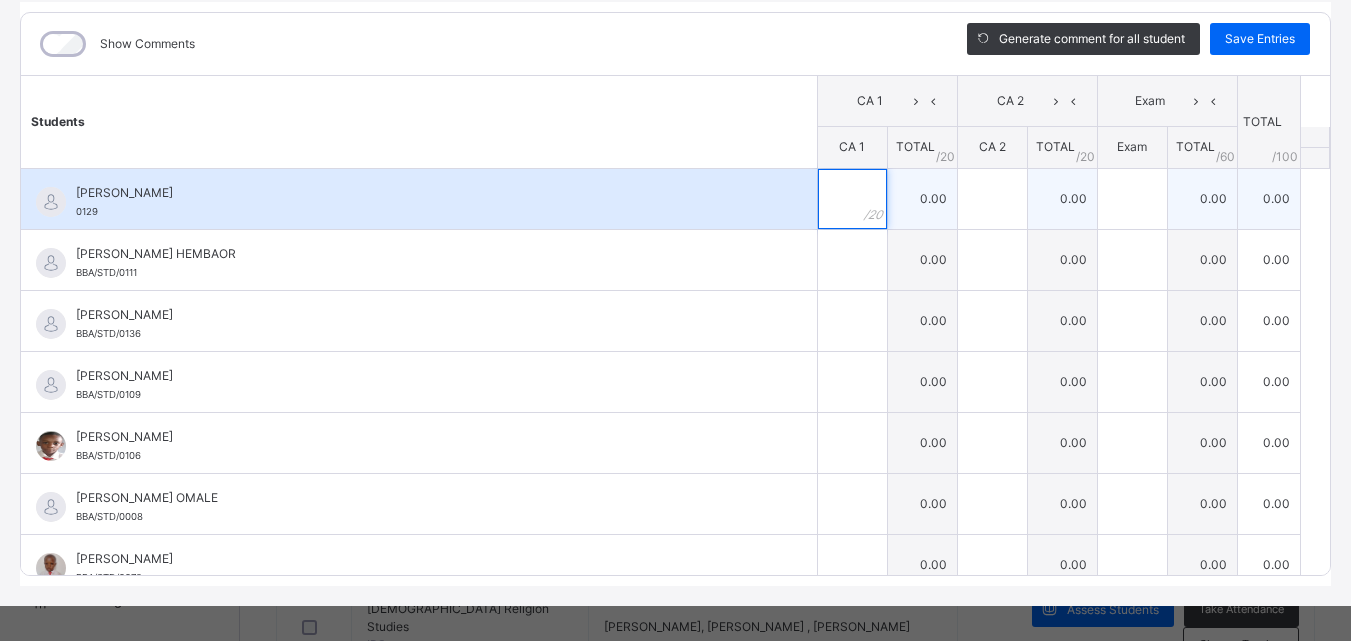 click at bounding box center [852, 199] 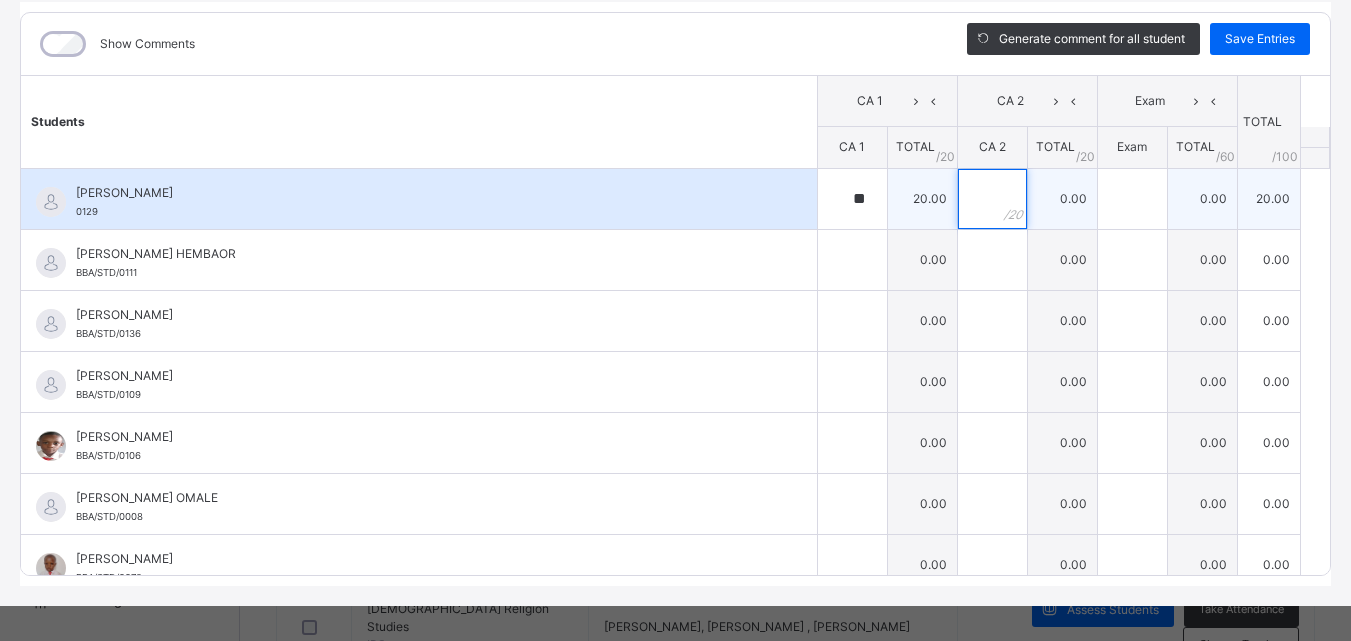 click at bounding box center (992, 199) 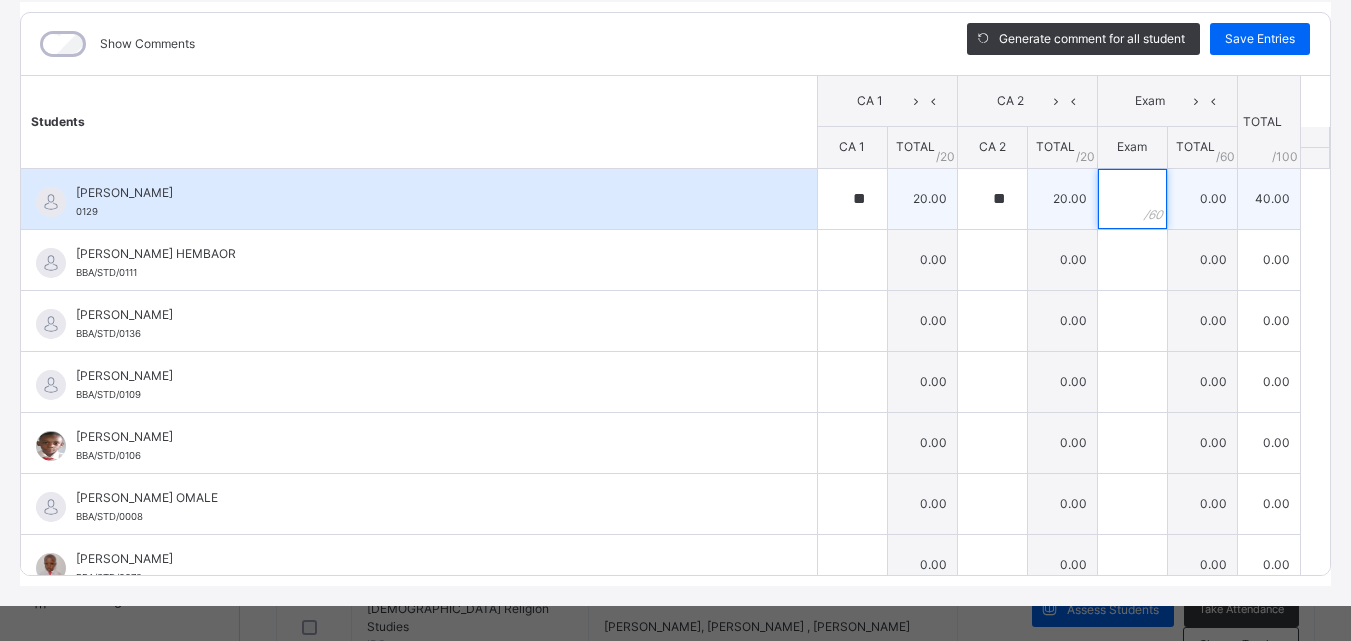 click at bounding box center [1132, 199] 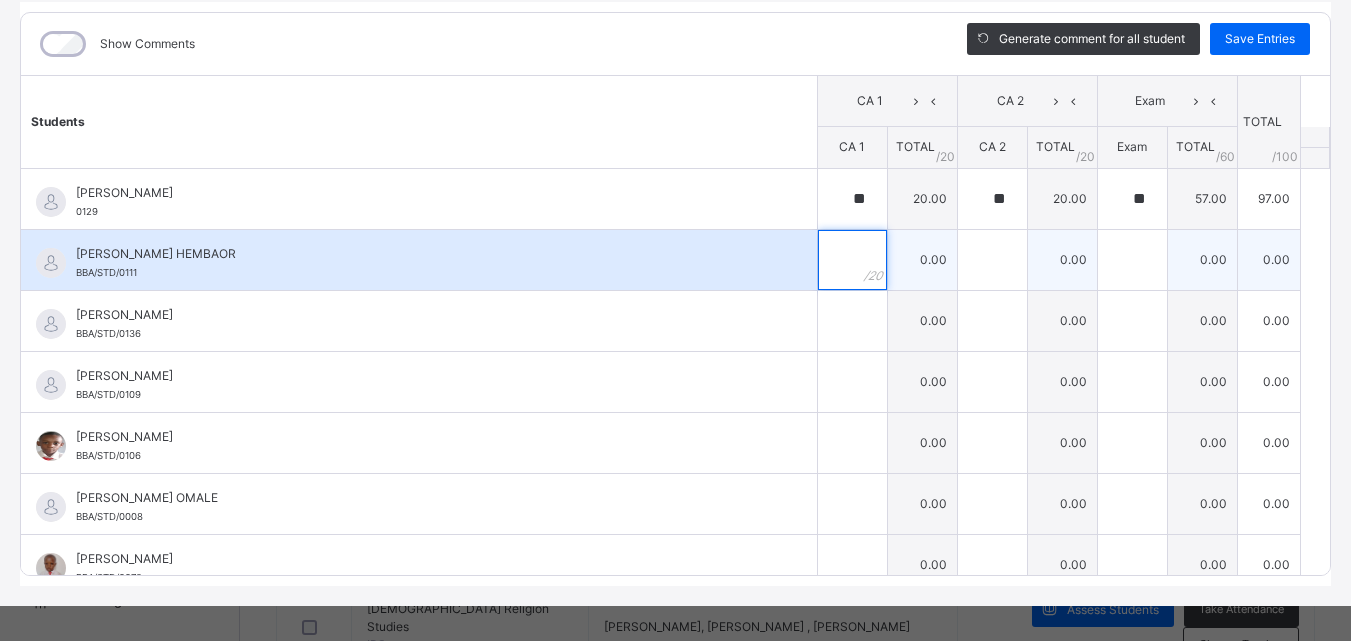 click at bounding box center (852, 260) 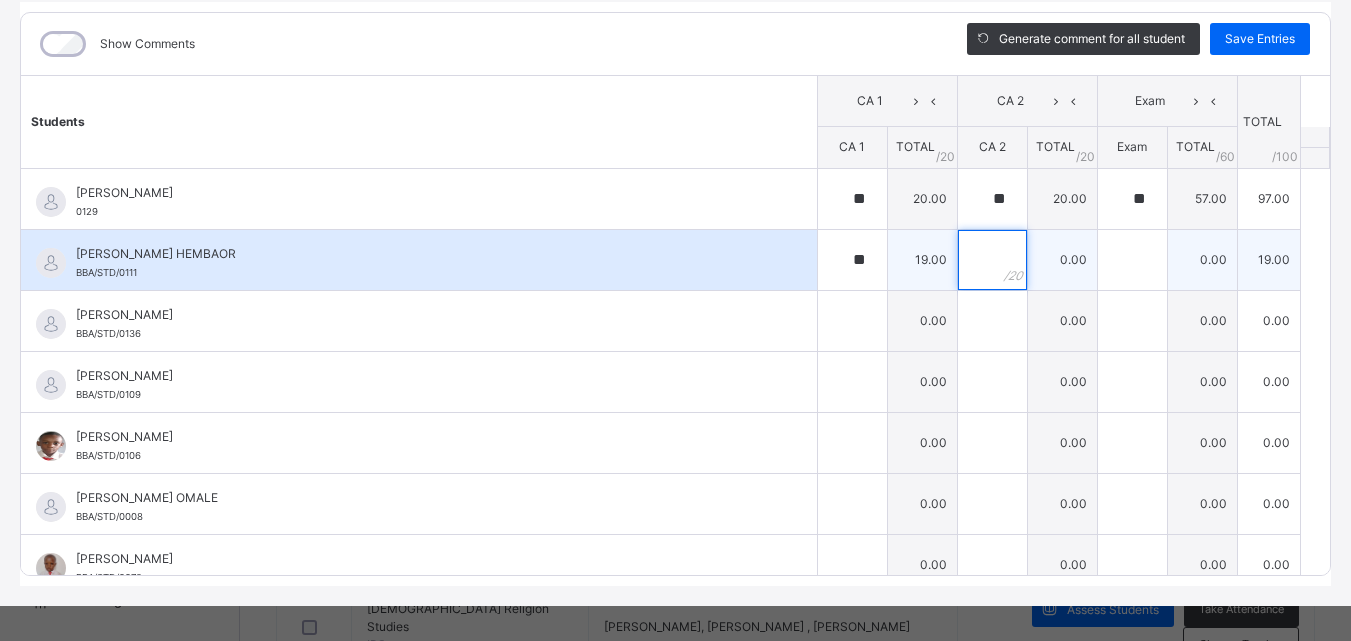 click at bounding box center [992, 260] 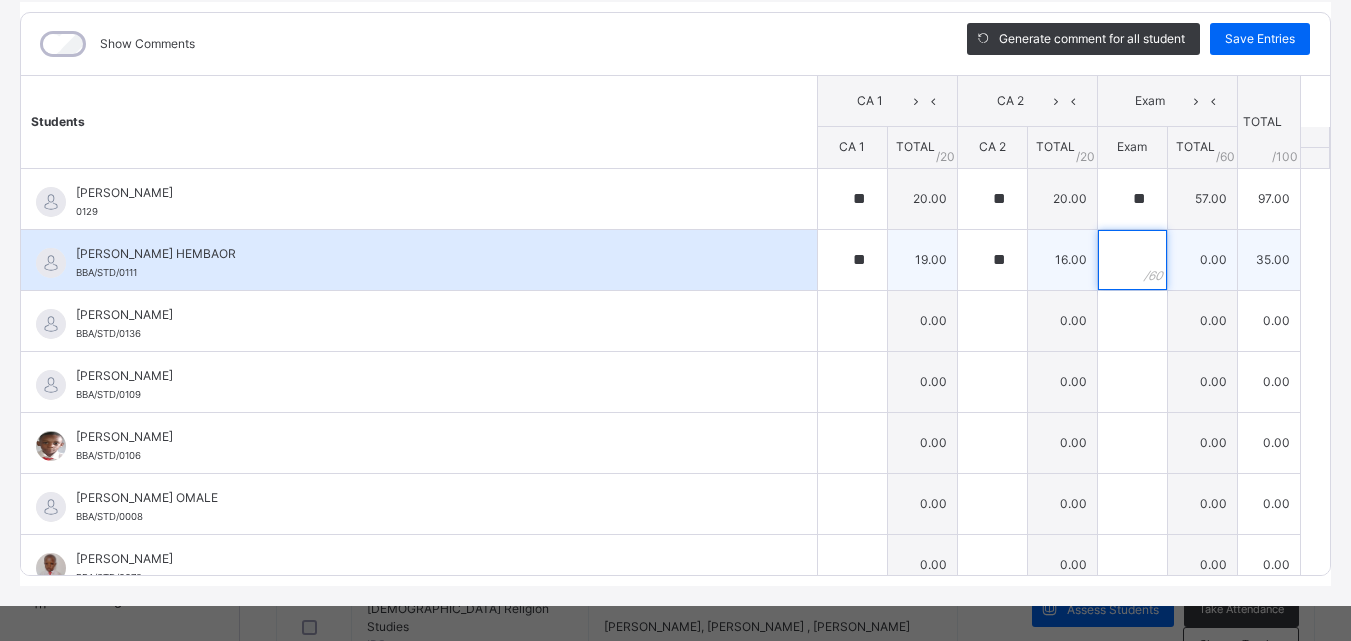 click at bounding box center (1132, 260) 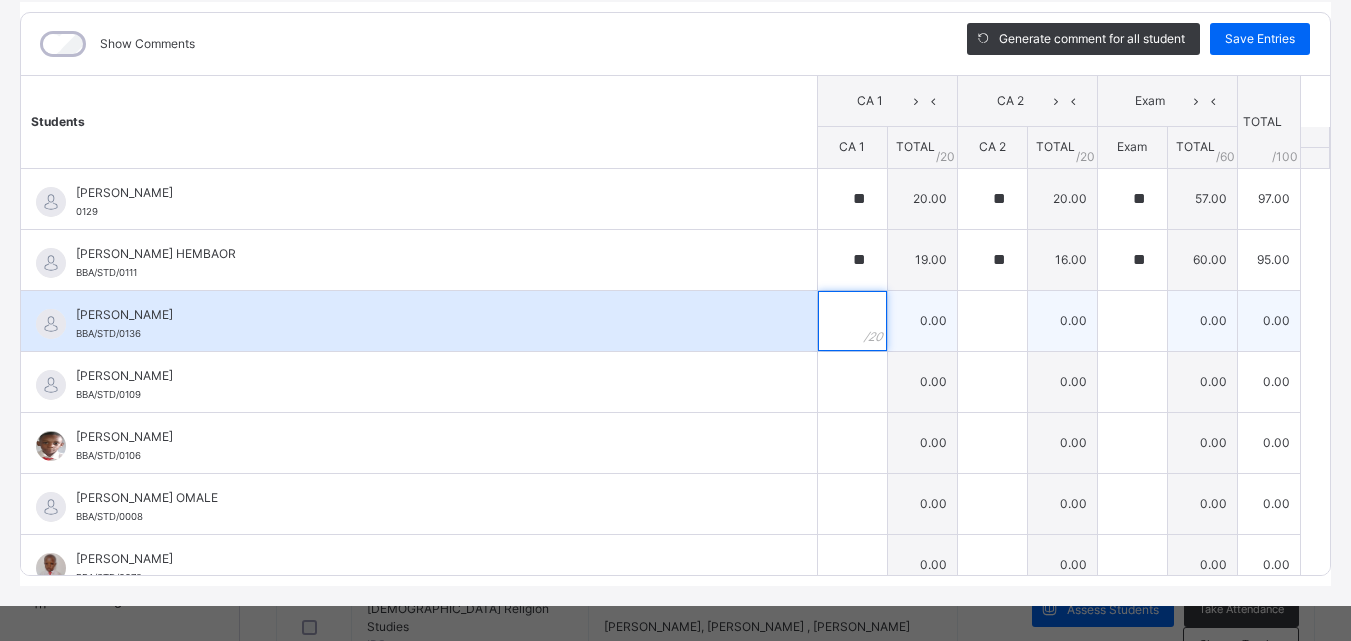 click at bounding box center (852, 321) 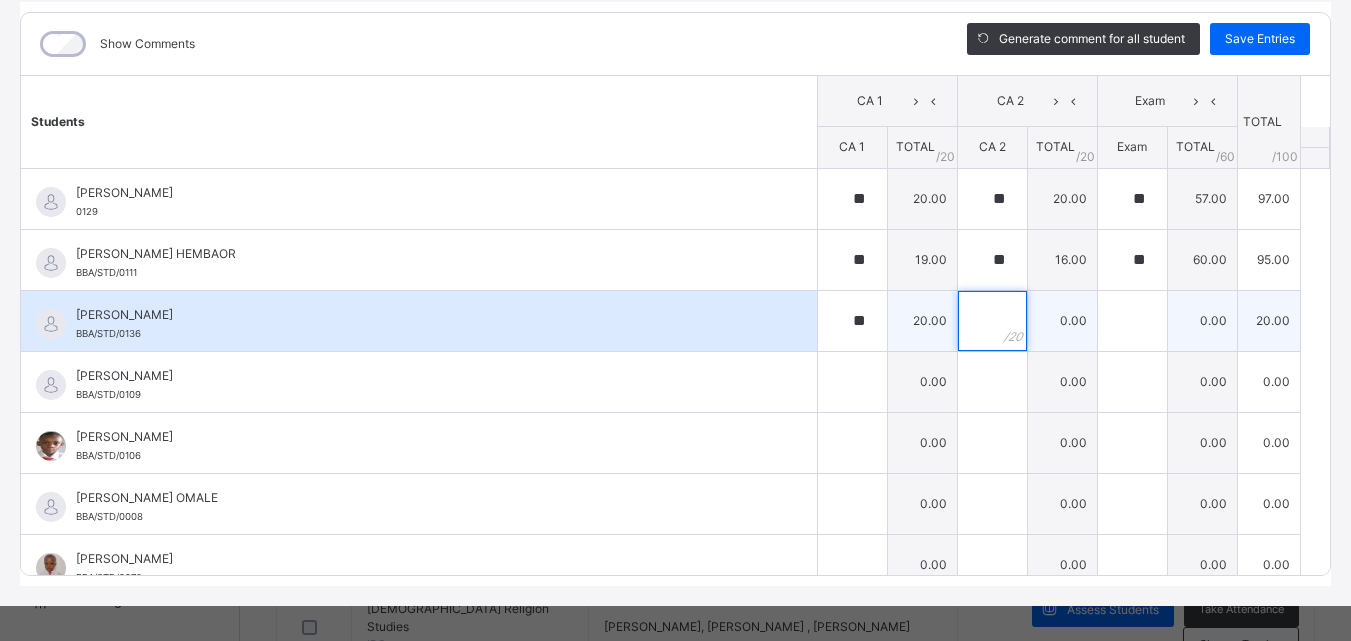 click at bounding box center [992, 321] 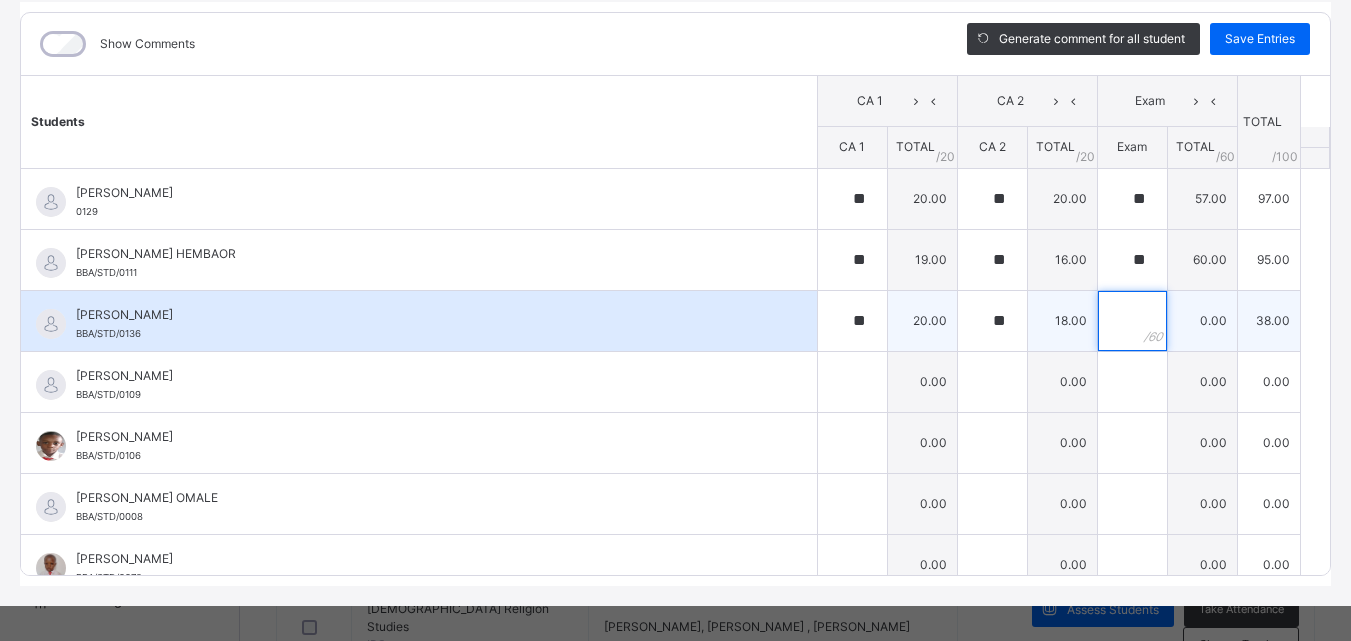 click at bounding box center [1132, 321] 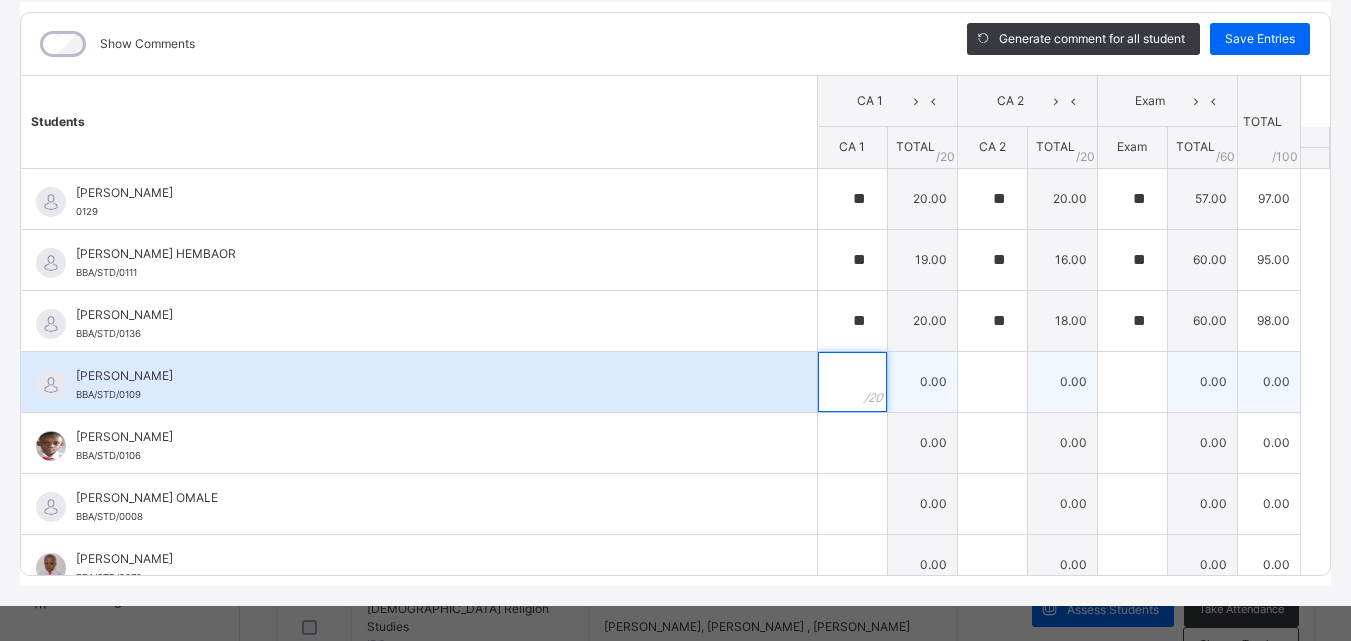 click at bounding box center [852, 382] 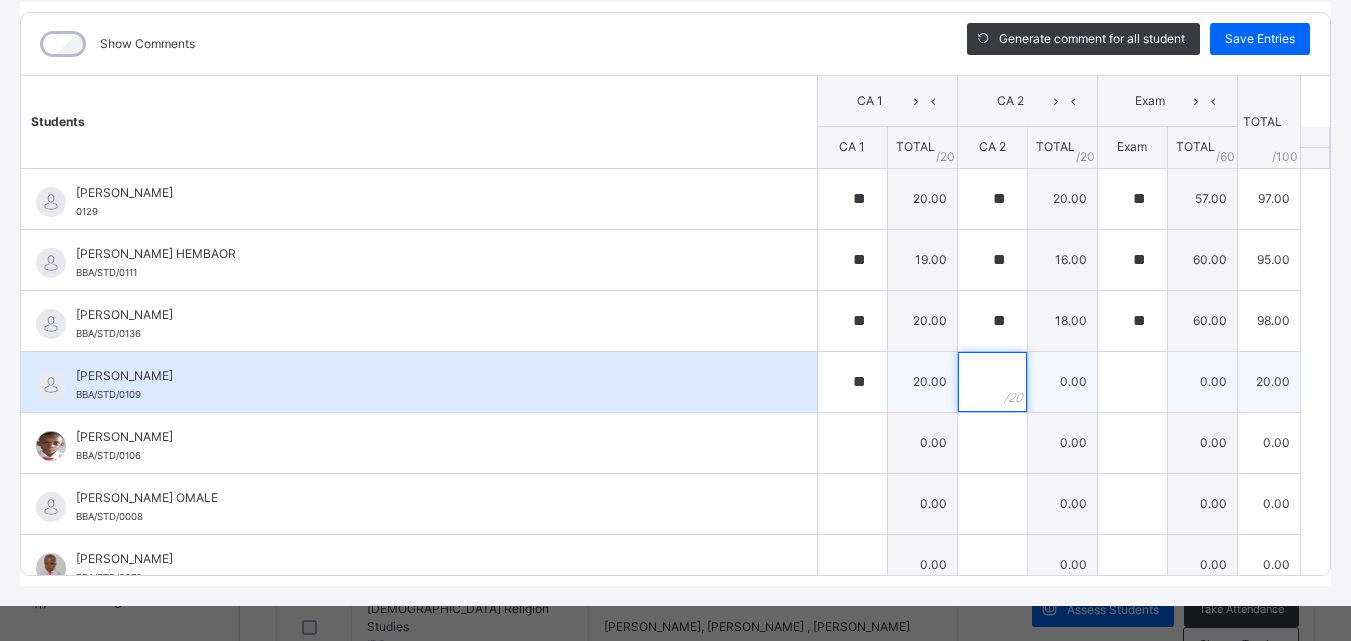 click at bounding box center (992, 382) 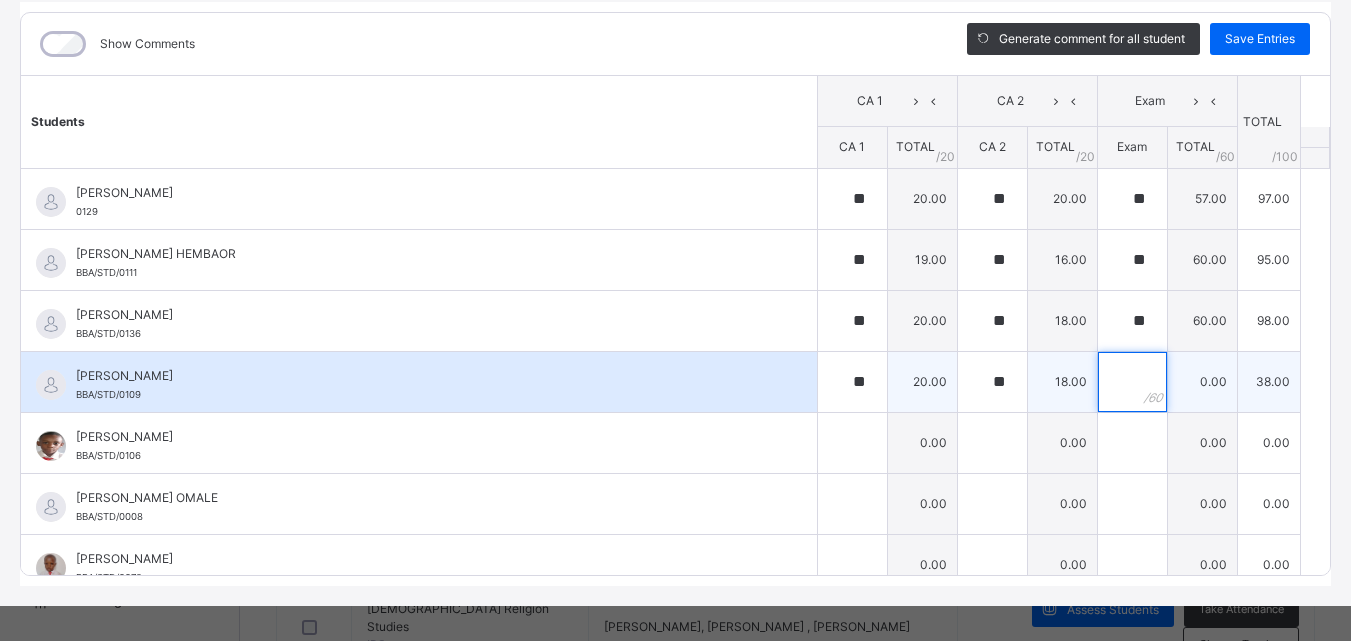 click at bounding box center [1132, 382] 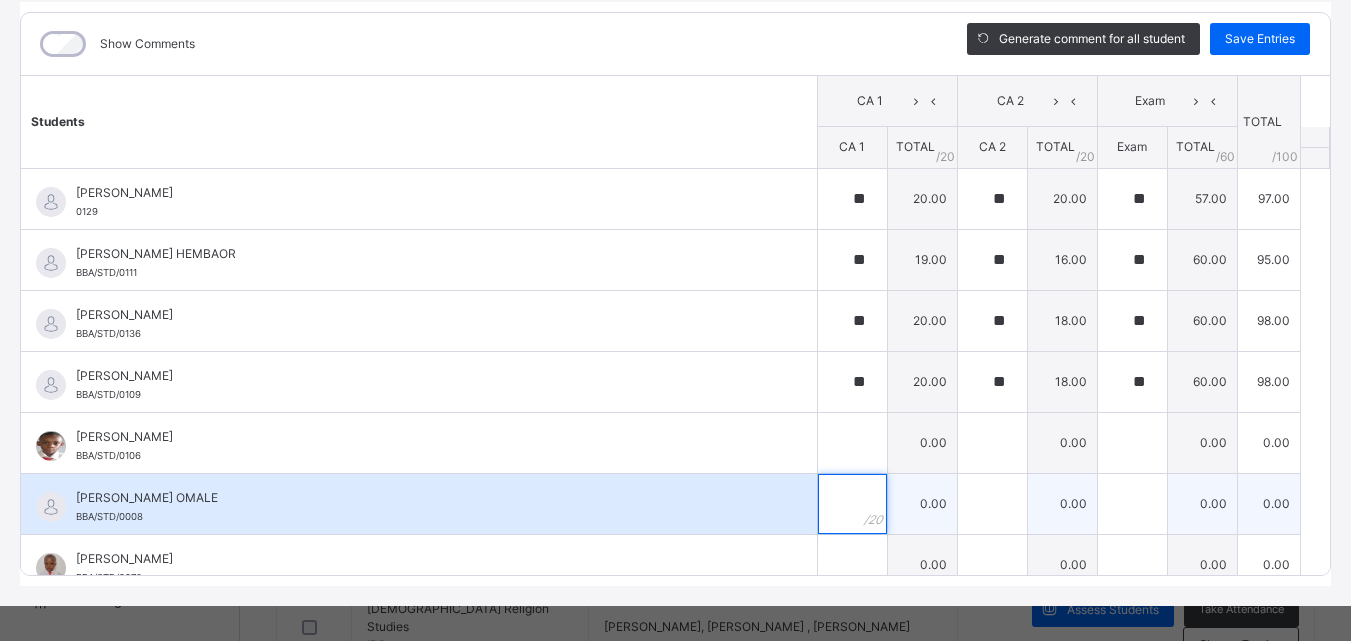 click at bounding box center (852, 504) 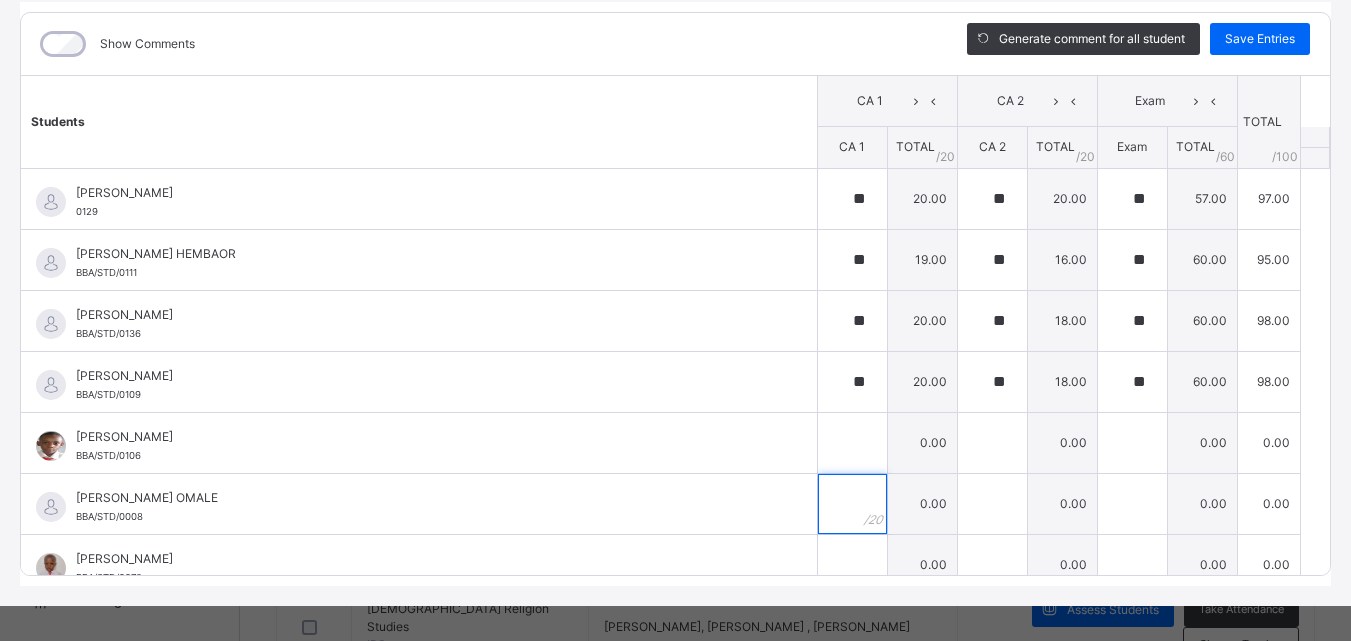 scroll, scrollTop: 270, scrollLeft: 0, axis: vertical 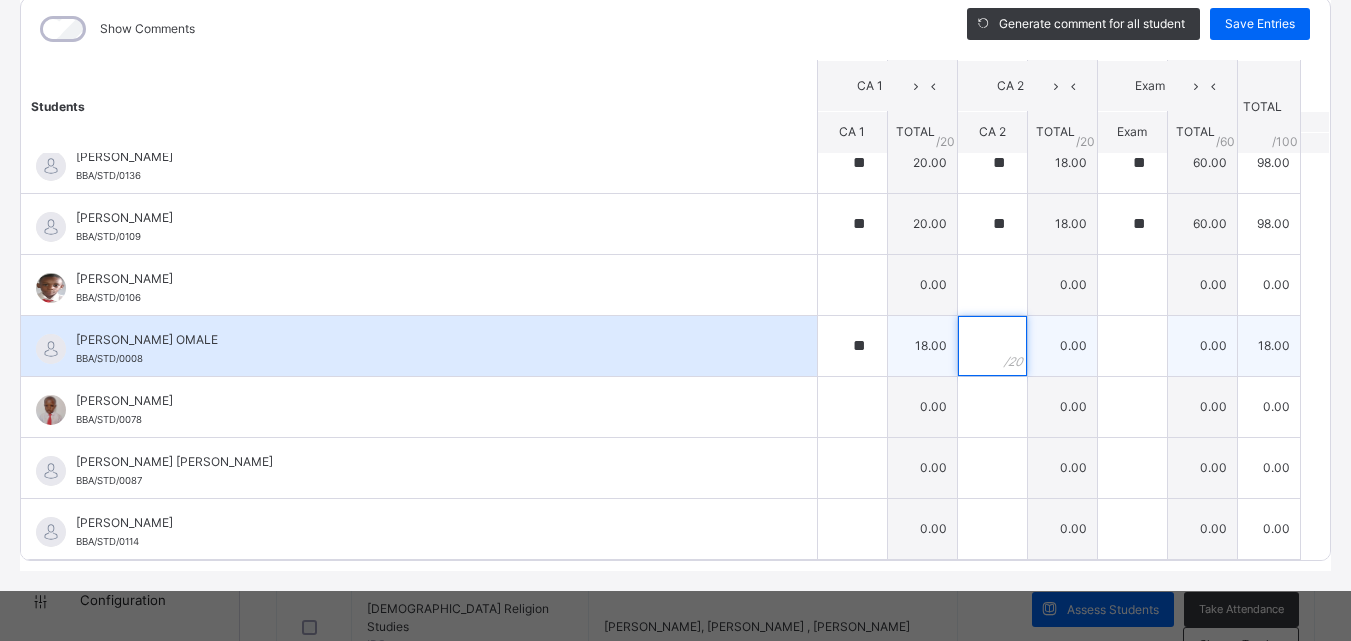 click at bounding box center [992, 346] 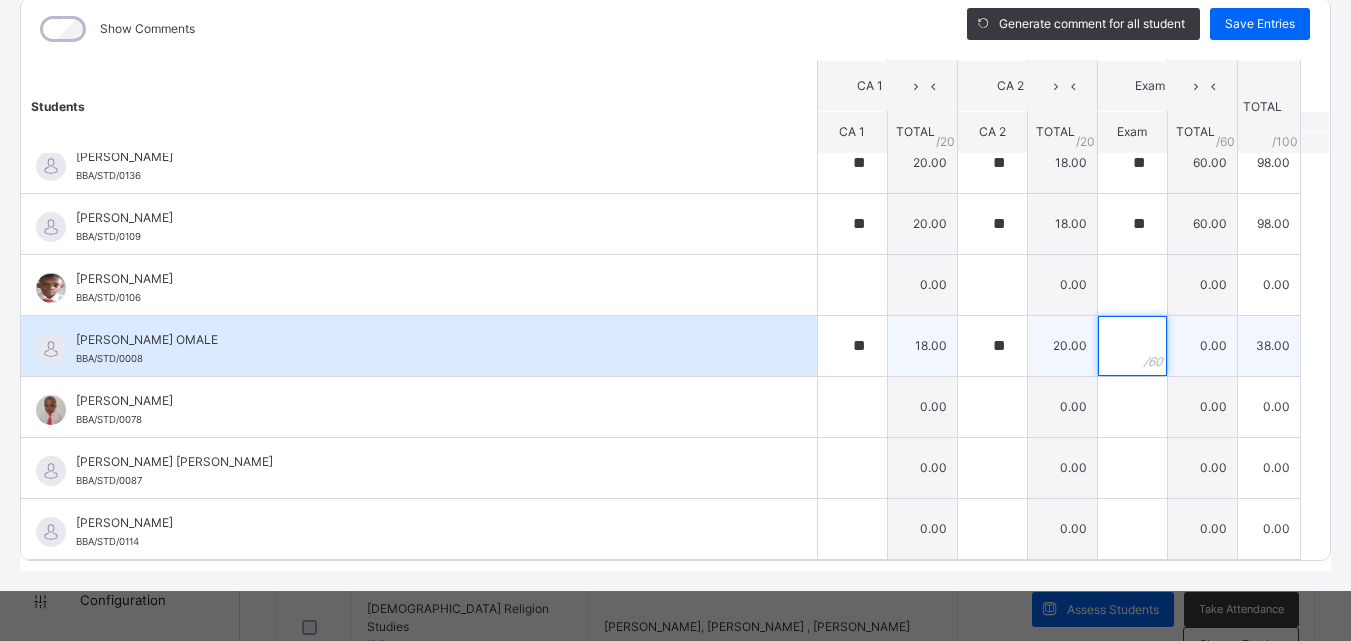 click at bounding box center (1132, 346) 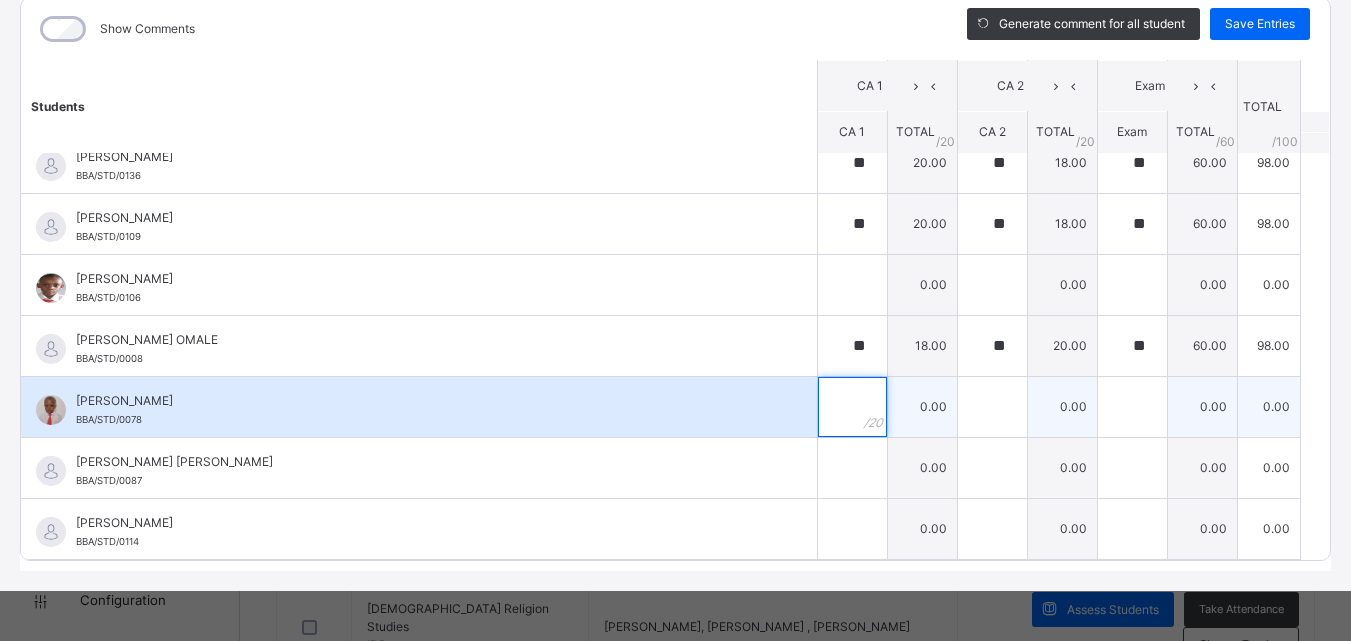 click at bounding box center [852, 407] 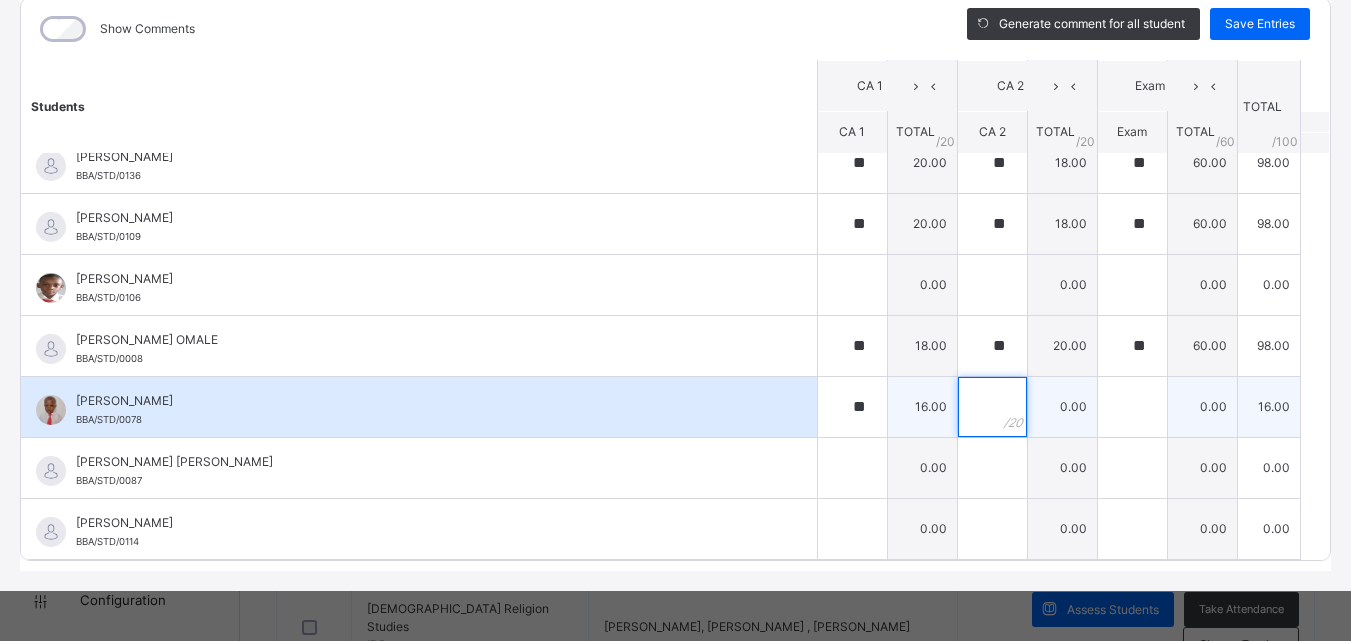 click at bounding box center [992, 407] 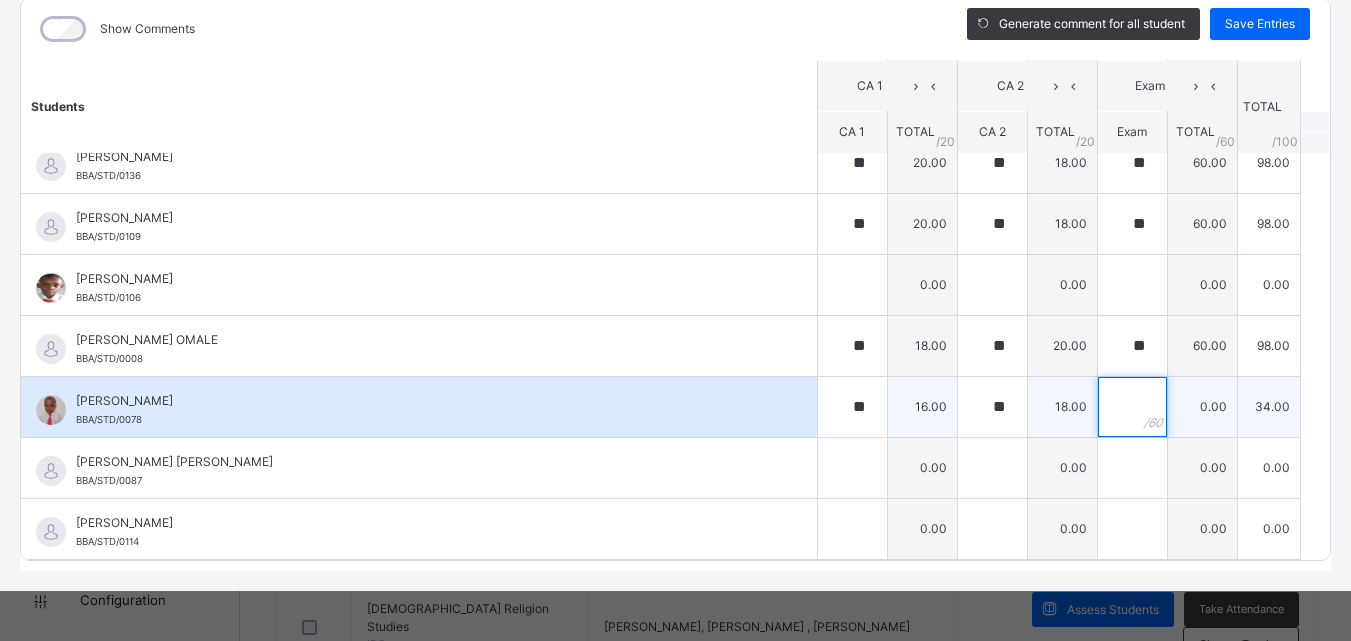 click at bounding box center (1132, 407) 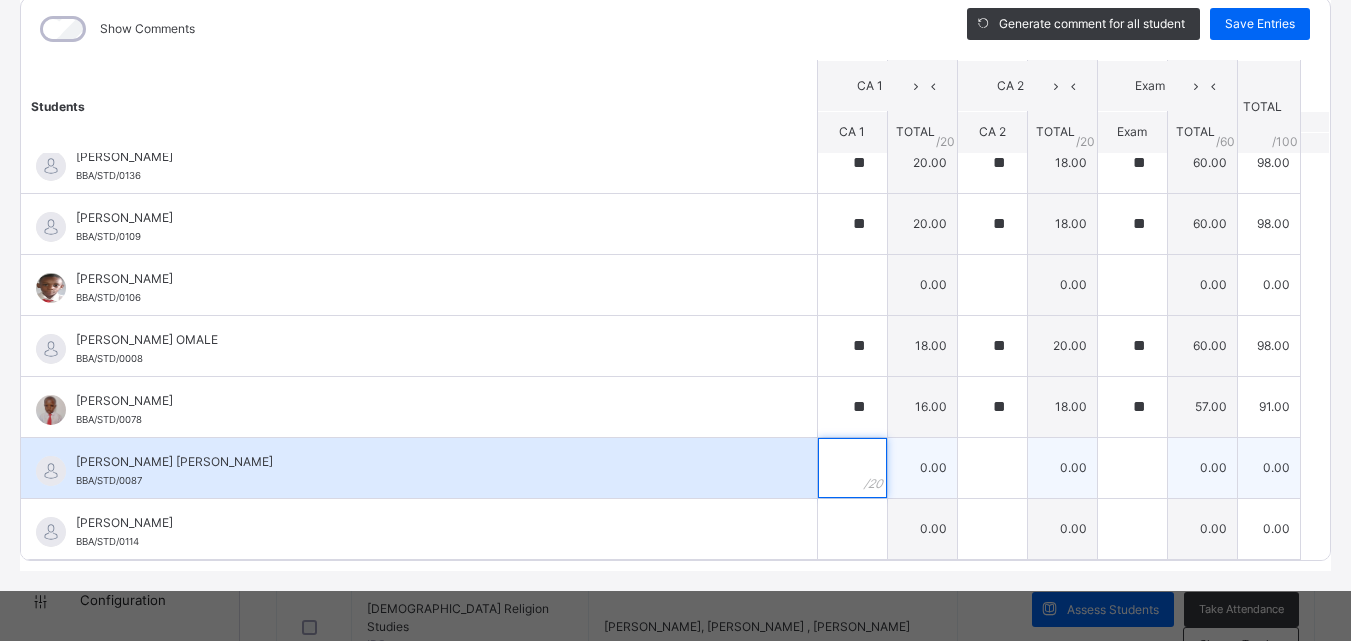 click at bounding box center [852, 468] 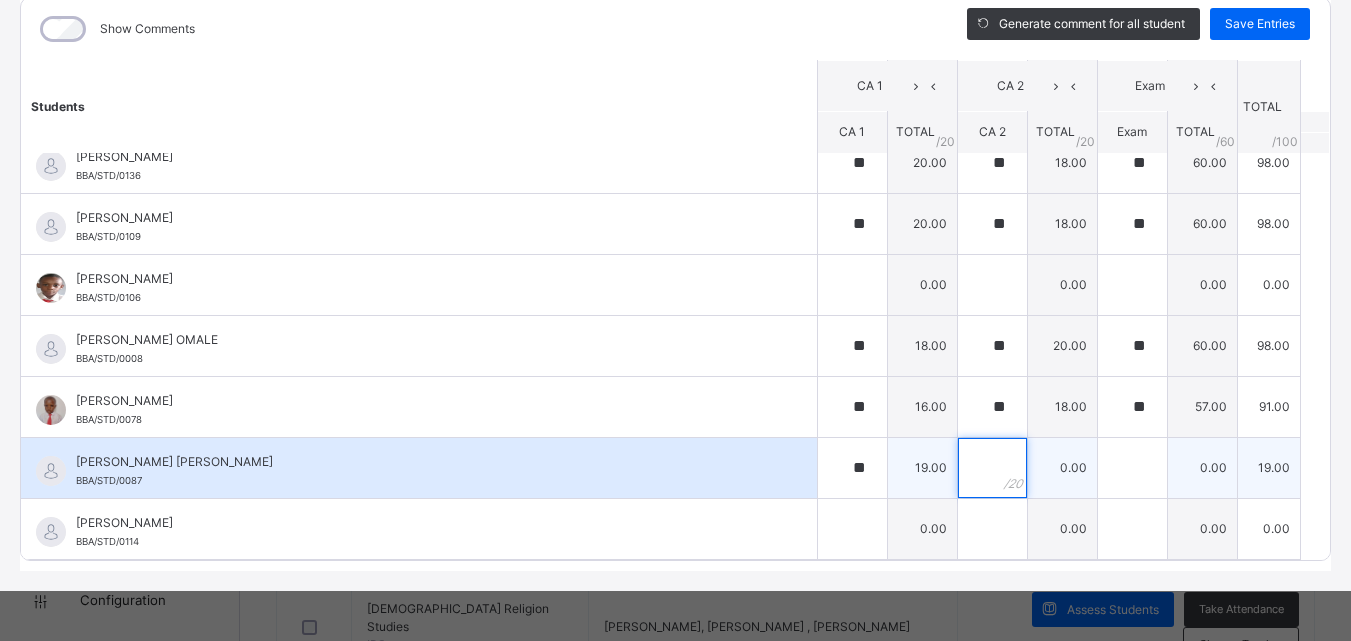 click at bounding box center (992, 468) 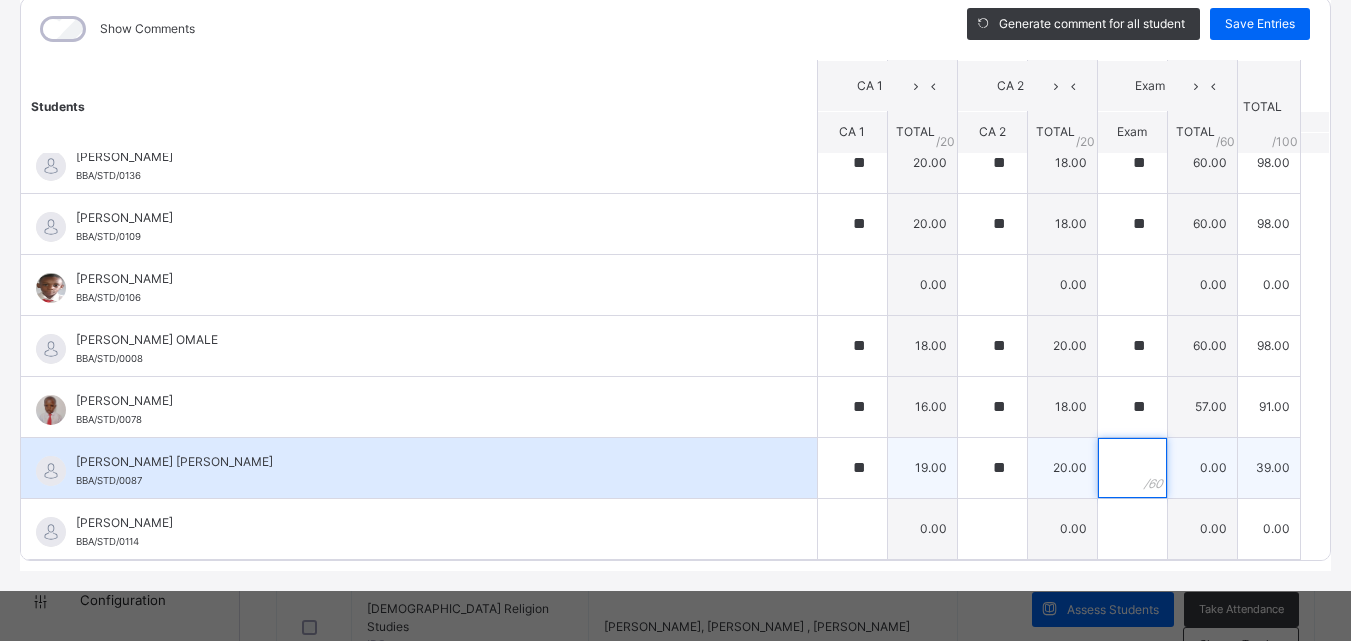 click at bounding box center [1132, 468] 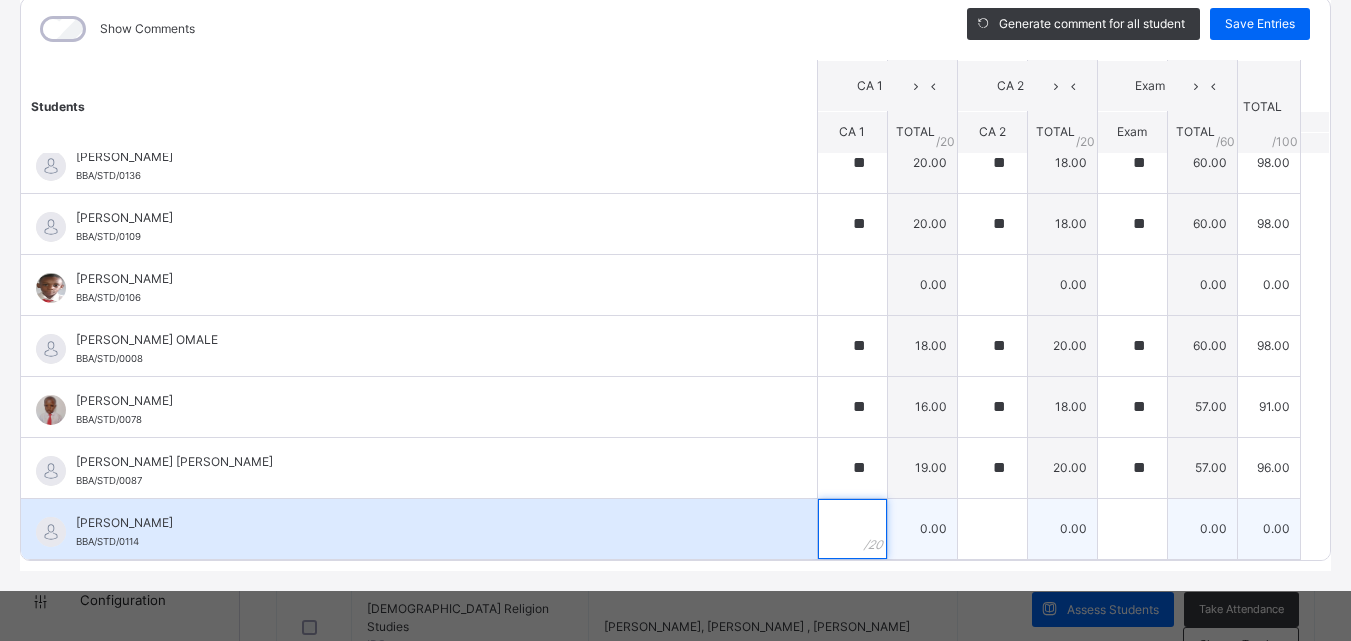 click at bounding box center (852, 529) 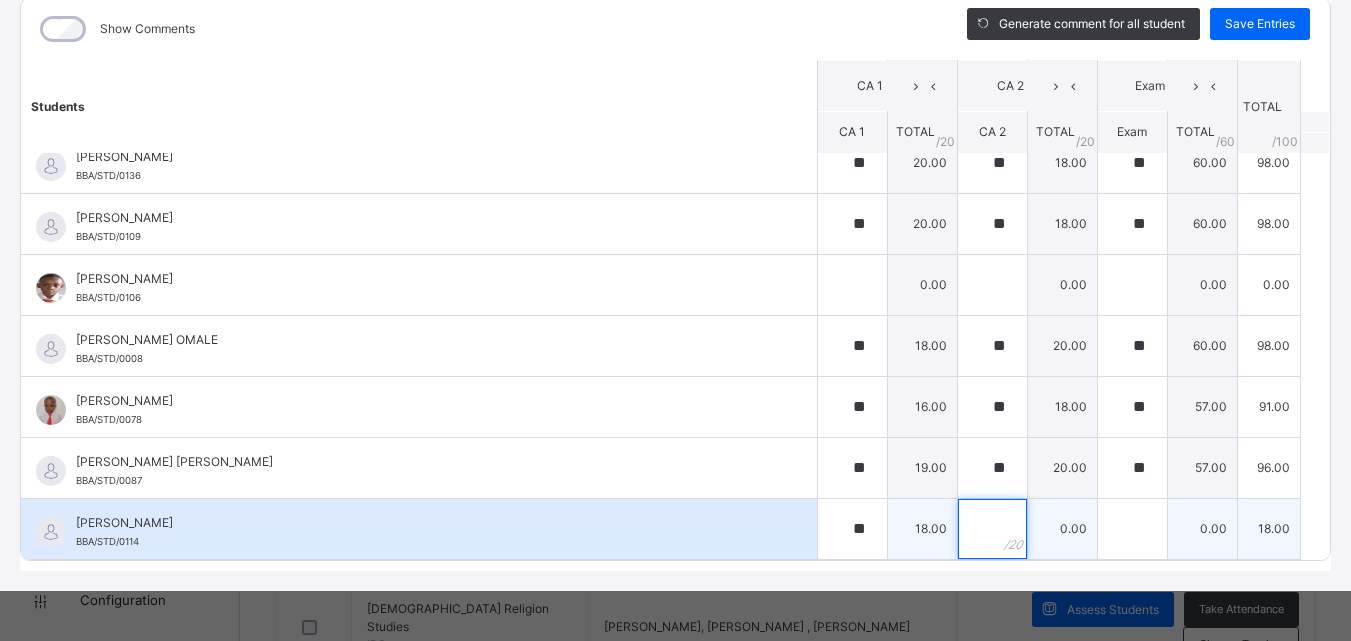 click at bounding box center (992, 529) 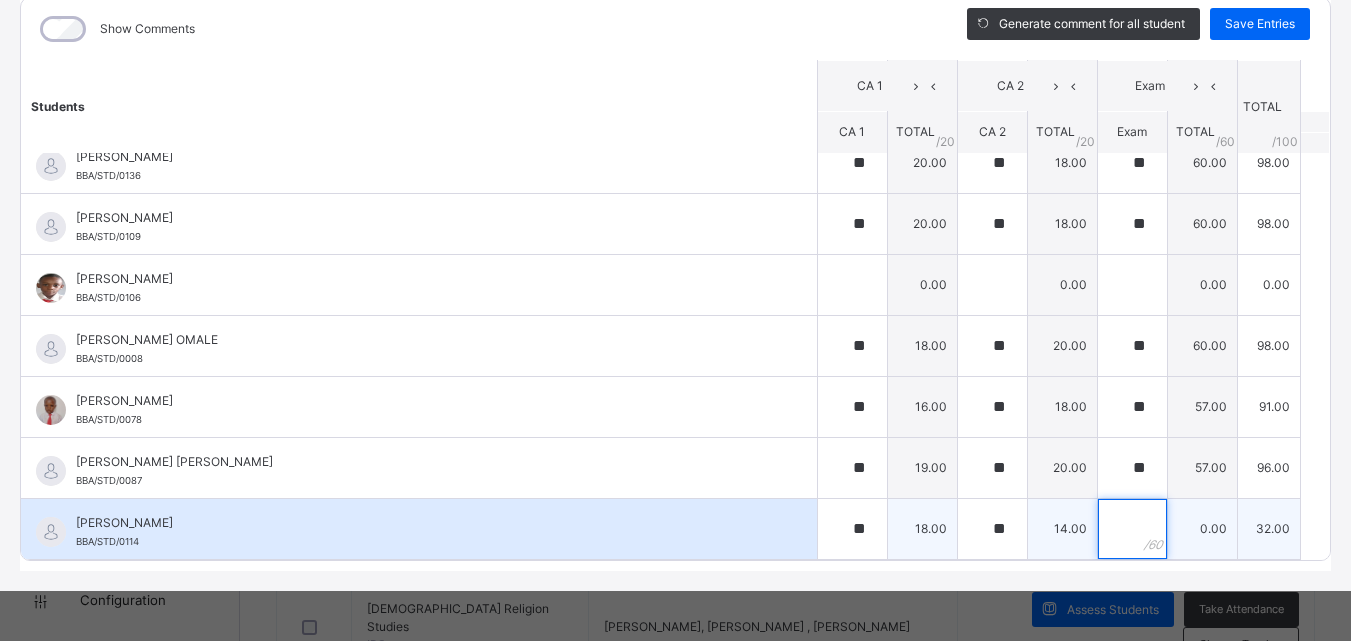 click at bounding box center (1132, 529) 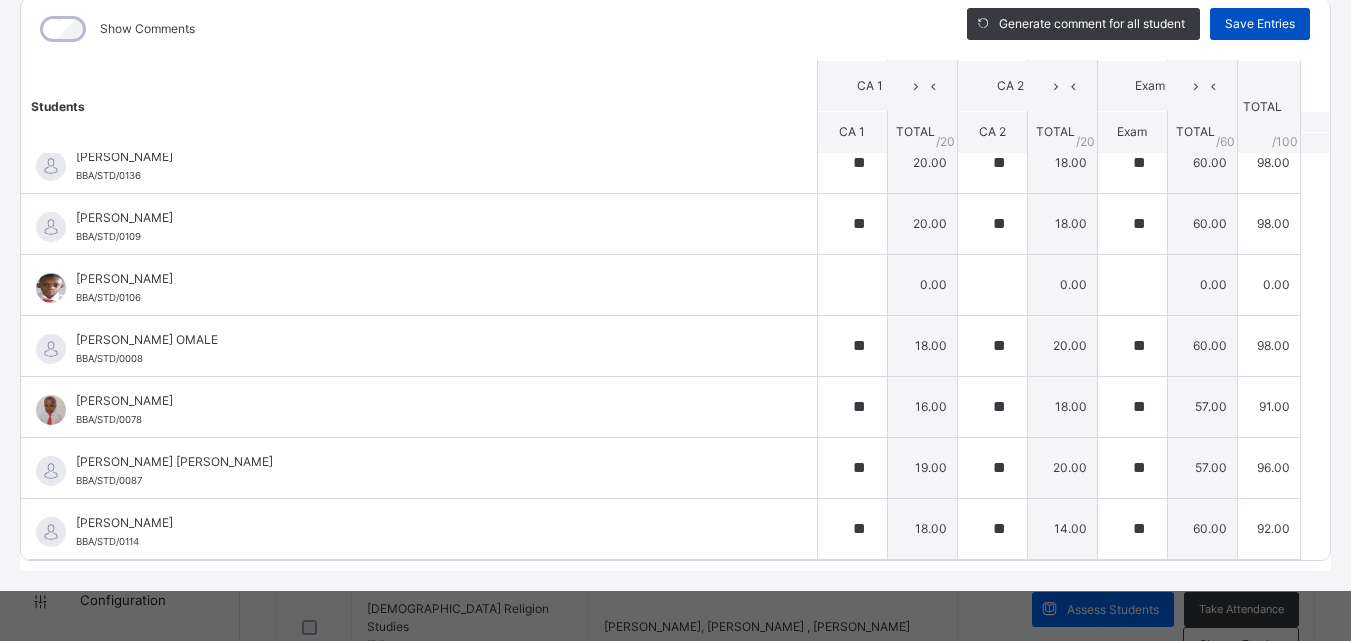 click on "Save Entries" at bounding box center (1260, 24) 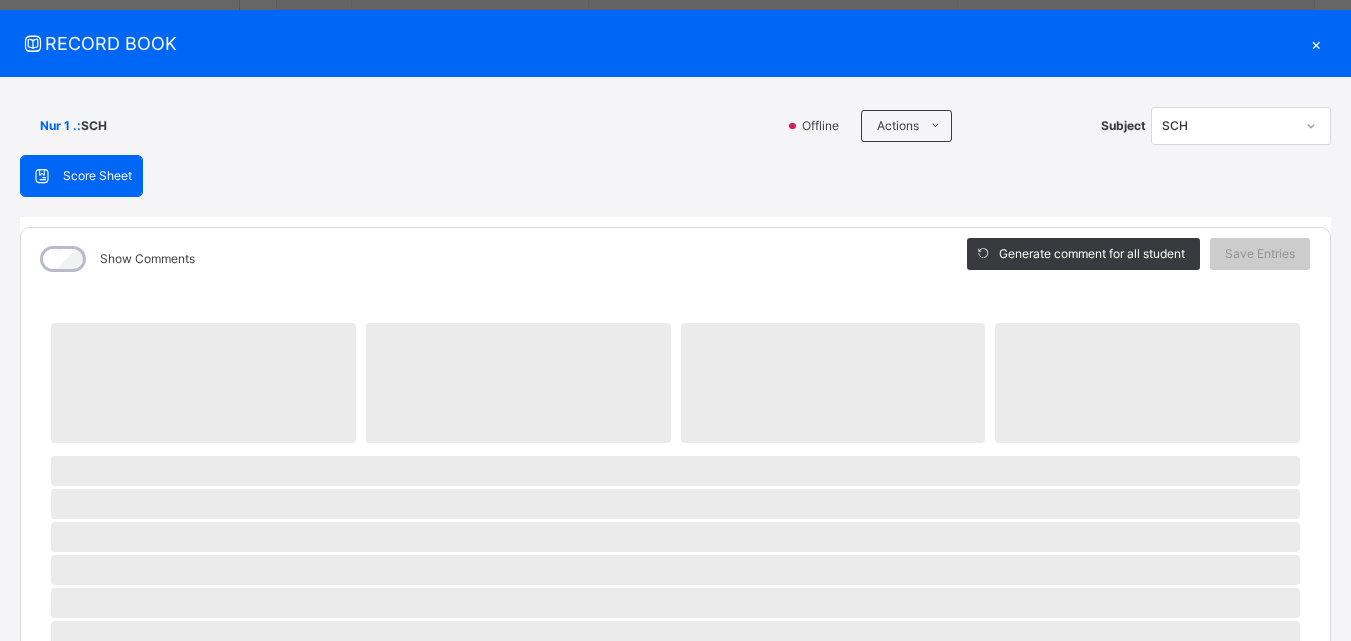 scroll, scrollTop: 0, scrollLeft: 0, axis: both 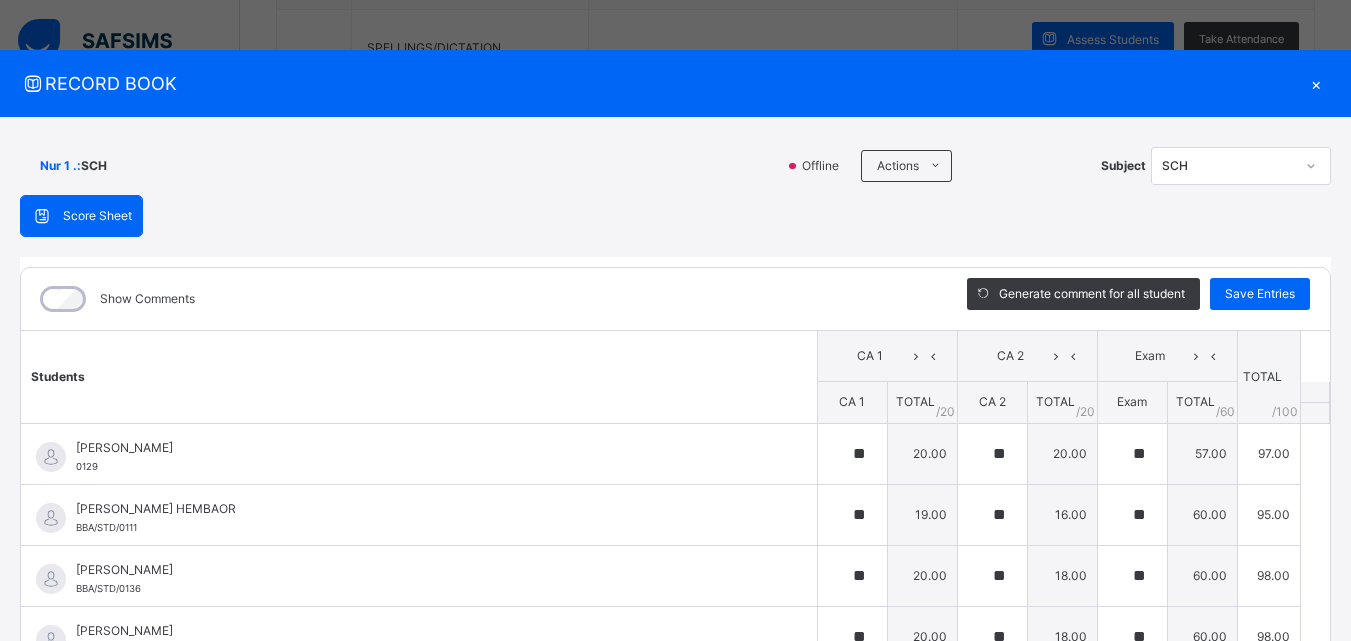 click on "×" at bounding box center (1316, 83) 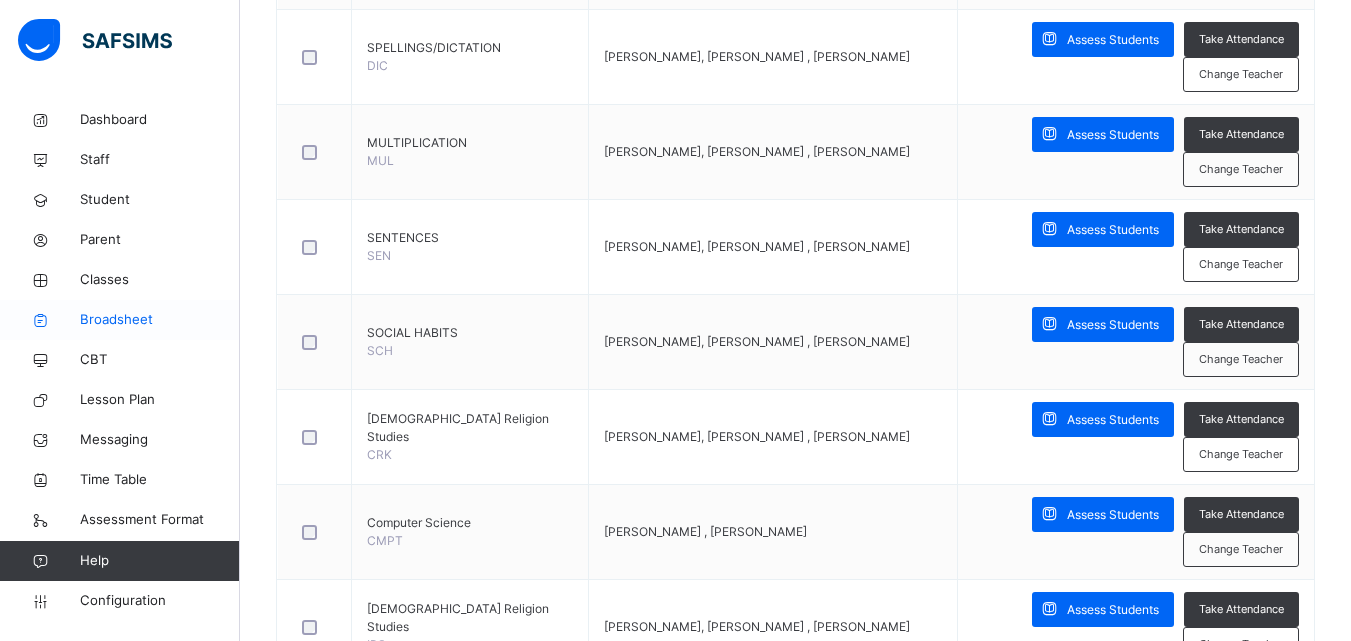 click on "Broadsheet" at bounding box center [160, 320] 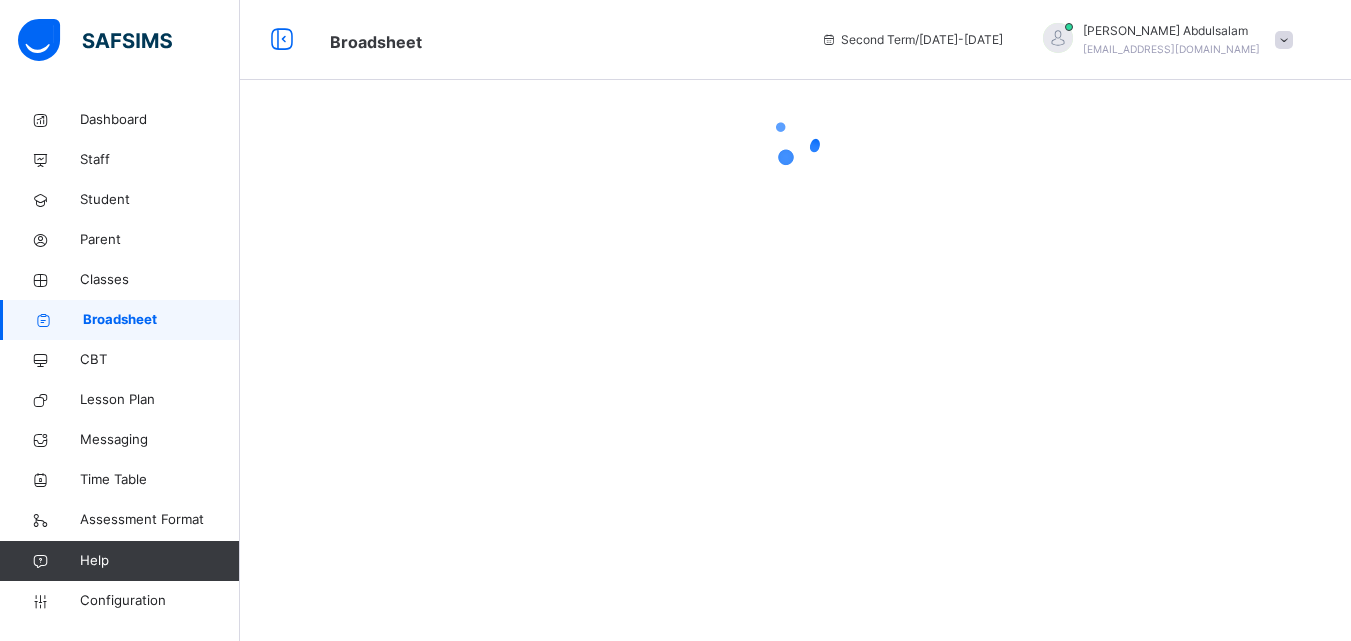 scroll, scrollTop: 0, scrollLeft: 0, axis: both 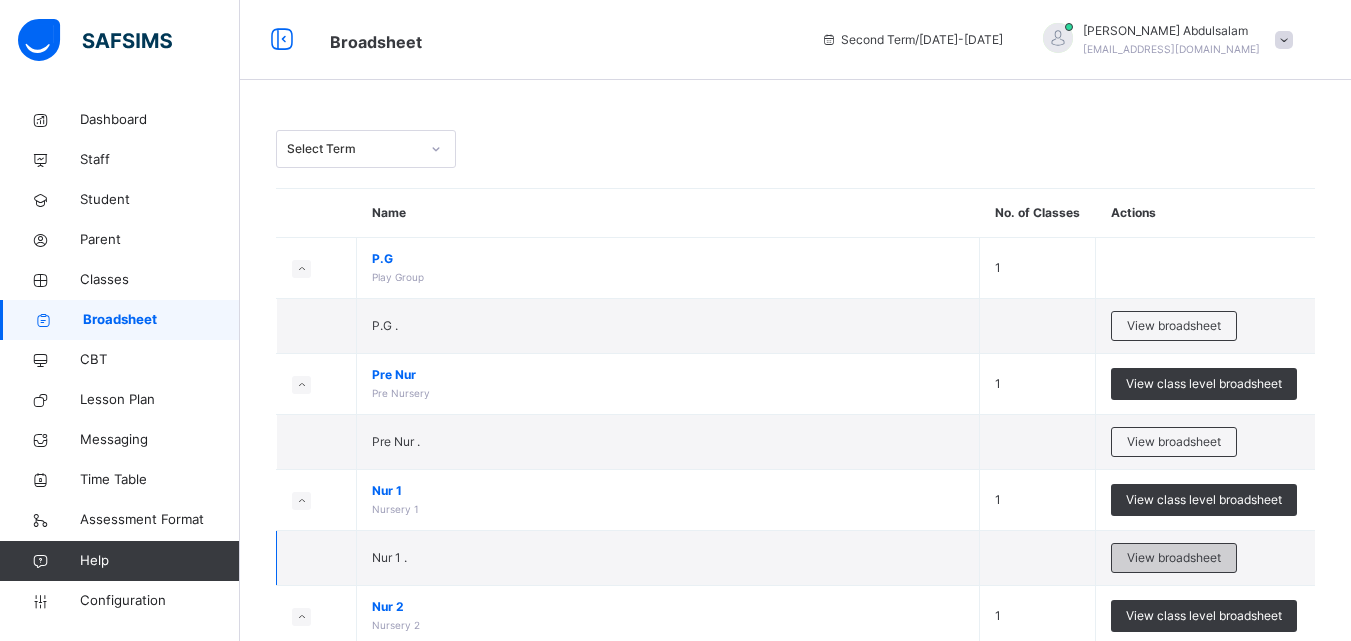 click on "View broadsheet" at bounding box center (1174, 558) 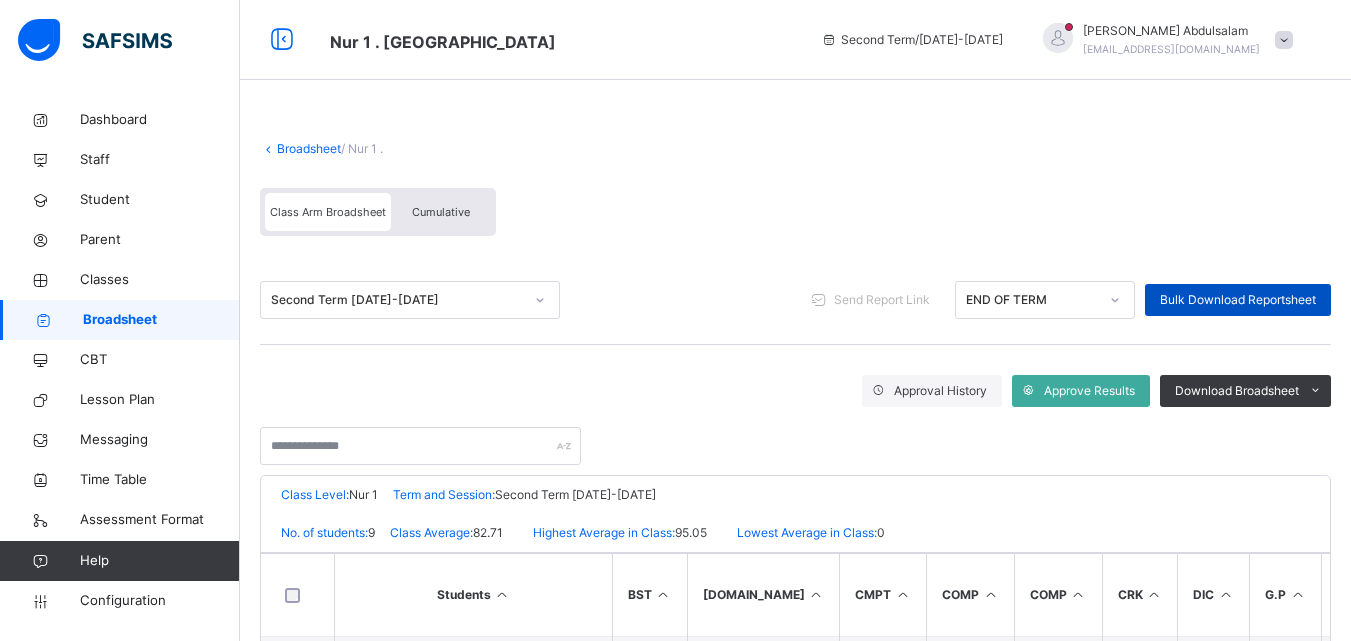 click on "Bulk Download Reportsheet" at bounding box center [1238, 300] 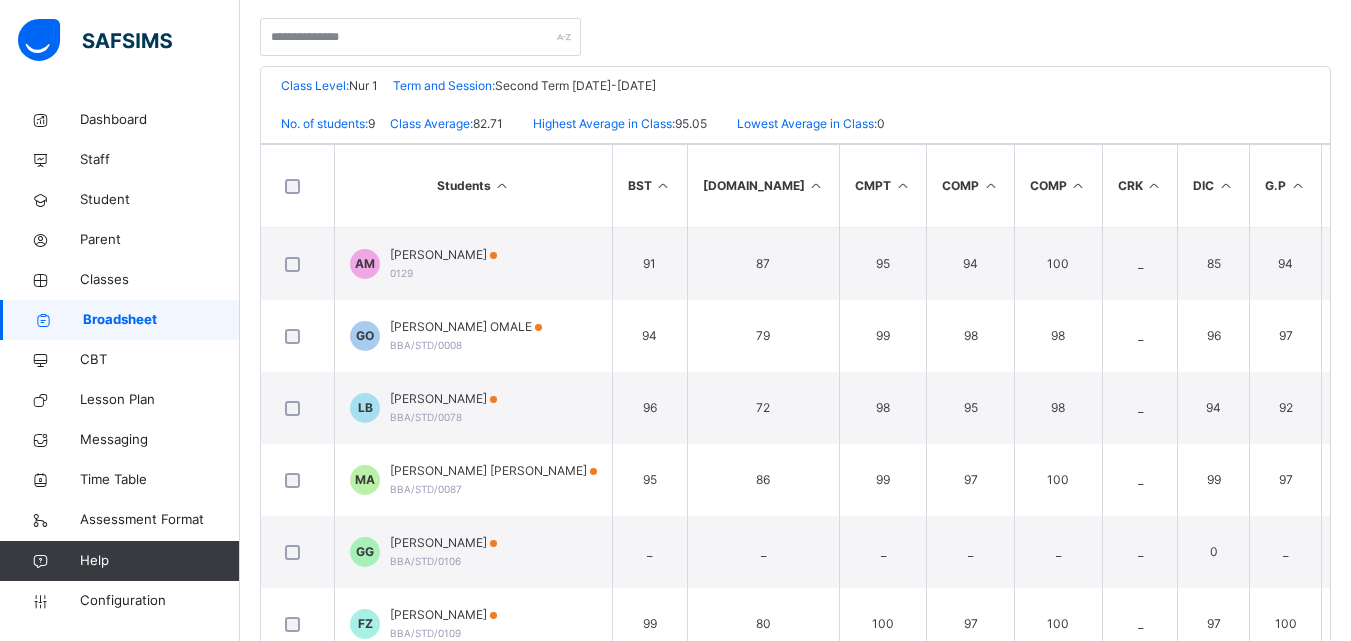 scroll, scrollTop: 416, scrollLeft: 0, axis: vertical 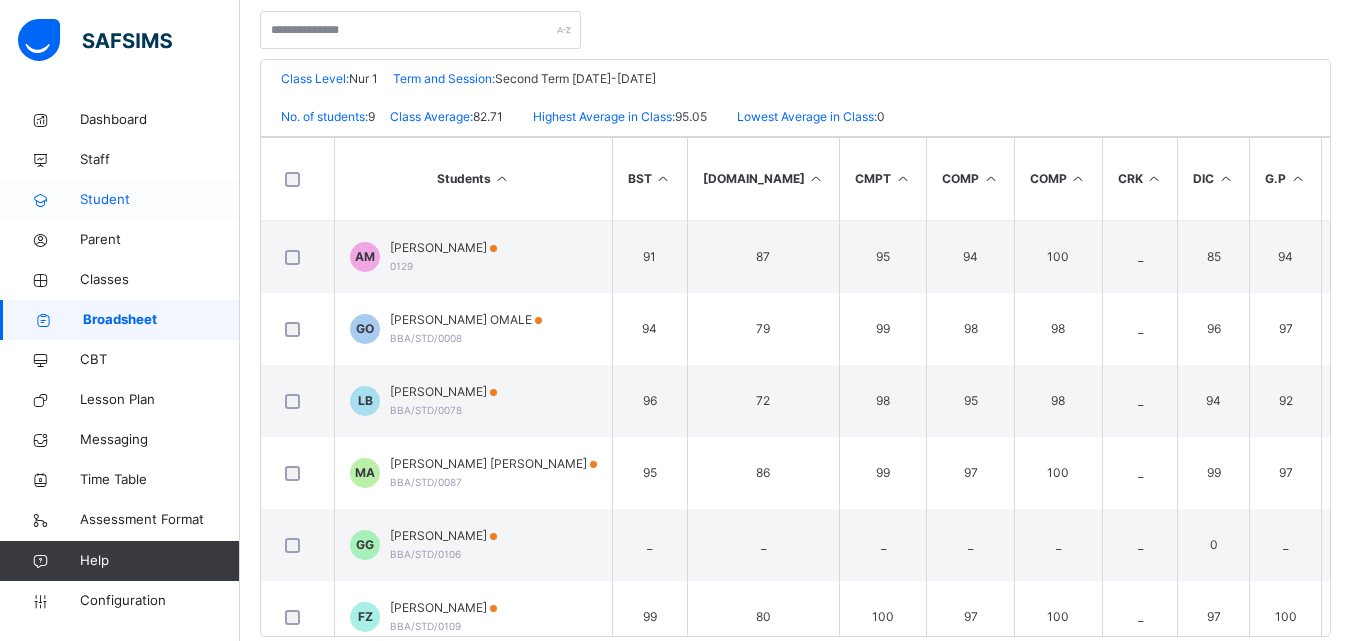 click on "Student" at bounding box center [160, 200] 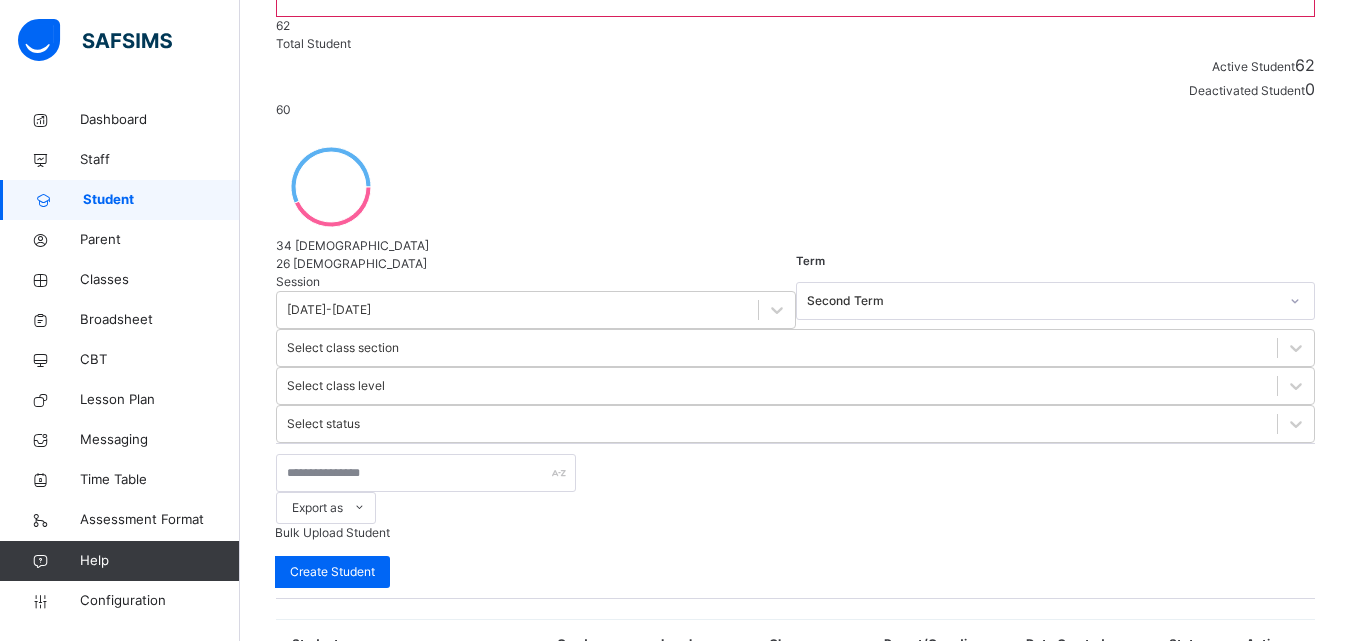 scroll, scrollTop: 416, scrollLeft: 0, axis: vertical 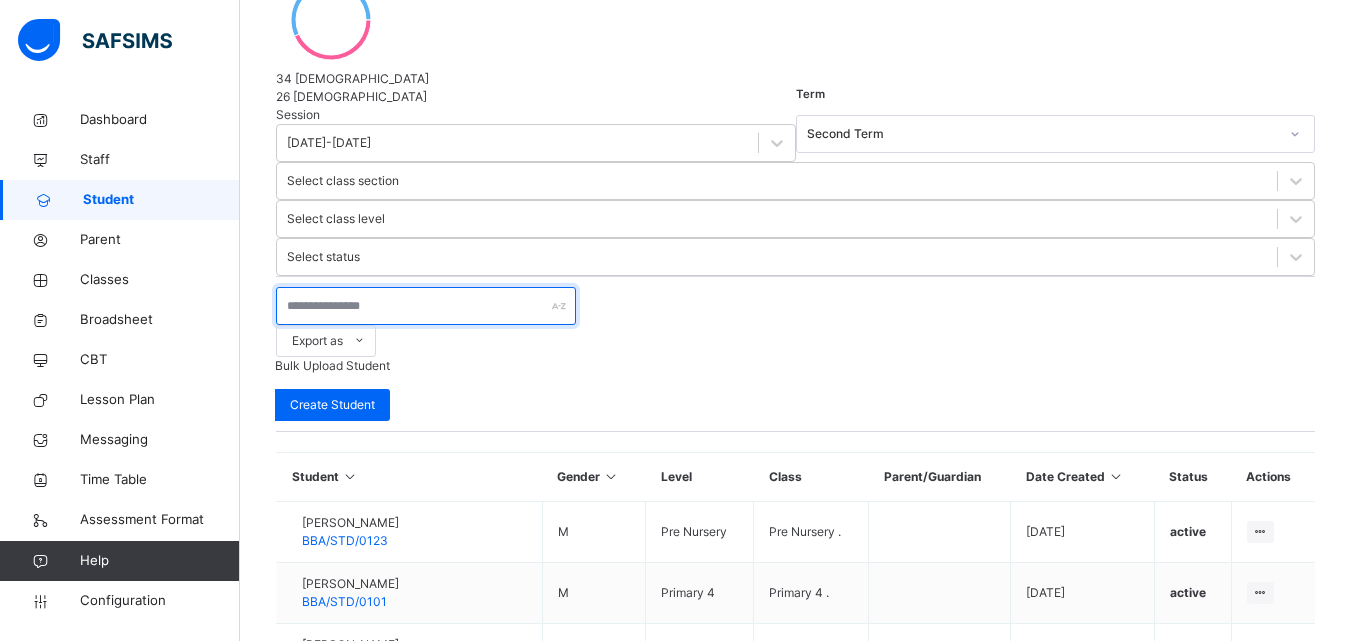 click at bounding box center (426, 306) 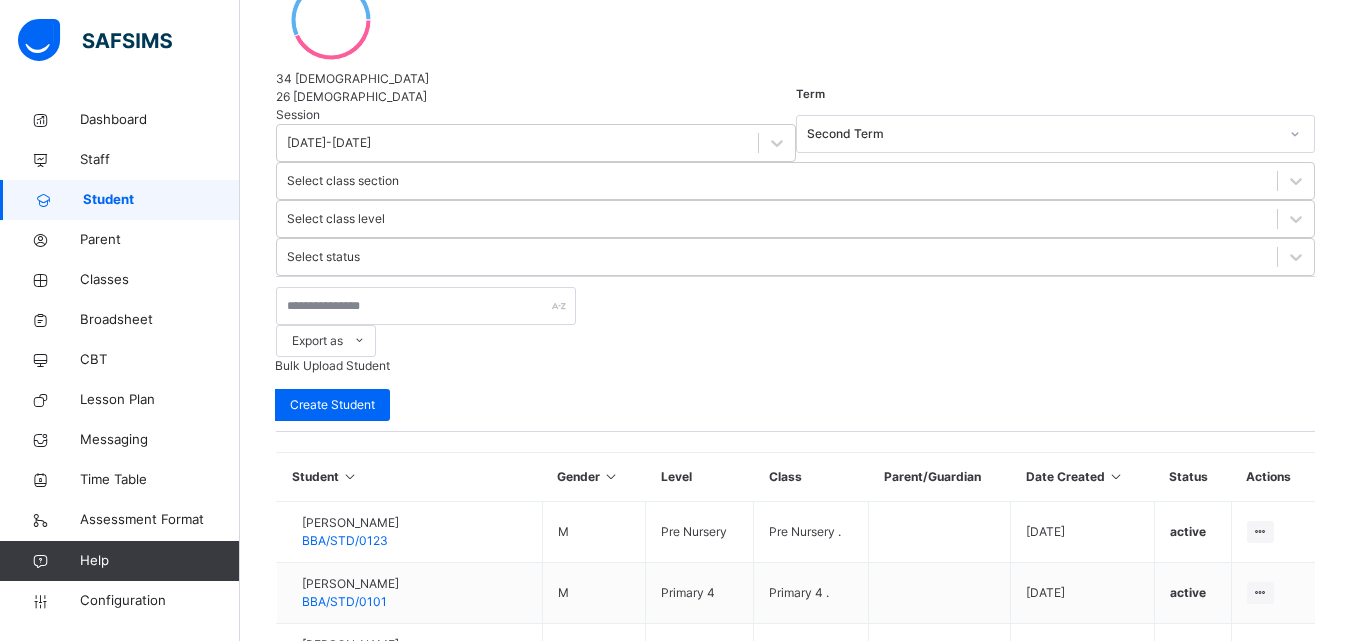 click on "Delete Student" at bounding box center (1190, 883) 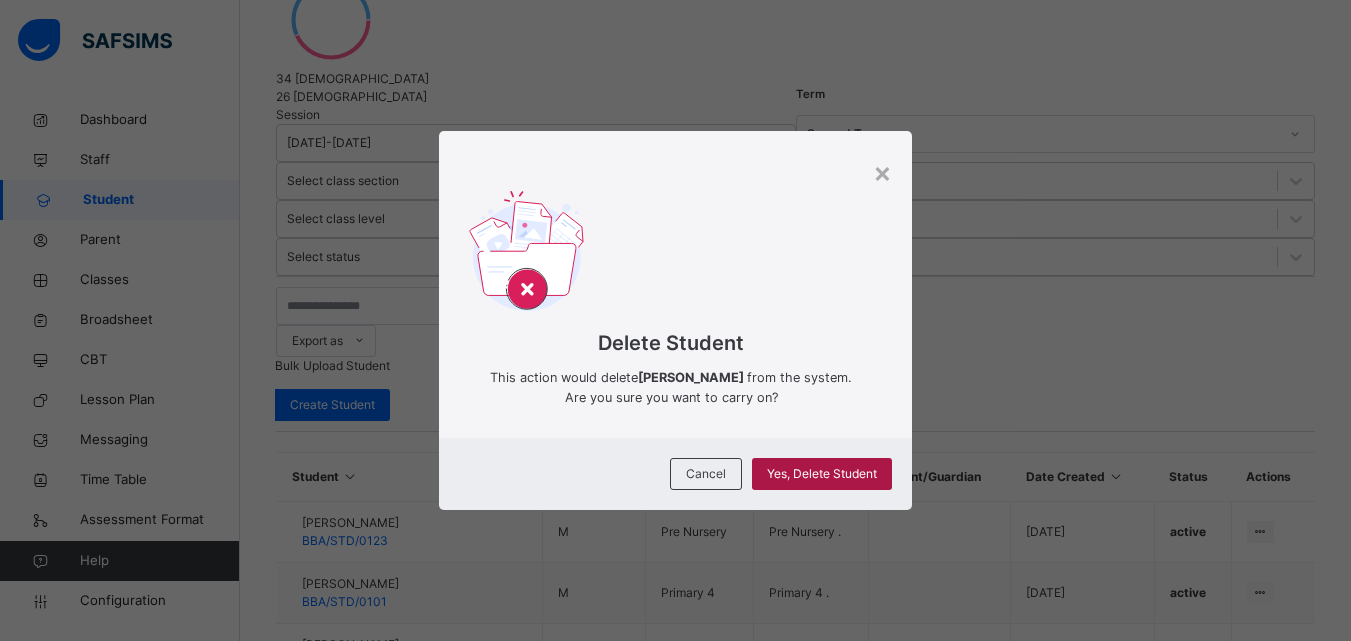 click on "Yes, Delete Student" at bounding box center [822, 474] 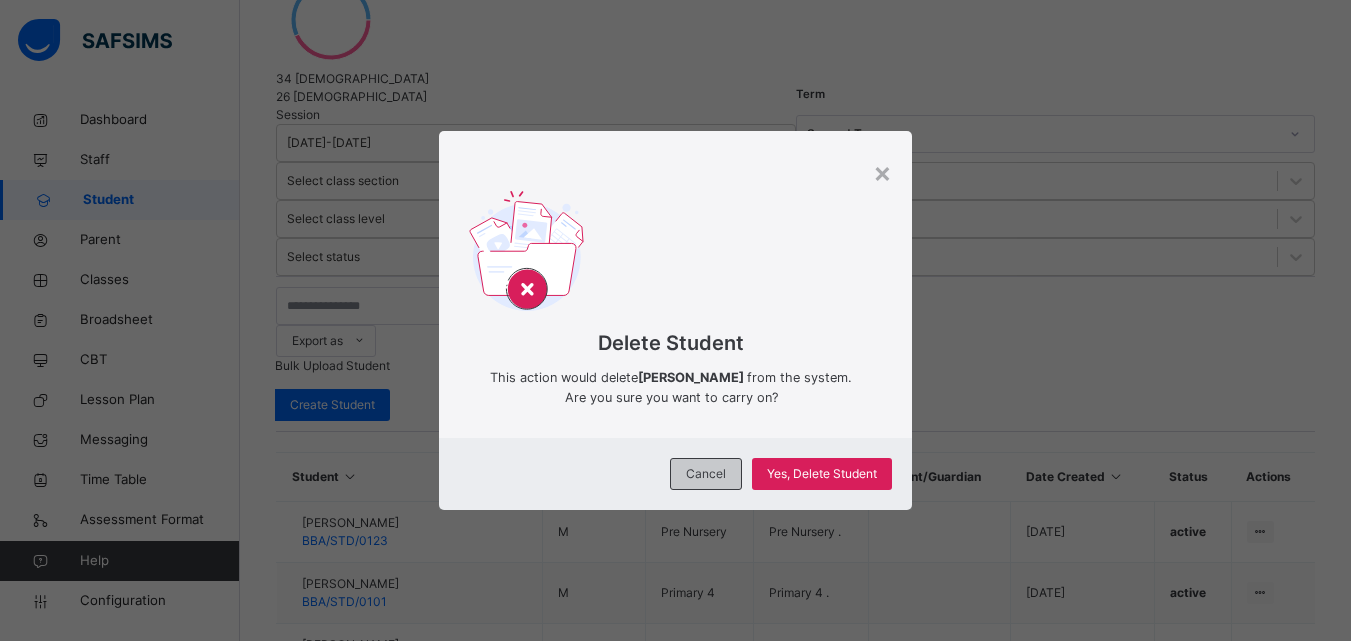 click on "Cancel" at bounding box center (706, 474) 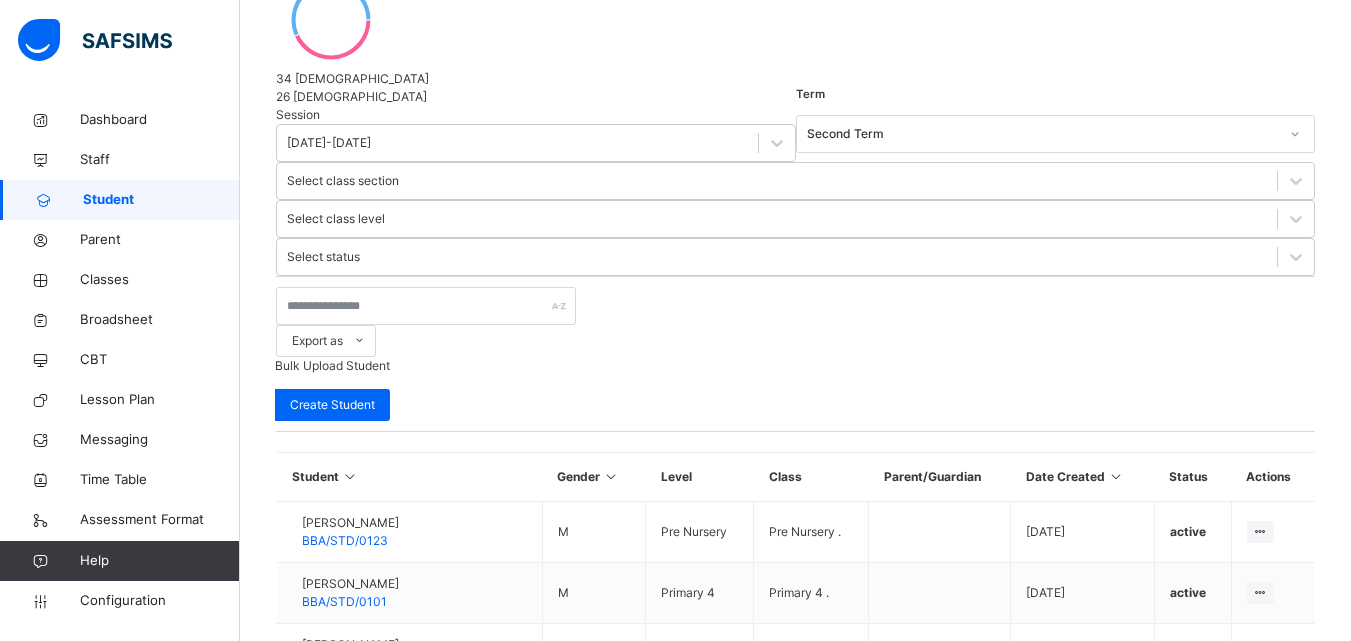 click on "Delete Student" at bounding box center (1190, 883) 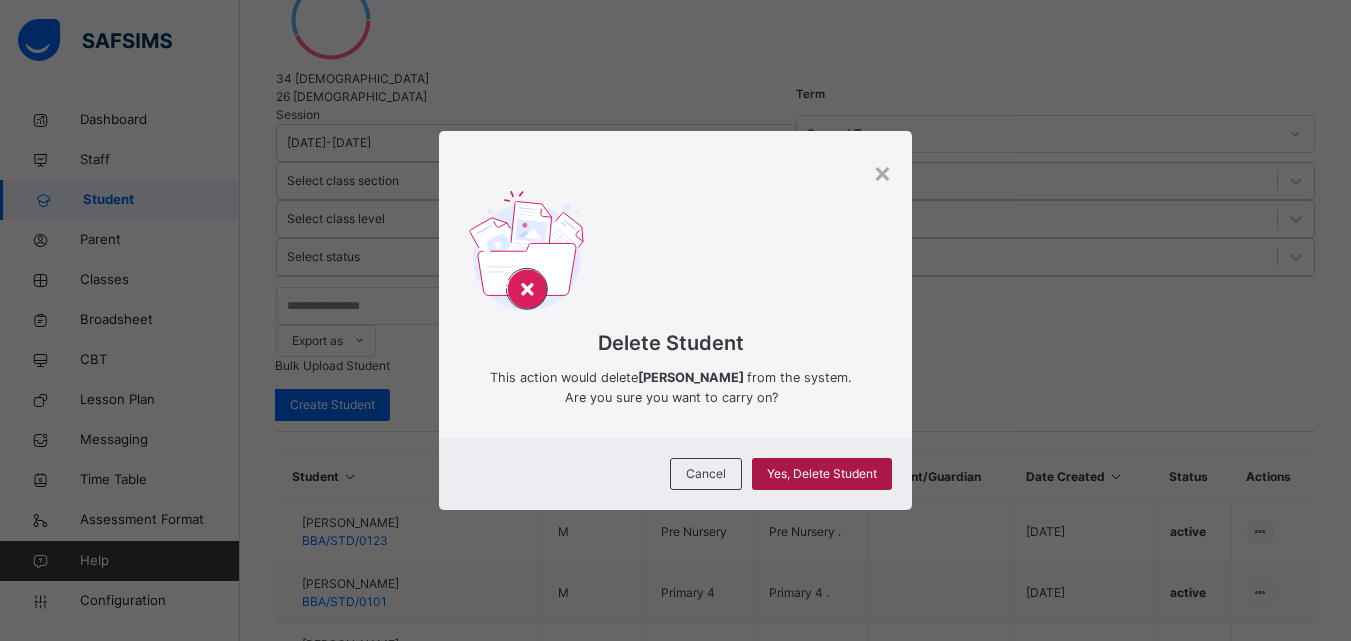 click on "Yes, Delete Student" at bounding box center (822, 474) 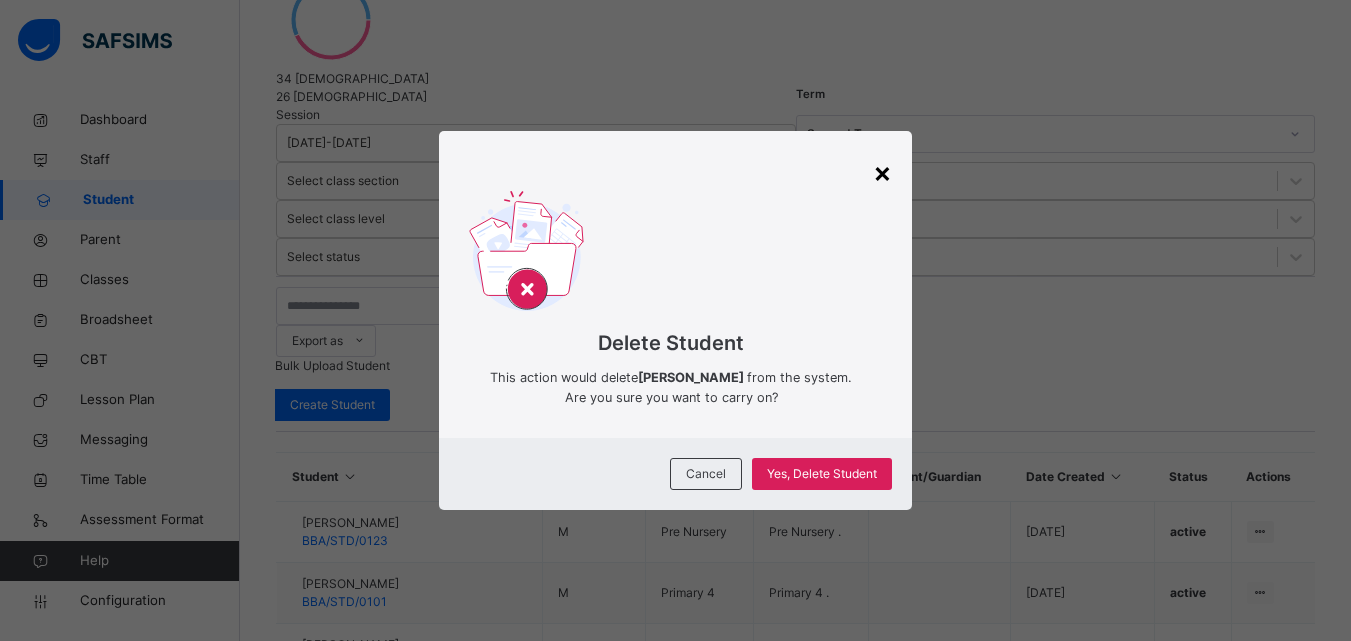 click on "×" at bounding box center [882, 172] 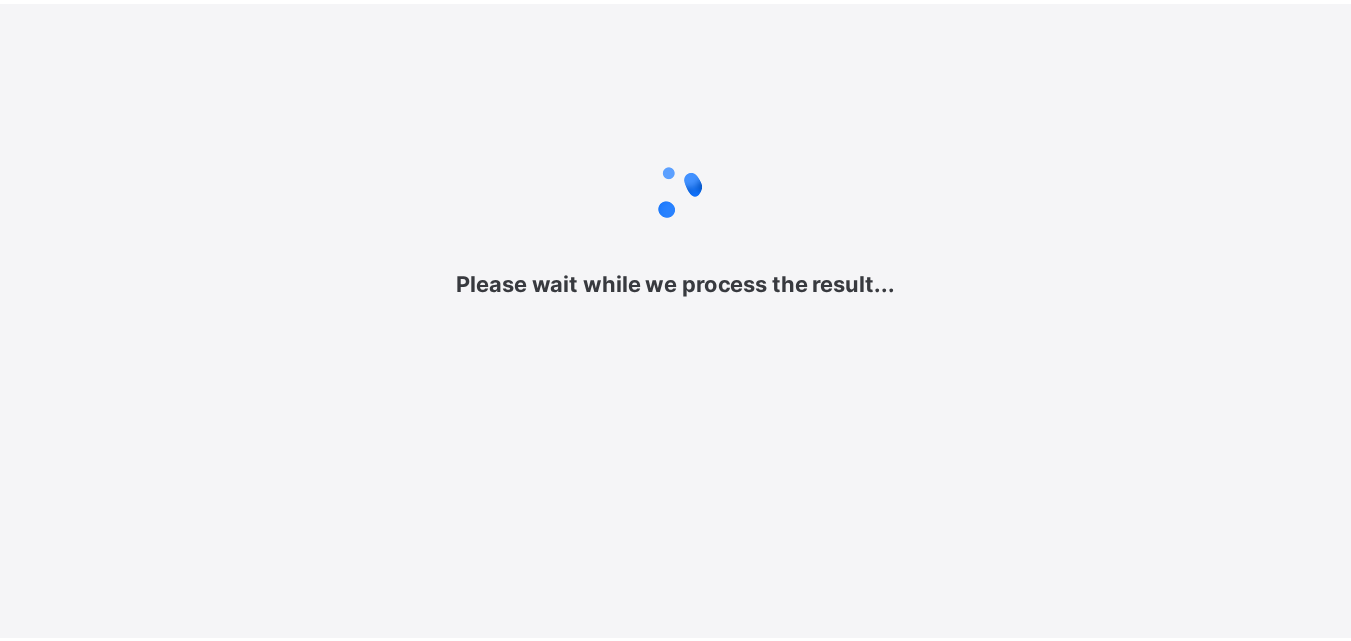 scroll, scrollTop: 0, scrollLeft: 0, axis: both 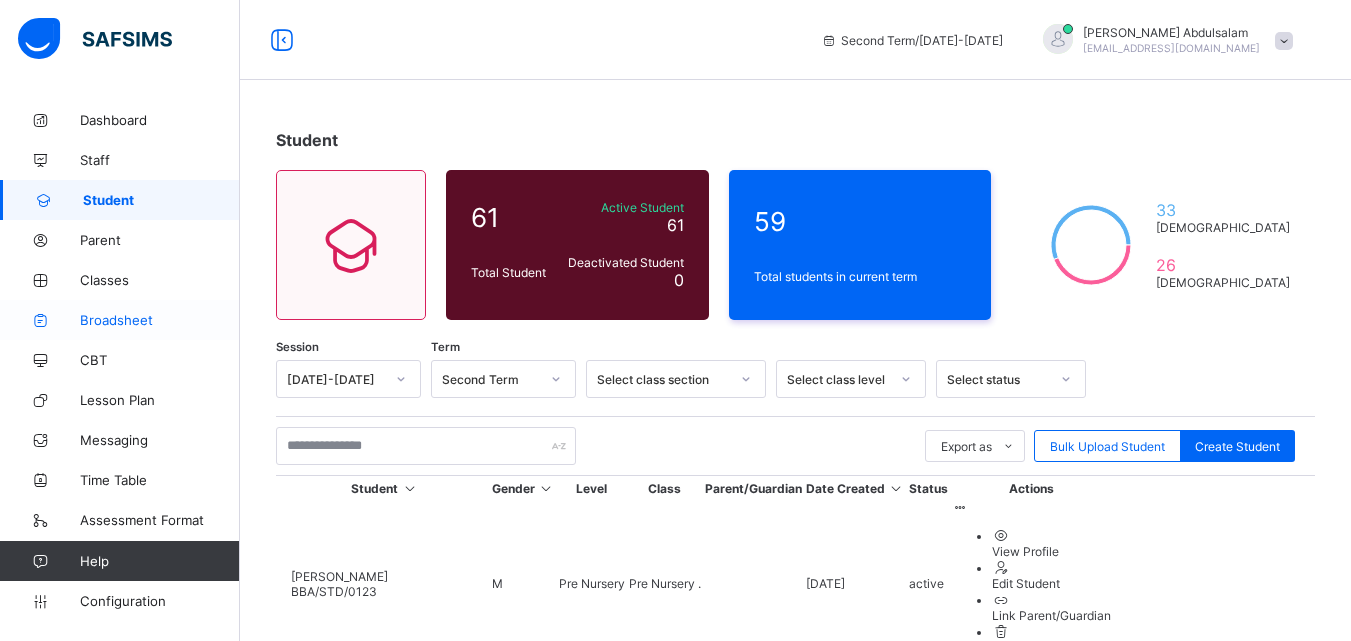 click on "Broadsheet" at bounding box center [160, 320] 